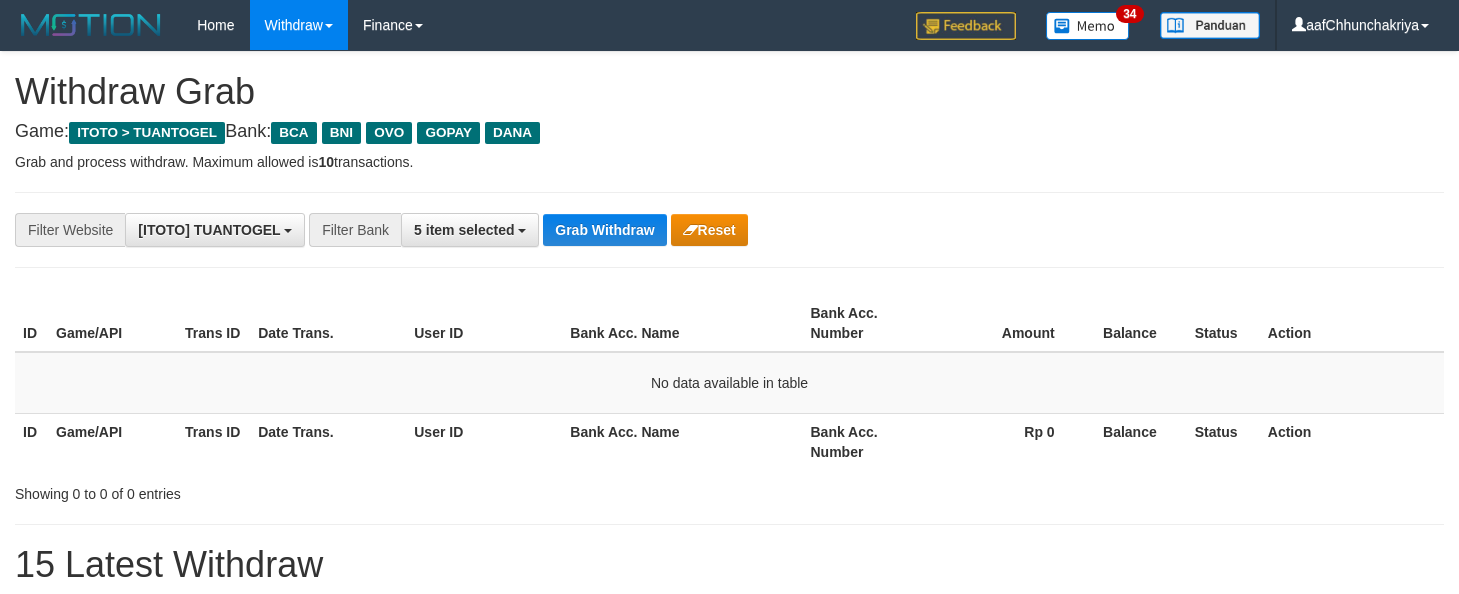 scroll, scrollTop: 0, scrollLeft: 0, axis: both 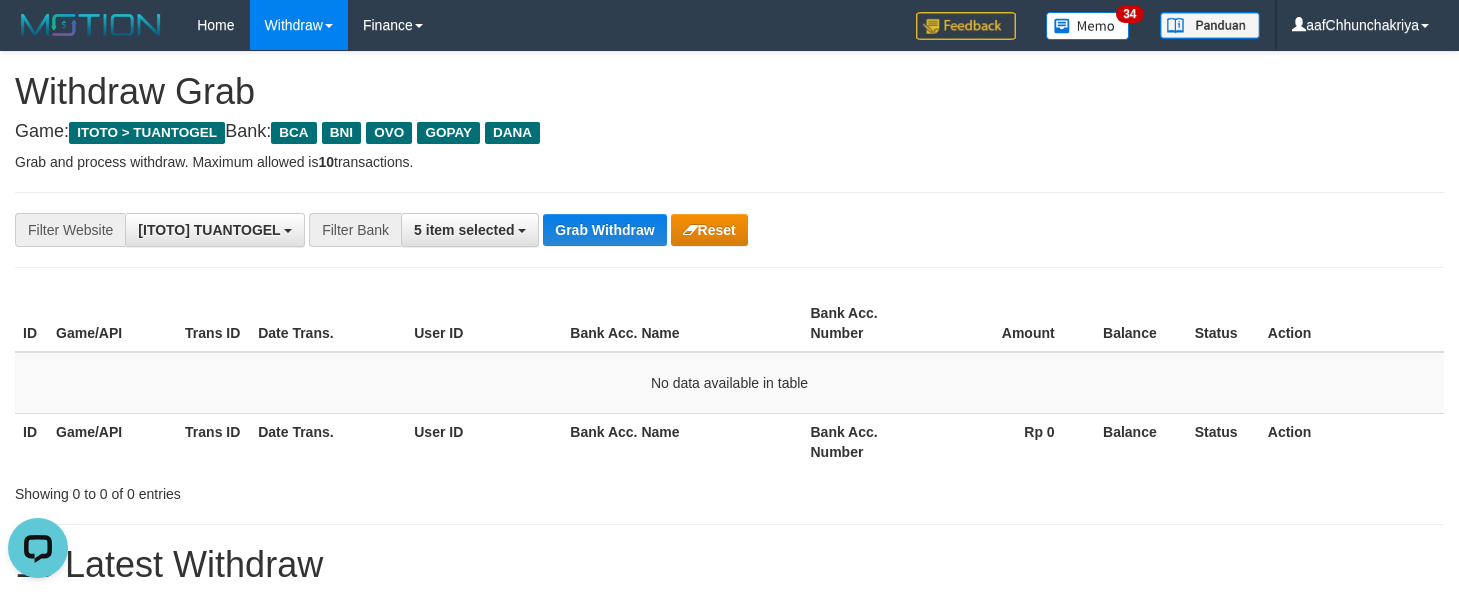 click on "Grab Withdraw" at bounding box center [604, 230] 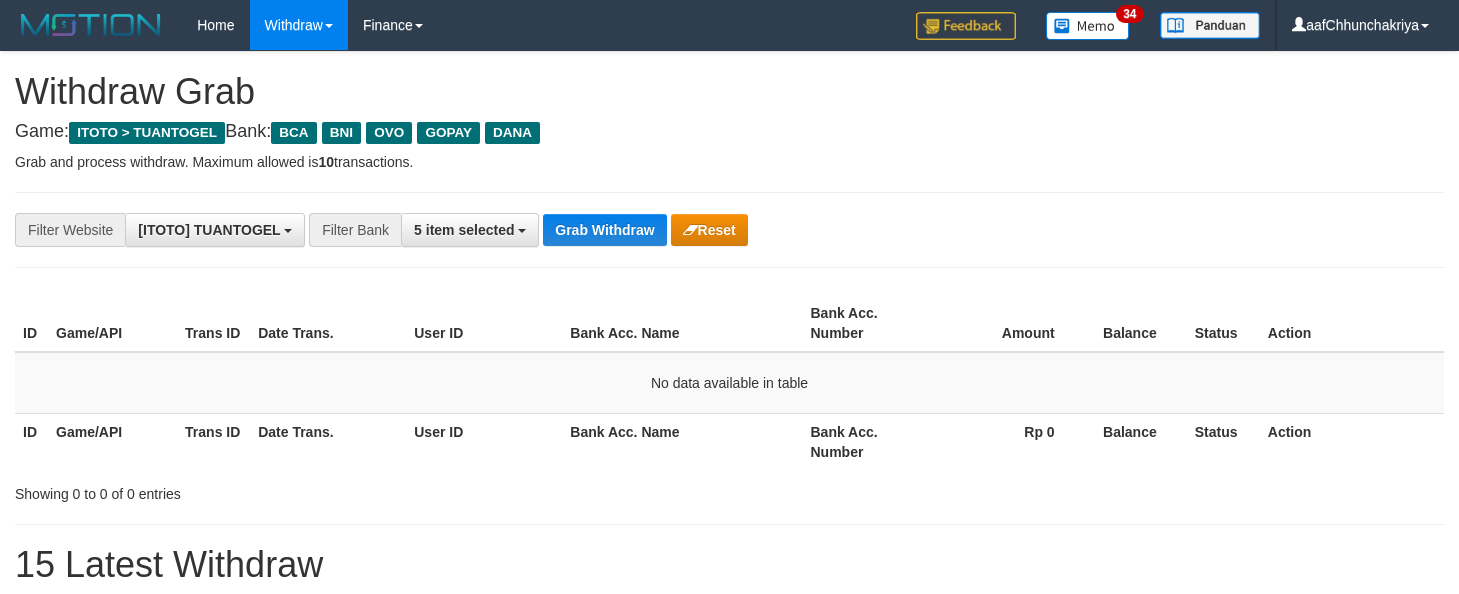 scroll, scrollTop: 0, scrollLeft: 0, axis: both 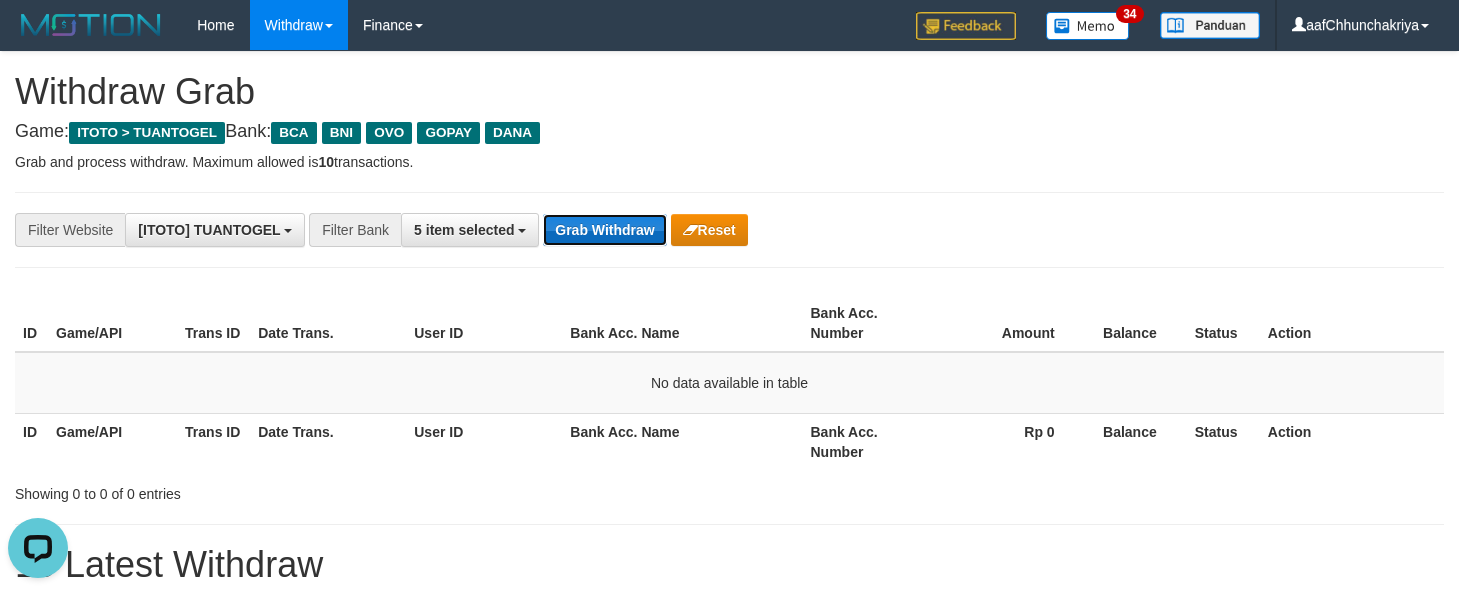 click on "Grab Withdraw" at bounding box center (604, 230) 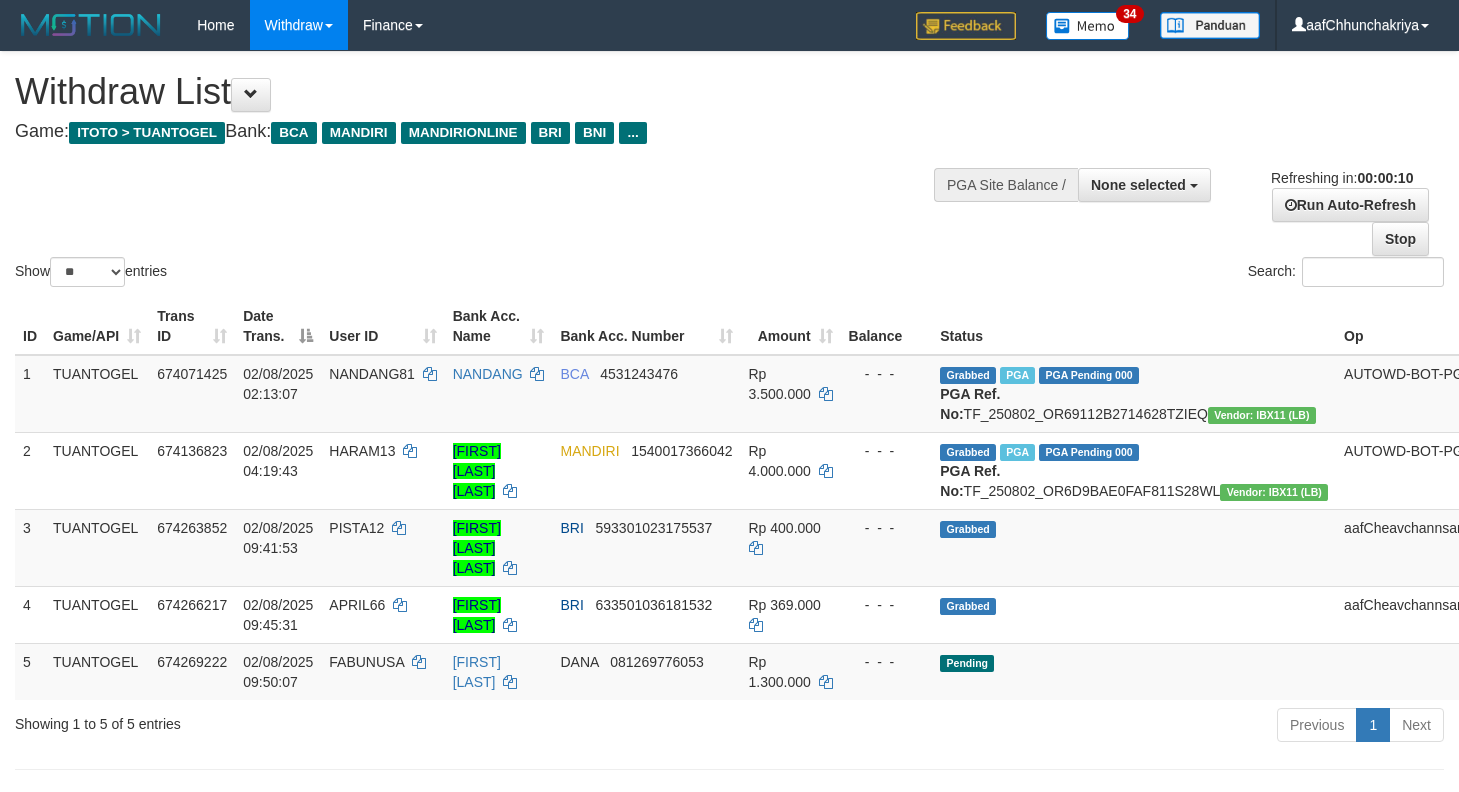 select 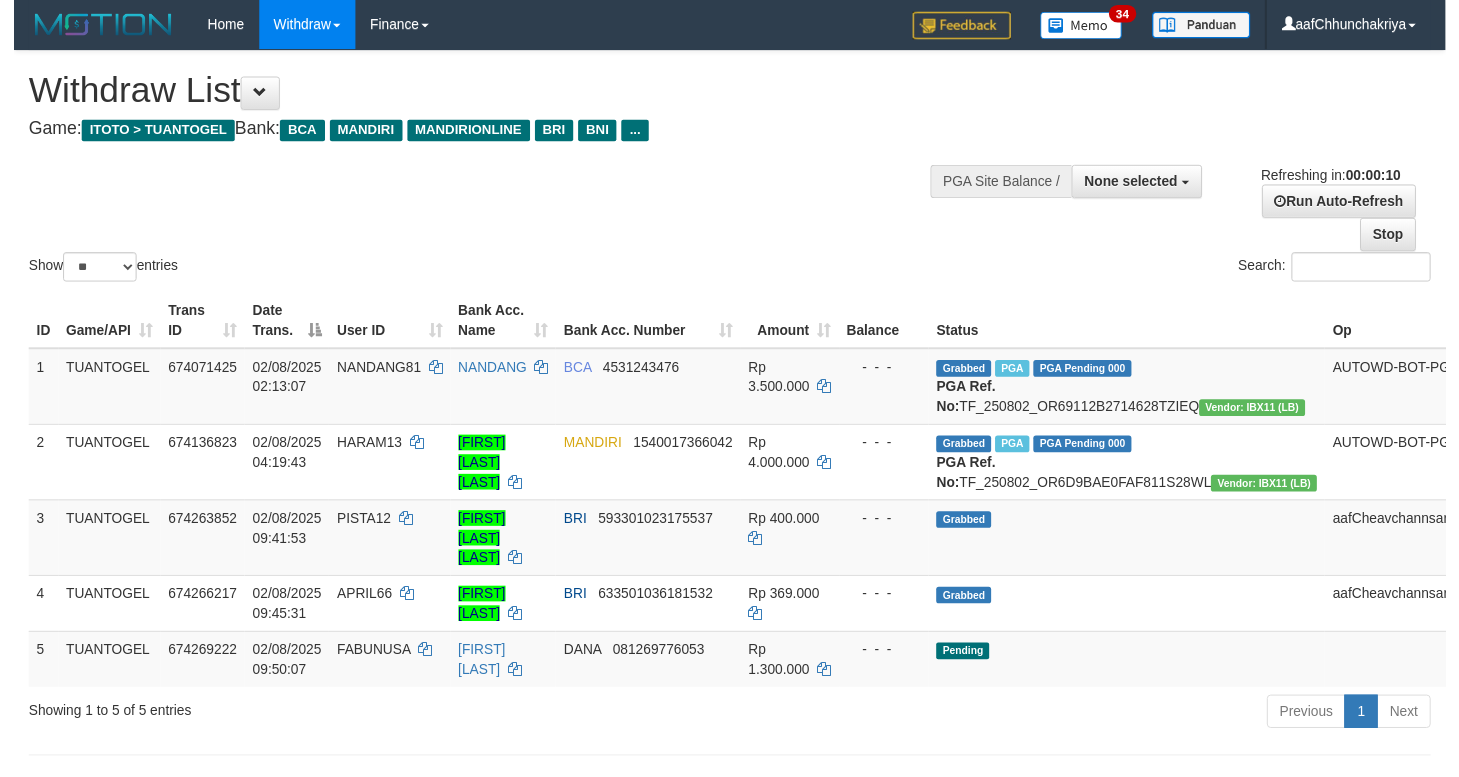 scroll, scrollTop: 0, scrollLeft: 0, axis: both 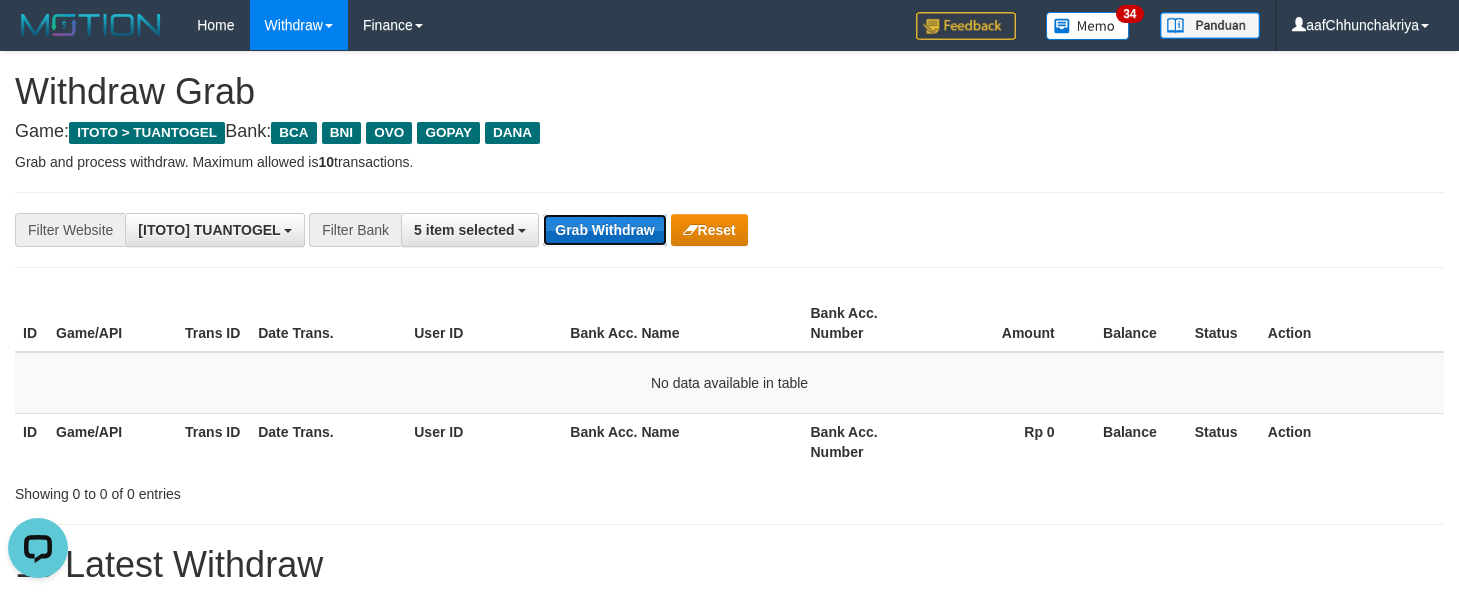 click on "Grab Withdraw" at bounding box center (604, 230) 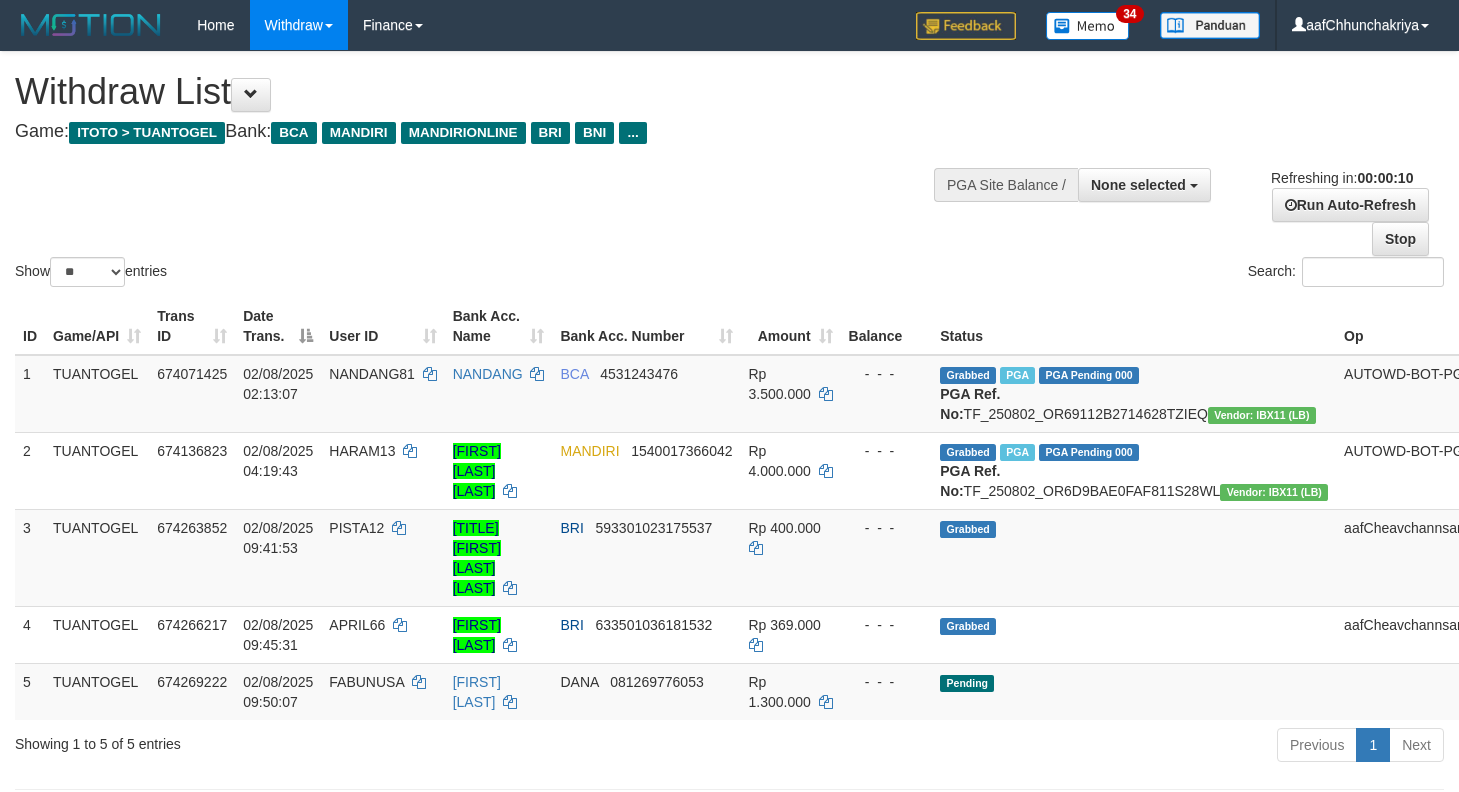 select 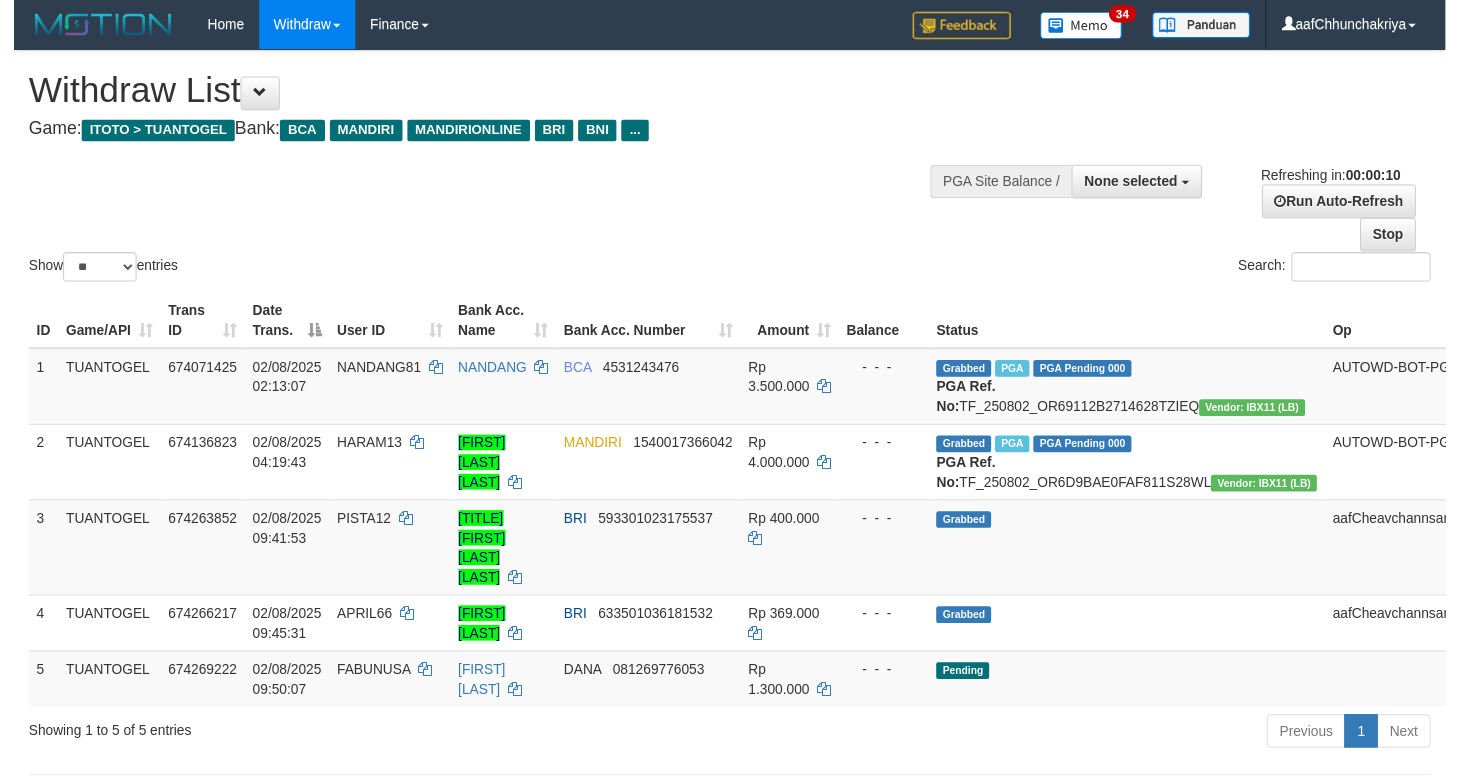 scroll, scrollTop: 0, scrollLeft: 0, axis: both 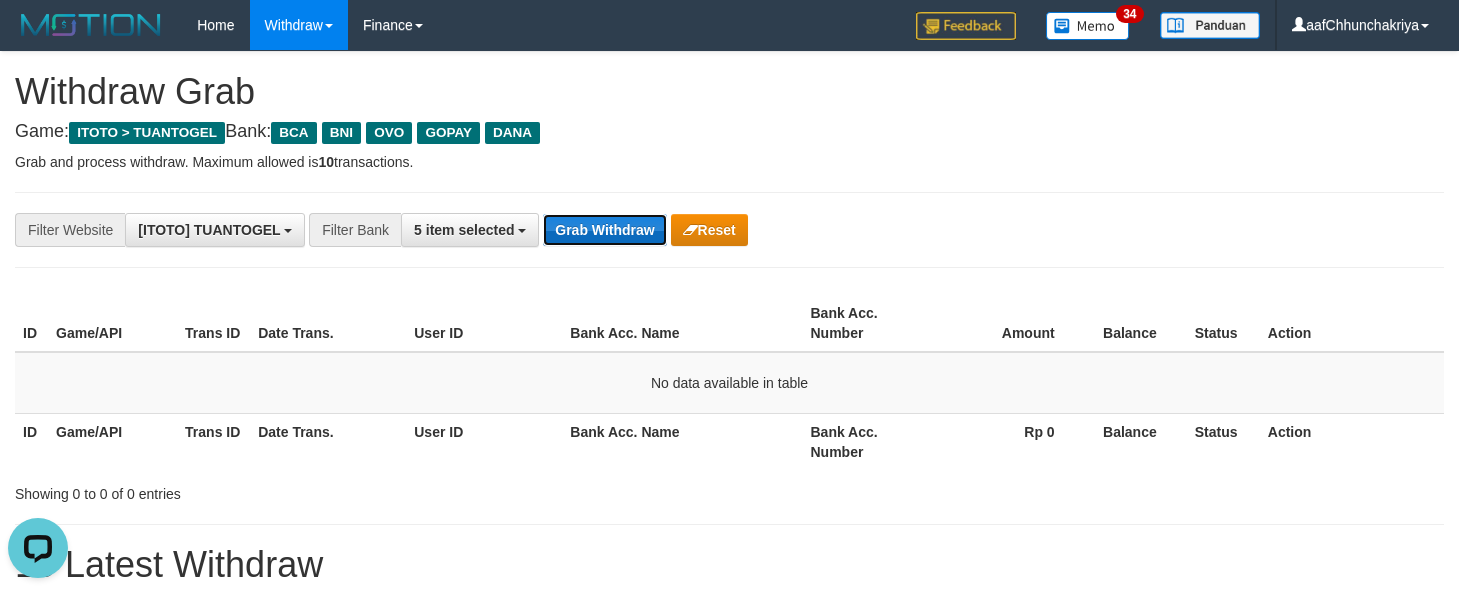 click on "Grab Withdraw" at bounding box center [604, 230] 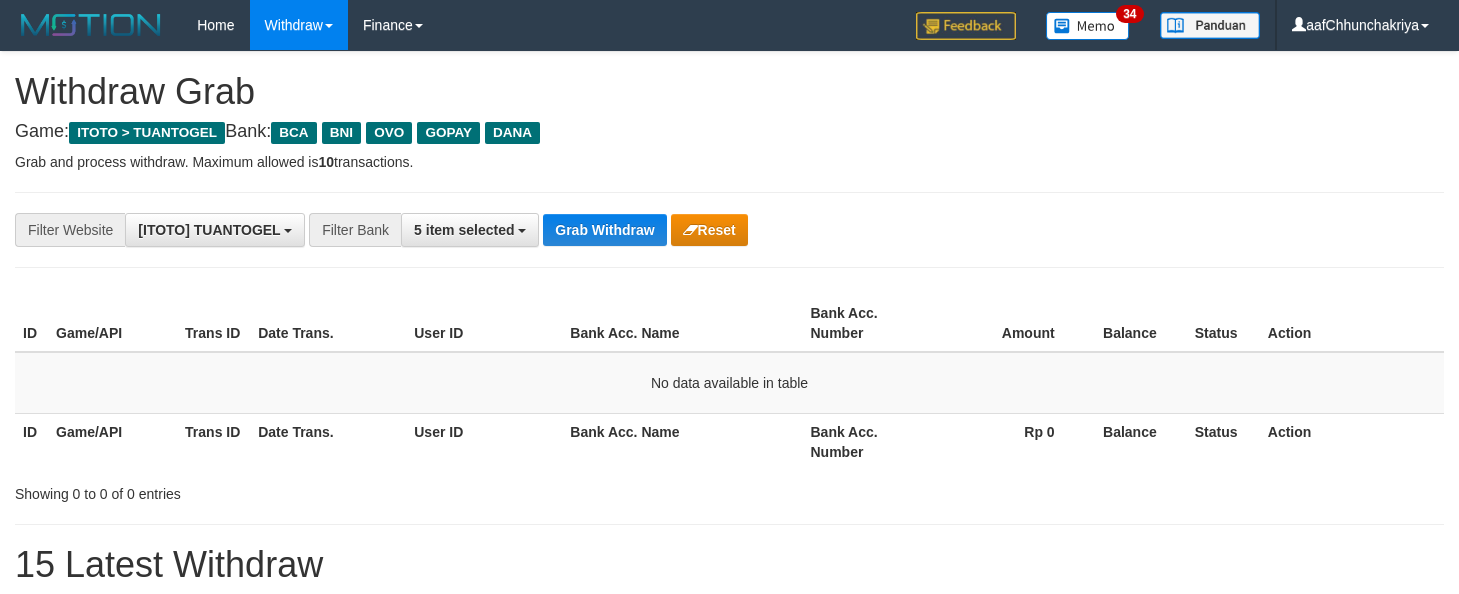 scroll, scrollTop: 0, scrollLeft: 0, axis: both 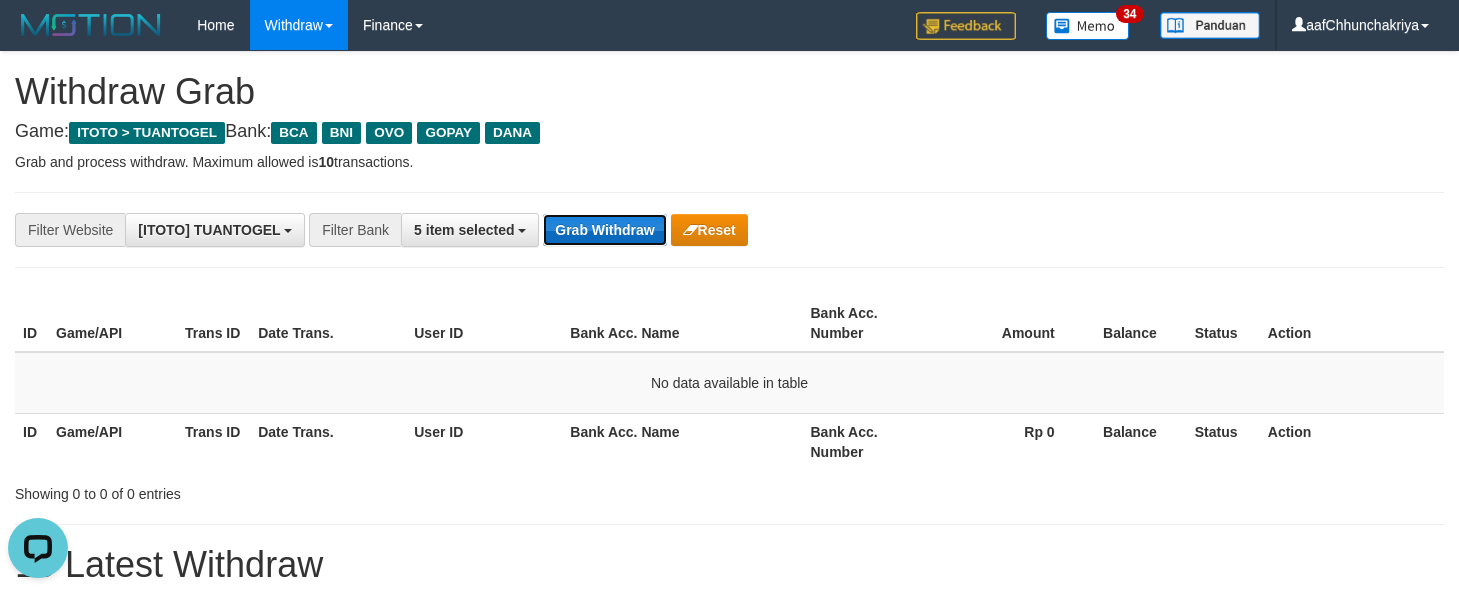 click on "Grab Withdraw" at bounding box center (604, 230) 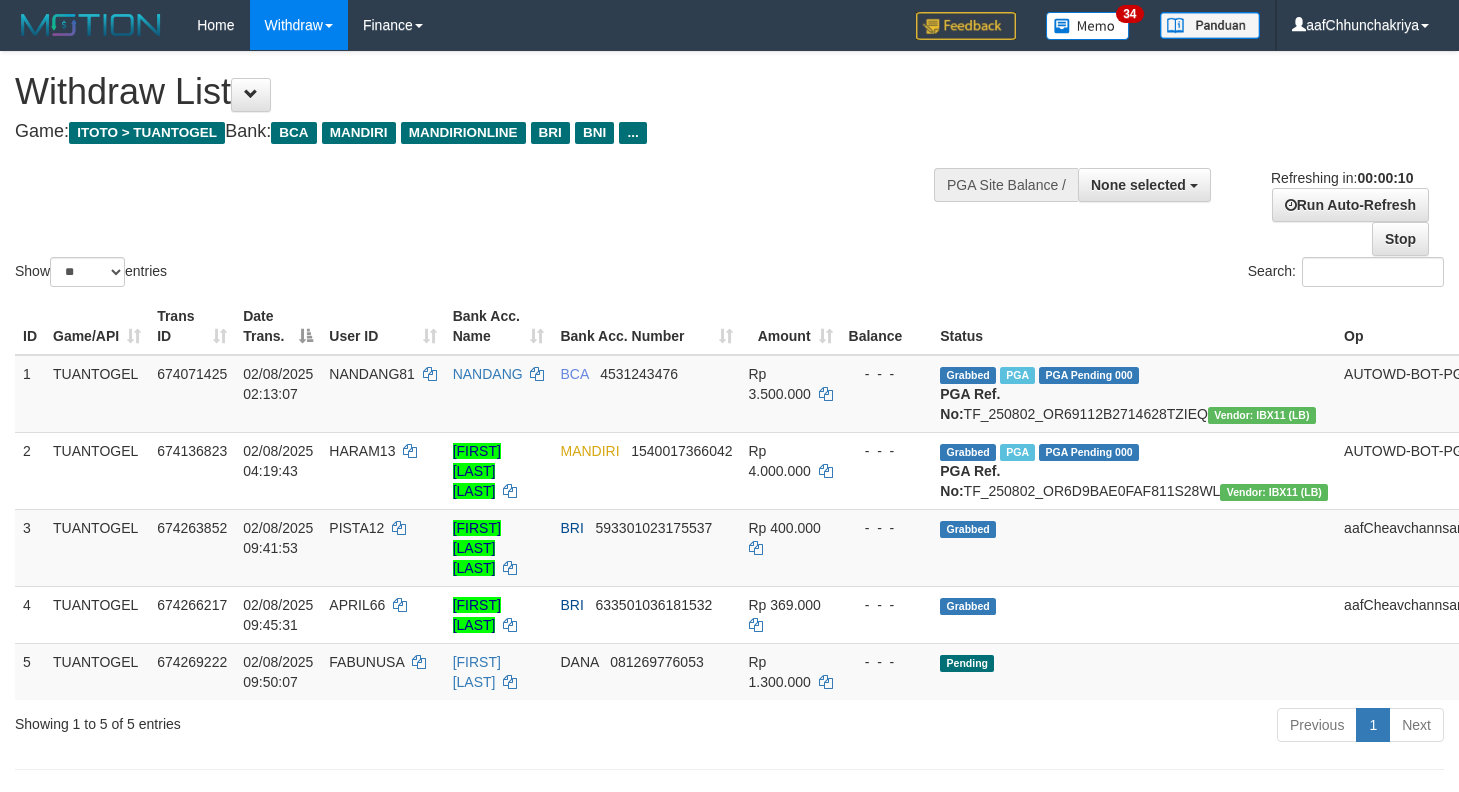 select 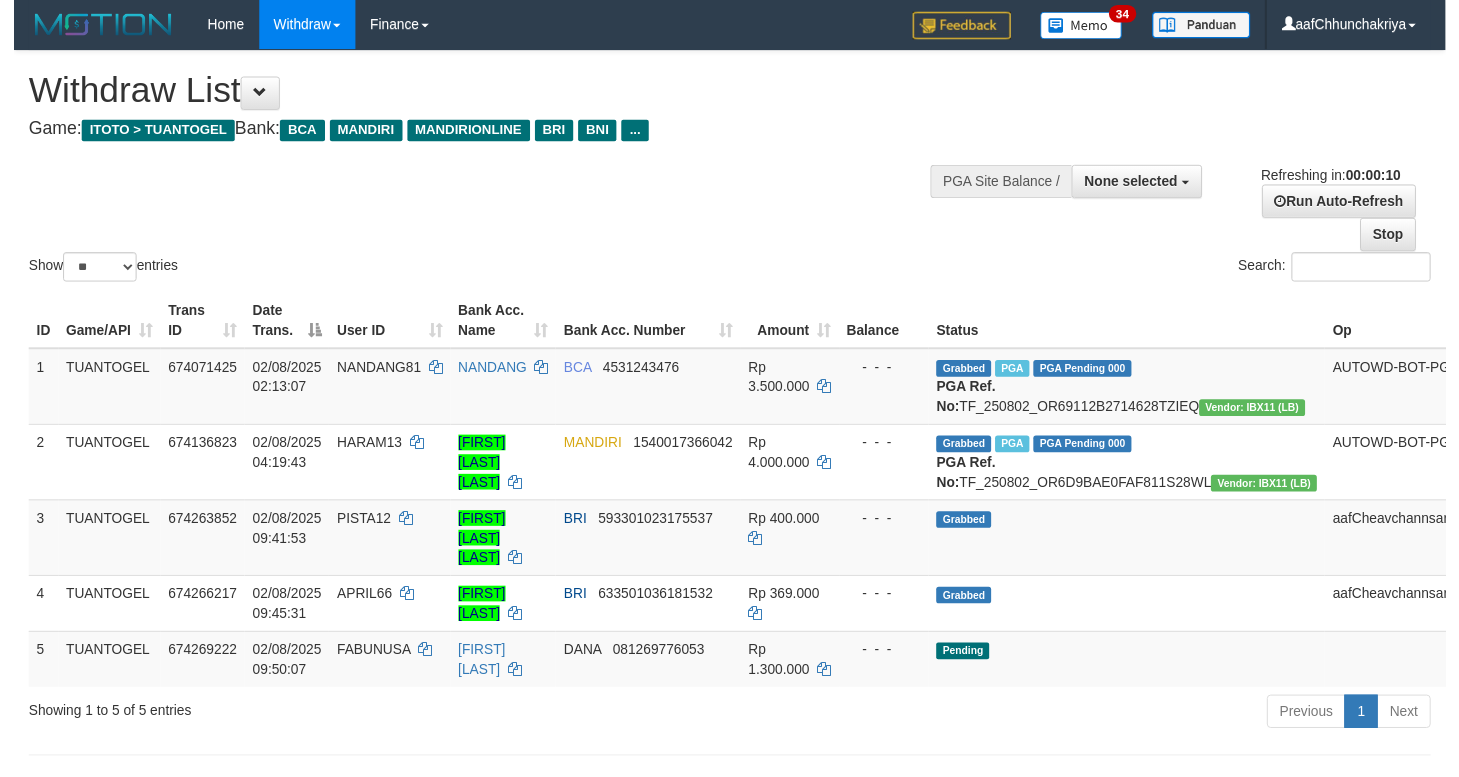 scroll, scrollTop: 0, scrollLeft: 0, axis: both 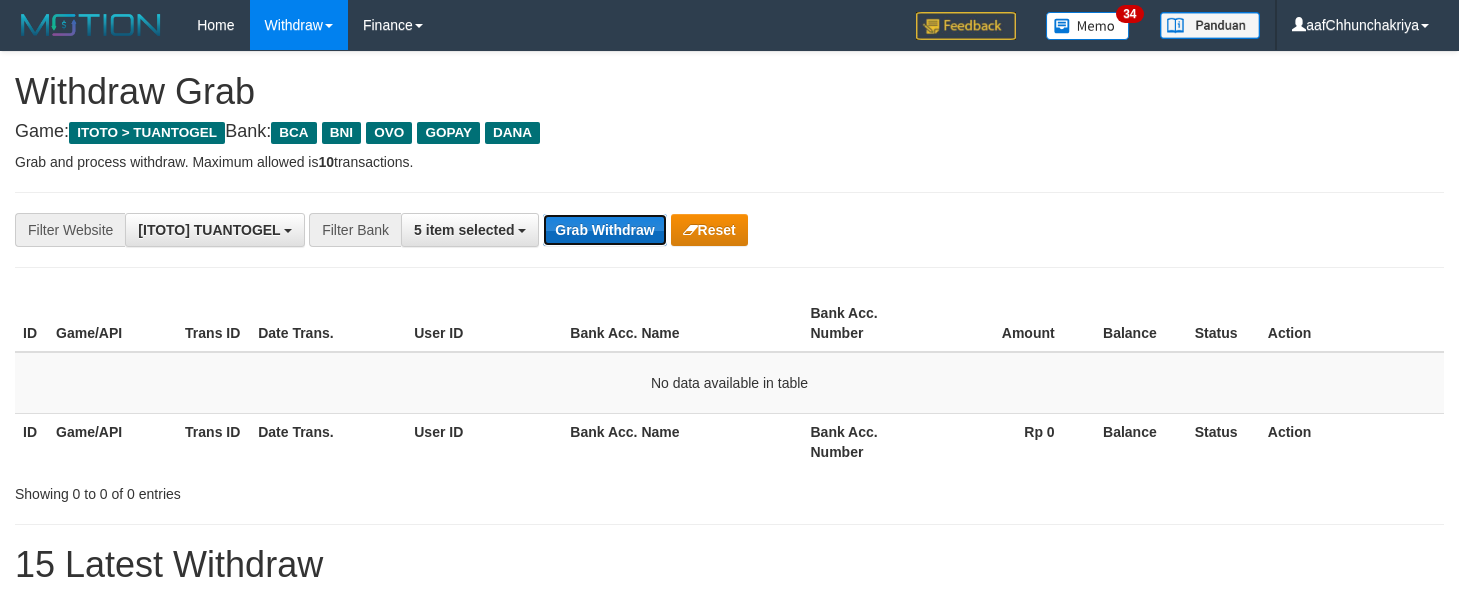 click on "Grab Withdraw" at bounding box center [604, 230] 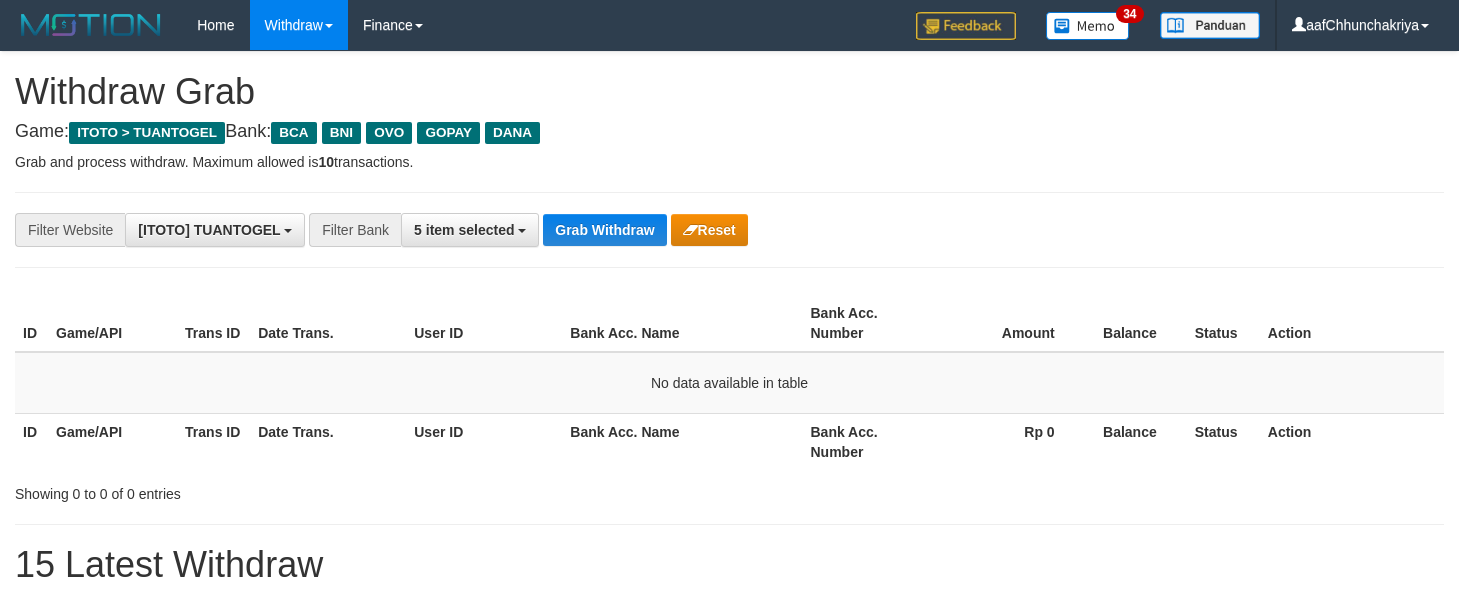 scroll, scrollTop: 0, scrollLeft: 0, axis: both 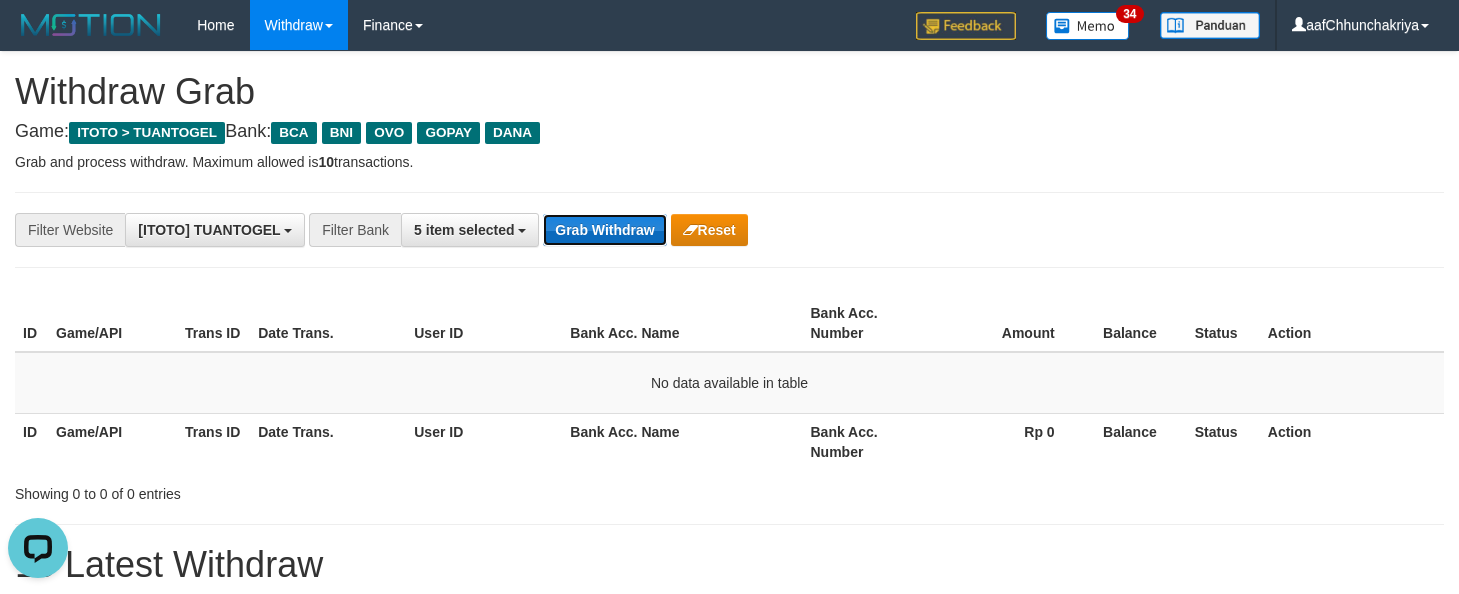 click on "Grab Withdraw" at bounding box center (604, 230) 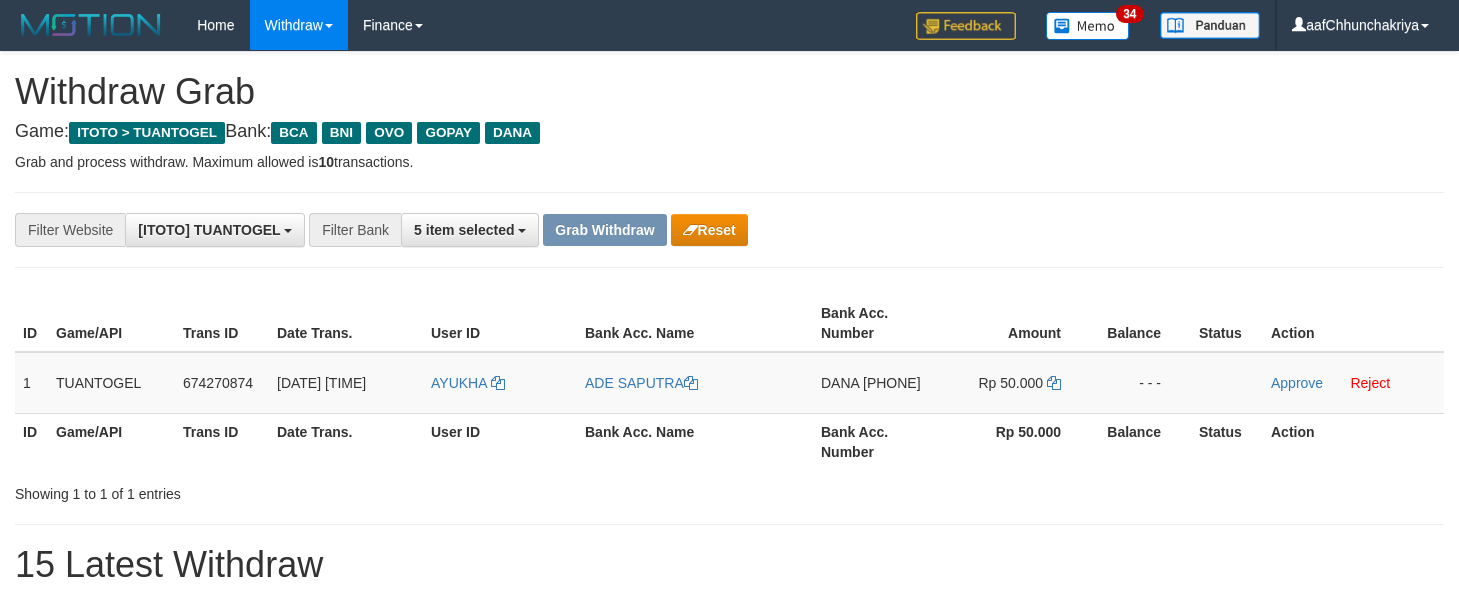scroll, scrollTop: 0, scrollLeft: 0, axis: both 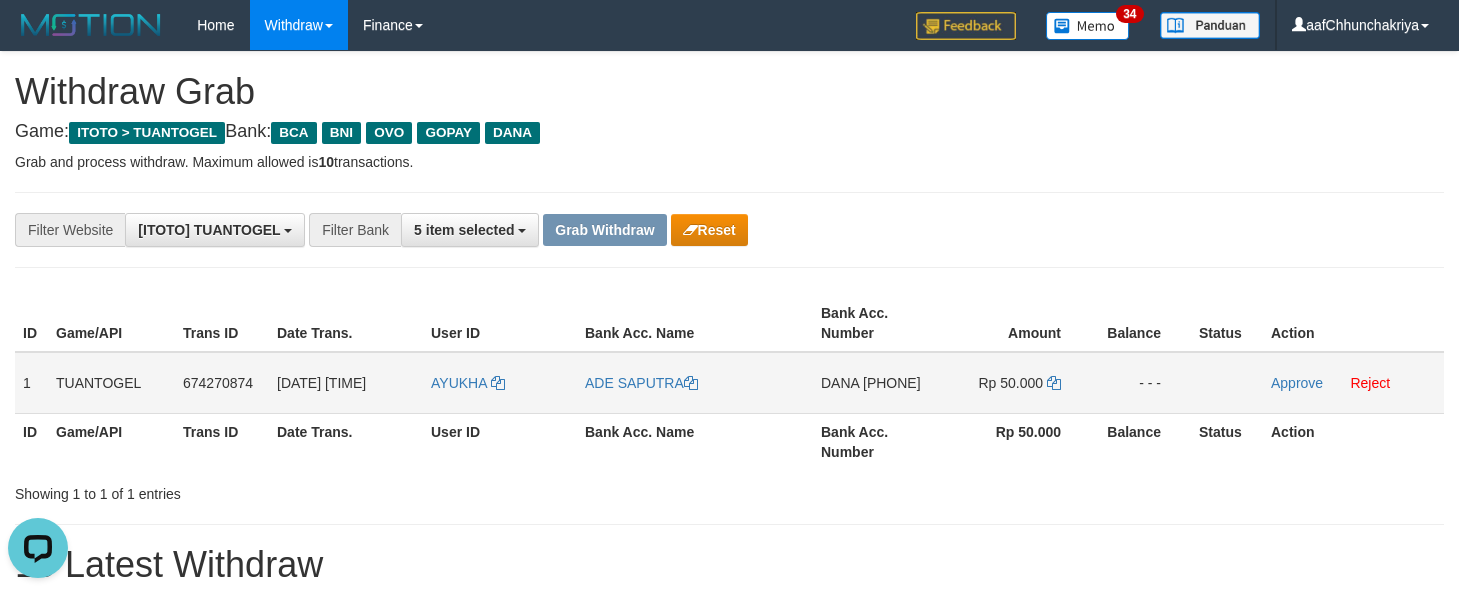 click on "AYUKHA" at bounding box center [500, 383] 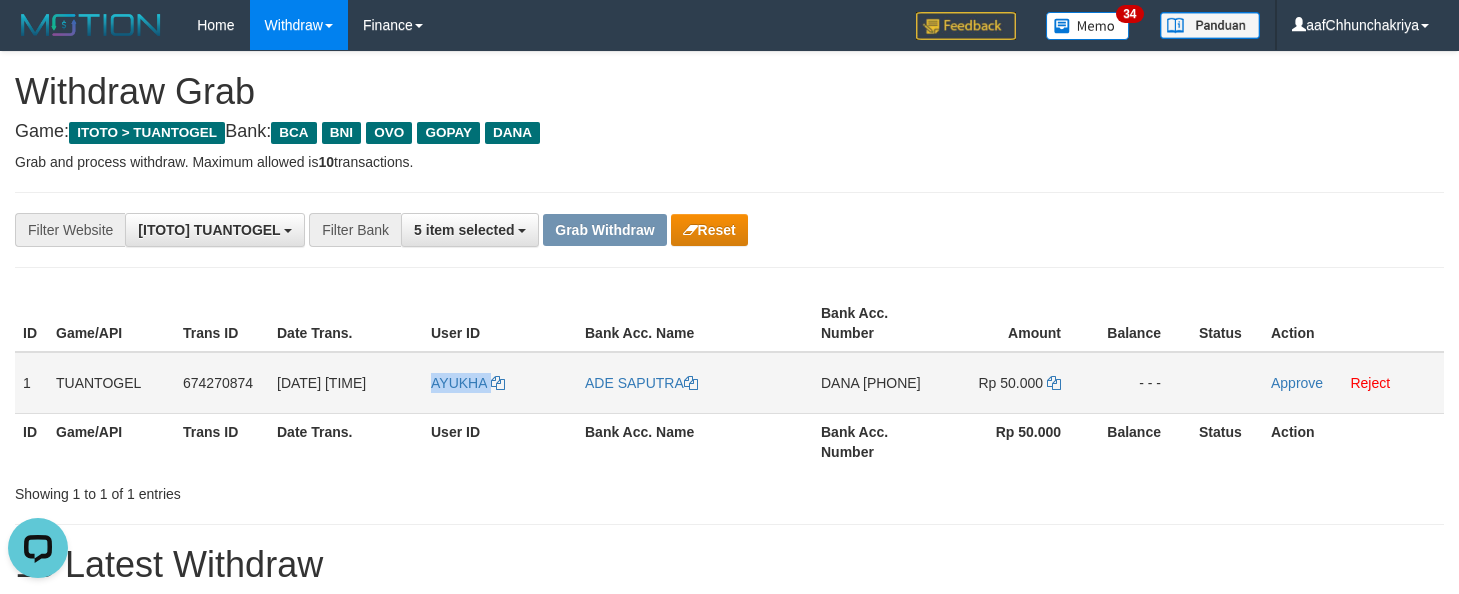 click on "AYUKHA" at bounding box center (500, 383) 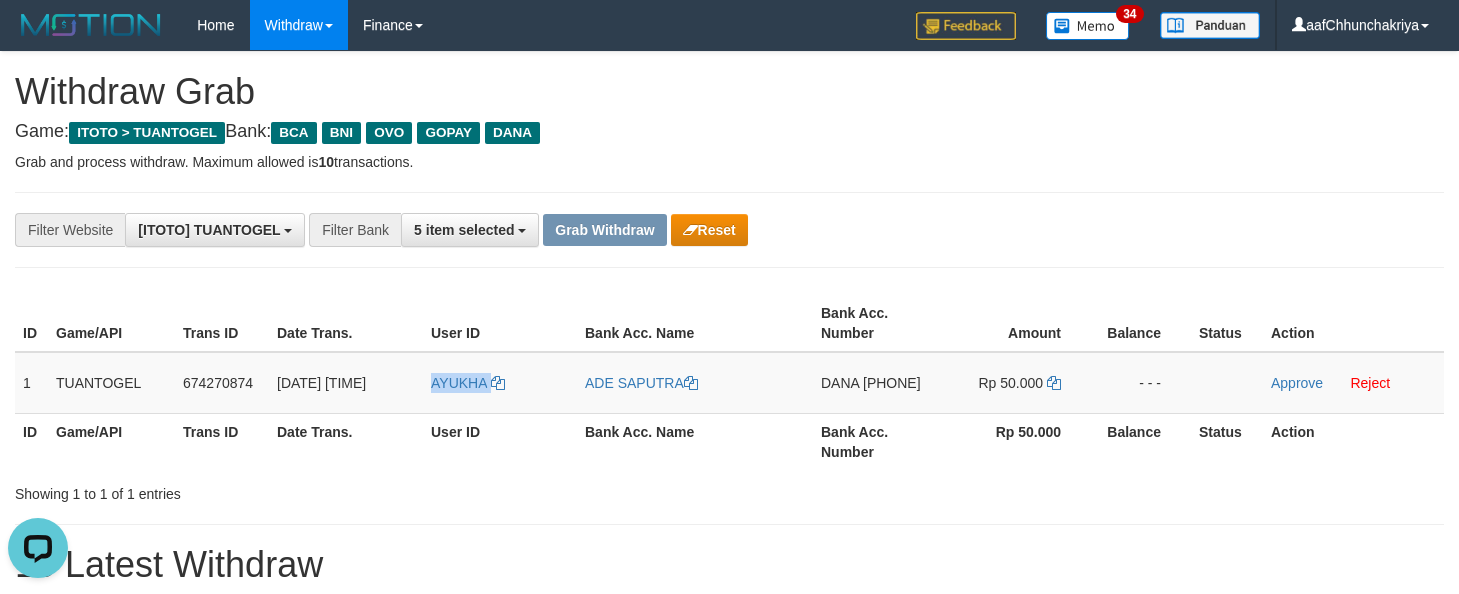 copy on "AYUKHA" 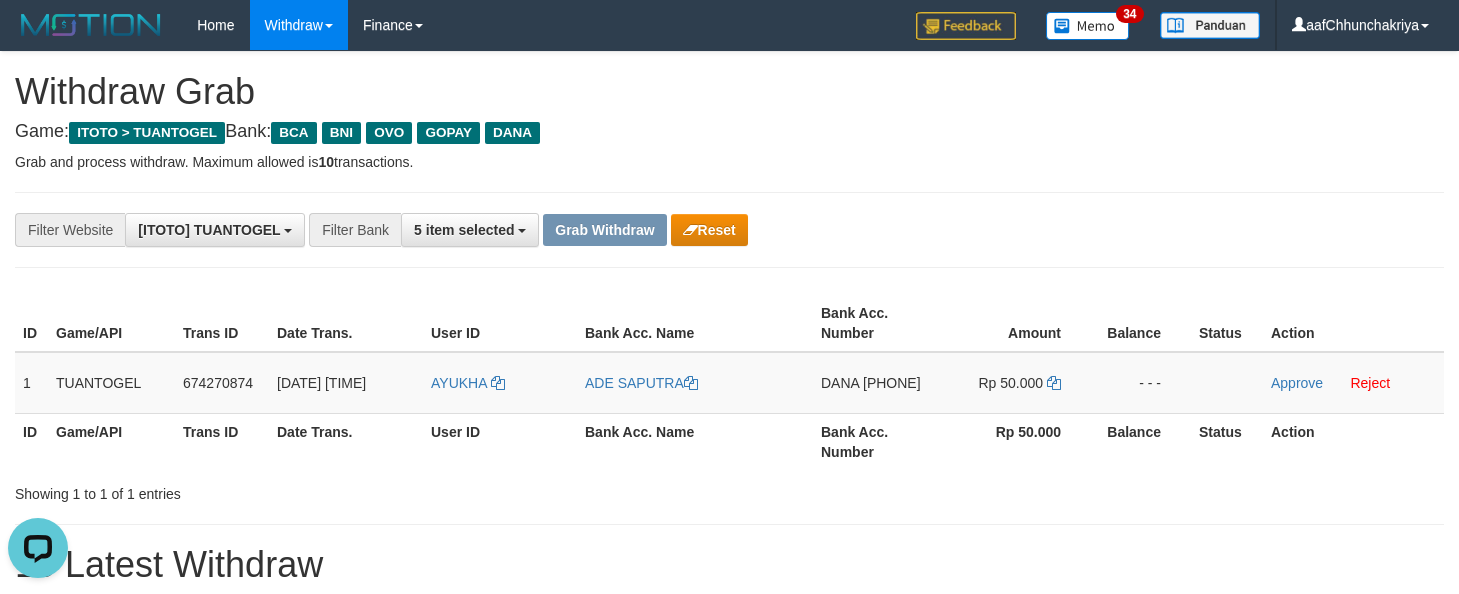 drag, startPoint x: 625, startPoint y: 515, endPoint x: 761, endPoint y: 505, distance: 136.36716 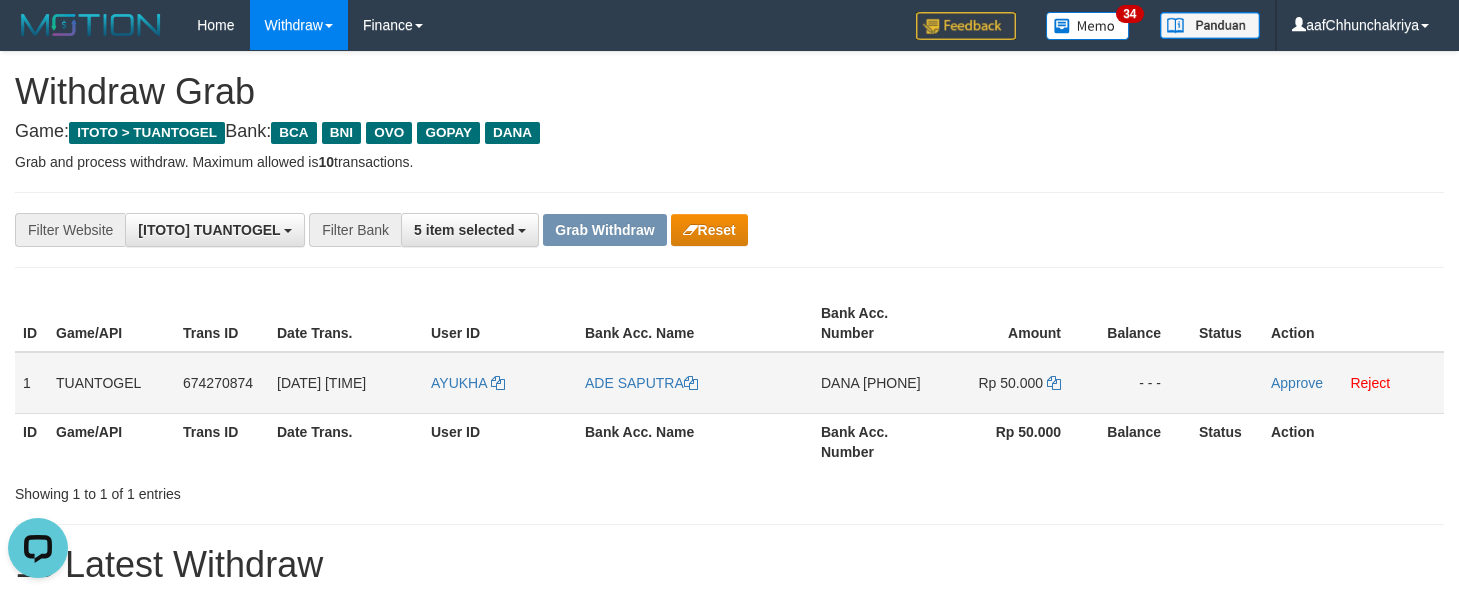 click on "AYUKHA" at bounding box center [500, 383] 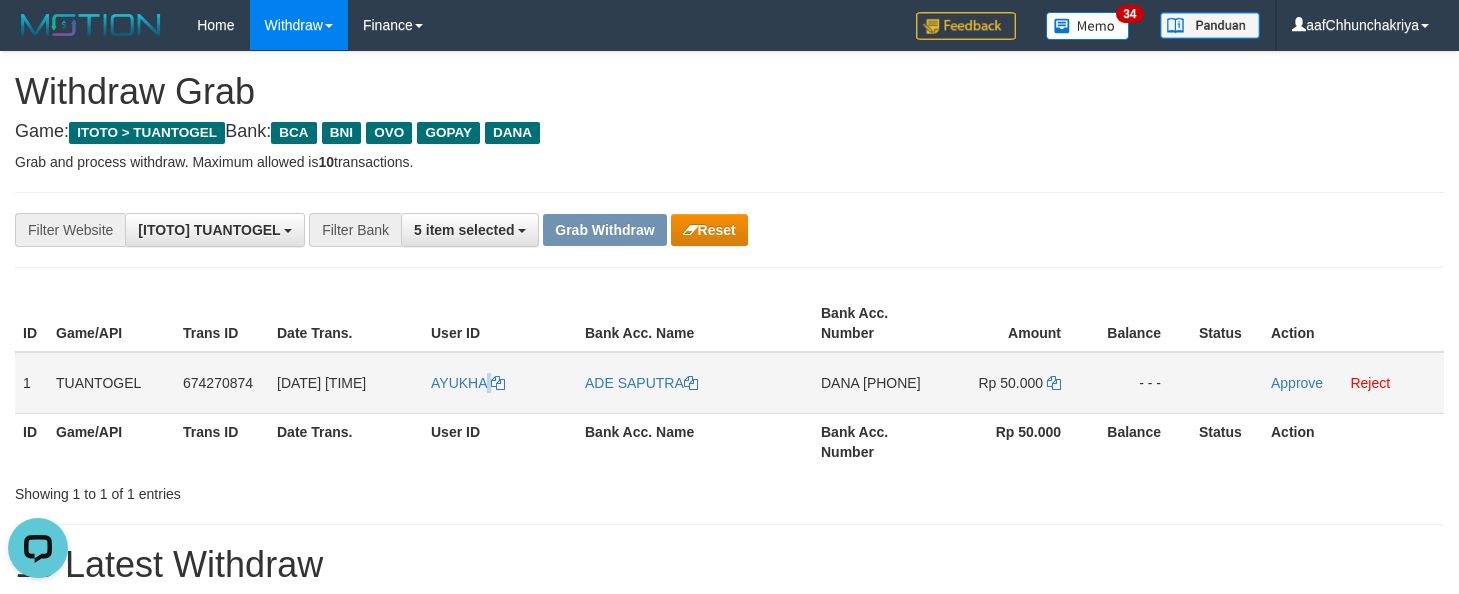 click on "AYUKHA" at bounding box center (500, 383) 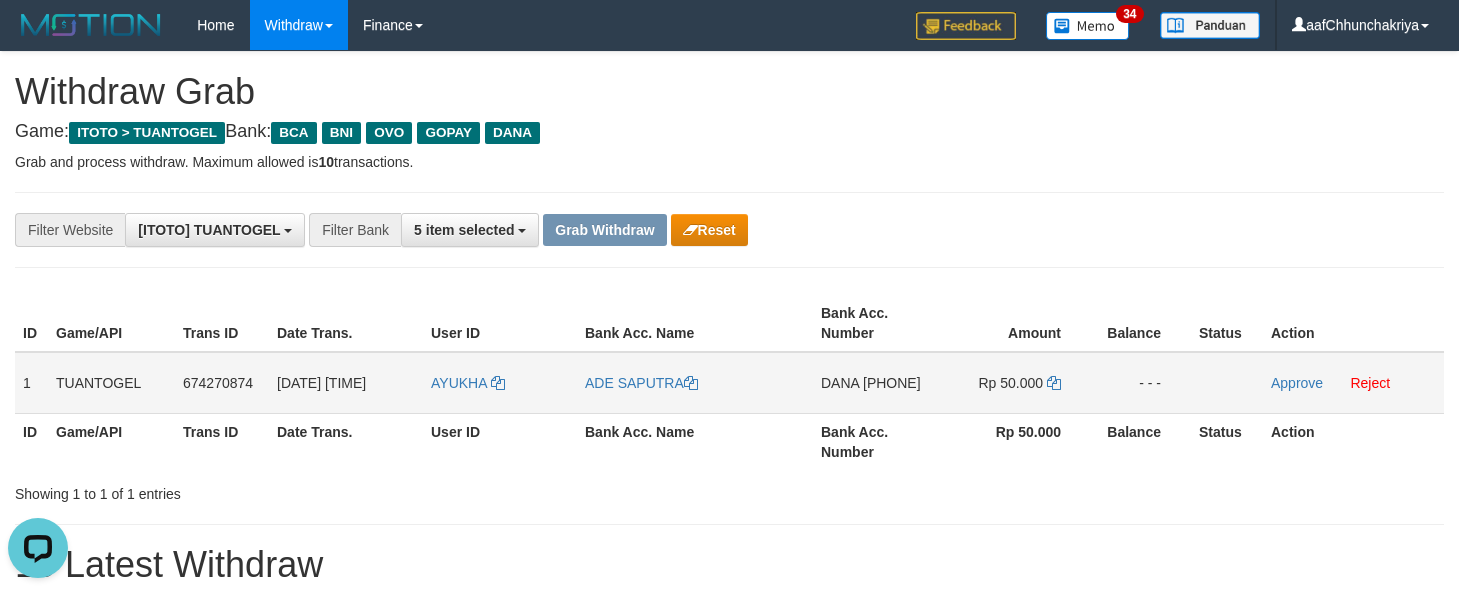click on "AYUKHA" at bounding box center (500, 383) 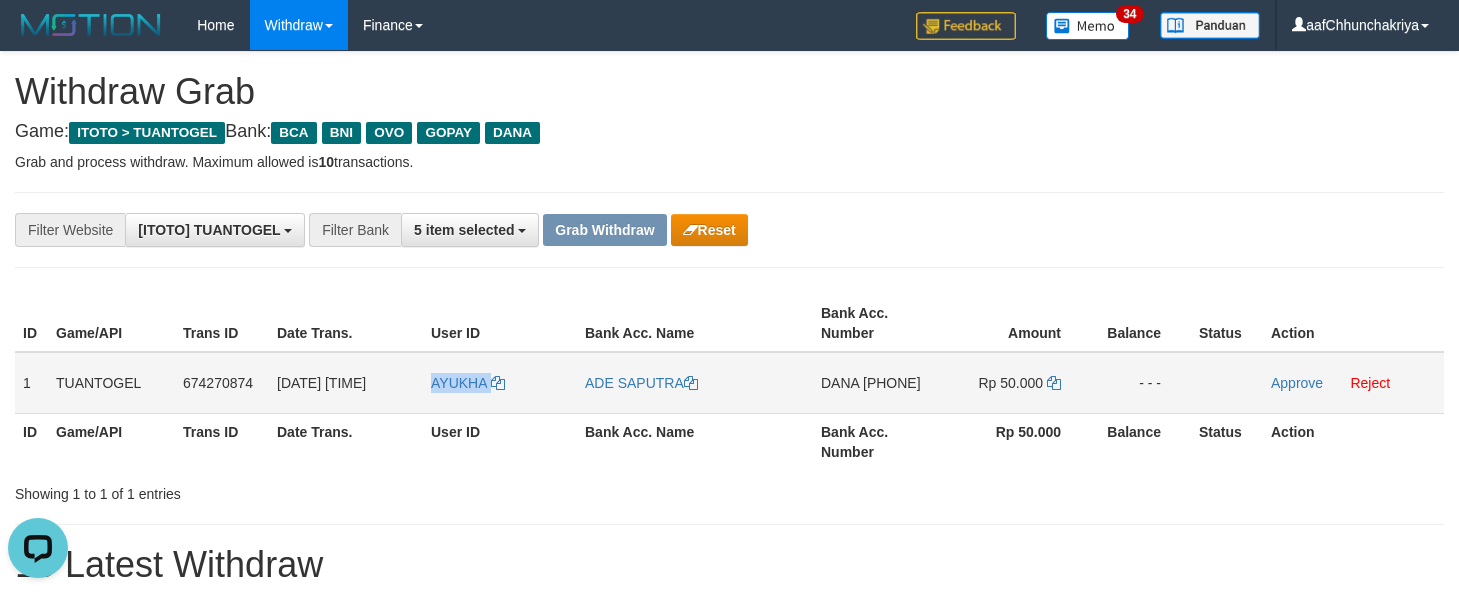 click on "AYUKHA" at bounding box center [500, 383] 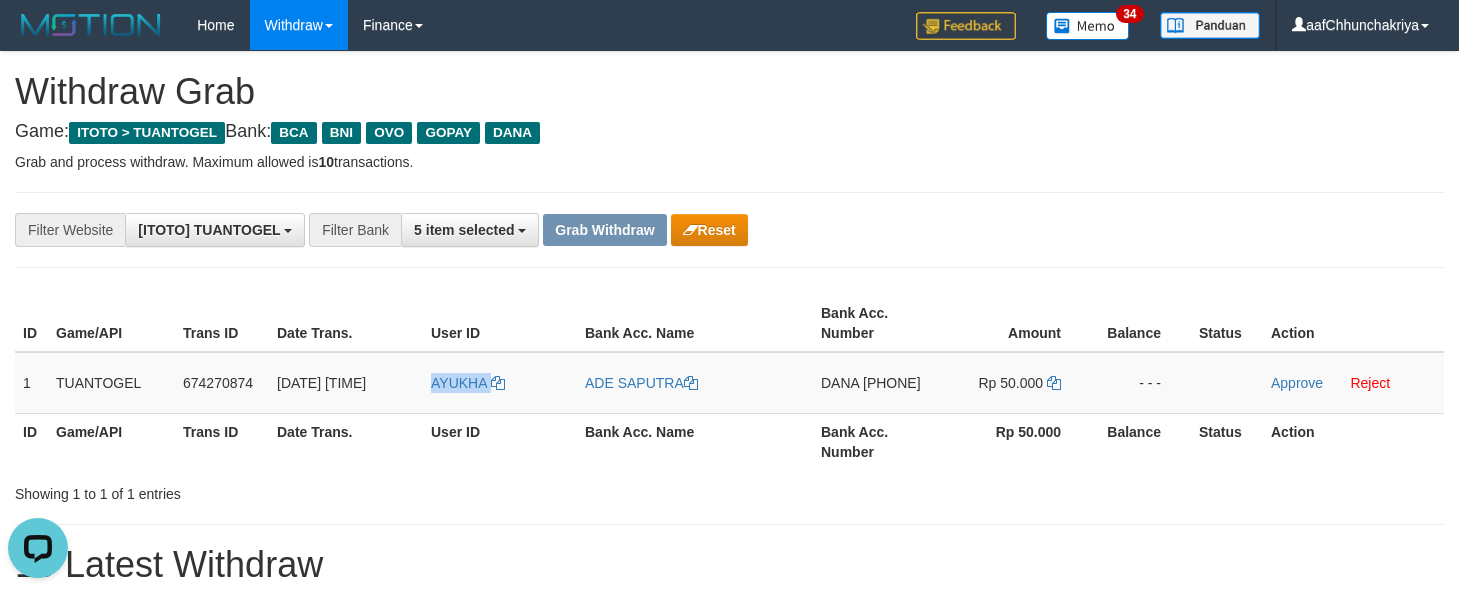copy on "AYUKHA" 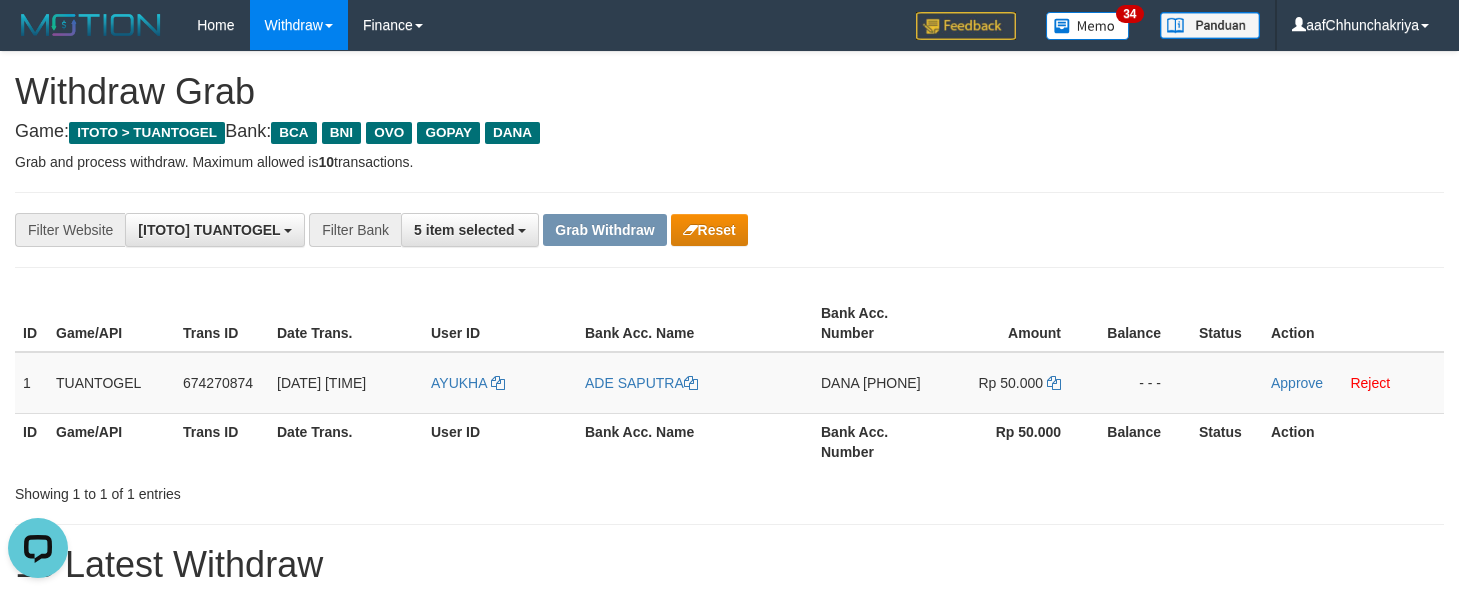 drag, startPoint x: 1275, startPoint y: 102, endPoint x: 1309, endPoint y: 143, distance: 53.263496 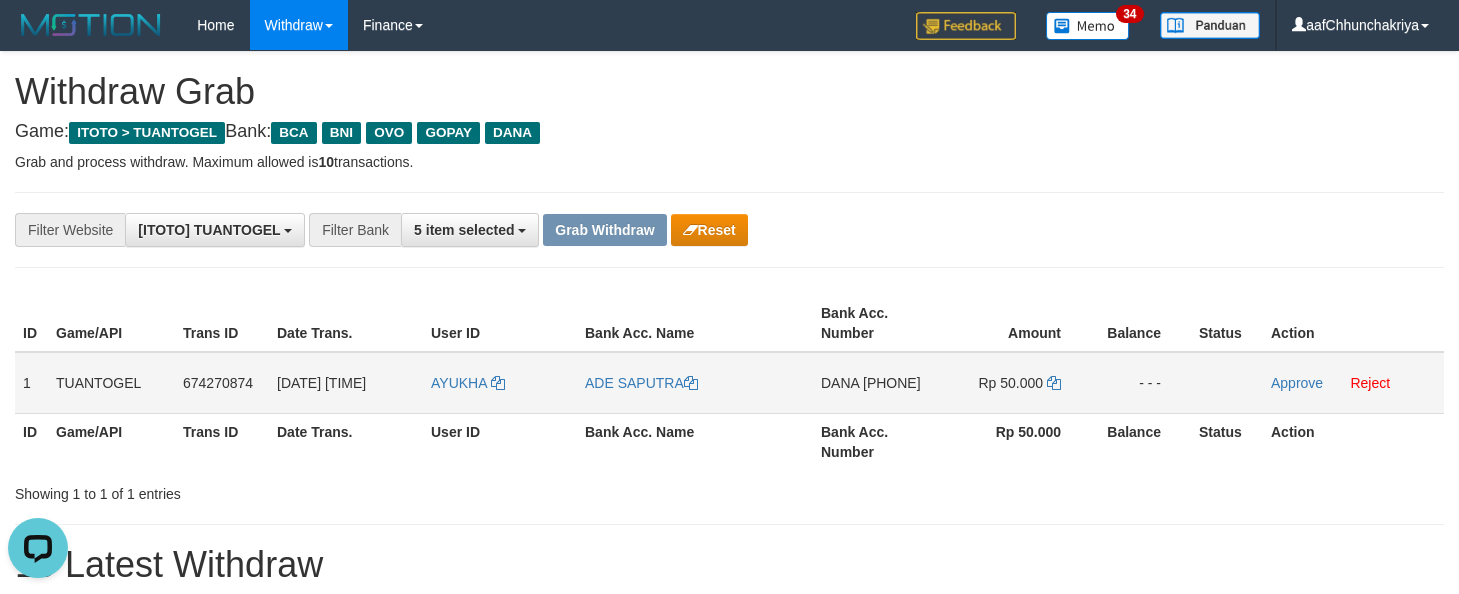 click on "DANA
085794610134" at bounding box center [876, 383] 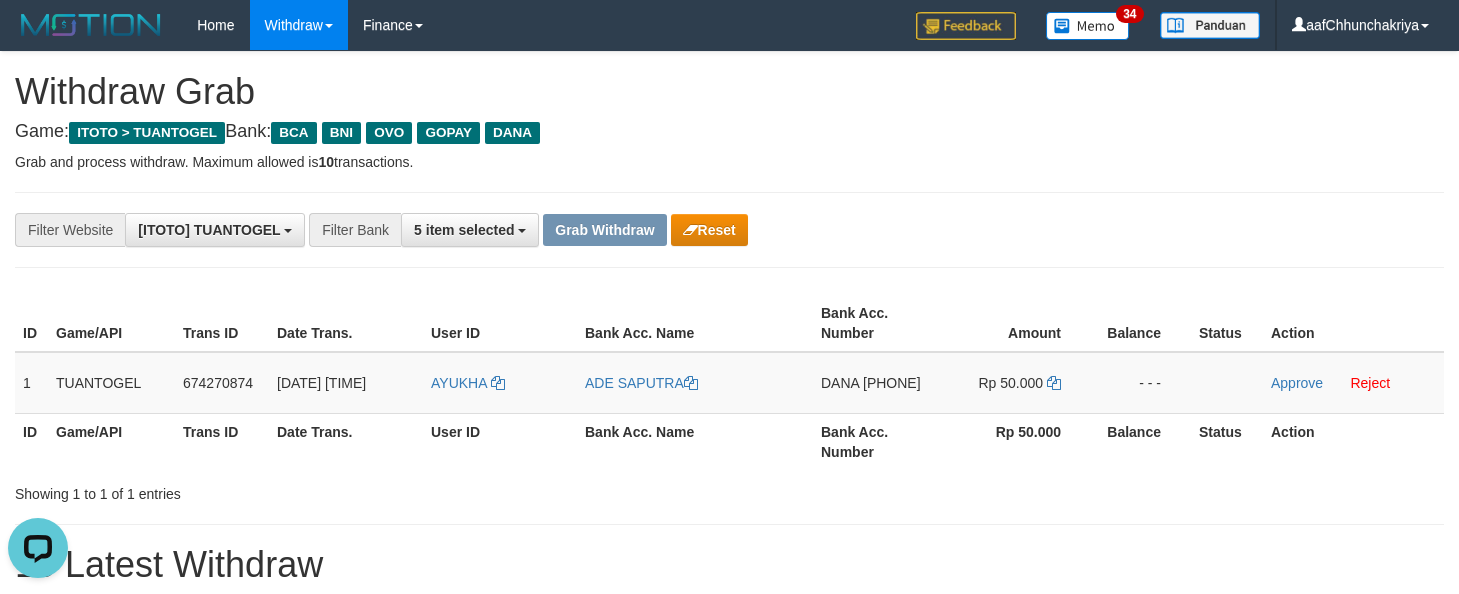 drag, startPoint x: 872, startPoint y: 430, endPoint x: 1439, endPoint y: 327, distance: 576.2794 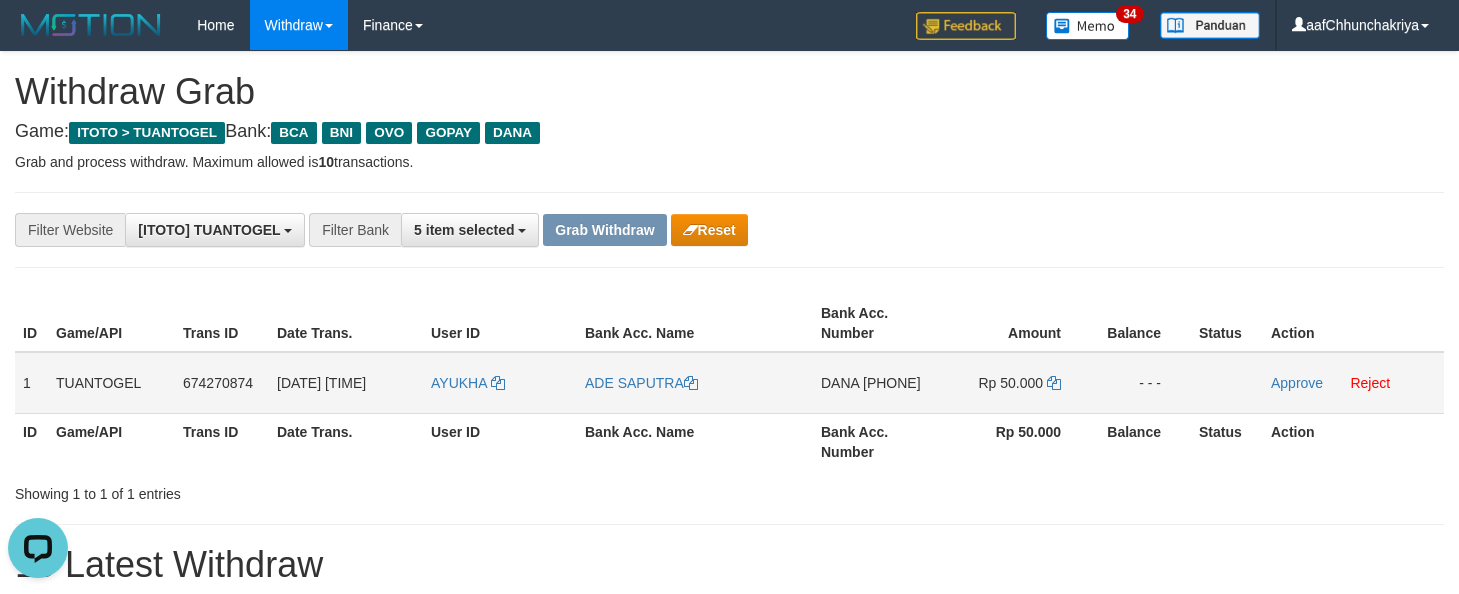 click on "Rp 50.000" at bounding box center (1015, 383) 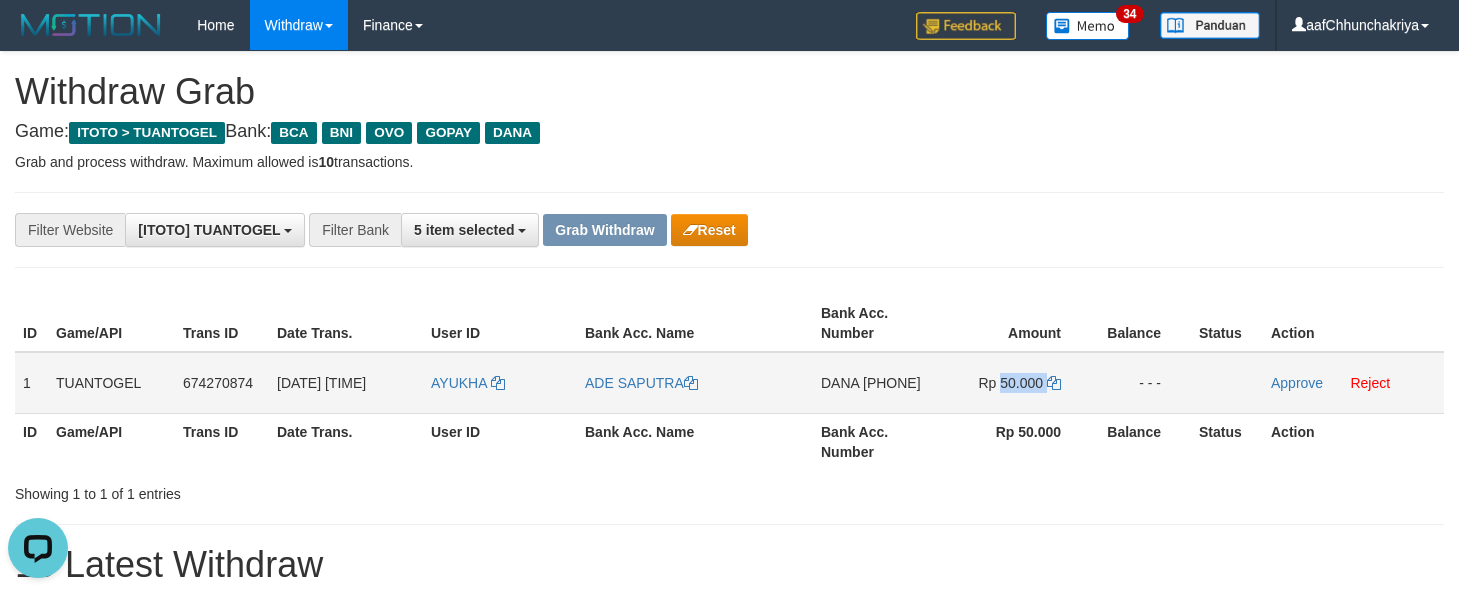 click on "Rp 50.000" at bounding box center [1015, 383] 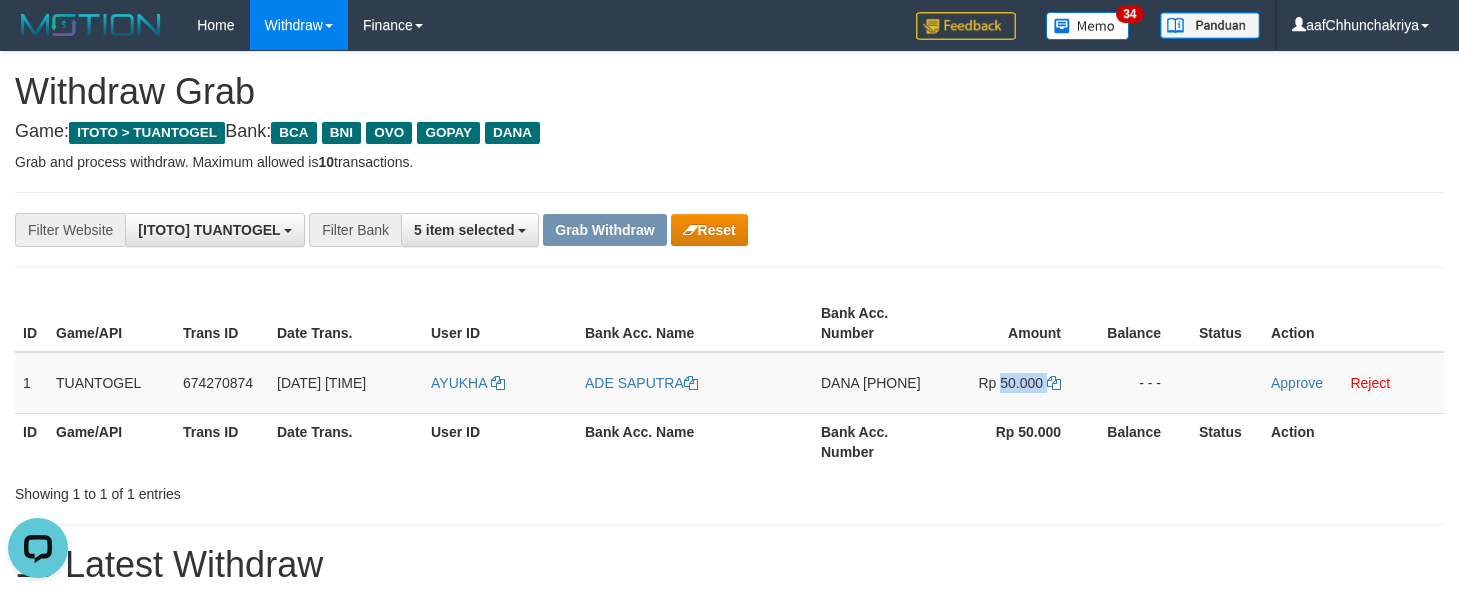 copy on "50.000" 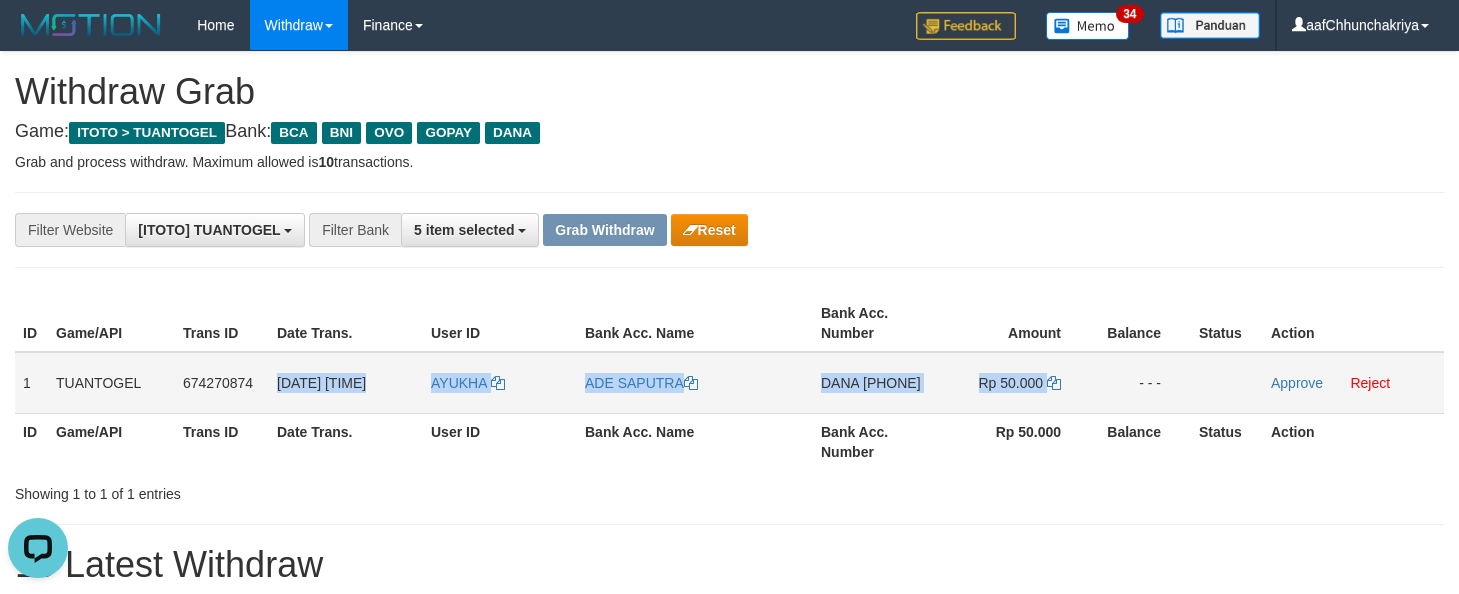 drag, startPoint x: 276, startPoint y: 383, endPoint x: 1163, endPoint y: 420, distance: 887.77136 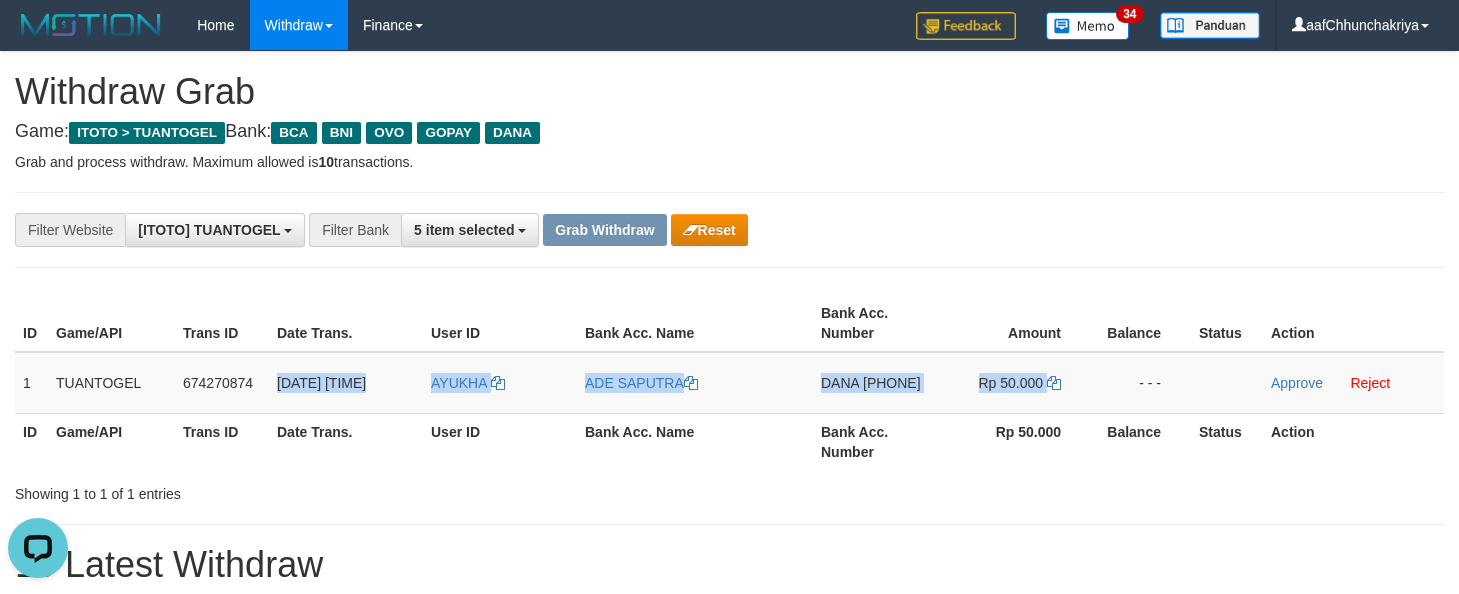 copy on "02/08/2025 09:52:37
AYUKHA
ADE SAPUTRA
DANA
085794610134
Rp 50.000" 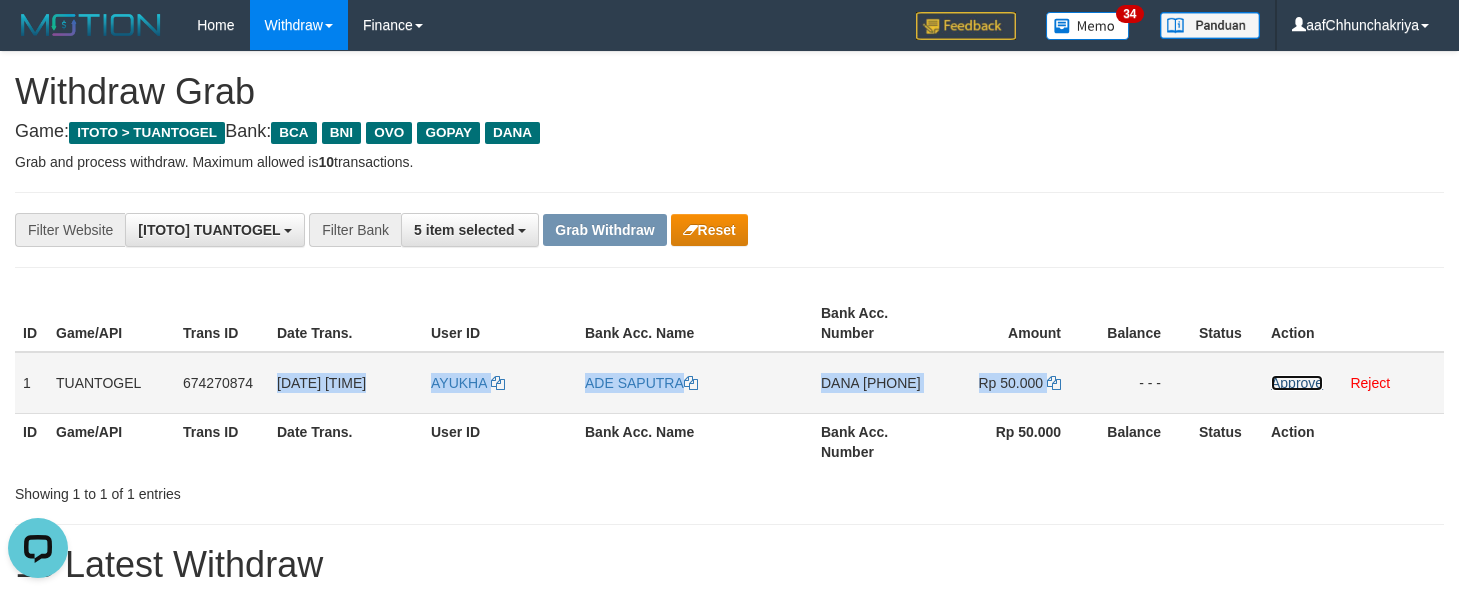 click on "Approve" at bounding box center [1297, 383] 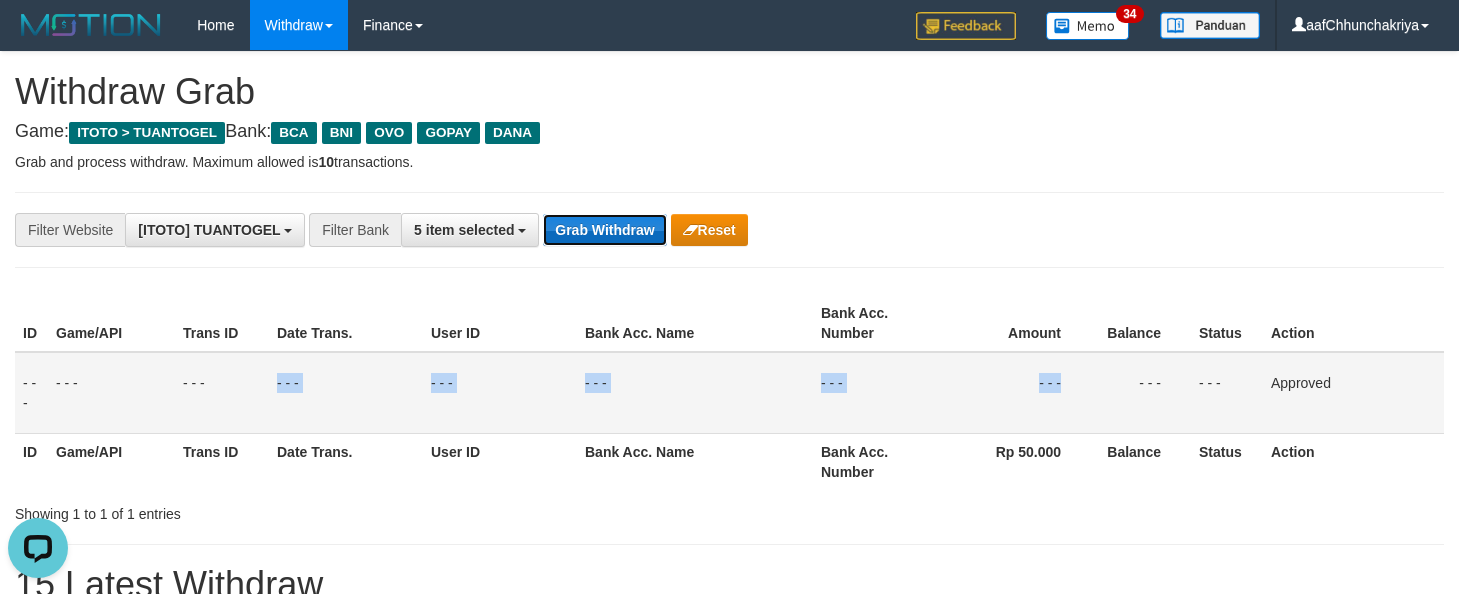 click on "Grab Withdraw" at bounding box center (604, 230) 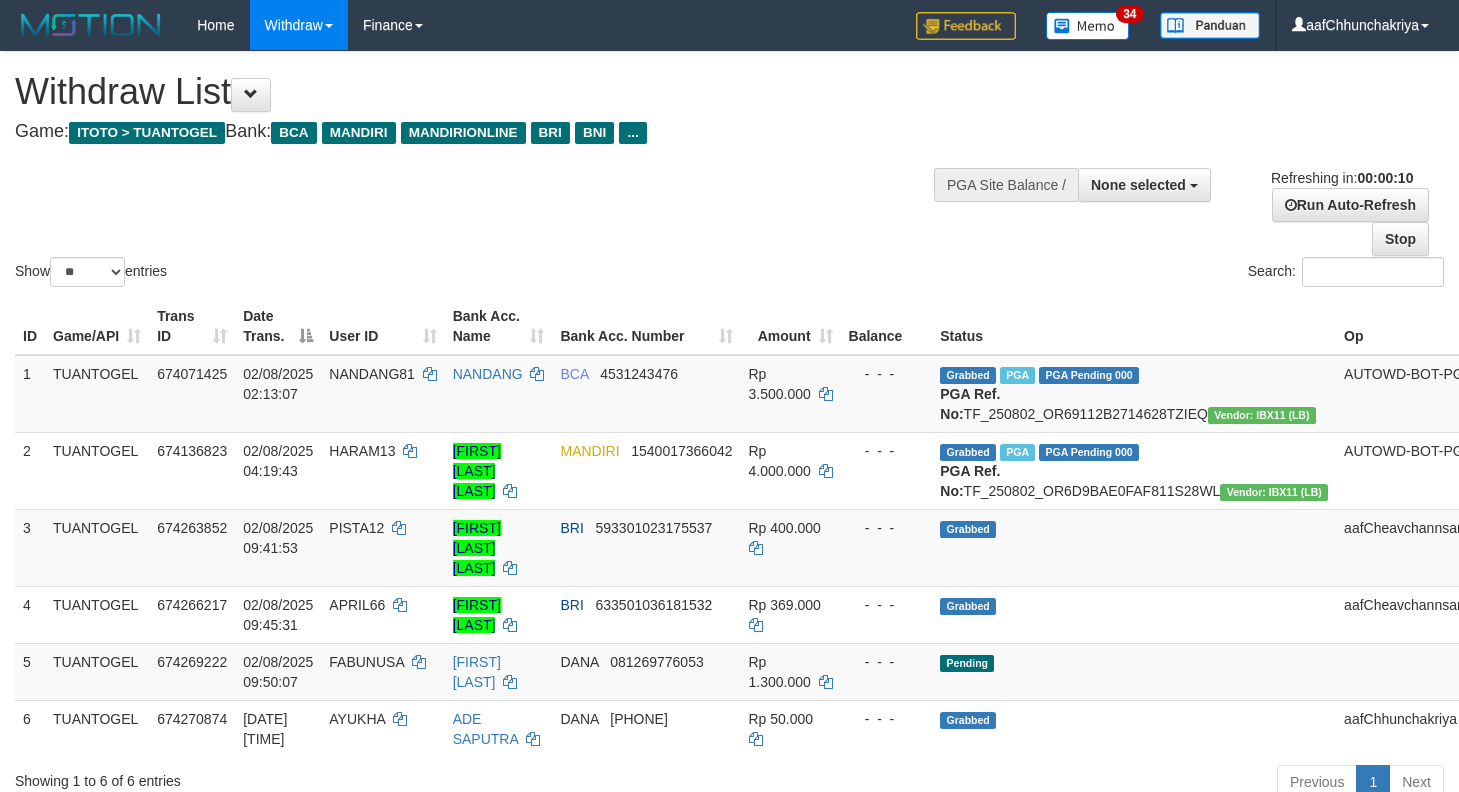 select 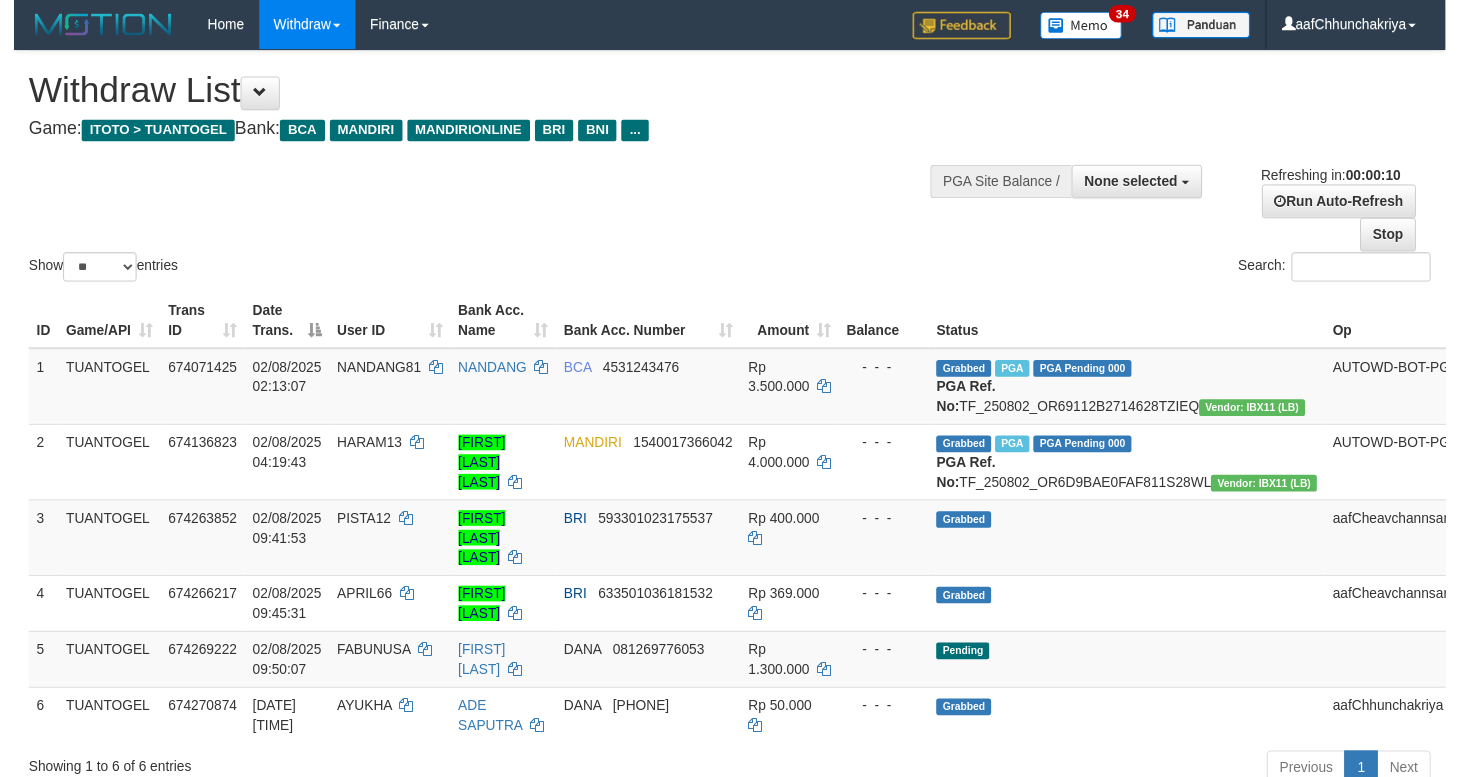 scroll, scrollTop: 0, scrollLeft: 0, axis: both 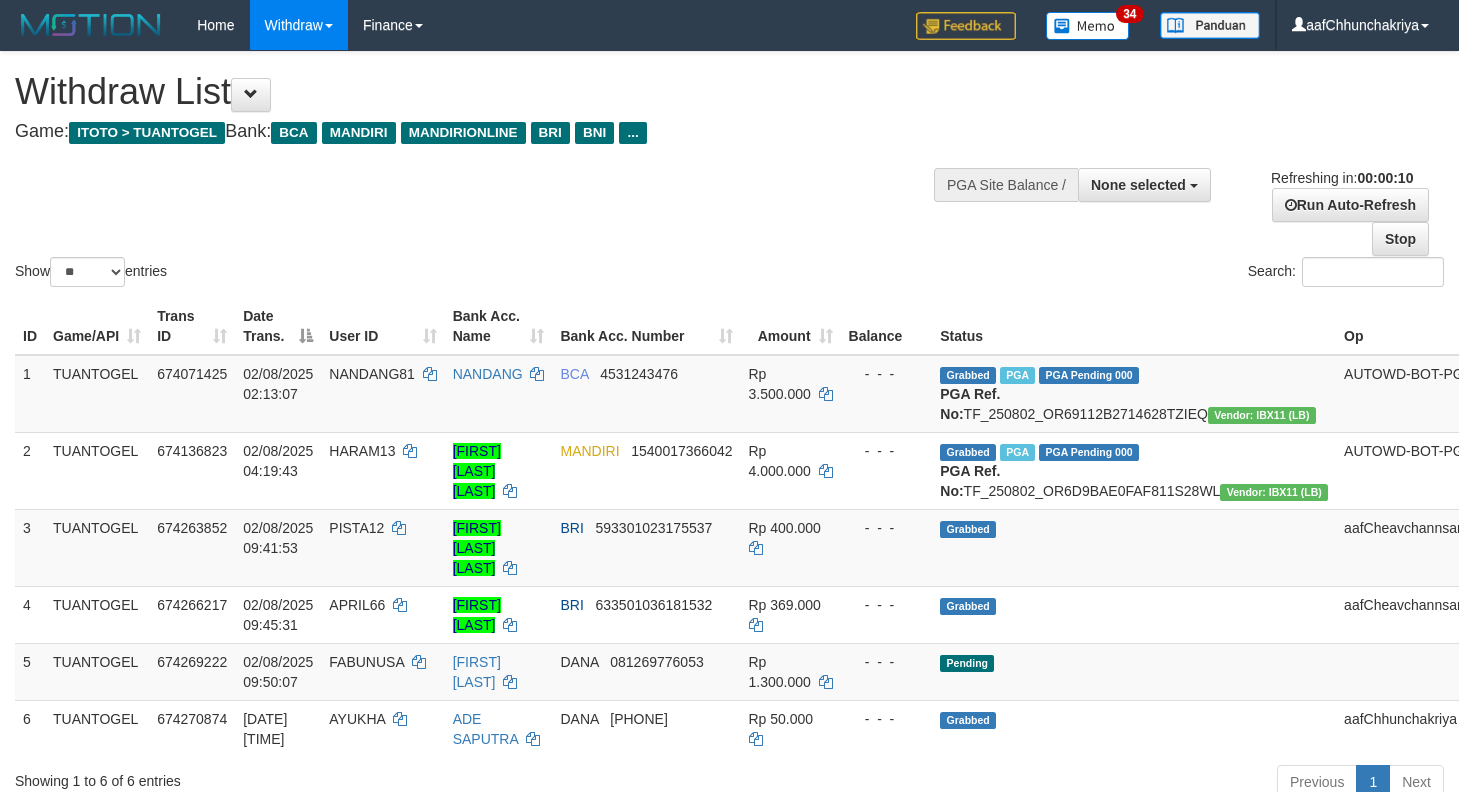 select 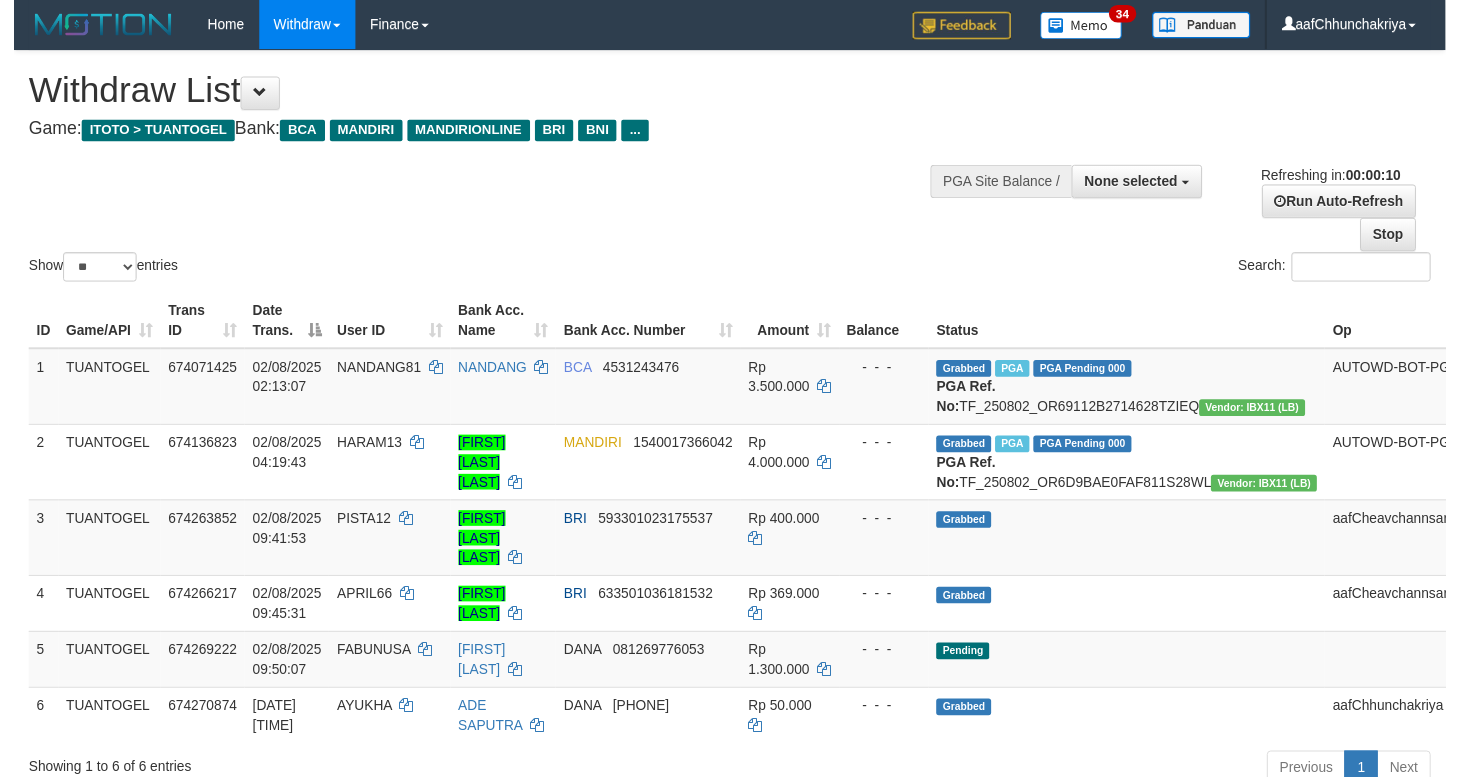 scroll, scrollTop: 0, scrollLeft: 0, axis: both 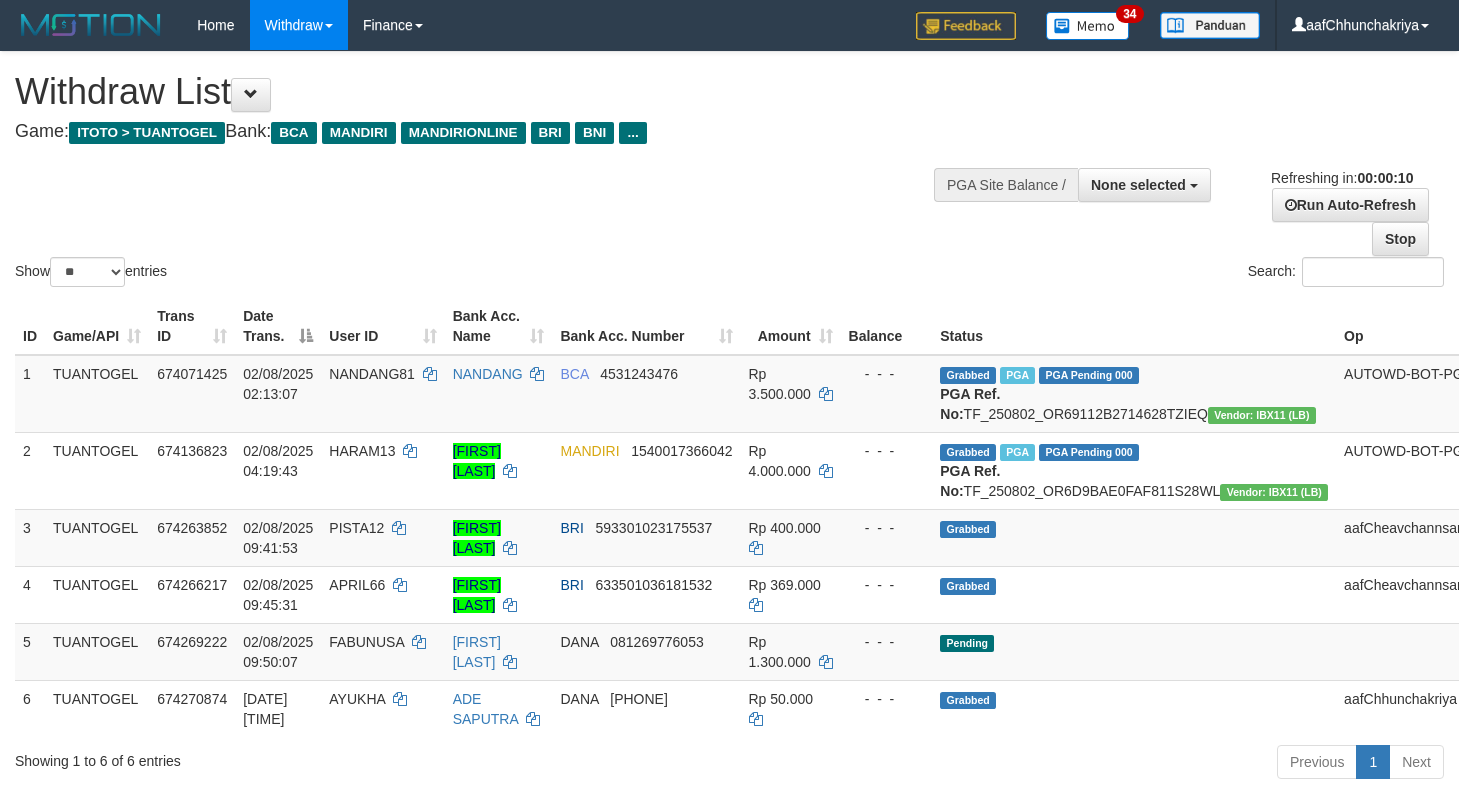 select 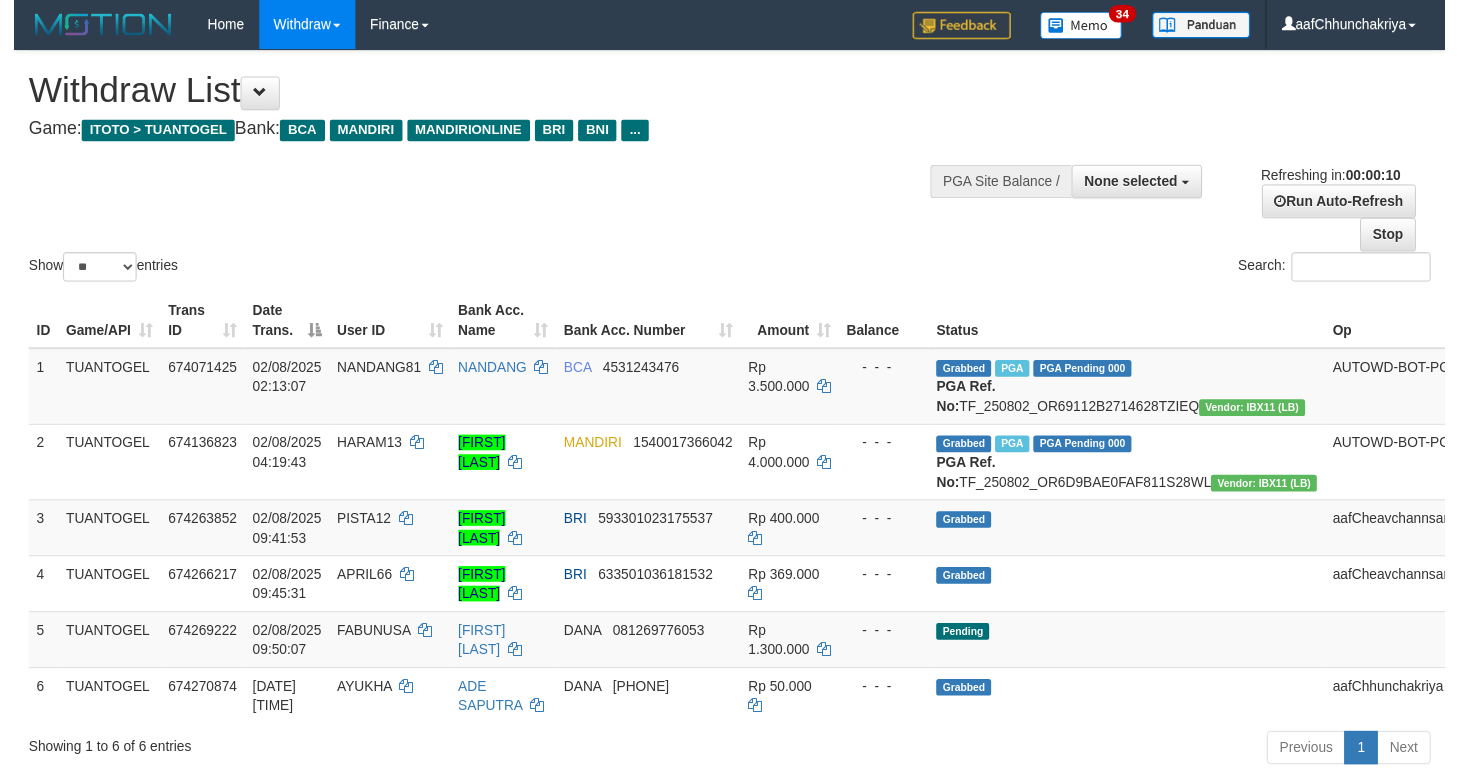 scroll, scrollTop: 0, scrollLeft: 0, axis: both 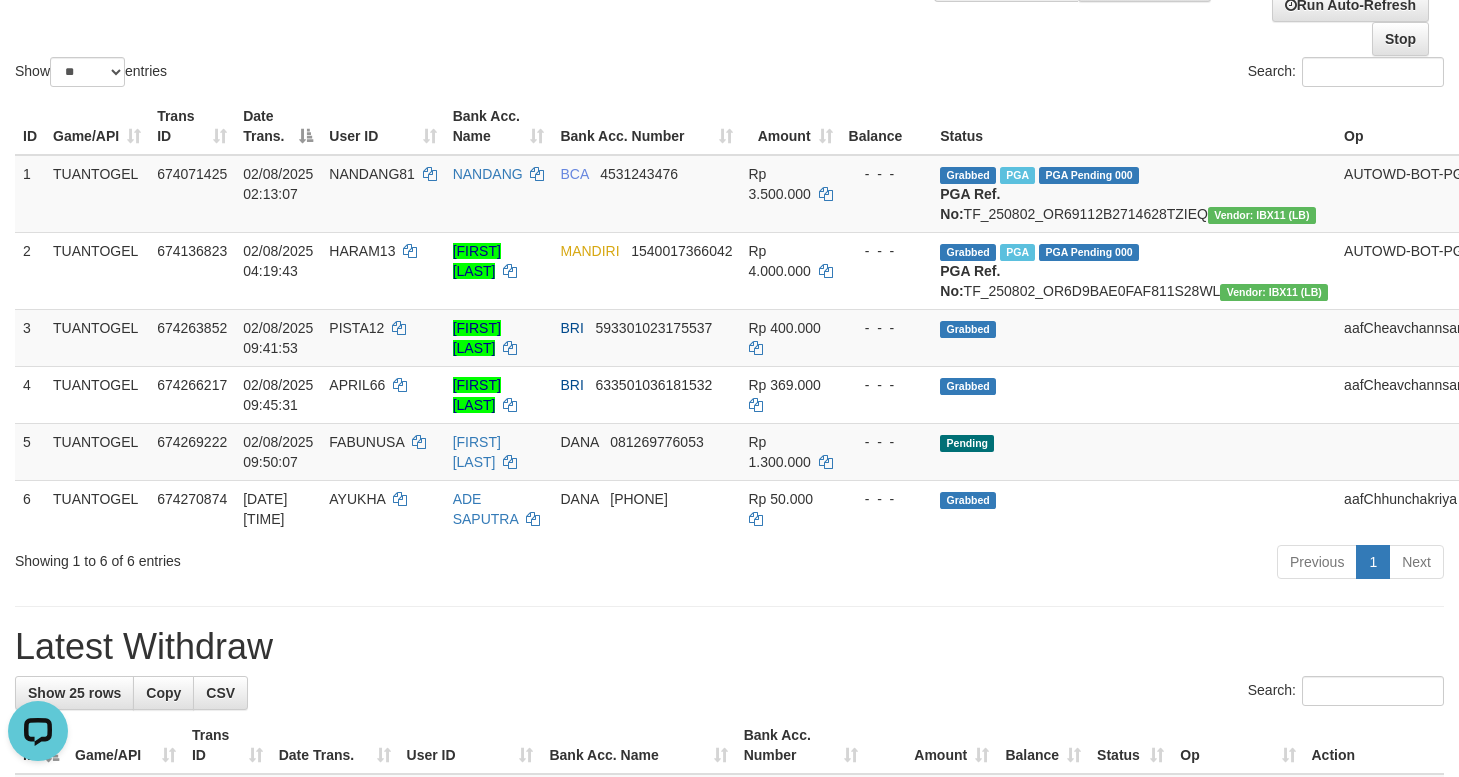 click on "**********" at bounding box center (729, 1092) 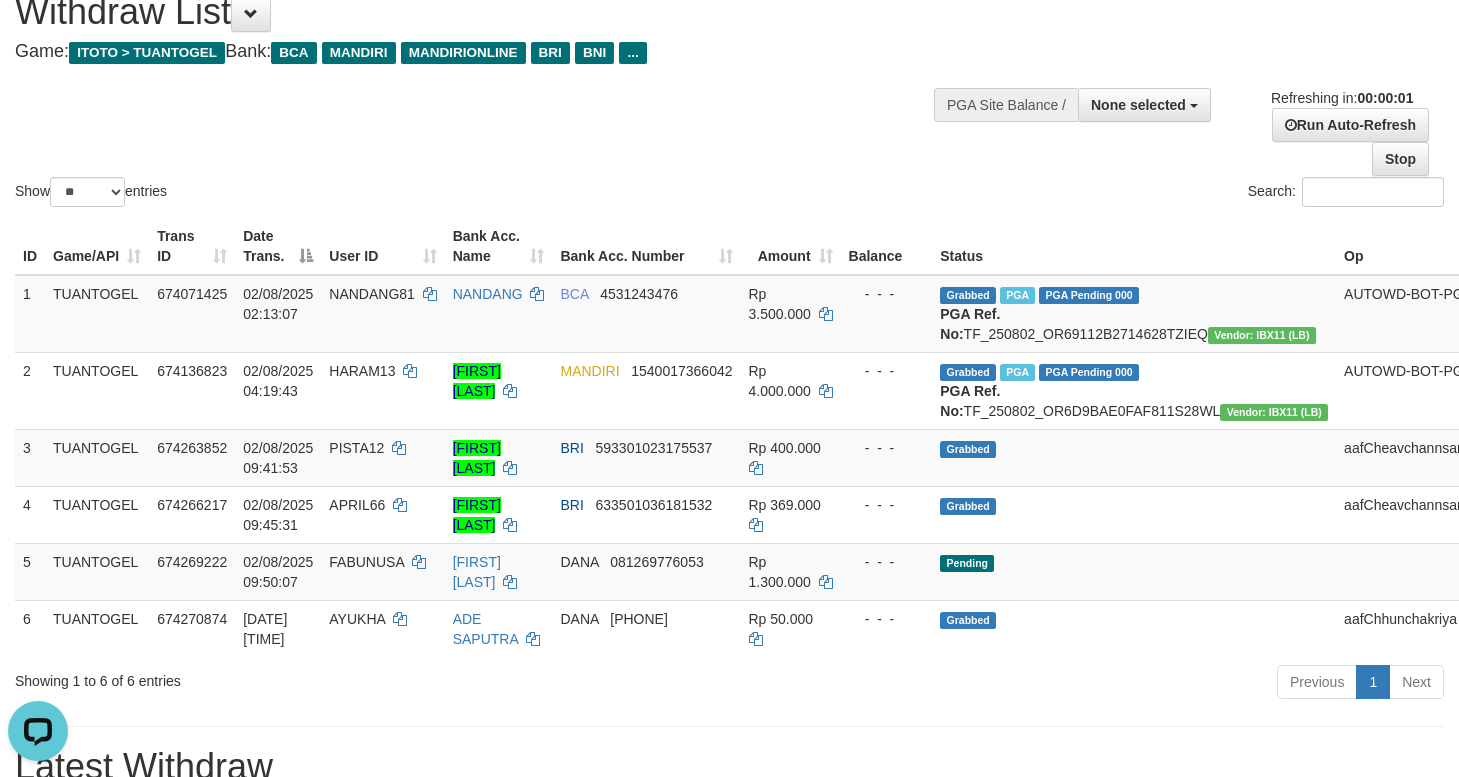 scroll, scrollTop: 0, scrollLeft: 0, axis: both 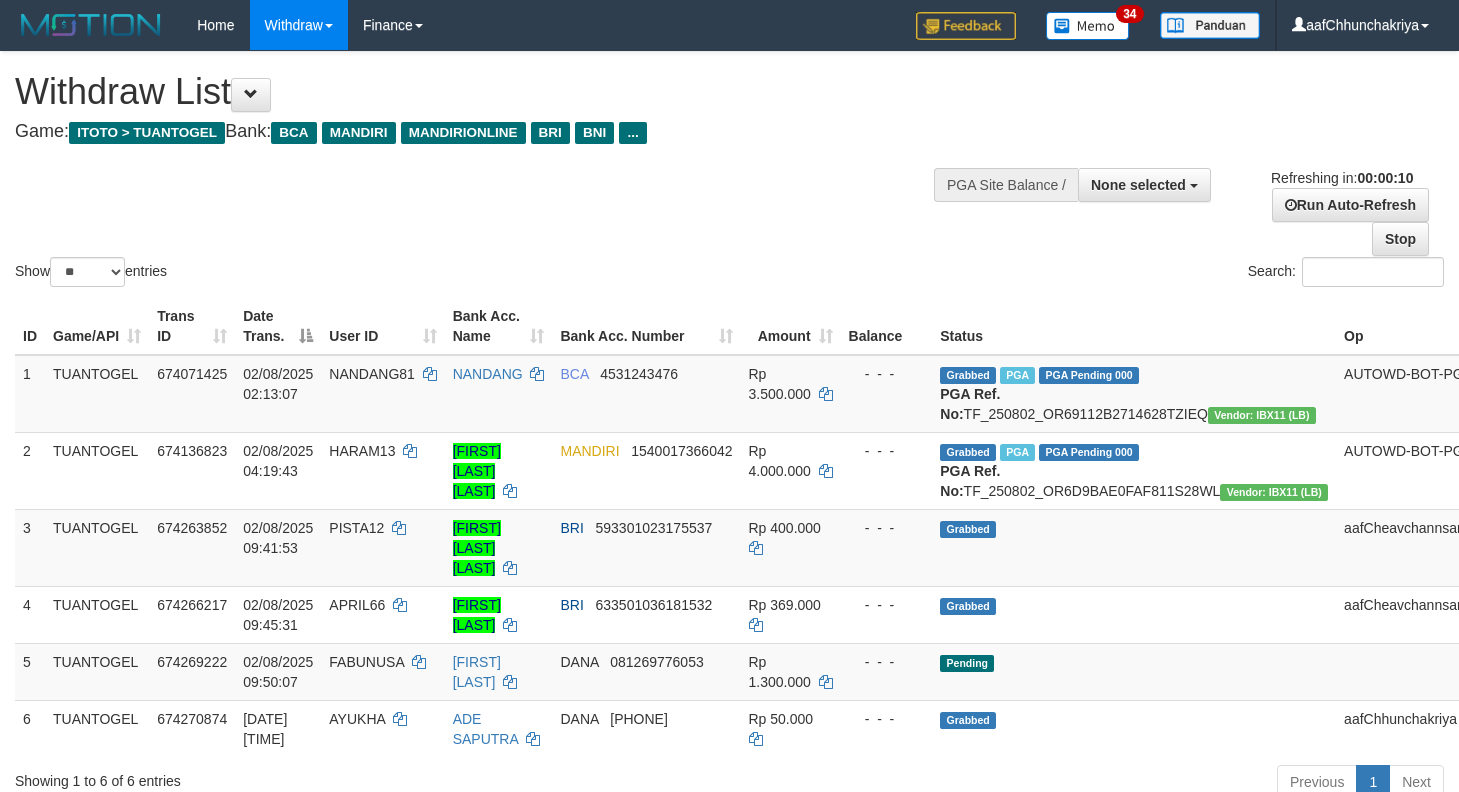 select 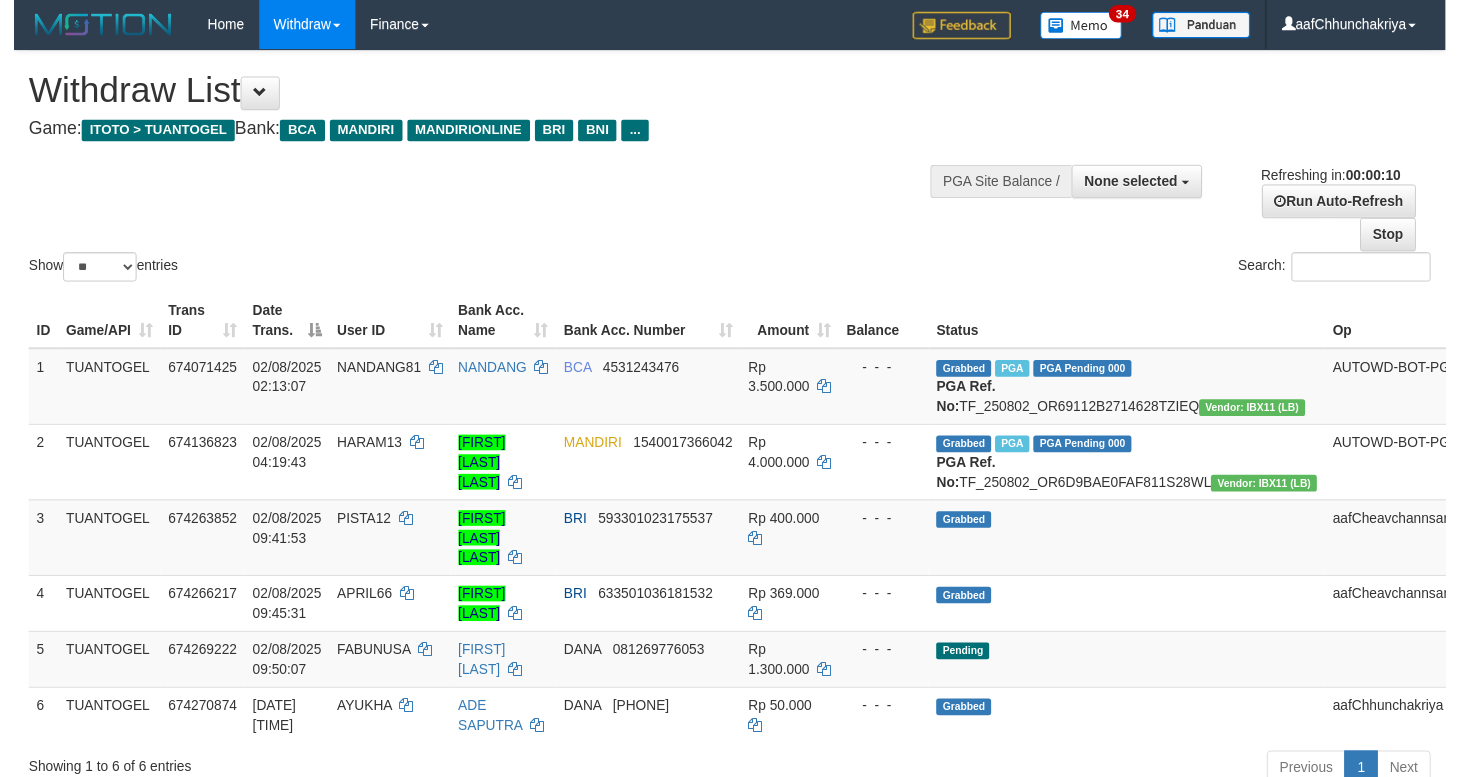 scroll, scrollTop: 0, scrollLeft: 0, axis: both 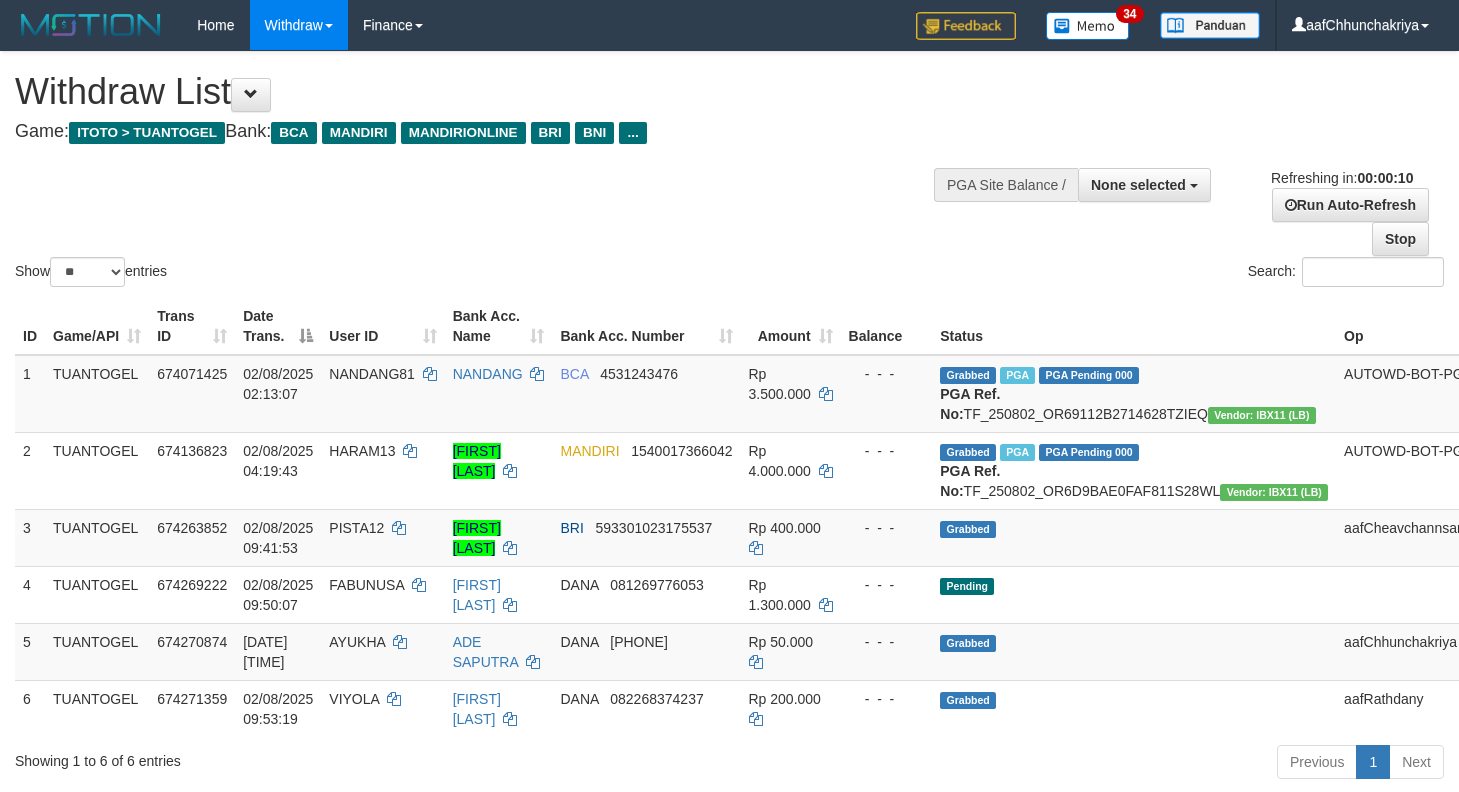 select 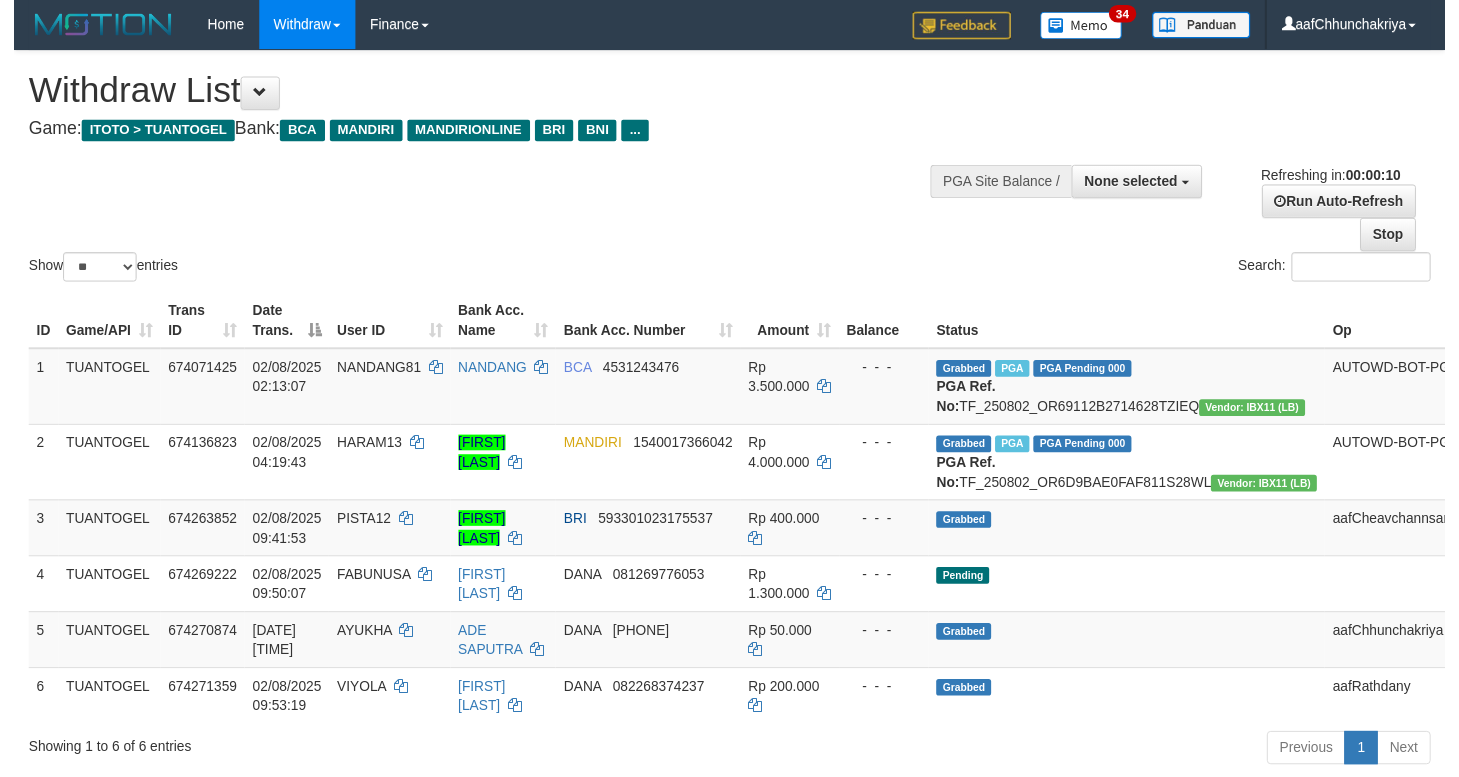 scroll, scrollTop: 0, scrollLeft: 0, axis: both 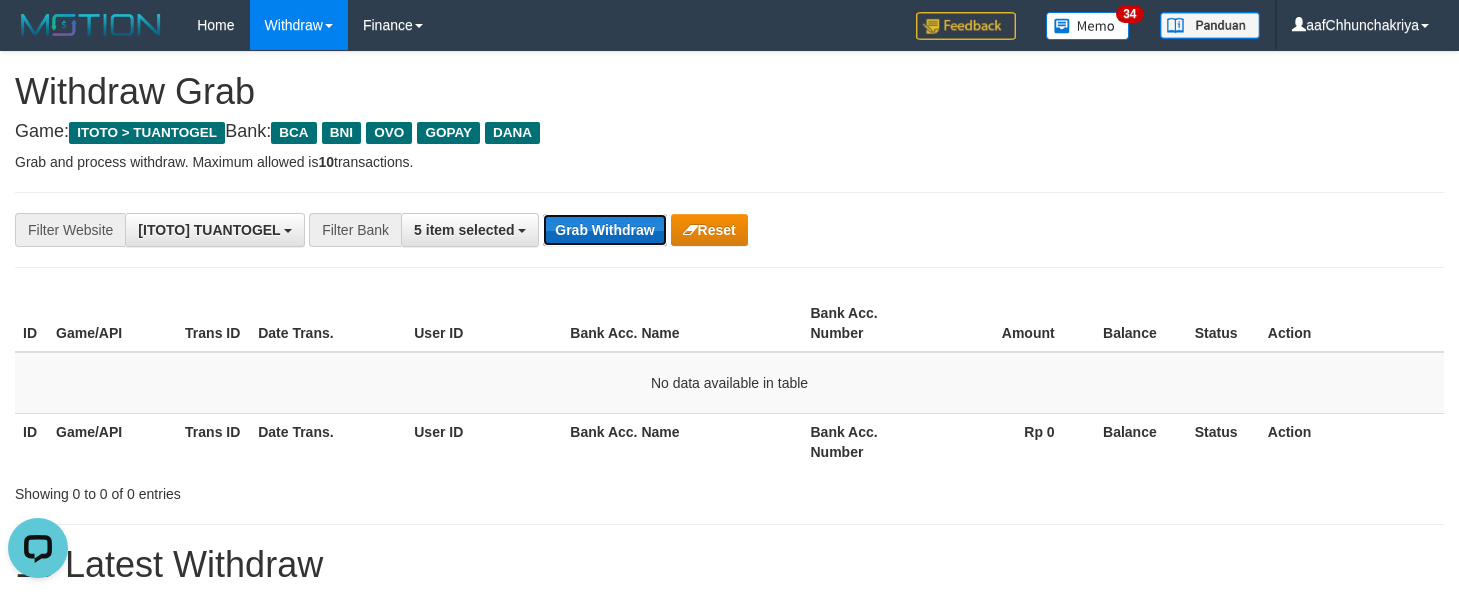 click on "Grab Withdraw" at bounding box center [604, 230] 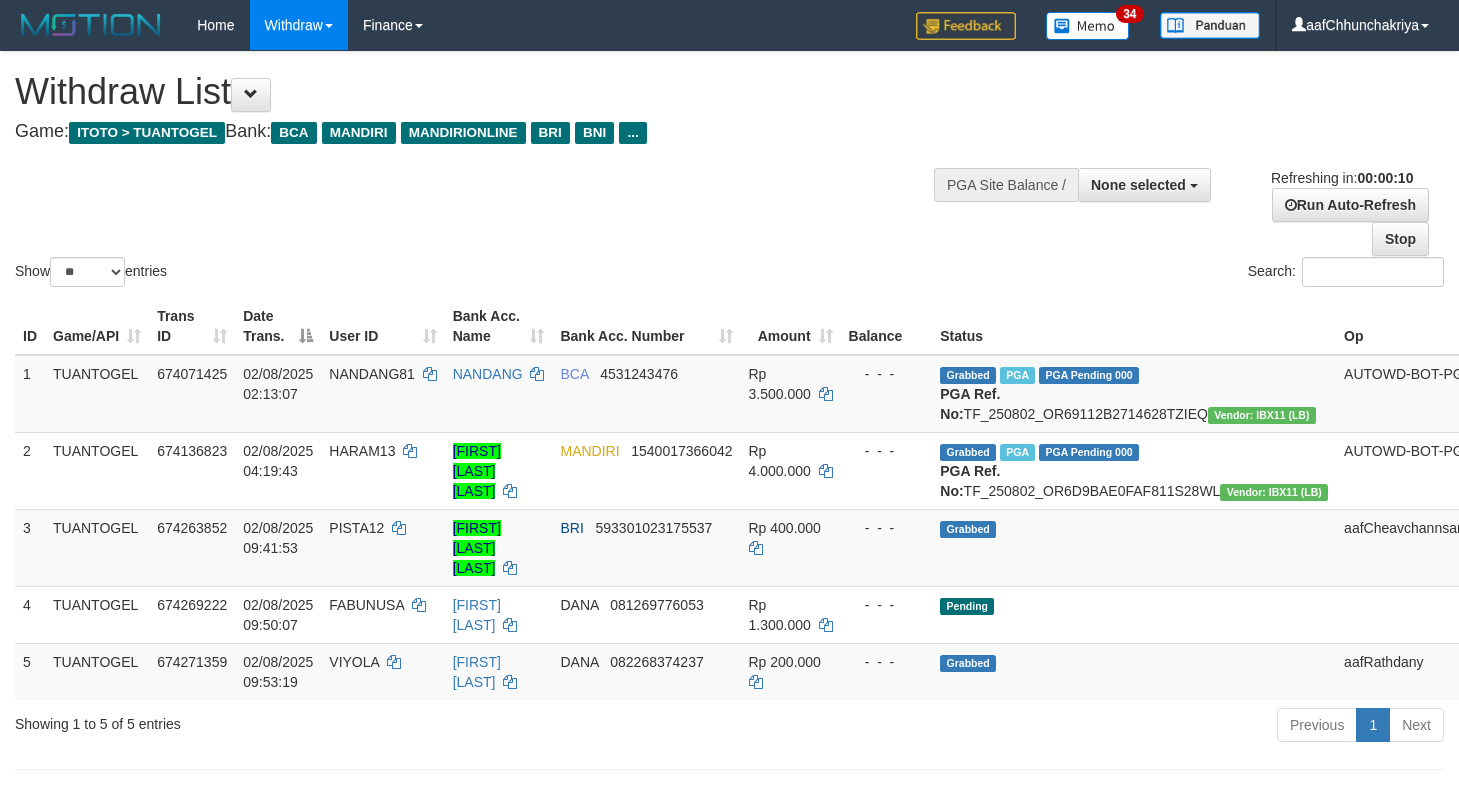 select 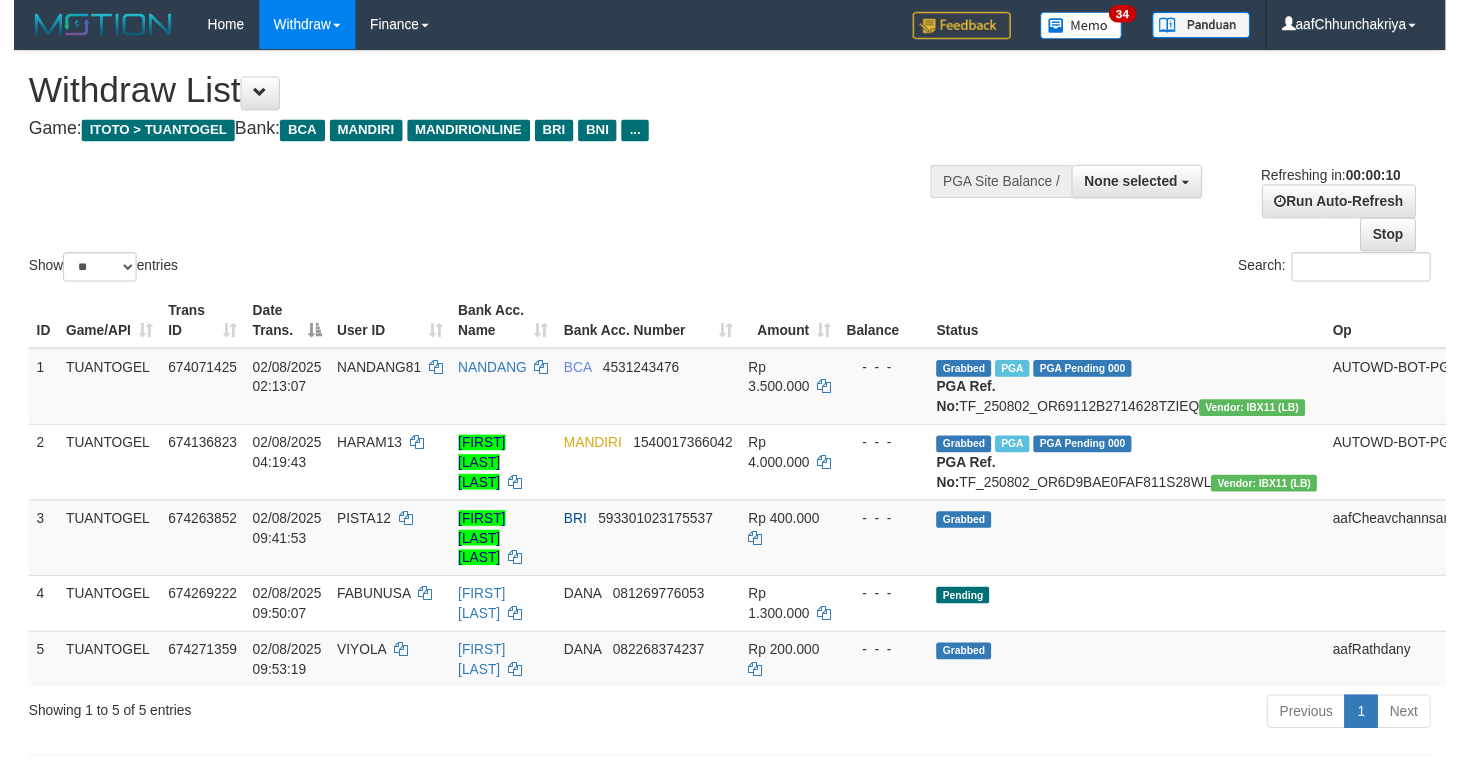 scroll, scrollTop: 0, scrollLeft: 0, axis: both 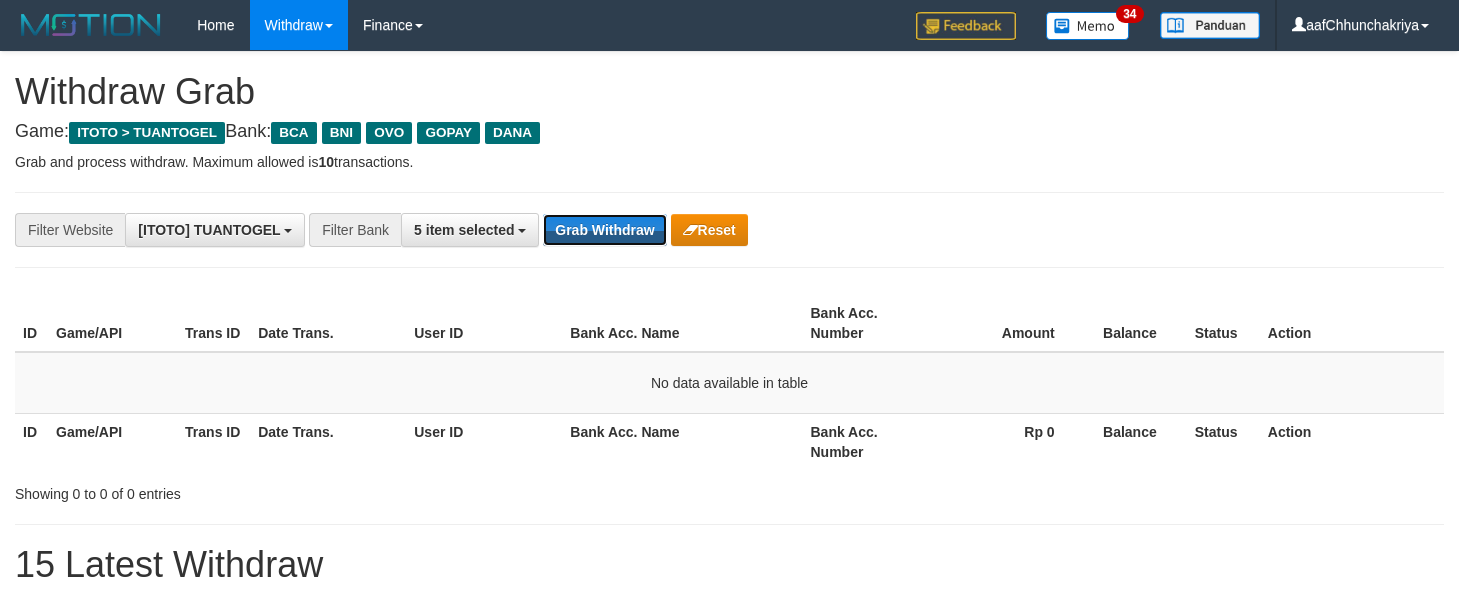 click on "Grab Withdraw" at bounding box center (604, 230) 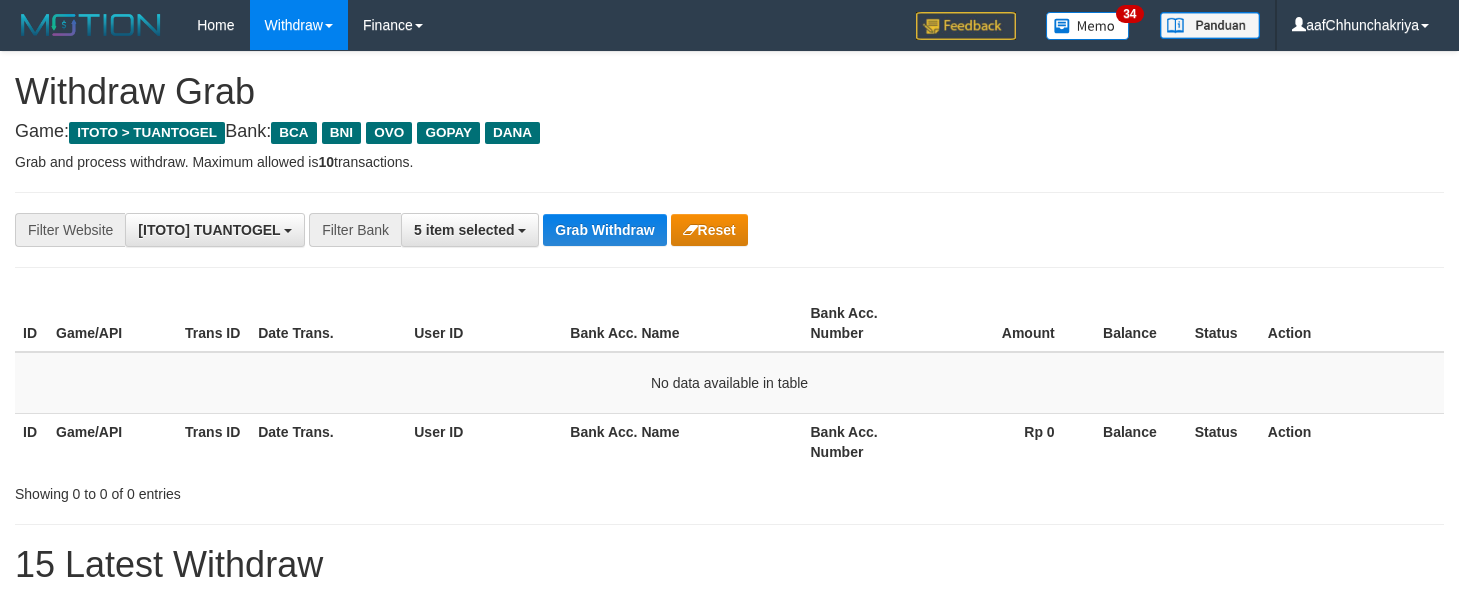 click on "Grab Withdraw" at bounding box center (604, 230) 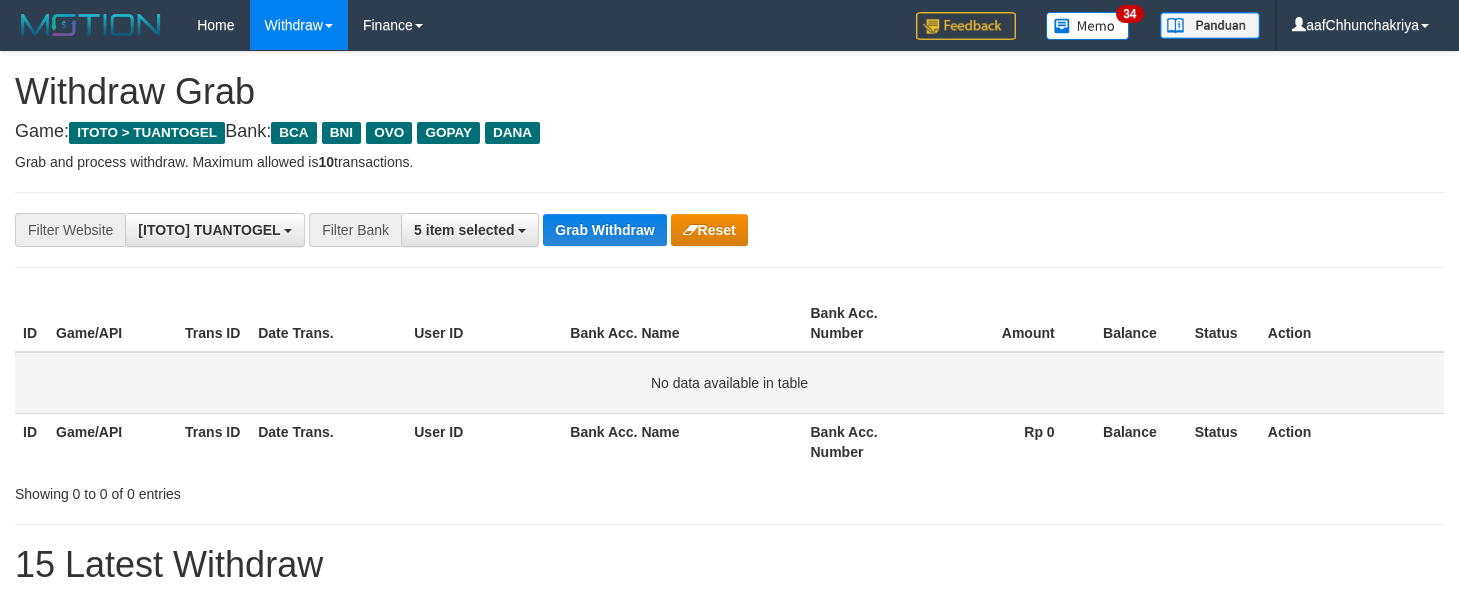 drag, startPoint x: 0, startPoint y: 0, endPoint x: 763, endPoint y: 359, distance: 843.2378 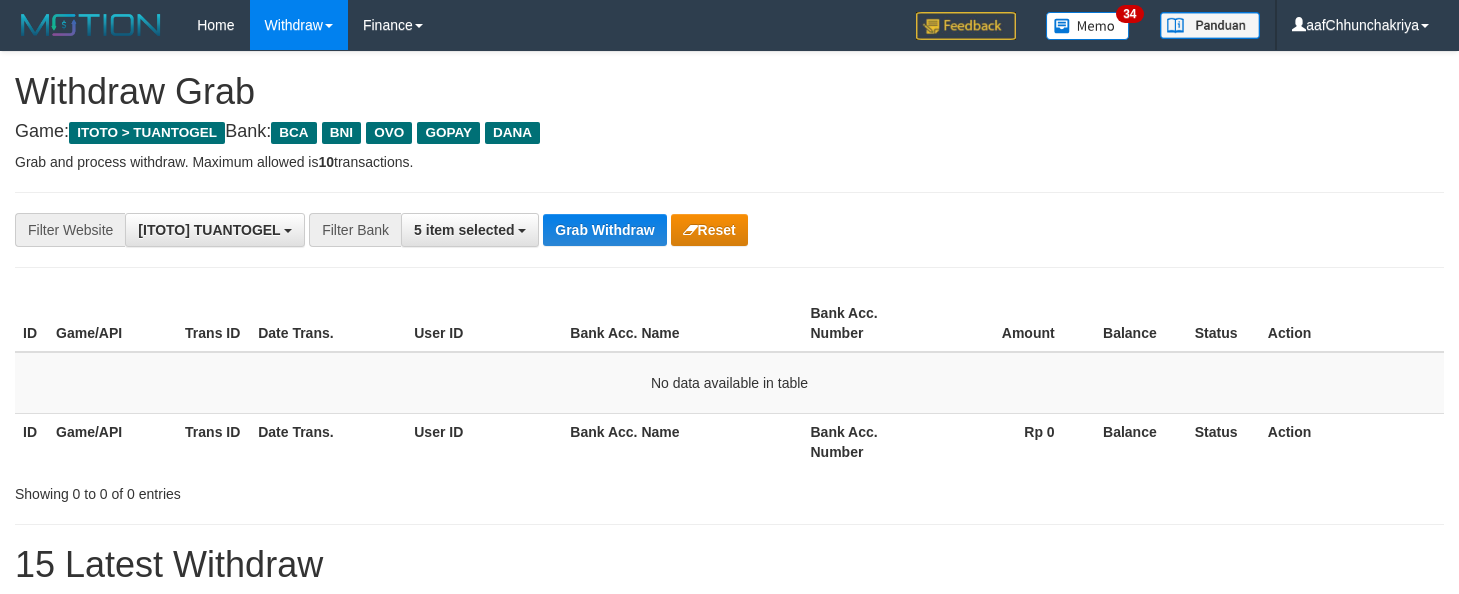 scroll, scrollTop: 0, scrollLeft: 0, axis: both 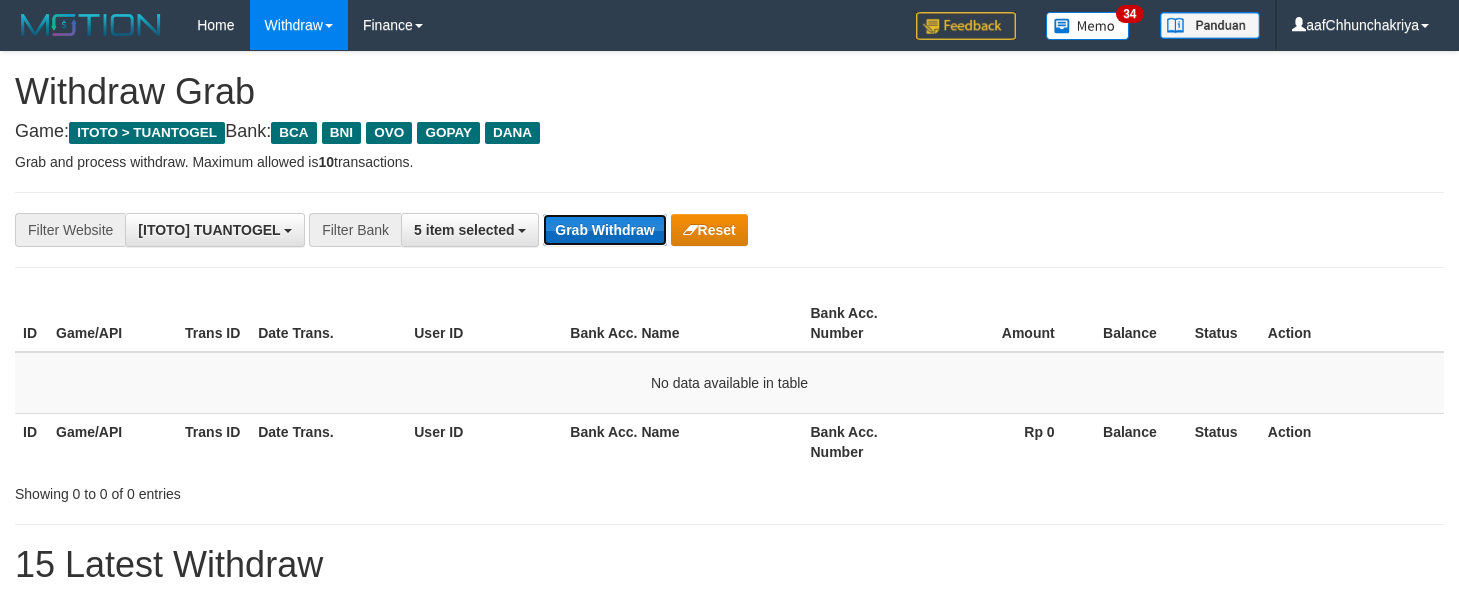 click on "Grab Withdraw" at bounding box center [604, 230] 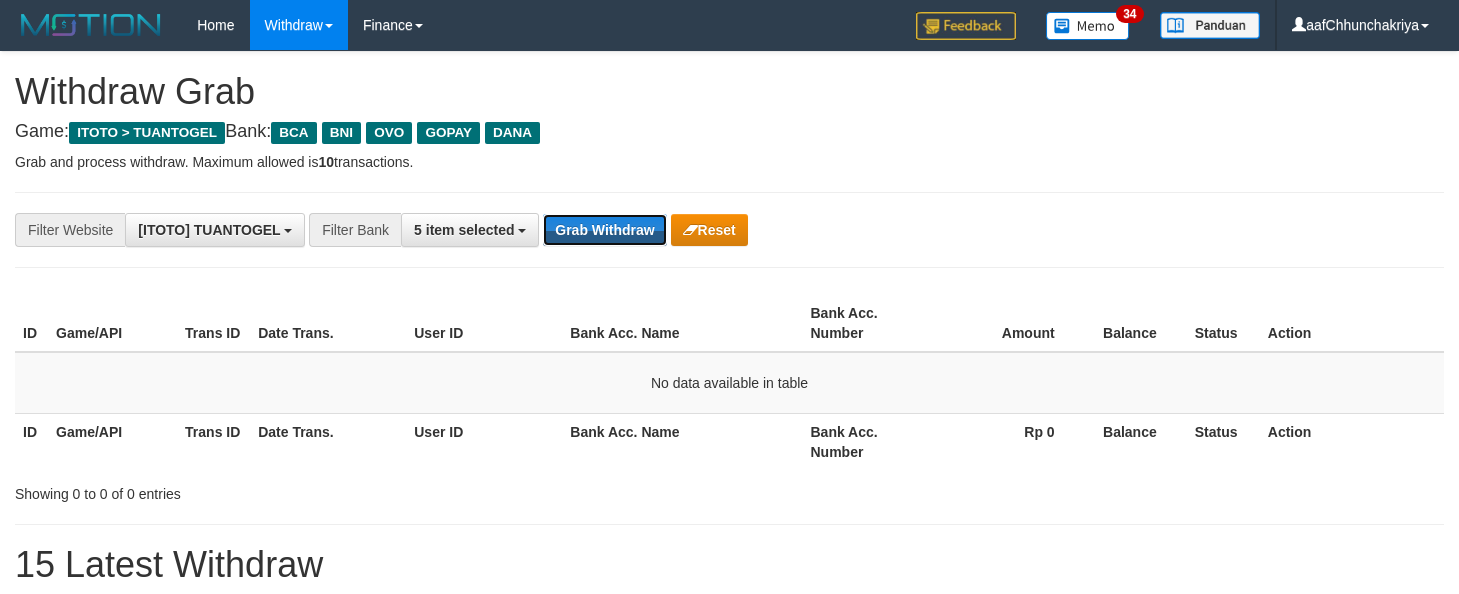 drag, startPoint x: 628, startPoint y: 234, endPoint x: 642, endPoint y: 246, distance: 18.439089 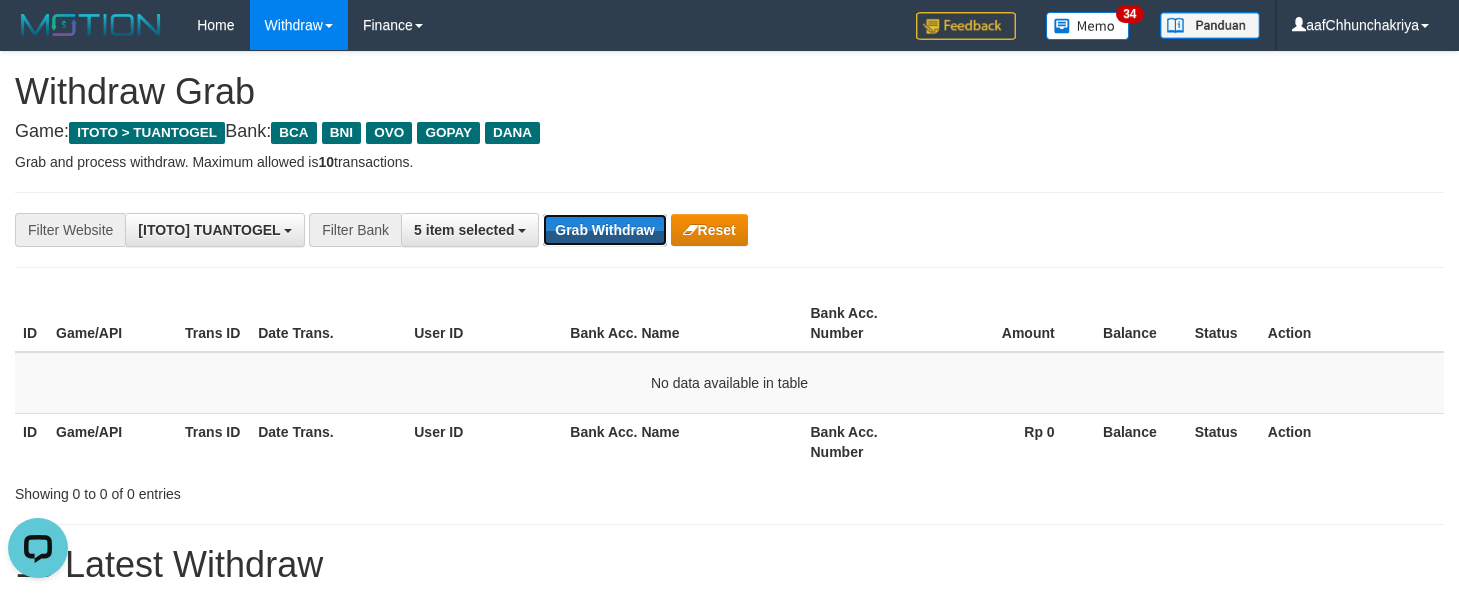 scroll, scrollTop: 0, scrollLeft: 0, axis: both 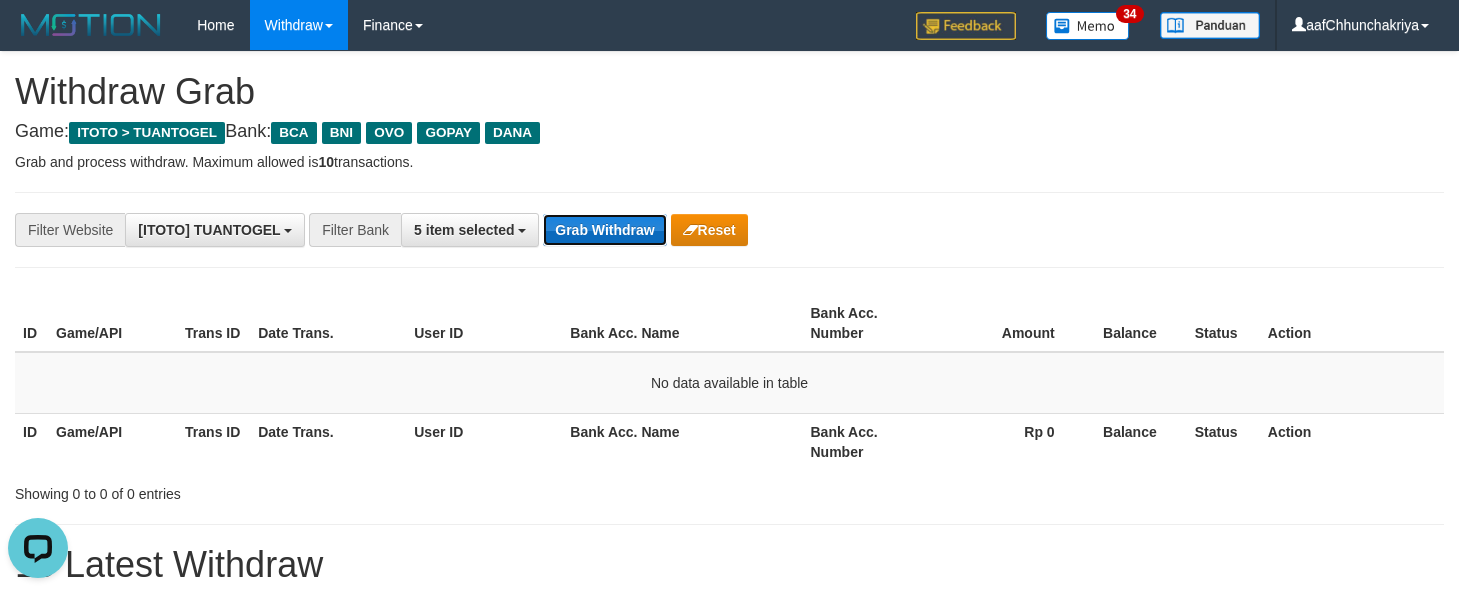 click on "Grab Withdraw" at bounding box center (604, 230) 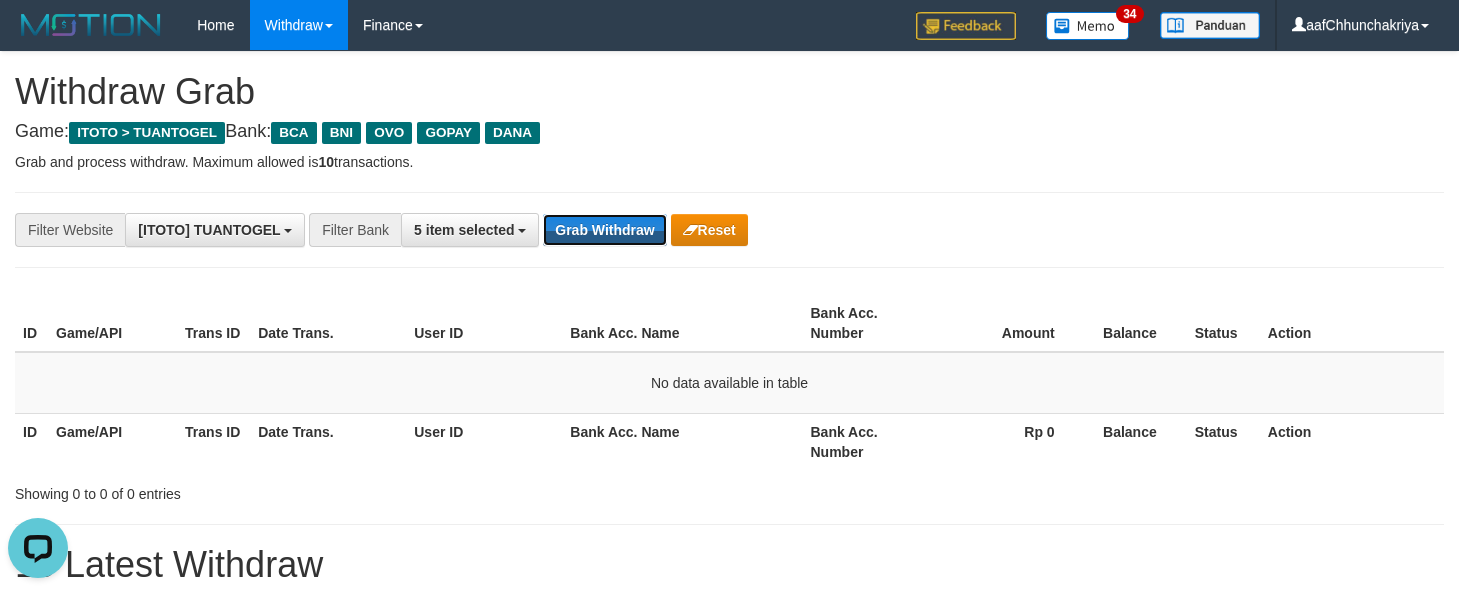 drag, startPoint x: 620, startPoint y: 242, endPoint x: 646, endPoint y: 295, distance: 59.03389 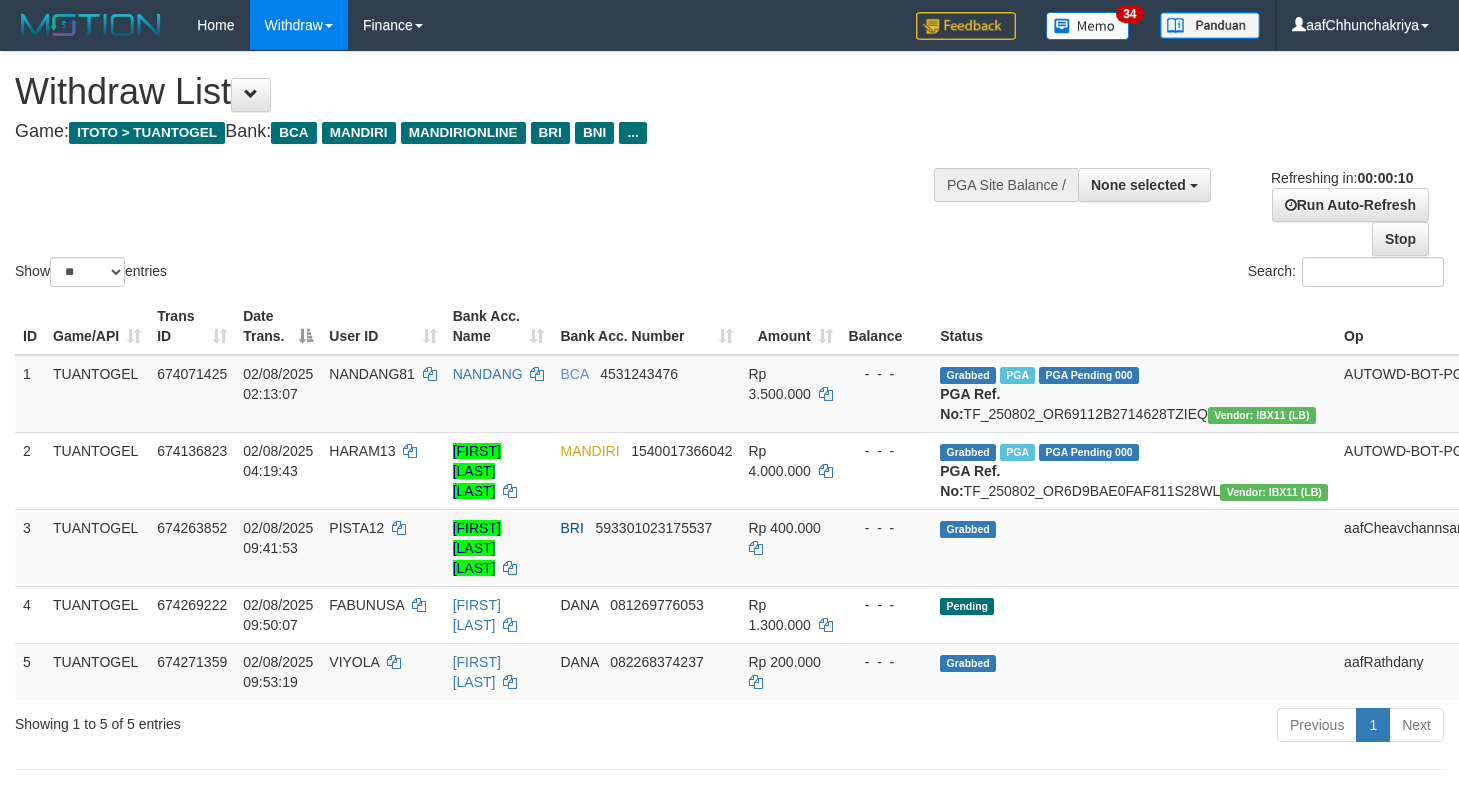 select 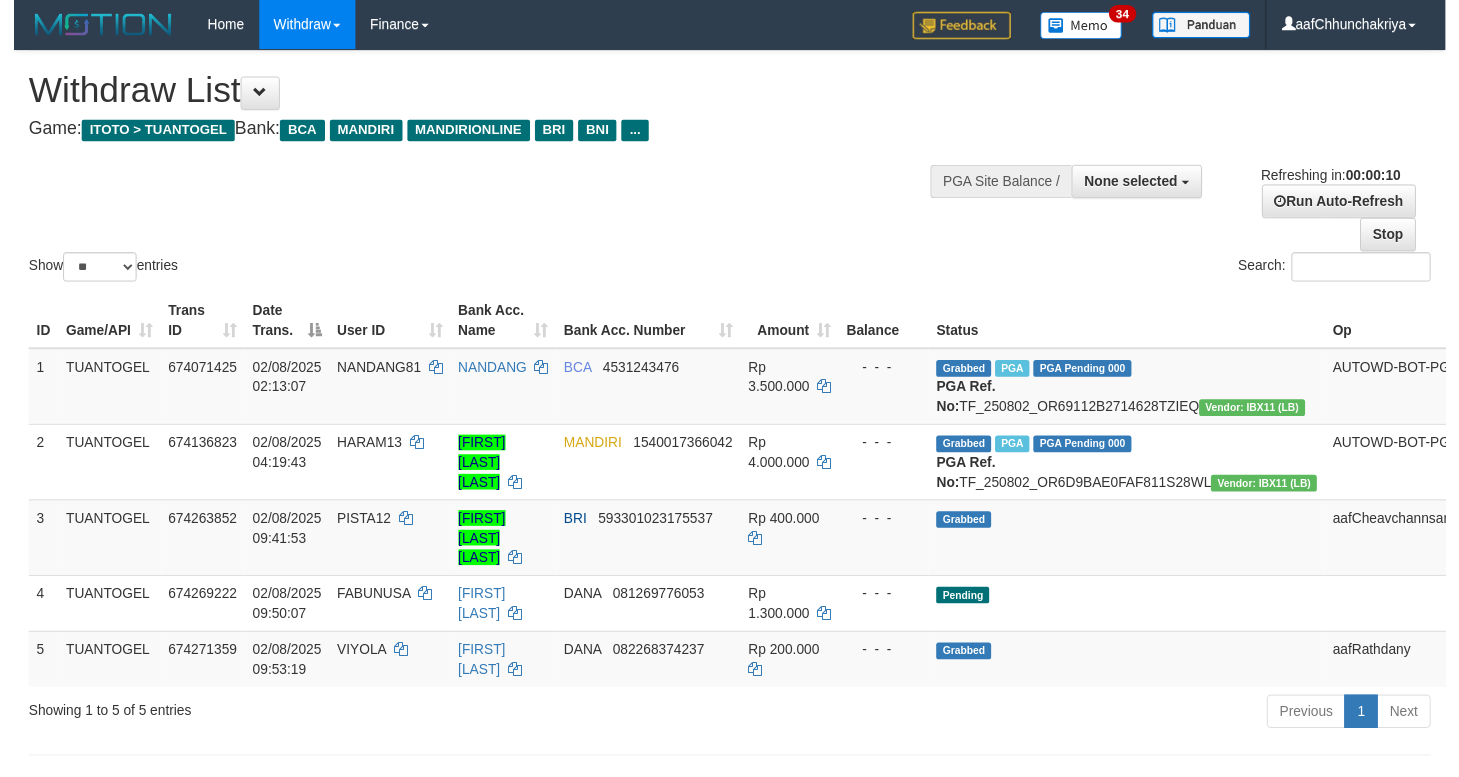 scroll, scrollTop: 0, scrollLeft: 0, axis: both 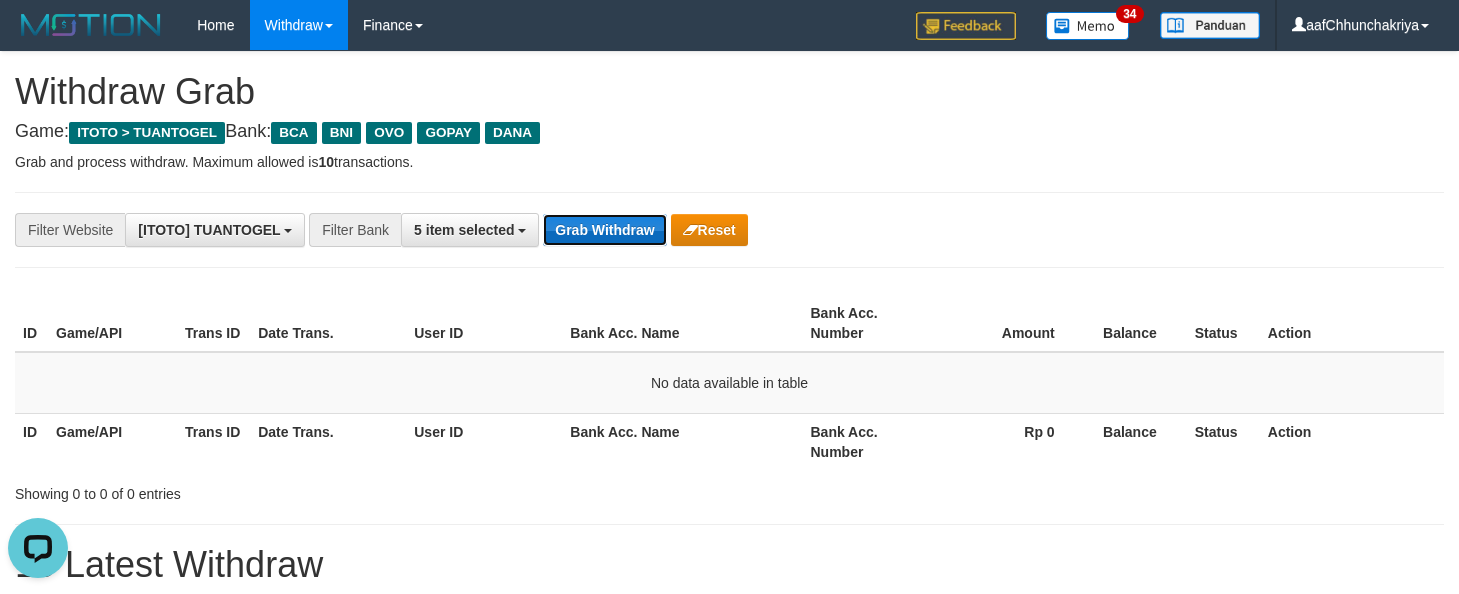 click on "Grab Withdraw" at bounding box center [604, 230] 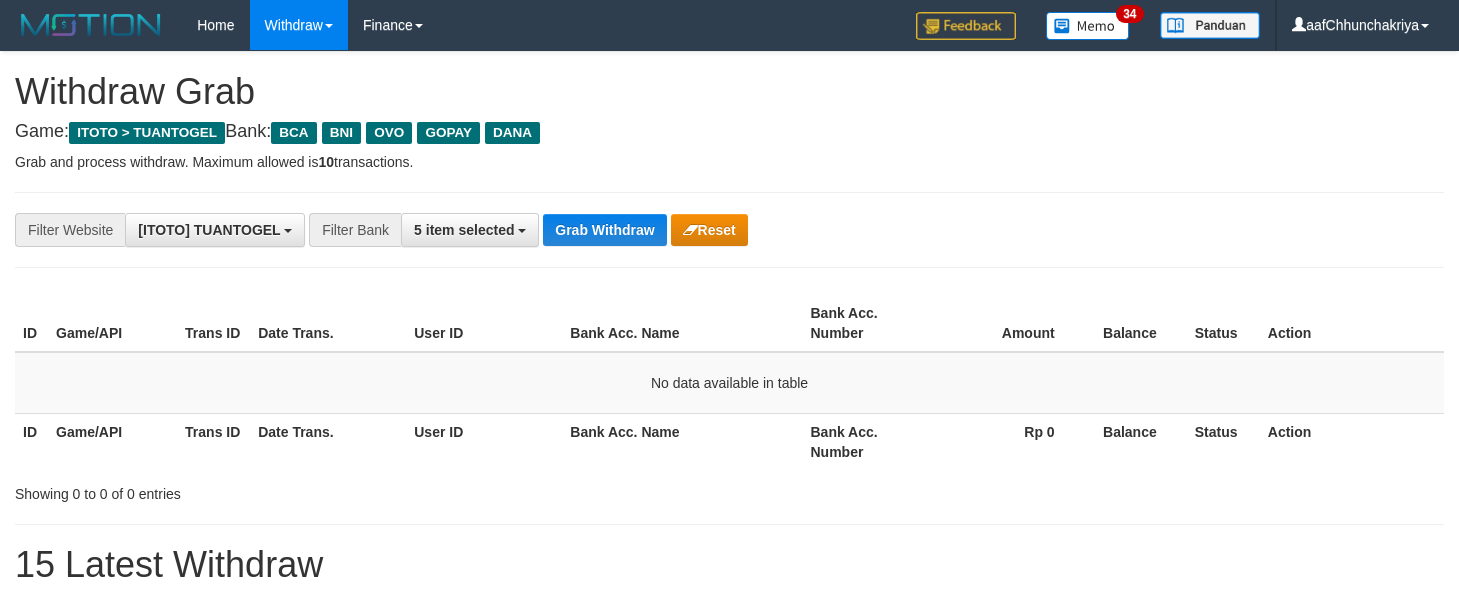 scroll, scrollTop: 0, scrollLeft: 0, axis: both 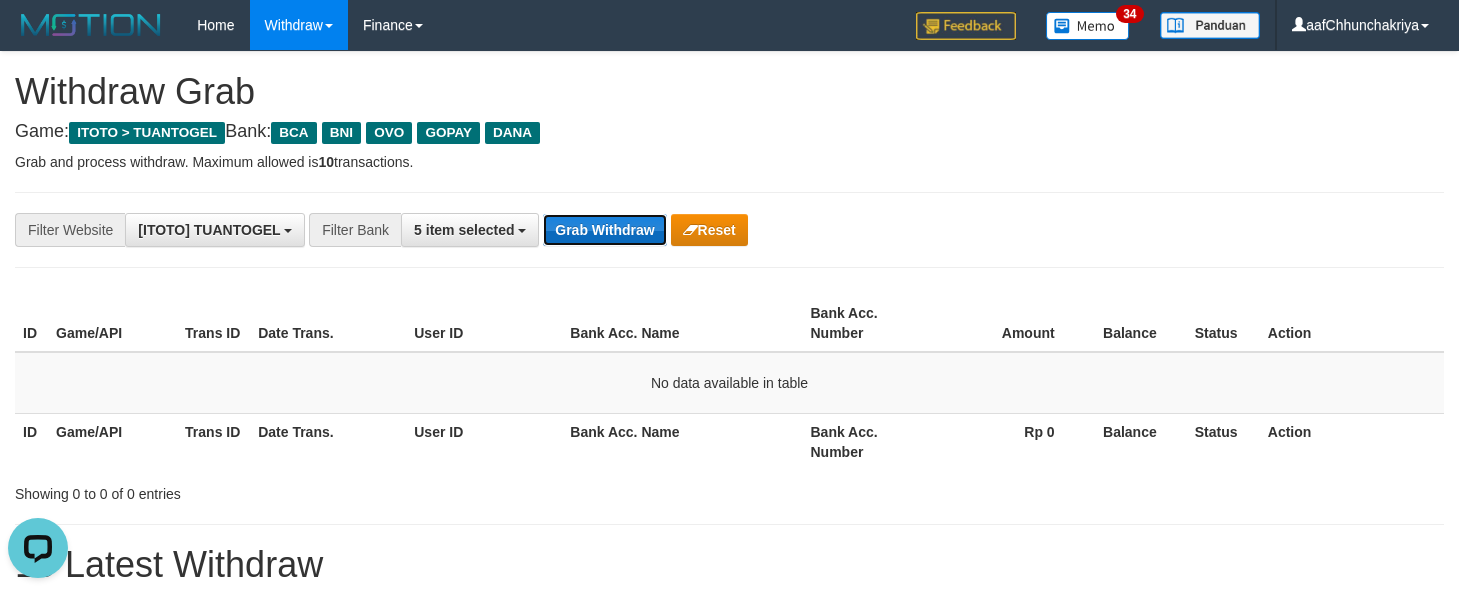 click on "Grab Withdraw" at bounding box center [604, 230] 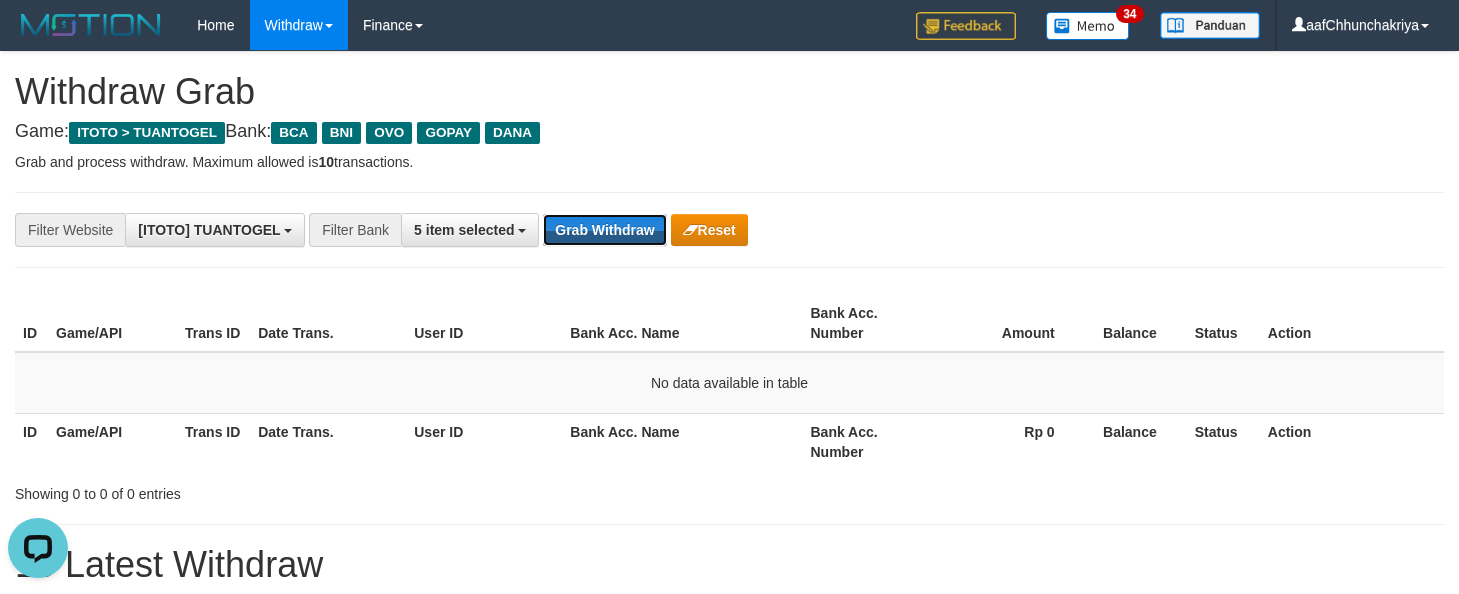 drag, startPoint x: 639, startPoint y: 229, endPoint x: 907, endPoint y: 492, distance: 375.49036 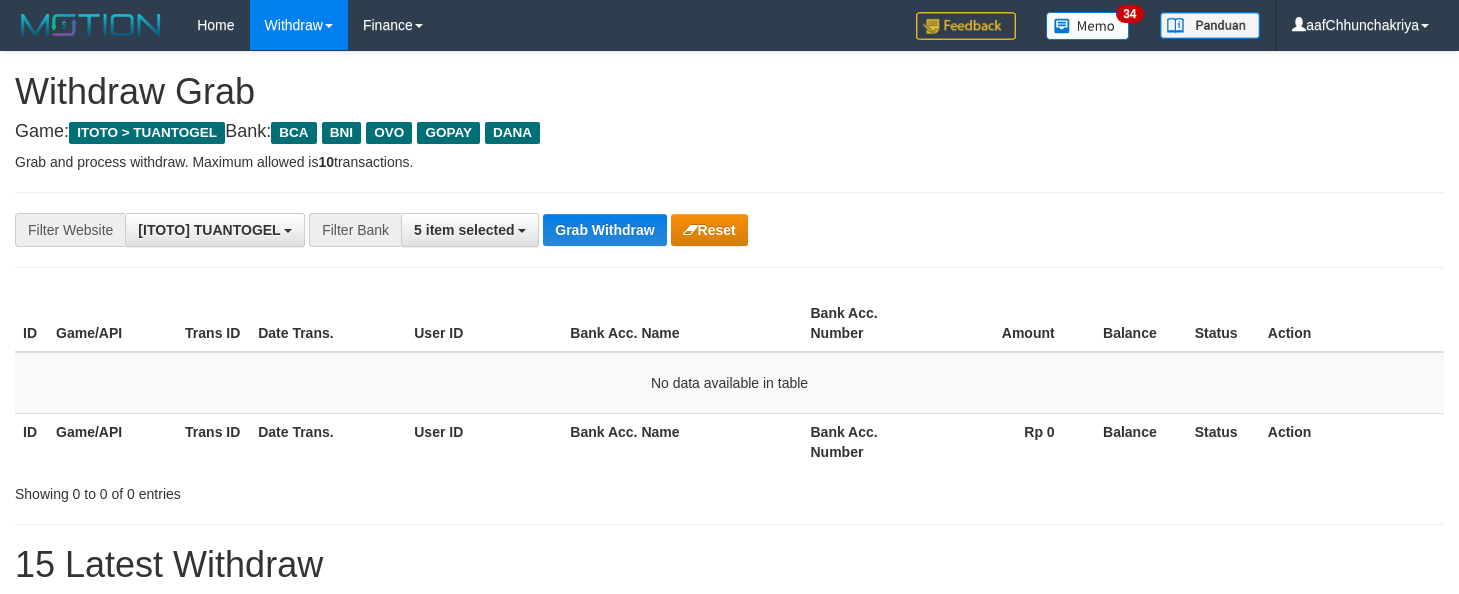 scroll, scrollTop: 0, scrollLeft: 0, axis: both 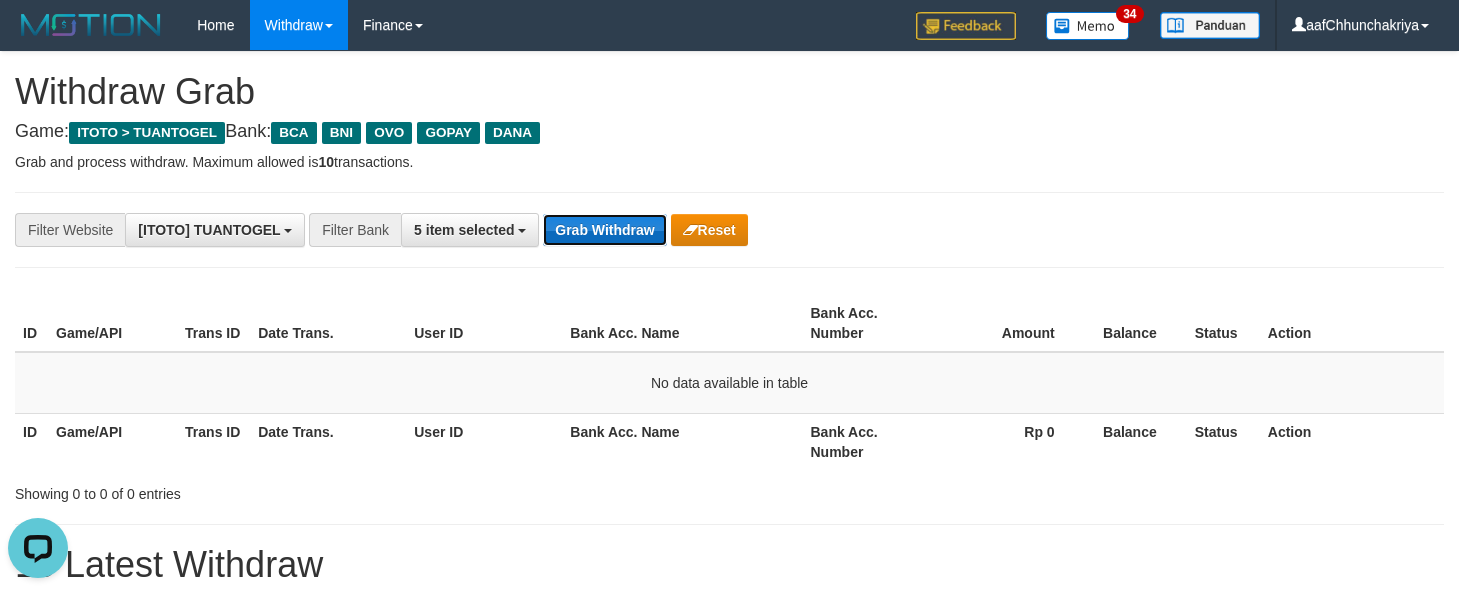 click on "Grab Withdraw" at bounding box center (604, 230) 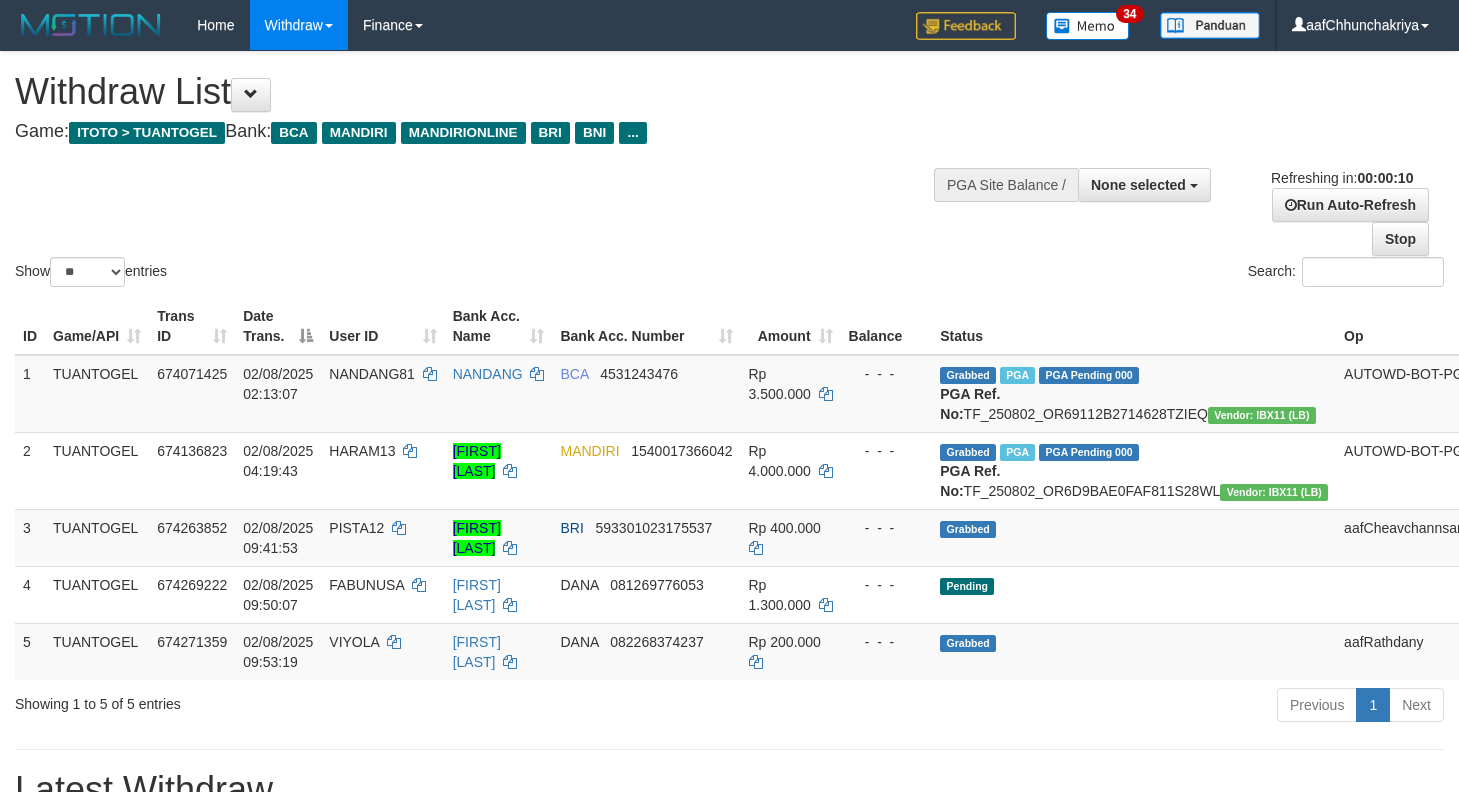 select 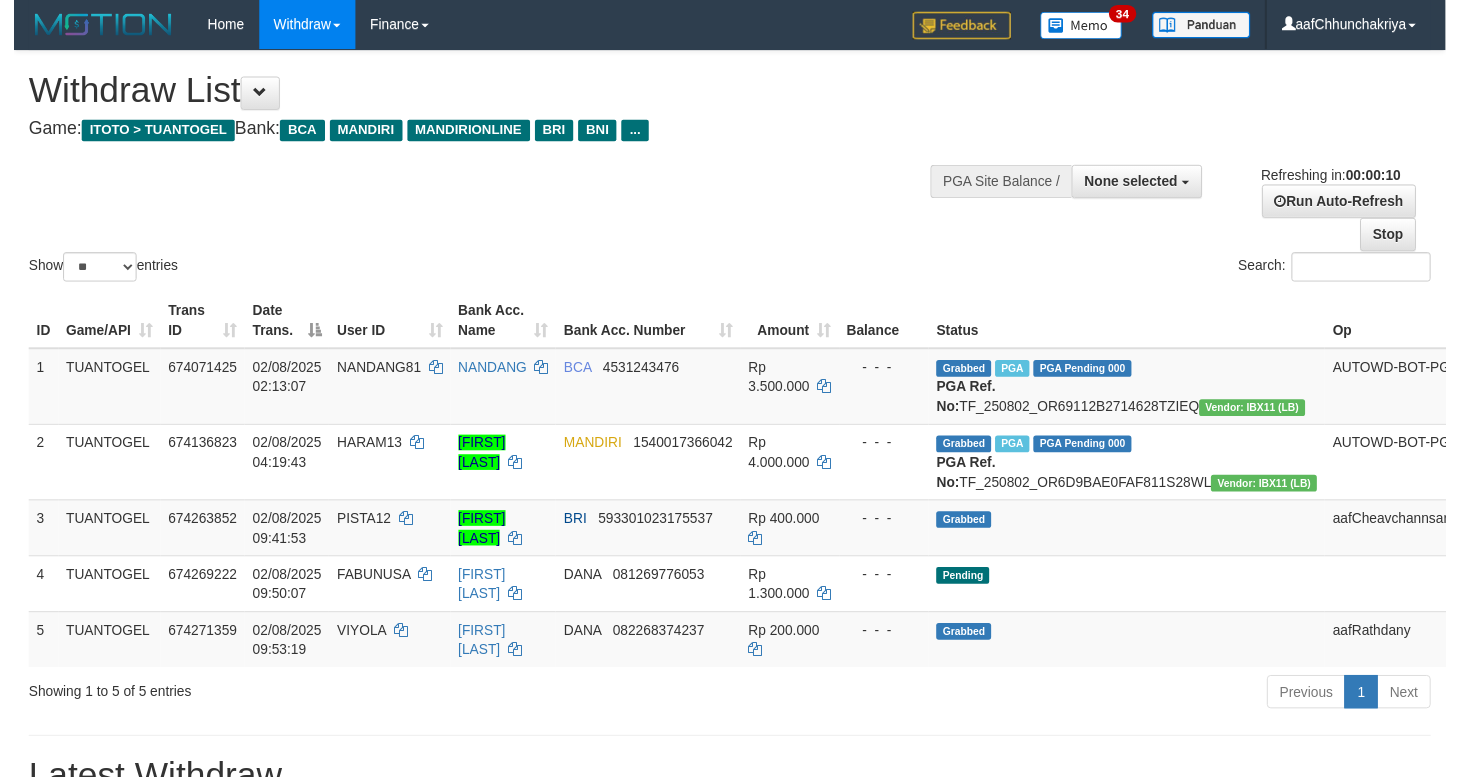 scroll, scrollTop: 0, scrollLeft: 0, axis: both 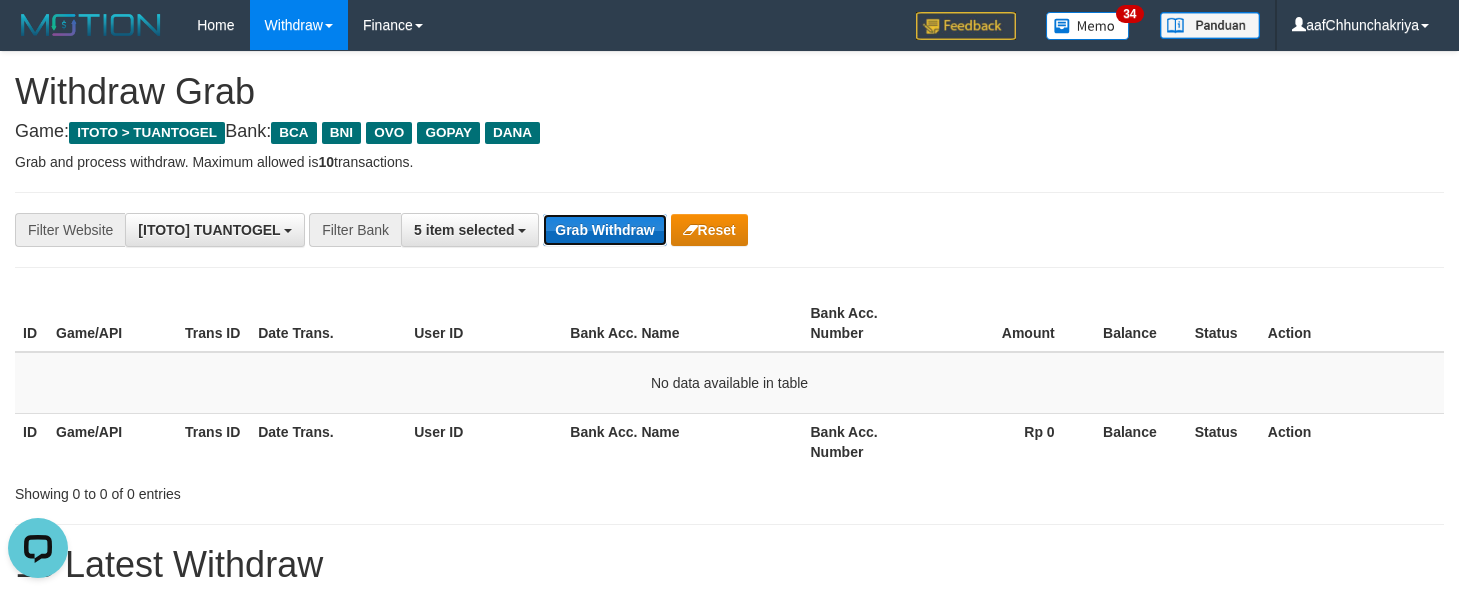 click on "Grab Withdraw" at bounding box center [604, 230] 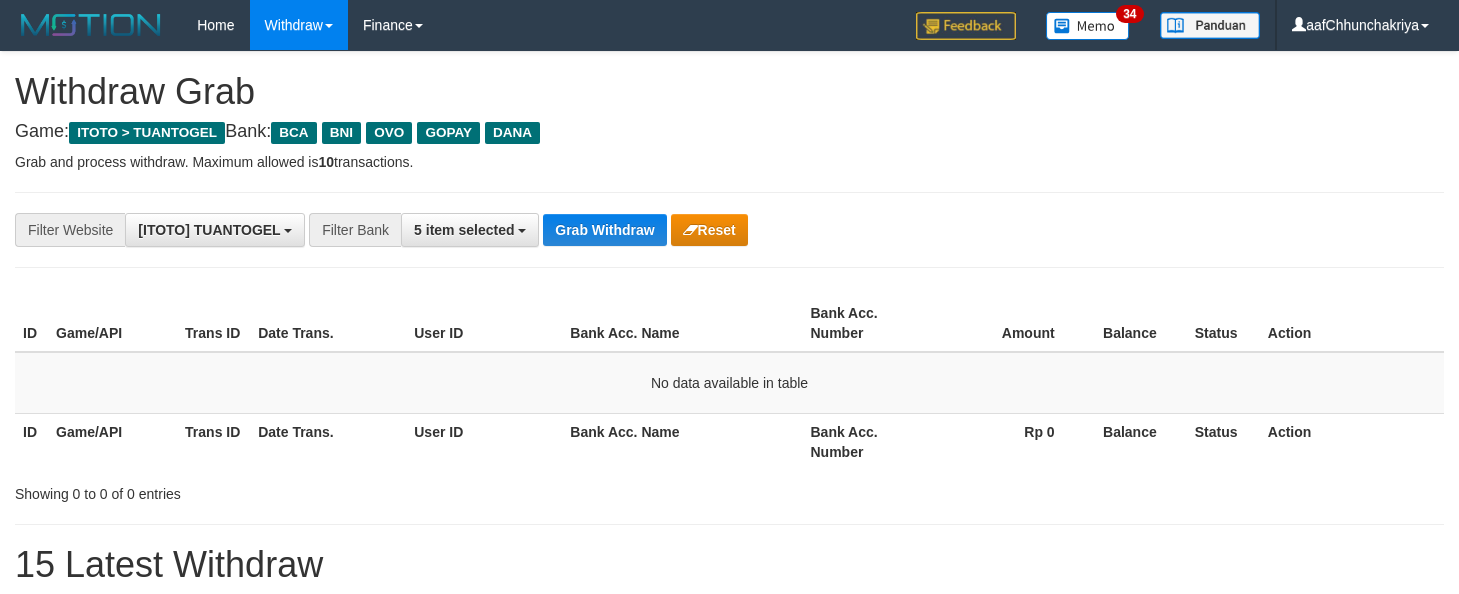 scroll, scrollTop: 0, scrollLeft: 0, axis: both 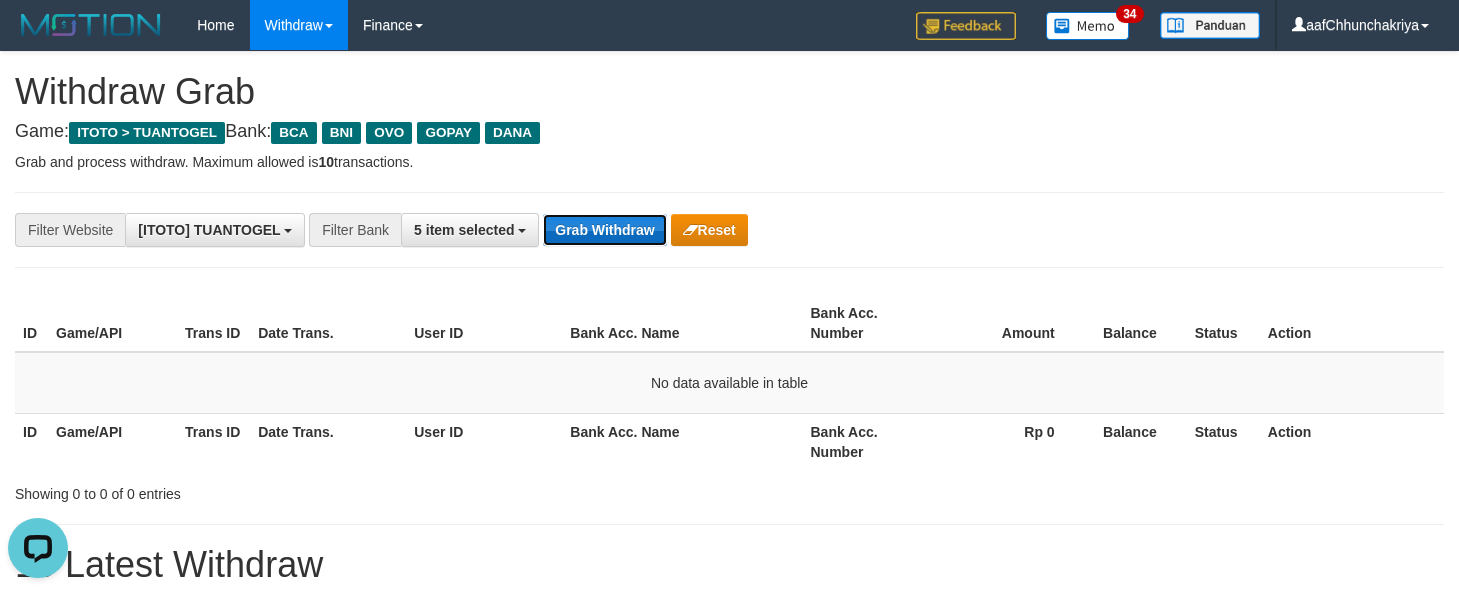 click on "Grab Withdraw" at bounding box center [604, 230] 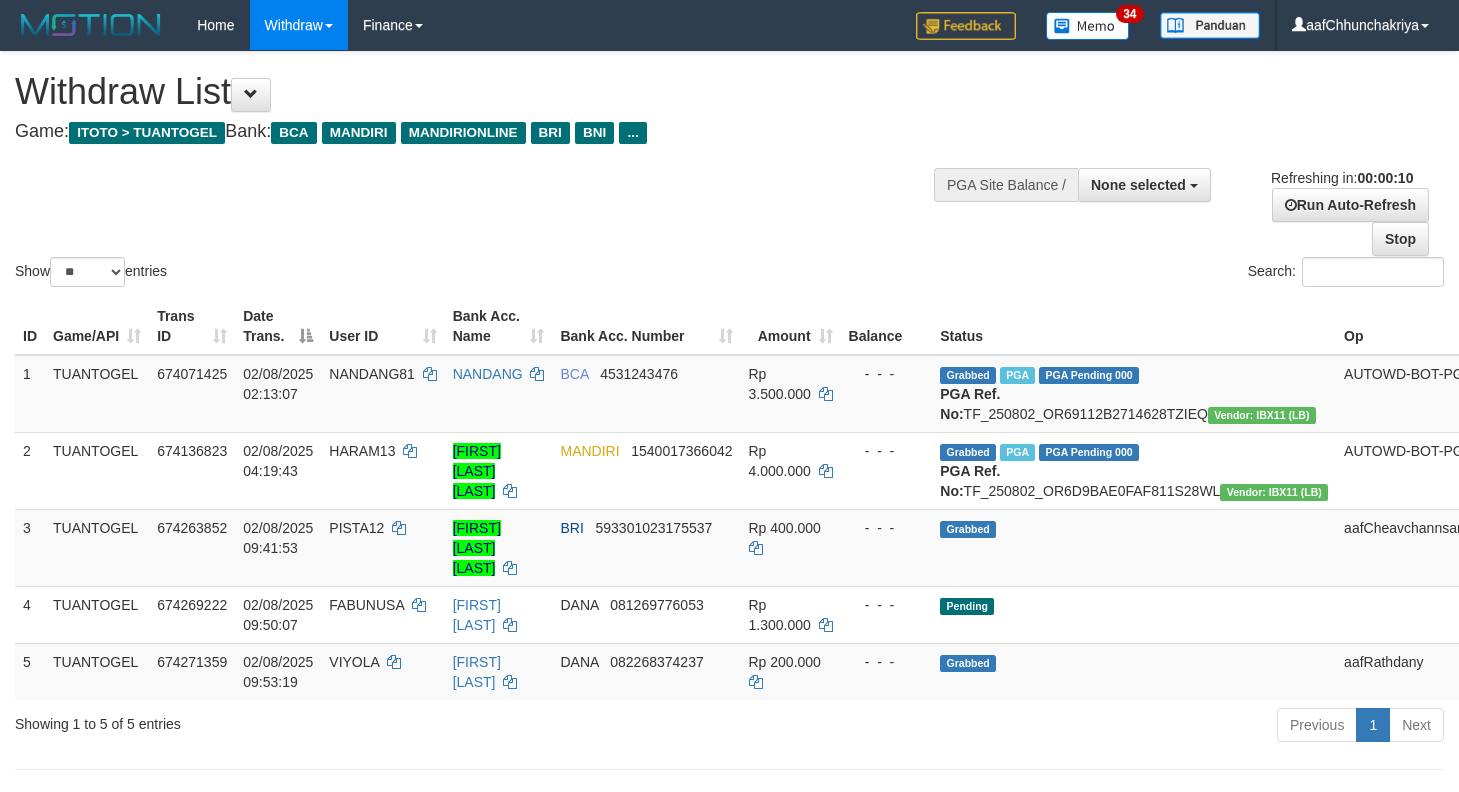 select 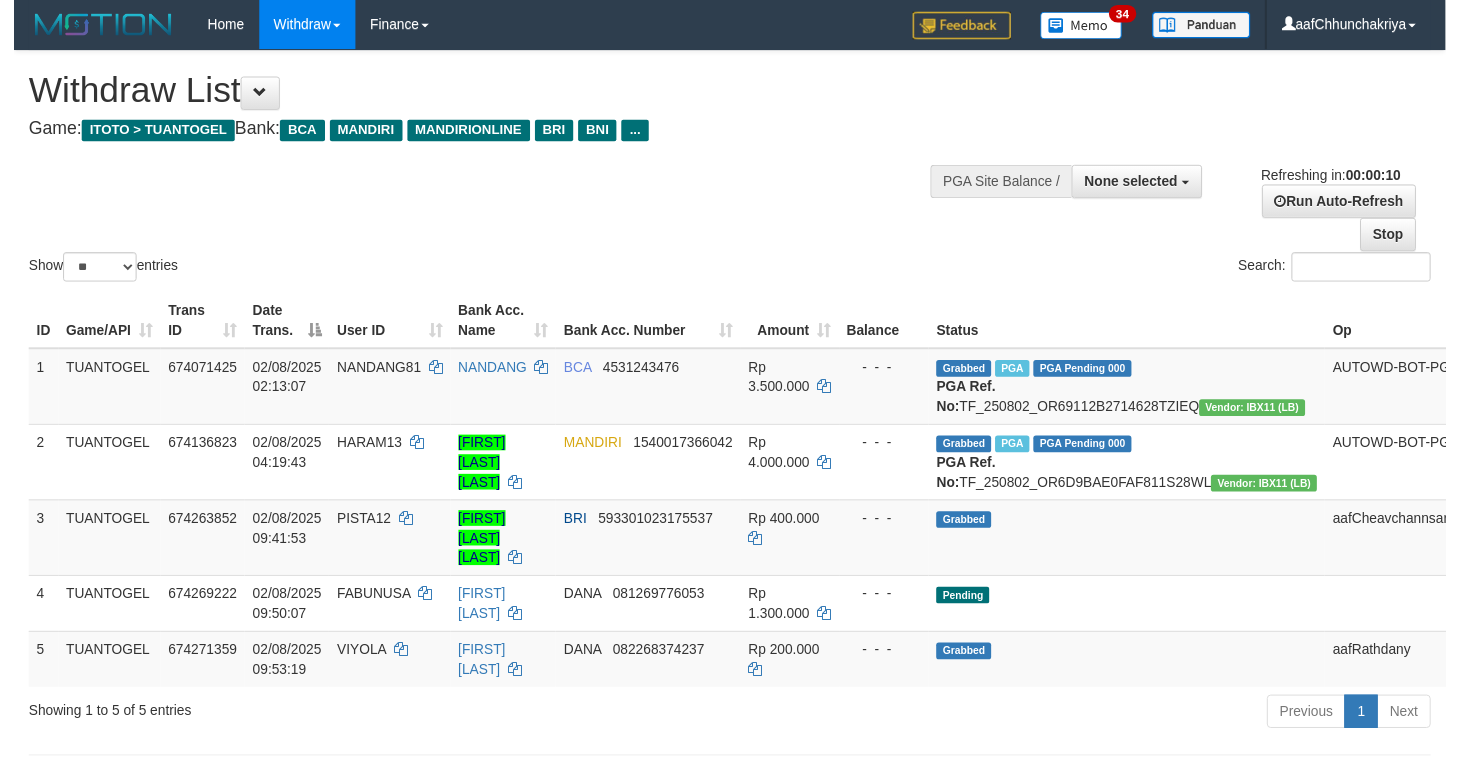 scroll, scrollTop: 0, scrollLeft: 0, axis: both 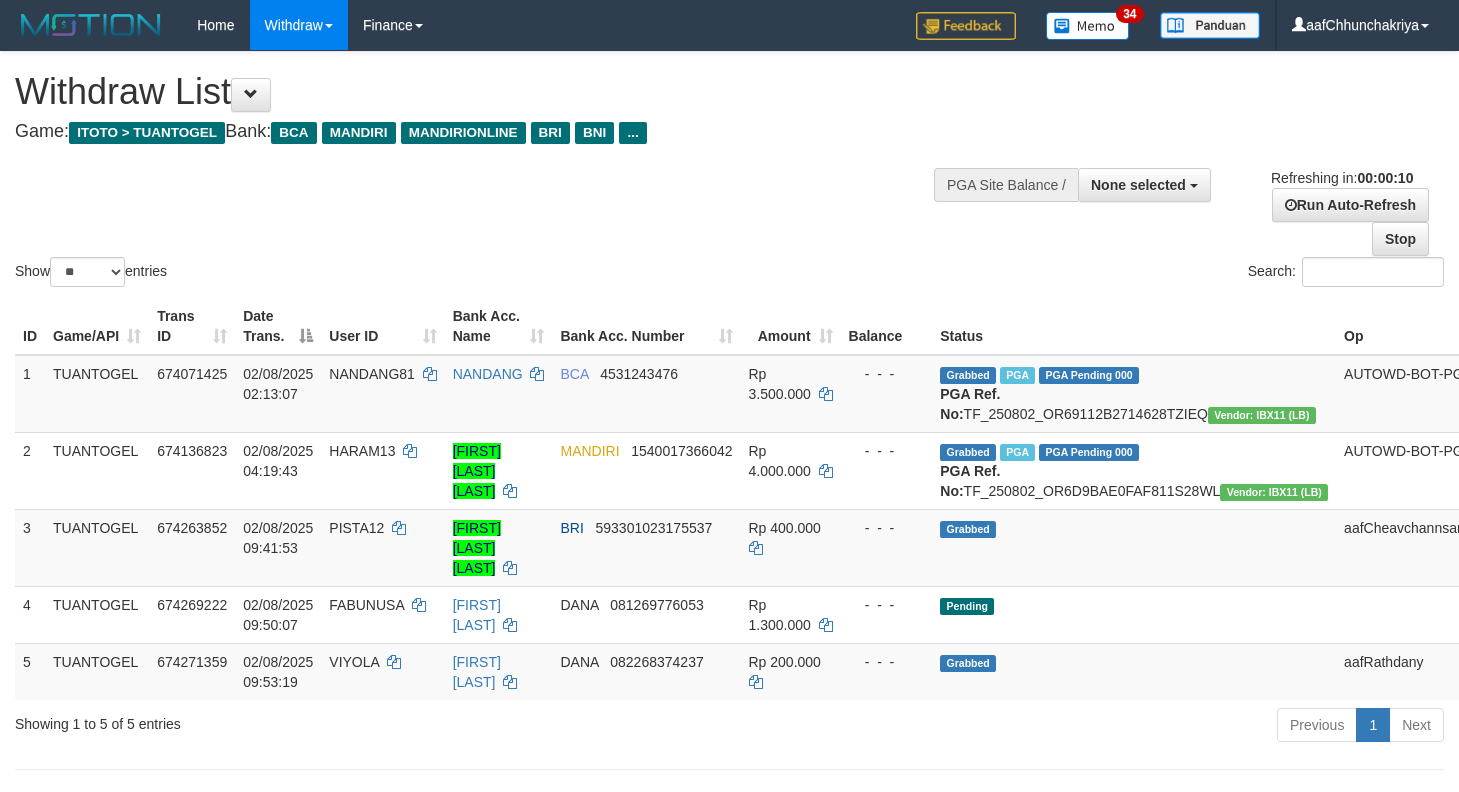 select 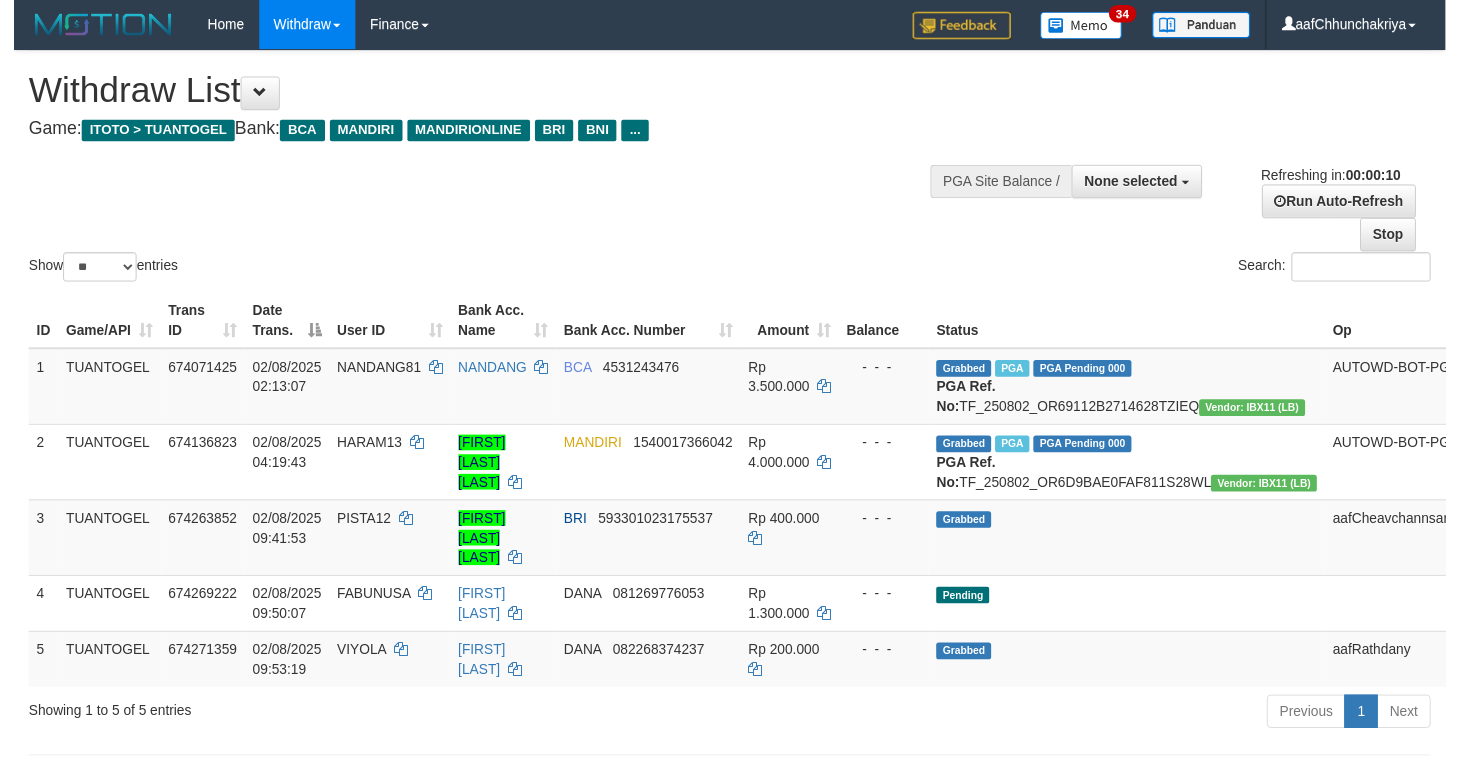 scroll, scrollTop: 0, scrollLeft: 0, axis: both 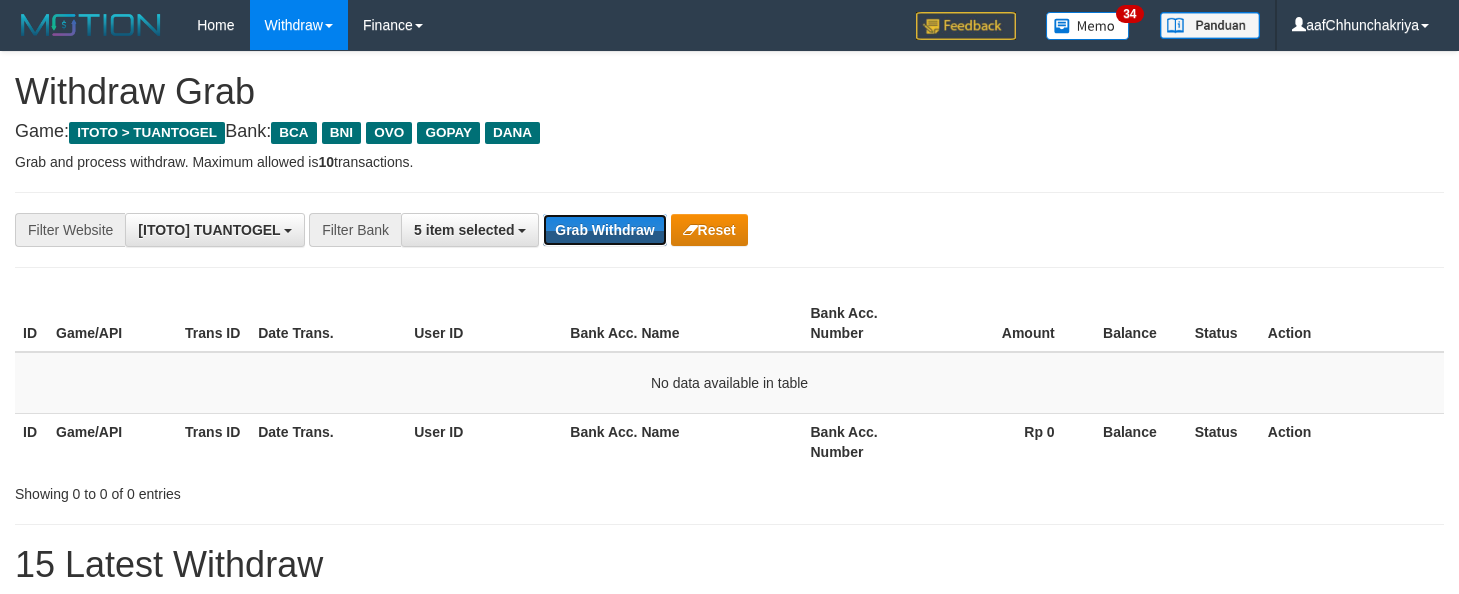 click on "Grab Withdraw" at bounding box center [604, 230] 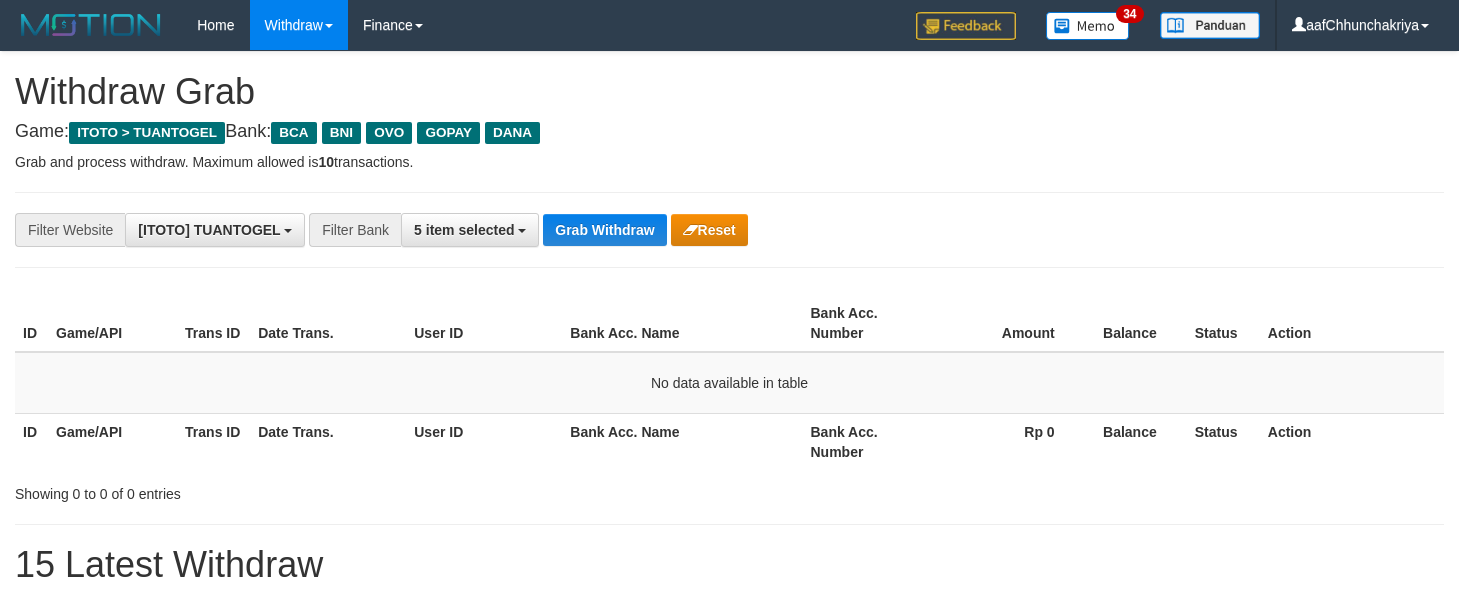 scroll, scrollTop: 0, scrollLeft: 0, axis: both 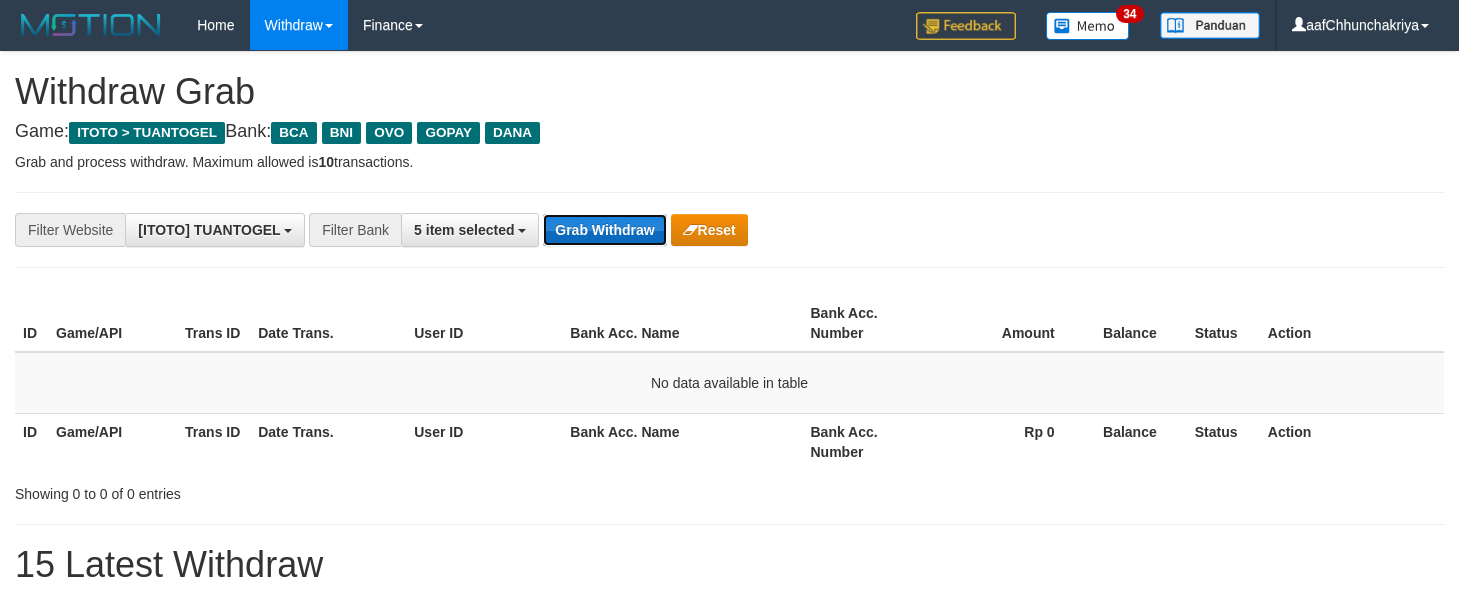 click on "Grab Withdraw" at bounding box center [604, 230] 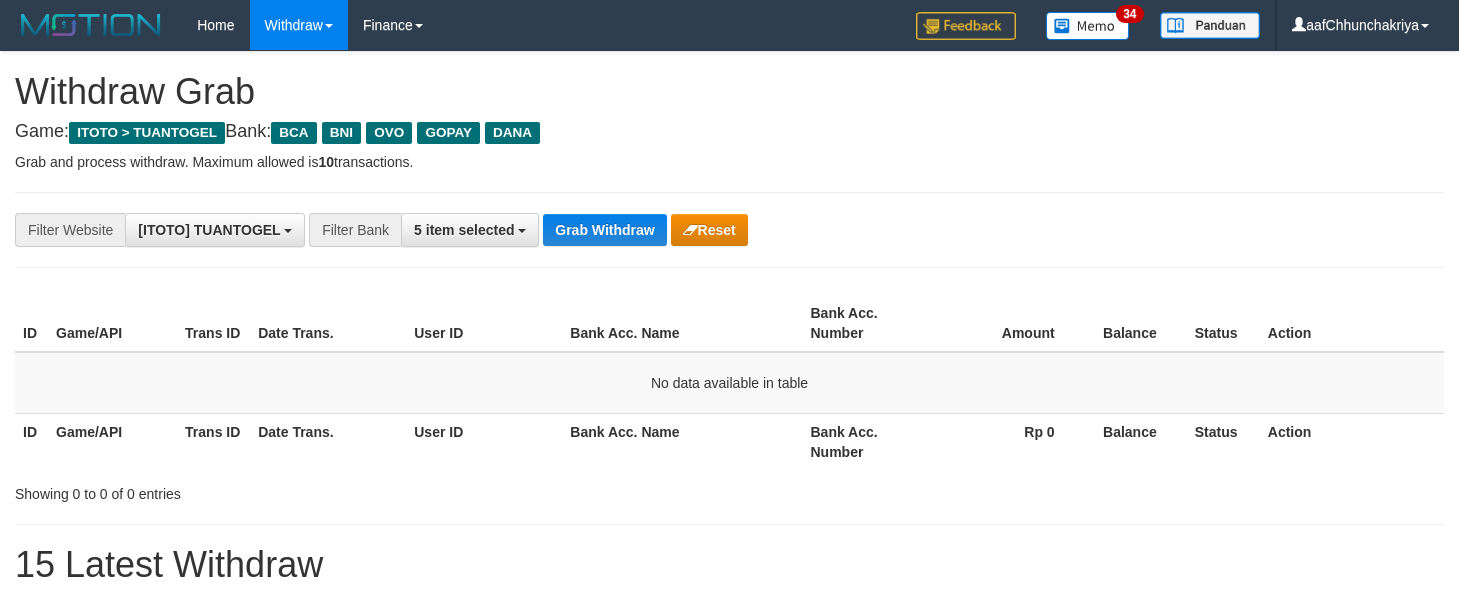 scroll, scrollTop: 0, scrollLeft: 0, axis: both 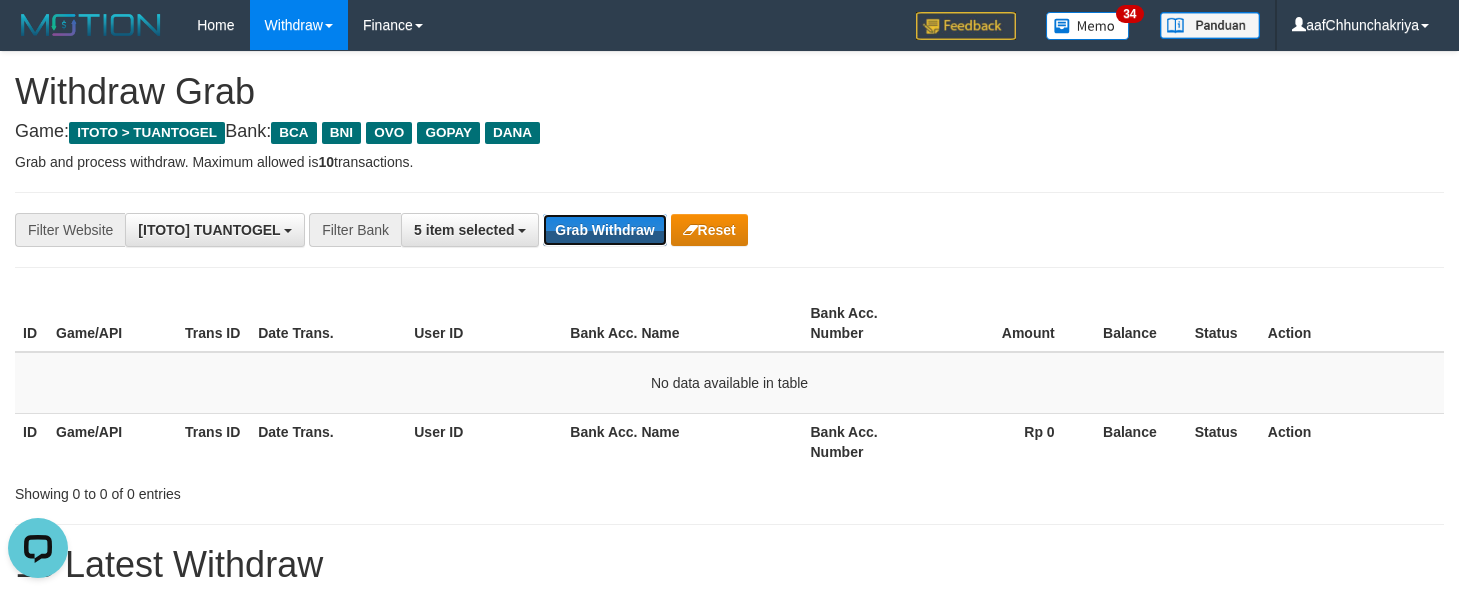 click on "Grab Withdraw" at bounding box center [604, 230] 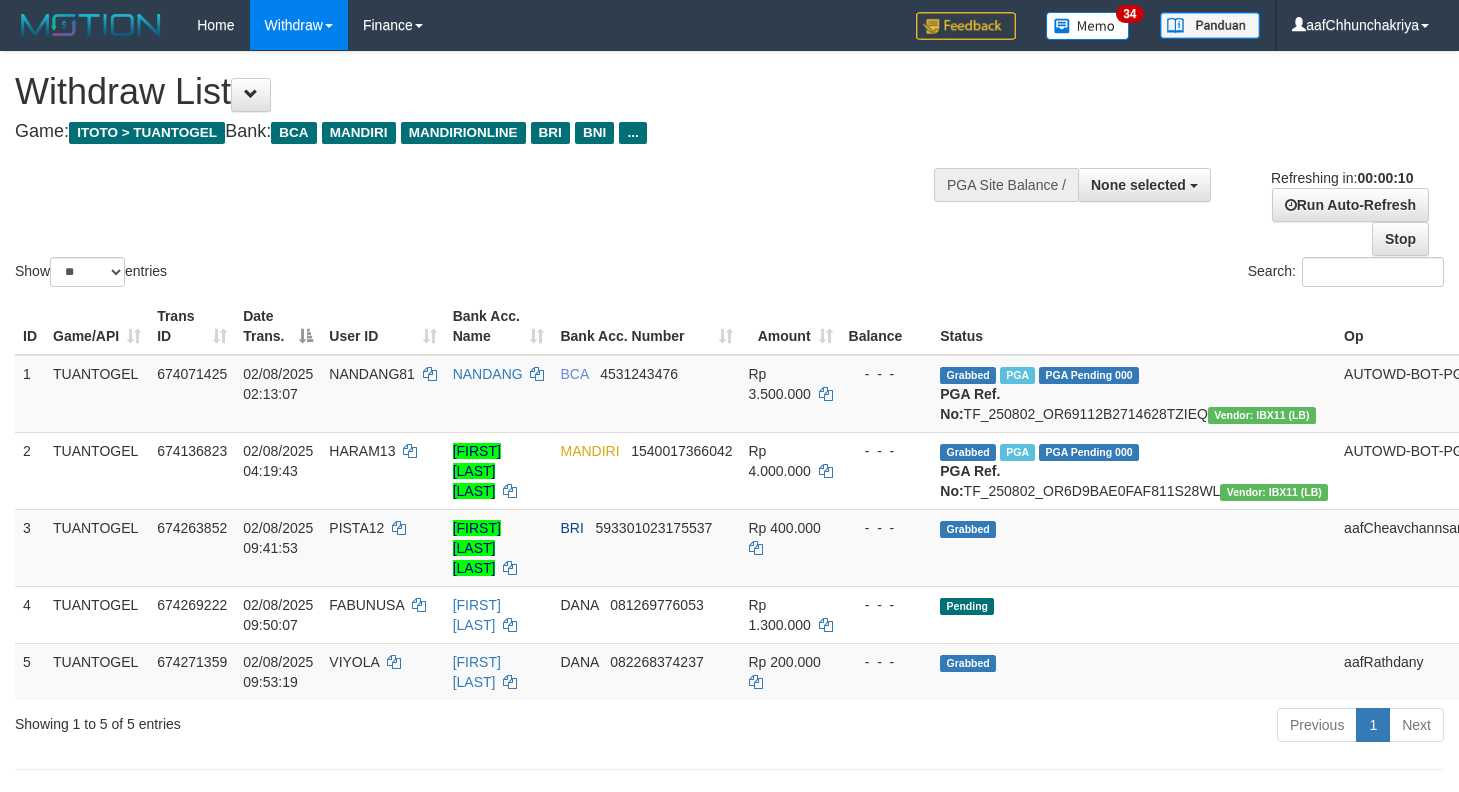select 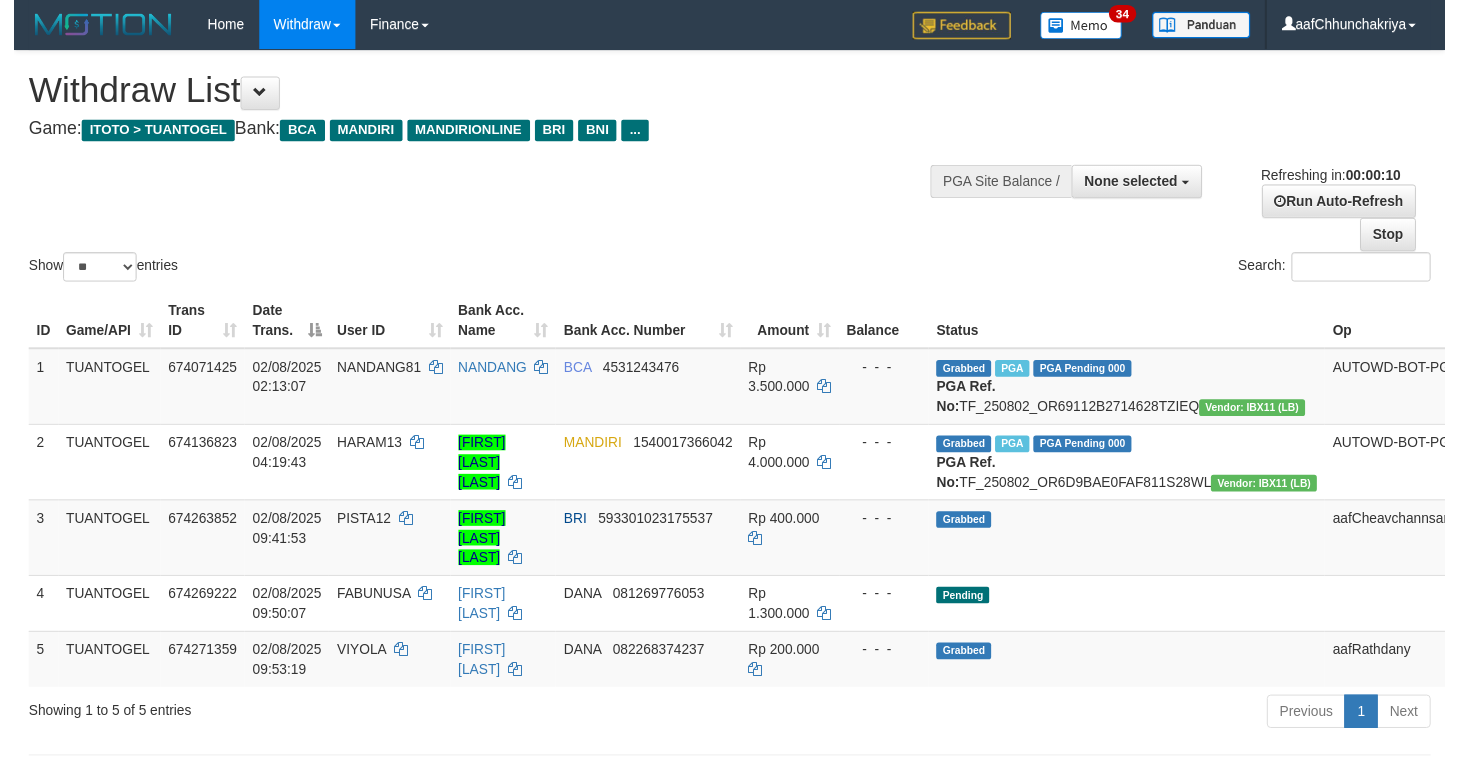 scroll, scrollTop: 0, scrollLeft: 0, axis: both 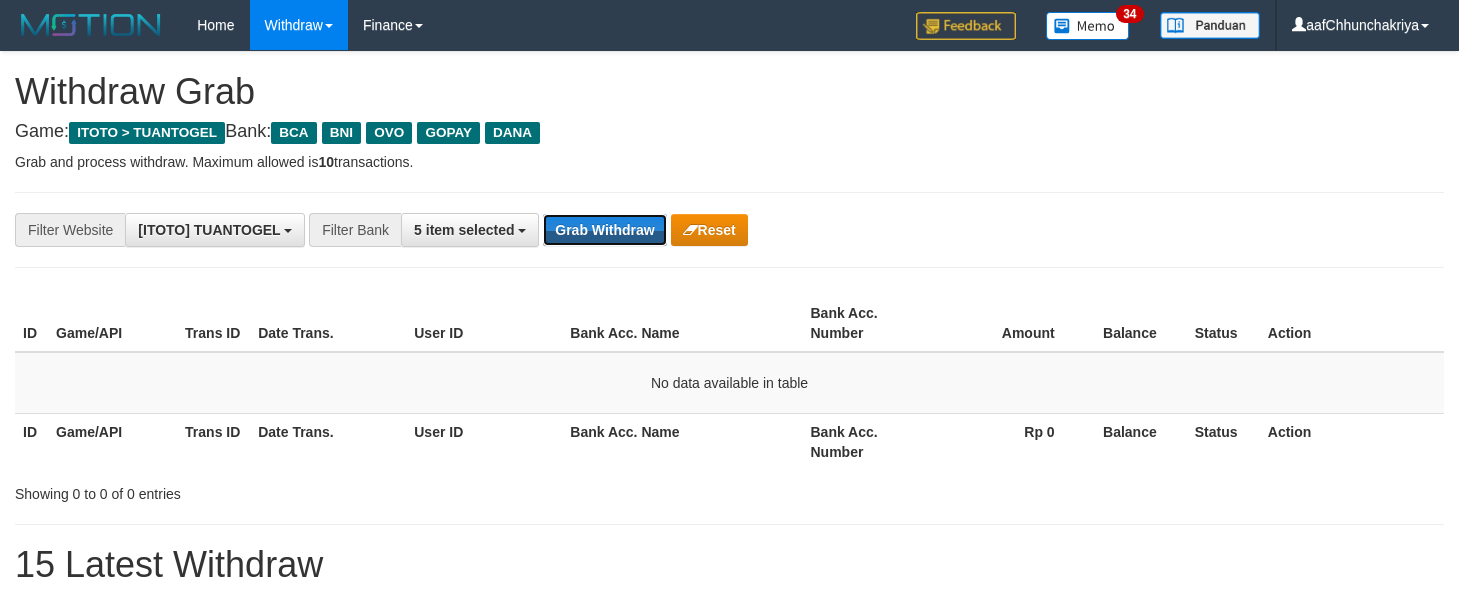 click on "Grab Withdraw" at bounding box center [604, 230] 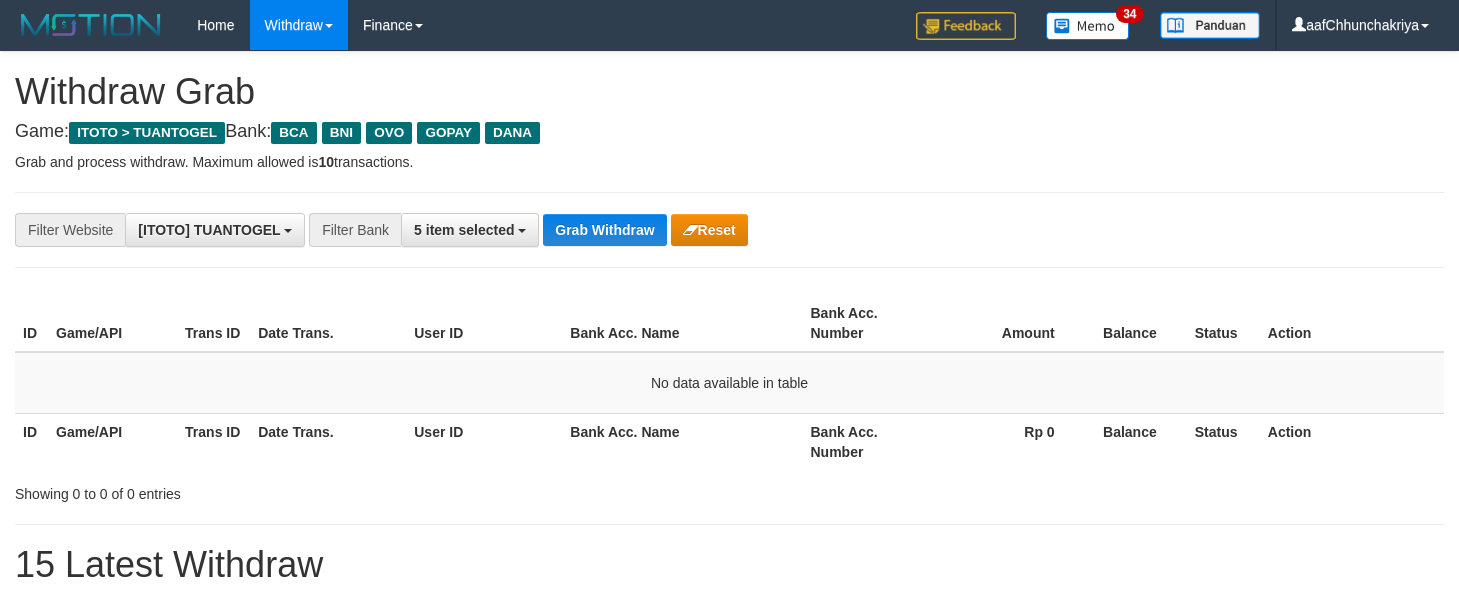 scroll, scrollTop: 0, scrollLeft: 0, axis: both 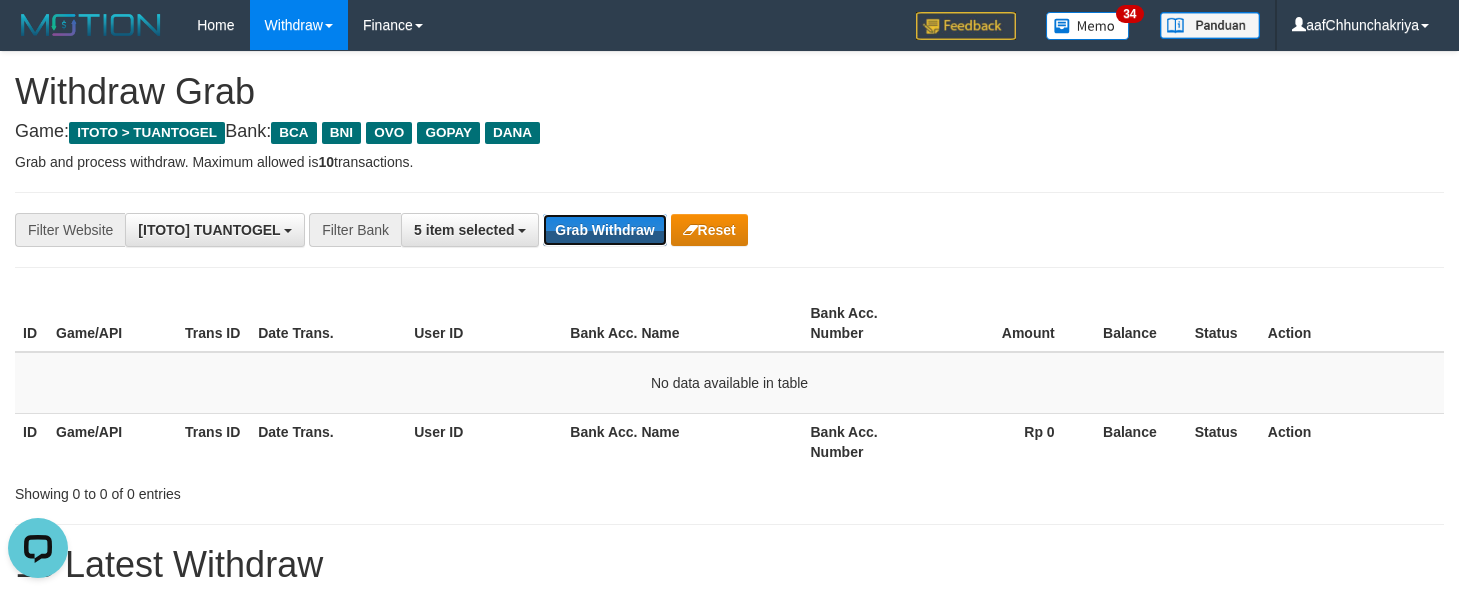 click on "Grab Withdraw" at bounding box center (604, 230) 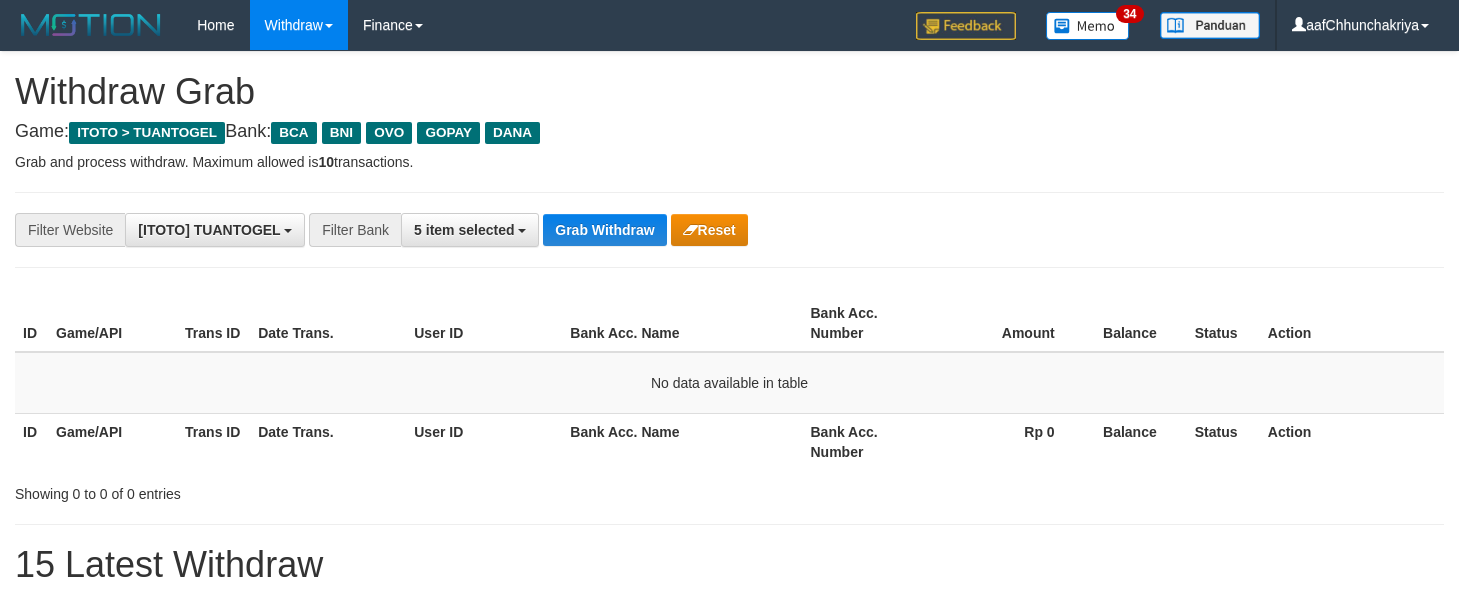 scroll, scrollTop: 0, scrollLeft: 0, axis: both 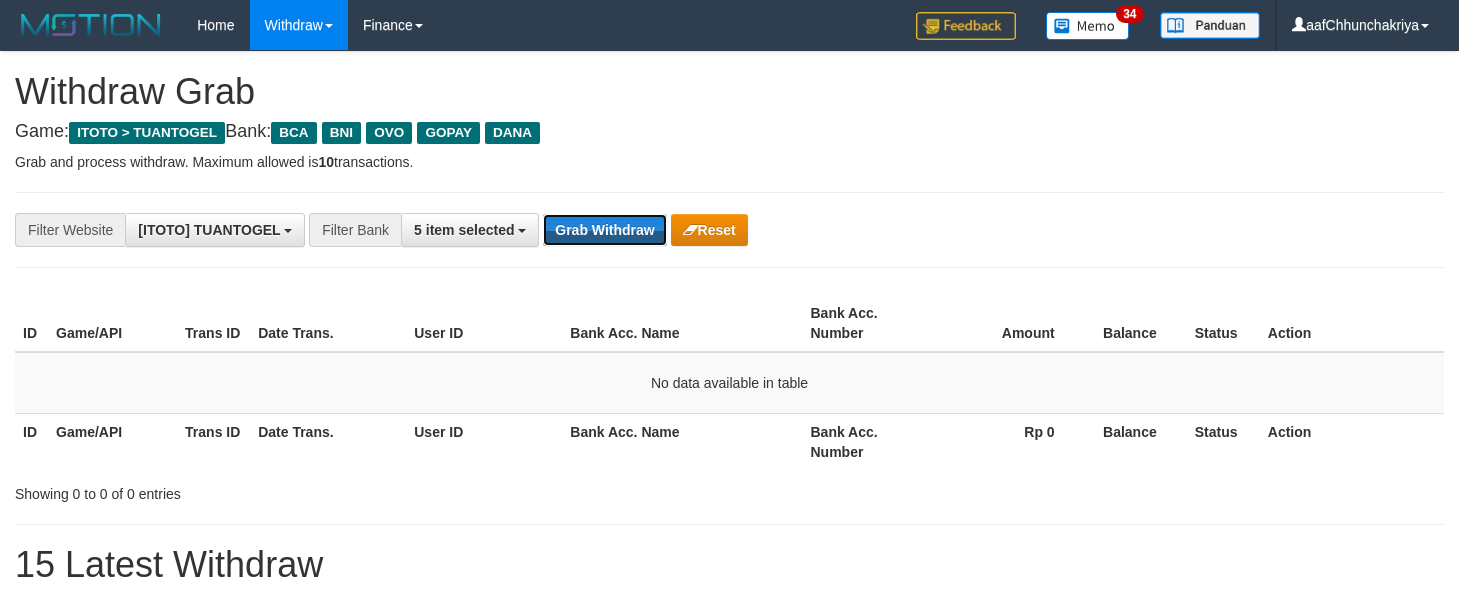 click on "Grab Withdraw" at bounding box center [604, 230] 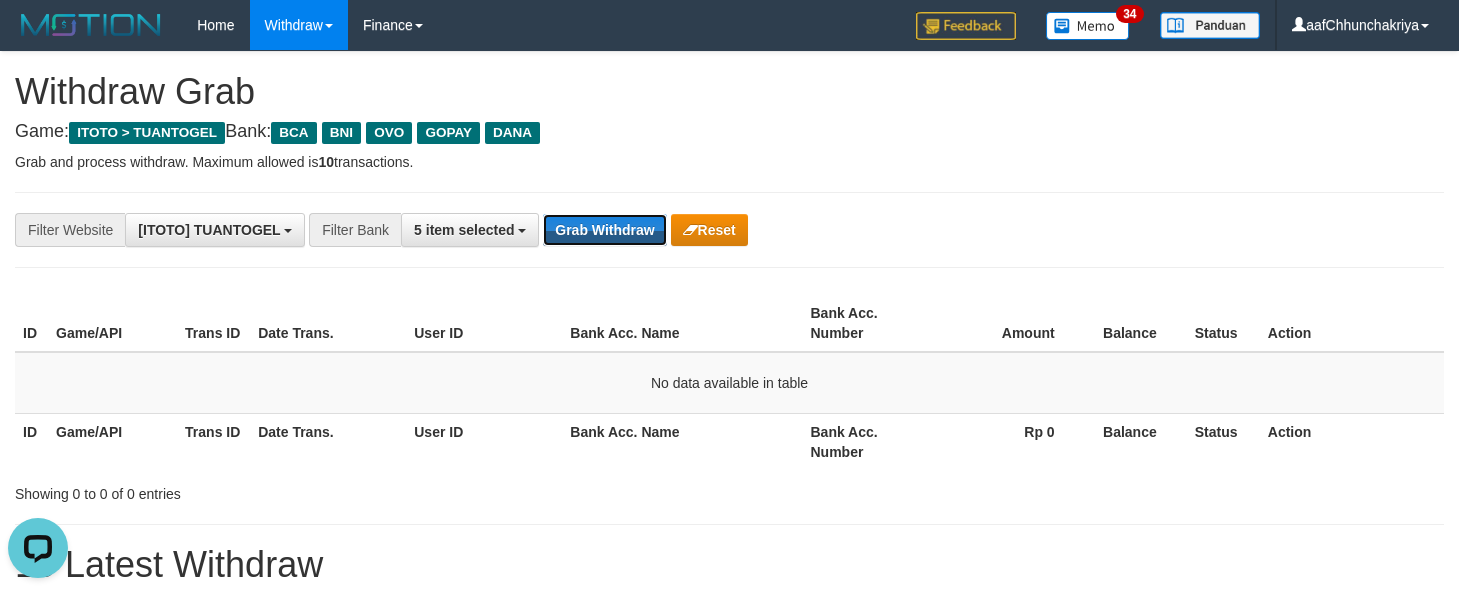 scroll, scrollTop: 0, scrollLeft: 0, axis: both 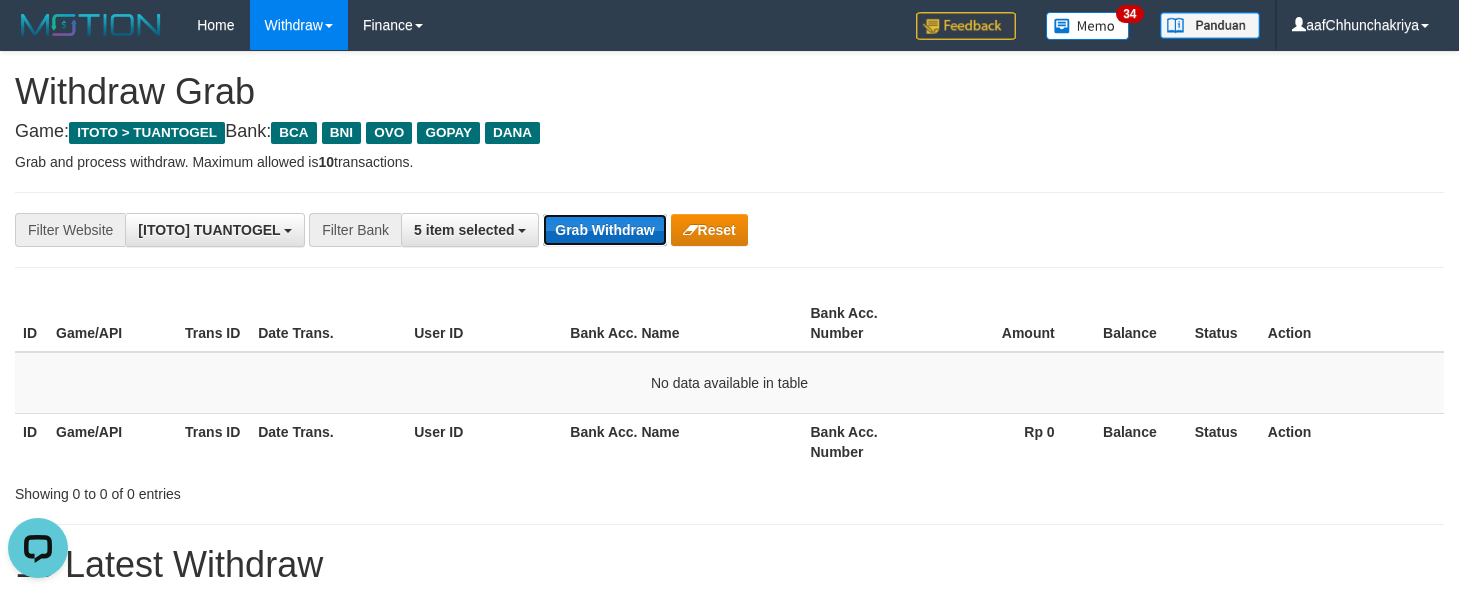 click on "Grab Withdraw" at bounding box center (604, 230) 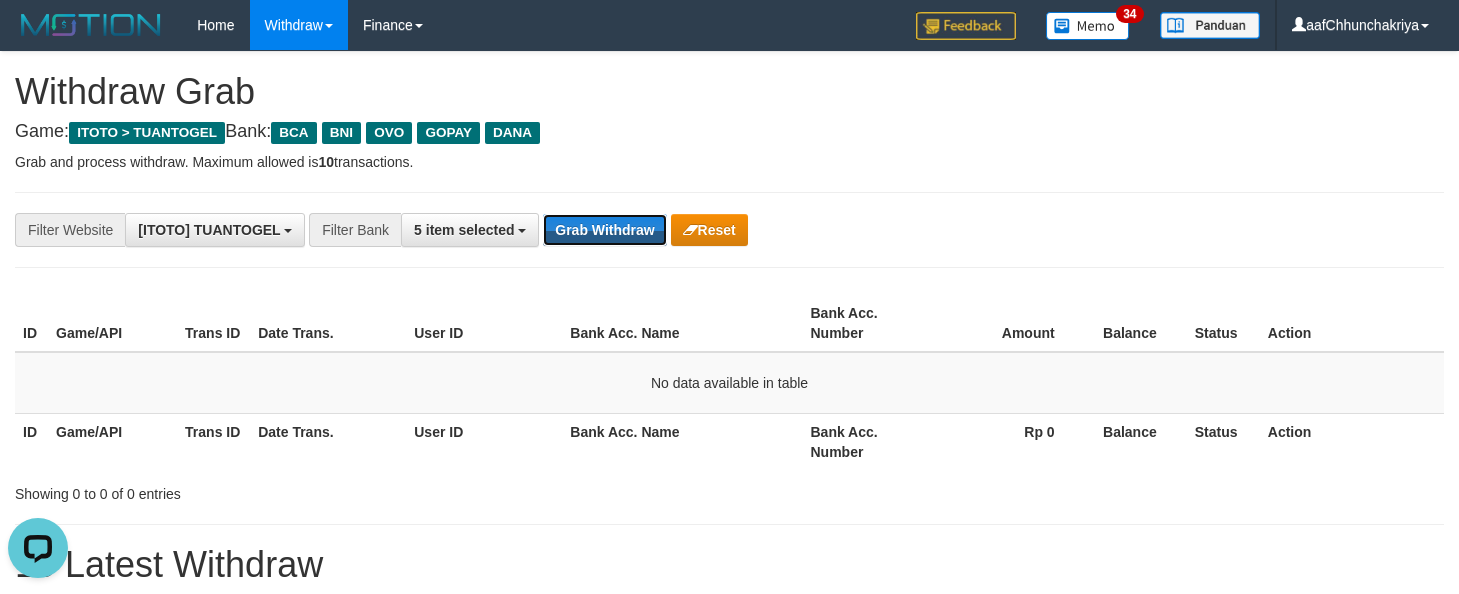 drag, startPoint x: 563, startPoint y: 226, endPoint x: 736, endPoint y: 342, distance: 208.29066 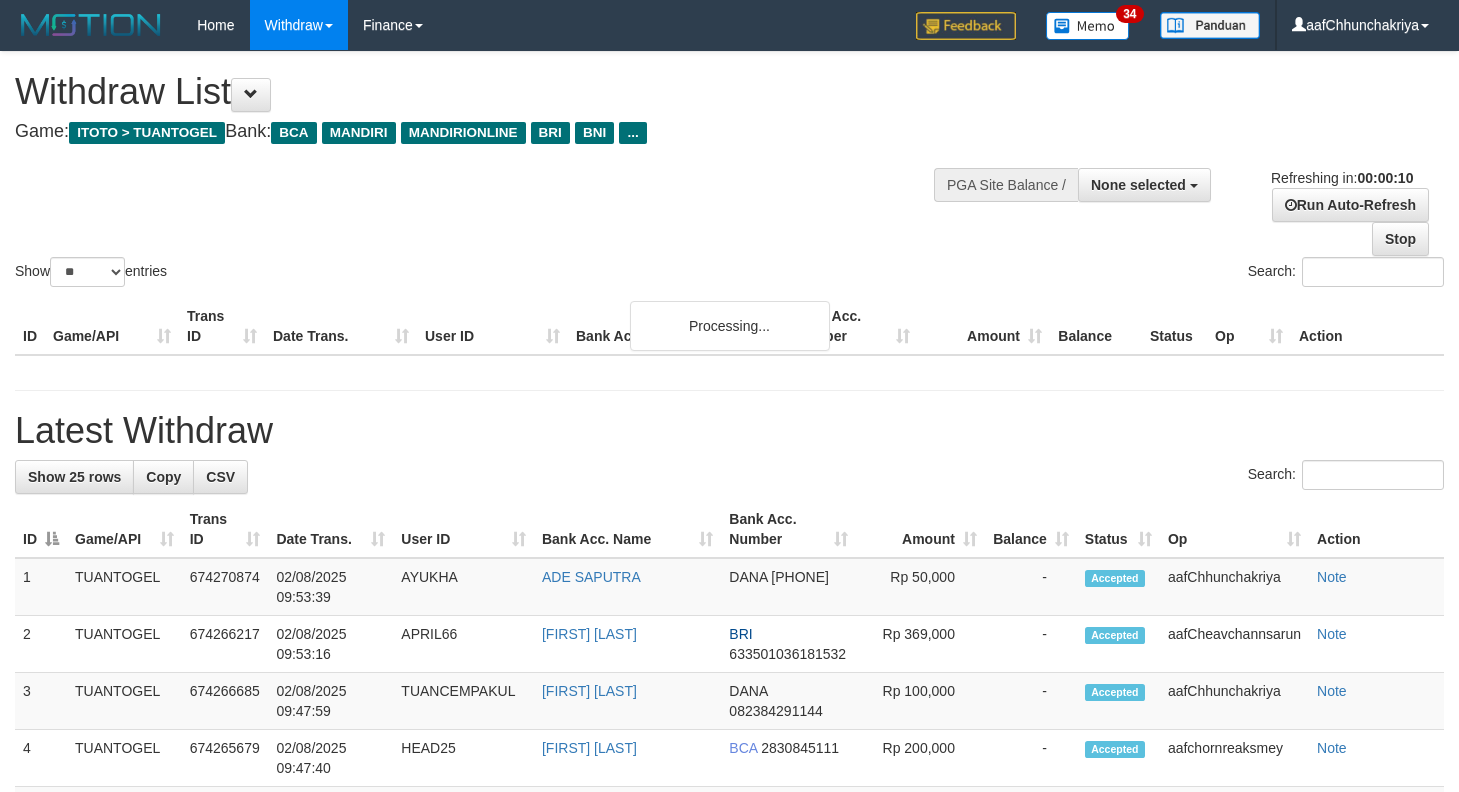 select 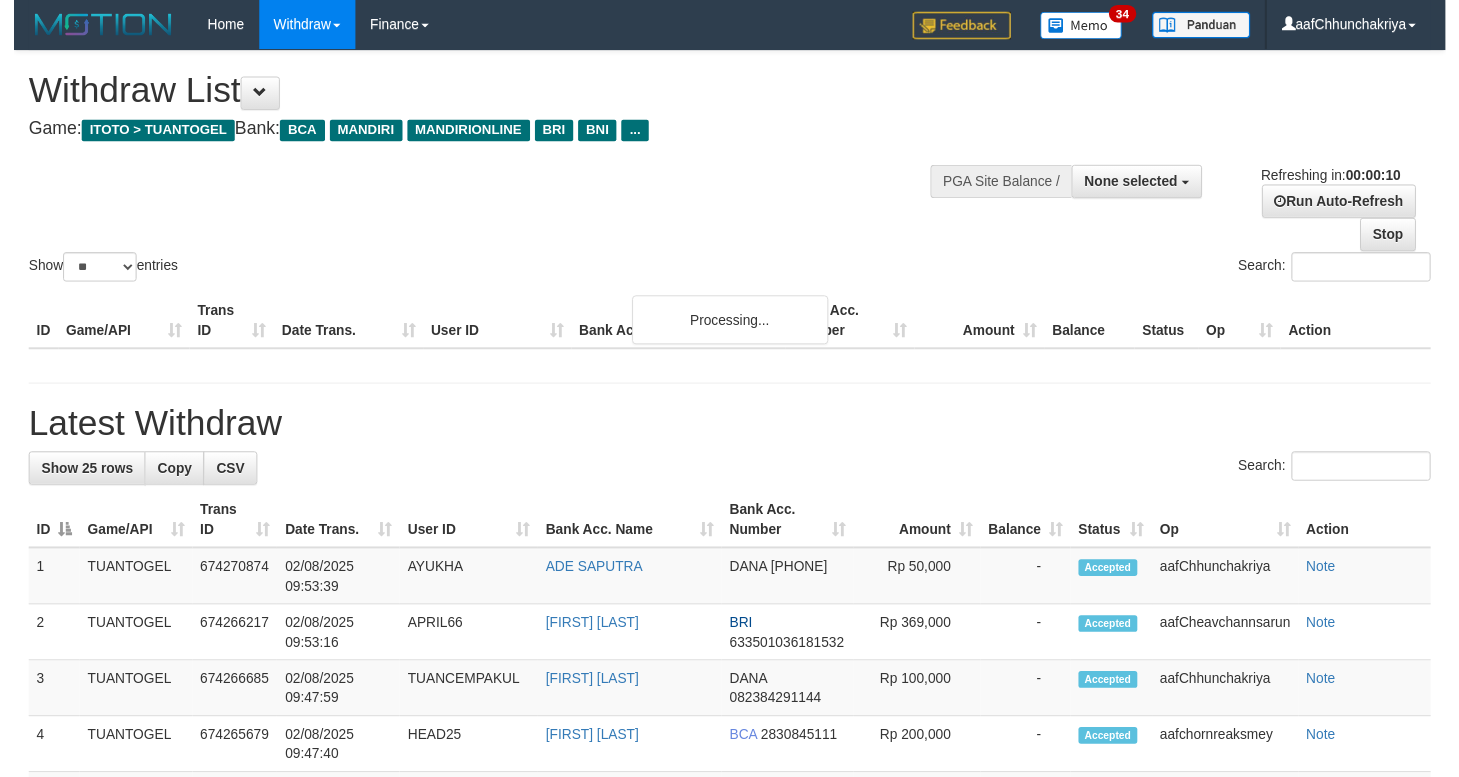 scroll, scrollTop: 0, scrollLeft: 0, axis: both 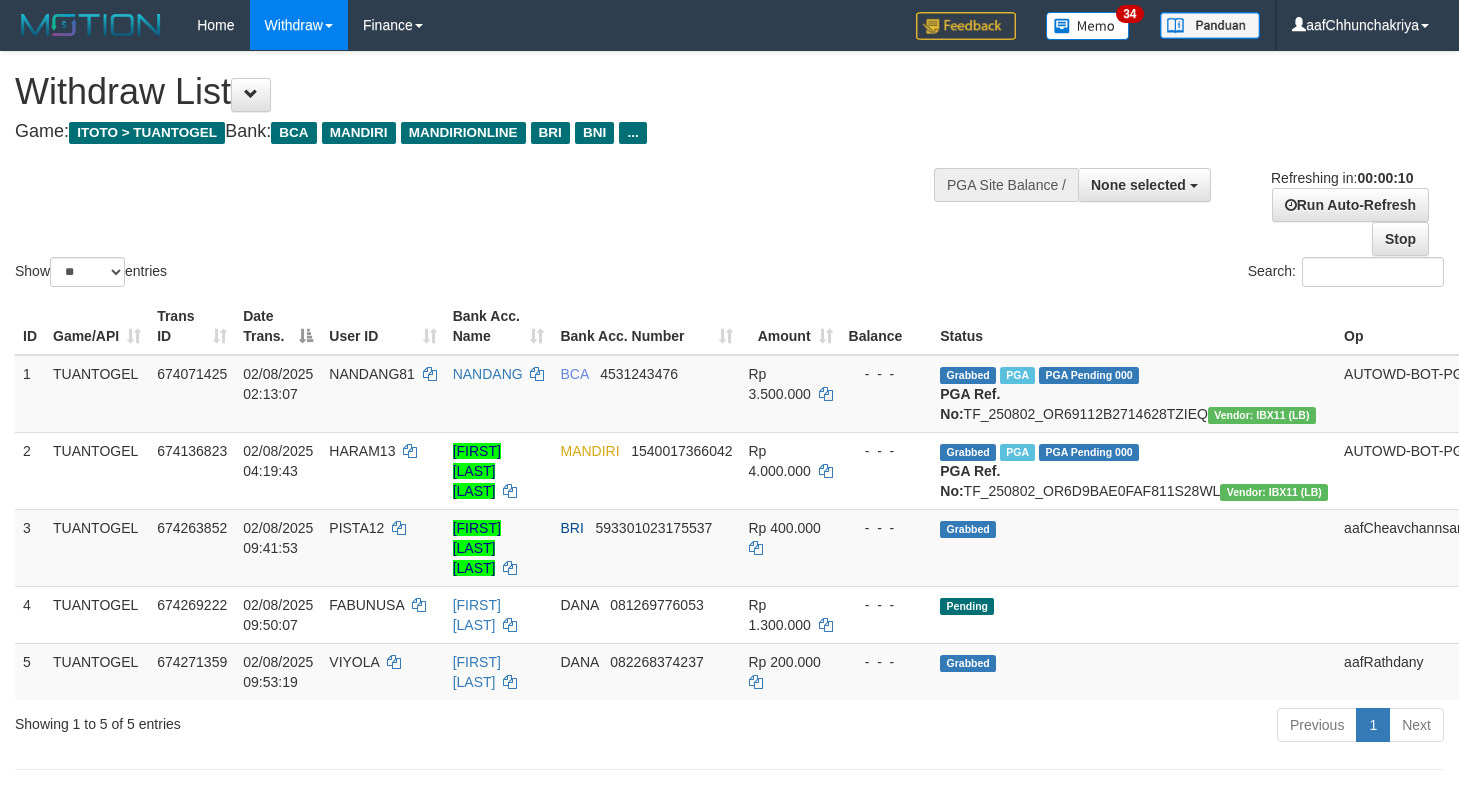 select 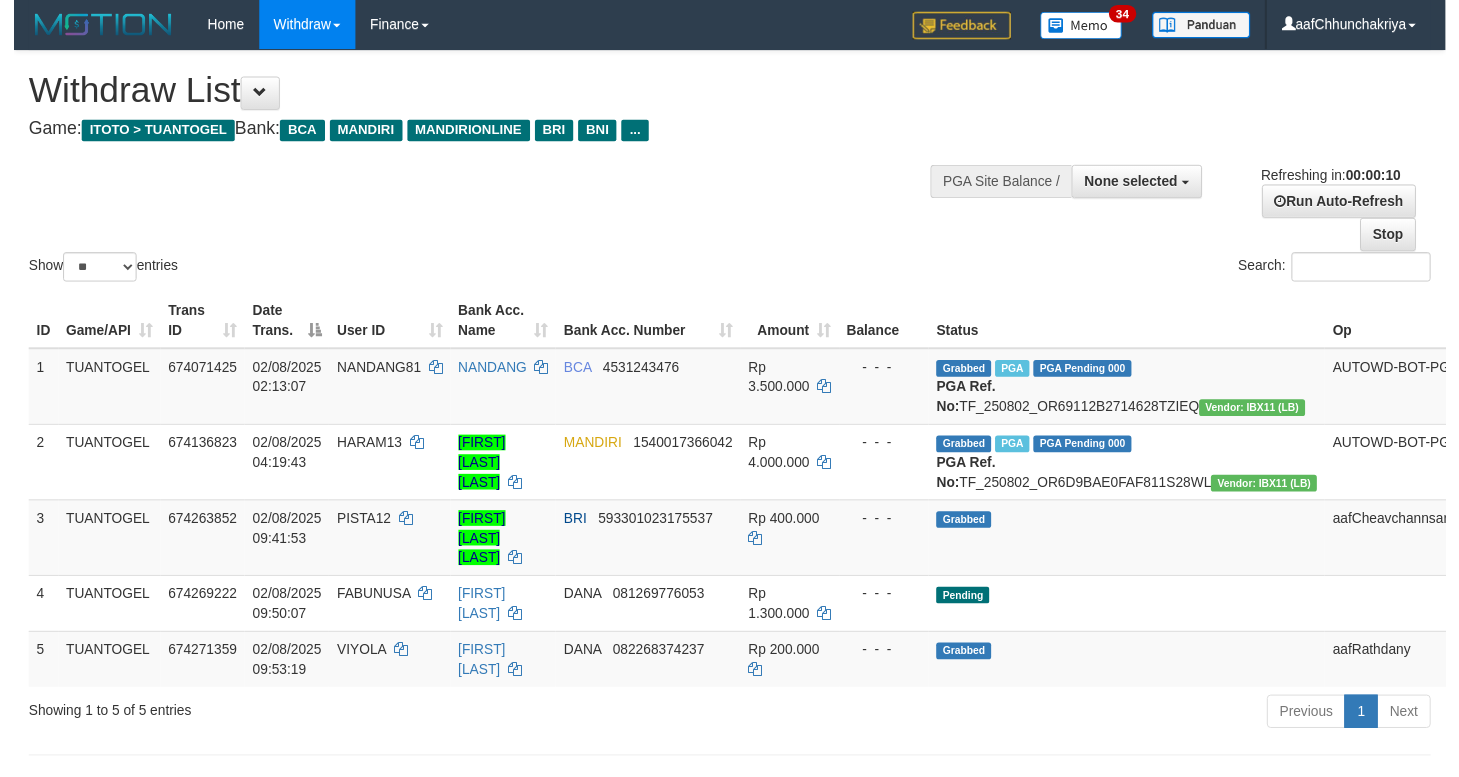 scroll, scrollTop: 0, scrollLeft: 0, axis: both 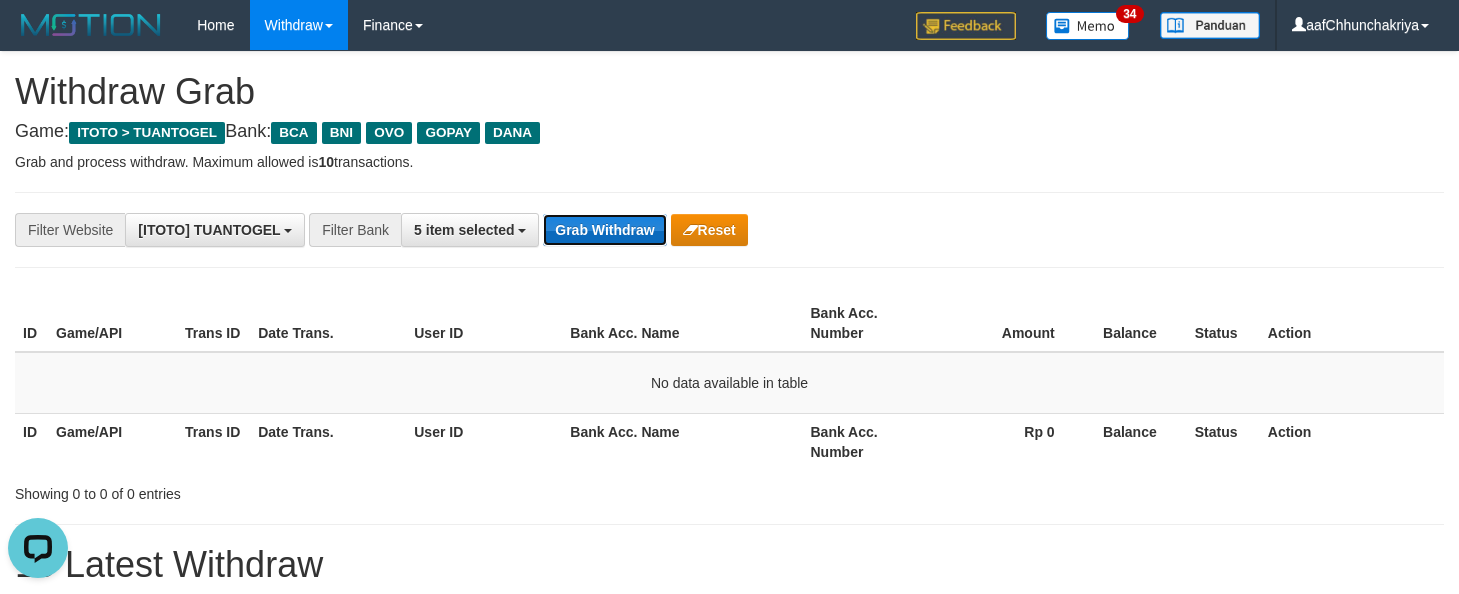 click on "Grab Withdraw" at bounding box center [604, 230] 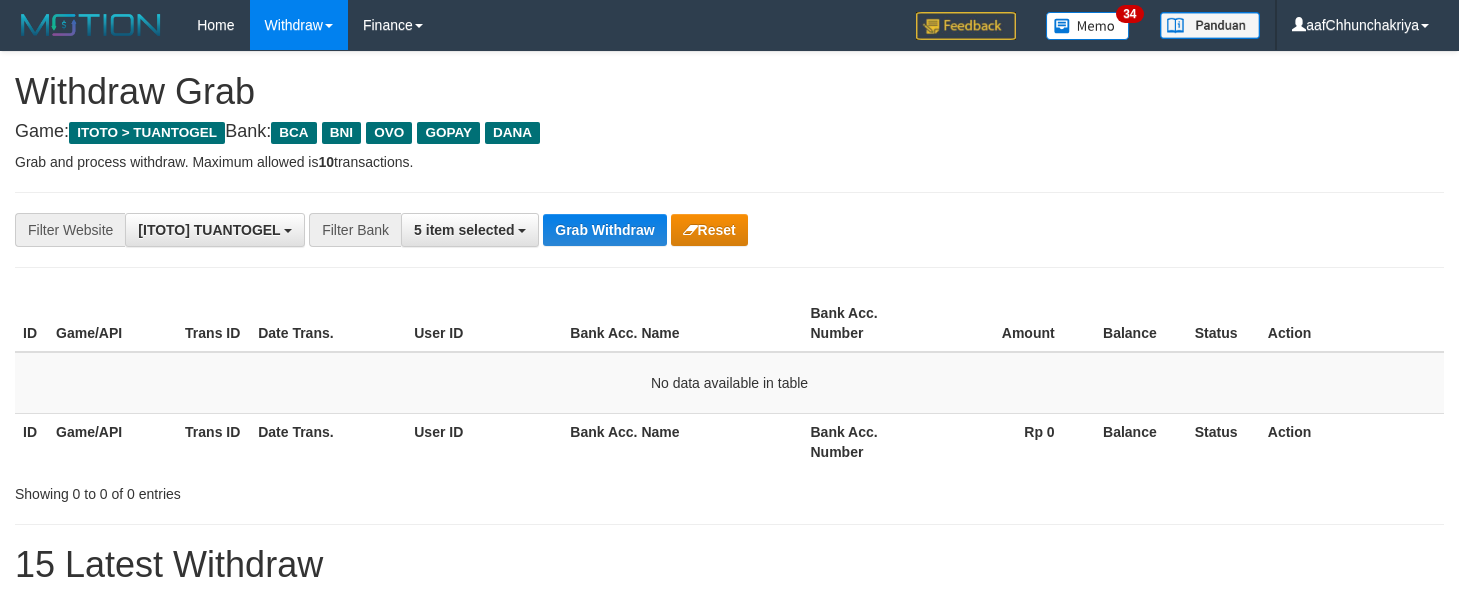 scroll, scrollTop: 0, scrollLeft: 0, axis: both 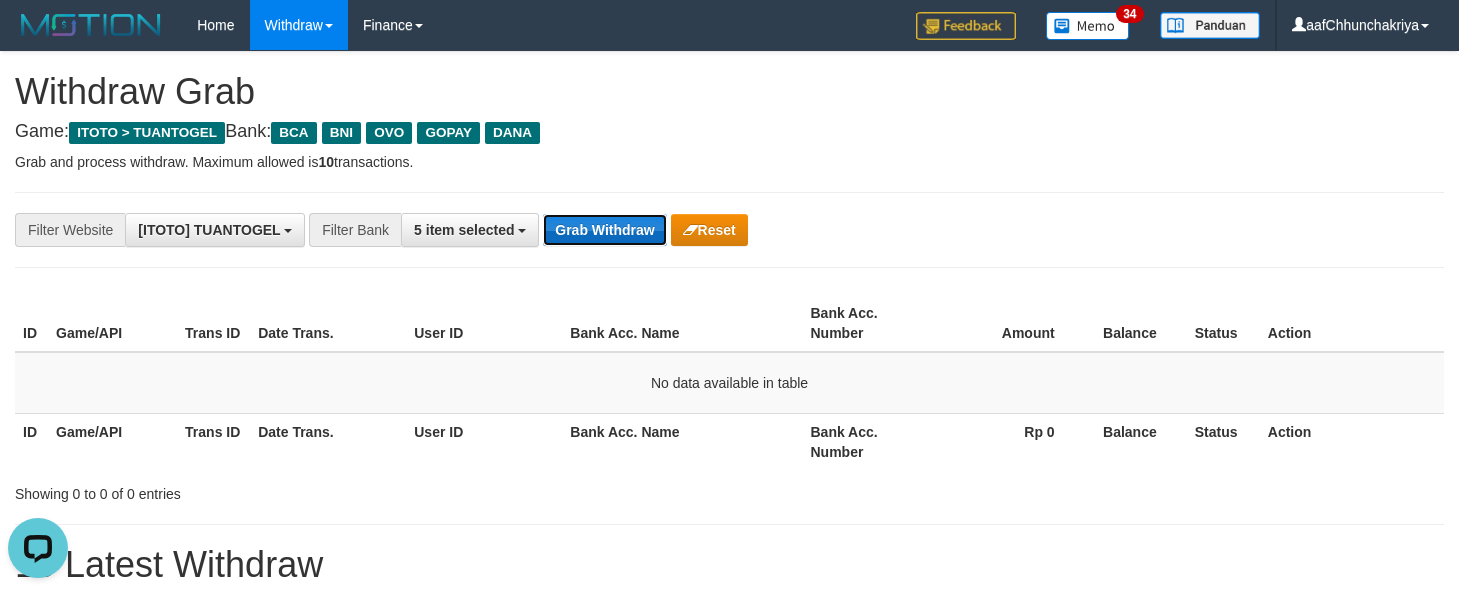 click on "Grab Withdraw" at bounding box center [604, 230] 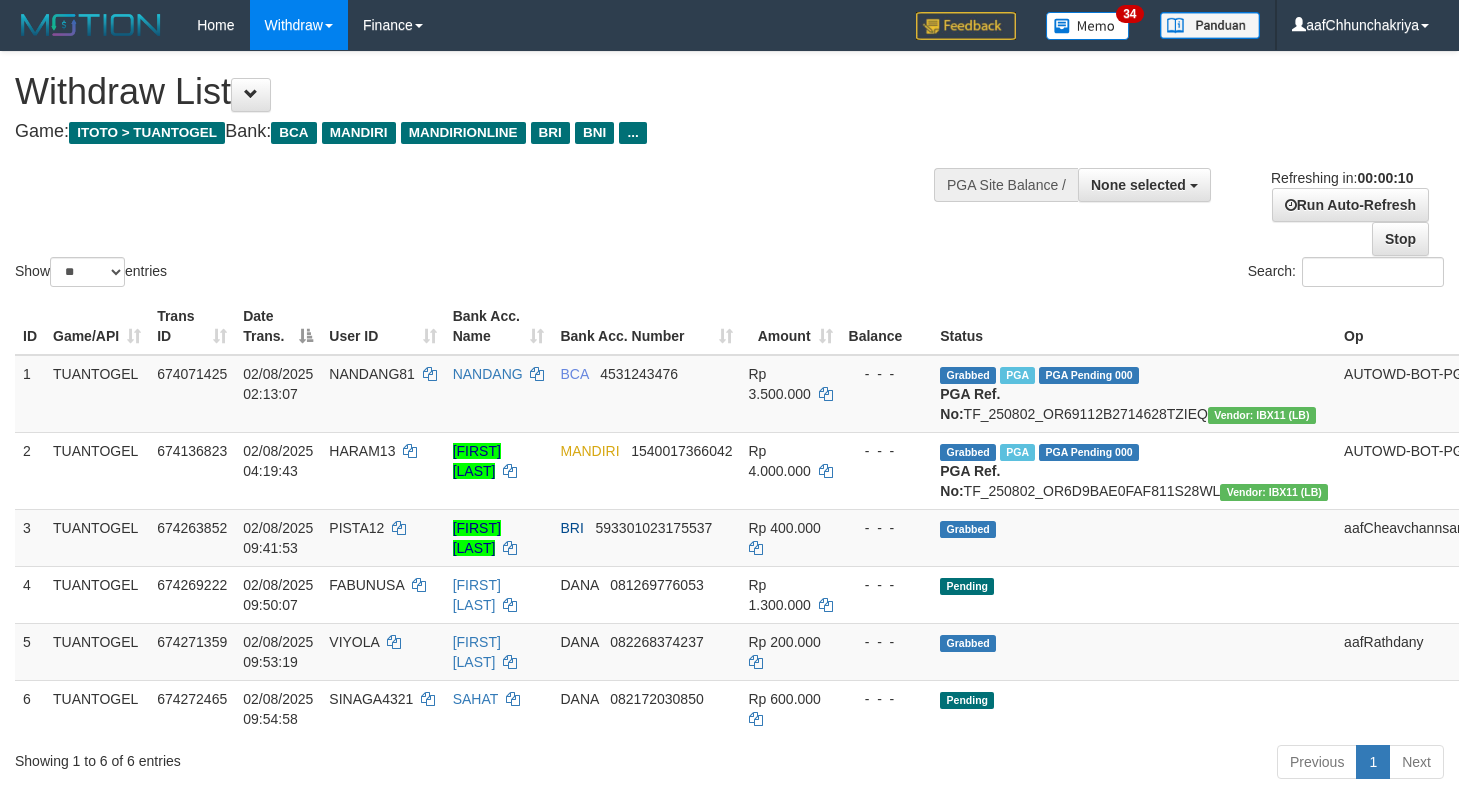 select 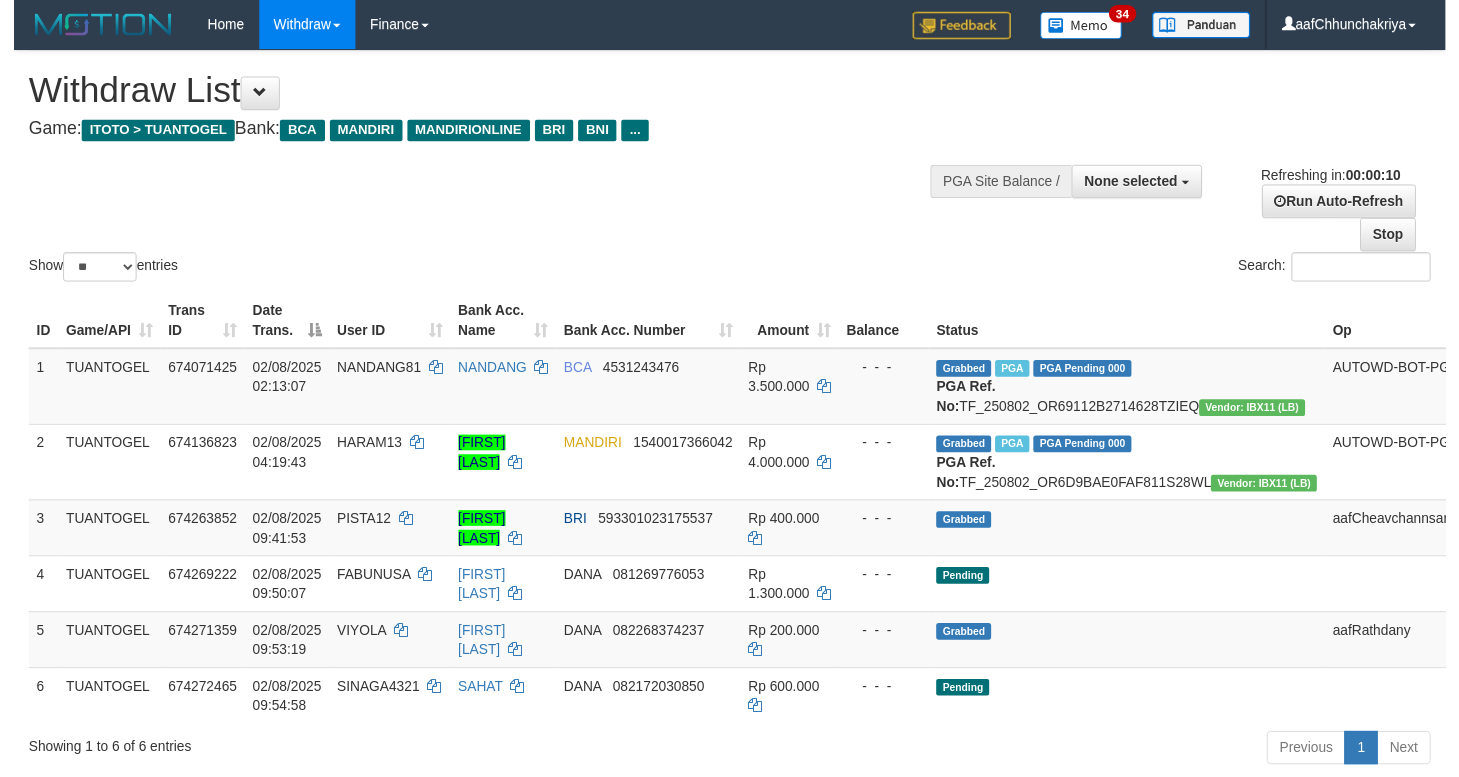scroll, scrollTop: 0, scrollLeft: 0, axis: both 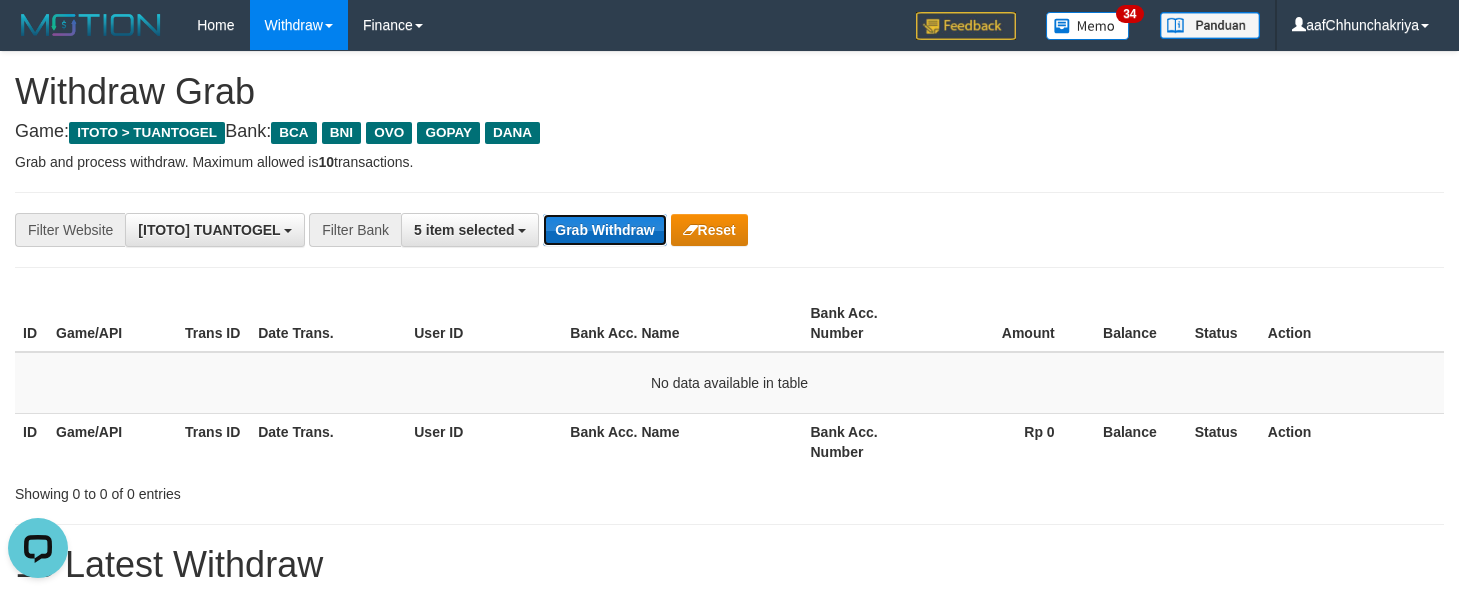 click on "Grab Withdraw" at bounding box center (604, 230) 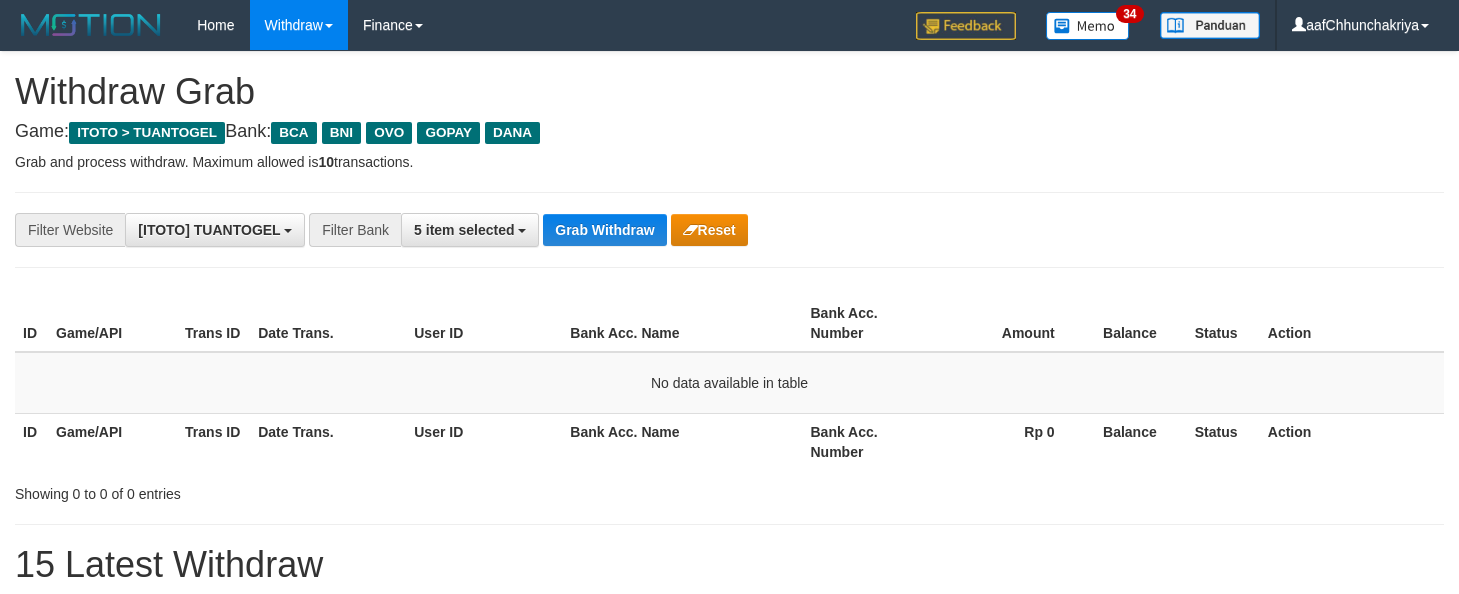 scroll, scrollTop: 0, scrollLeft: 0, axis: both 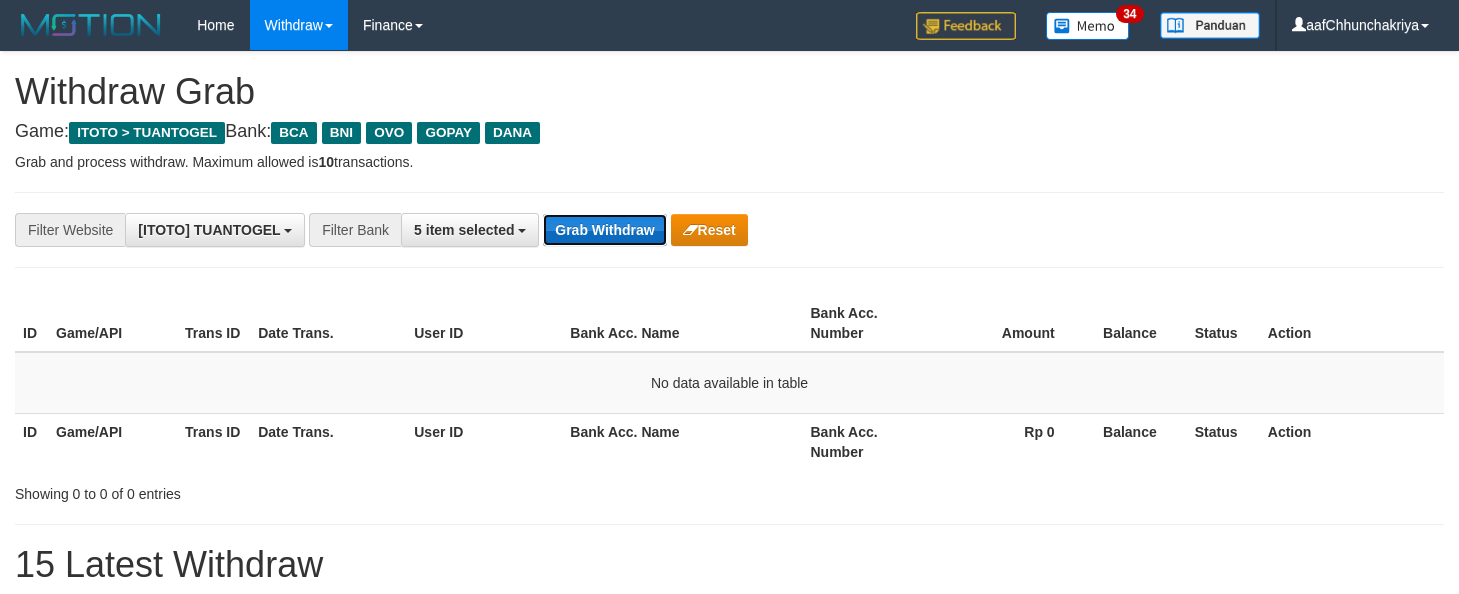 click on "Grab Withdraw" at bounding box center [604, 230] 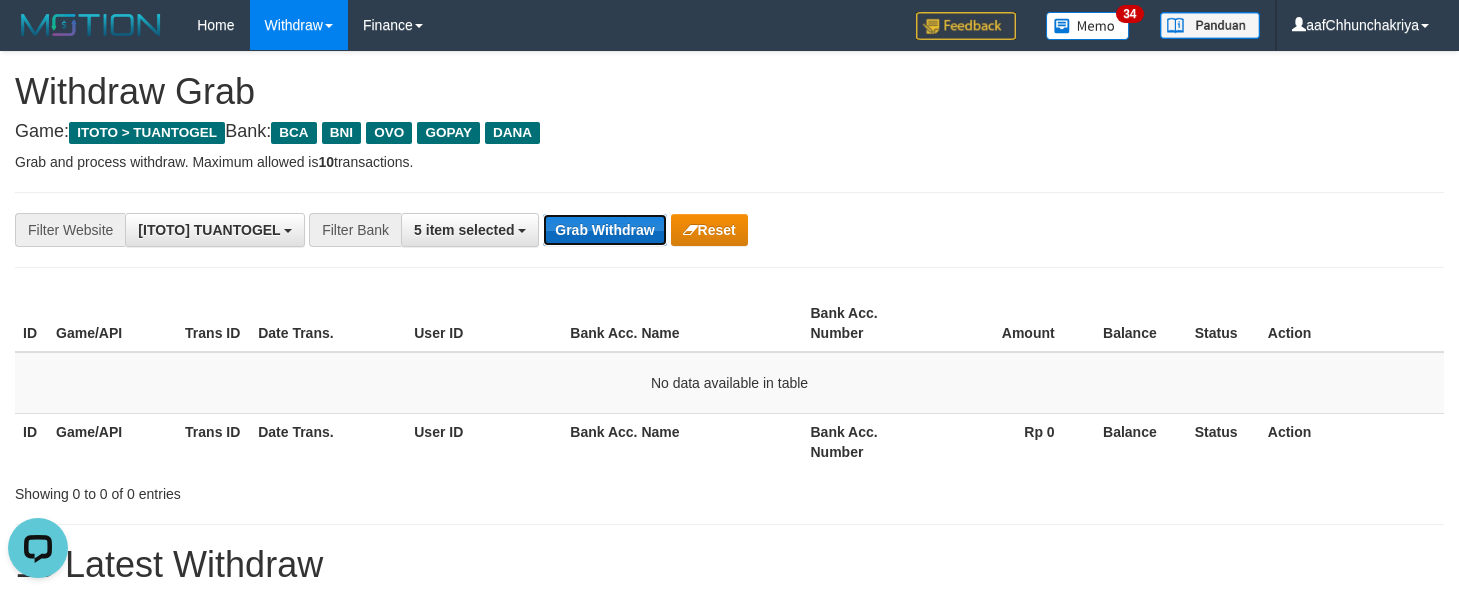 scroll, scrollTop: 0, scrollLeft: 0, axis: both 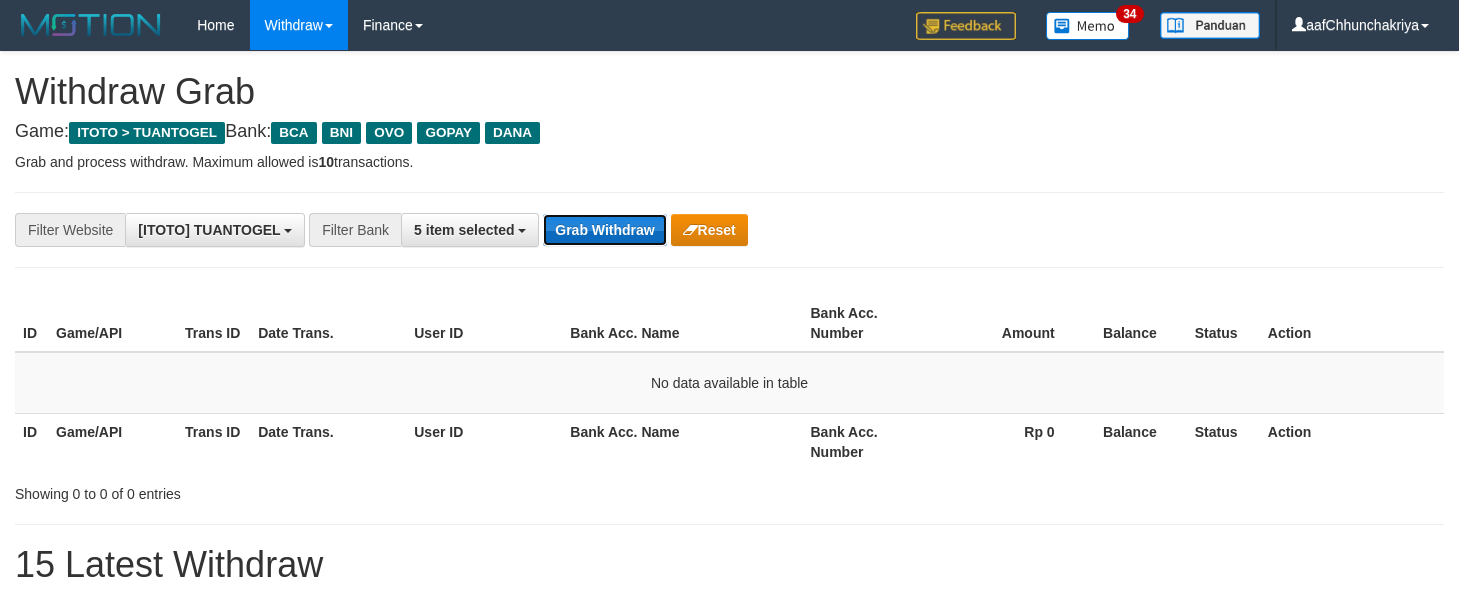 click on "Grab Withdraw" at bounding box center (604, 230) 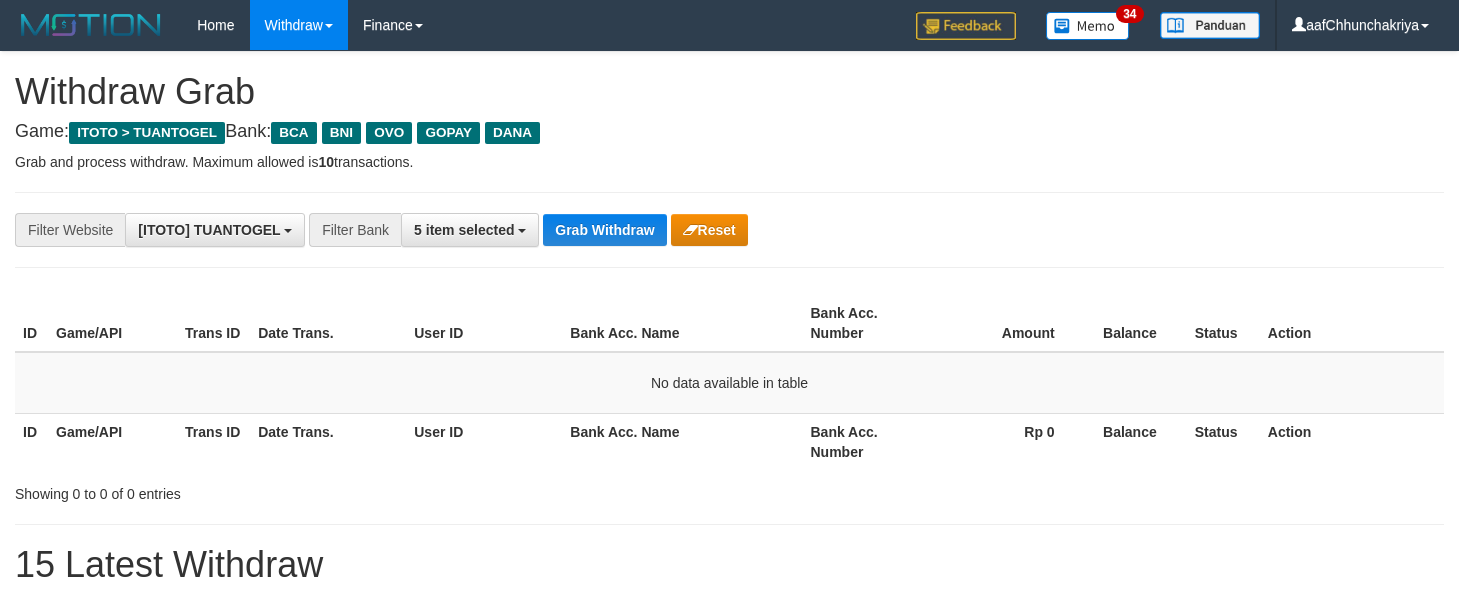 scroll, scrollTop: 0, scrollLeft: 0, axis: both 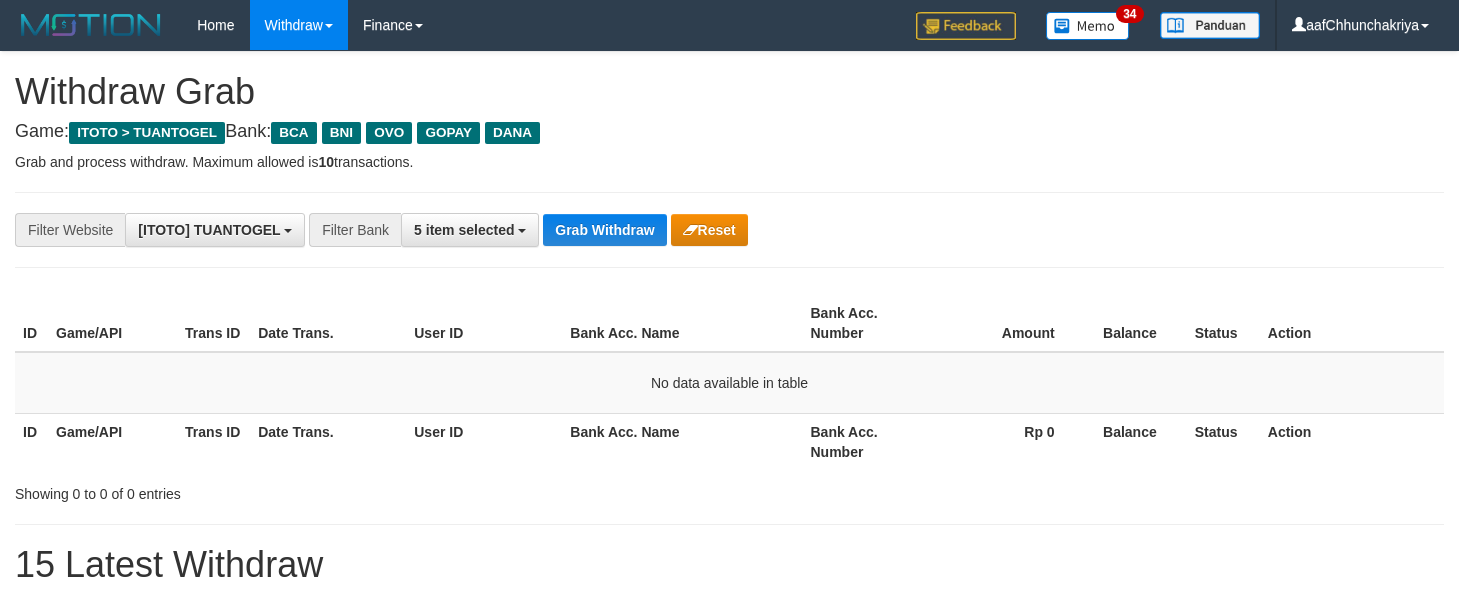 click on "**********" at bounding box center (729, 230) 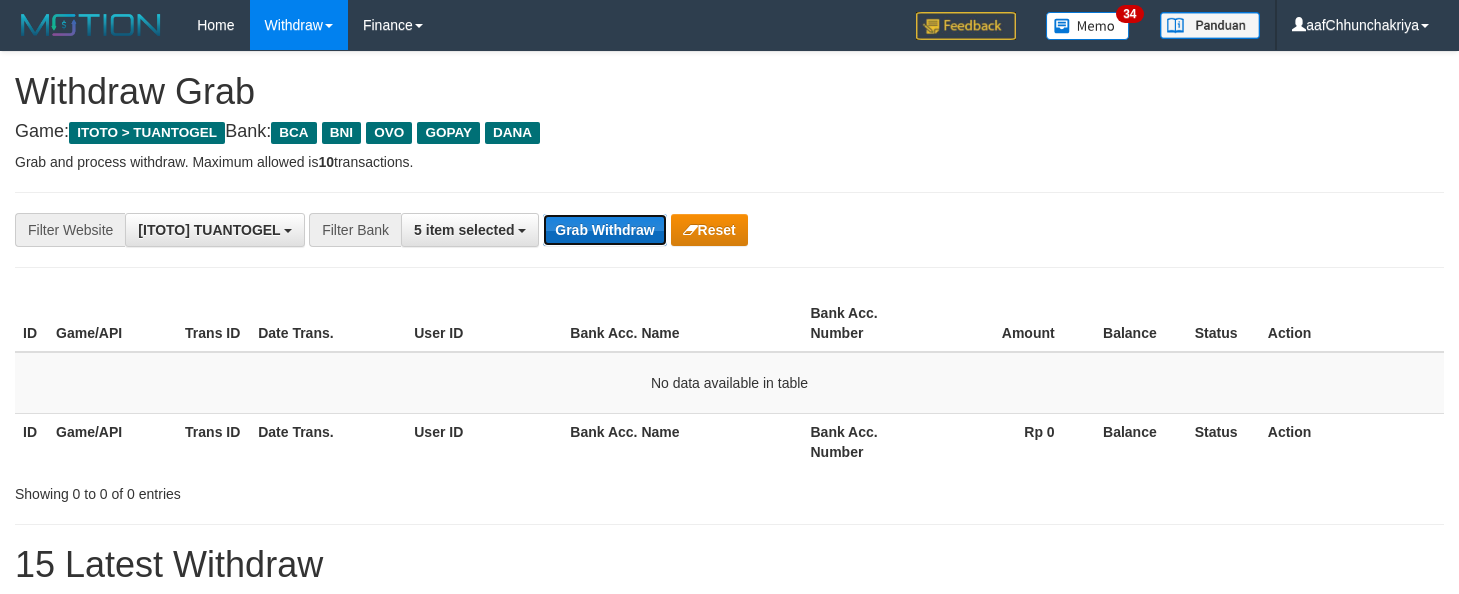 click on "Grab Withdraw" at bounding box center (604, 230) 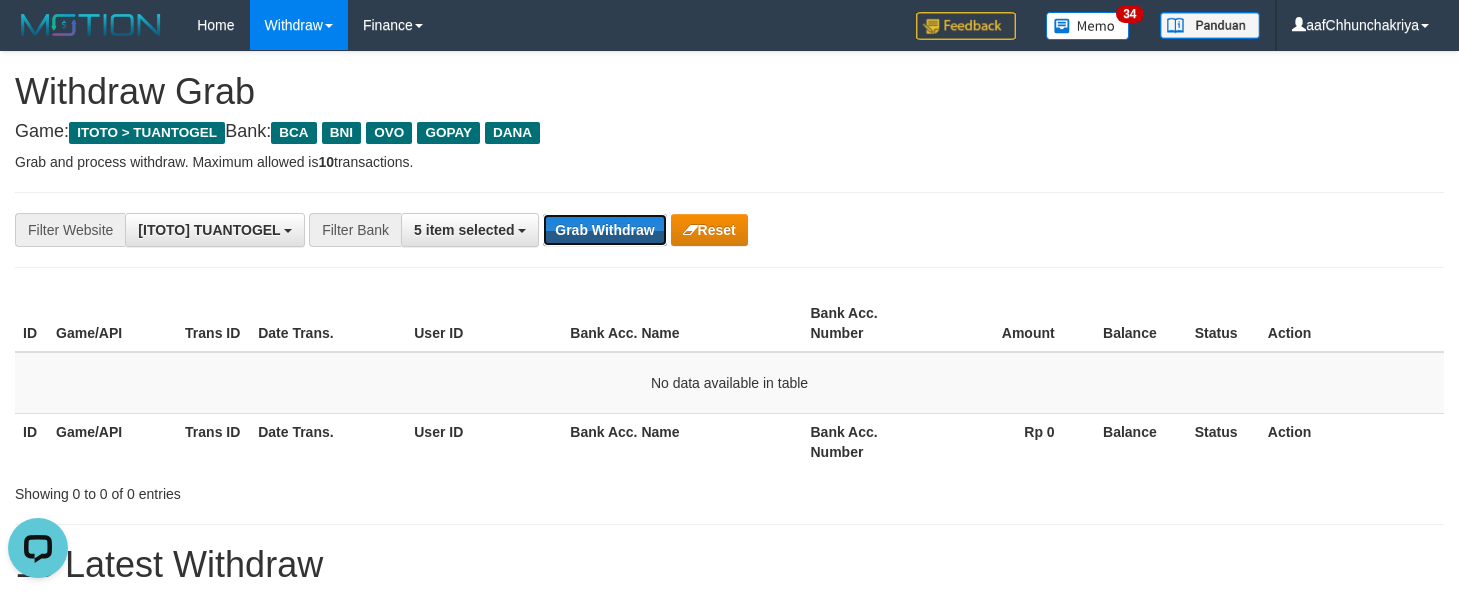 scroll, scrollTop: 0, scrollLeft: 0, axis: both 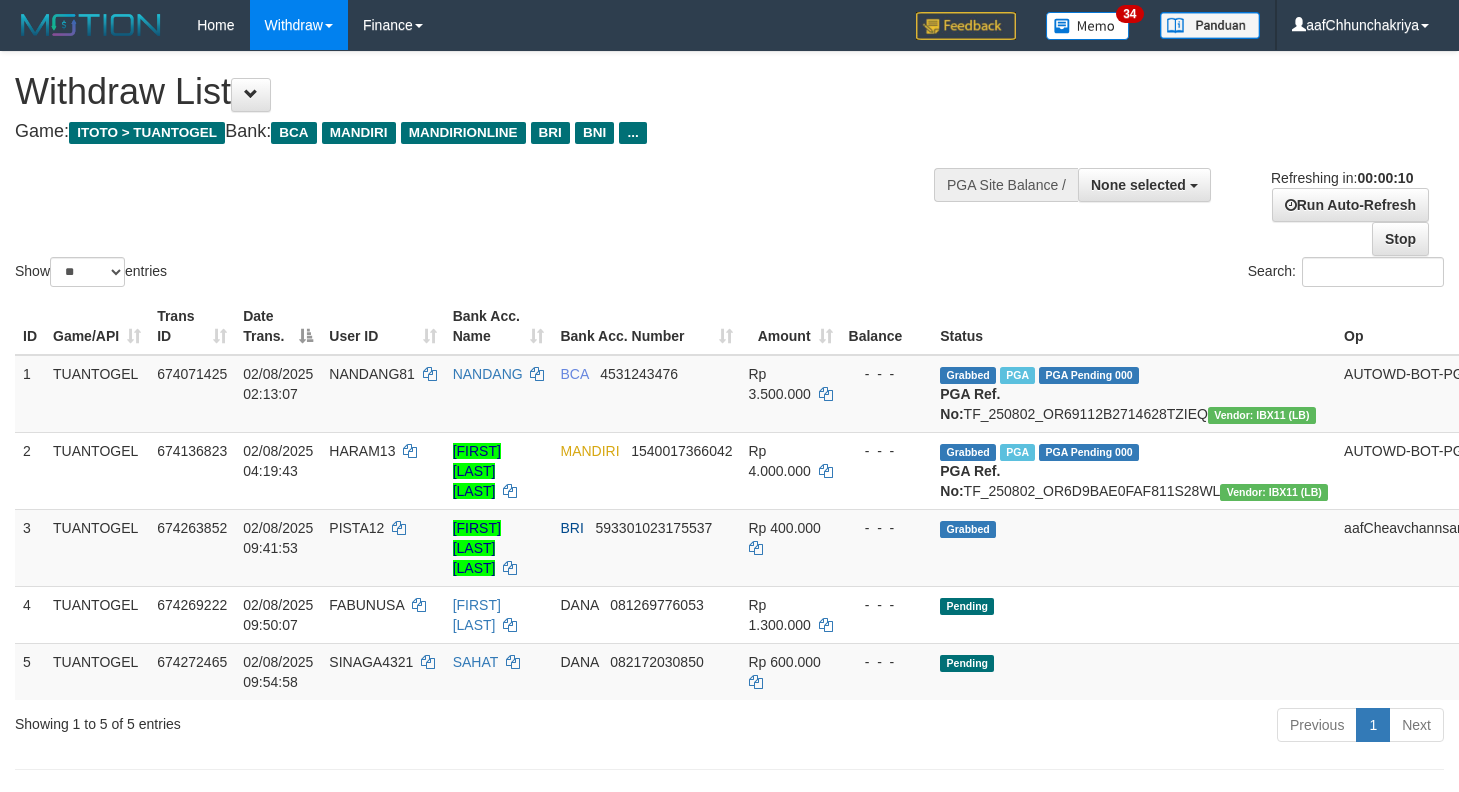 select 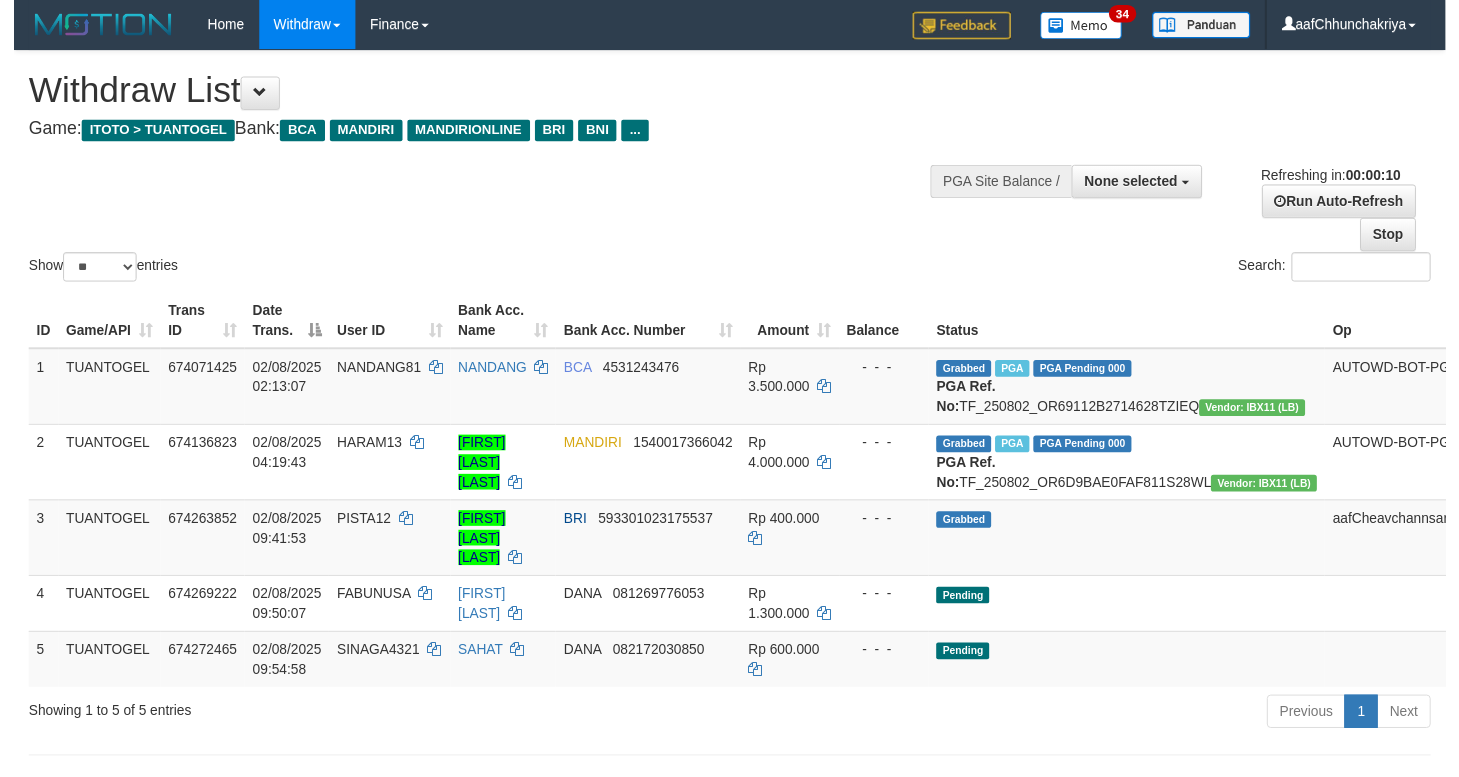 scroll, scrollTop: 0, scrollLeft: 0, axis: both 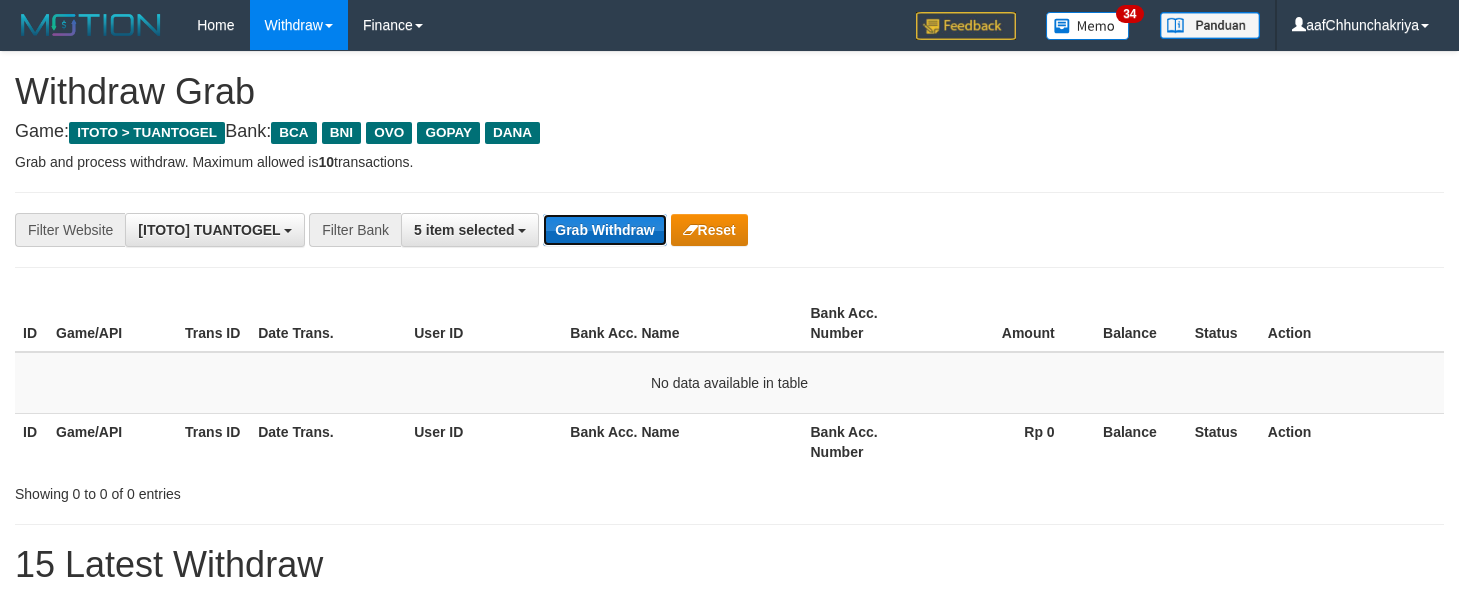 click on "Grab Withdraw" at bounding box center (604, 230) 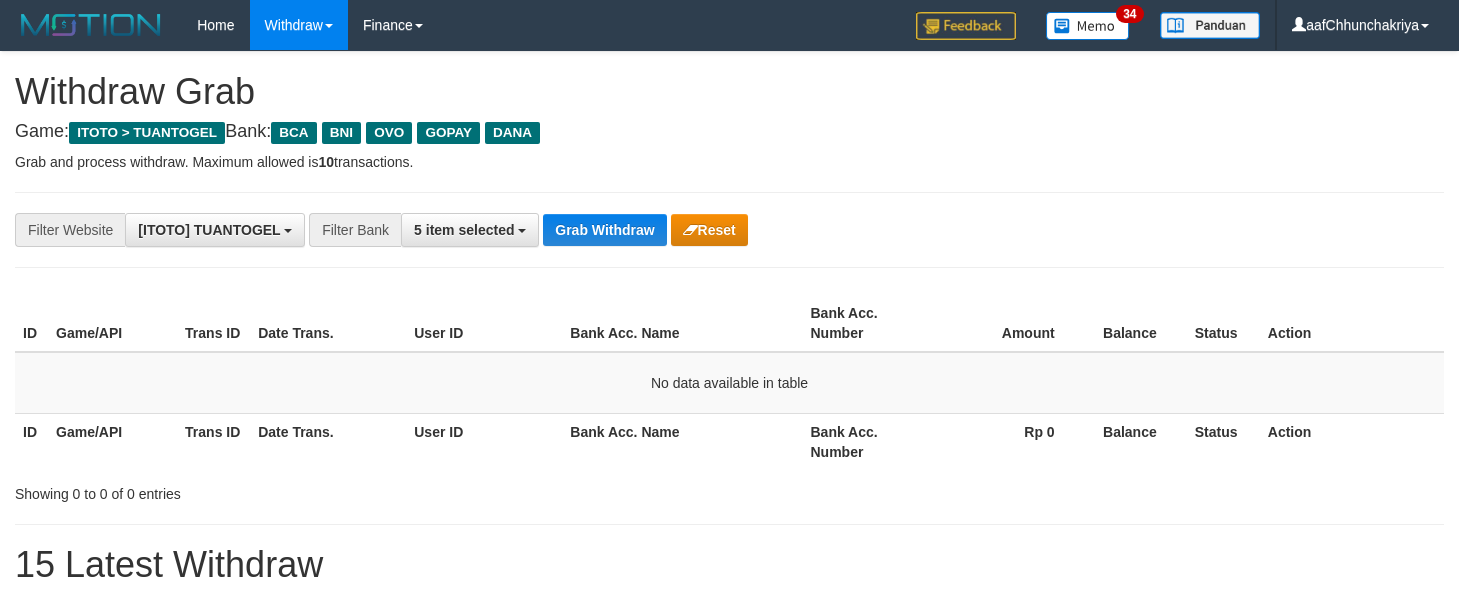 scroll, scrollTop: 0, scrollLeft: 0, axis: both 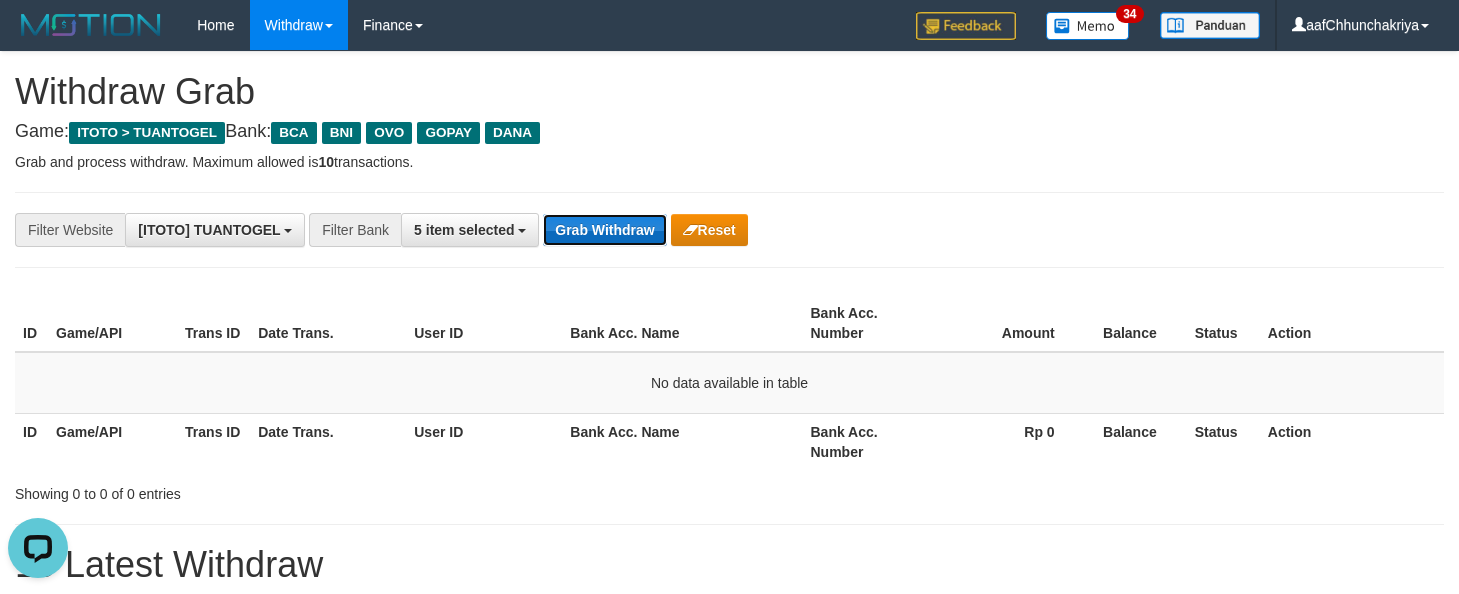 click on "Grab Withdraw" at bounding box center [604, 230] 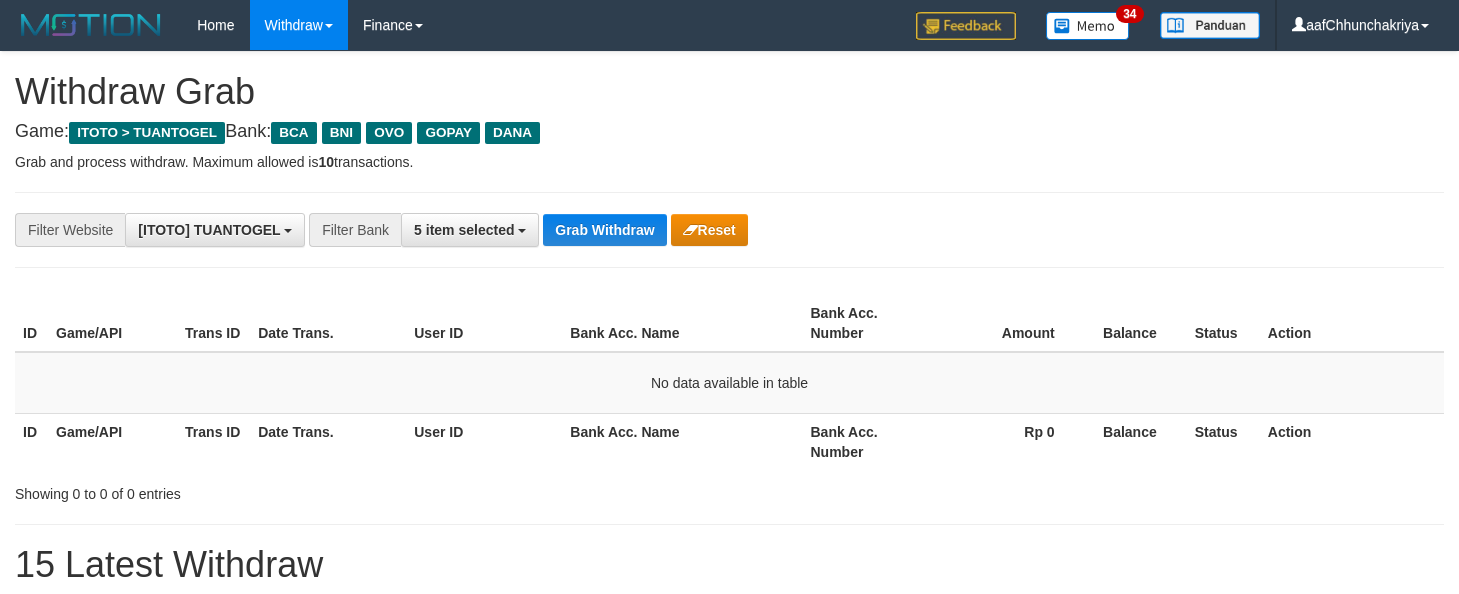 scroll, scrollTop: 0, scrollLeft: 0, axis: both 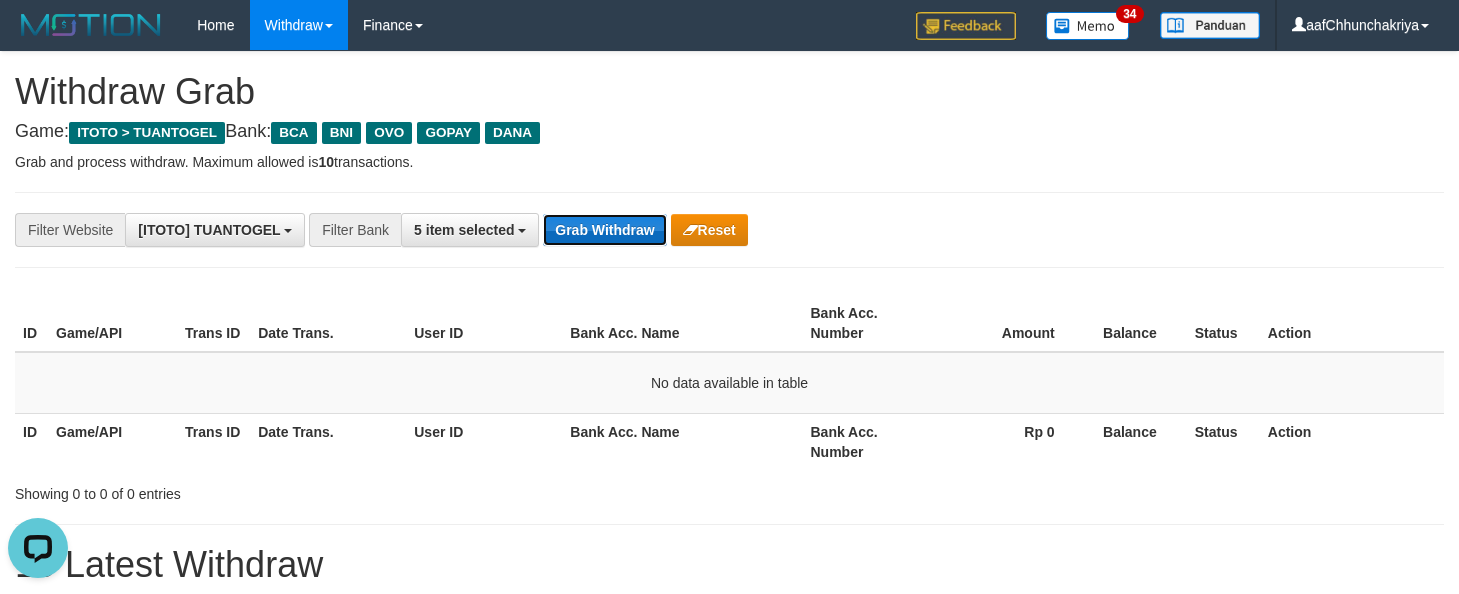 click on "Grab Withdraw" at bounding box center (604, 230) 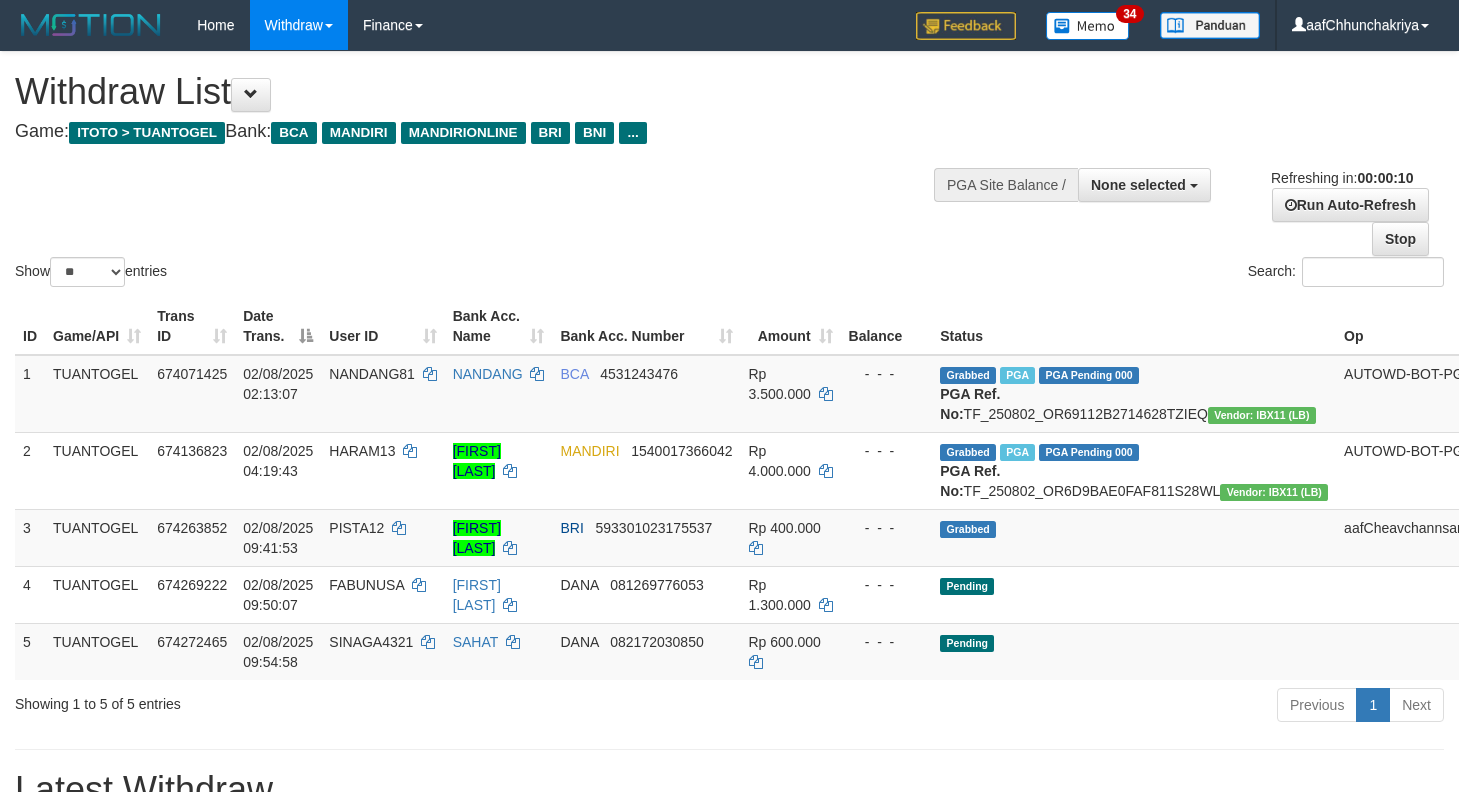select 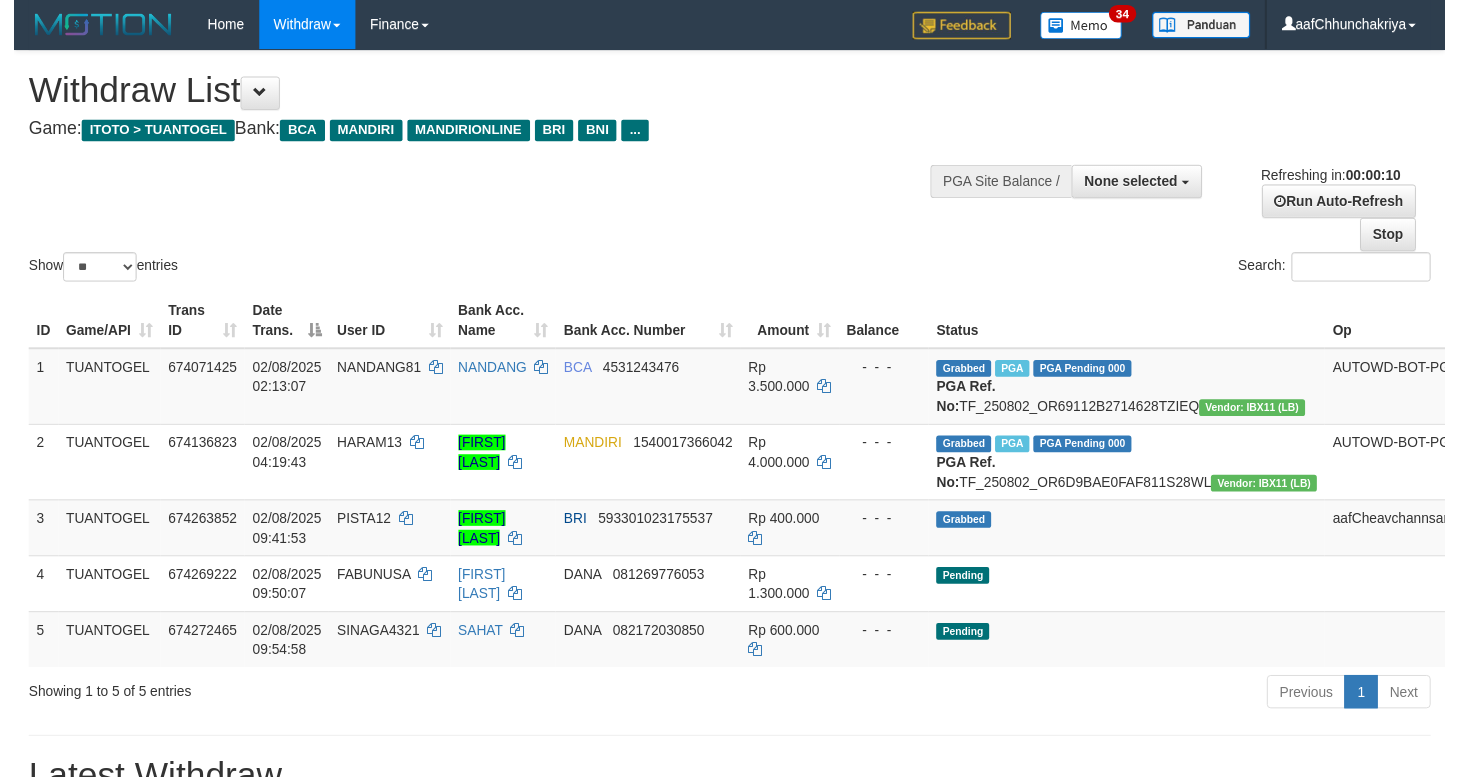 scroll, scrollTop: 0, scrollLeft: 0, axis: both 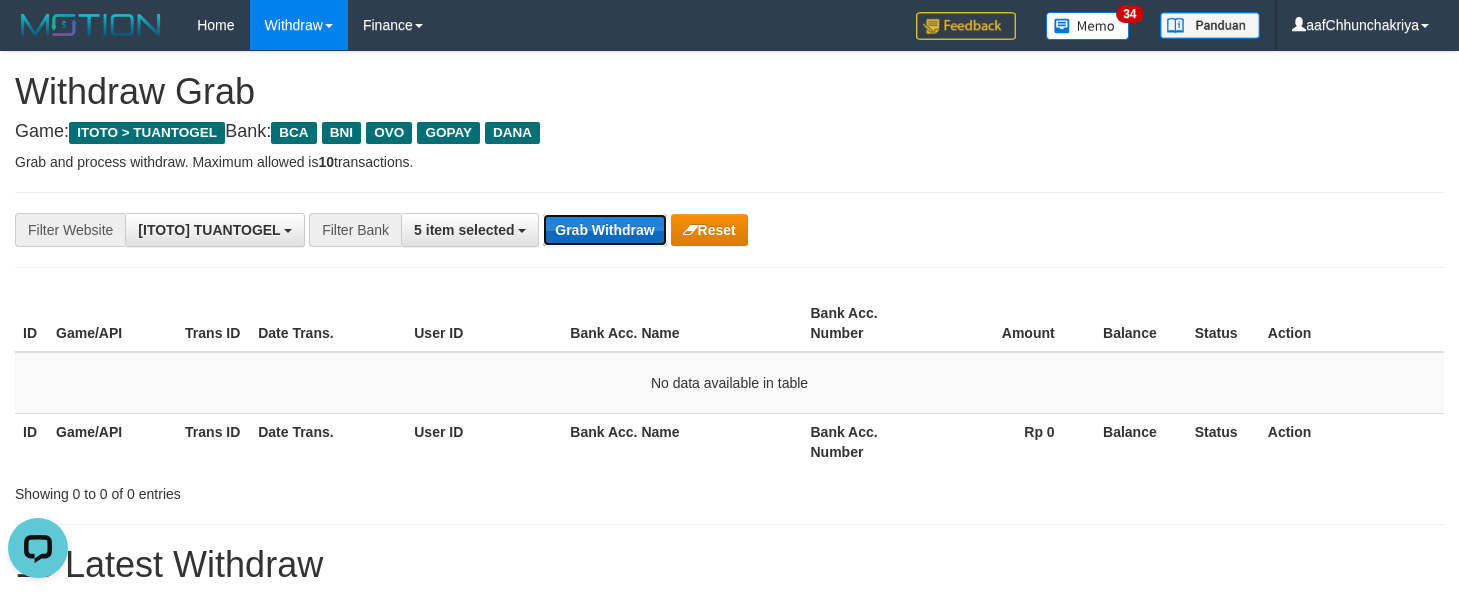 click on "Grab Withdraw" at bounding box center (604, 230) 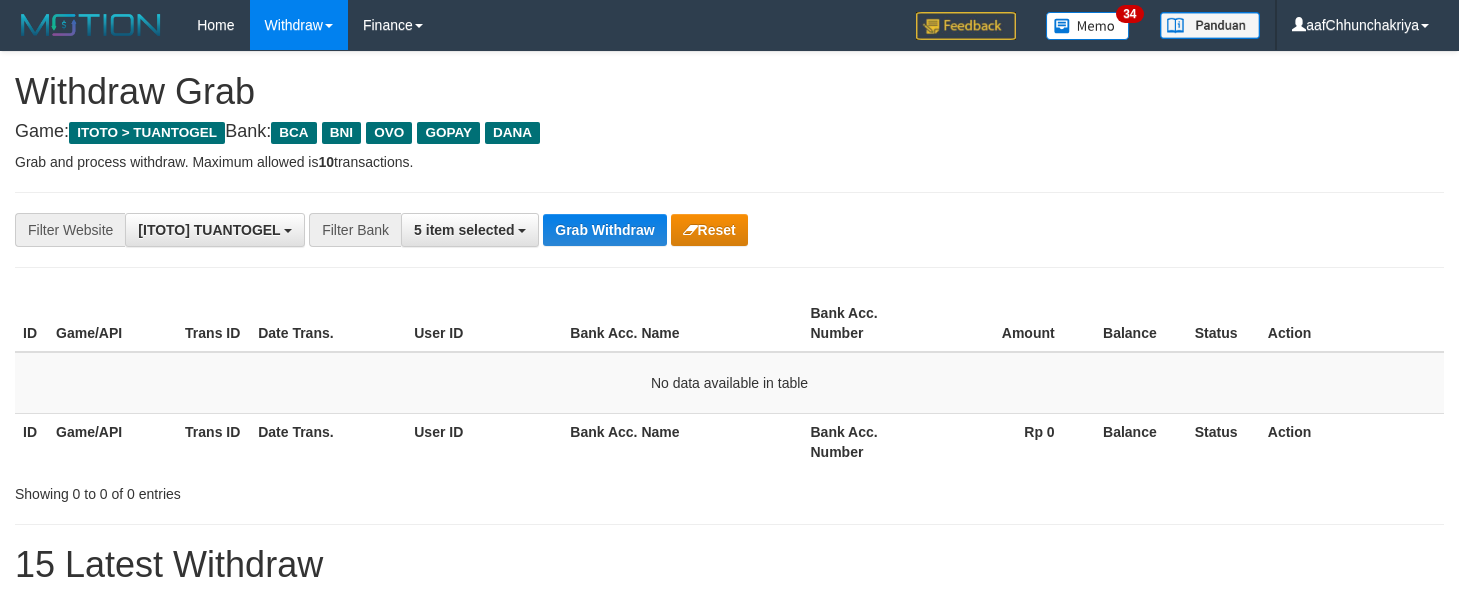 scroll, scrollTop: 0, scrollLeft: 0, axis: both 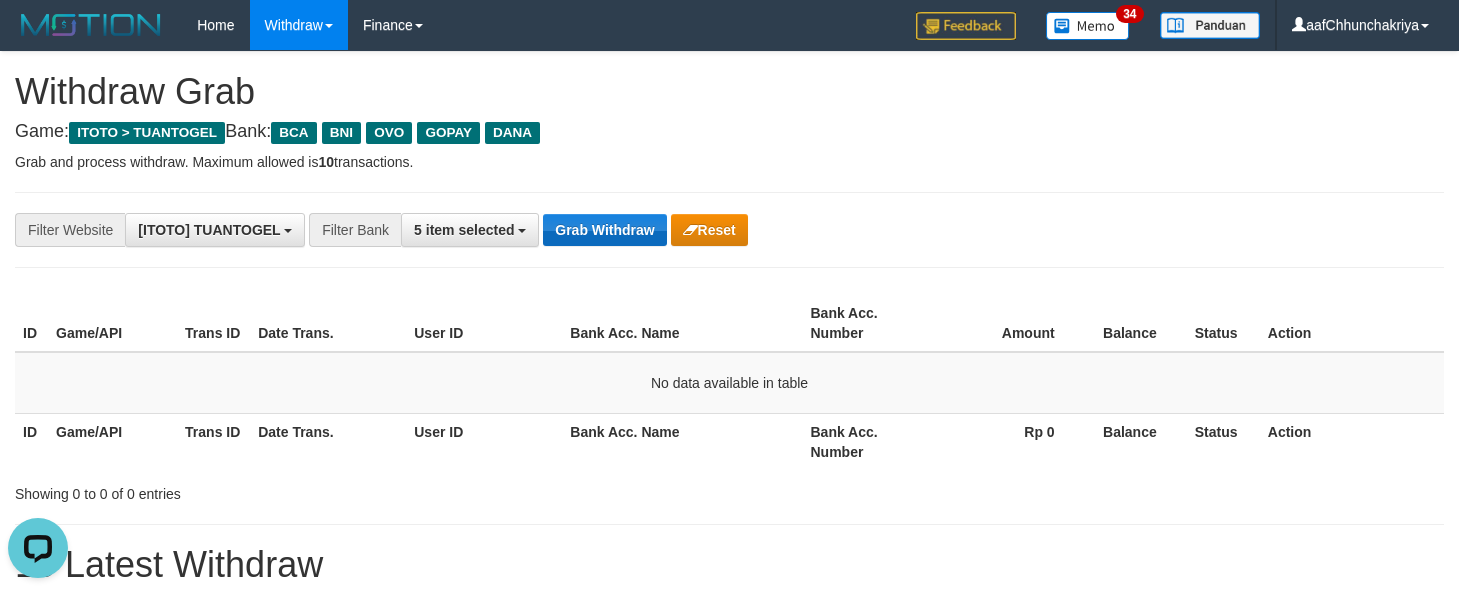 click on "Grab Withdraw" at bounding box center (604, 230) 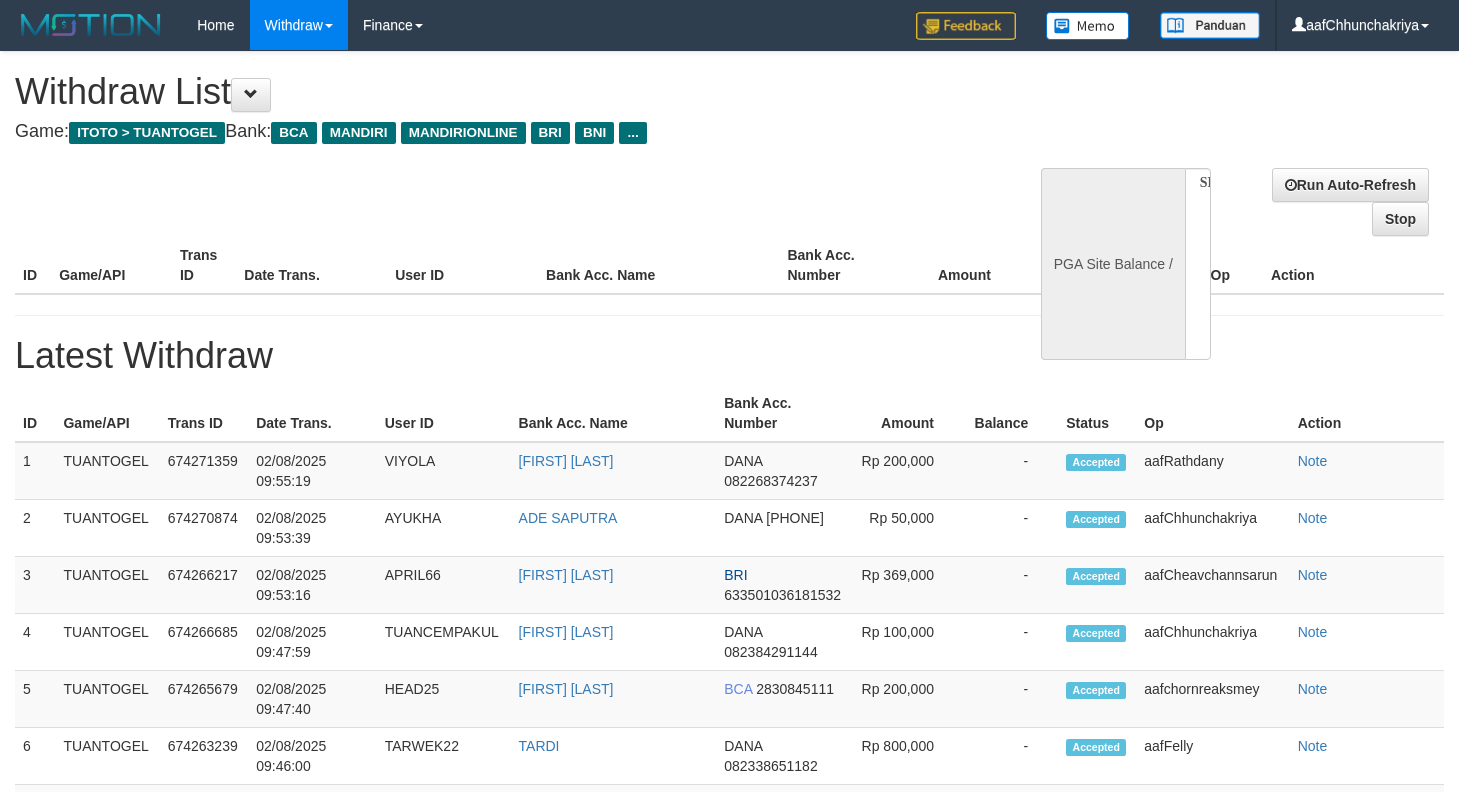 select 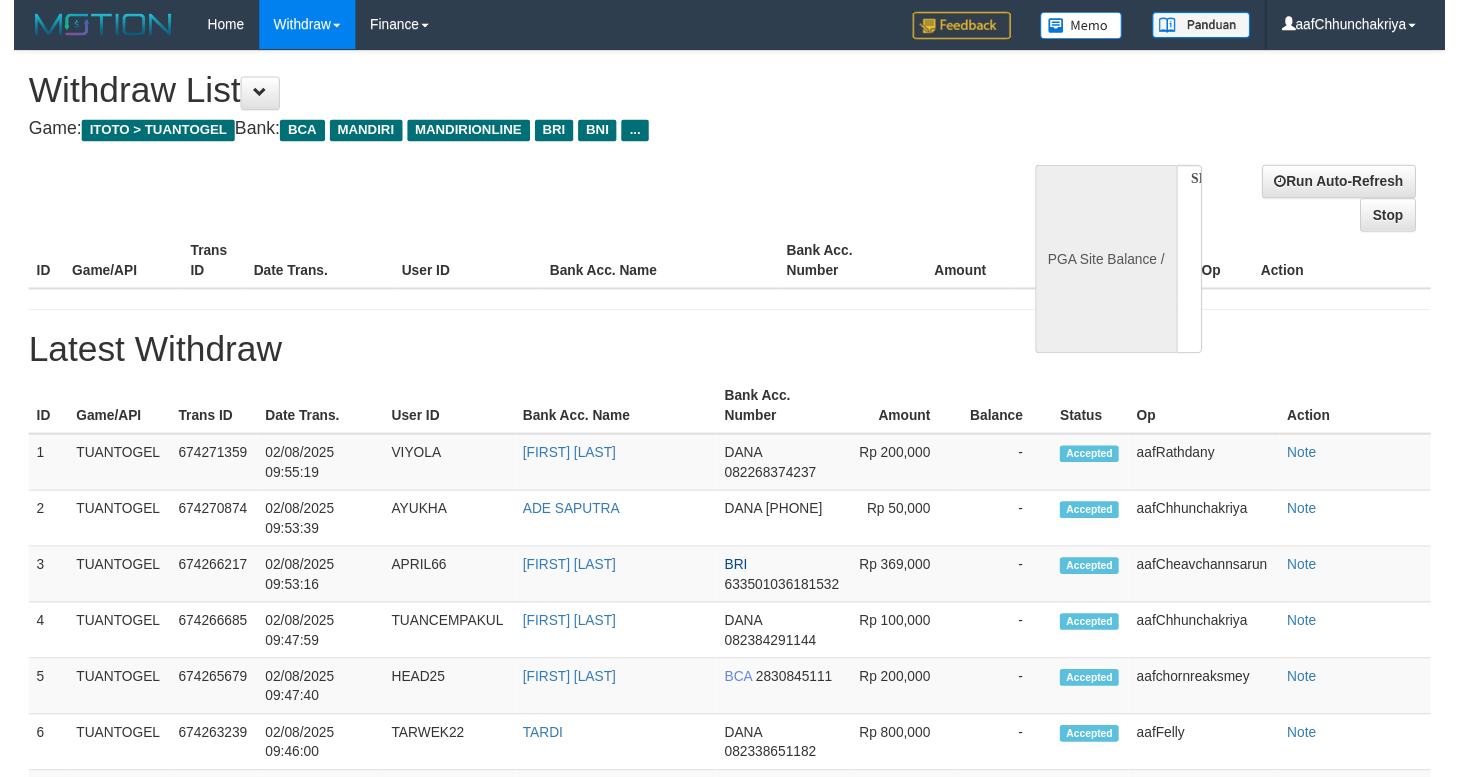 scroll, scrollTop: 0, scrollLeft: 0, axis: both 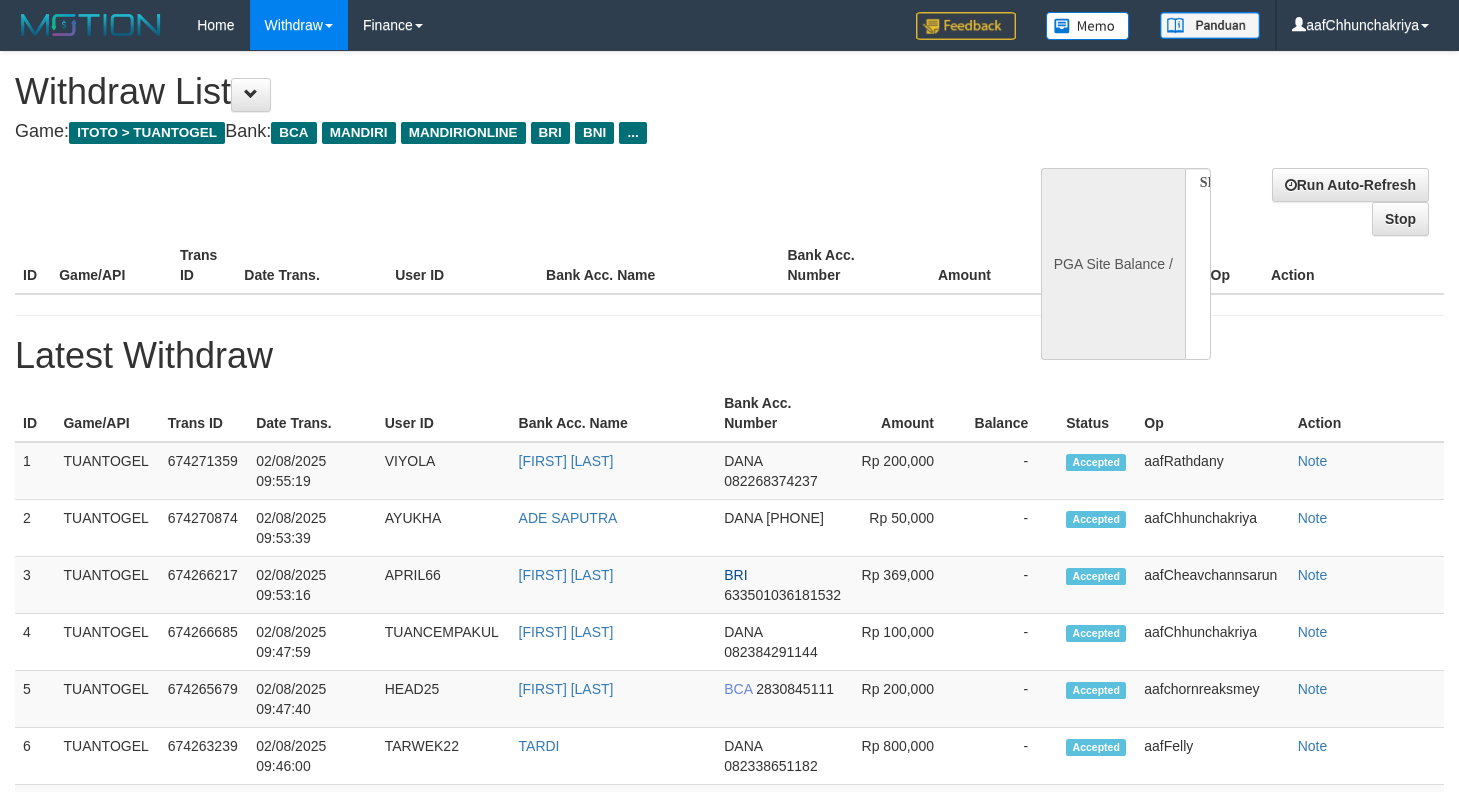 select on "**" 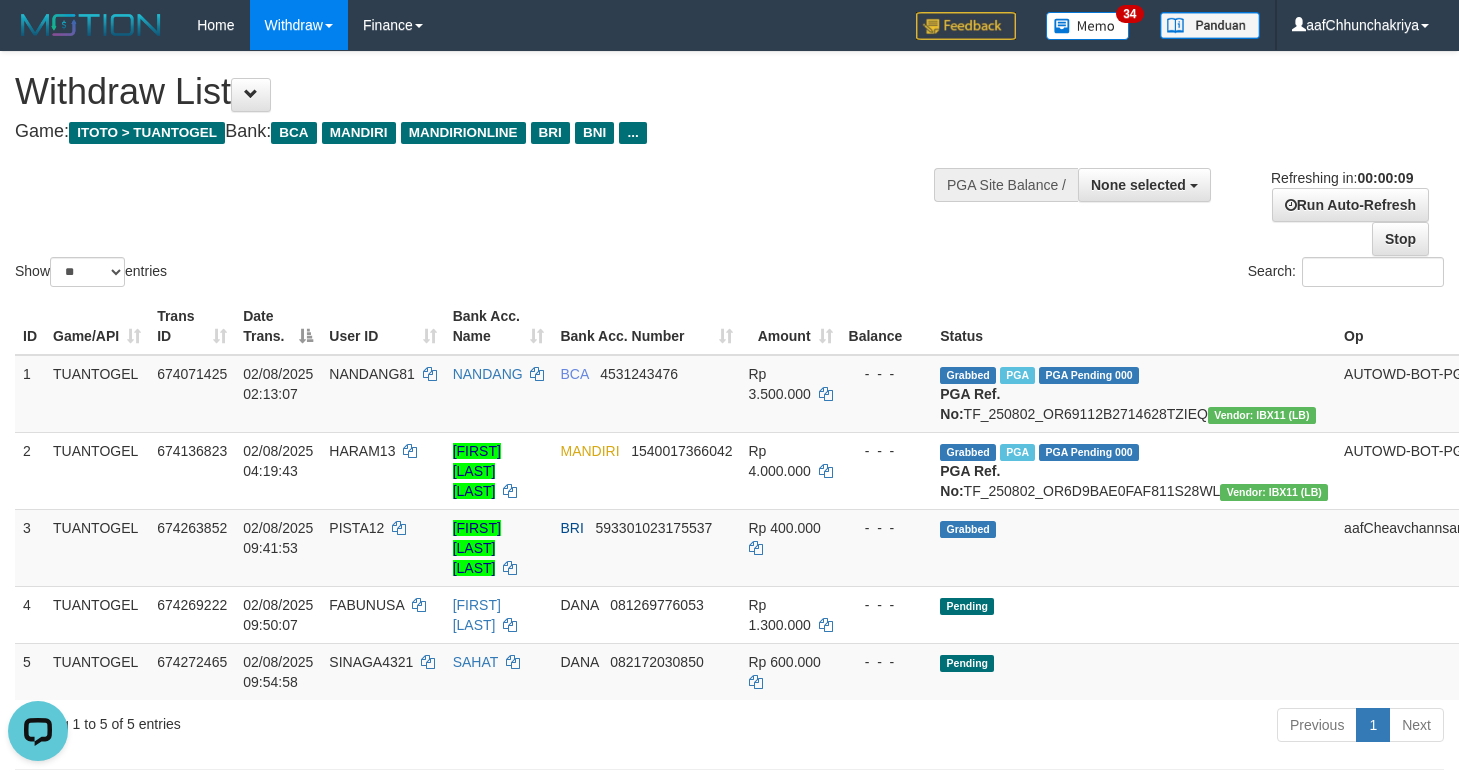 scroll, scrollTop: 0, scrollLeft: 0, axis: both 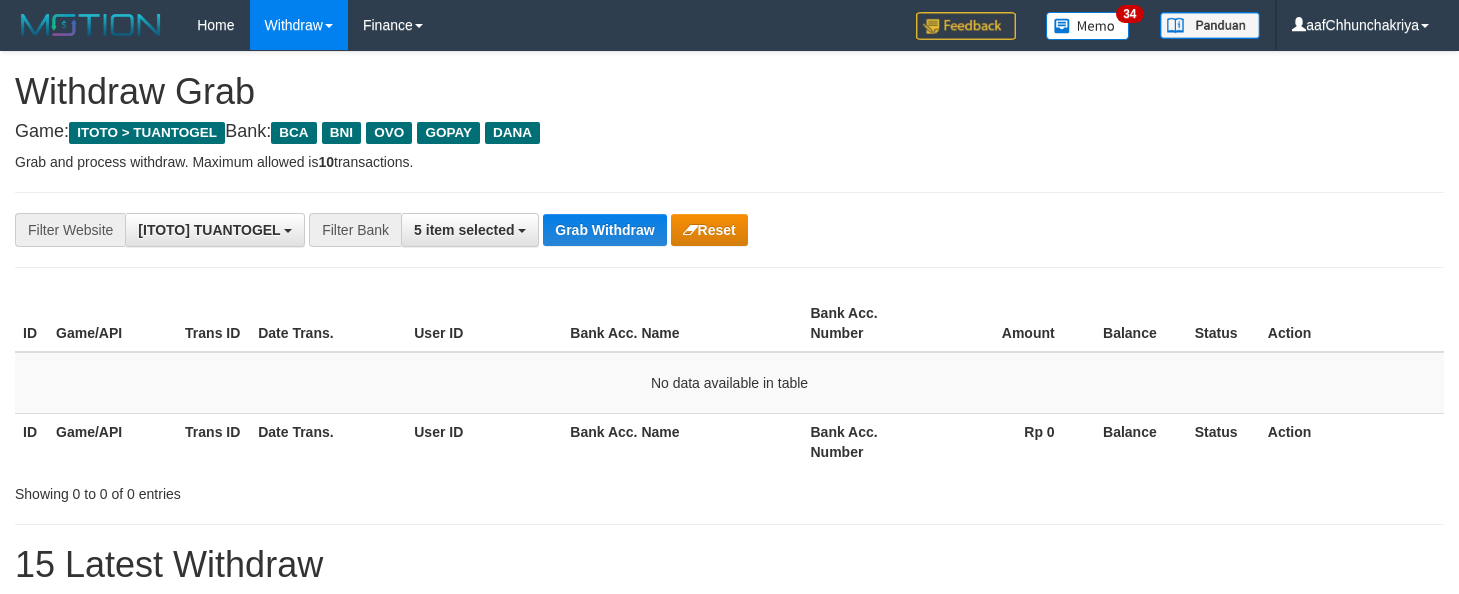 click on "Grab Withdraw" at bounding box center (604, 230) 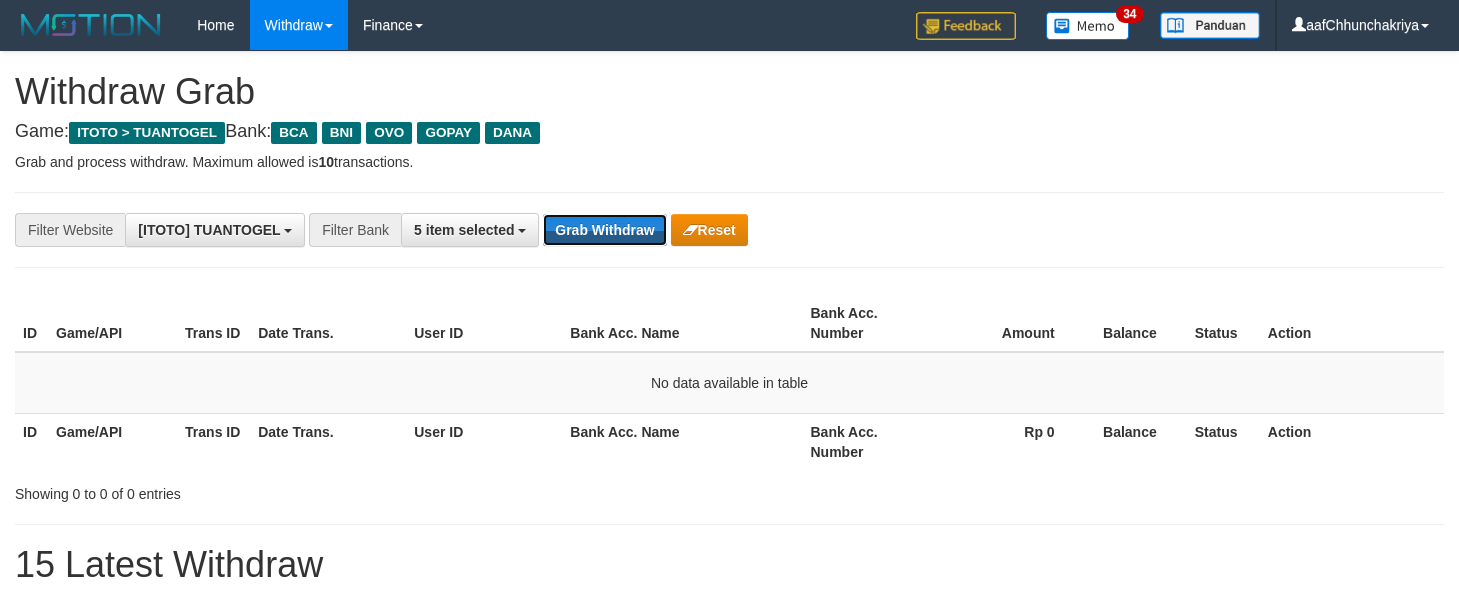 scroll, scrollTop: 0, scrollLeft: 0, axis: both 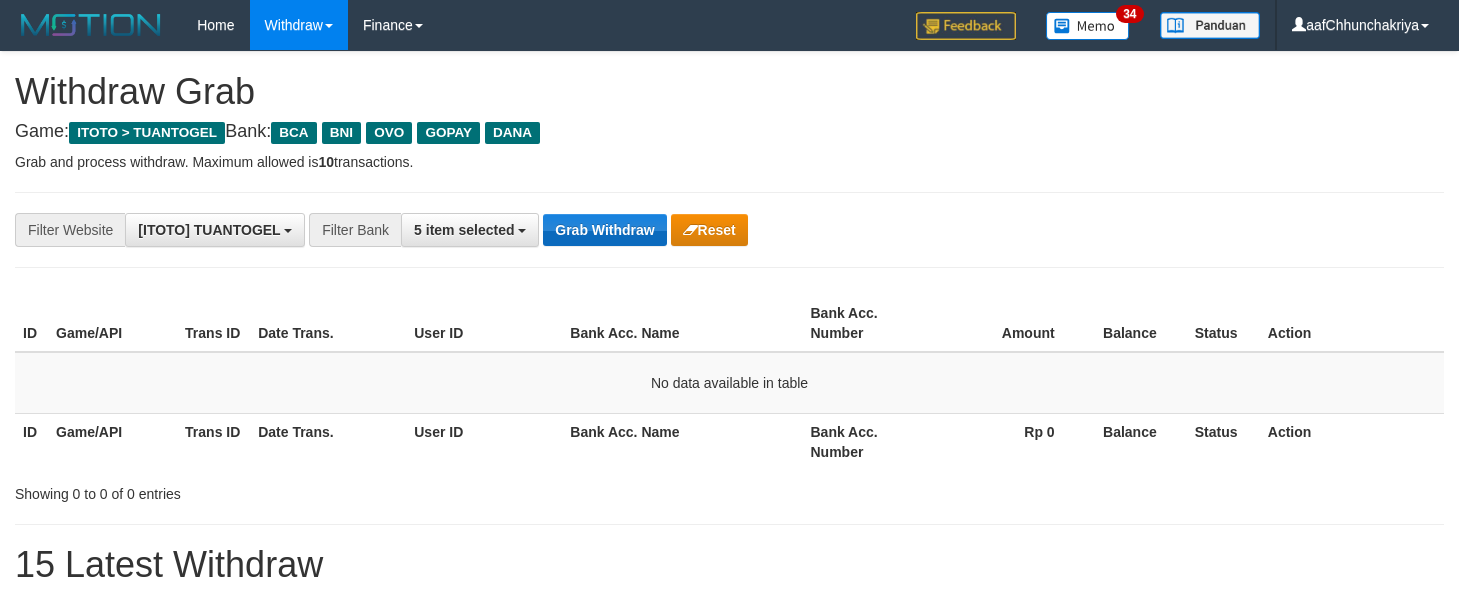 click on "Grab Withdraw" at bounding box center (604, 230) 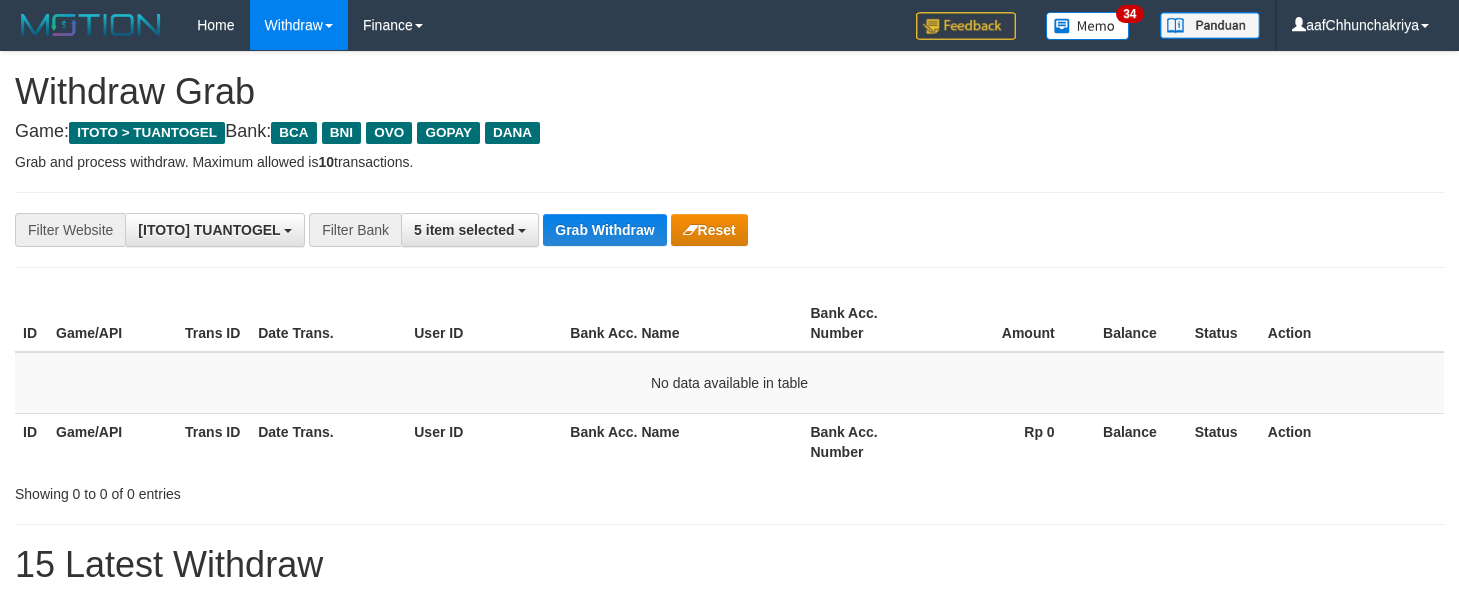 scroll, scrollTop: 0, scrollLeft: 0, axis: both 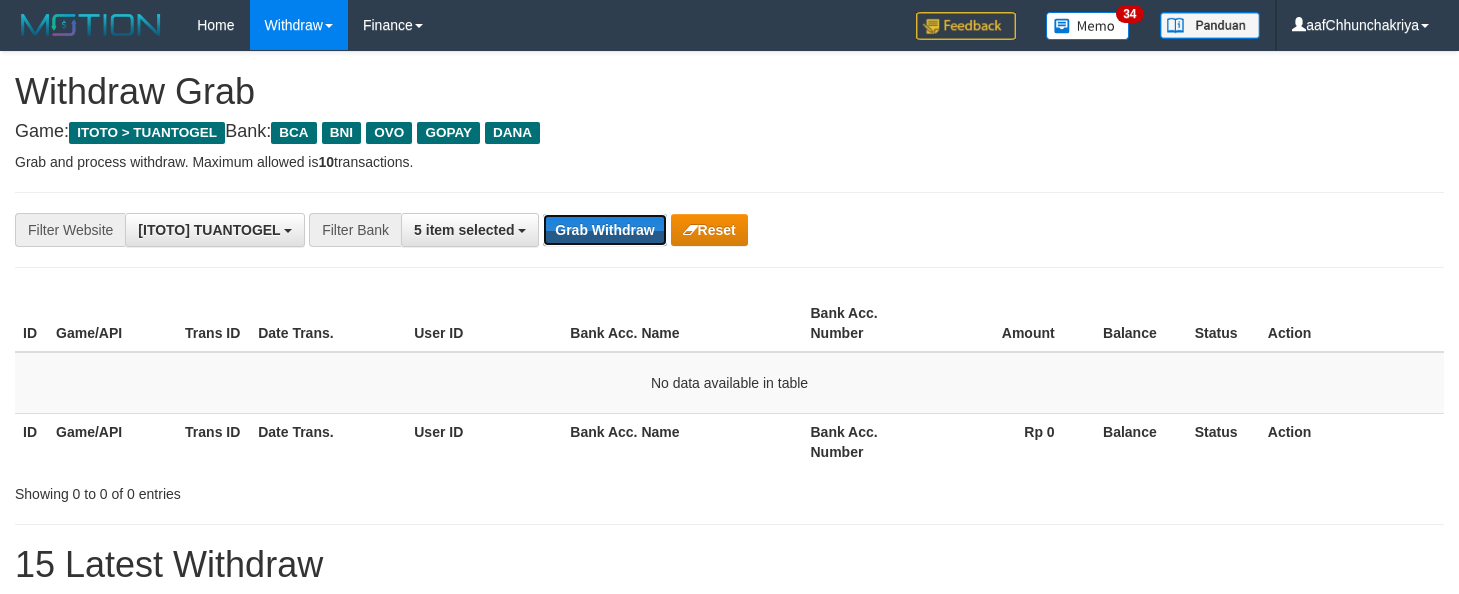 click on "Grab Withdraw" at bounding box center [604, 230] 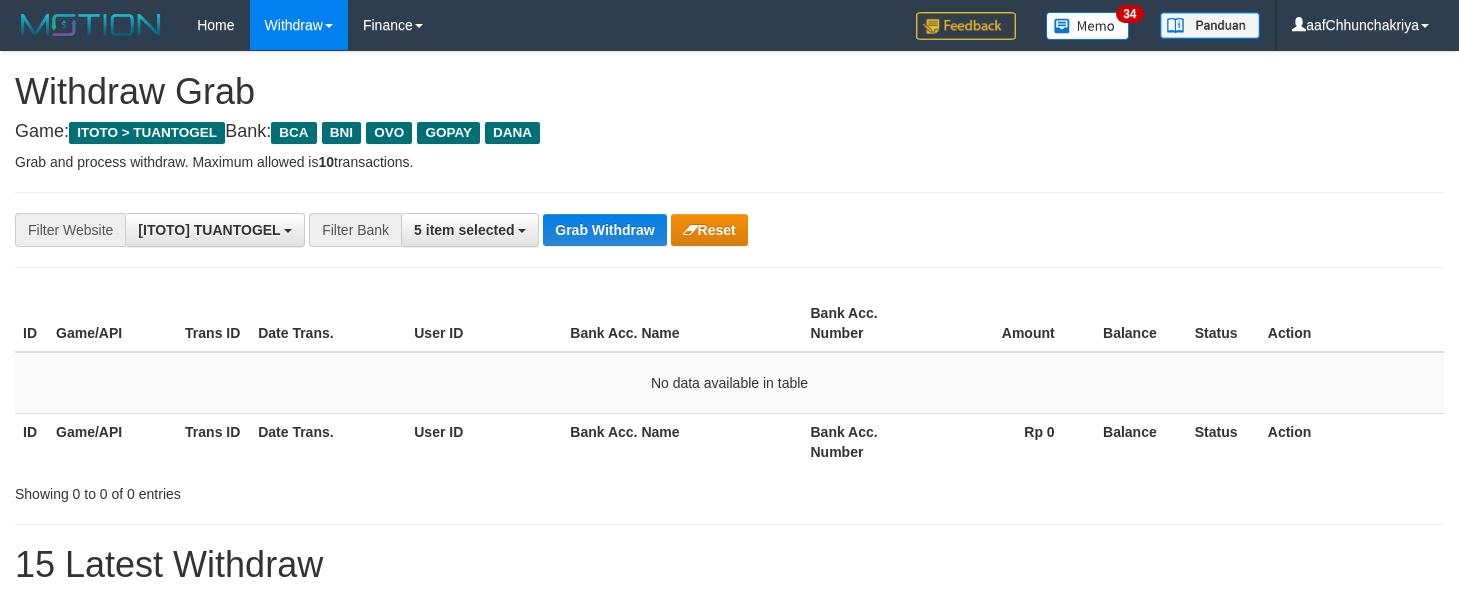 scroll, scrollTop: 0, scrollLeft: 0, axis: both 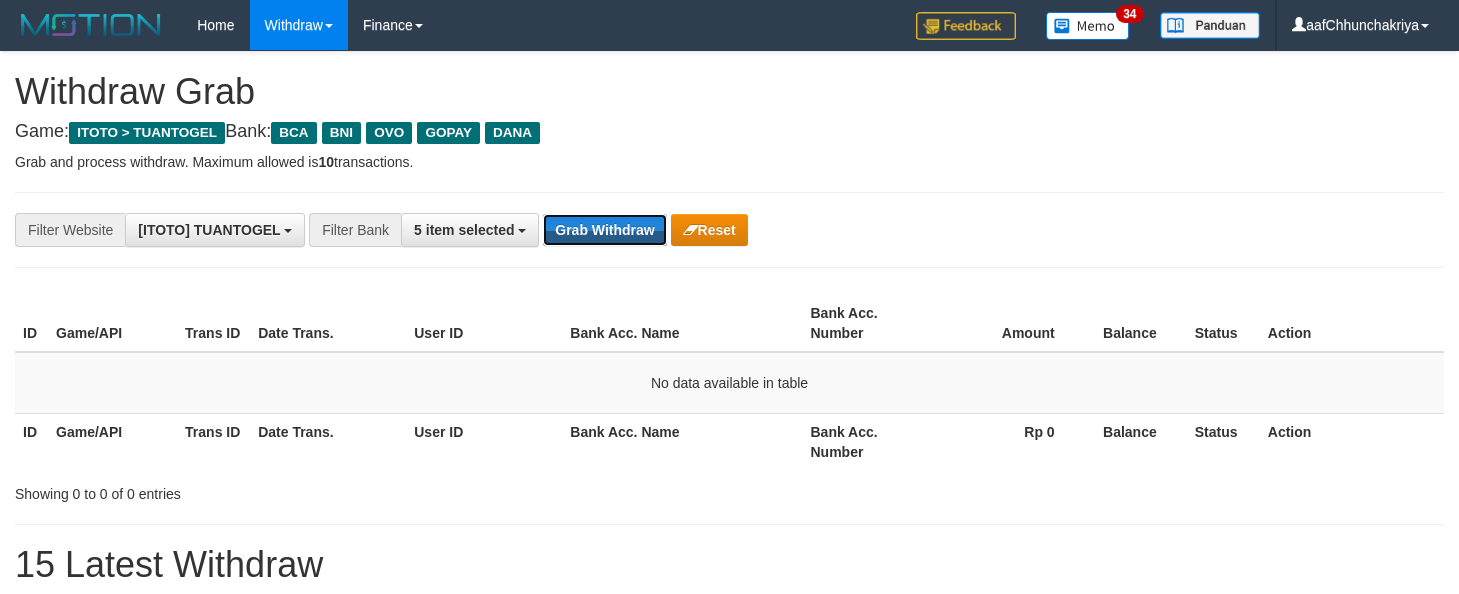 click on "Grab Withdraw" at bounding box center [604, 230] 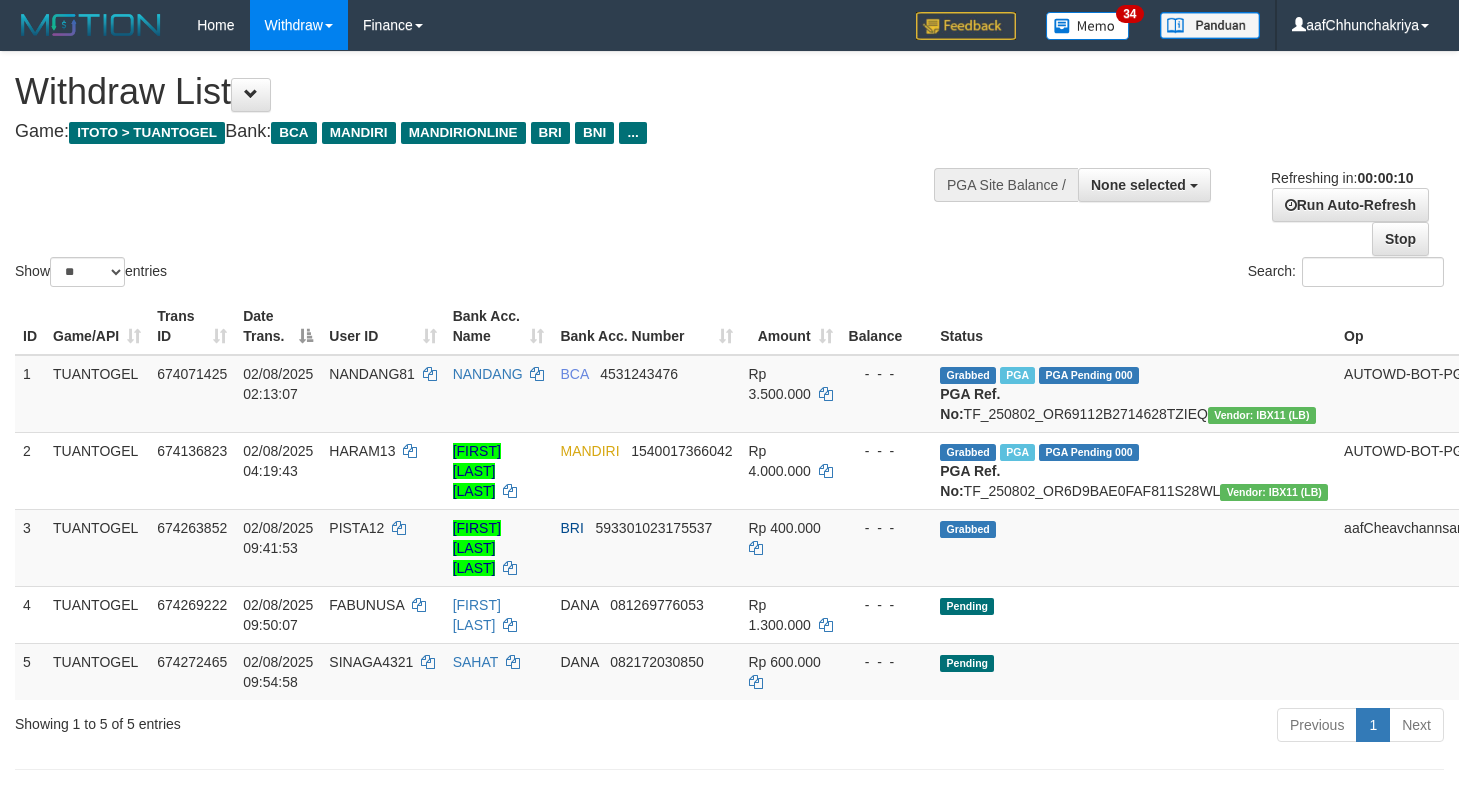 select 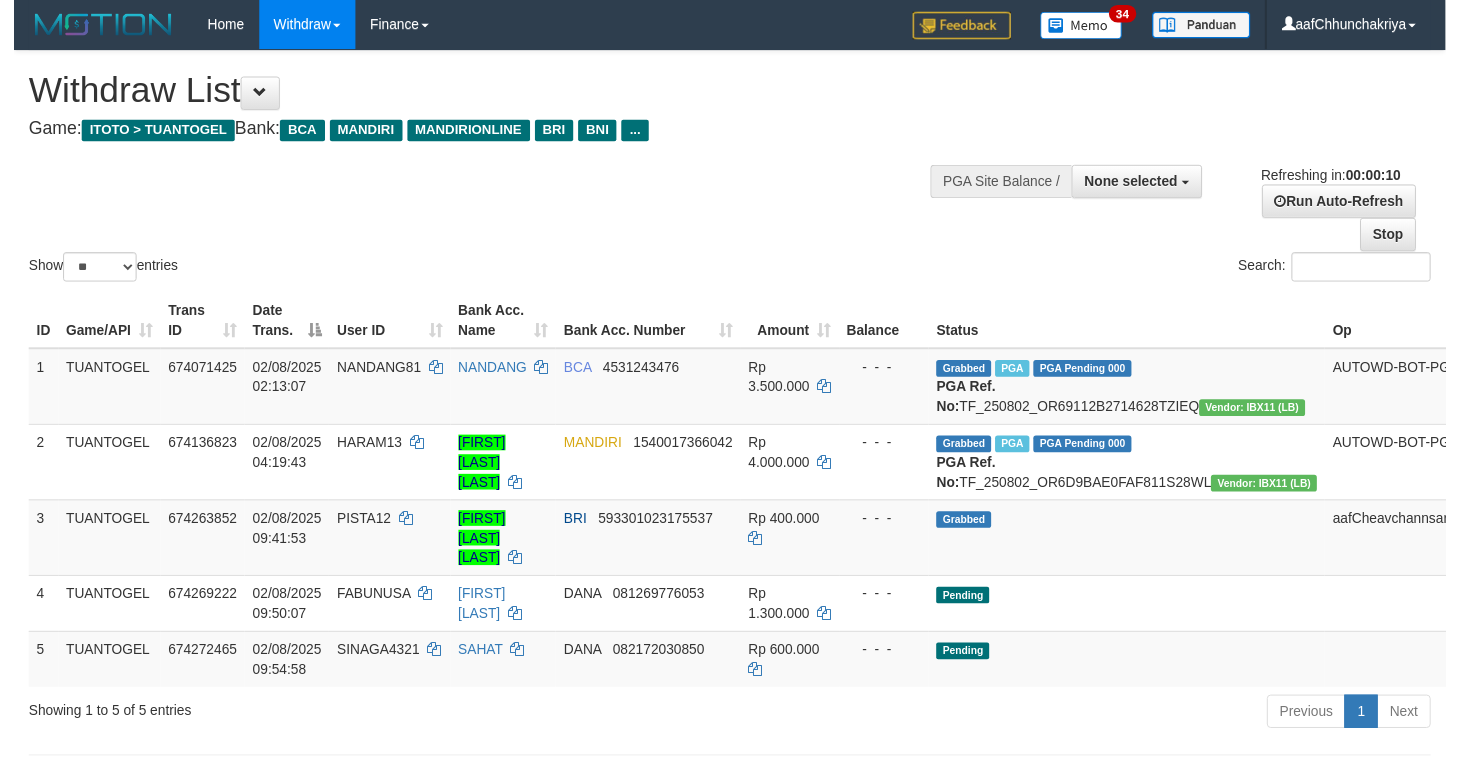 scroll, scrollTop: 0, scrollLeft: 0, axis: both 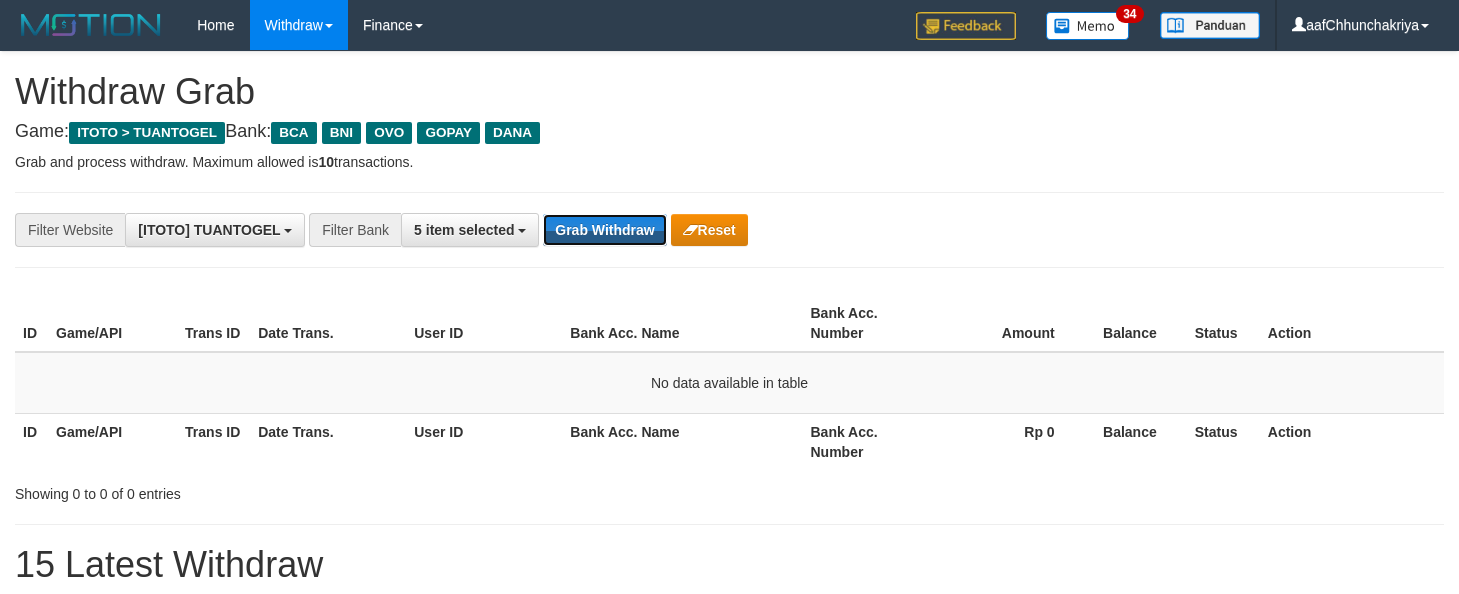 click on "Grab Withdraw" at bounding box center [604, 230] 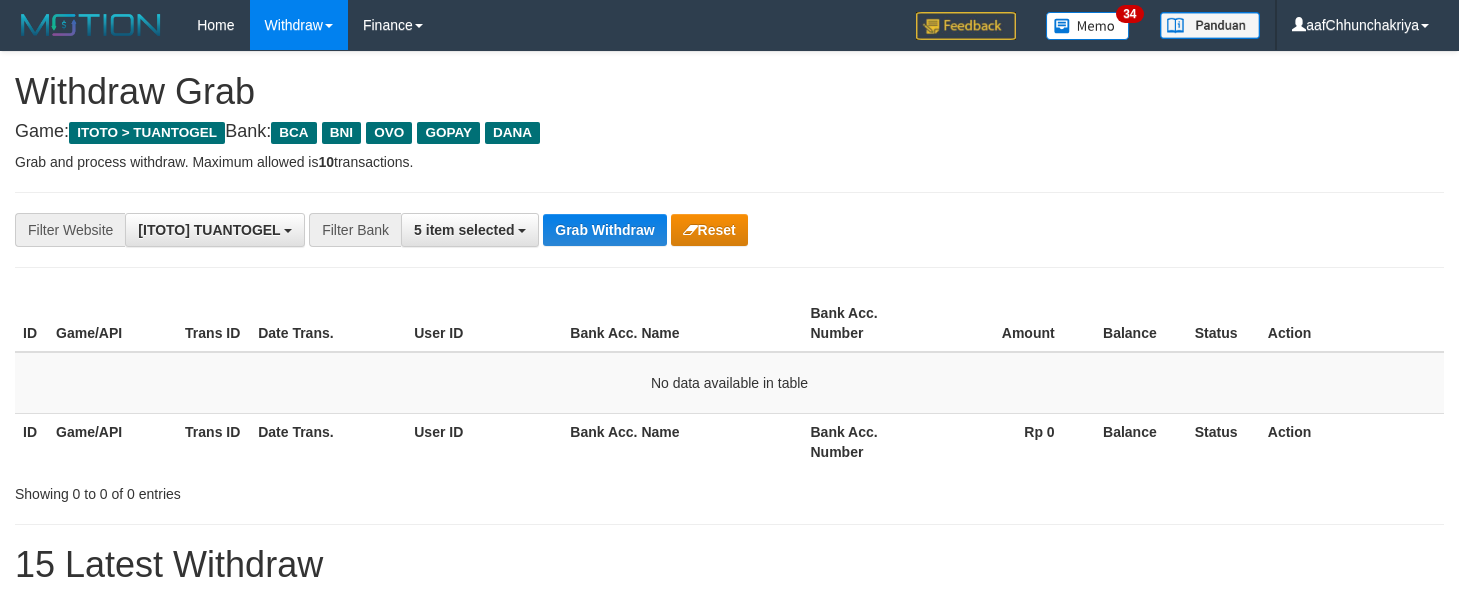 scroll, scrollTop: 0, scrollLeft: 0, axis: both 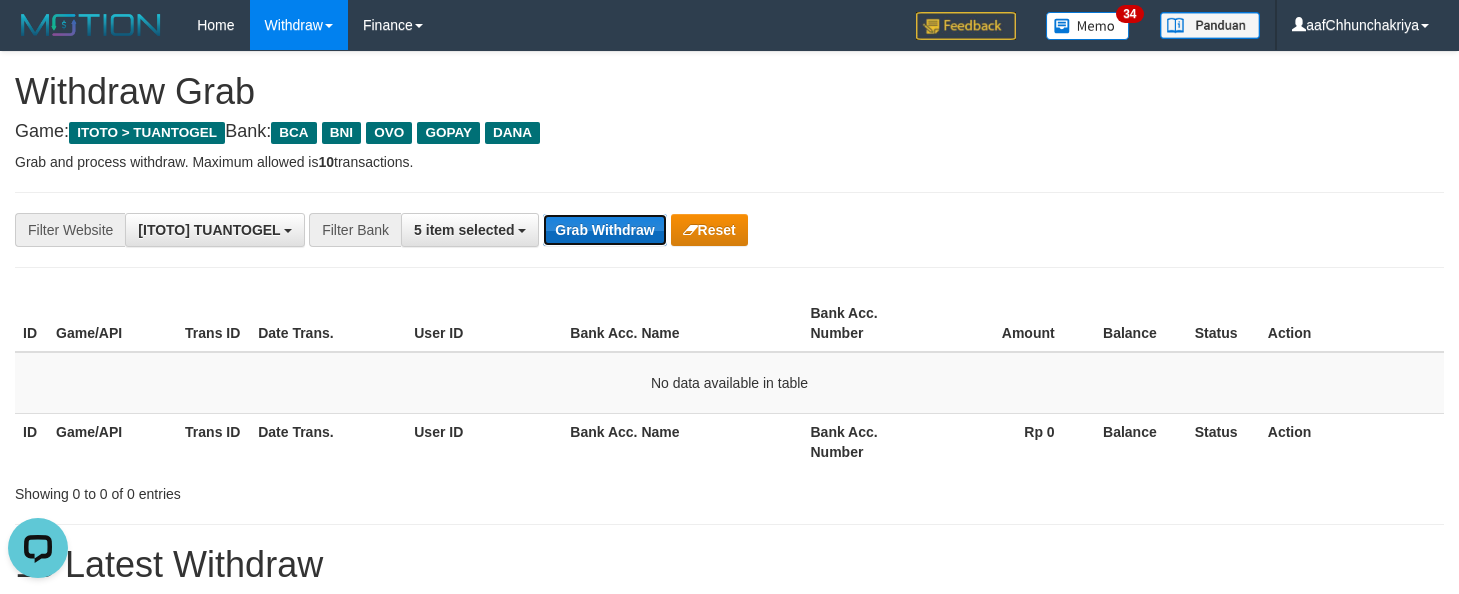 click on "Grab Withdraw" at bounding box center [604, 230] 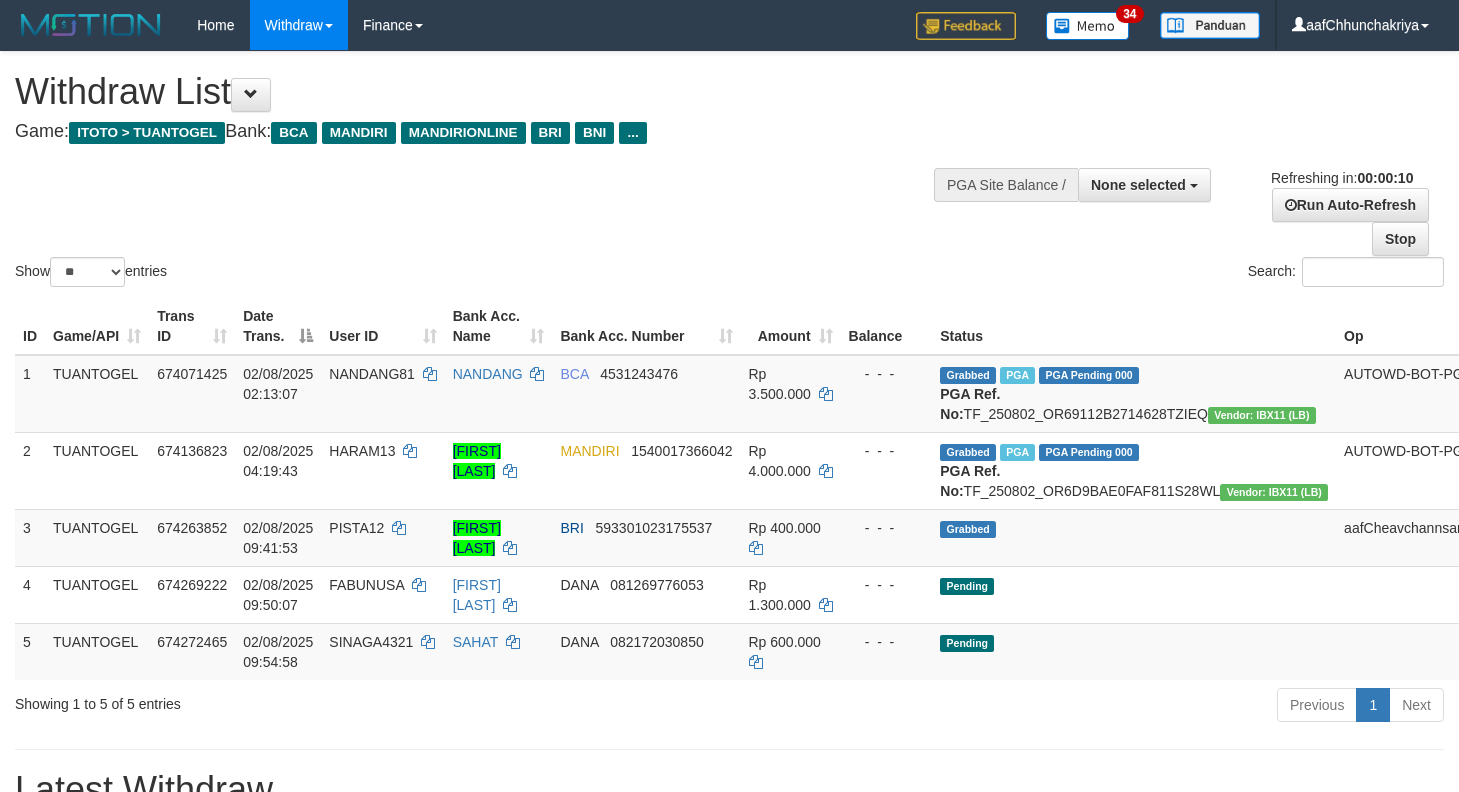 select 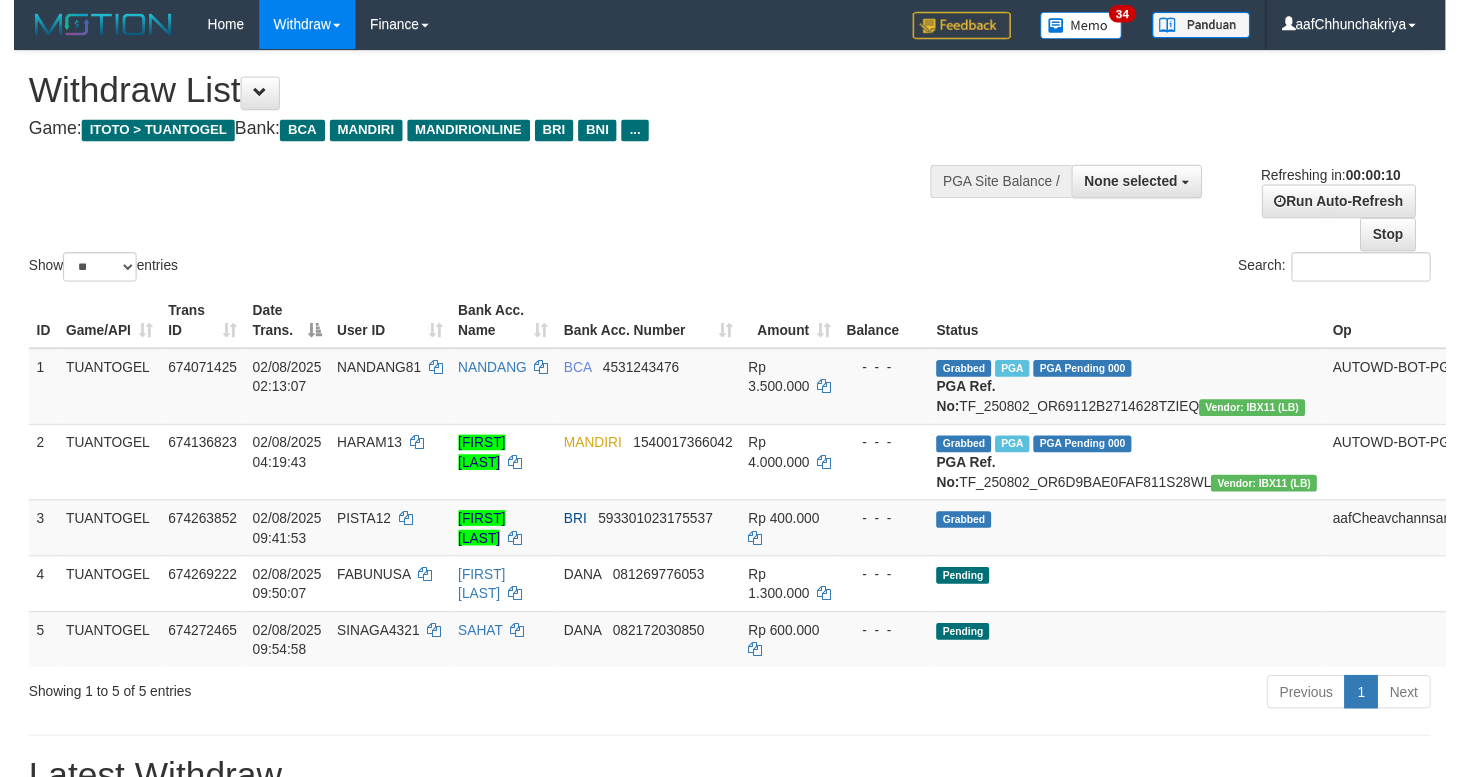 scroll, scrollTop: 0, scrollLeft: 0, axis: both 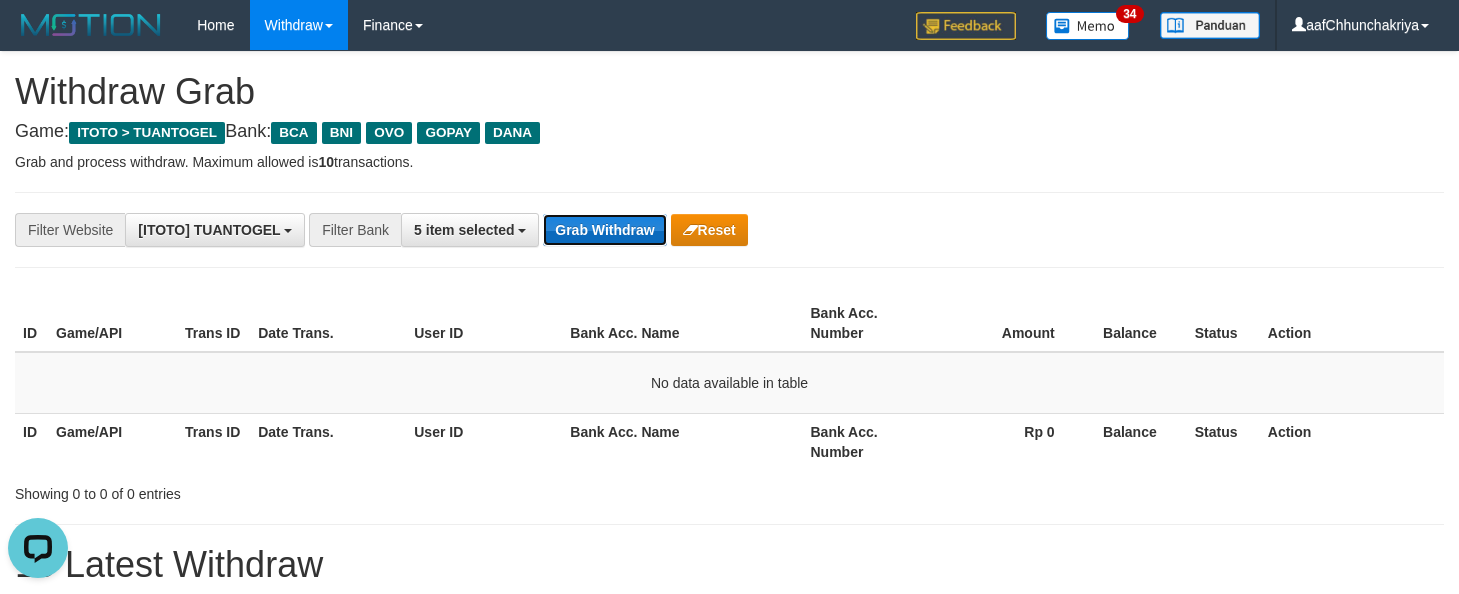 click on "Grab Withdraw" at bounding box center [604, 230] 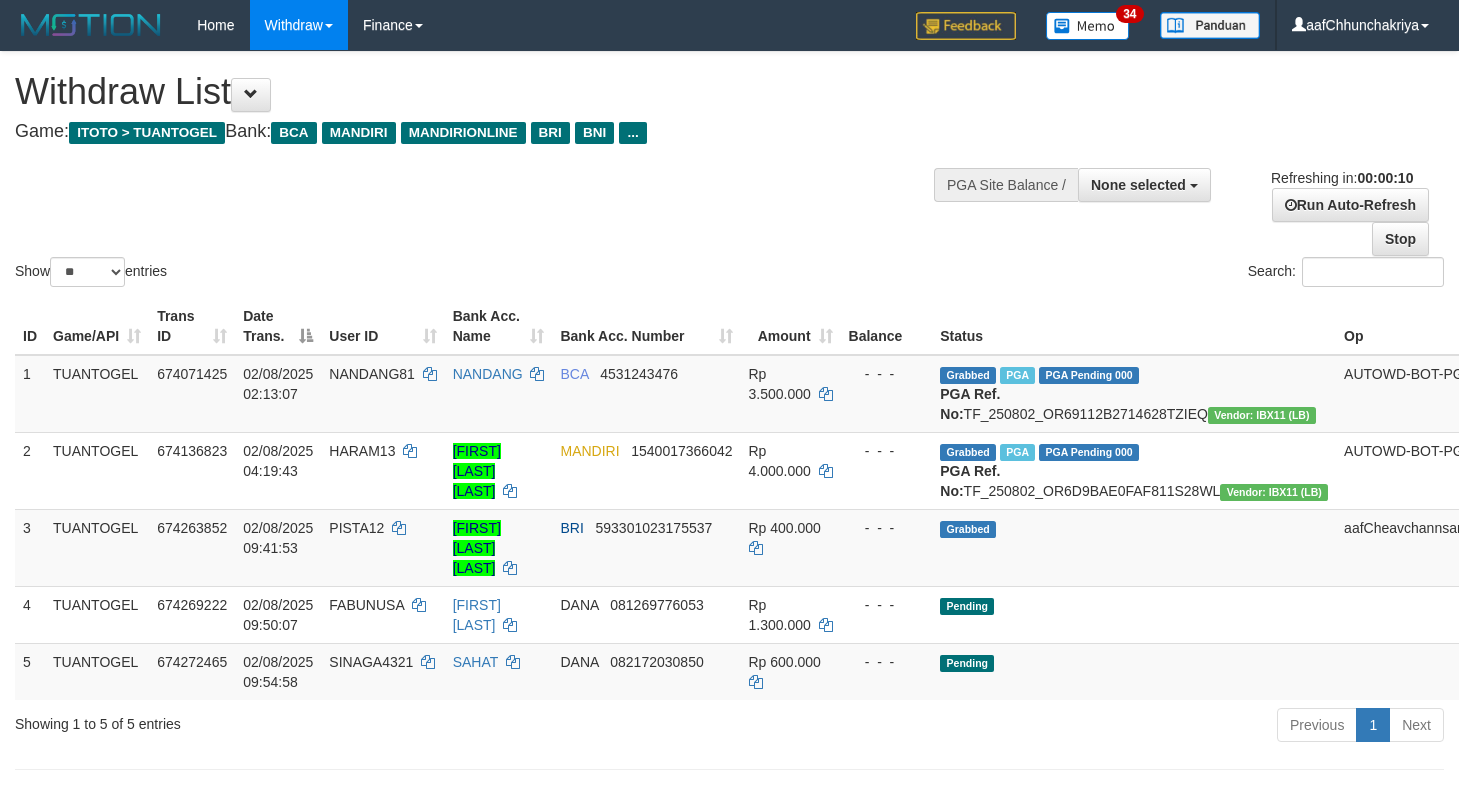 select 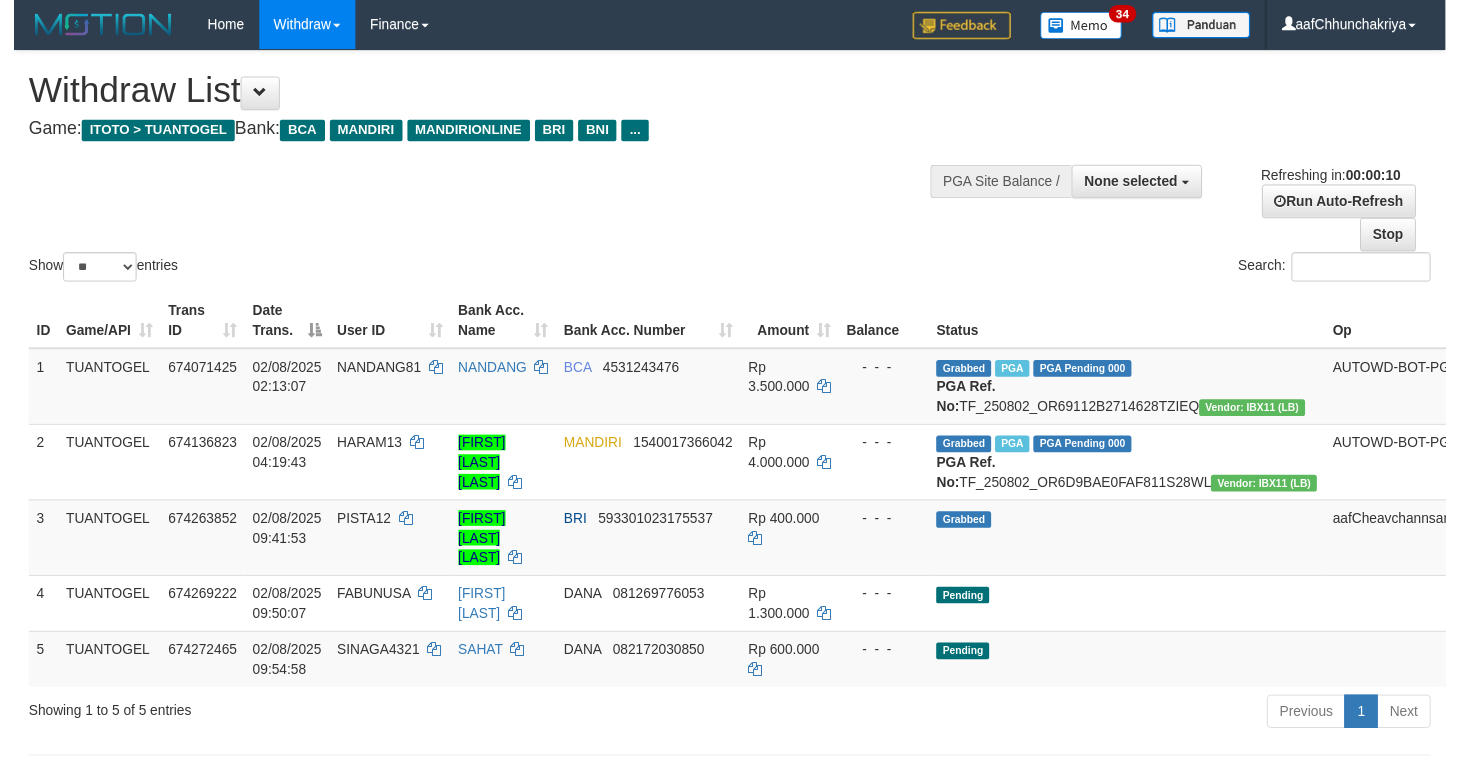 scroll, scrollTop: 0, scrollLeft: 0, axis: both 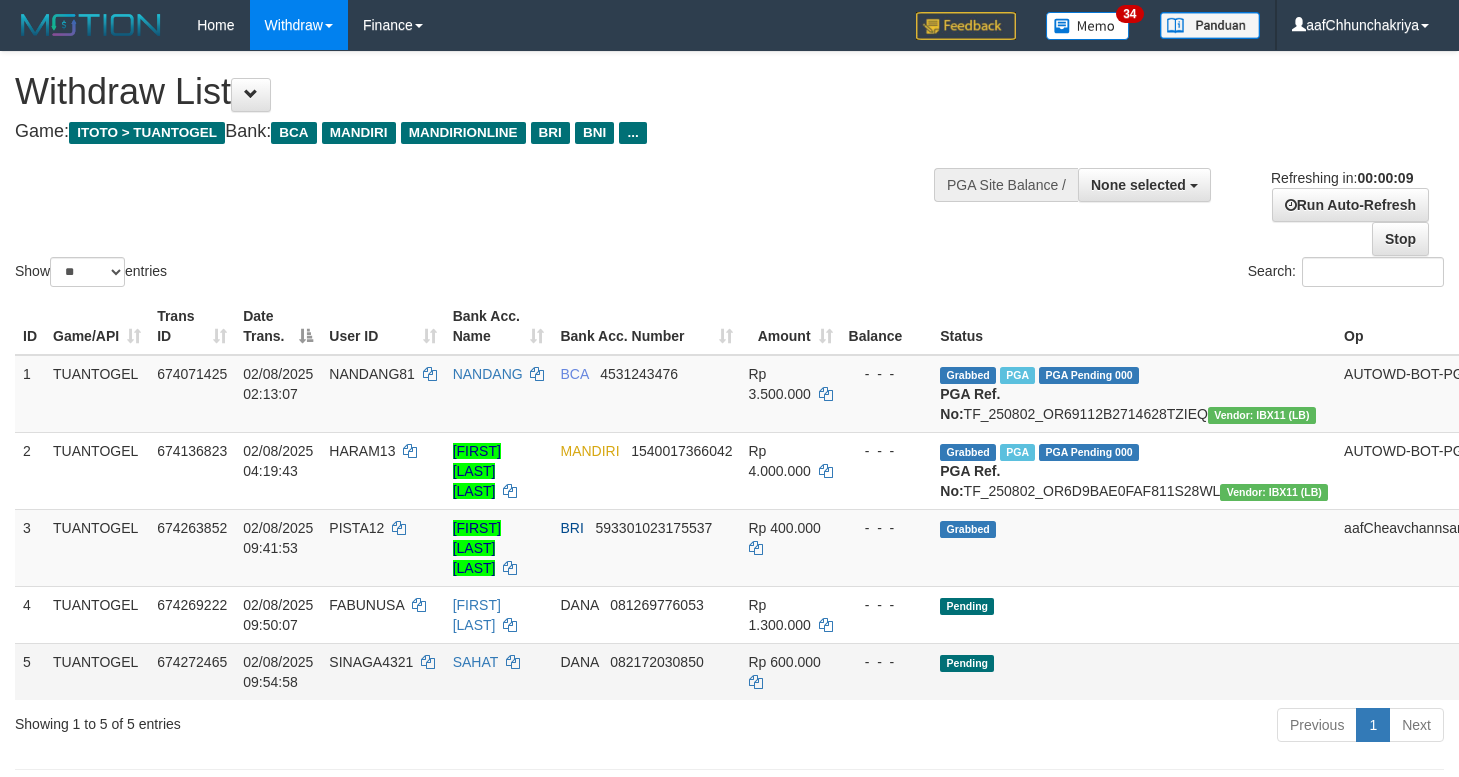 drag, startPoint x: 651, startPoint y: 750, endPoint x: 661, endPoint y: 720, distance: 31.622776 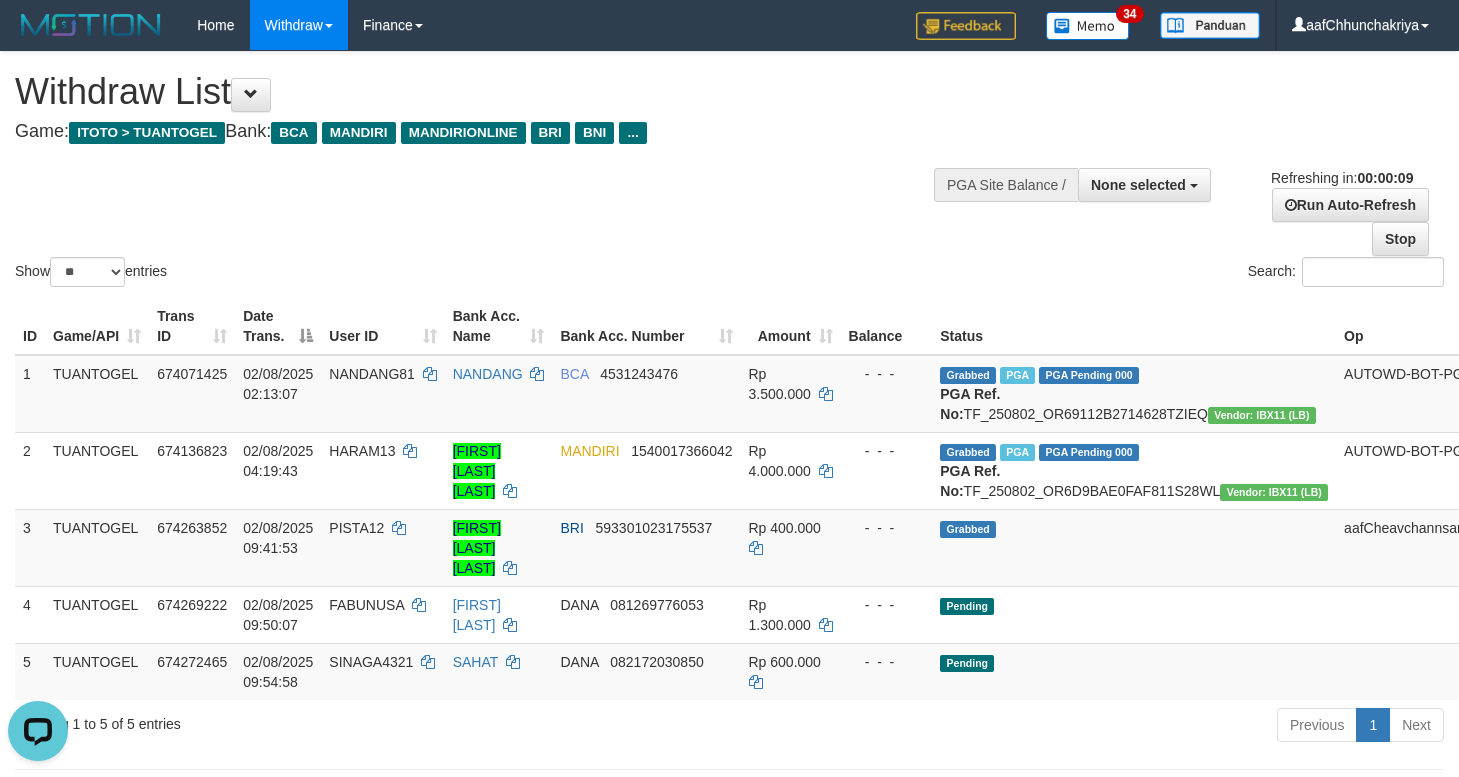 scroll, scrollTop: 0, scrollLeft: 0, axis: both 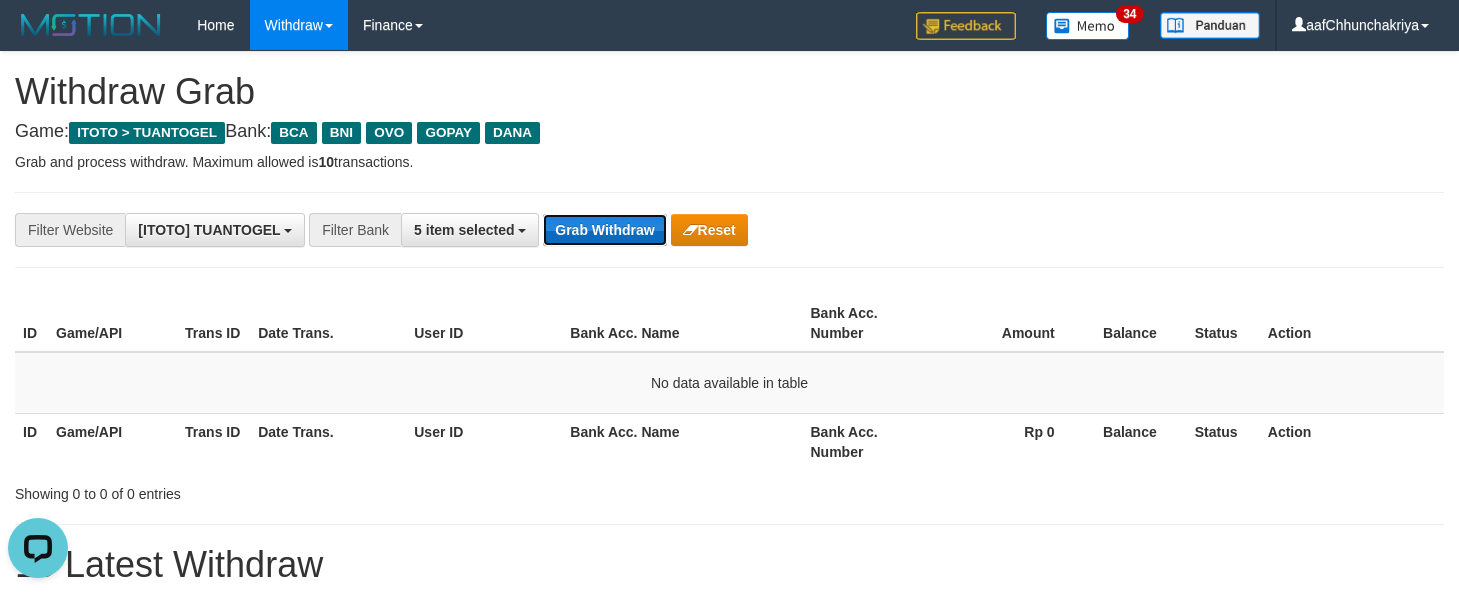 click on "Grab Withdraw" at bounding box center [604, 230] 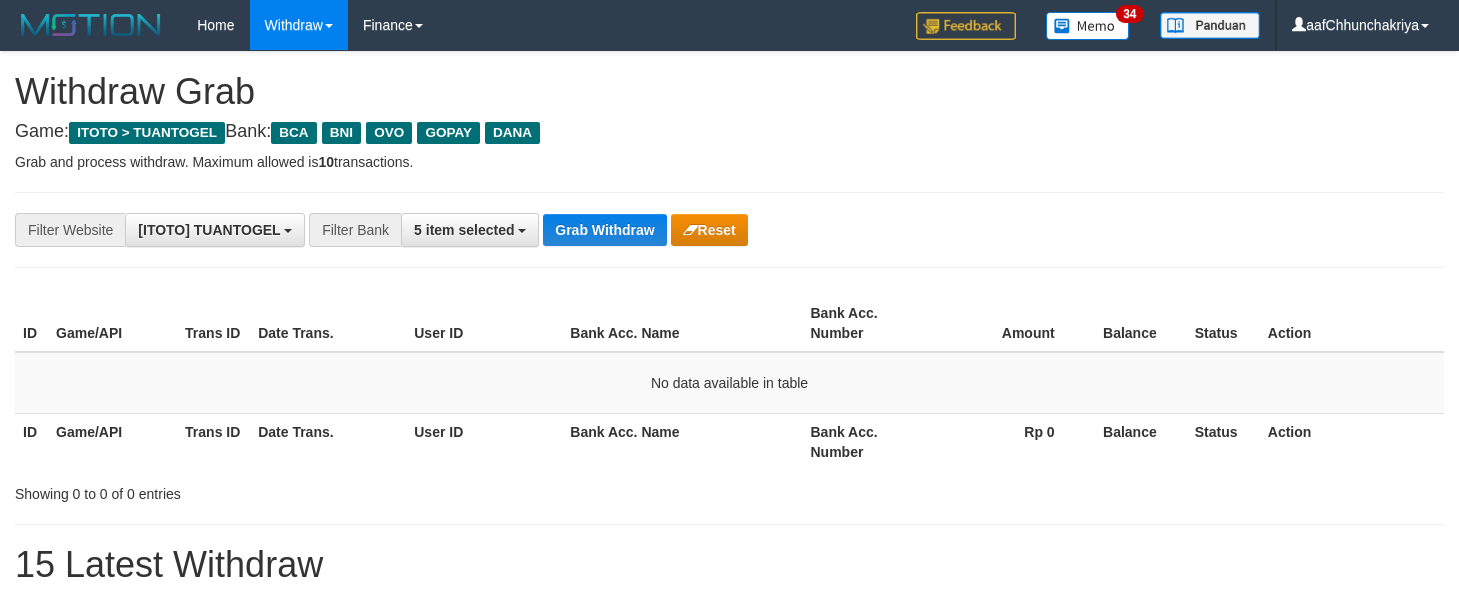 scroll, scrollTop: 0, scrollLeft: 0, axis: both 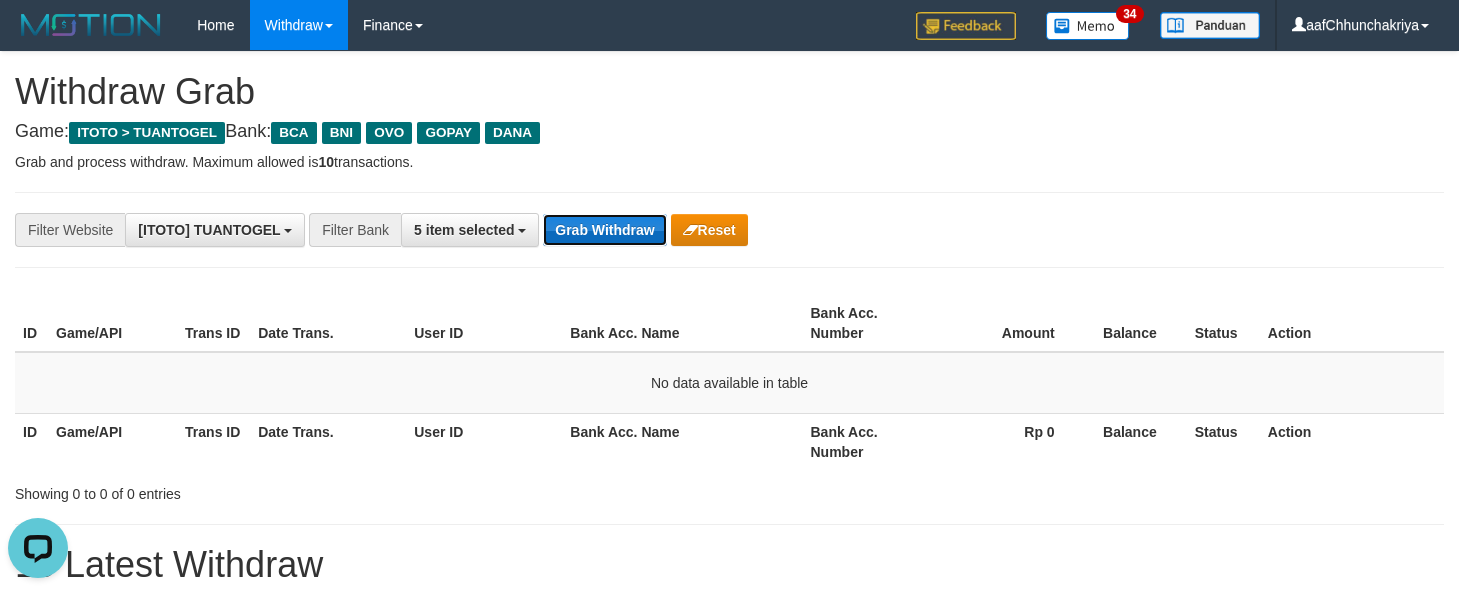 click on "Grab Withdraw" at bounding box center [604, 230] 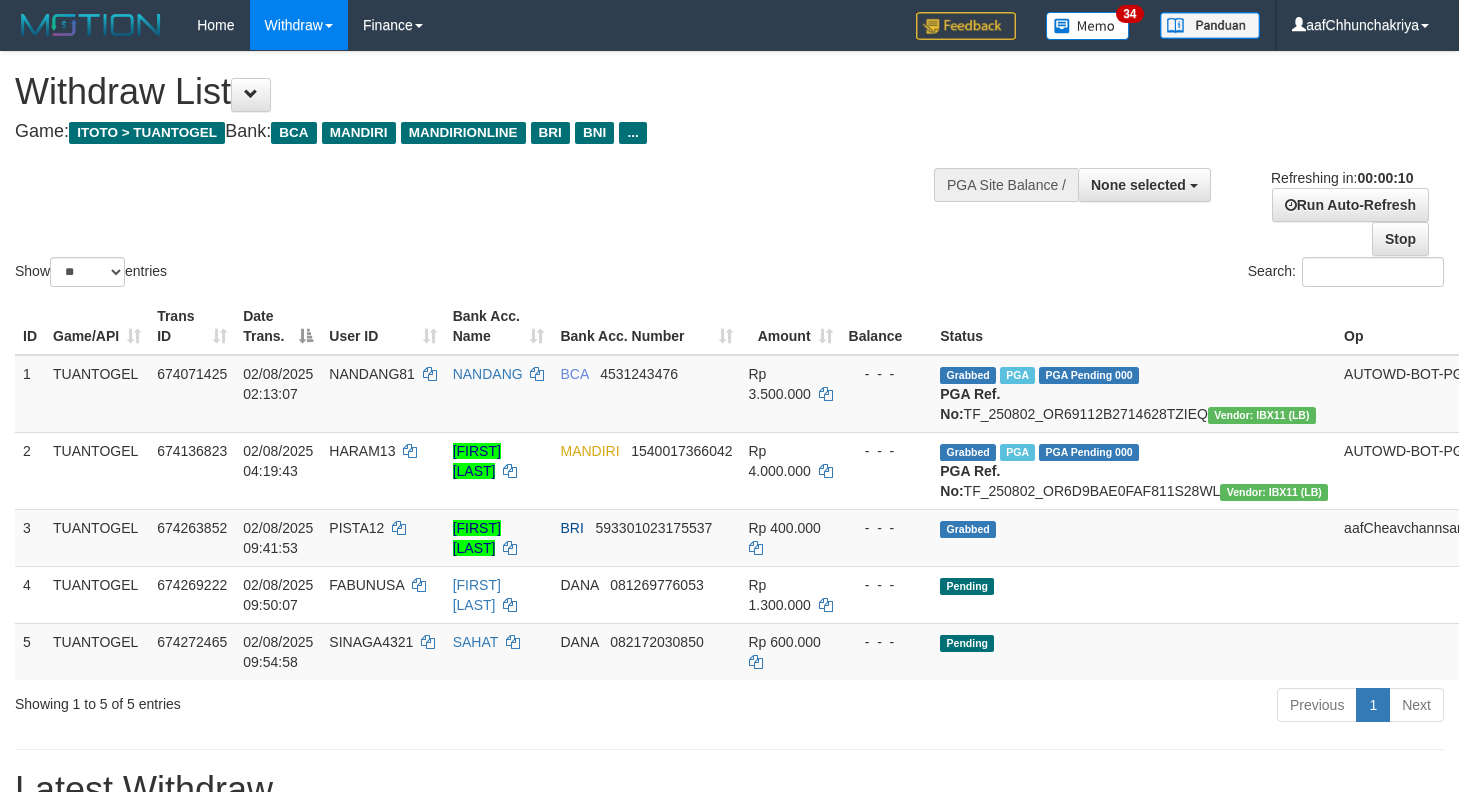 select 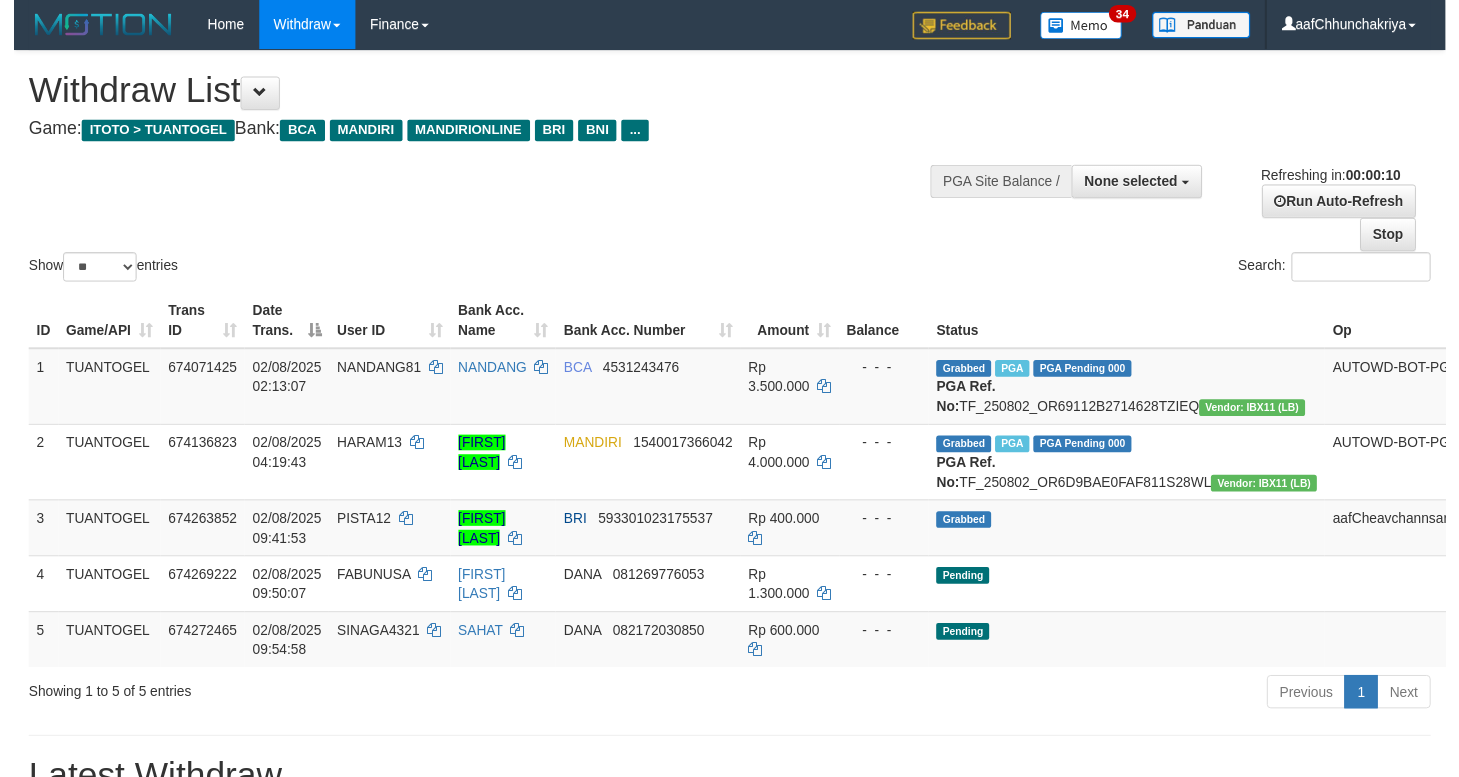 scroll, scrollTop: 0, scrollLeft: 0, axis: both 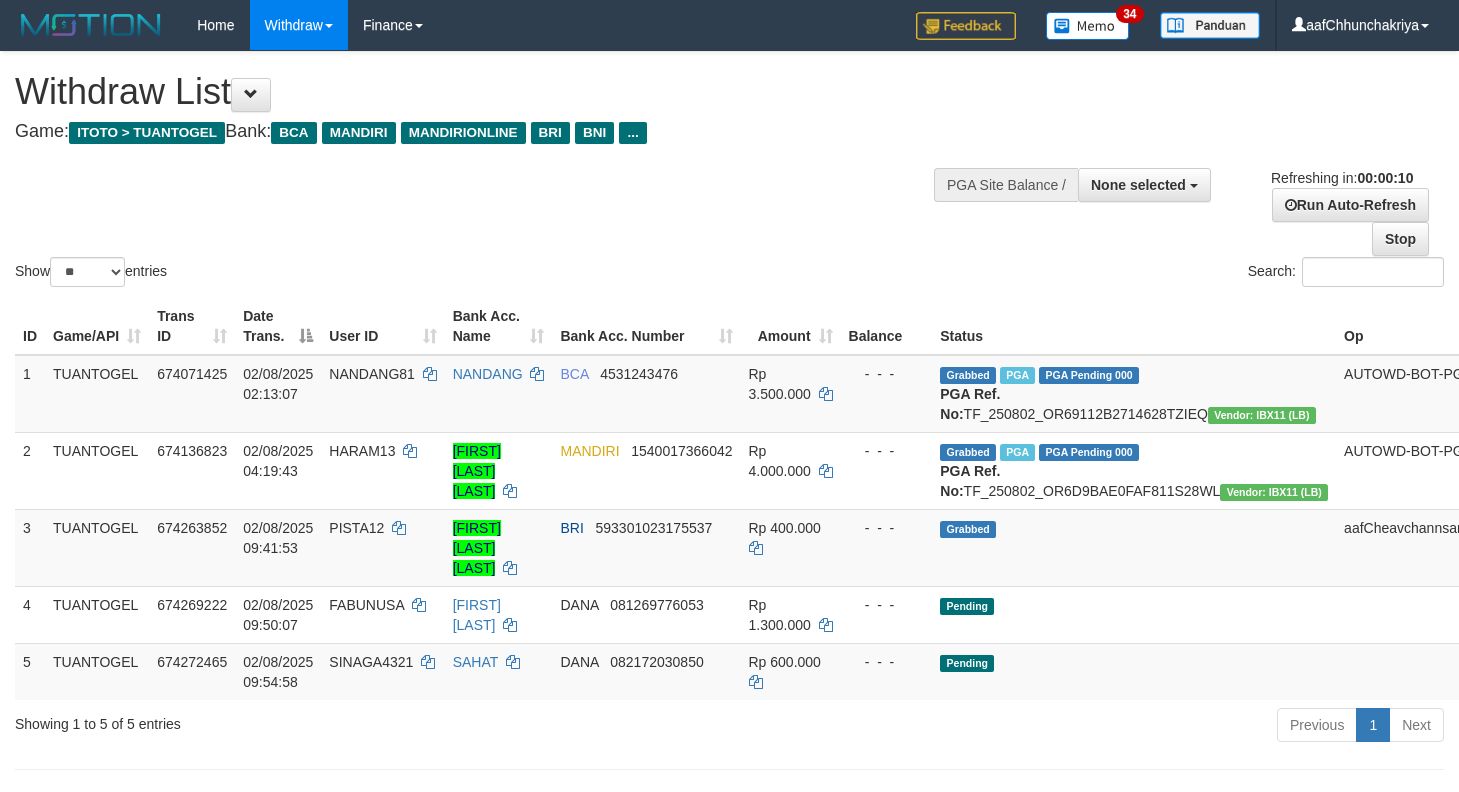 select 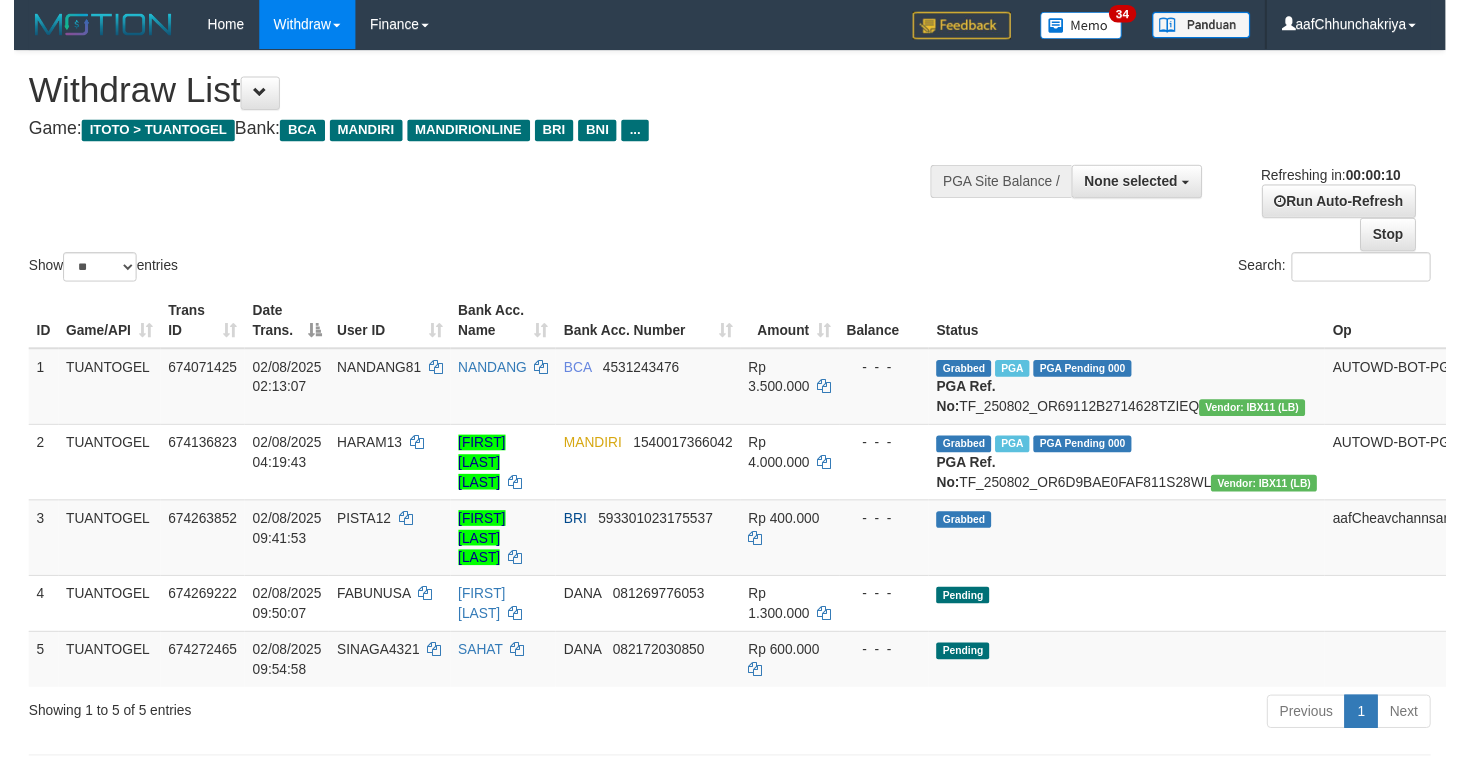 scroll, scrollTop: 0, scrollLeft: 0, axis: both 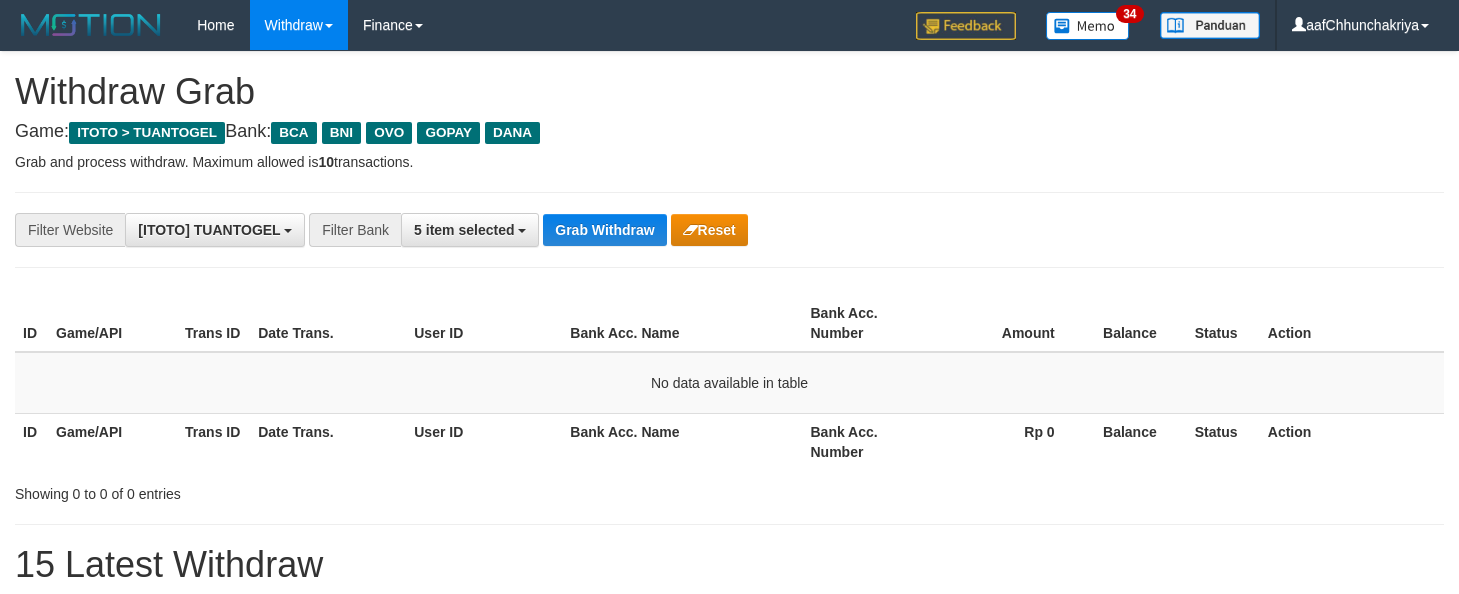 click on "Grab Withdraw" at bounding box center [604, 230] 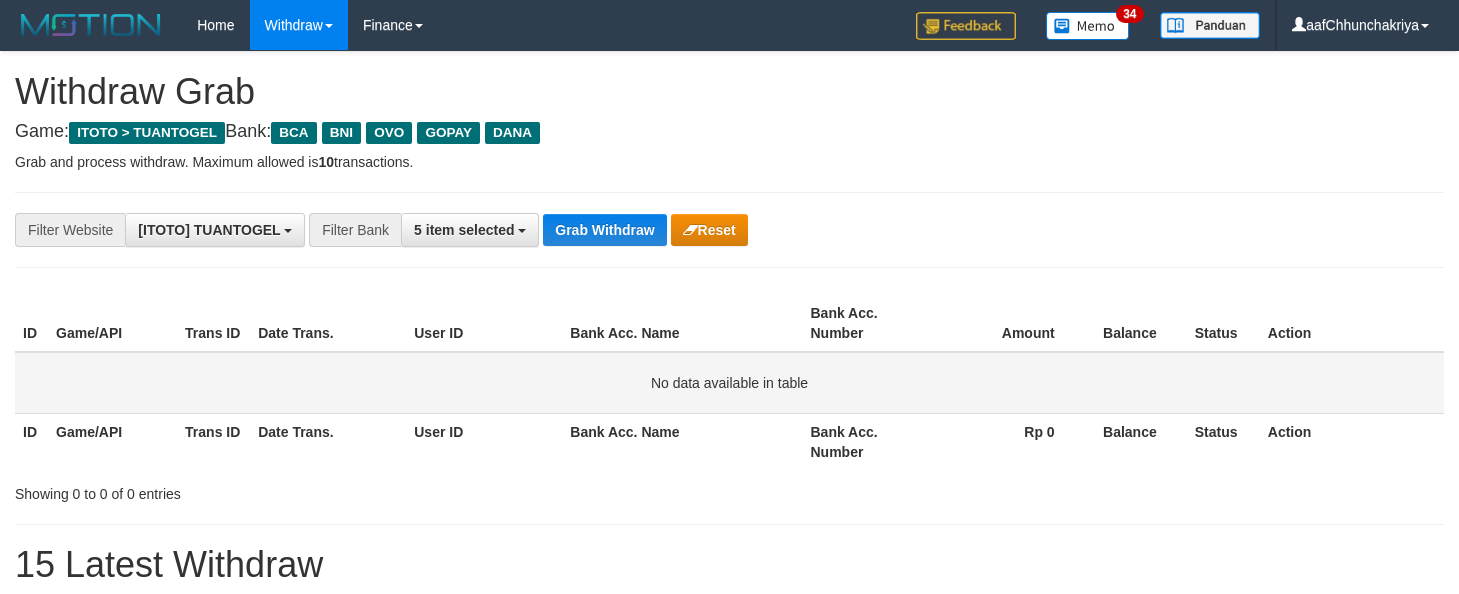 scroll, scrollTop: 18, scrollLeft: 0, axis: vertical 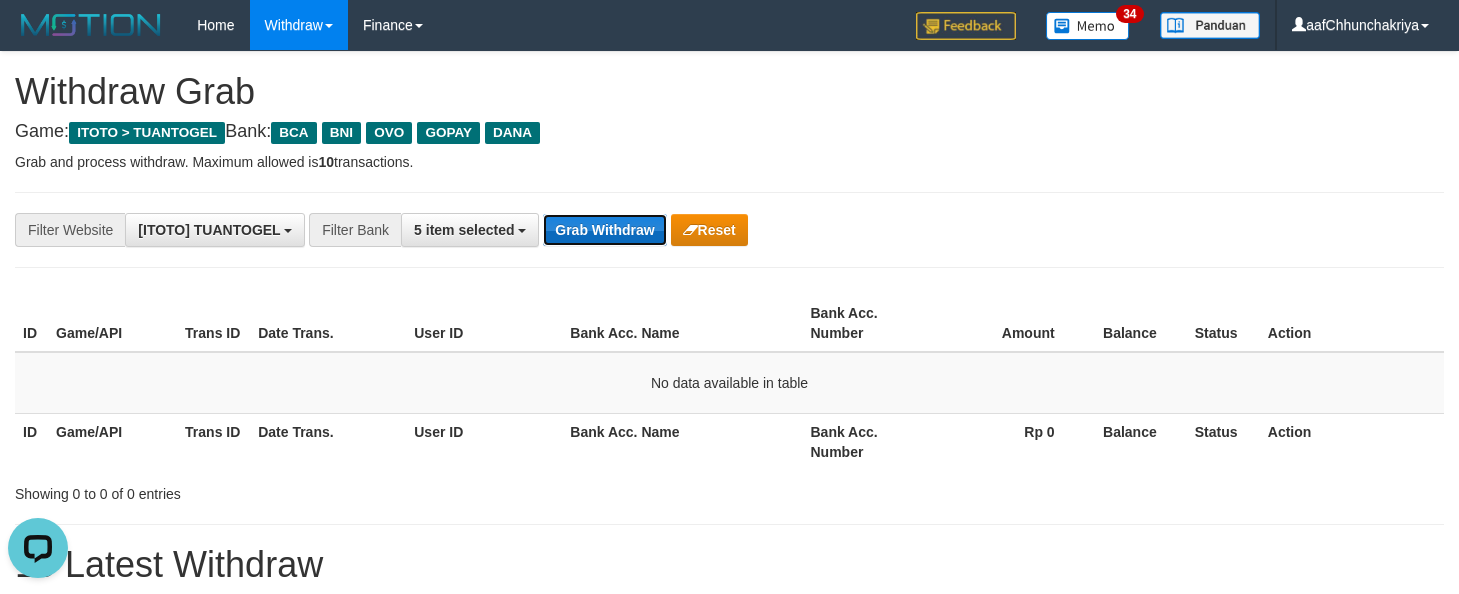 click on "Grab Withdraw" at bounding box center [604, 230] 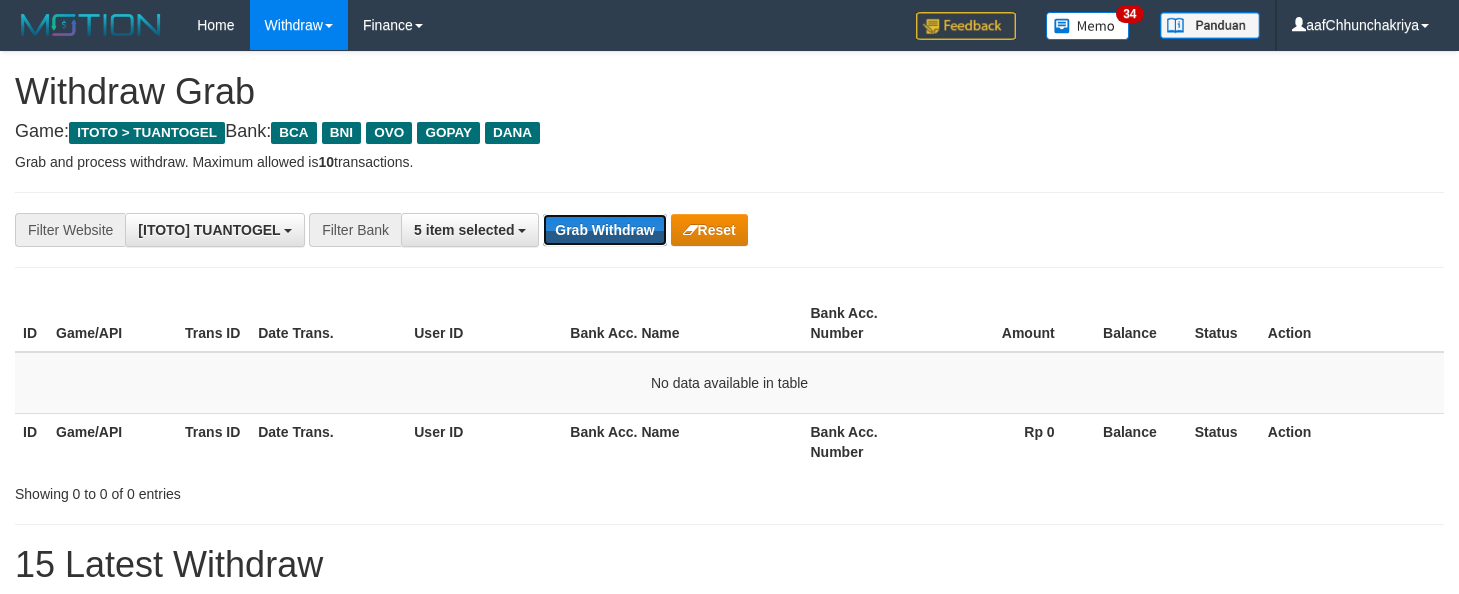 scroll, scrollTop: 0, scrollLeft: 0, axis: both 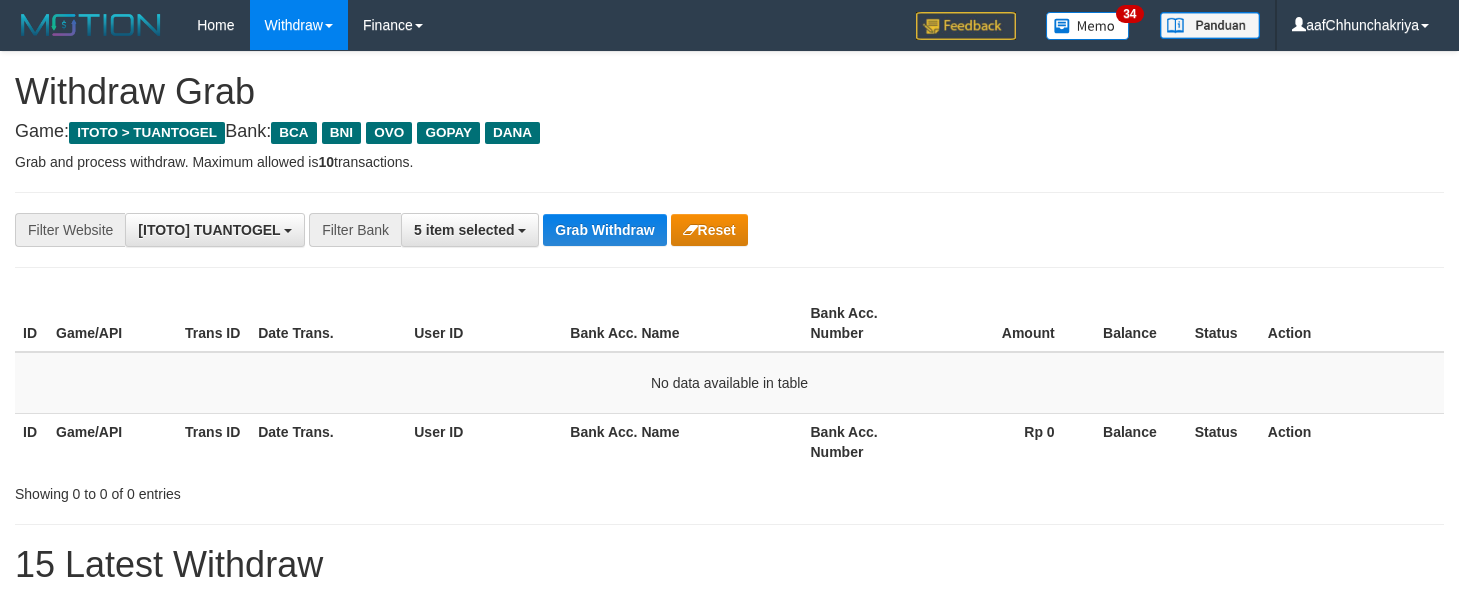 click on "Grab Withdraw" at bounding box center (604, 230) 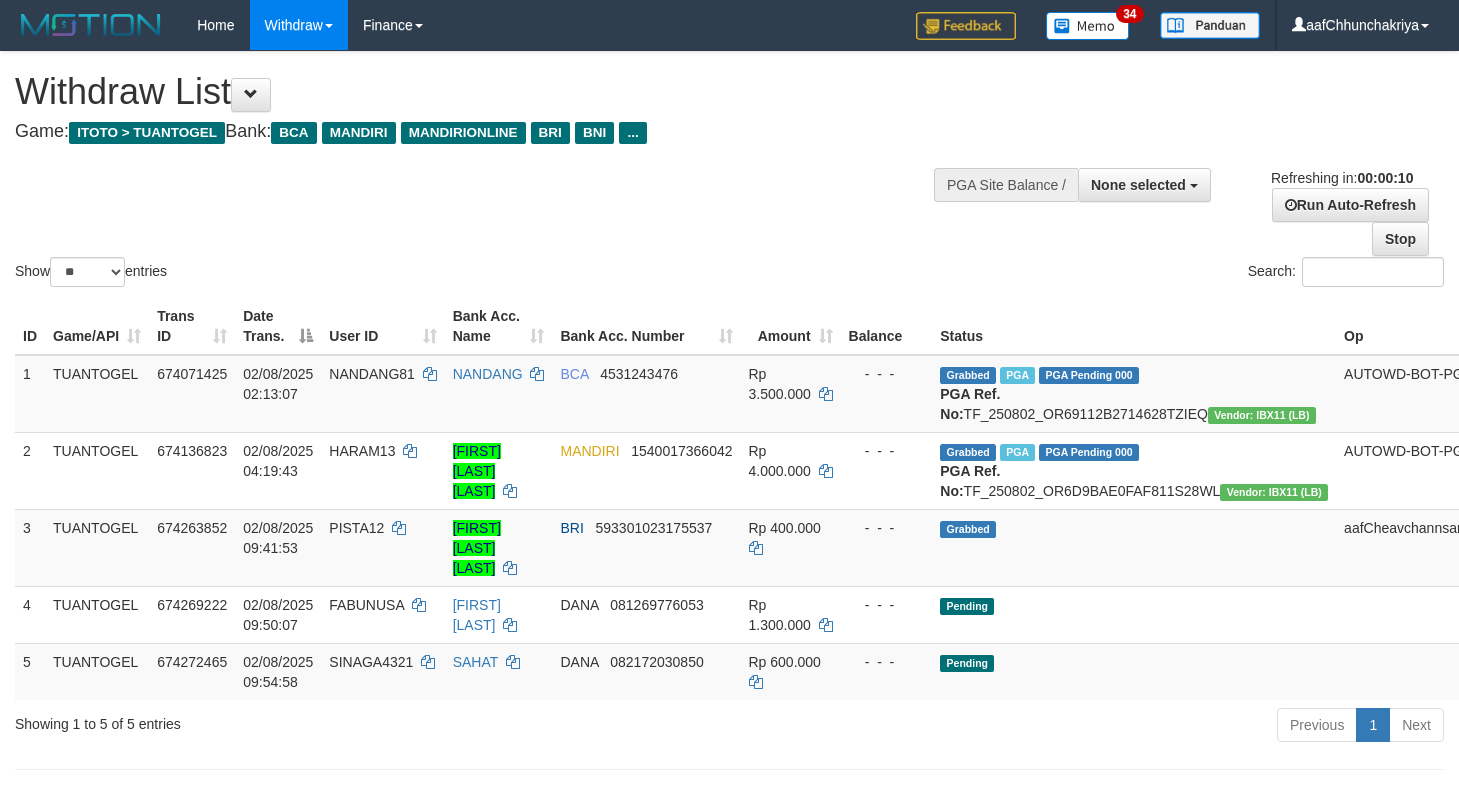 select 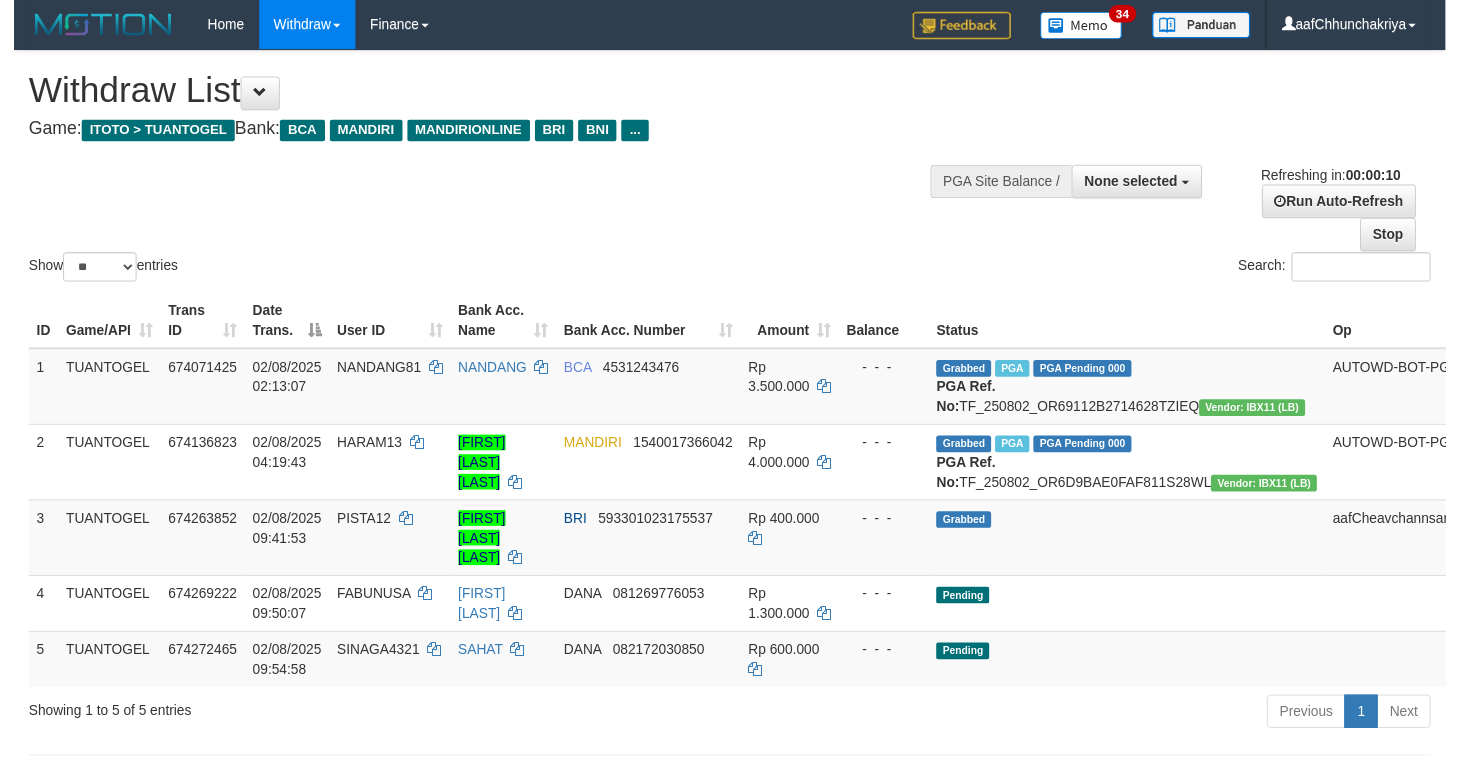 scroll, scrollTop: 0, scrollLeft: 0, axis: both 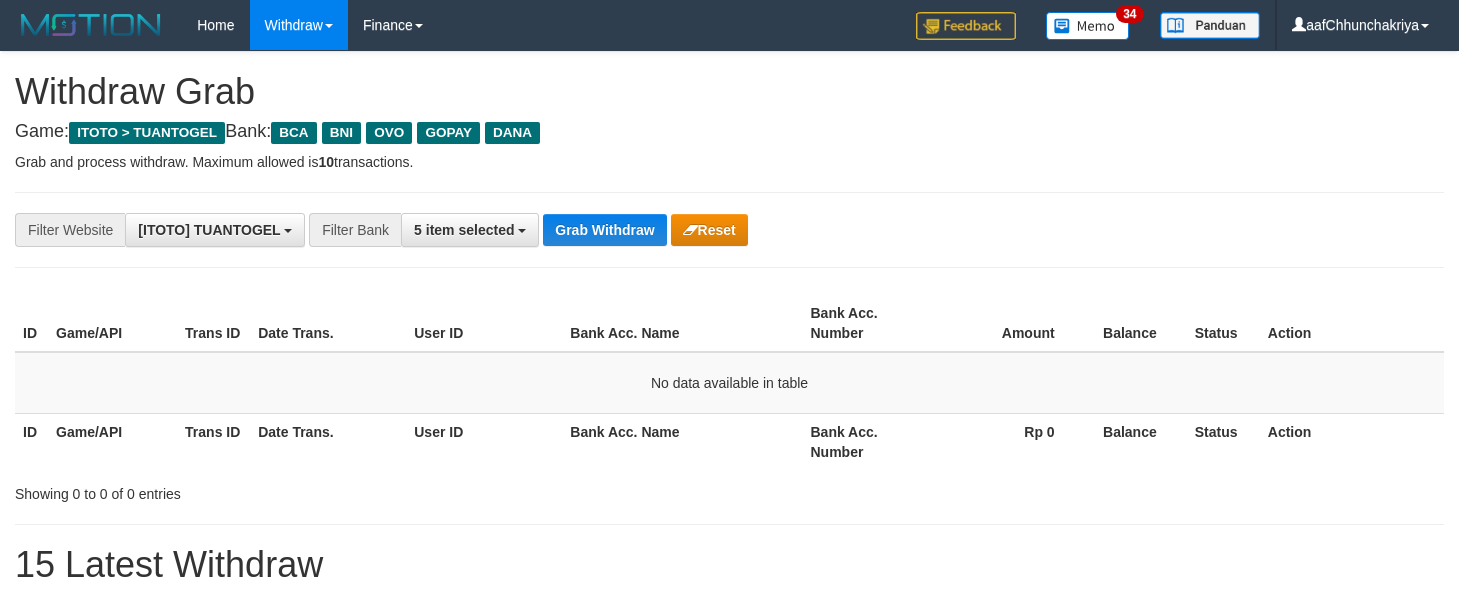 click on "Grab Withdraw" at bounding box center [604, 230] 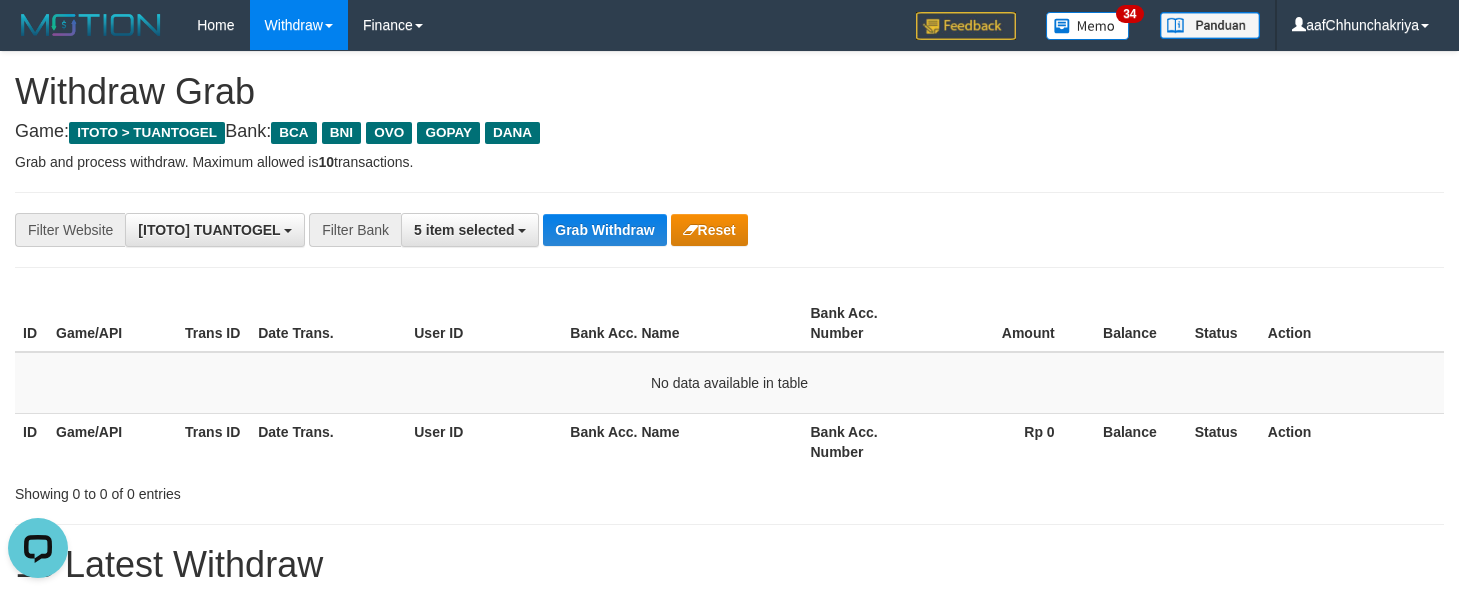 scroll, scrollTop: 0, scrollLeft: 0, axis: both 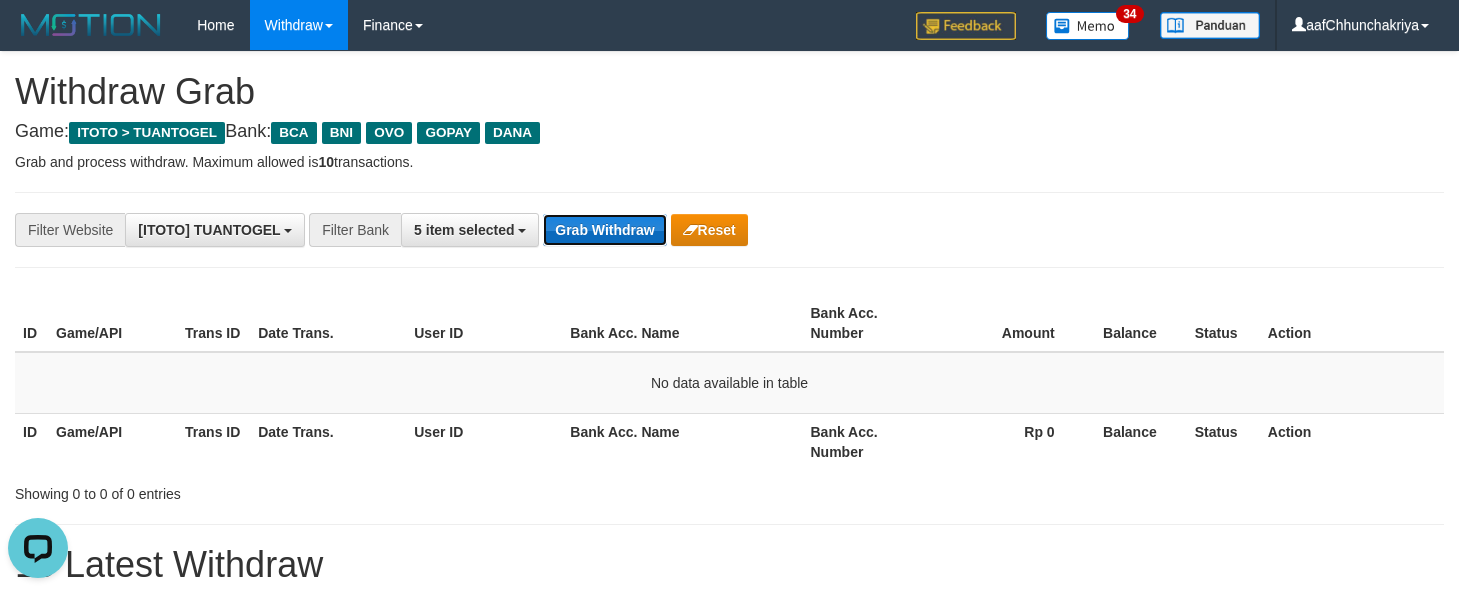 click on "Grab Withdraw" at bounding box center [604, 230] 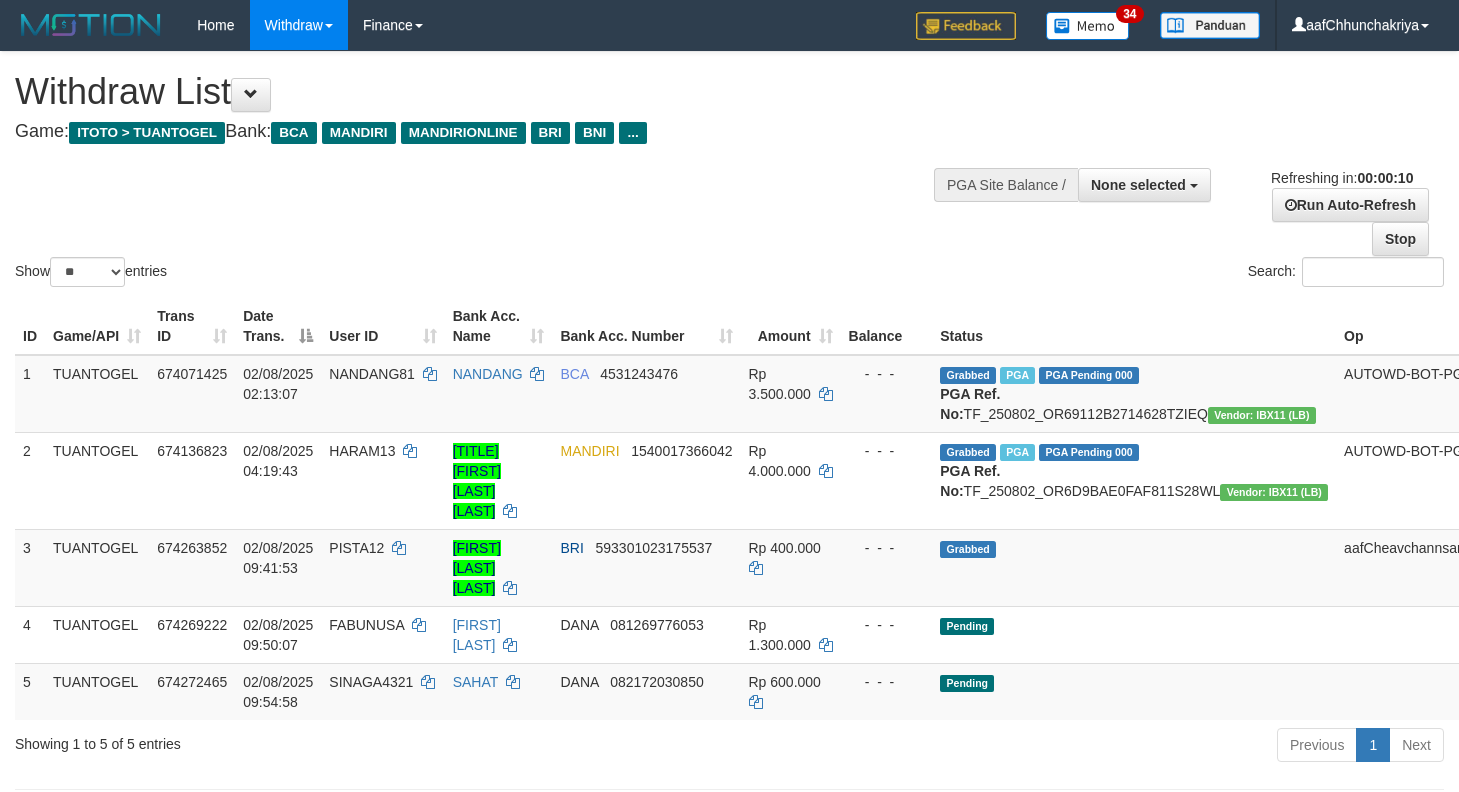 select 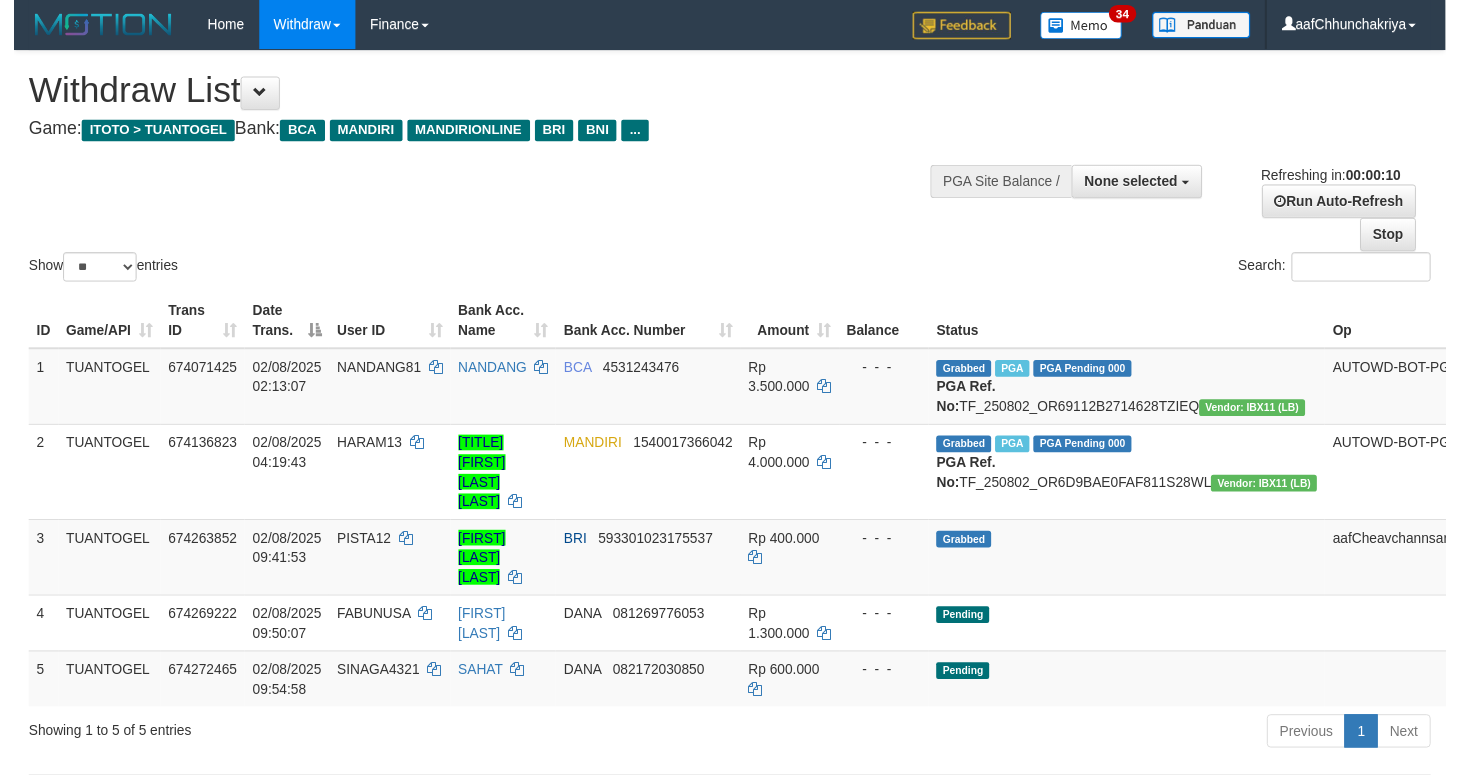 scroll, scrollTop: 0, scrollLeft: 0, axis: both 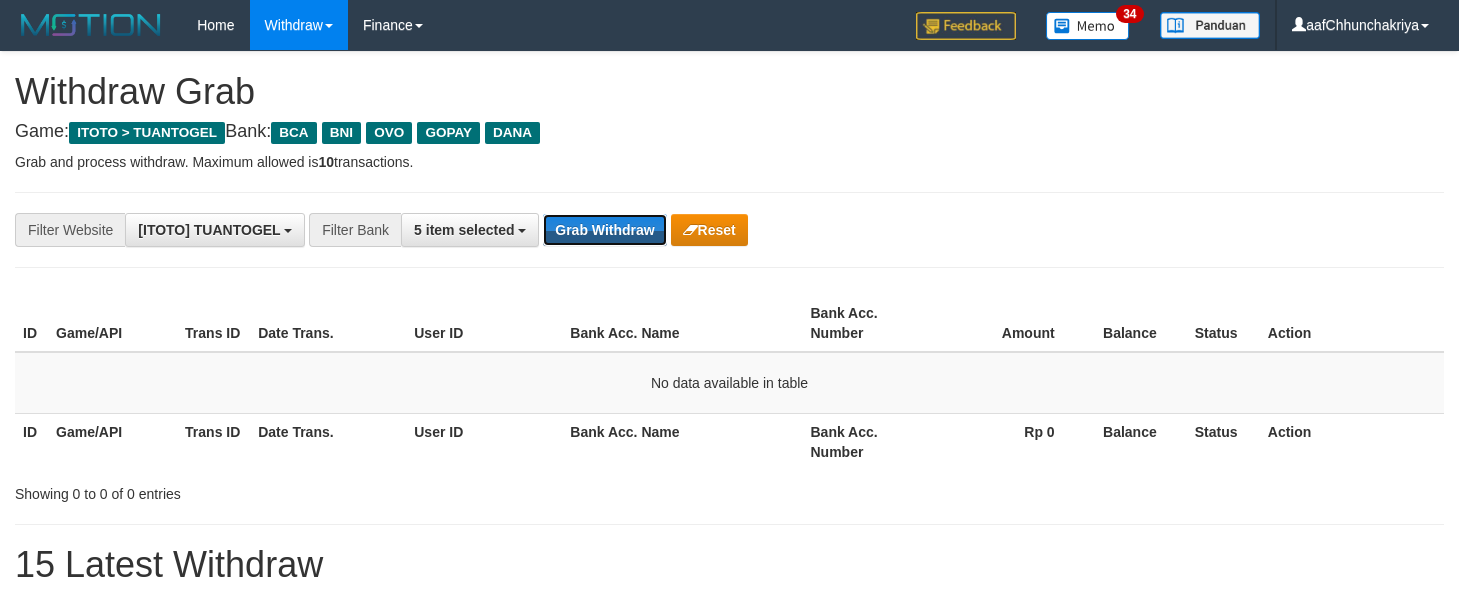click on "Grab Withdraw" at bounding box center [604, 230] 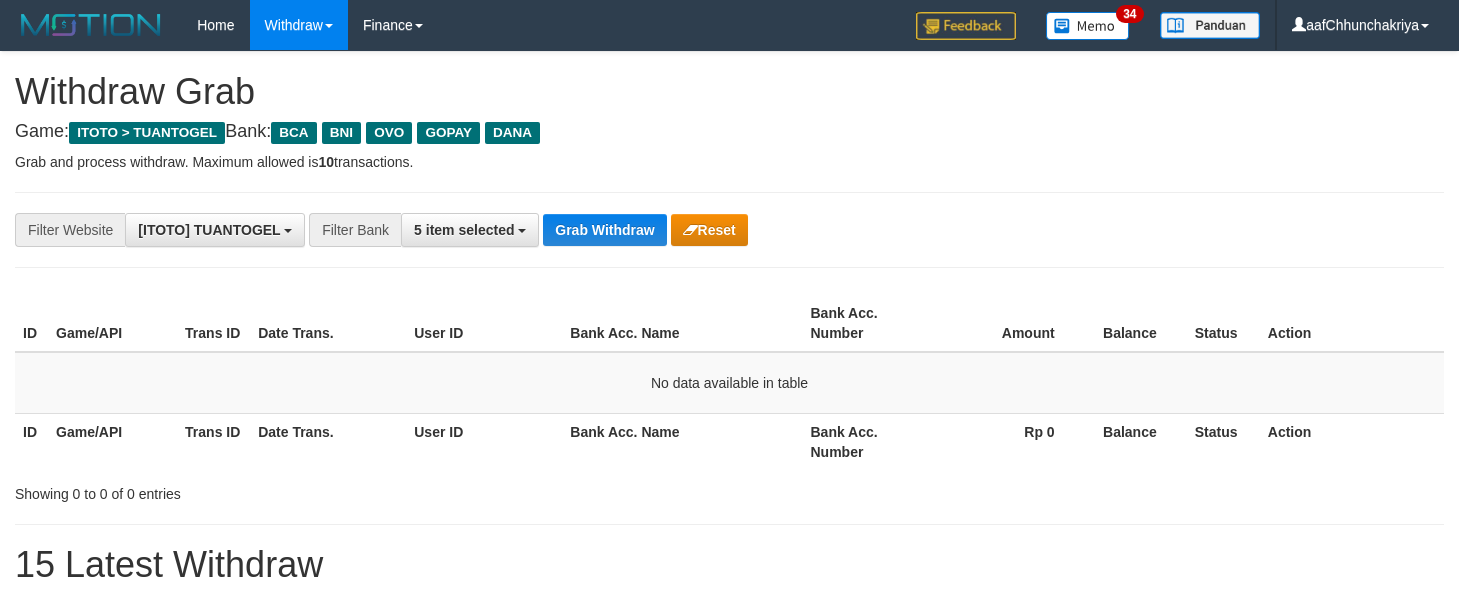 scroll, scrollTop: 0, scrollLeft: 0, axis: both 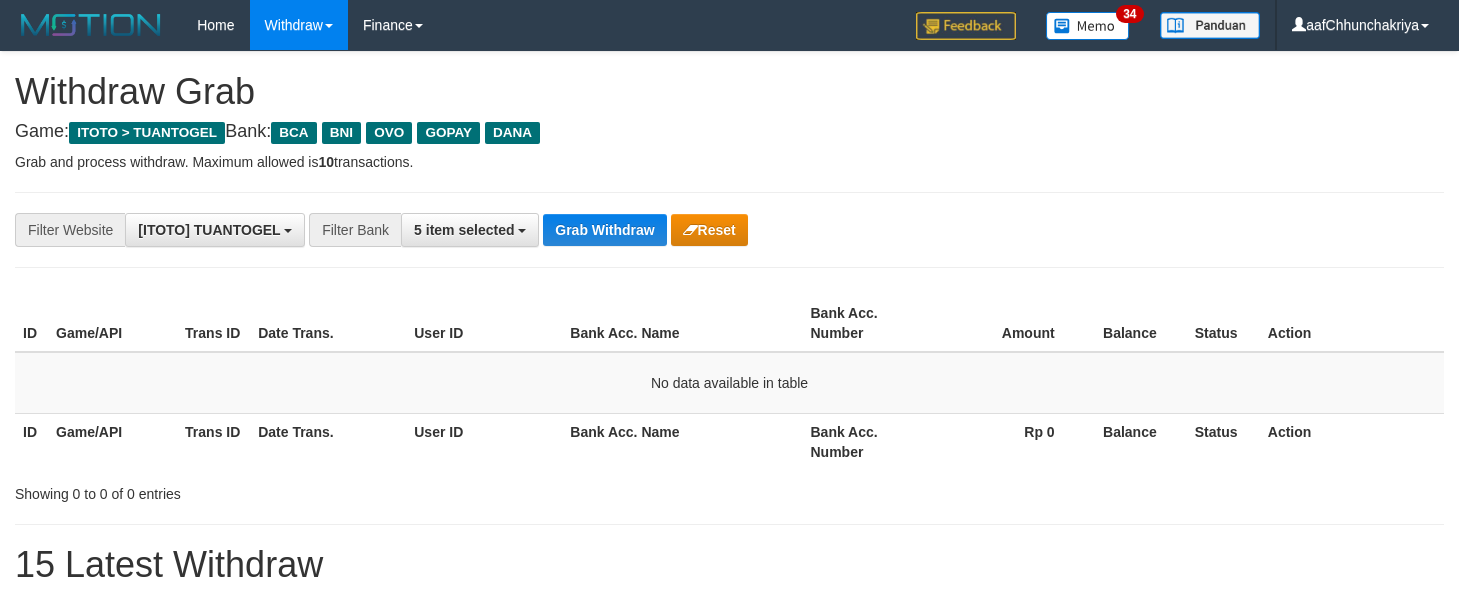click on "Grab Withdraw" at bounding box center (604, 230) 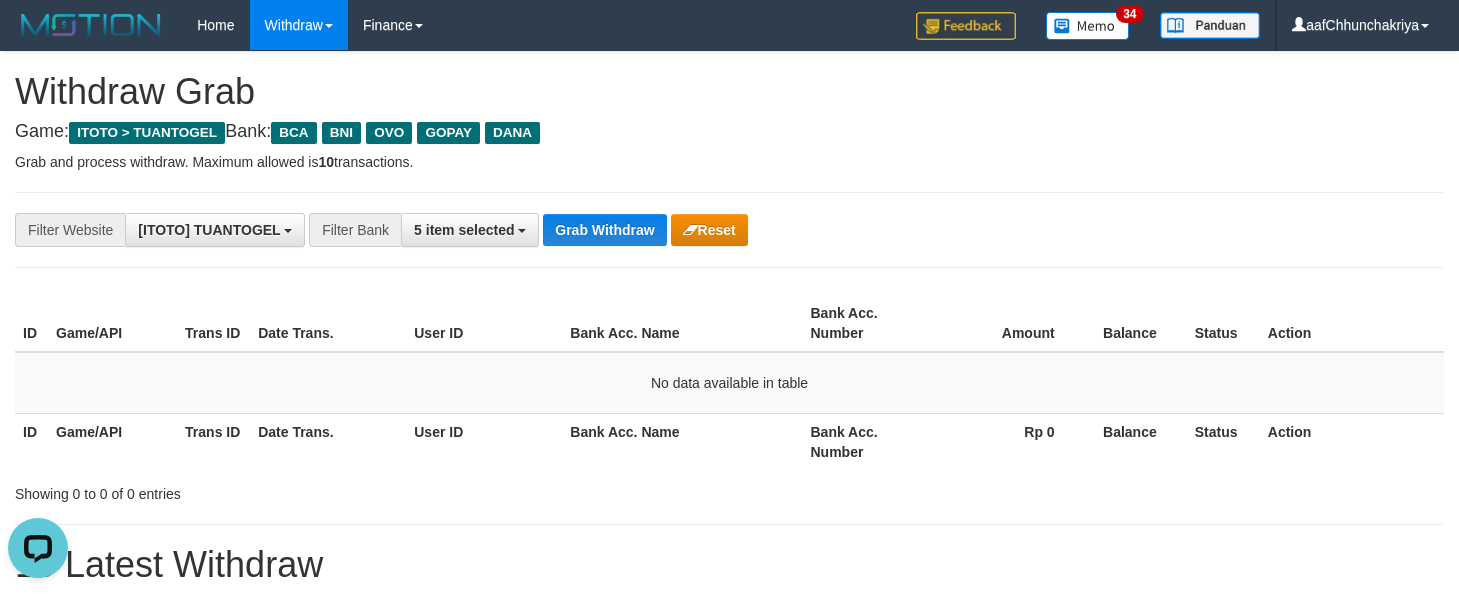 scroll, scrollTop: 0, scrollLeft: 0, axis: both 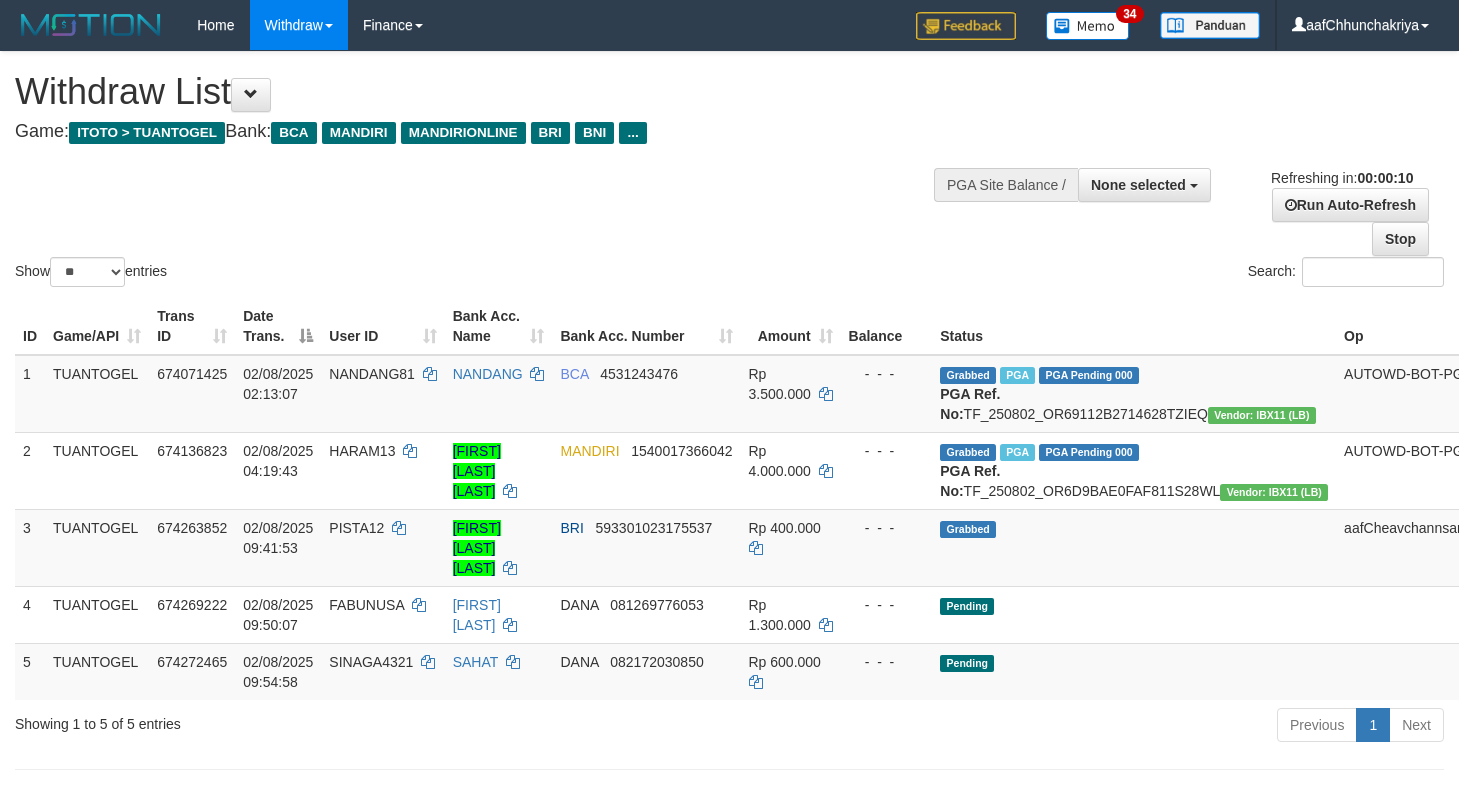 select 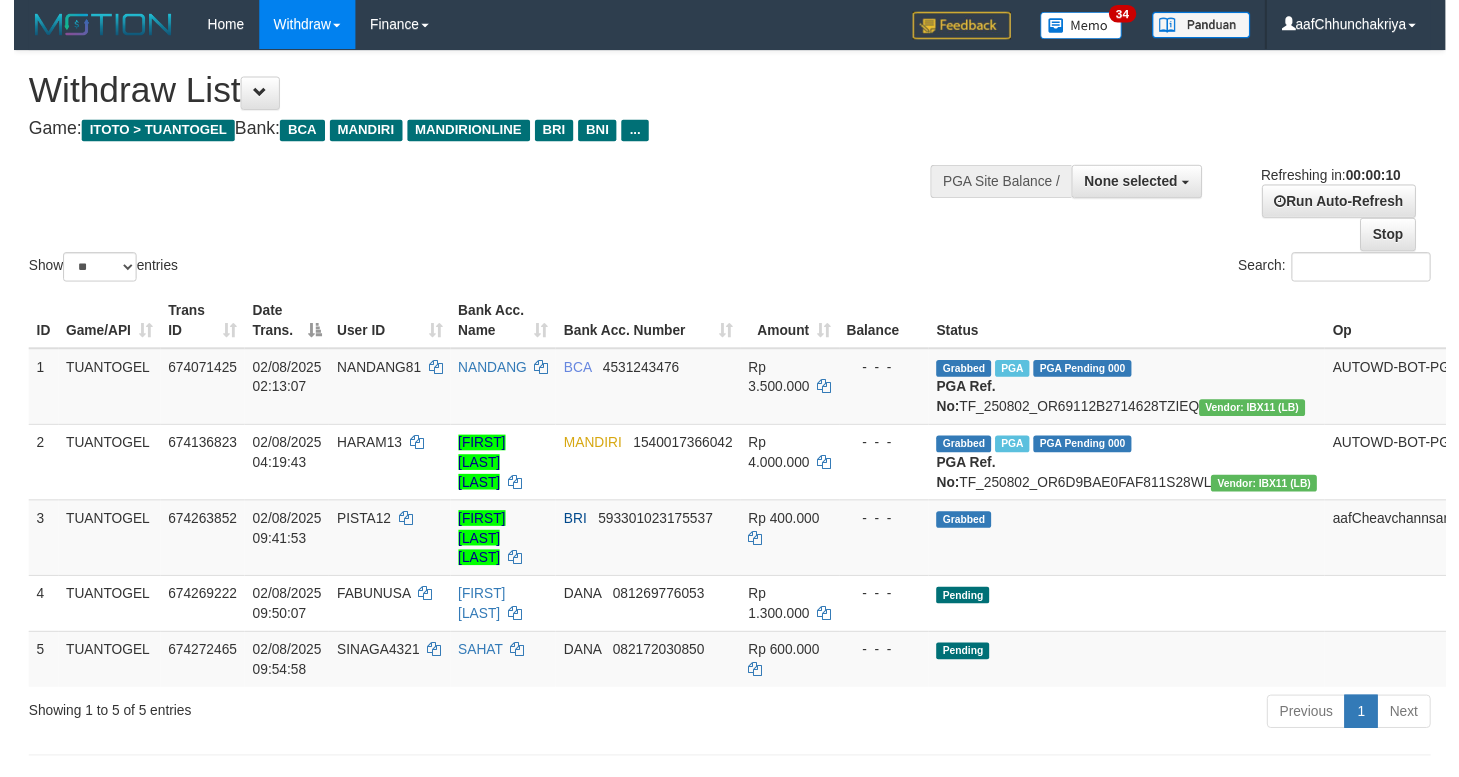 scroll, scrollTop: 0, scrollLeft: 0, axis: both 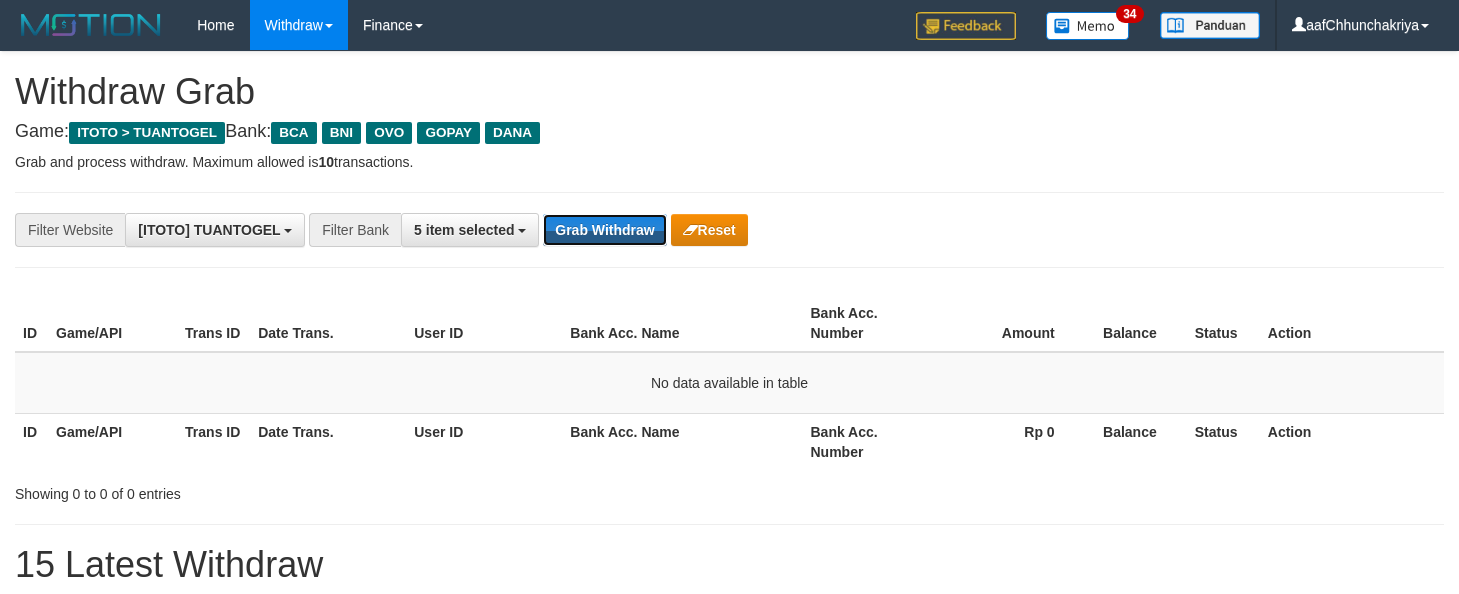 click on "Grab Withdraw" at bounding box center [604, 230] 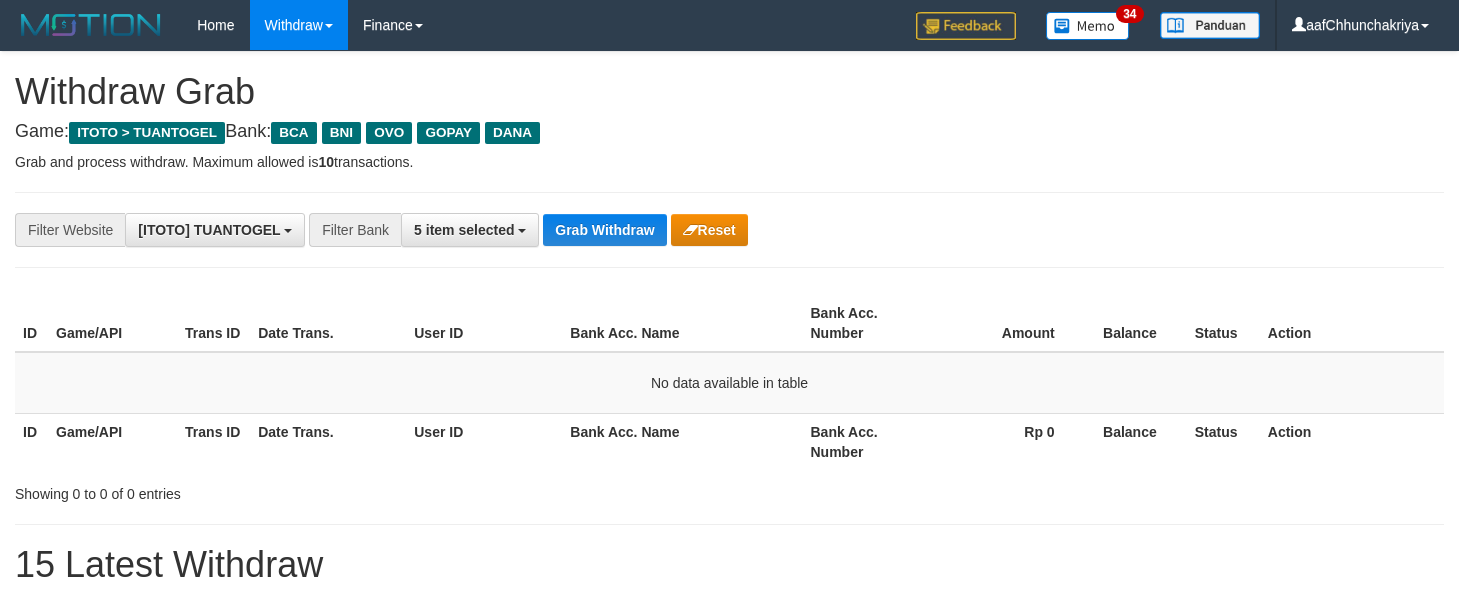 scroll, scrollTop: 0, scrollLeft: 0, axis: both 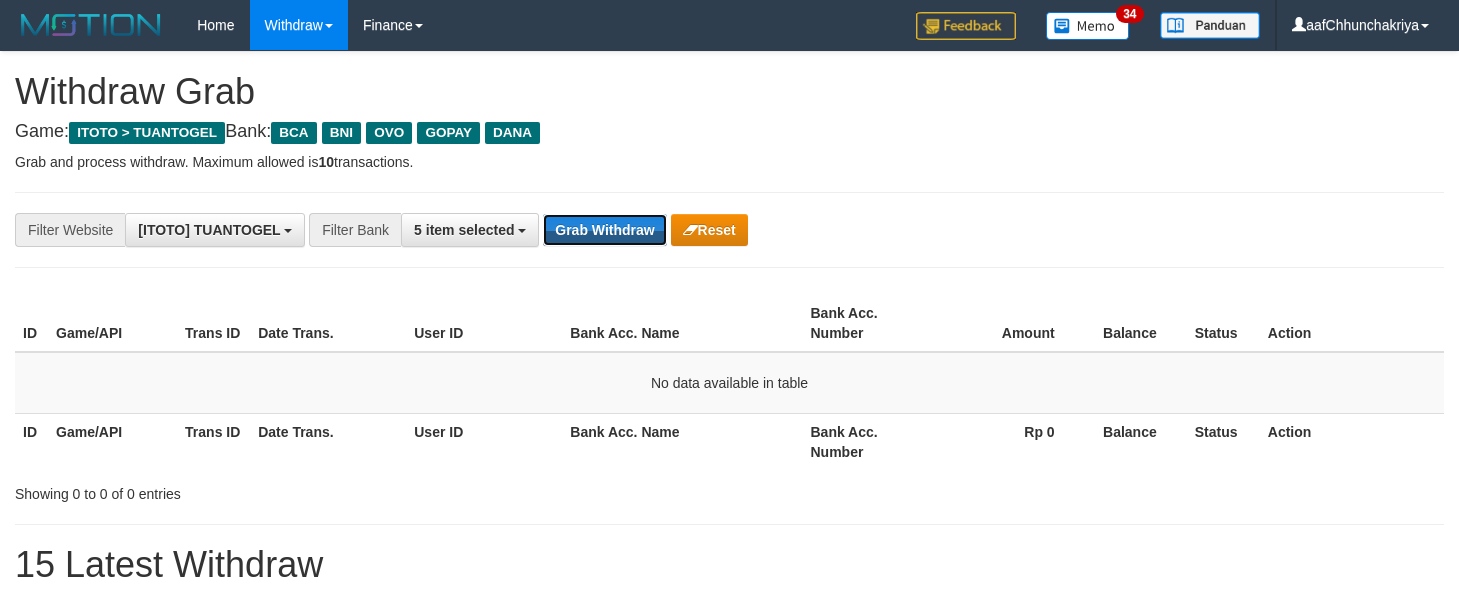 click on "Grab Withdraw" at bounding box center [604, 230] 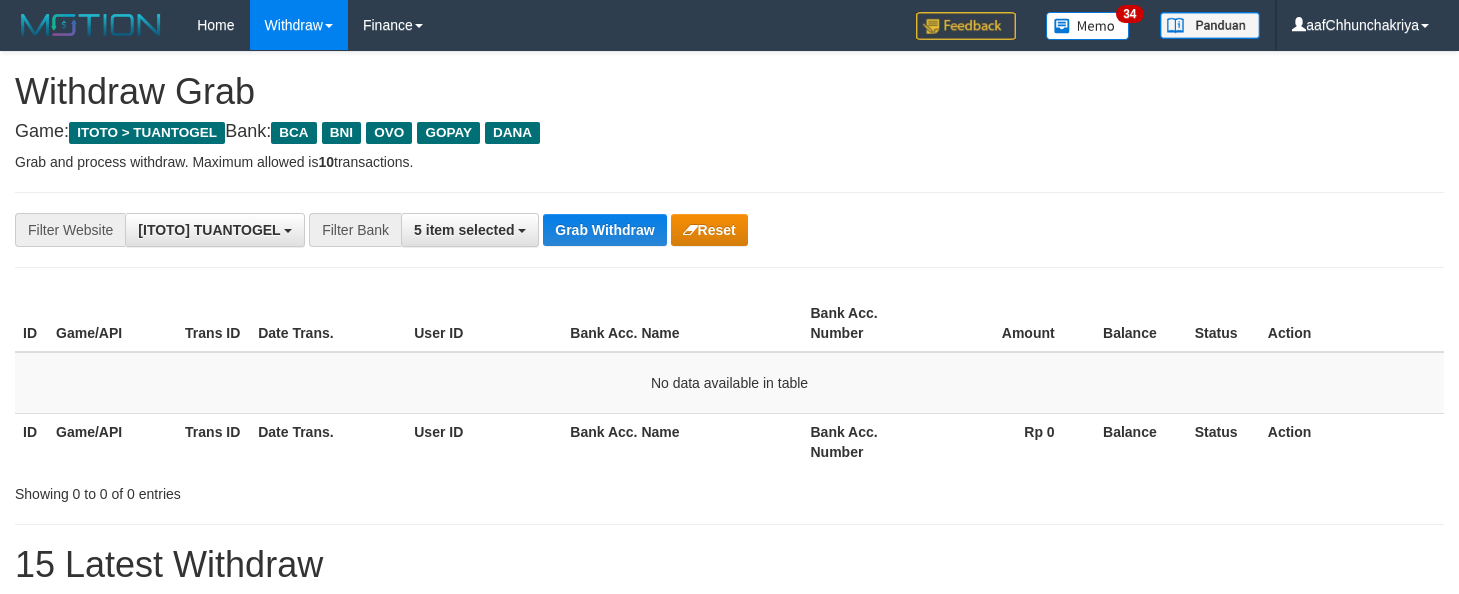 scroll, scrollTop: 0, scrollLeft: 0, axis: both 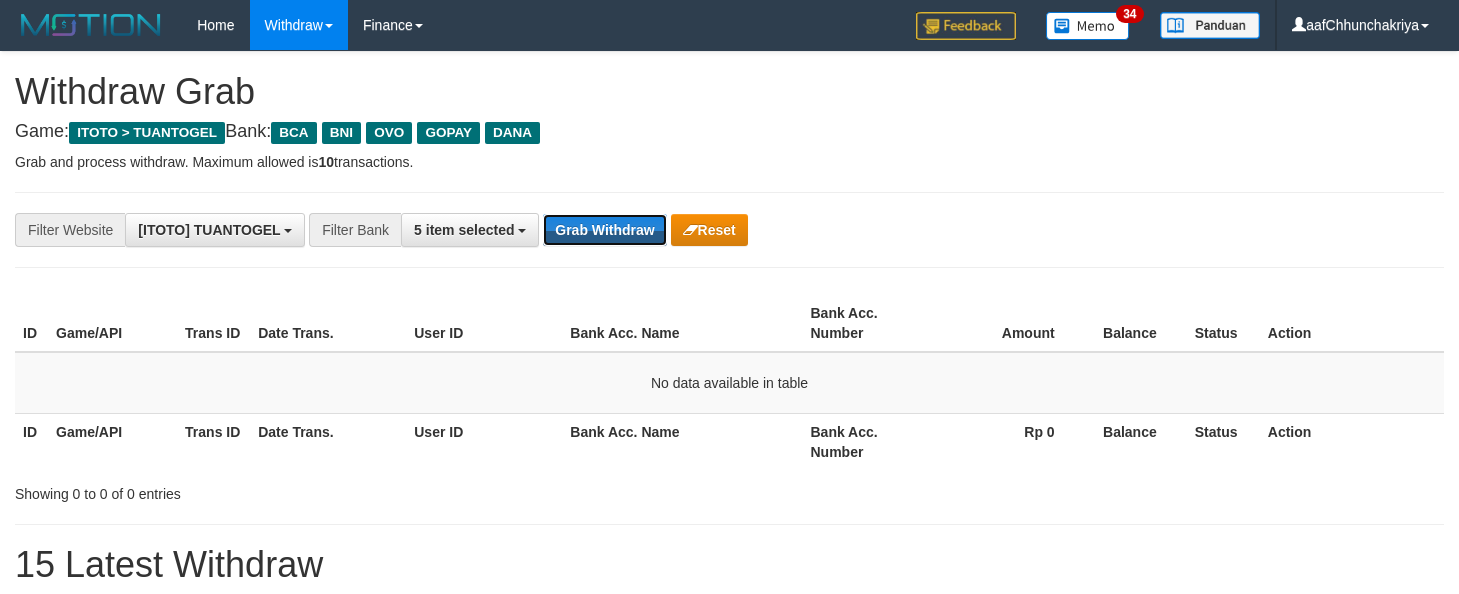 click on "Grab Withdraw" at bounding box center (604, 230) 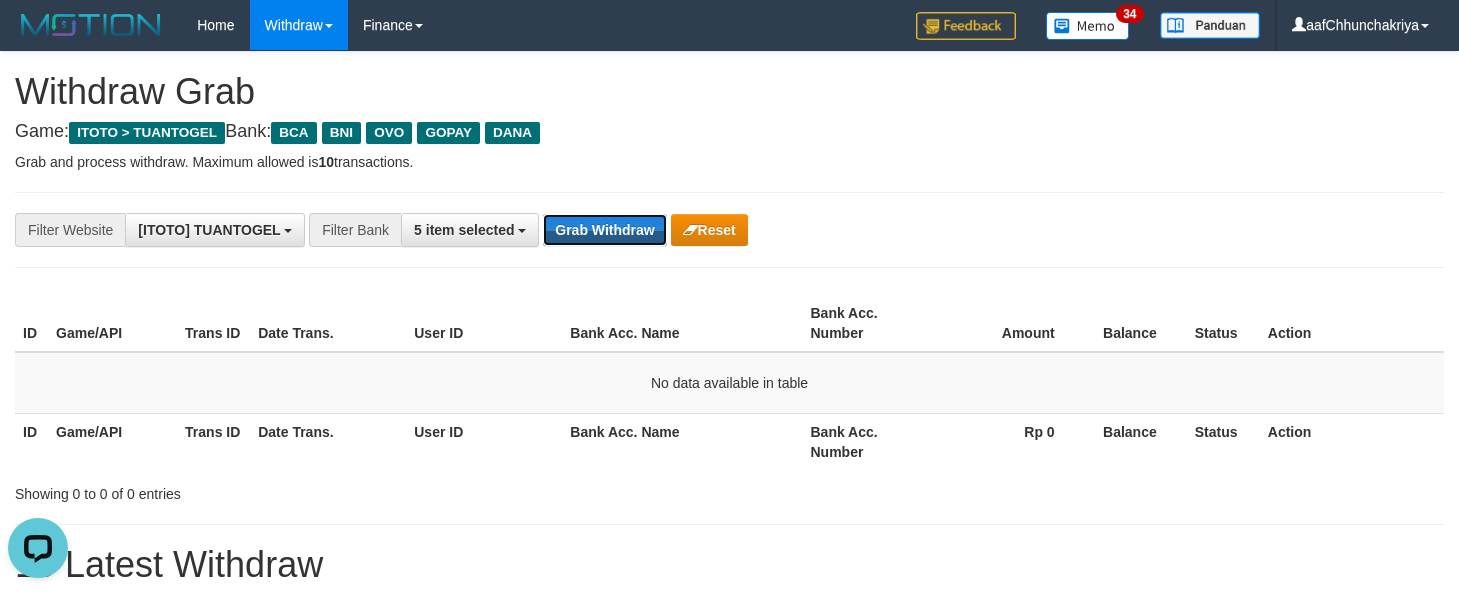 scroll, scrollTop: 0, scrollLeft: 0, axis: both 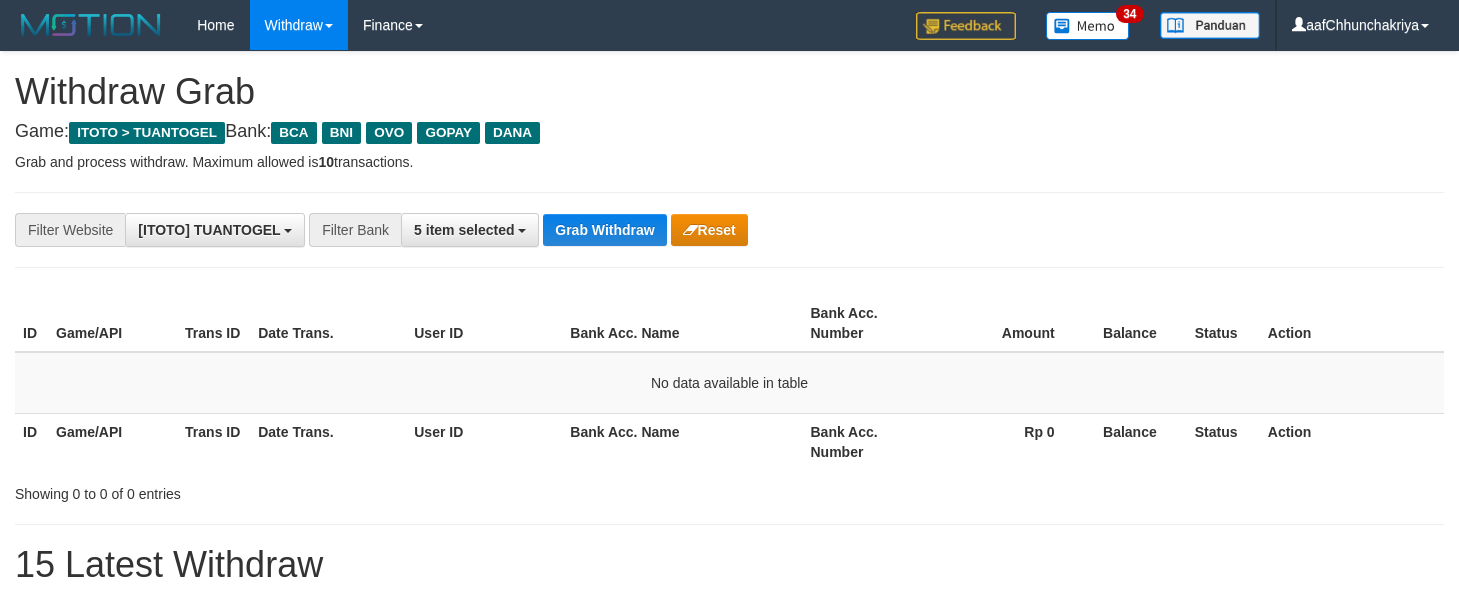 click on "Grab Withdraw" at bounding box center [604, 230] 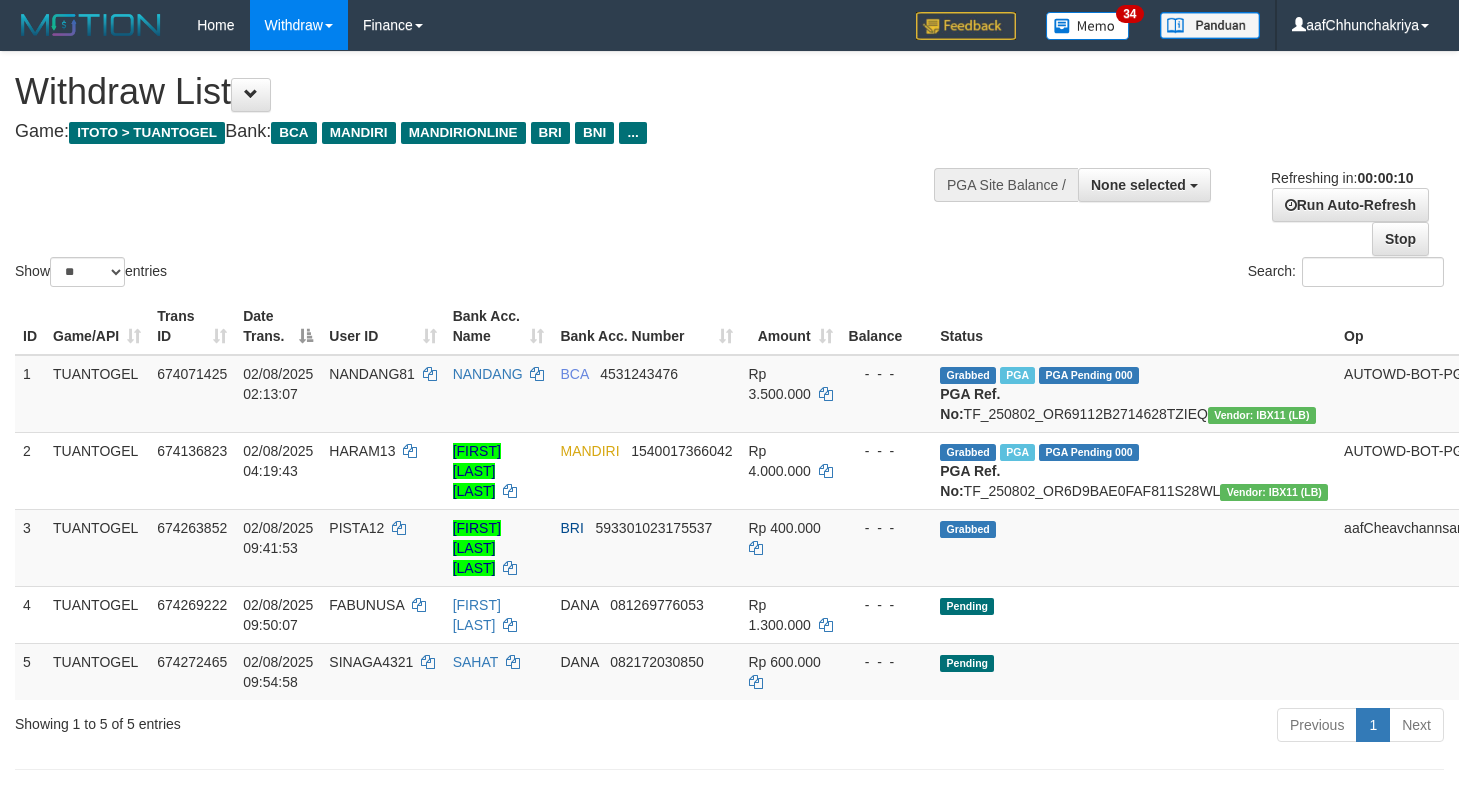 select 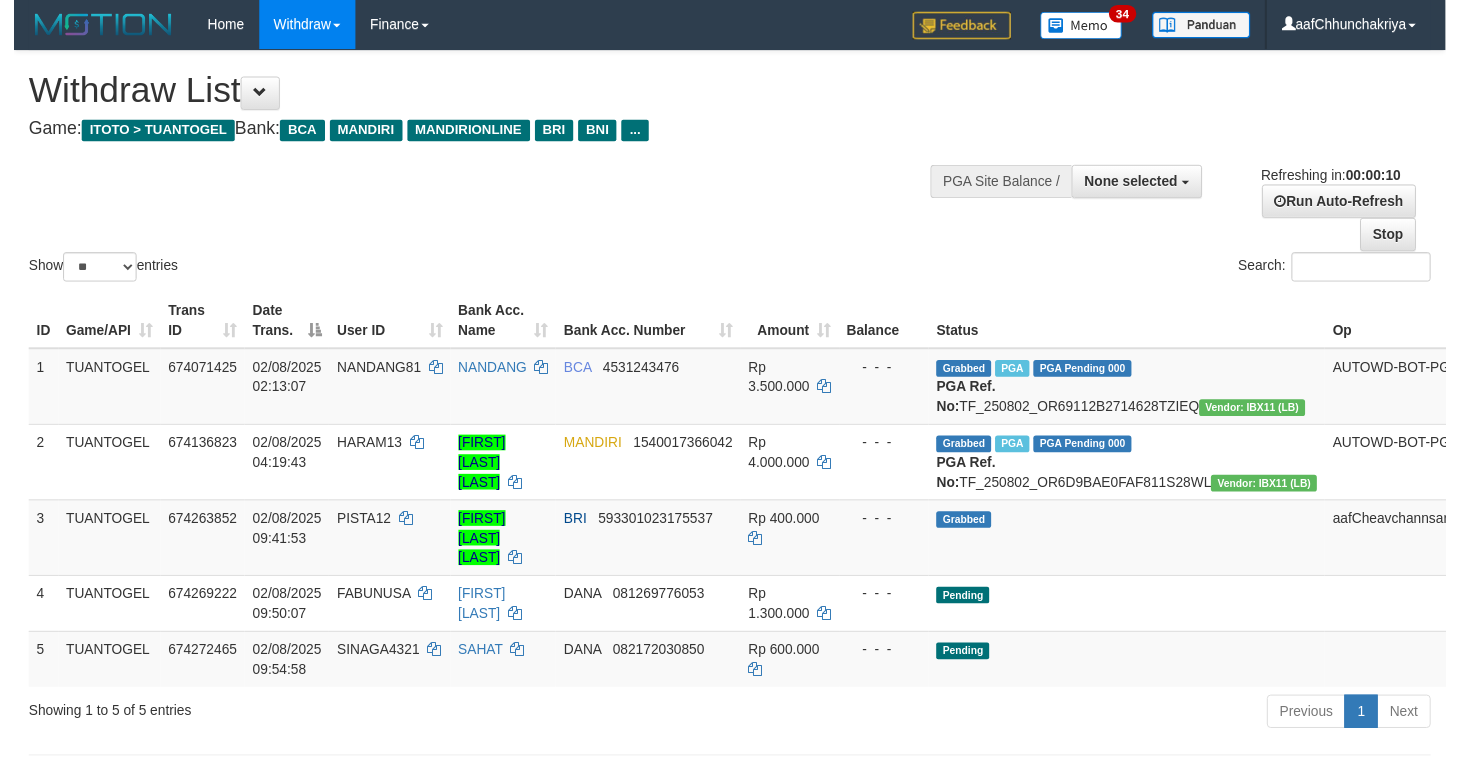scroll, scrollTop: 0, scrollLeft: 0, axis: both 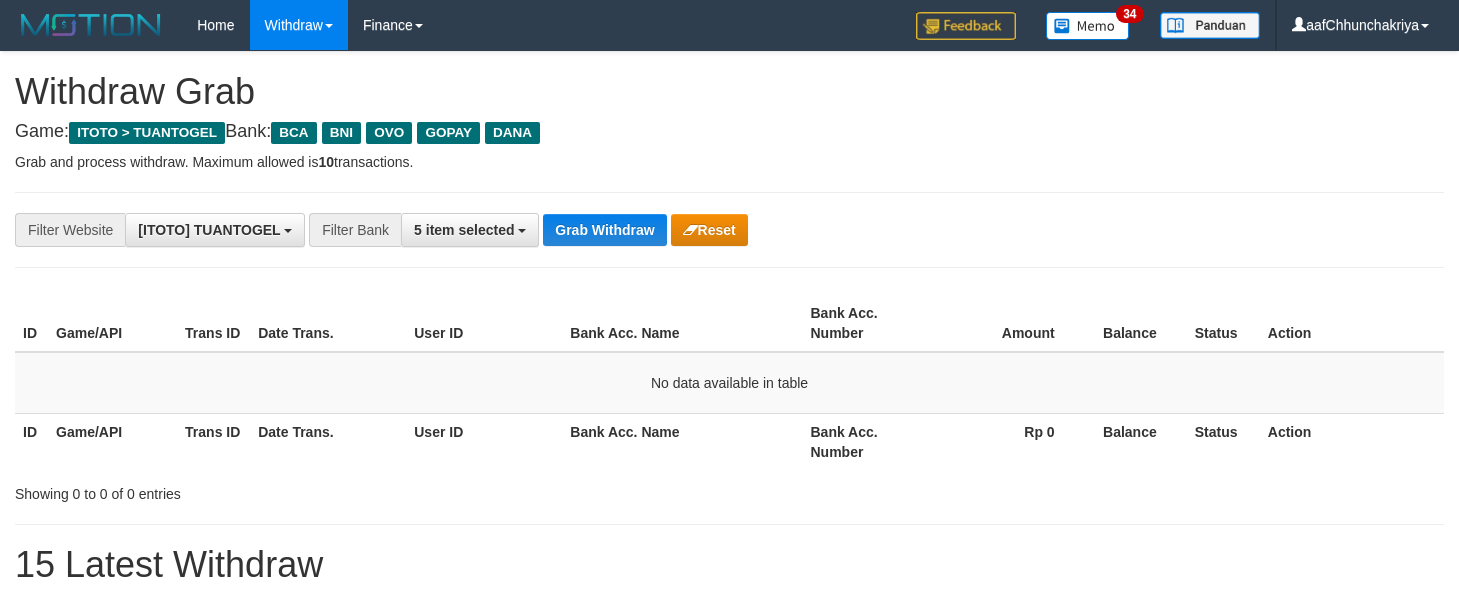 click on "Grab Withdraw" at bounding box center [604, 230] 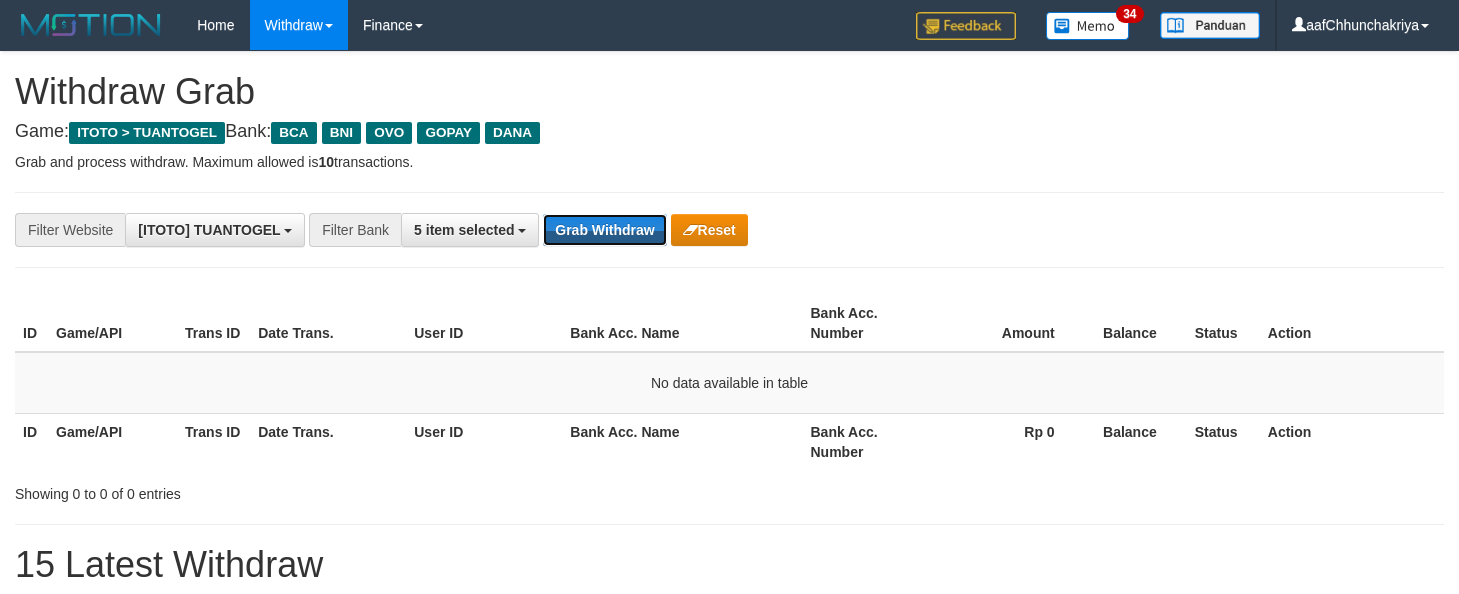 click on "Grab Withdraw" at bounding box center [604, 230] 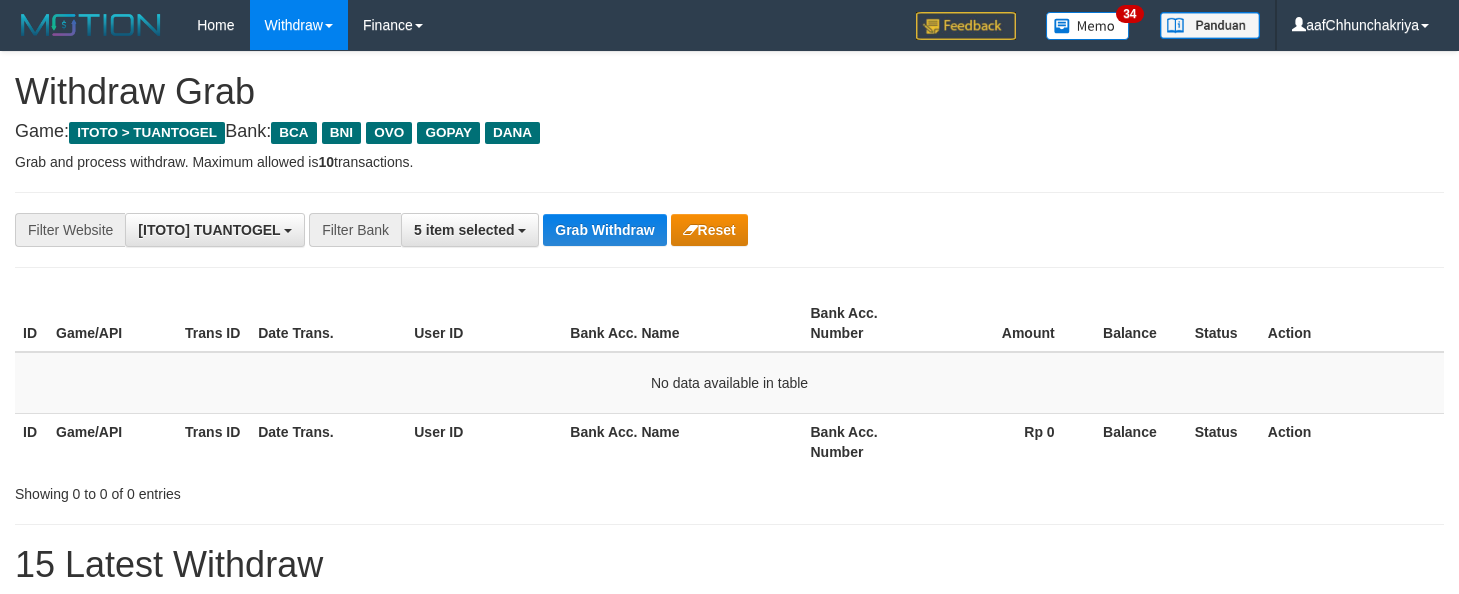 scroll, scrollTop: 0, scrollLeft: 0, axis: both 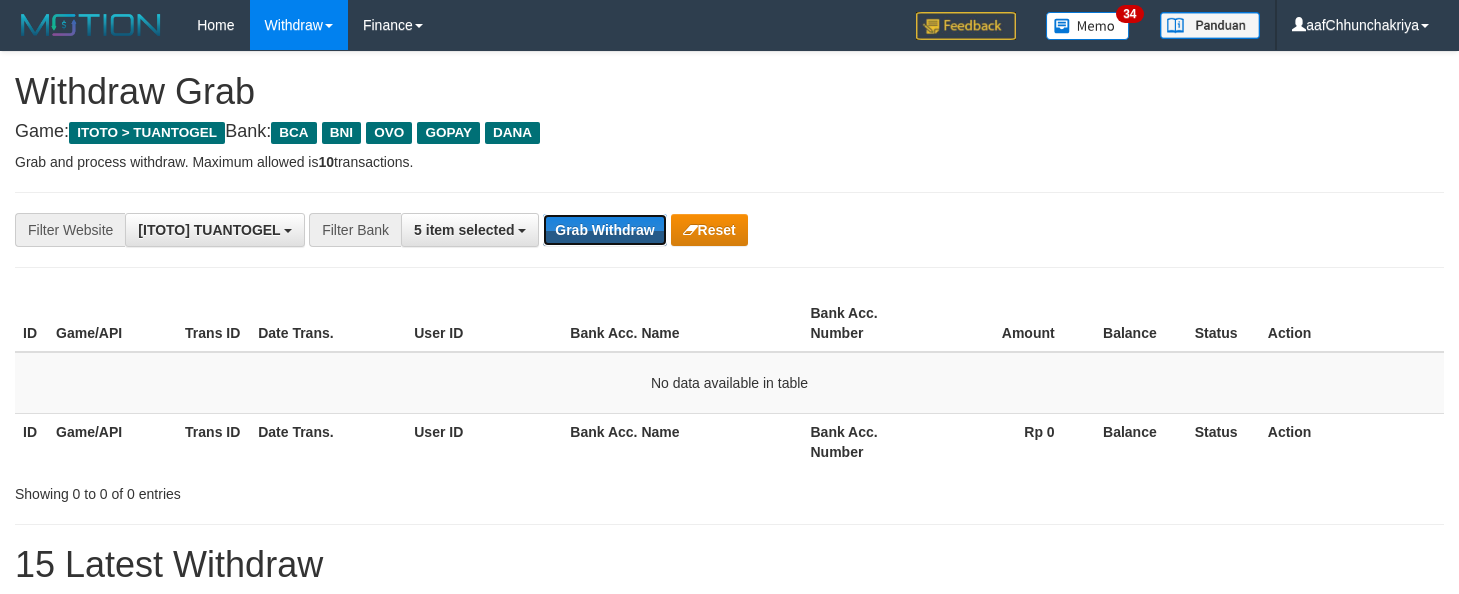 click on "Grab Withdraw" at bounding box center (604, 230) 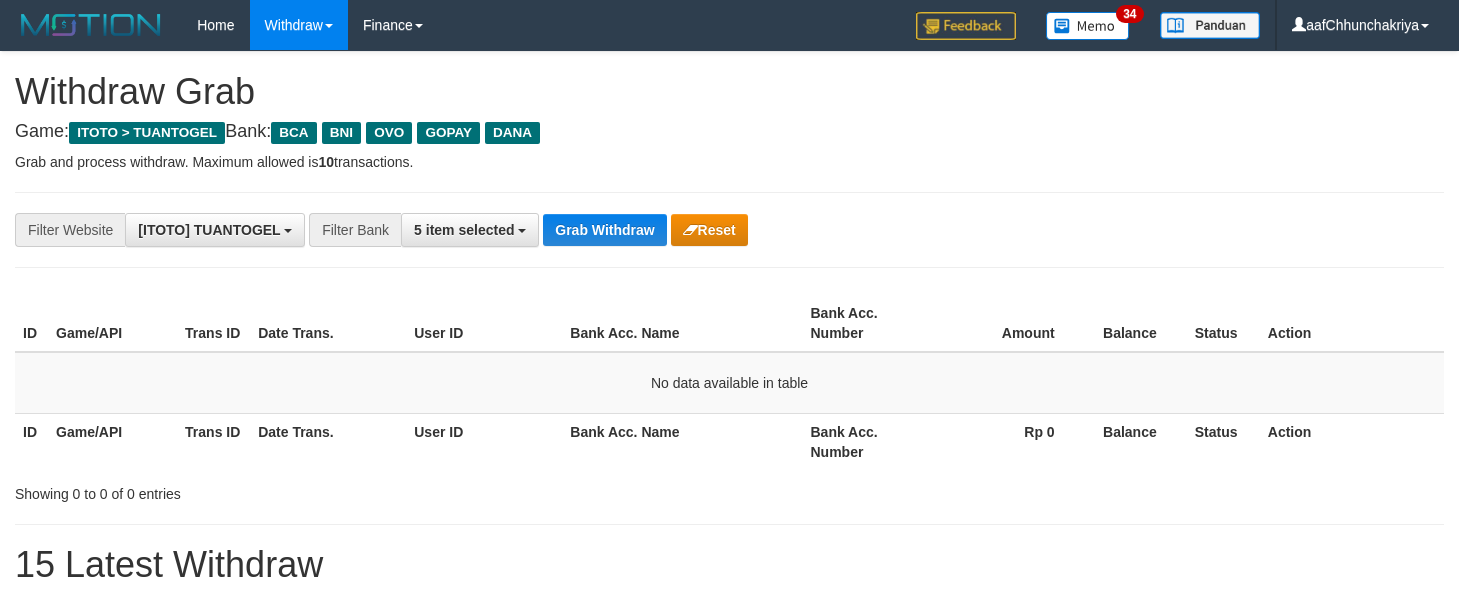 scroll, scrollTop: 0, scrollLeft: 0, axis: both 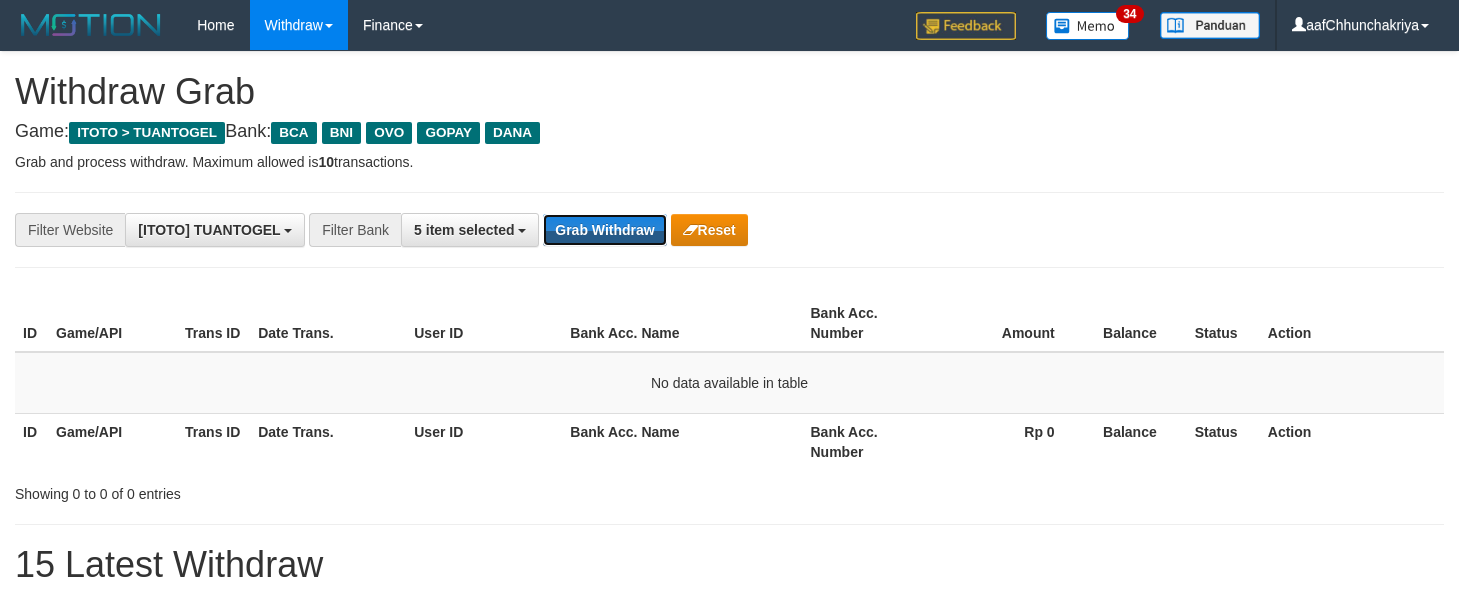 click on "Grab Withdraw" at bounding box center [604, 230] 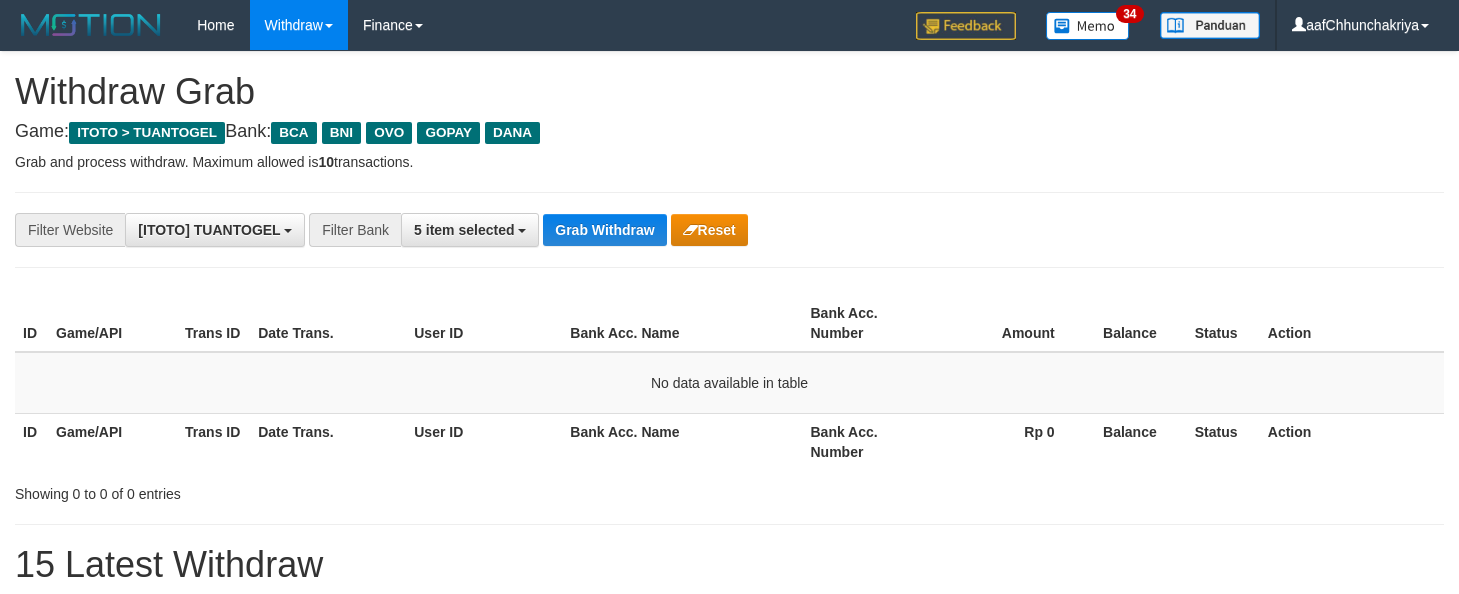scroll, scrollTop: 0, scrollLeft: 0, axis: both 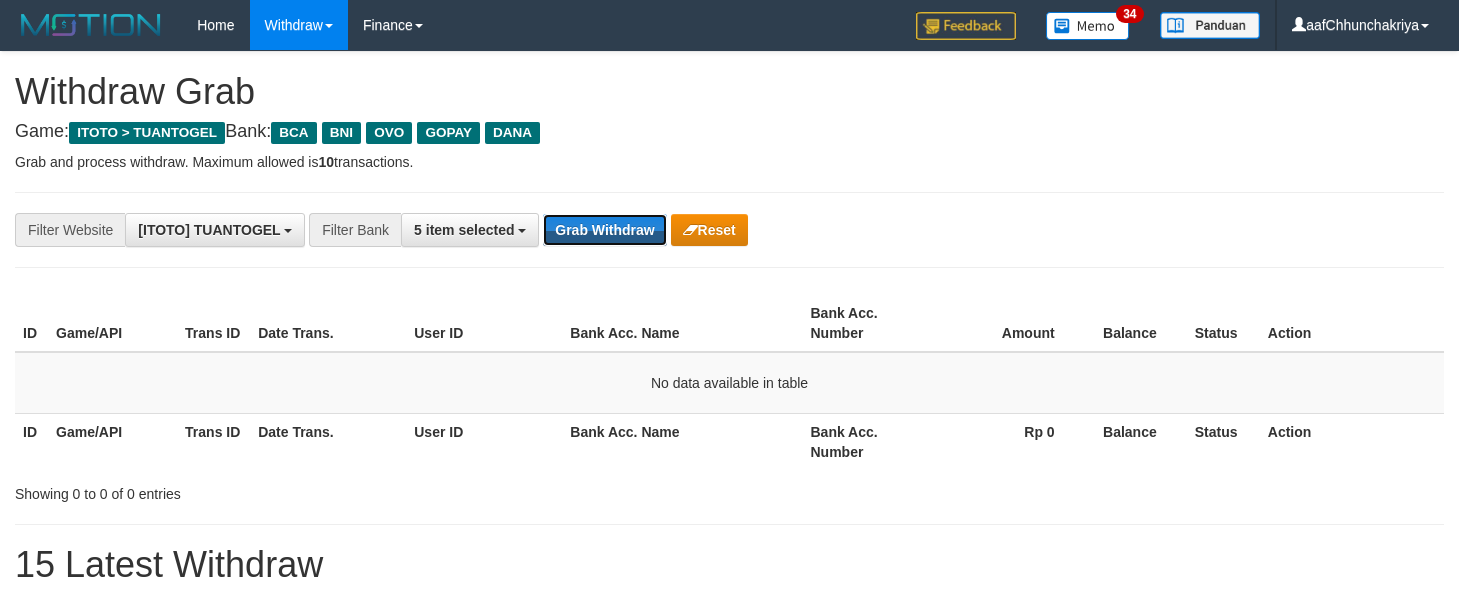 click on "Grab Withdraw" at bounding box center [604, 230] 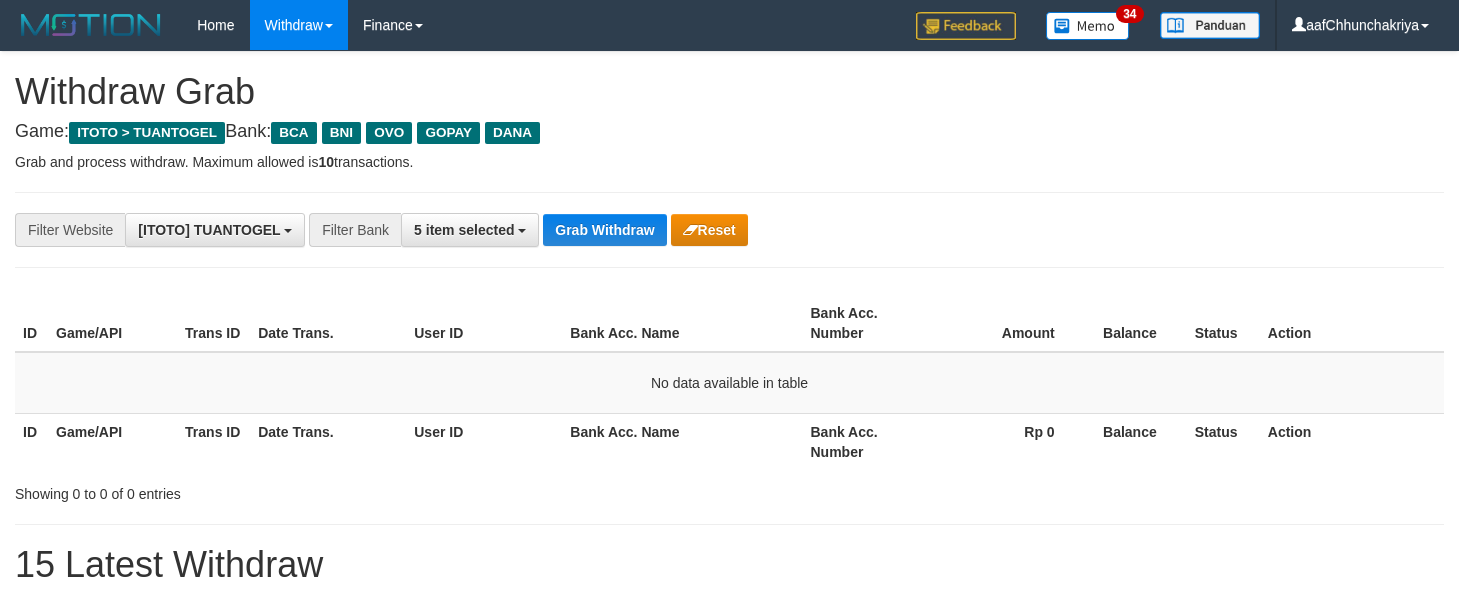 scroll, scrollTop: 0, scrollLeft: 0, axis: both 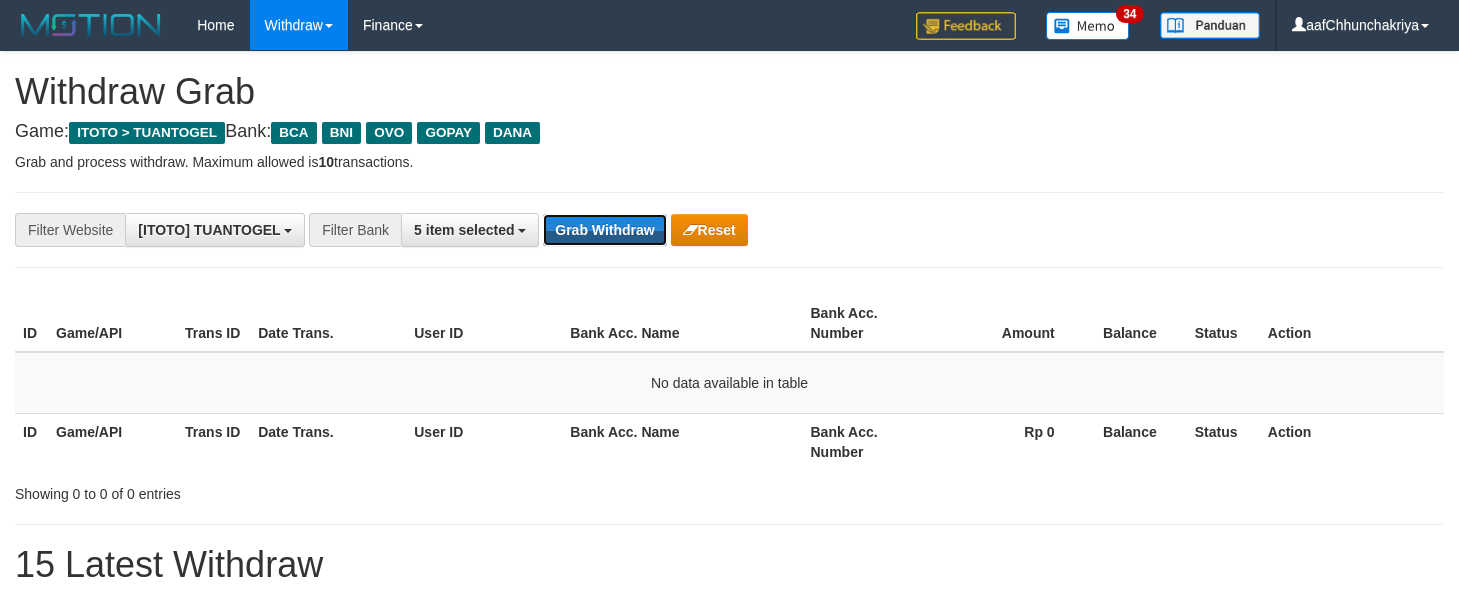click on "Grab Withdraw" at bounding box center [604, 230] 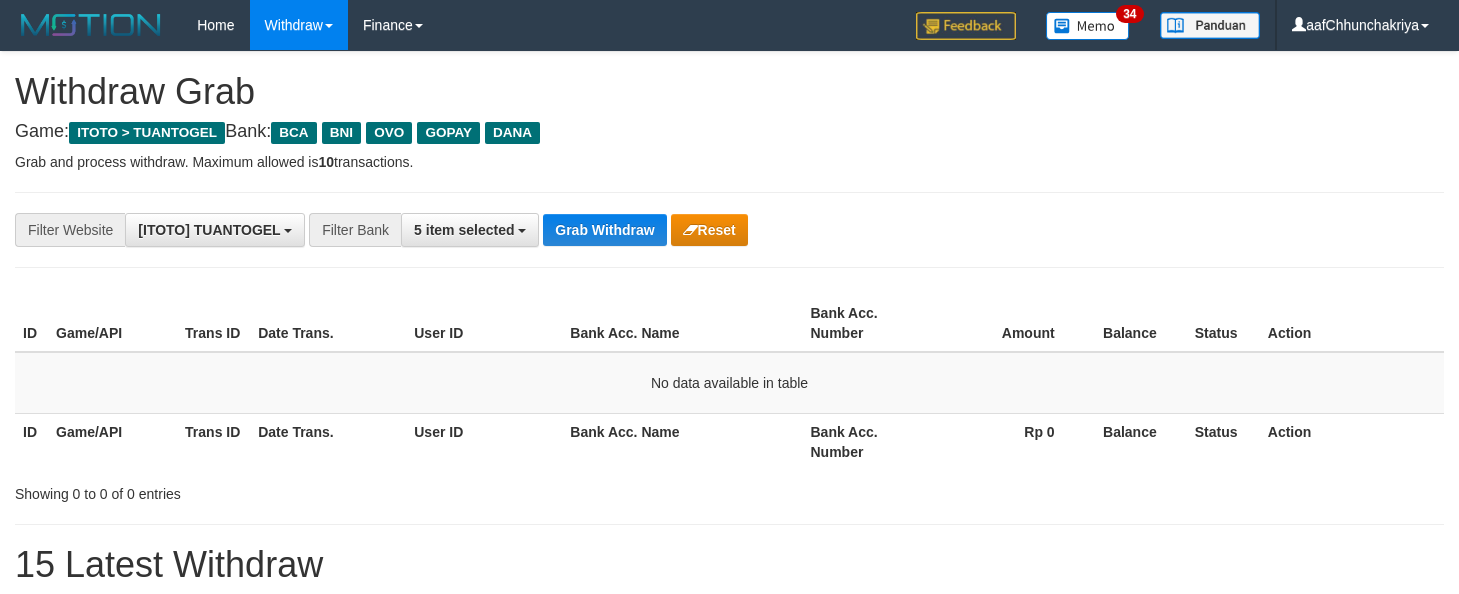 scroll, scrollTop: 0, scrollLeft: 0, axis: both 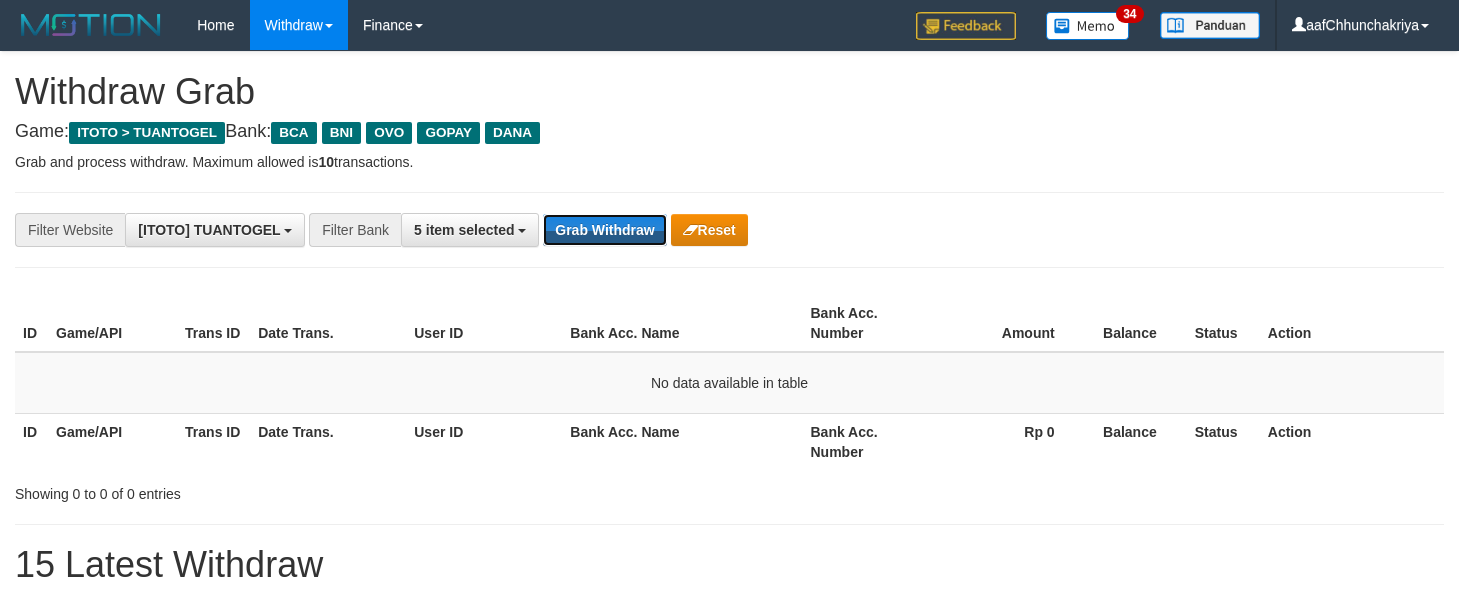 click on "Grab Withdraw" at bounding box center (604, 230) 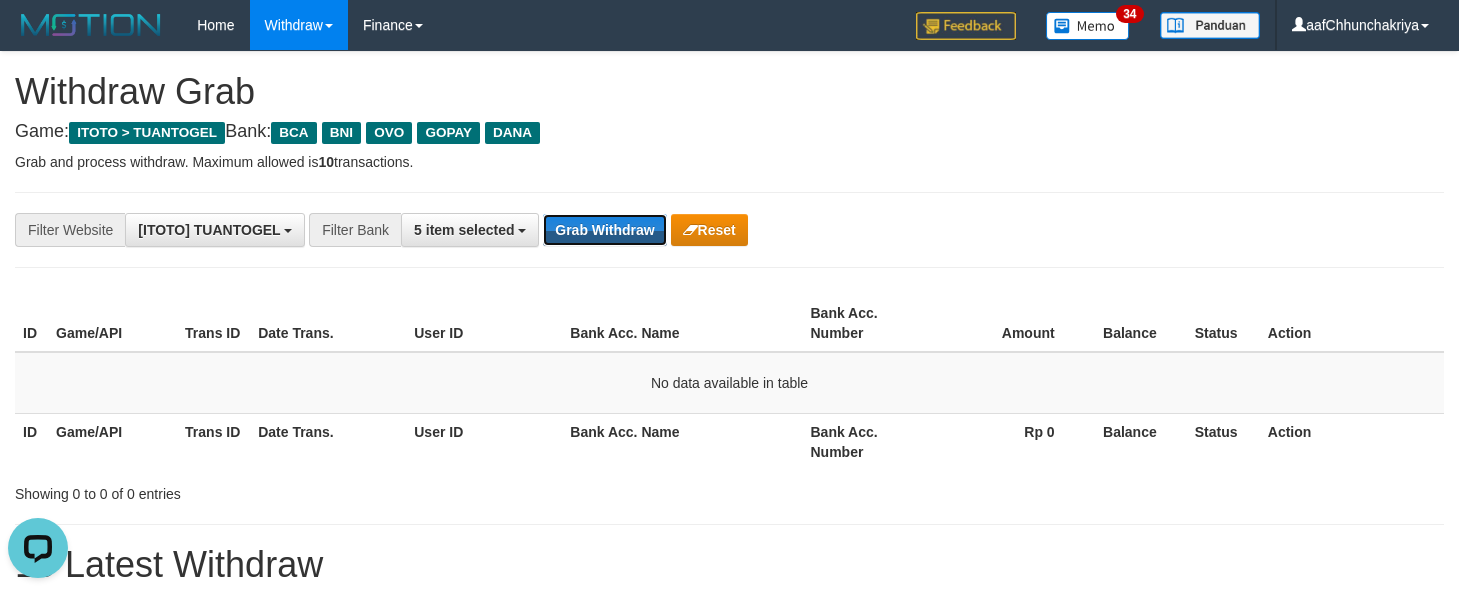 scroll, scrollTop: 0, scrollLeft: 0, axis: both 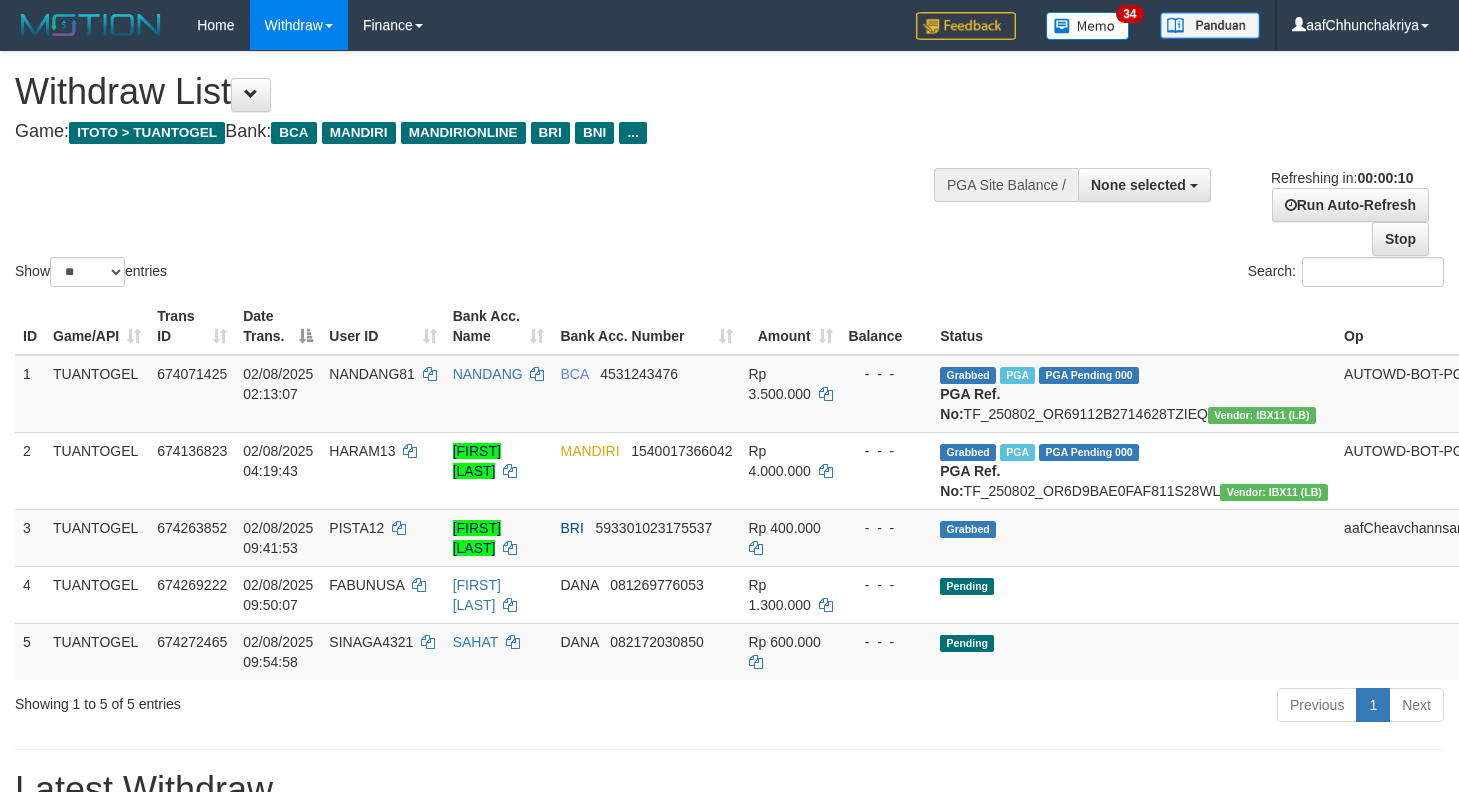 select 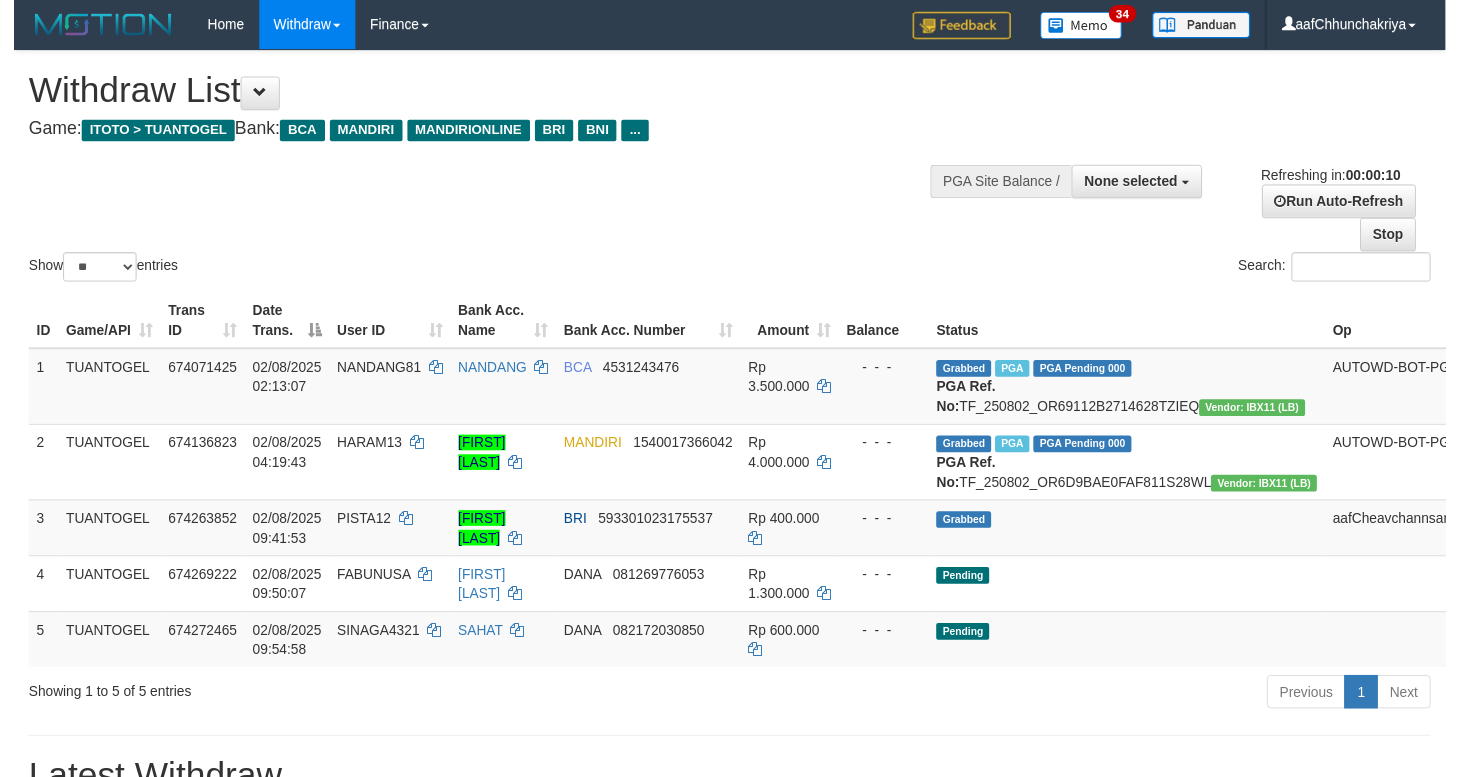 scroll, scrollTop: 0, scrollLeft: 0, axis: both 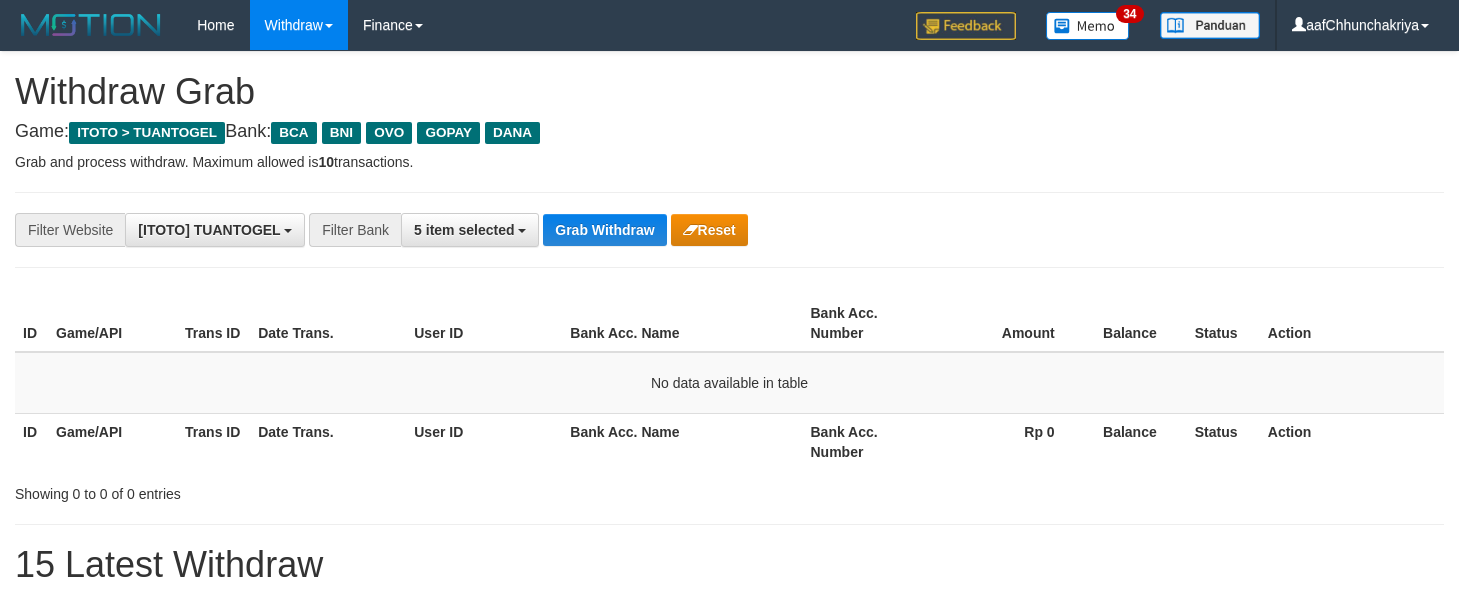 click on "Grab Withdraw" at bounding box center (604, 230) 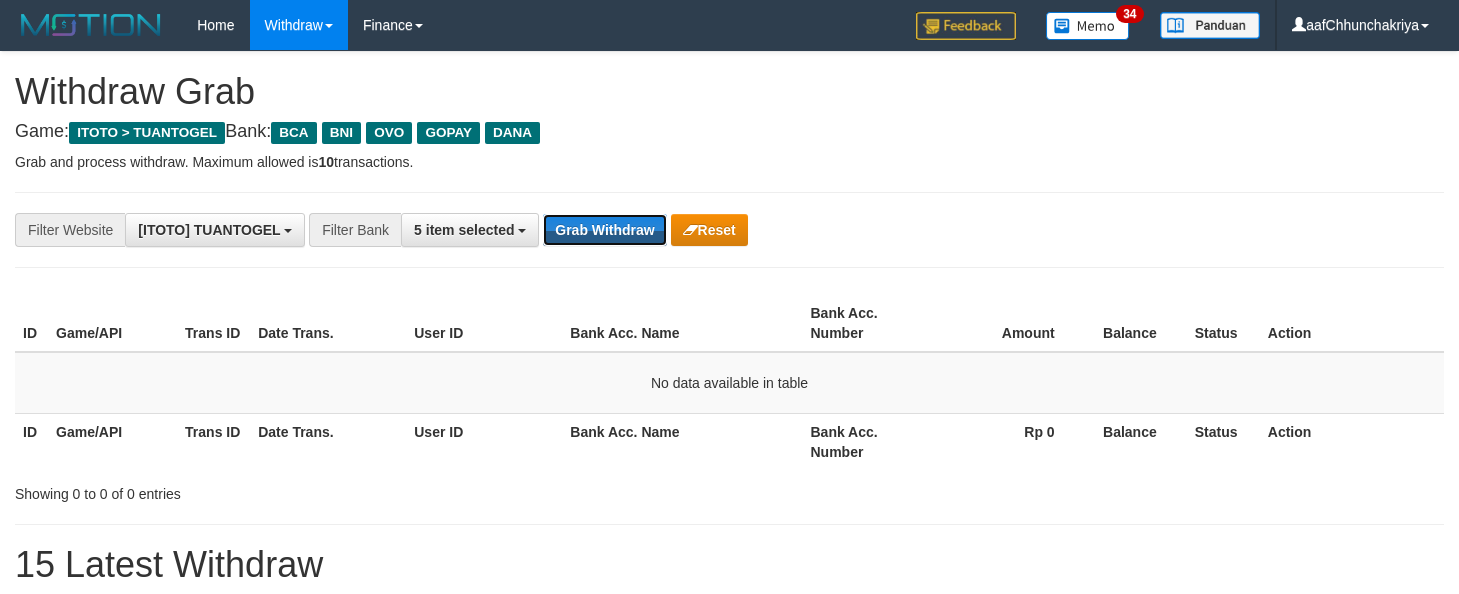 click on "Grab Withdraw" at bounding box center [604, 230] 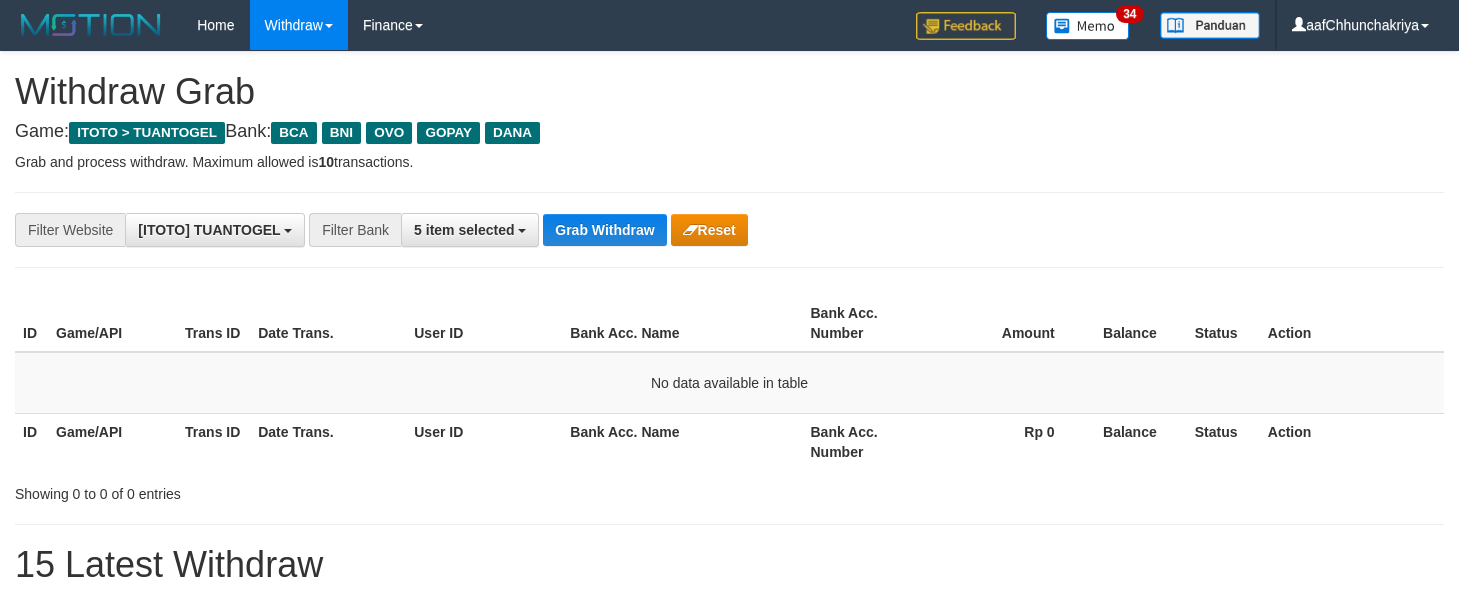 scroll, scrollTop: 0, scrollLeft: 0, axis: both 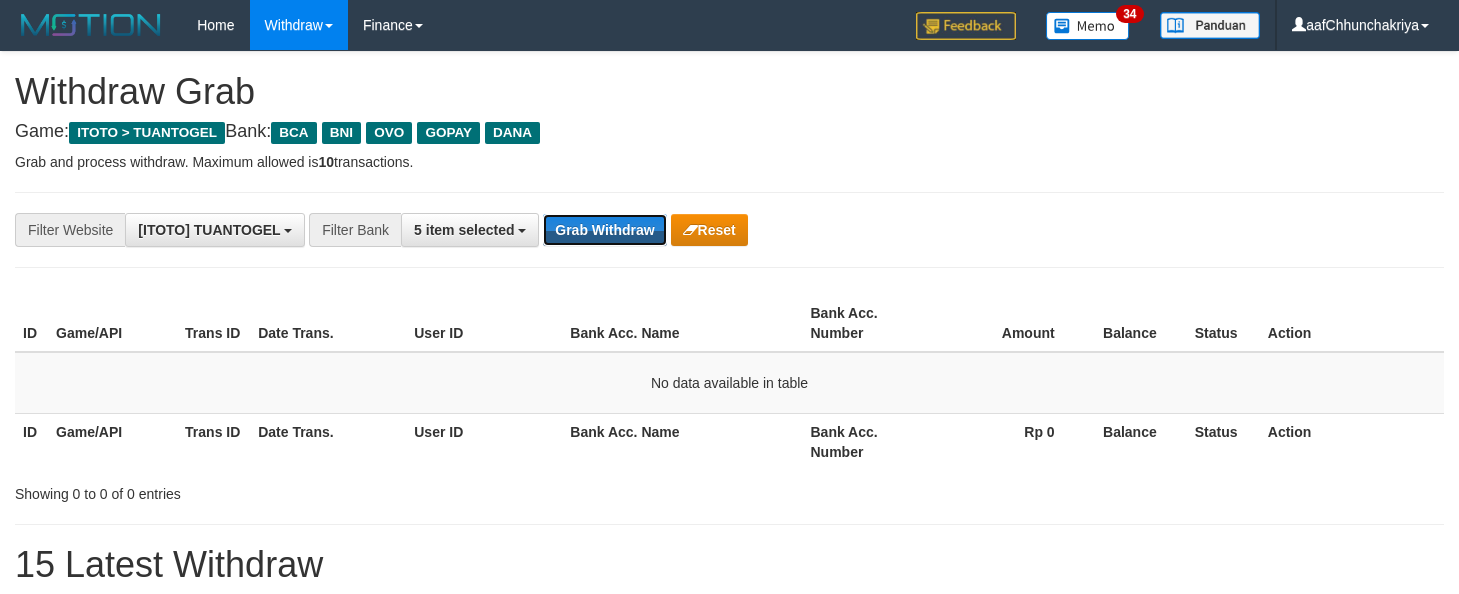 click on "Grab Withdraw" at bounding box center [604, 230] 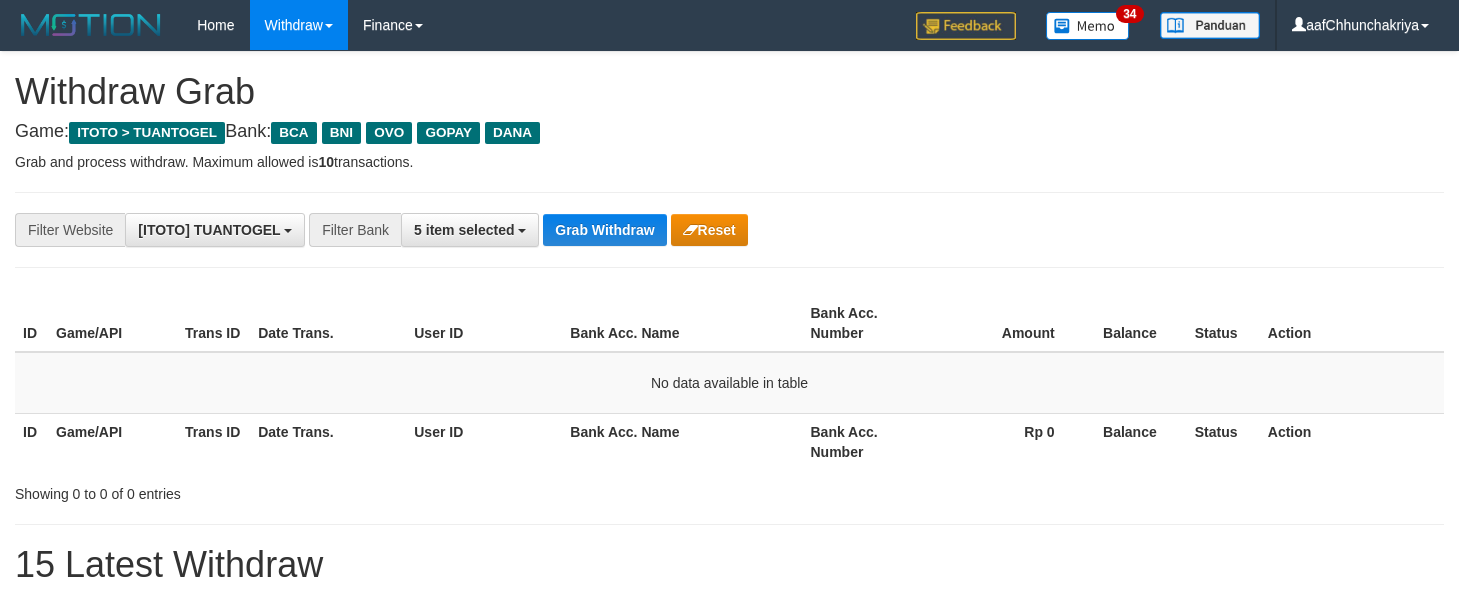 scroll, scrollTop: 0, scrollLeft: 0, axis: both 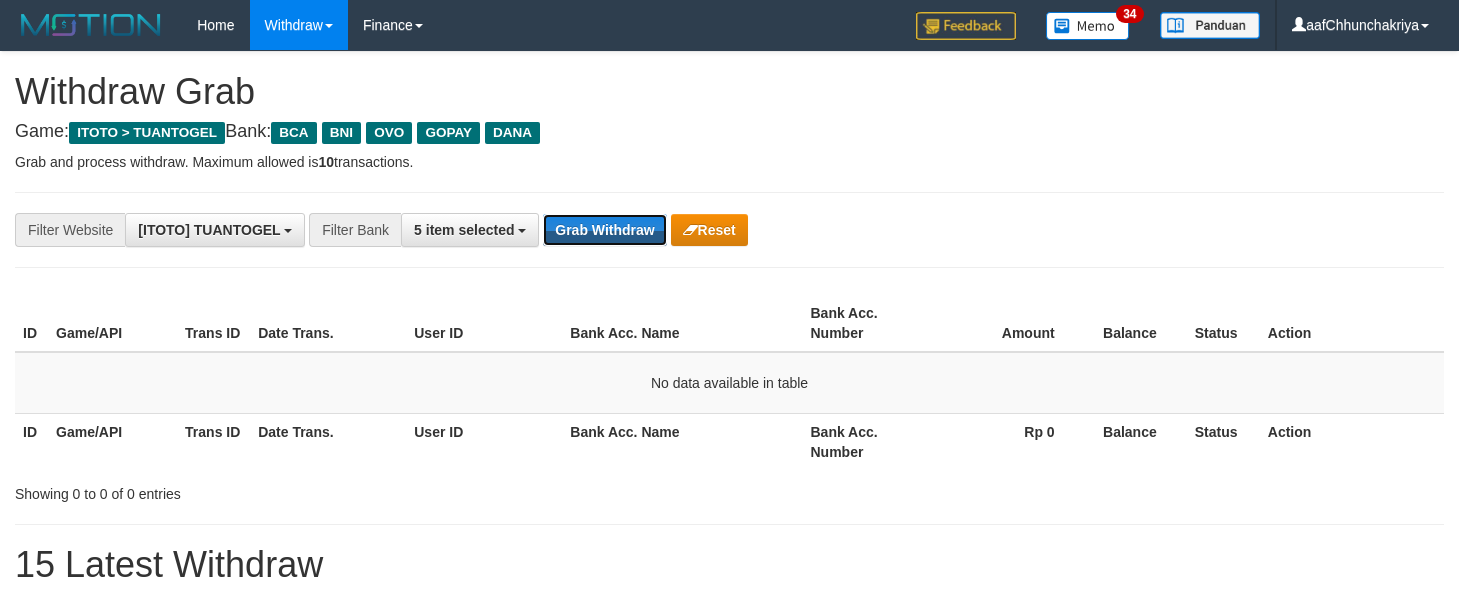click on "Grab Withdraw" at bounding box center (604, 230) 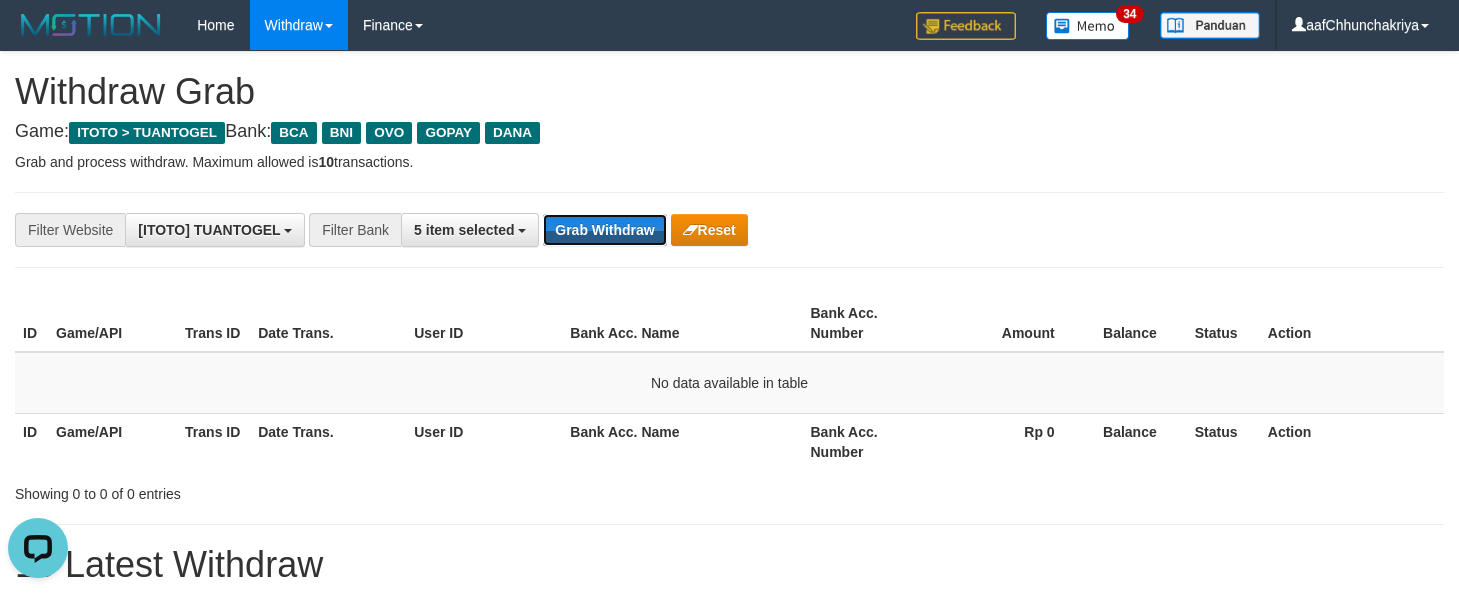 scroll, scrollTop: 0, scrollLeft: 0, axis: both 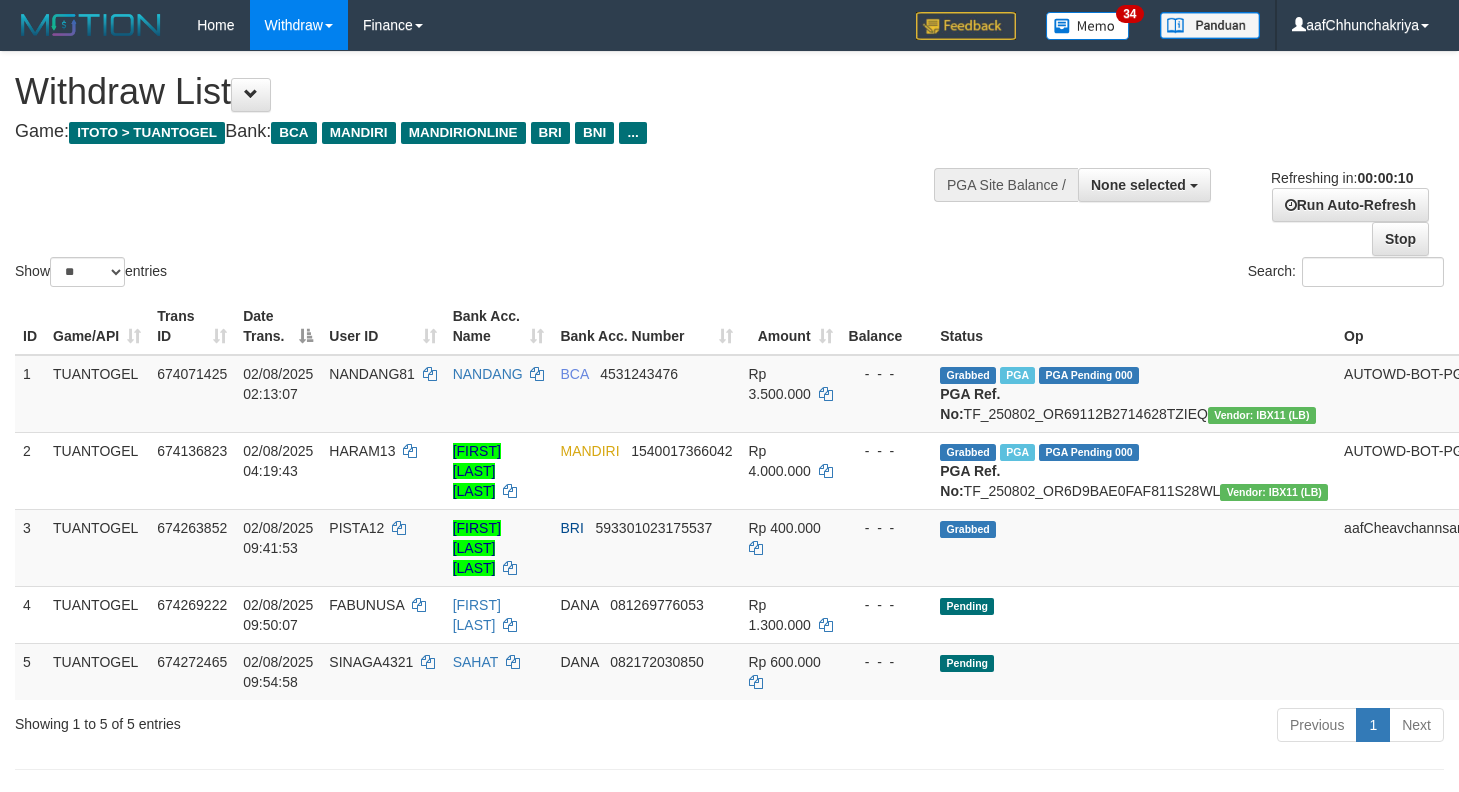 select 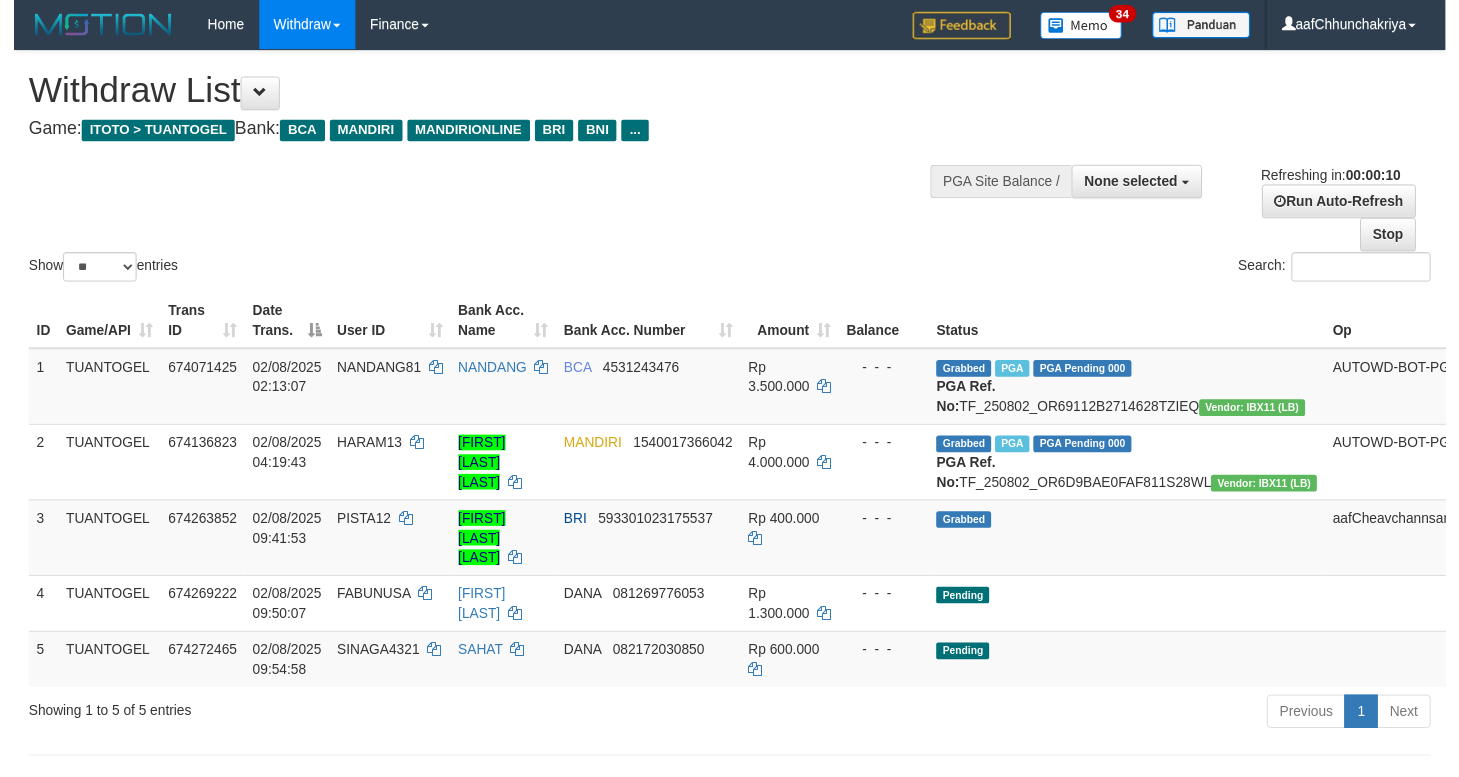 scroll, scrollTop: 0, scrollLeft: 0, axis: both 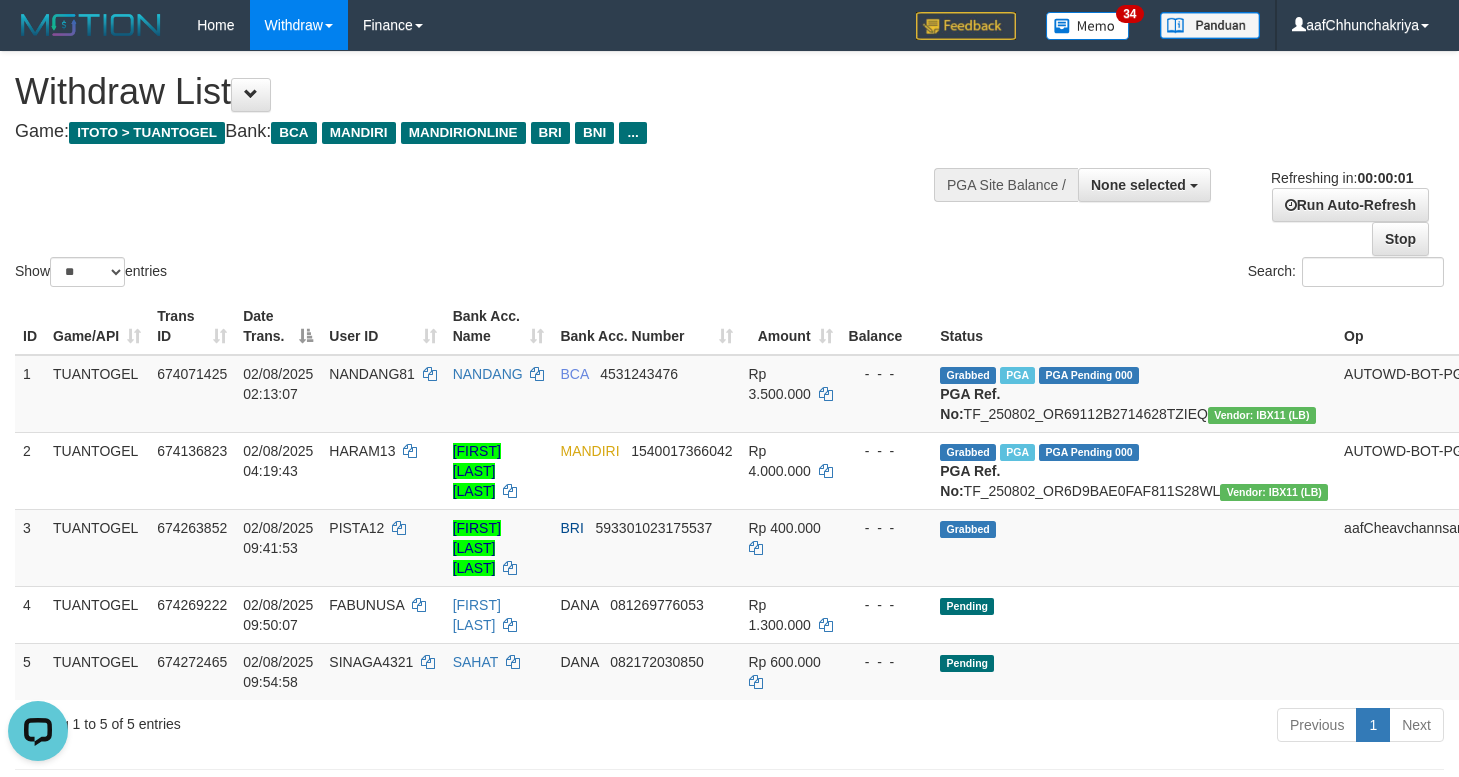 click on "Previous 1 Next" at bounding box center [1033, 727] 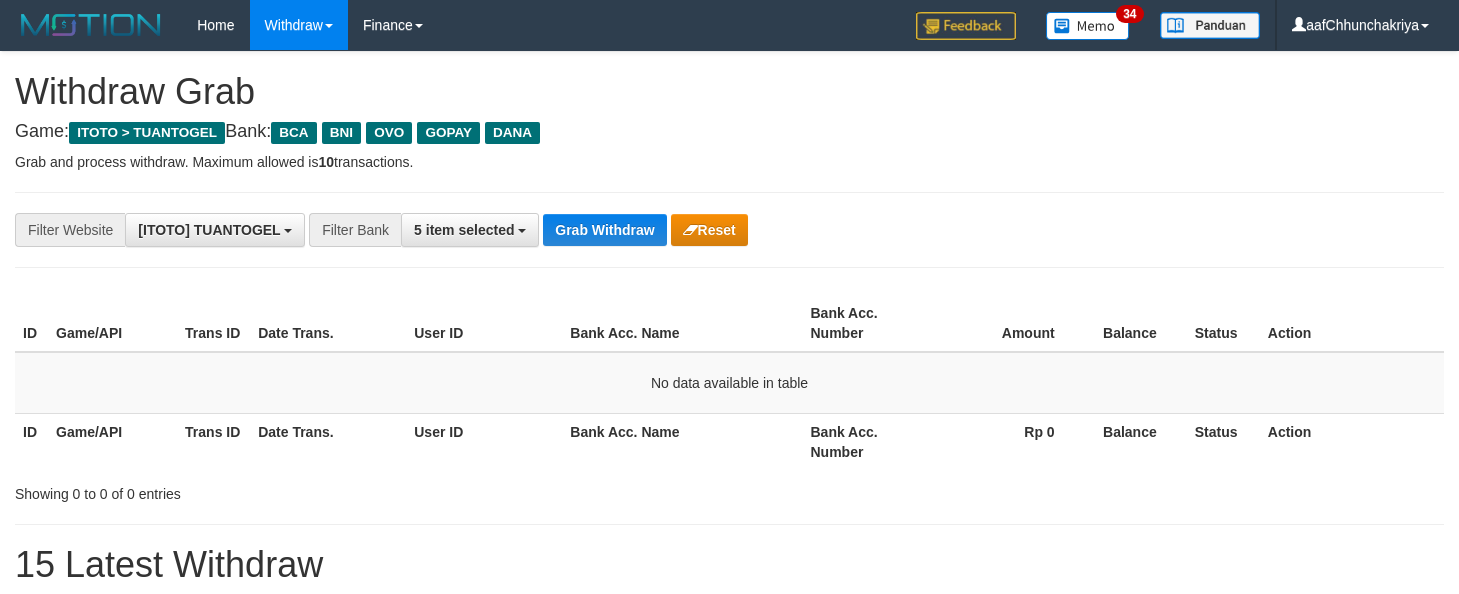 scroll, scrollTop: 0, scrollLeft: 0, axis: both 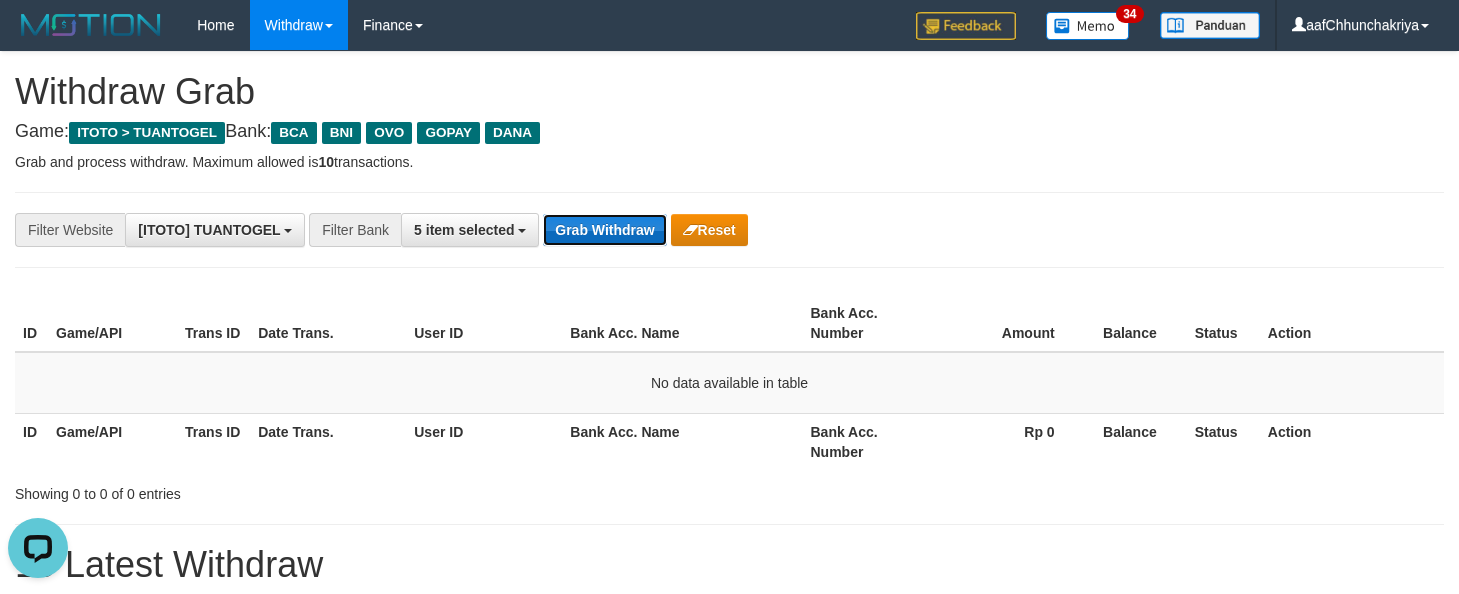 click on "Grab Withdraw" at bounding box center (604, 230) 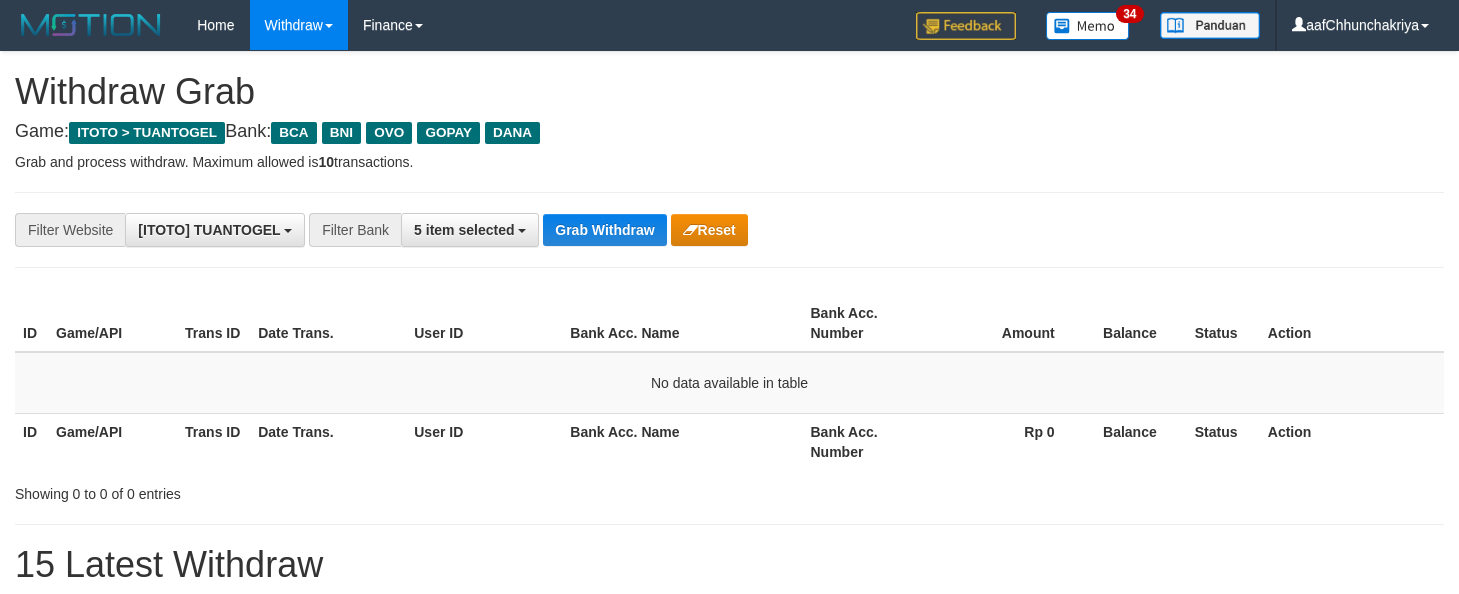 scroll, scrollTop: 0, scrollLeft: 0, axis: both 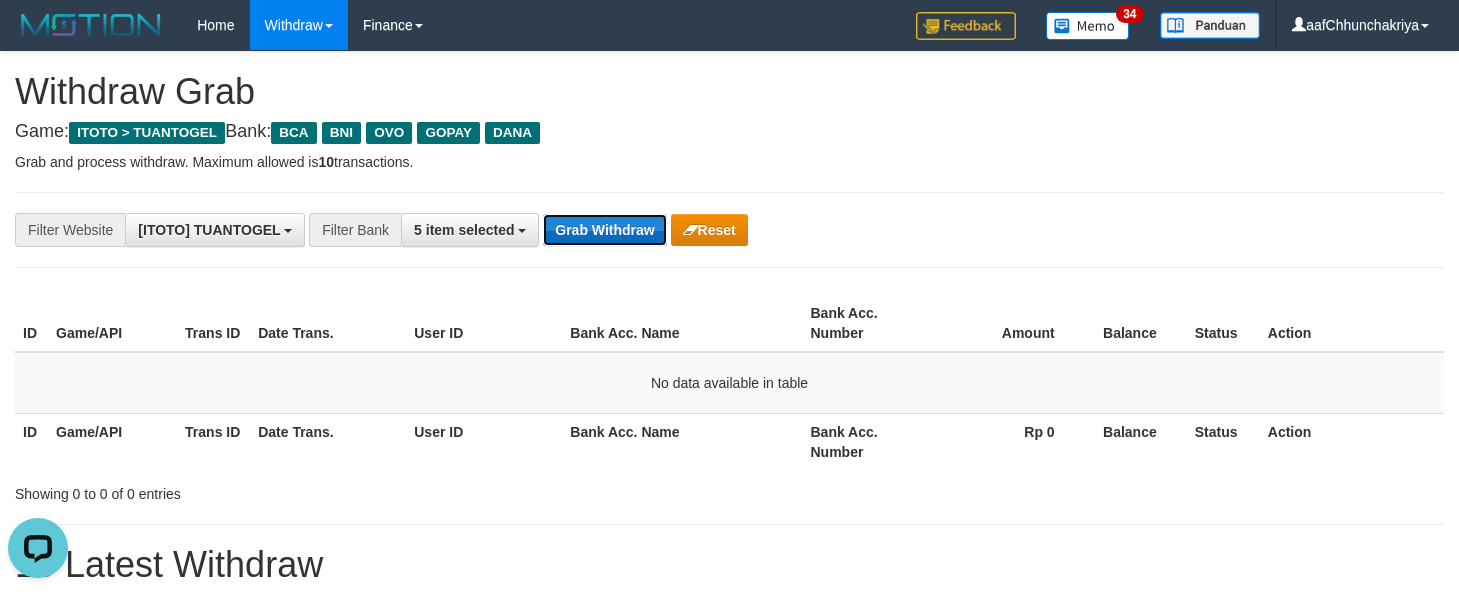 click on "Grab Withdraw" at bounding box center (604, 230) 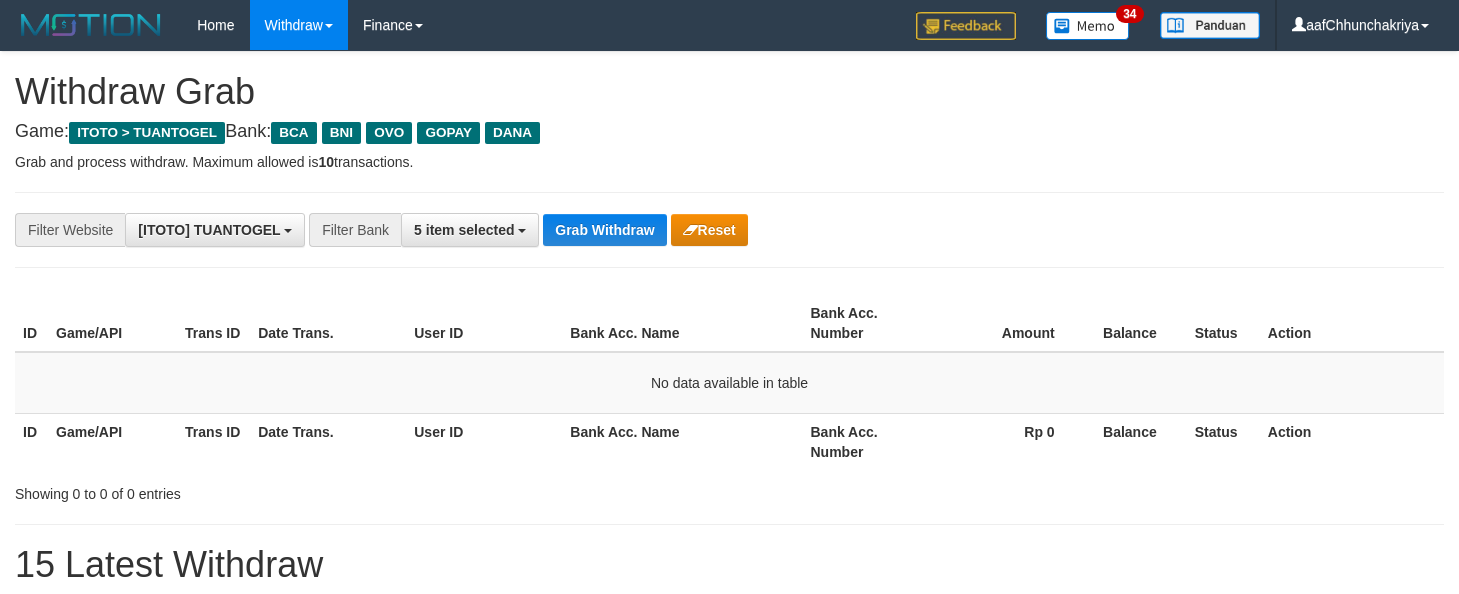 scroll, scrollTop: 0, scrollLeft: 0, axis: both 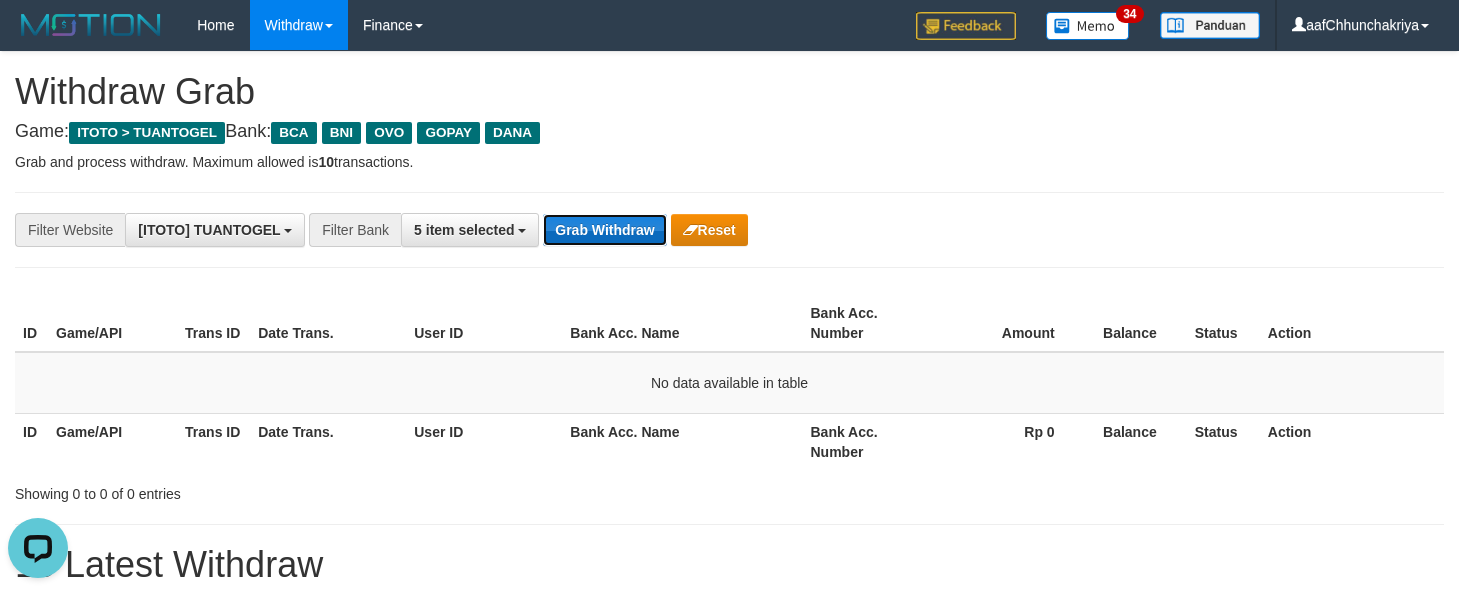 click on "Grab Withdraw" at bounding box center [604, 230] 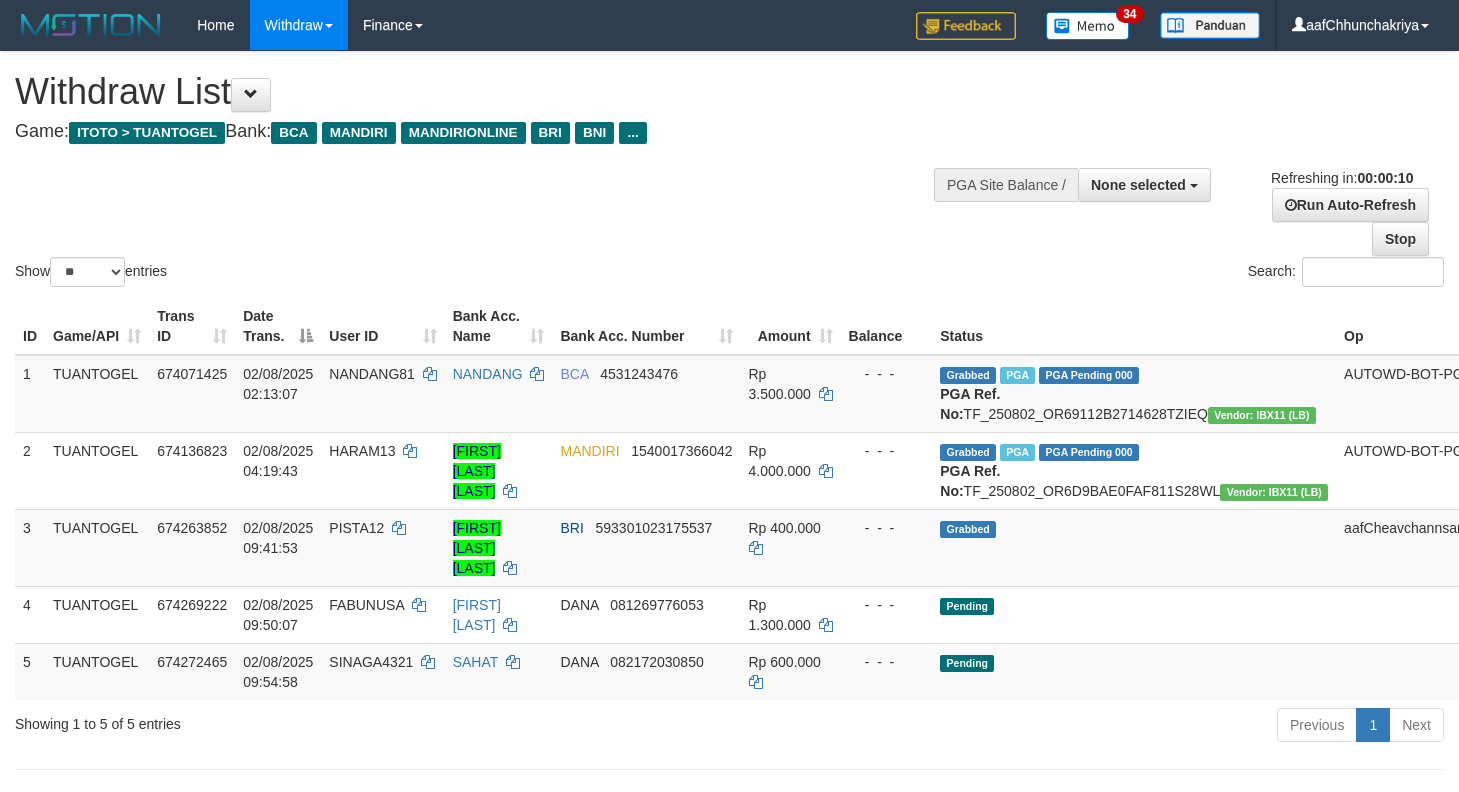 select 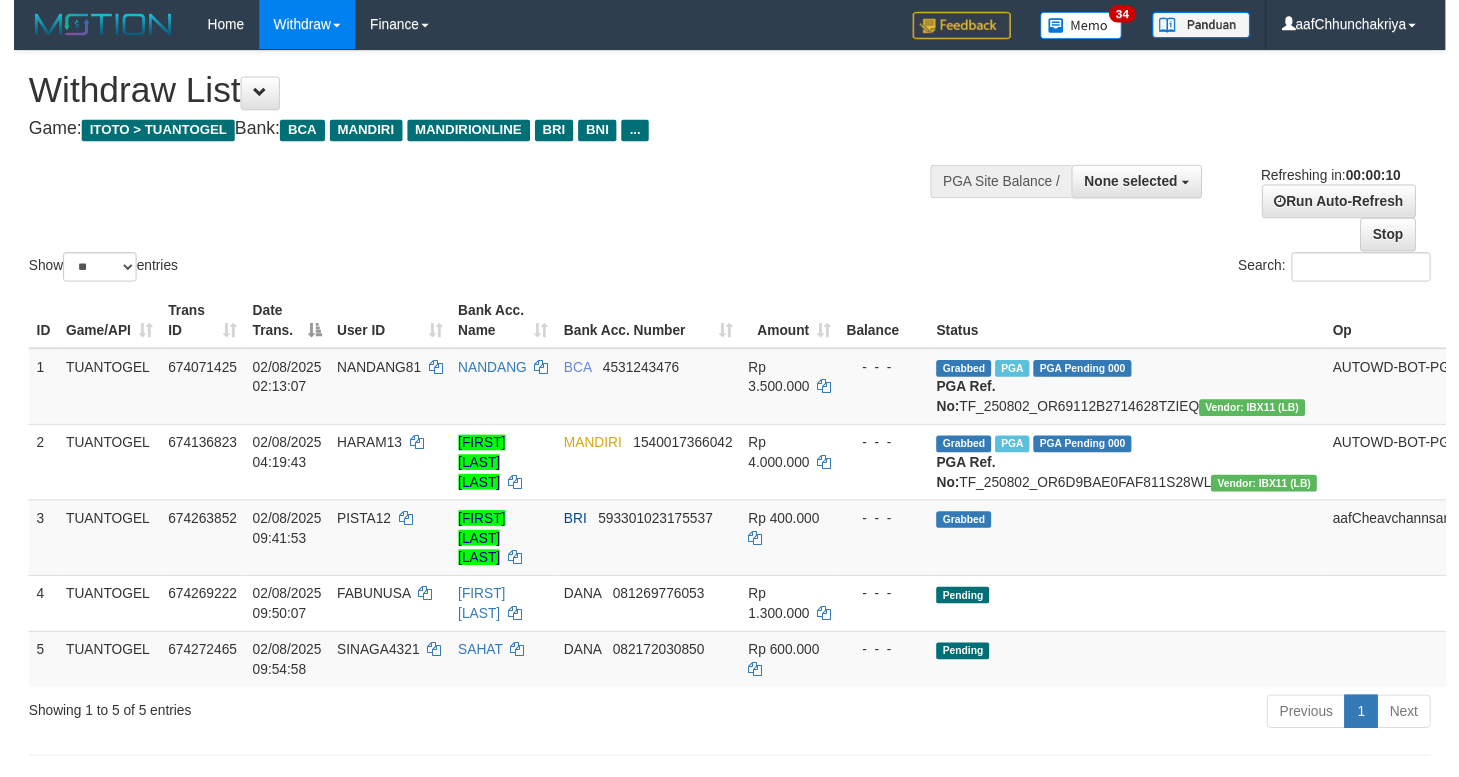 scroll, scrollTop: 0, scrollLeft: 0, axis: both 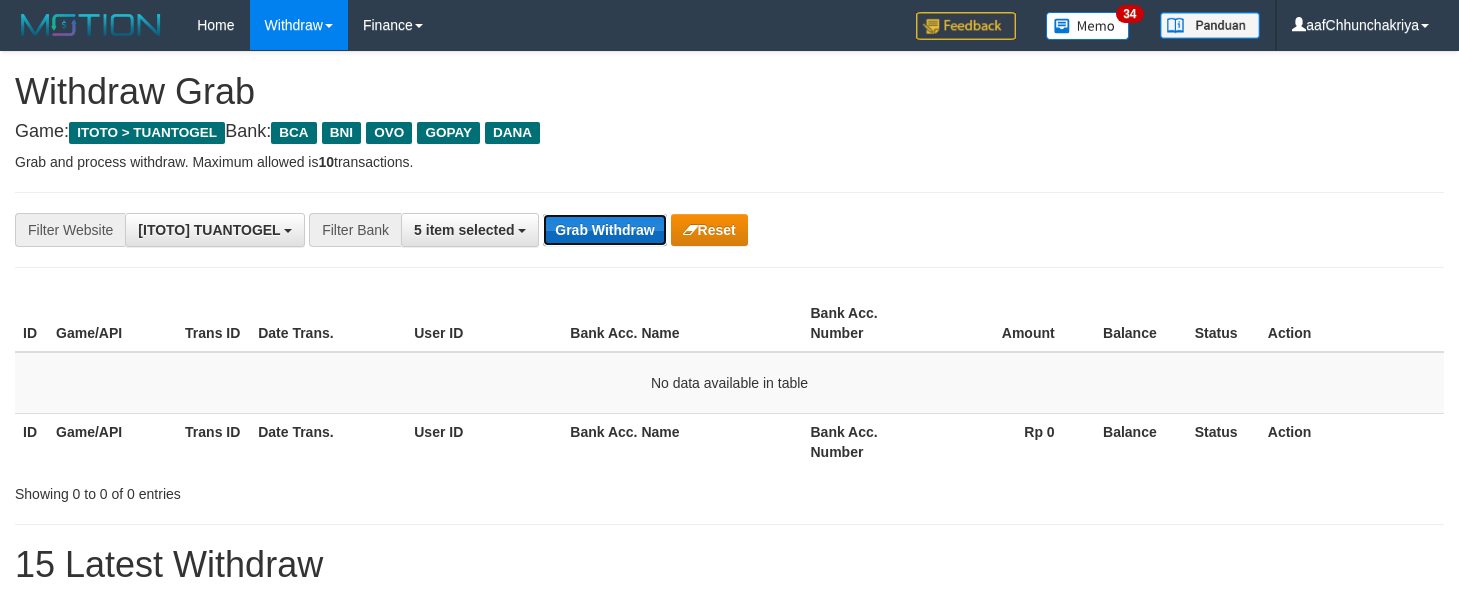 click on "Grab Withdraw" at bounding box center [604, 230] 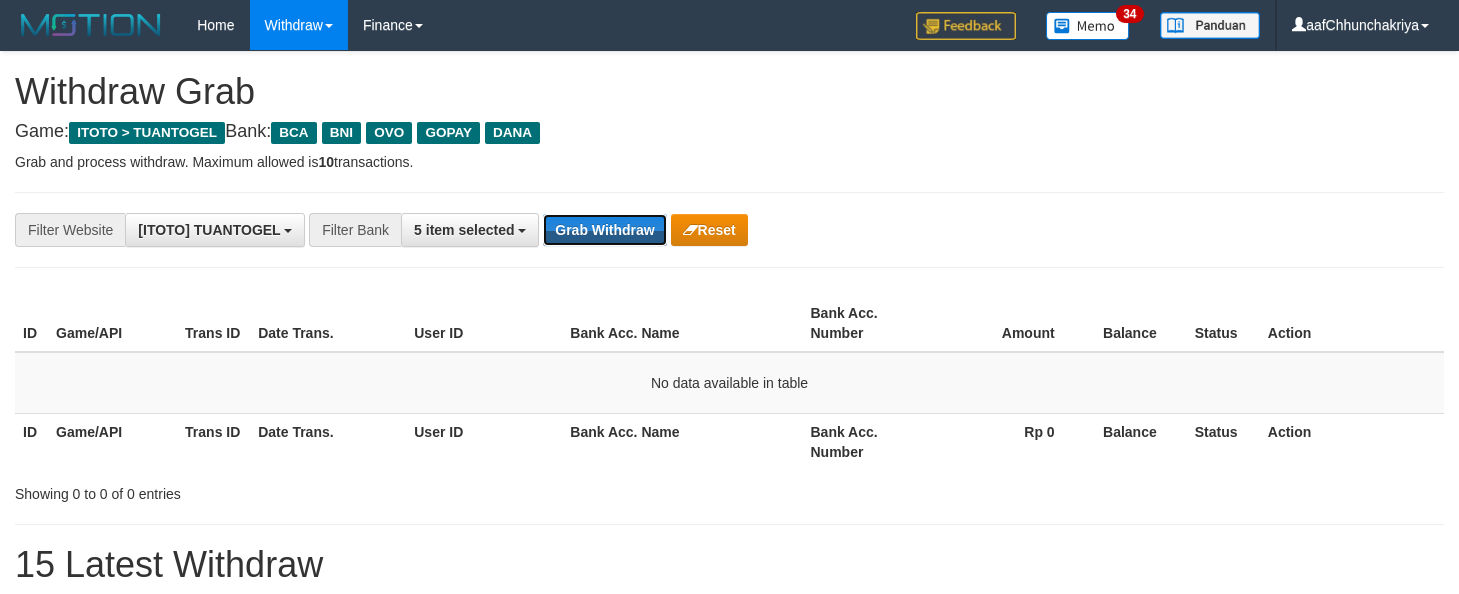 drag, startPoint x: 630, startPoint y: 231, endPoint x: 985, endPoint y: 491, distance: 440.0284 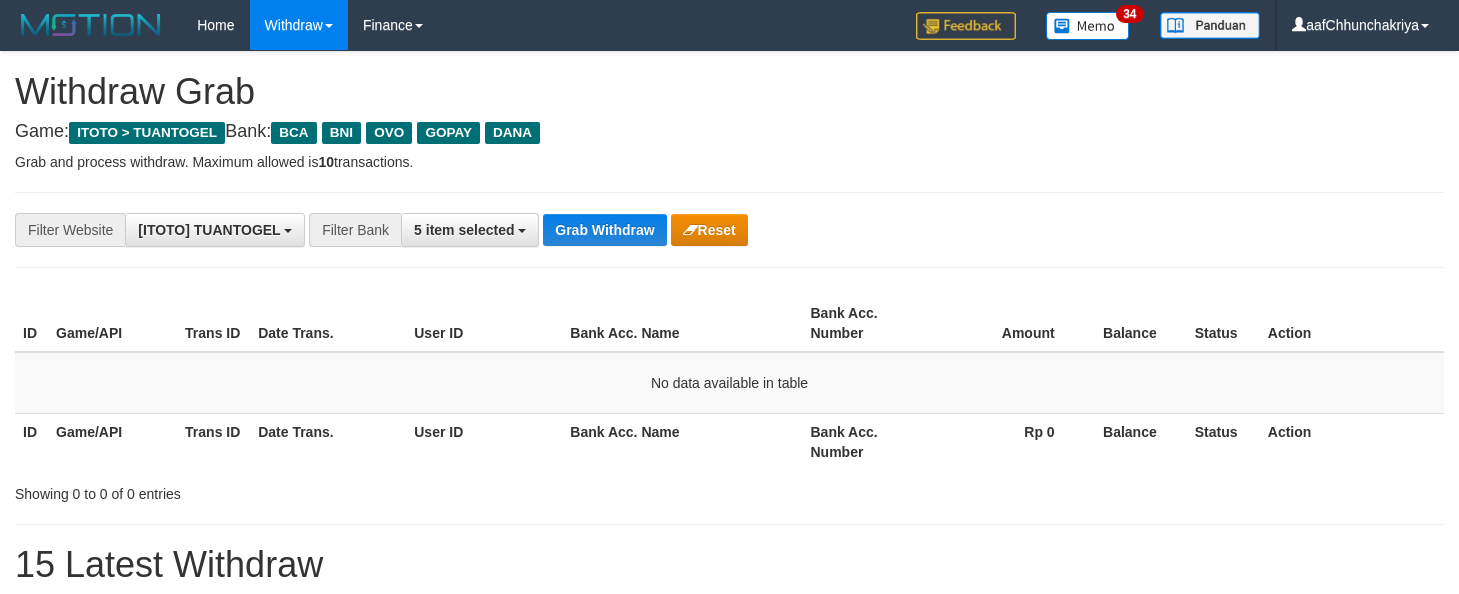 scroll, scrollTop: 0, scrollLeft: 0, axis: both 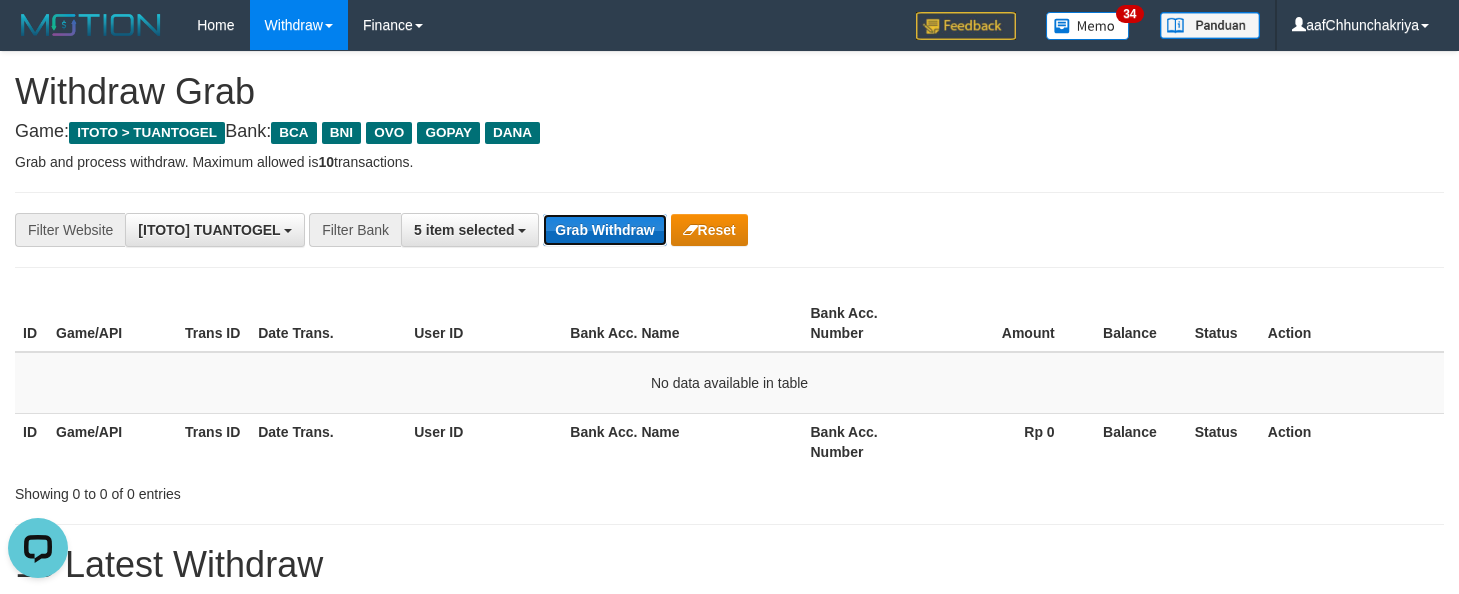 click on "Grab Withdraw" at bounding box center [604, 230] 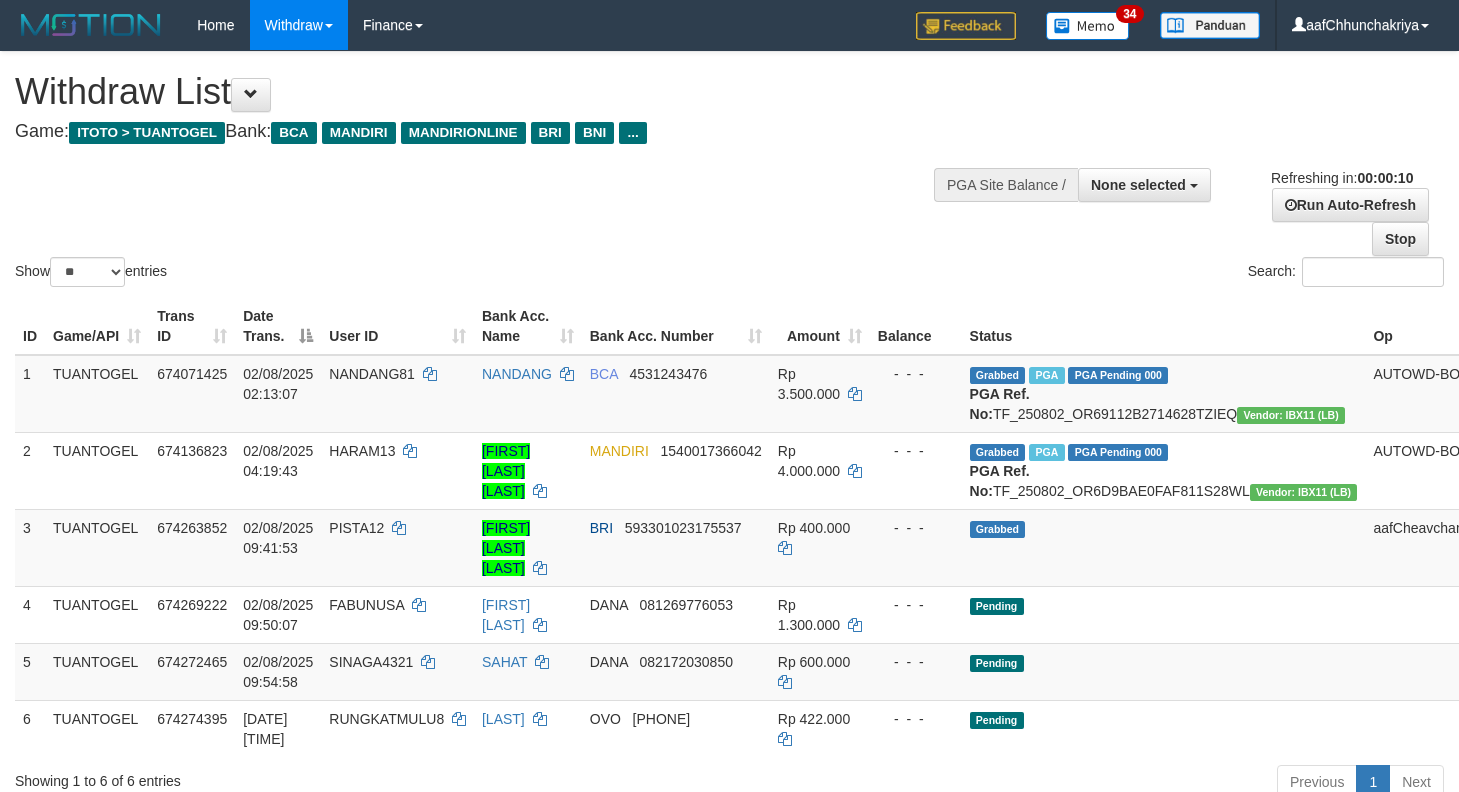 select 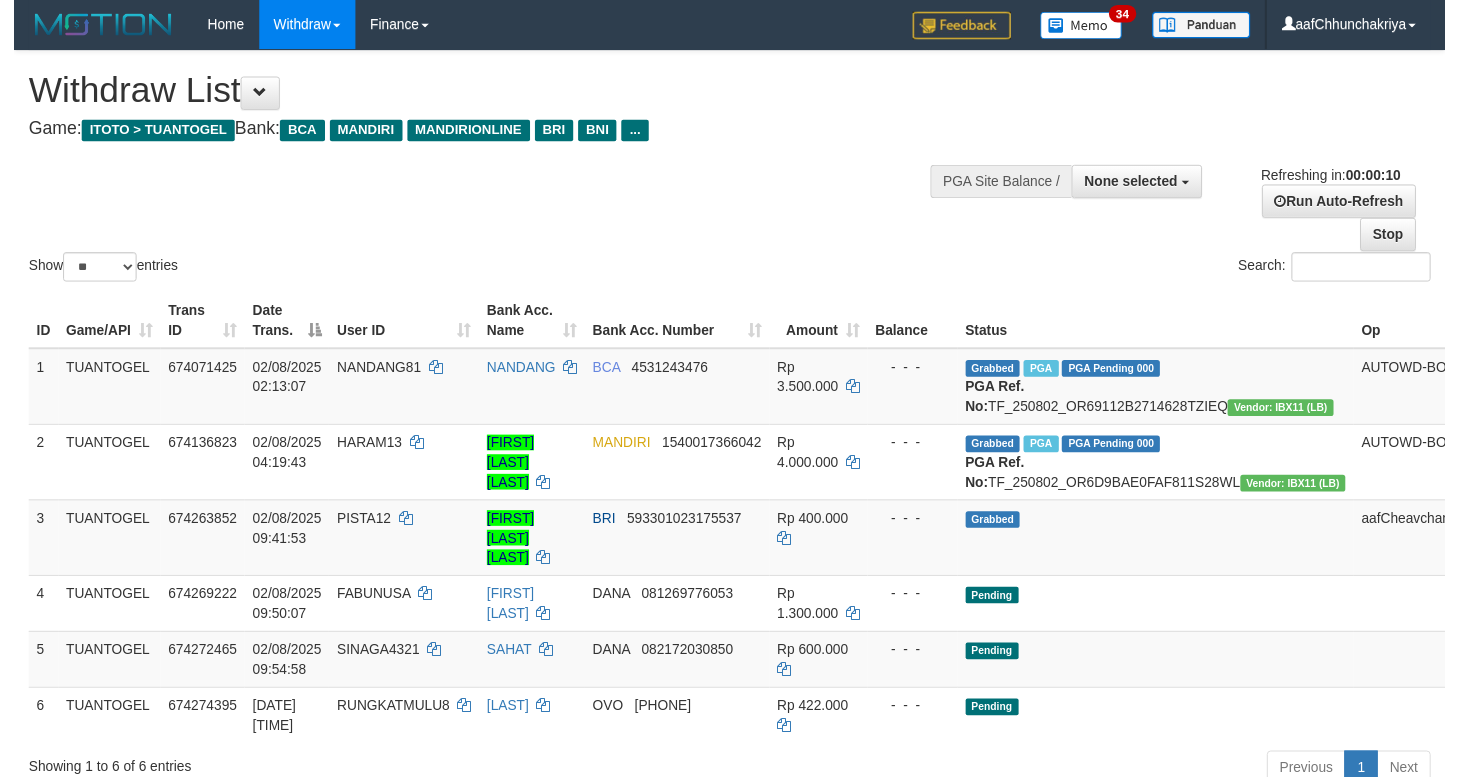 scroll, scrollTop: 0, scrollLeft: 0, axis: both 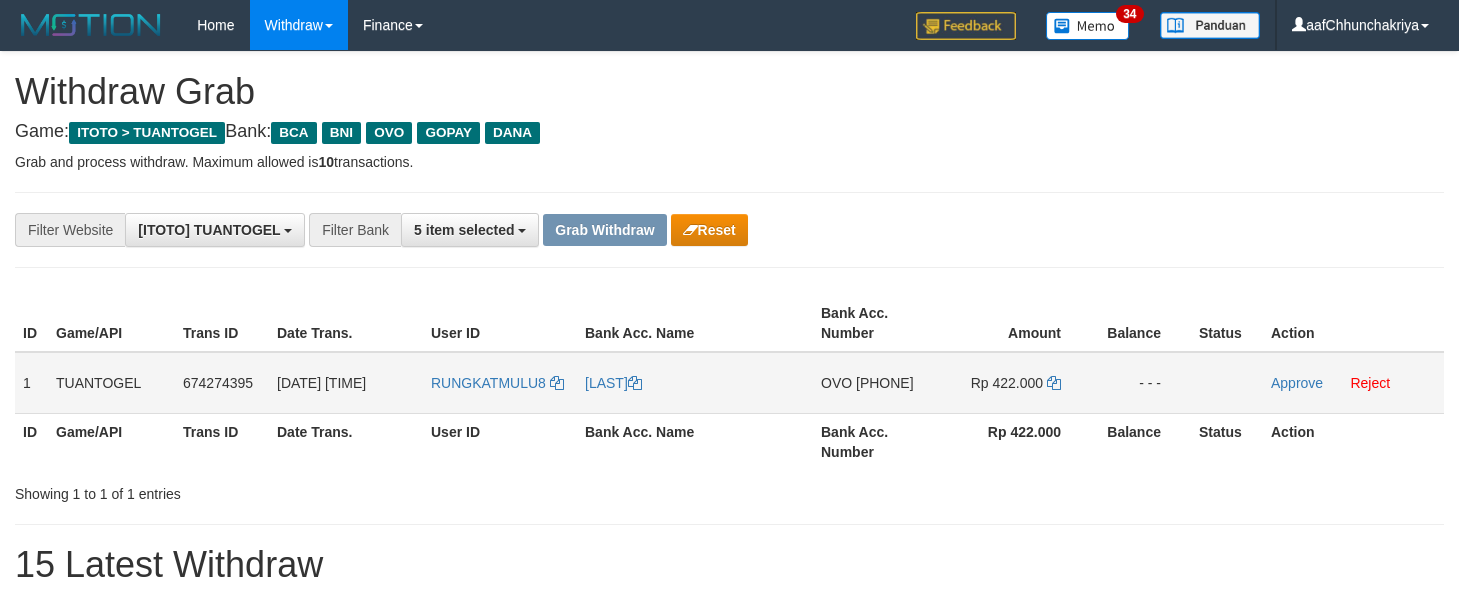 click on "RUNGKATMULU8" at bounding box center (500, 383) 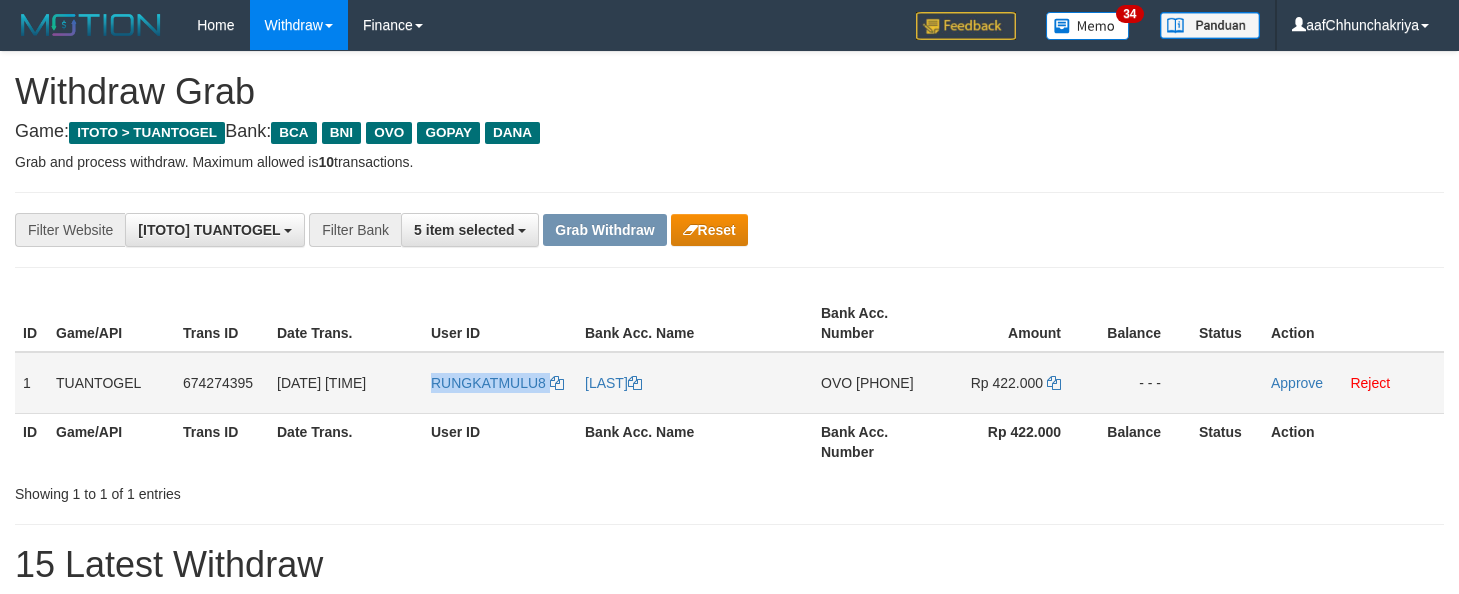 click on "RUNGKATMULU8" at bounding box center (500, 383) 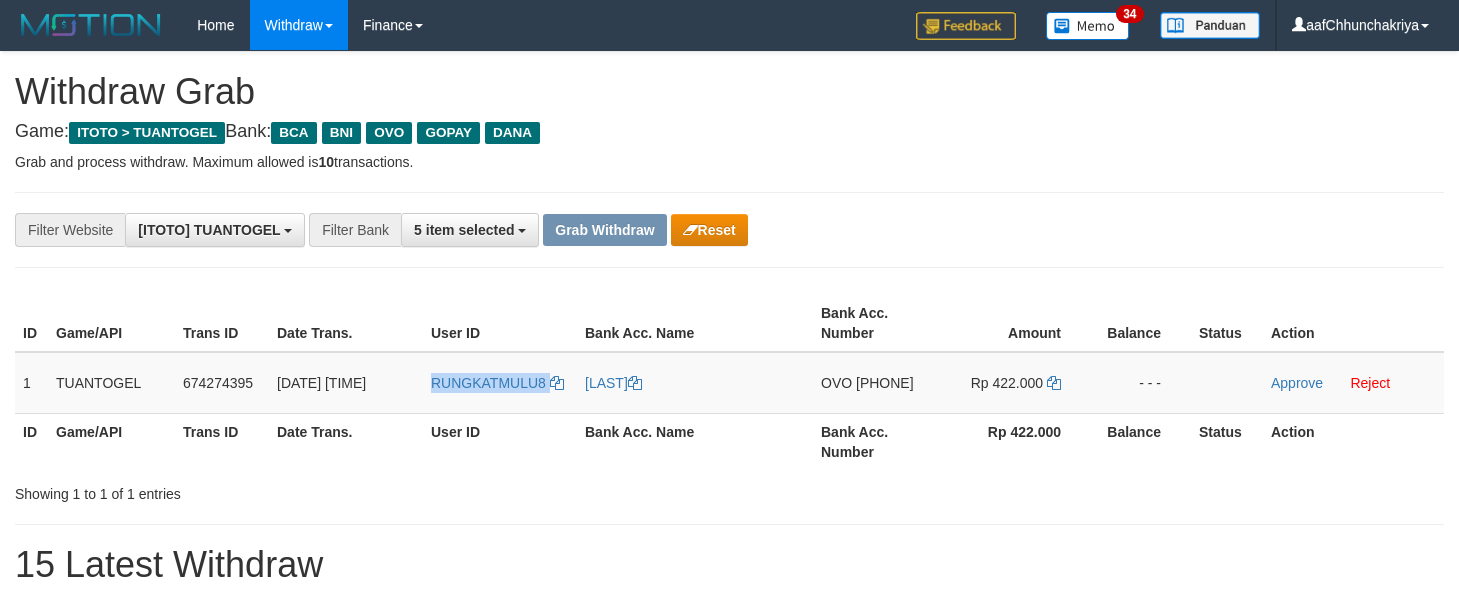 copy on "RUNGKATMULU8" 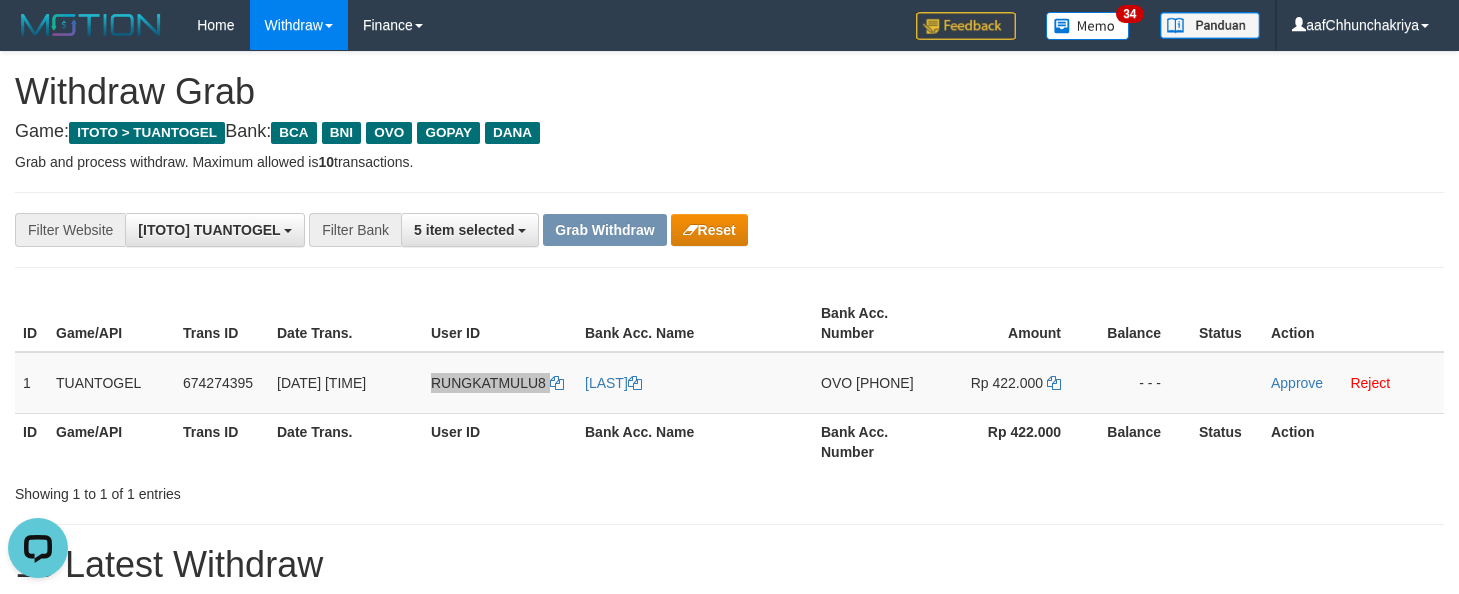 scroll, scrollTop: 0, scrollLeft: 0, axis: both 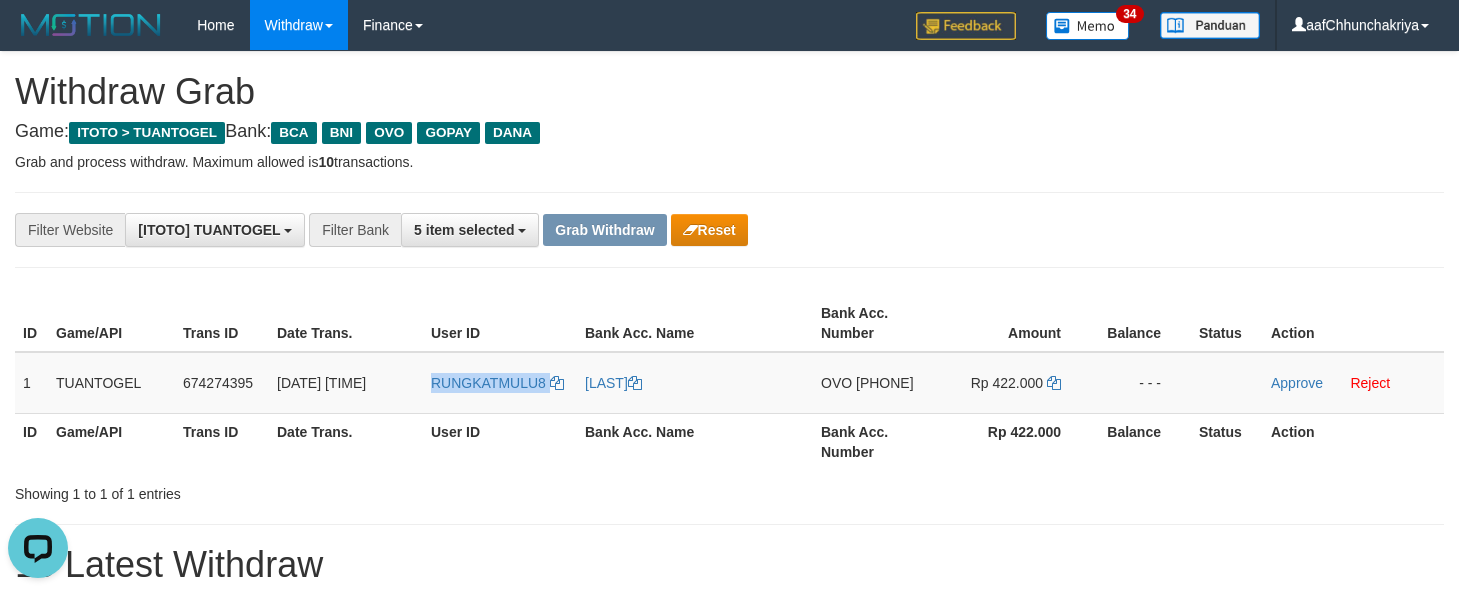 drag, startPoint x: 633, startPoint y: 522, endPoint x: 771, endPoint y: 529, distance: 138.17743 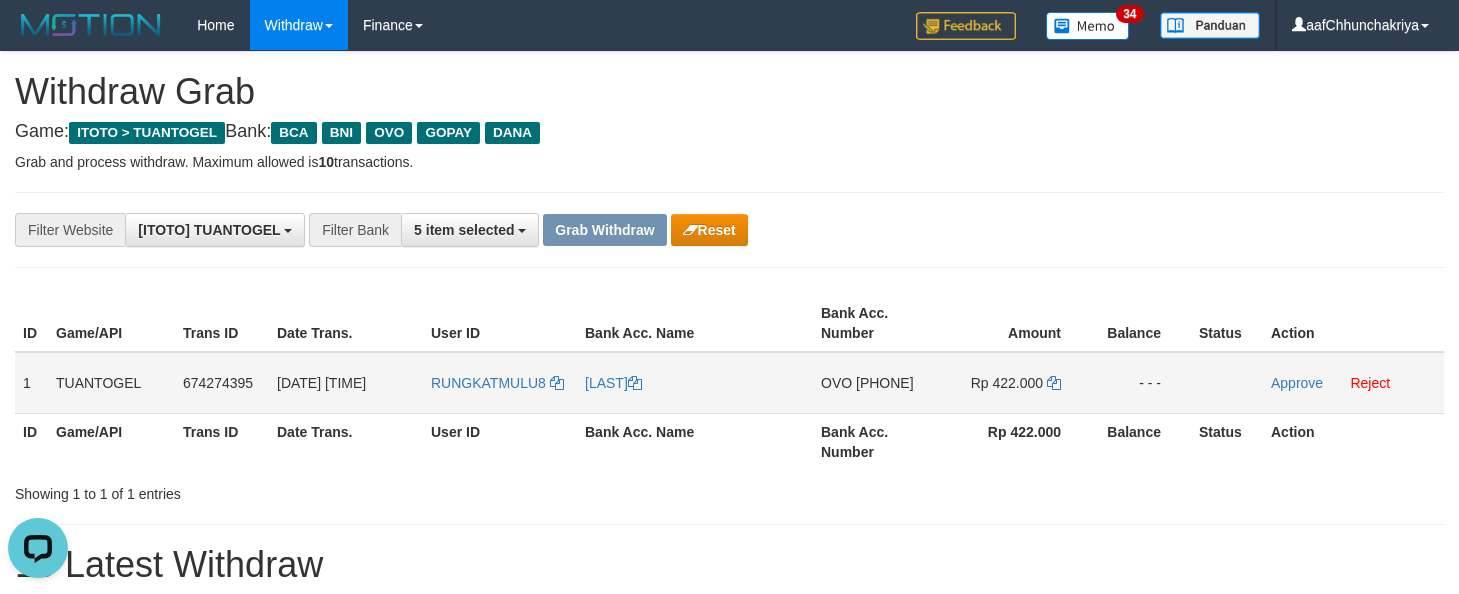 click on "RUNGKATMULU8" at bounding box center (500, 383) 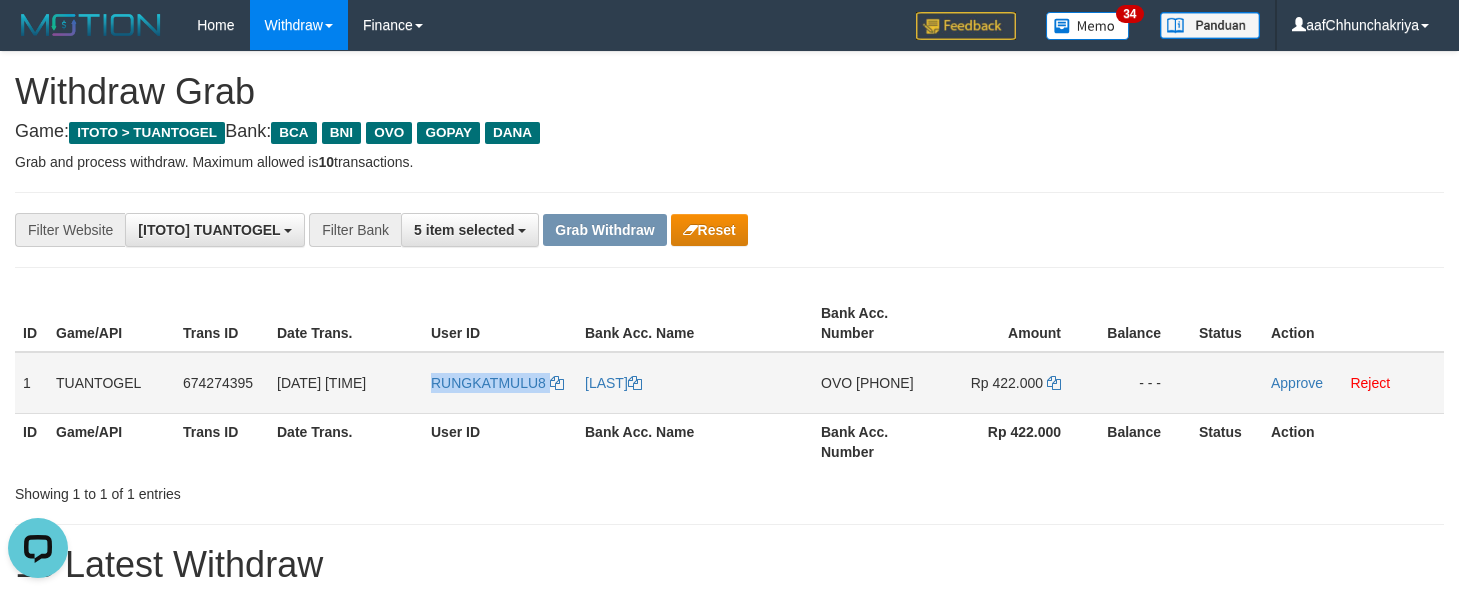 click on "RUNGKATMULU8" at bounding box center (500, 383) 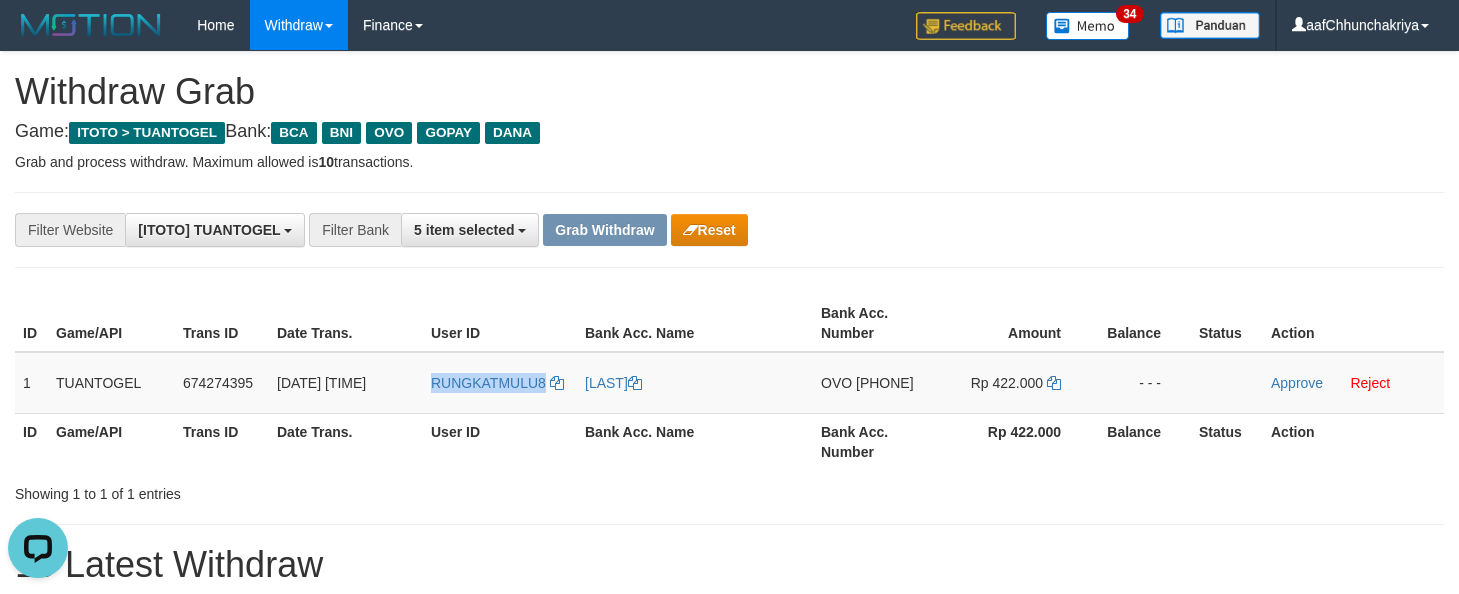 copy on "RUNGKATMULU8" 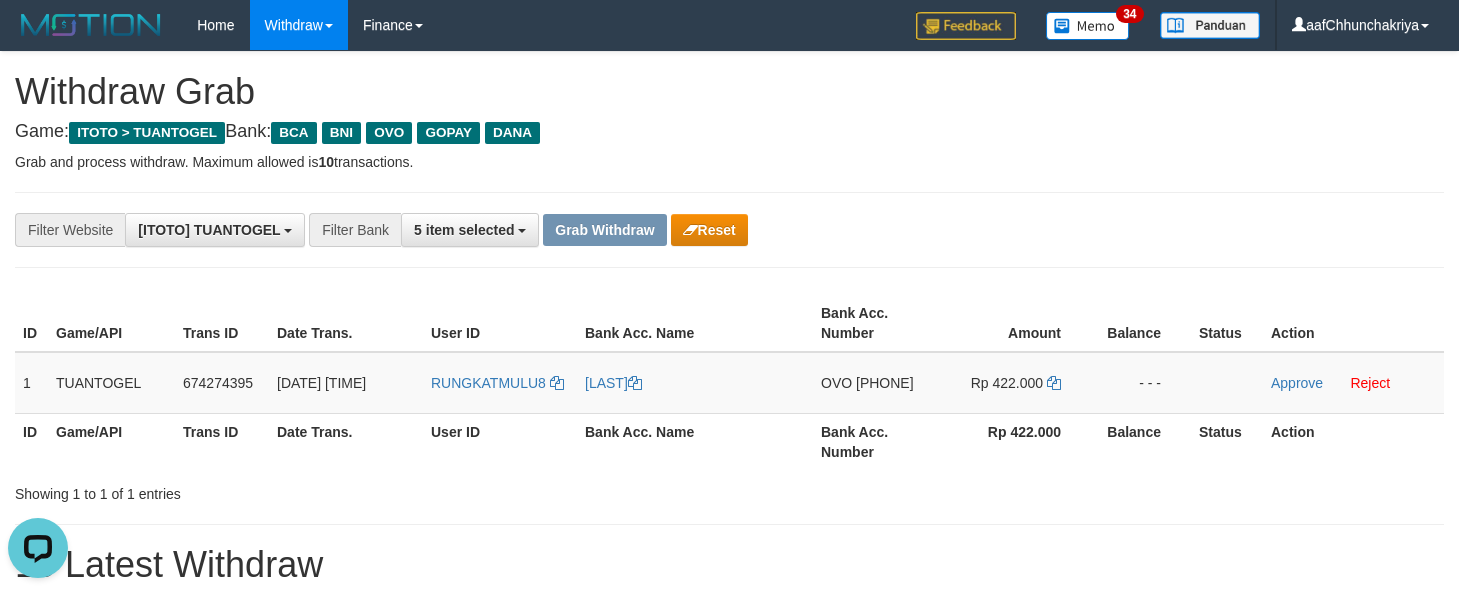 drag, startPoint x: 1244, startPoint y: 167, endPoint x: 1221, endPoint y: 202, distance: 41.880783 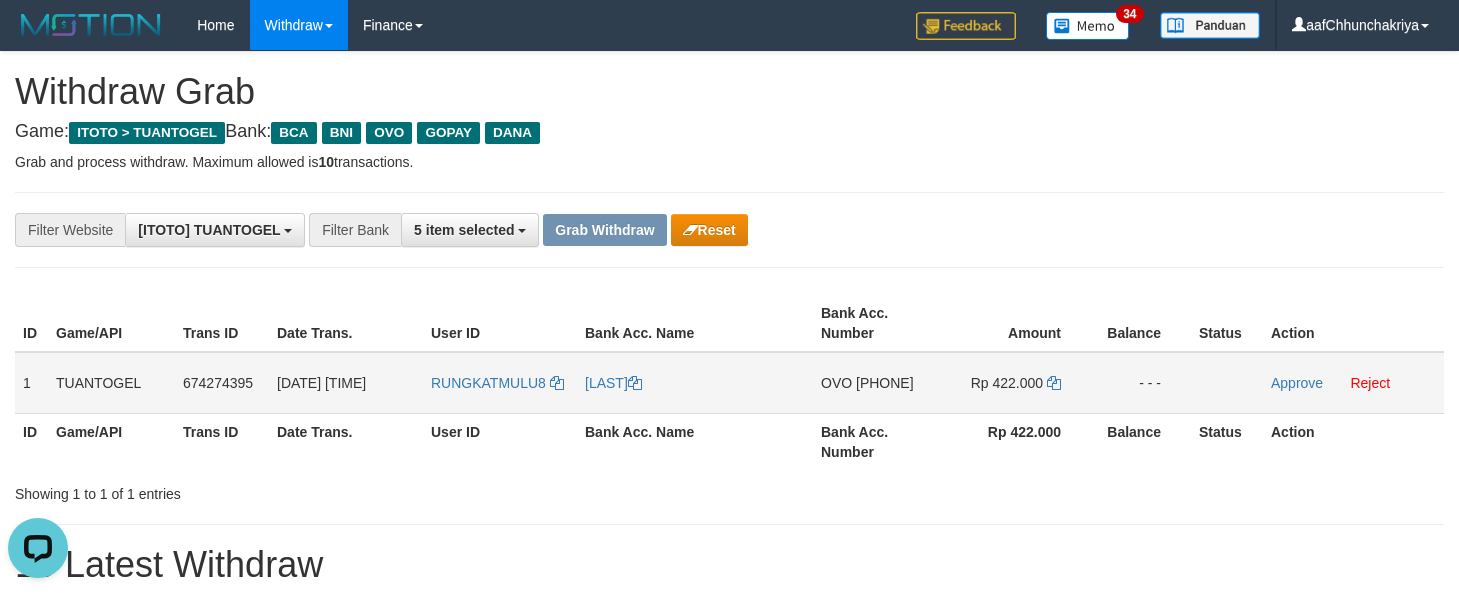 click on "OVO
085711529987" at bounding box center [876, 383] 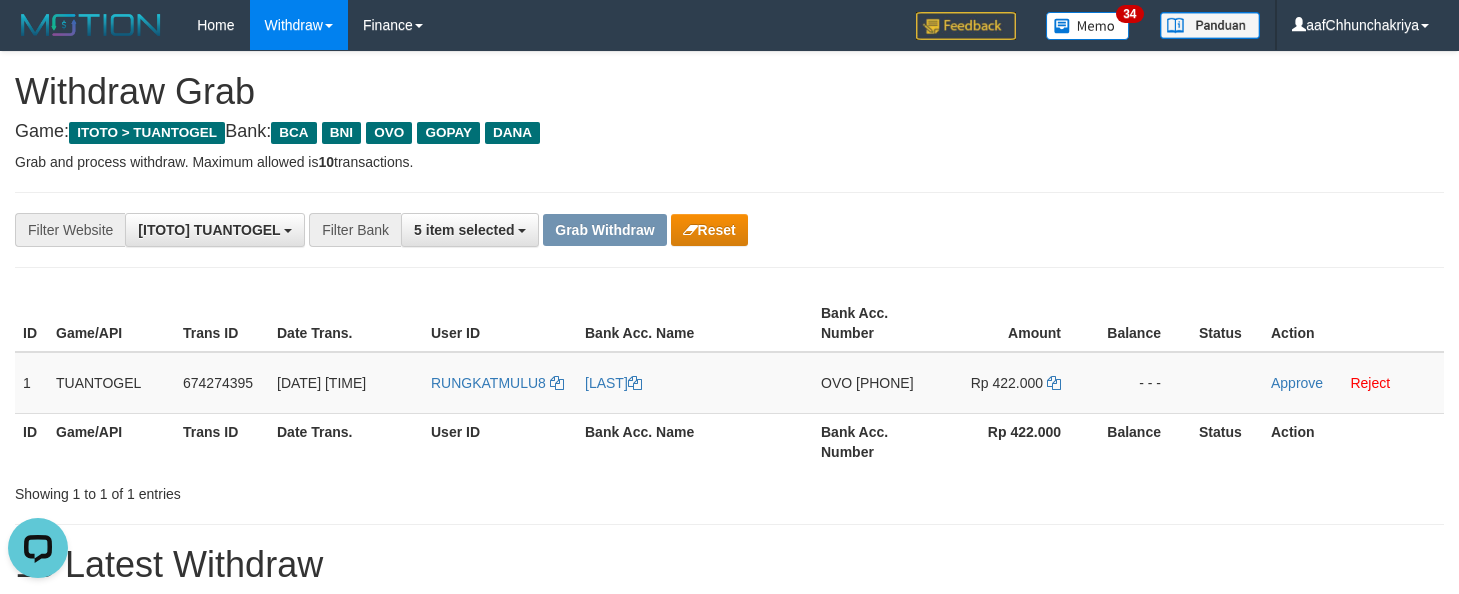 copy on "[PHONE]" 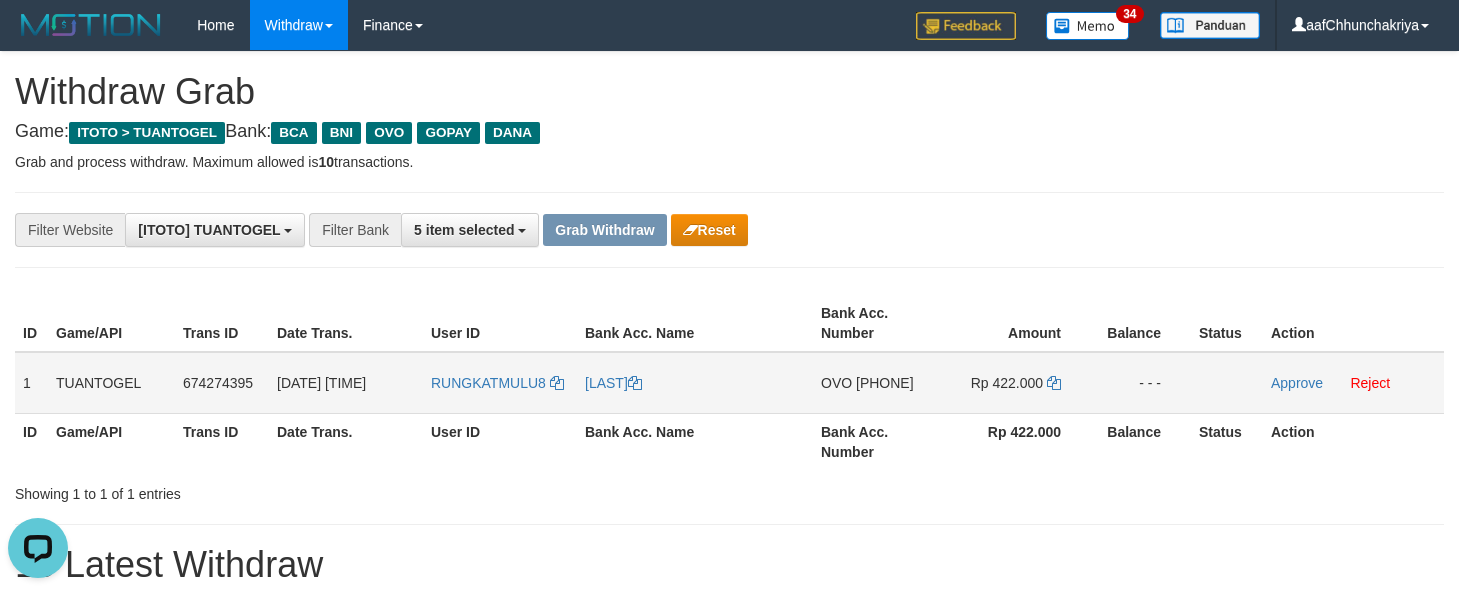 click on "Rp 422.000" at bounding box center (1015, 383) 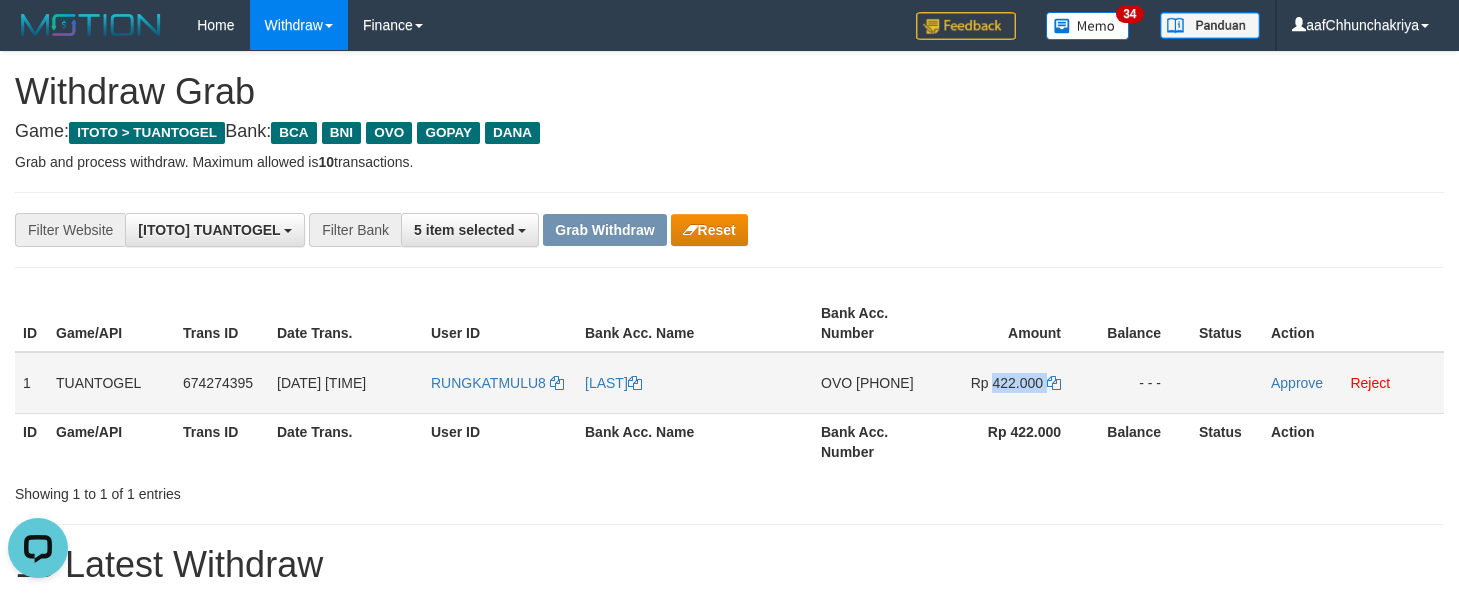 click on "Rp 422.000" at bounding box center [1015, 383] 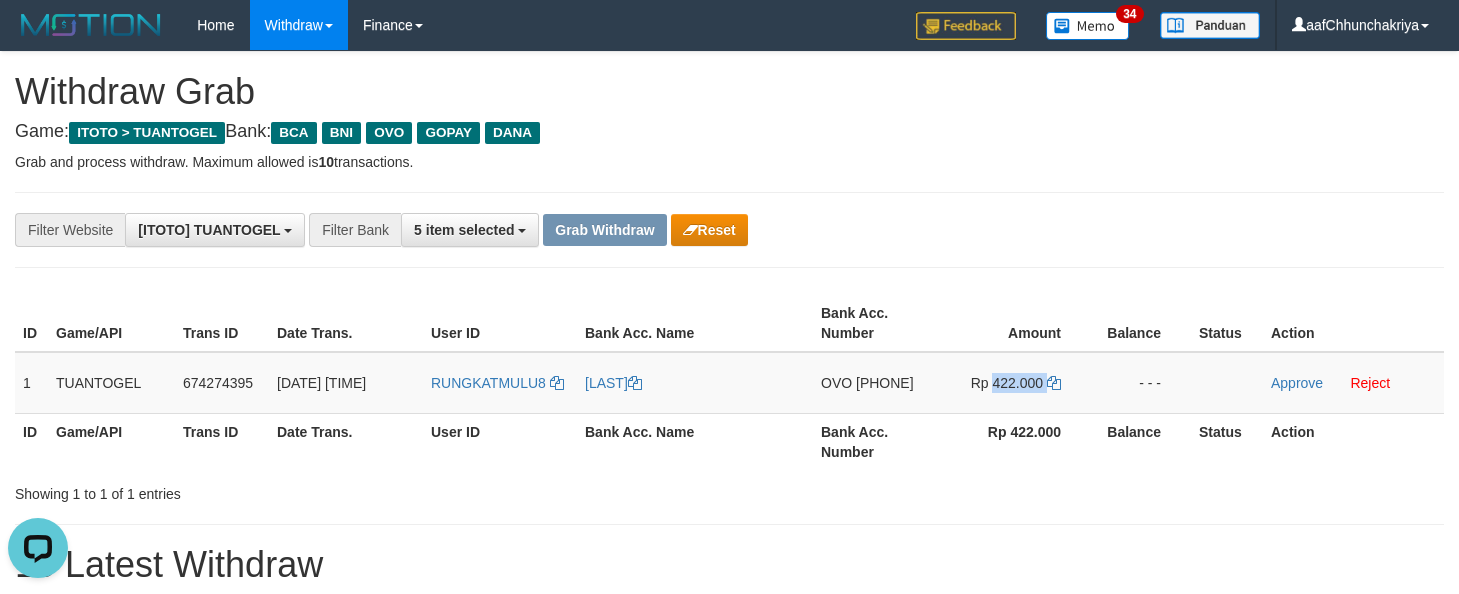 copy on "422.000" 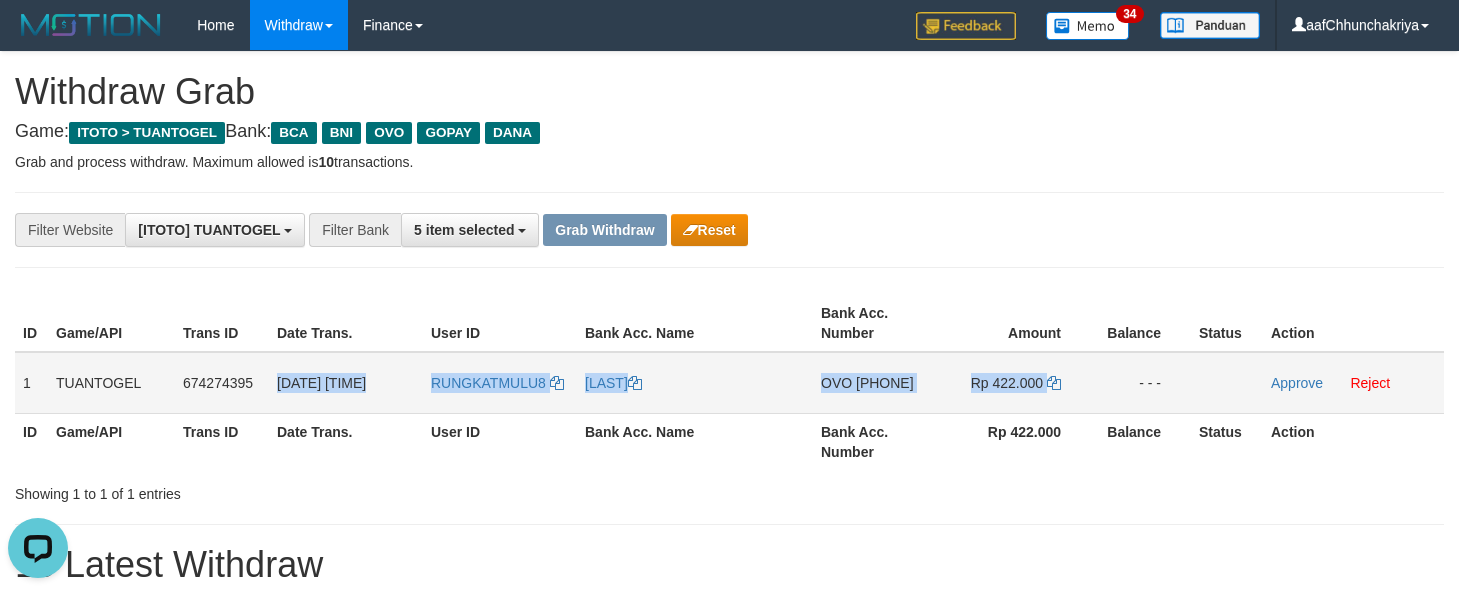 drag, startPoint x: 278, startPoint y: 385, endPoint x: 1120, endPoint y: 400, distance: 842.1336 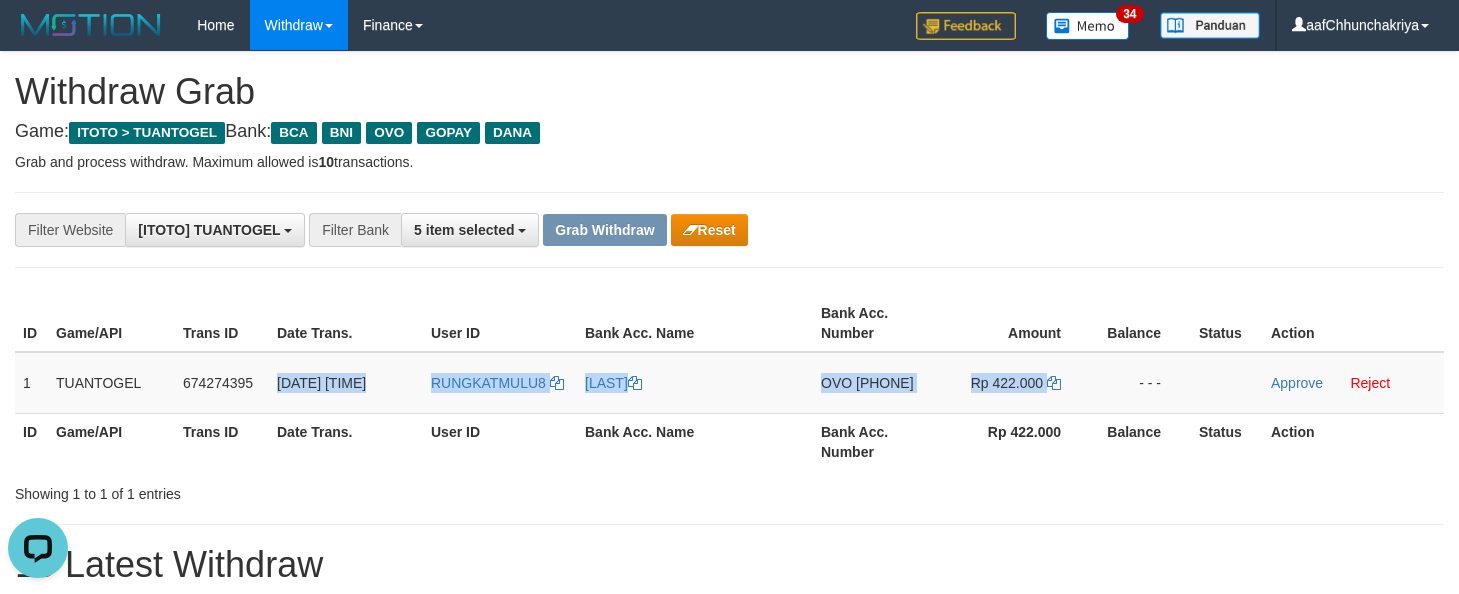 copy on "02/08/2025 09:57:55
RUNGKATMULU8
ROMMIMAULANA
OVO
085711529987
Rp 422.000" 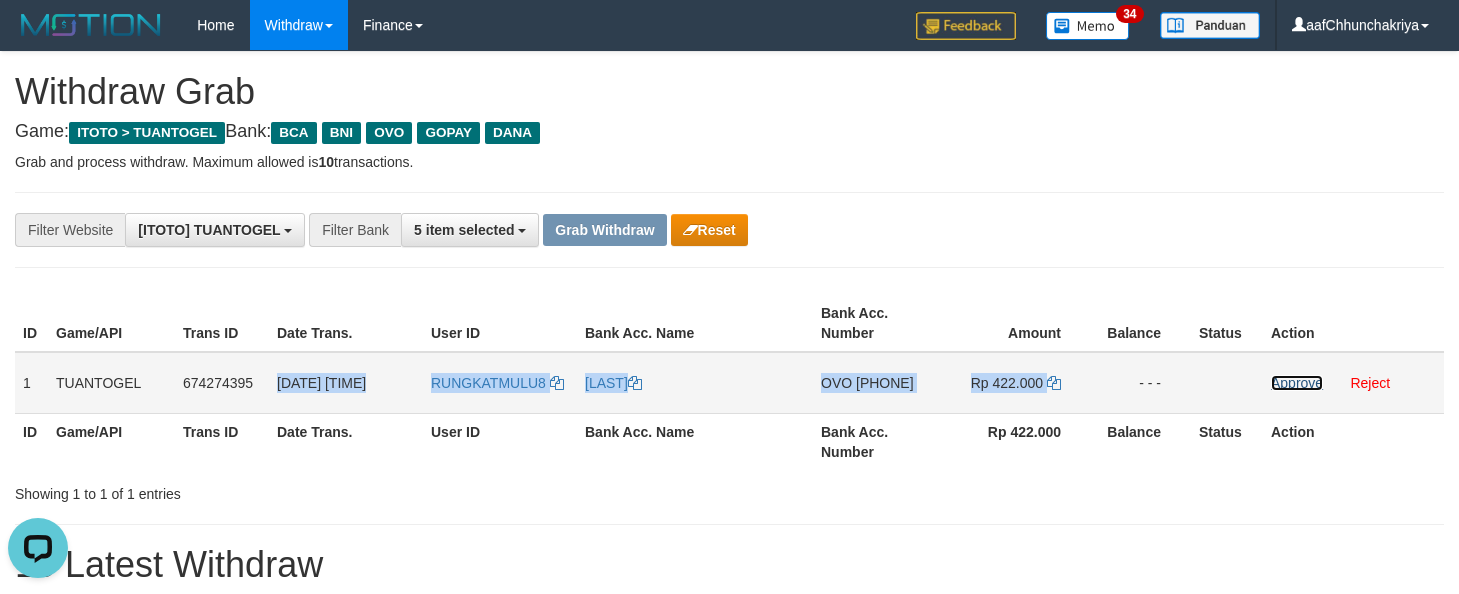 click on "Approve" at bounding box center [1297, 383] 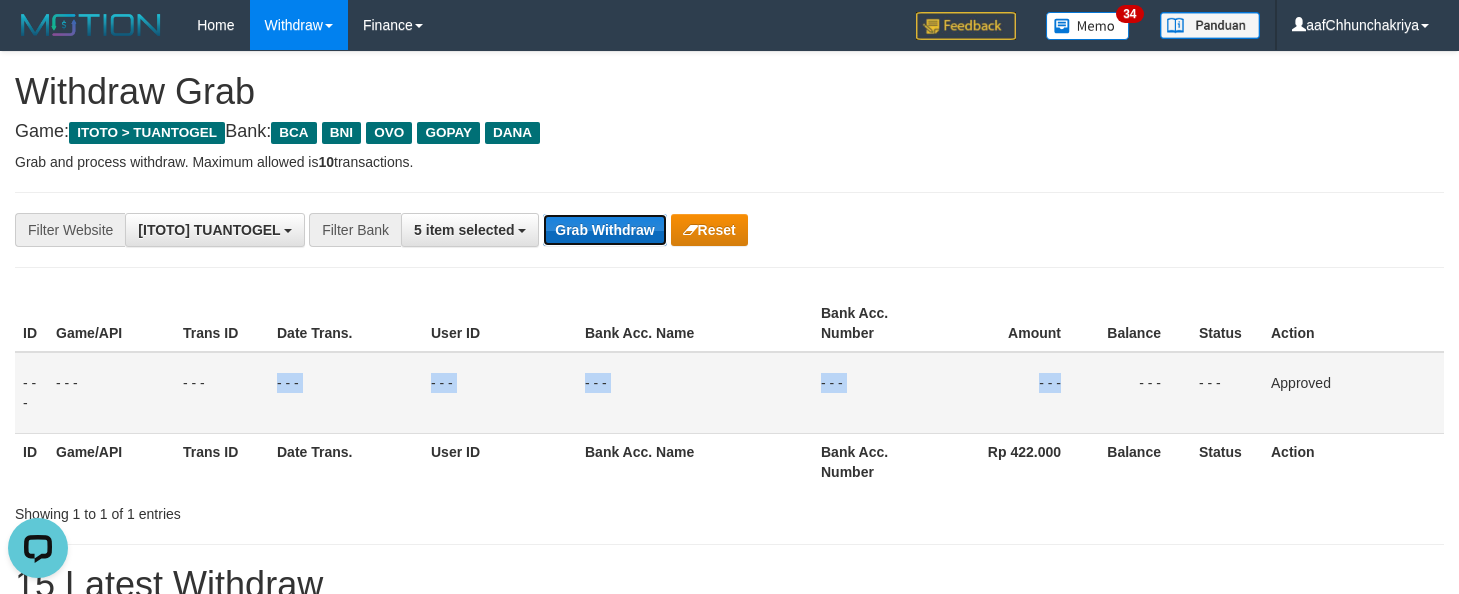 click on "Grab Withdraw" at bounding box center [604, 230] 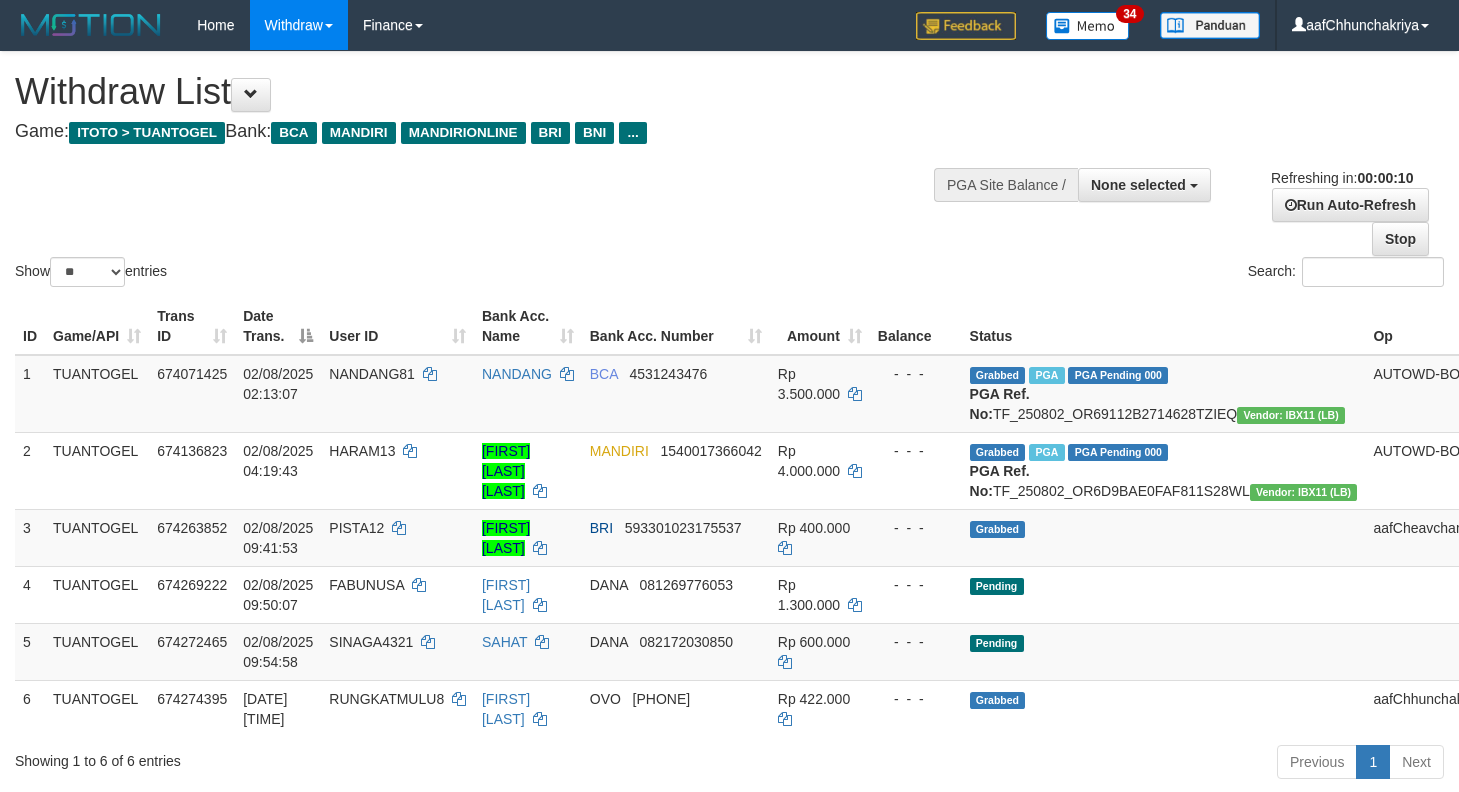 select 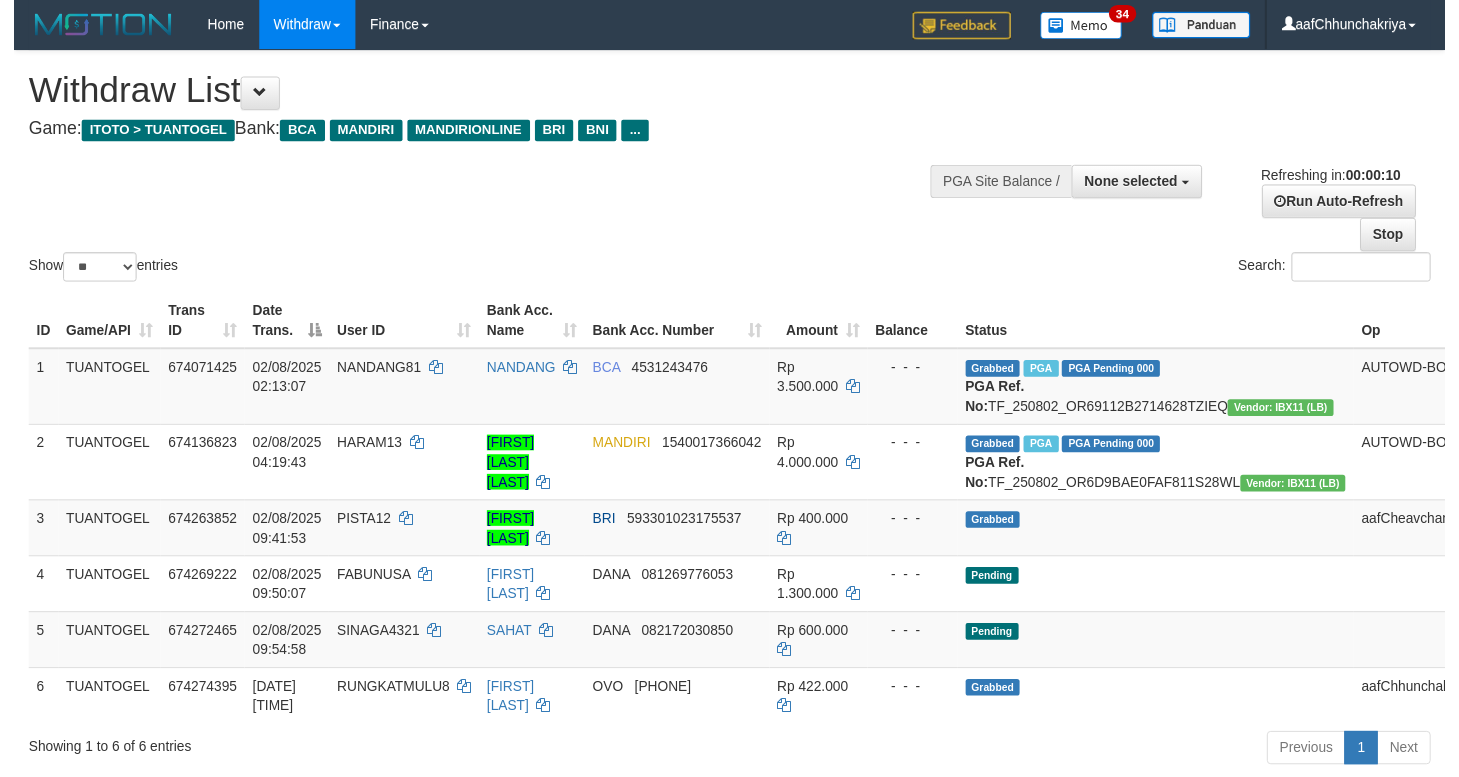 scroll, scrollTop: 0, scrollLeft: 0, axis: both 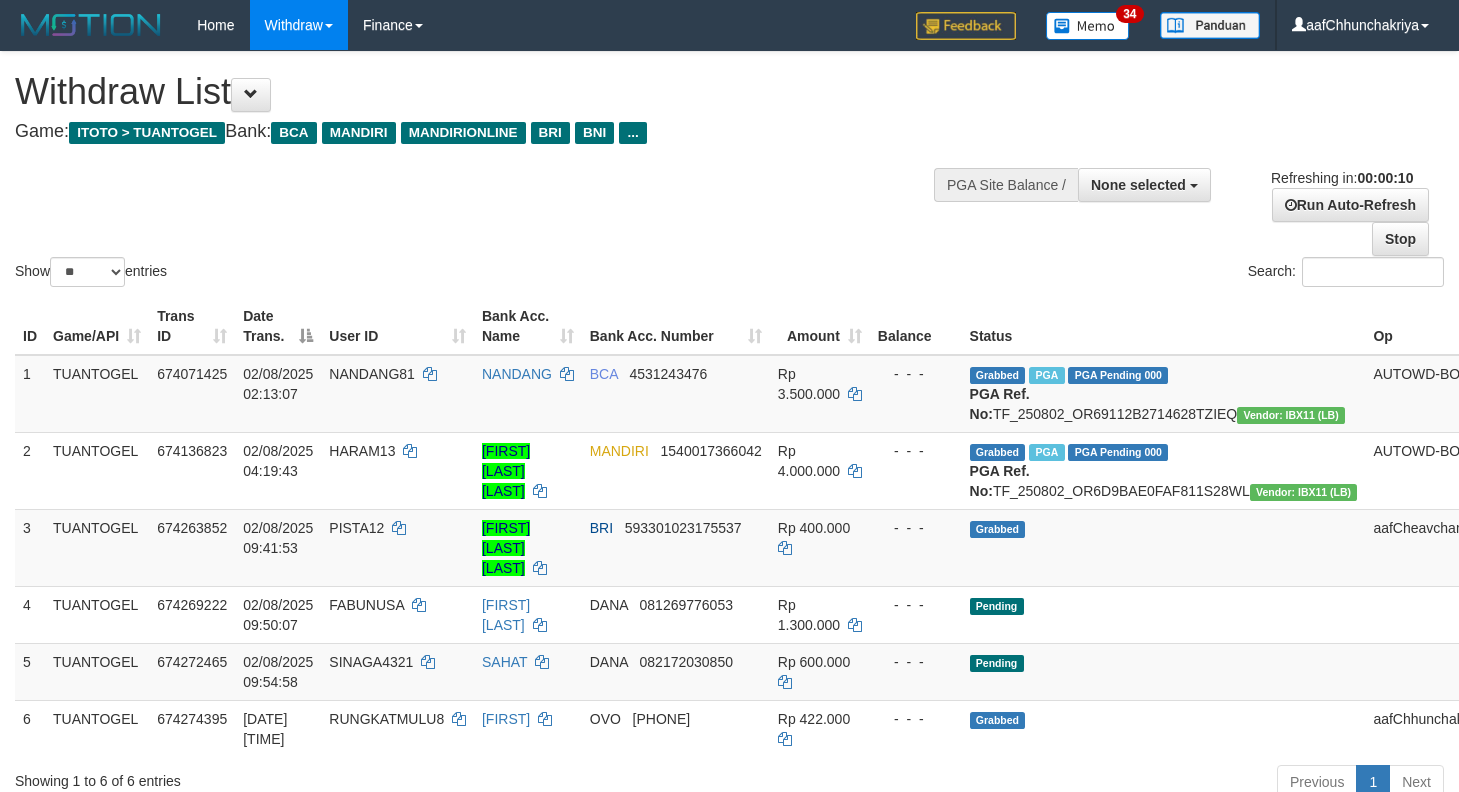 select 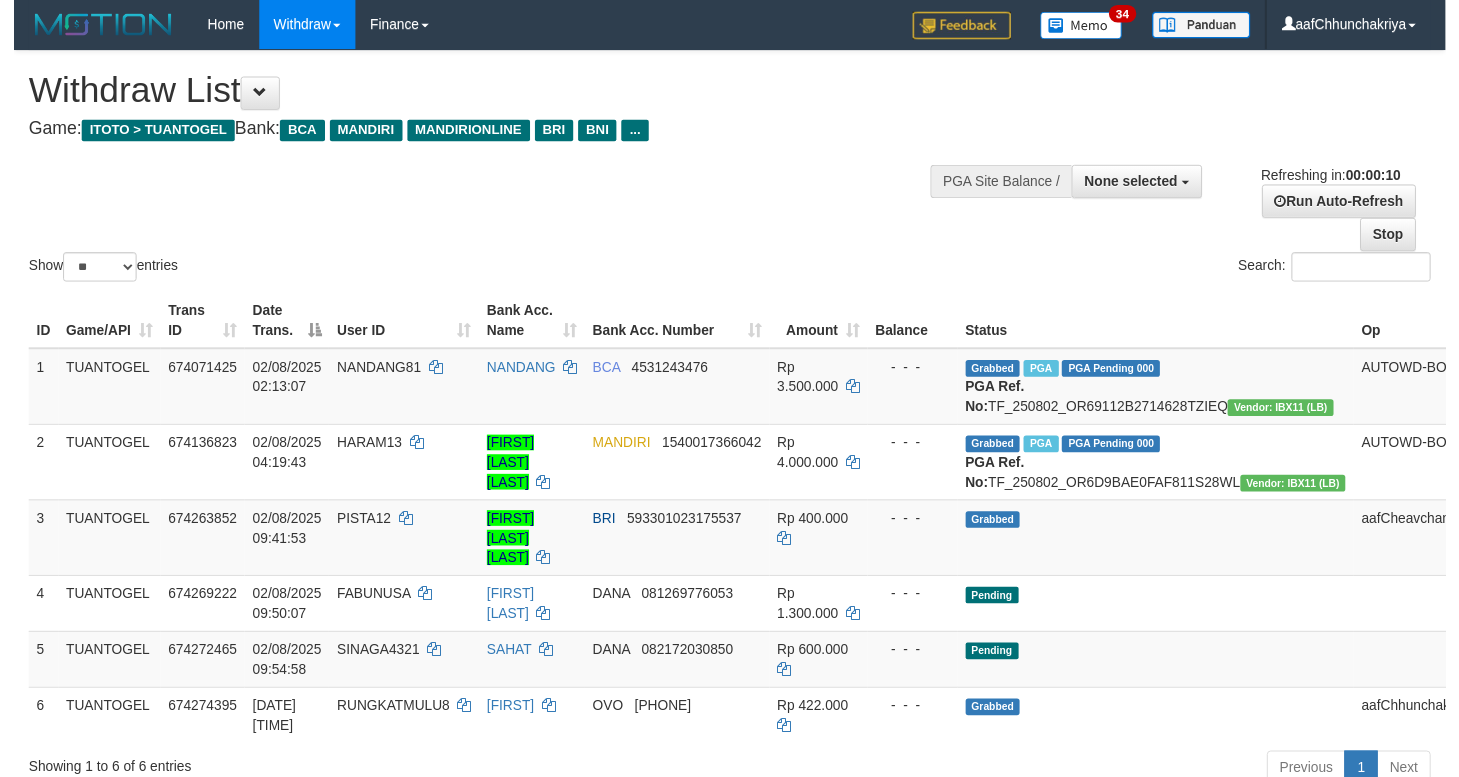 scroll, scrollTop: 0, scrollLeft: 0, axis: both 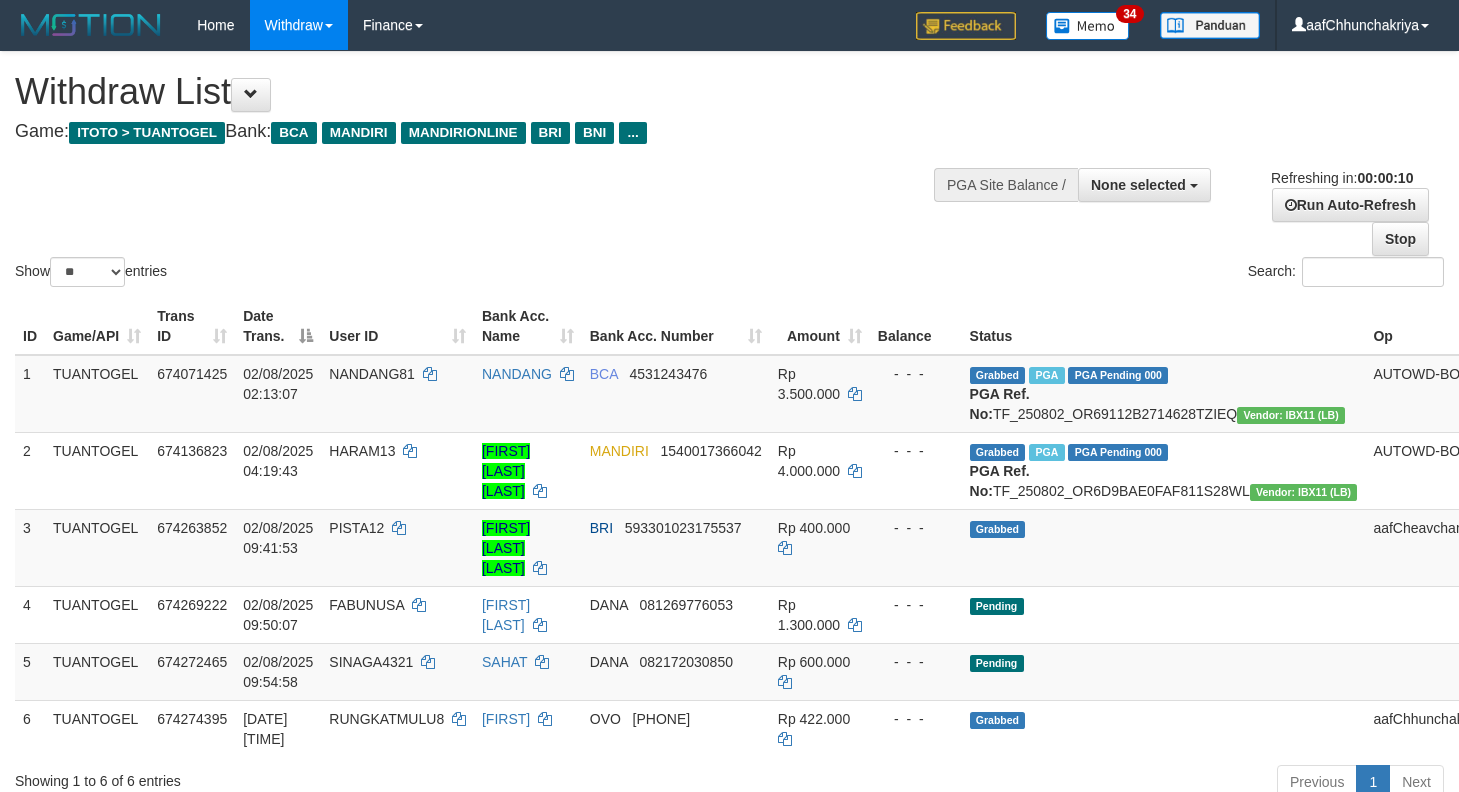 select 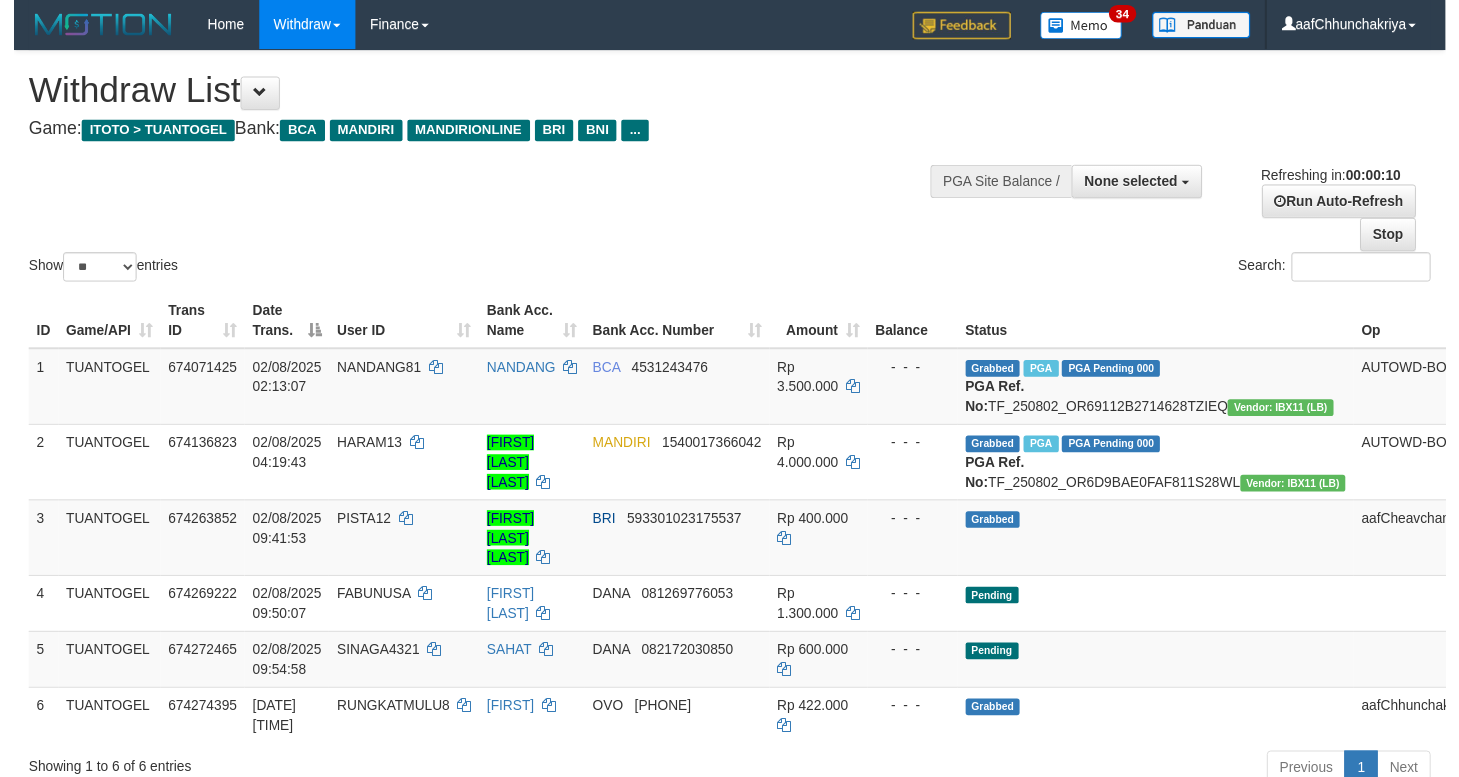 scroll, scrollTop: 0, scrollLeft: 0, axis: both 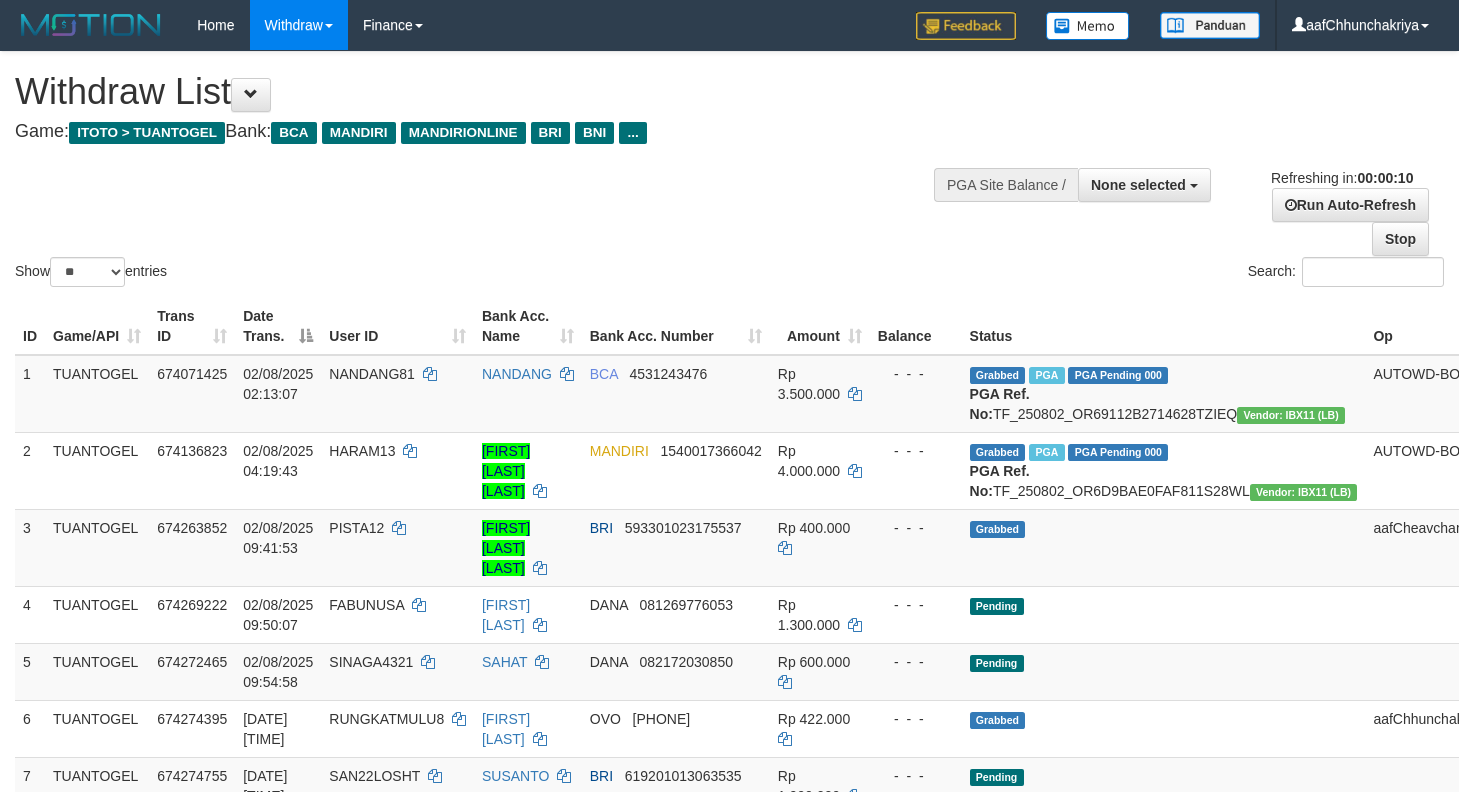 select 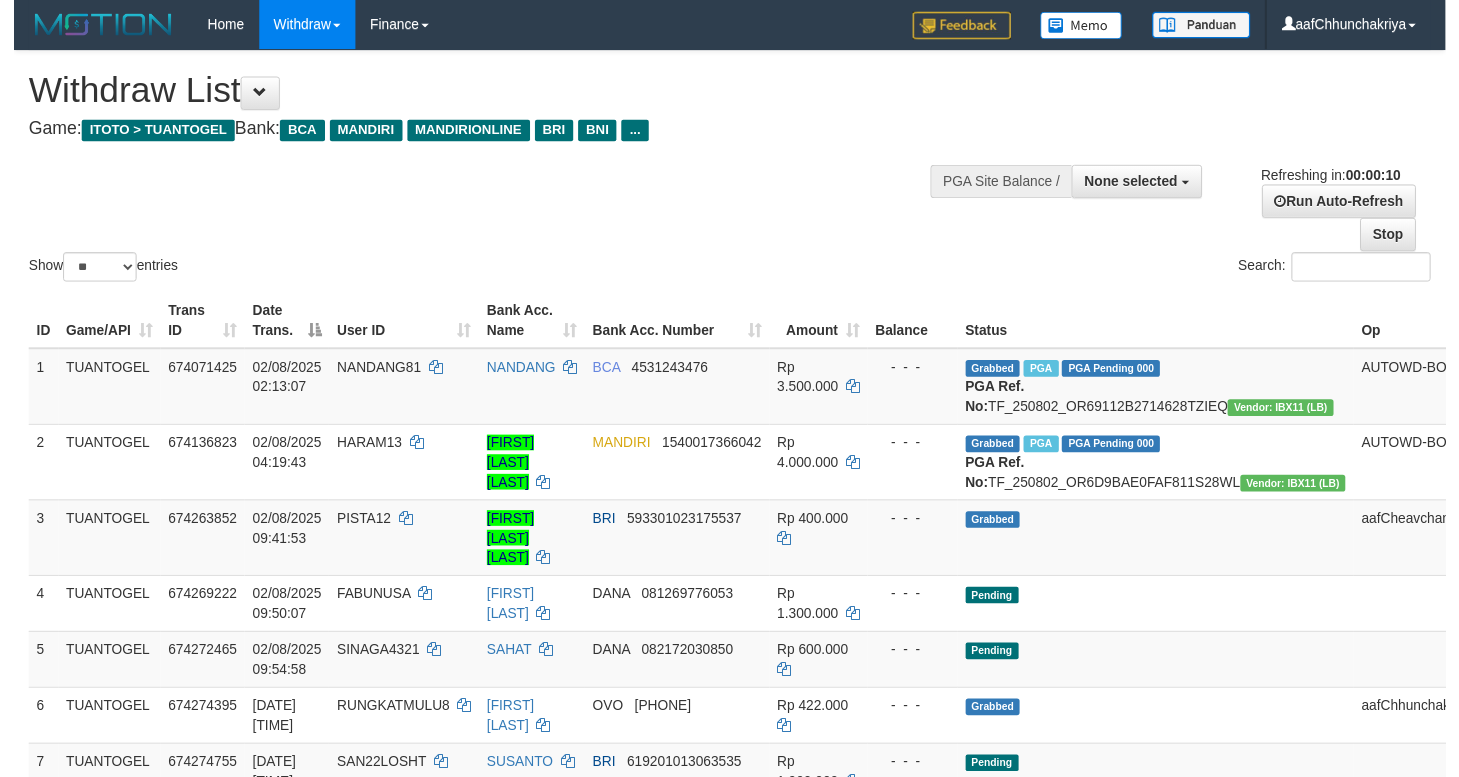 scroll, scrollTop: 0, scrollLeft: 0, axis: both 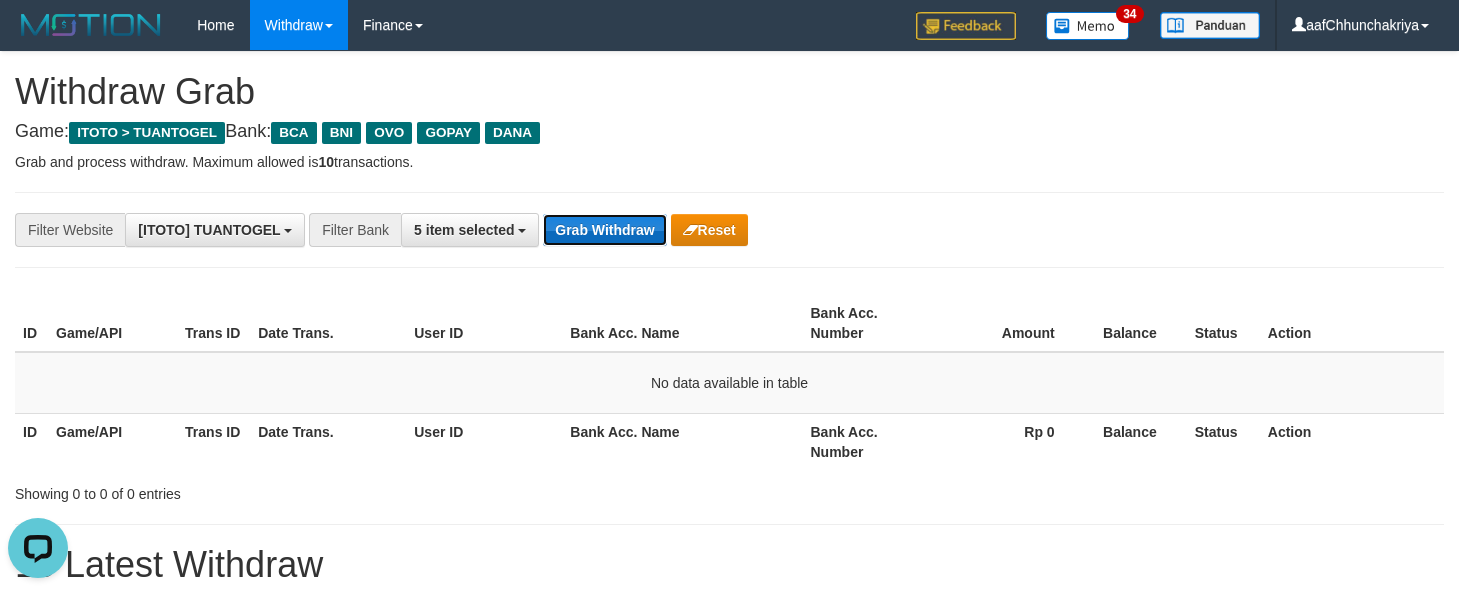 click on "Grab Withdraw" at bounding box center [604, 230] 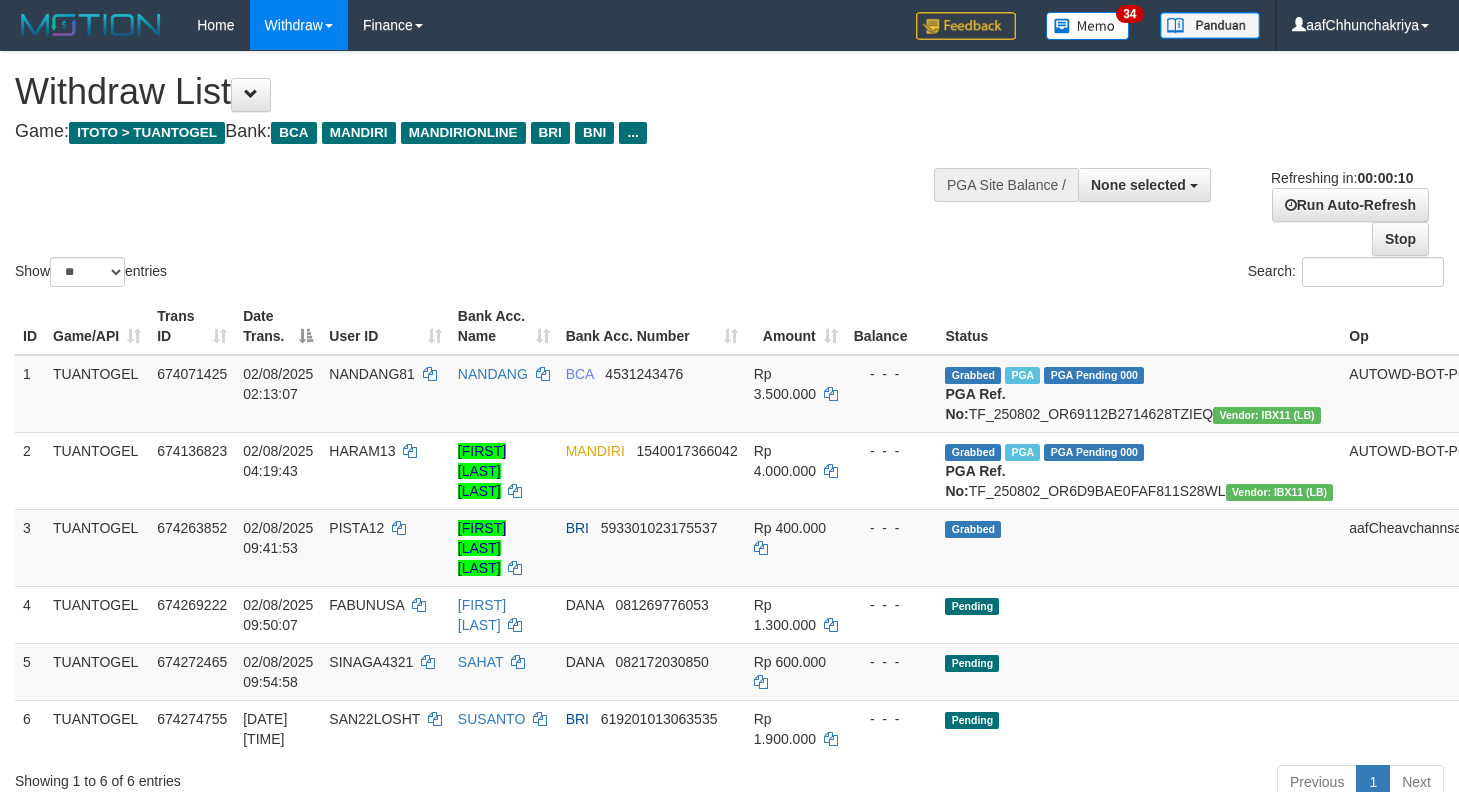 select 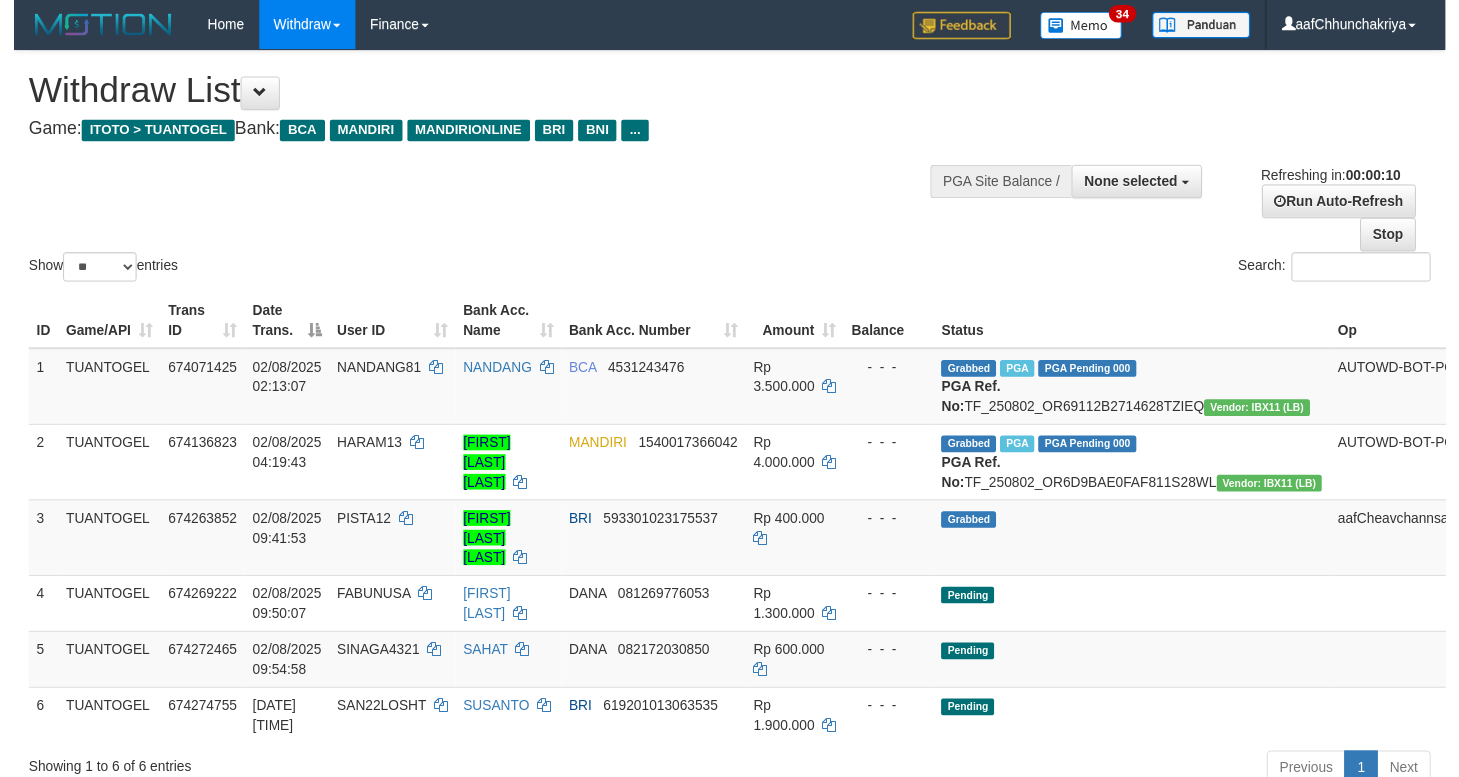 scroll, scrollTop: 0, scrollLeft: 0, axis: both 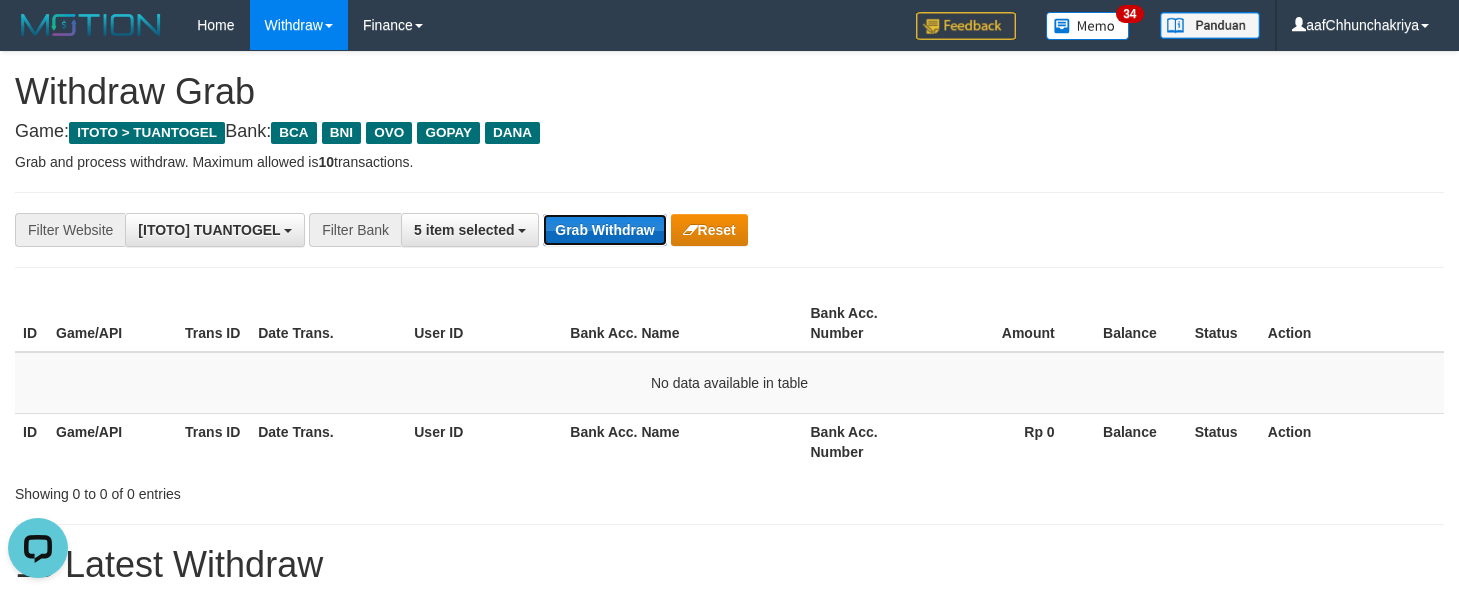 click on "Grab Withdraw" at bounding box center [604, 230] 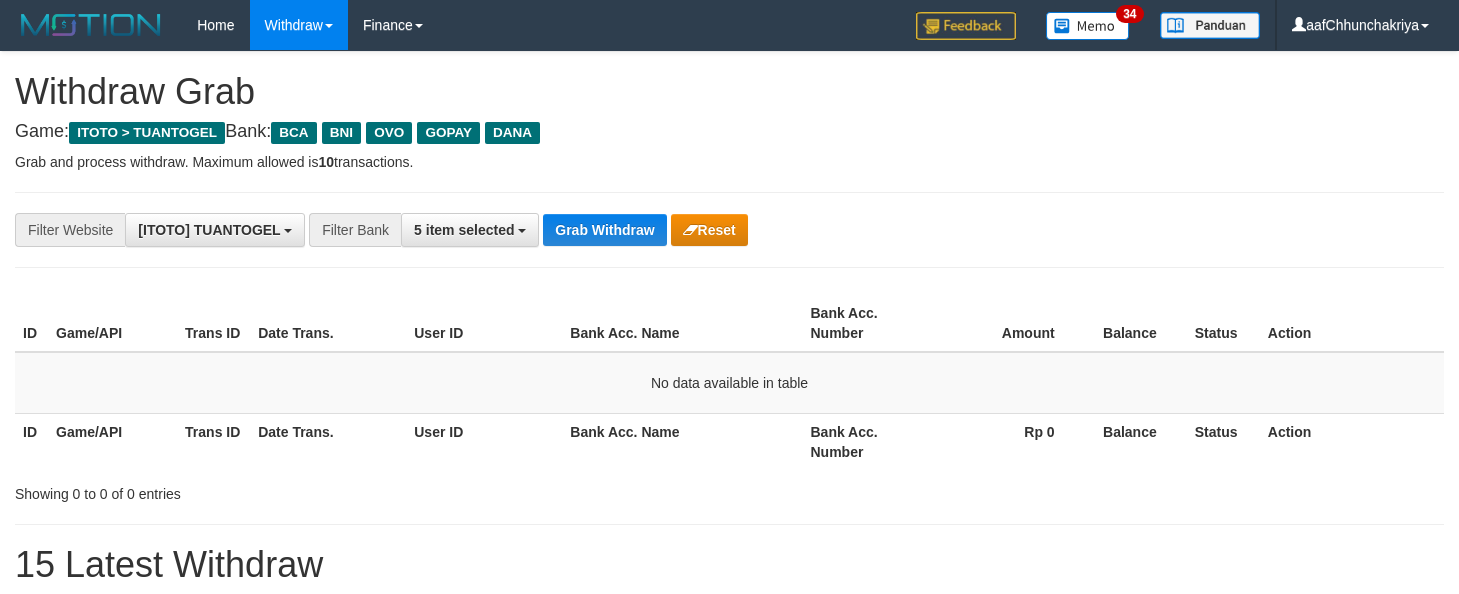 scroll, scrollTop: 0, scrollLeft: 0, axis: both 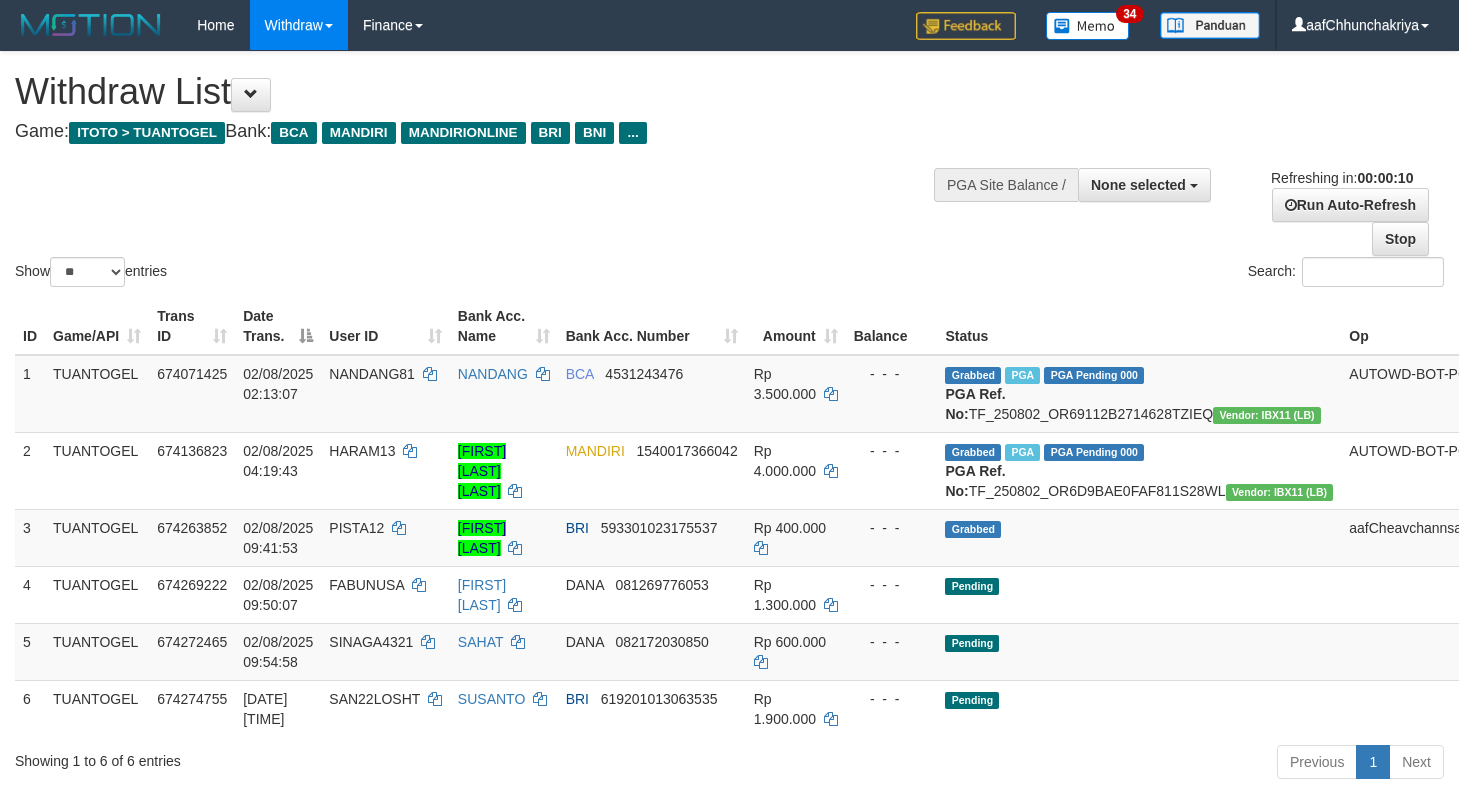 select 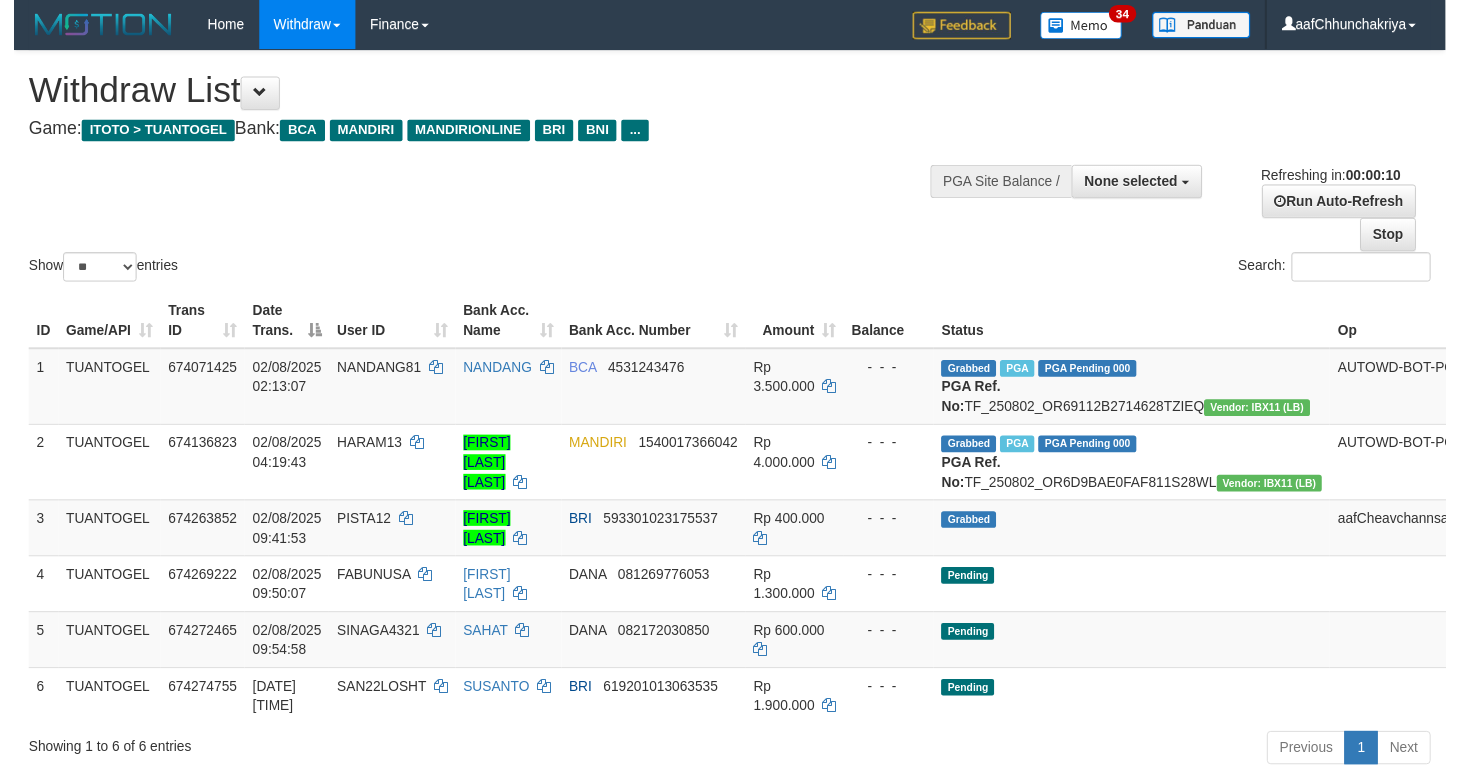 scroll, scrollTop: 0, scrollLeft: 0, axis: both 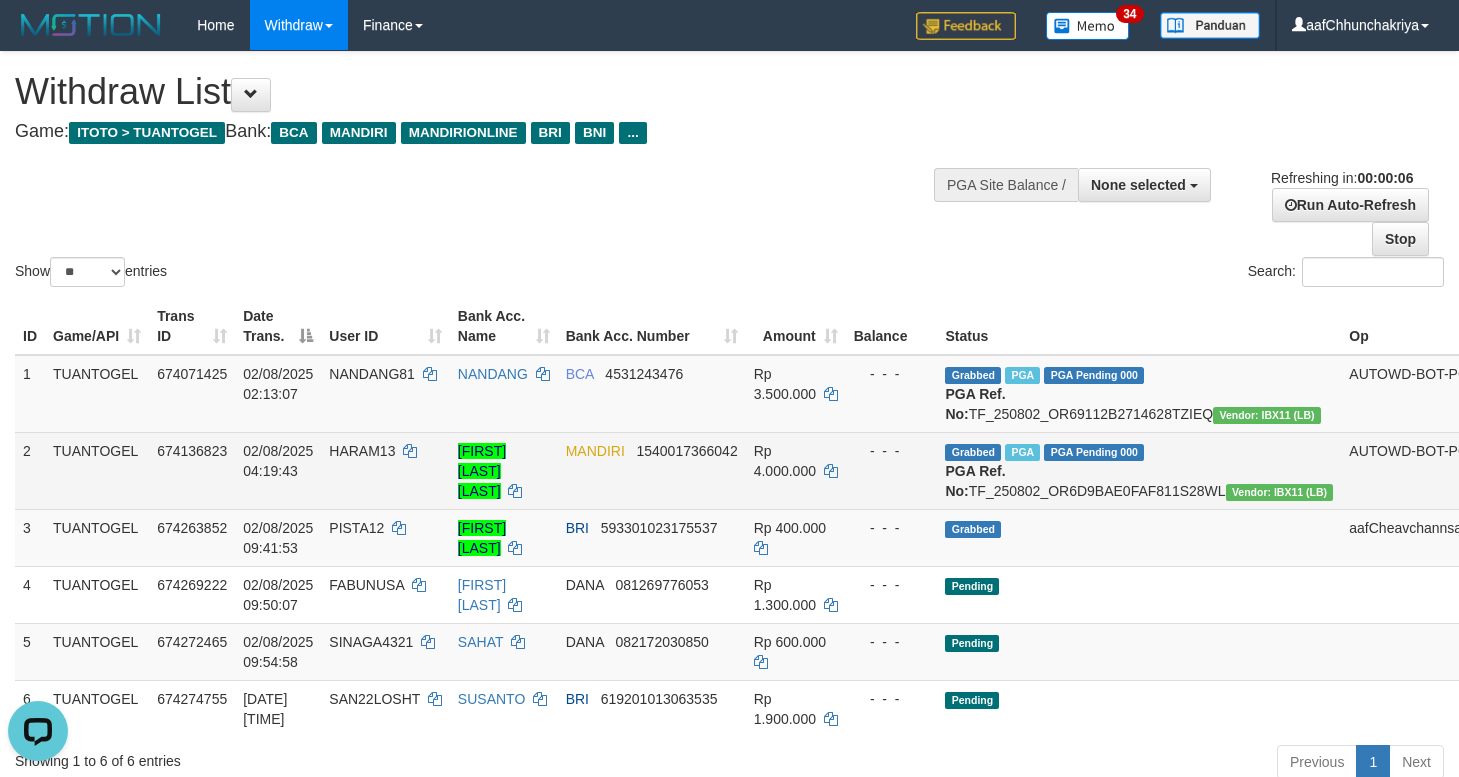 click on "MANDIRI     1540017366042" at bounding box center [652, 470] 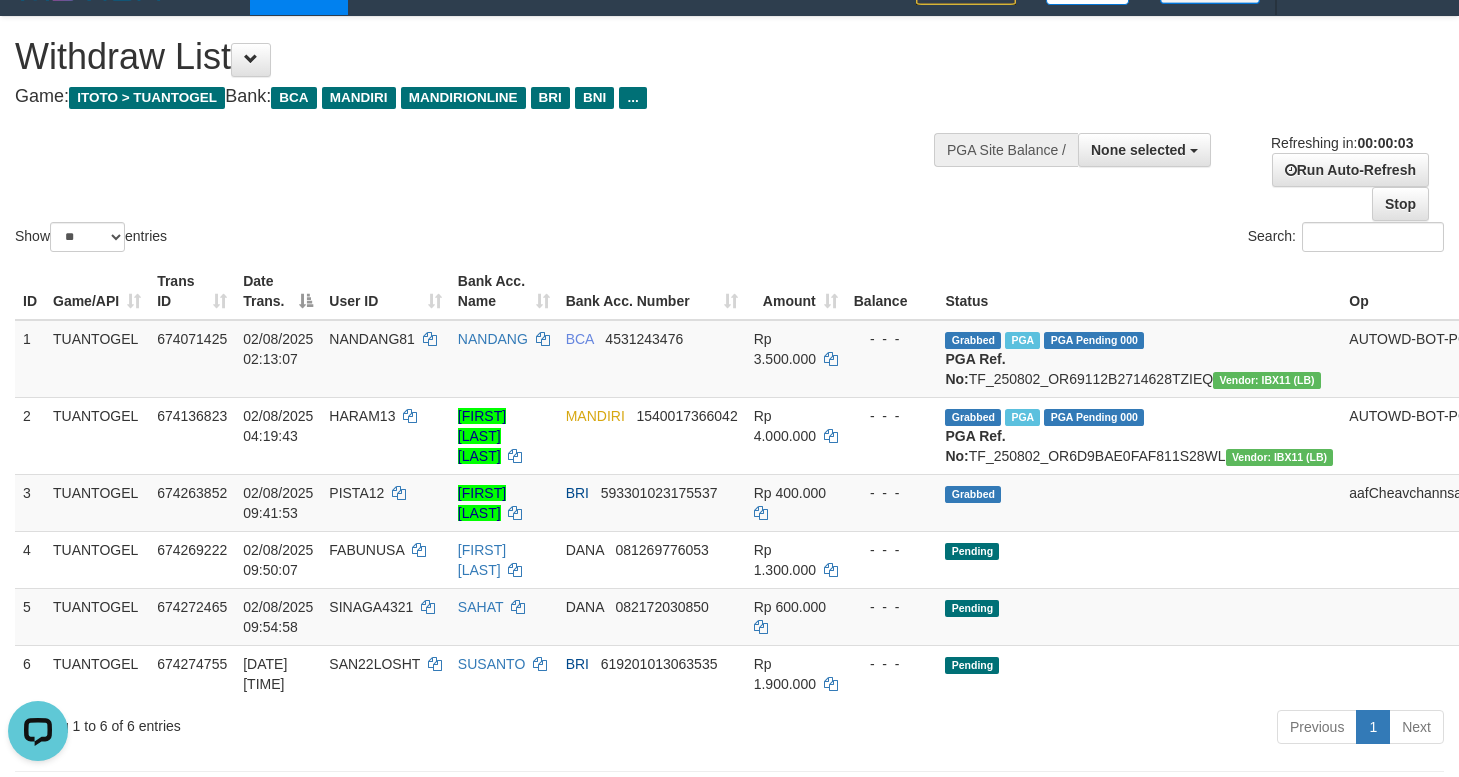 scroll, scrollTop: 0, scrollLeft: 0, axis: both 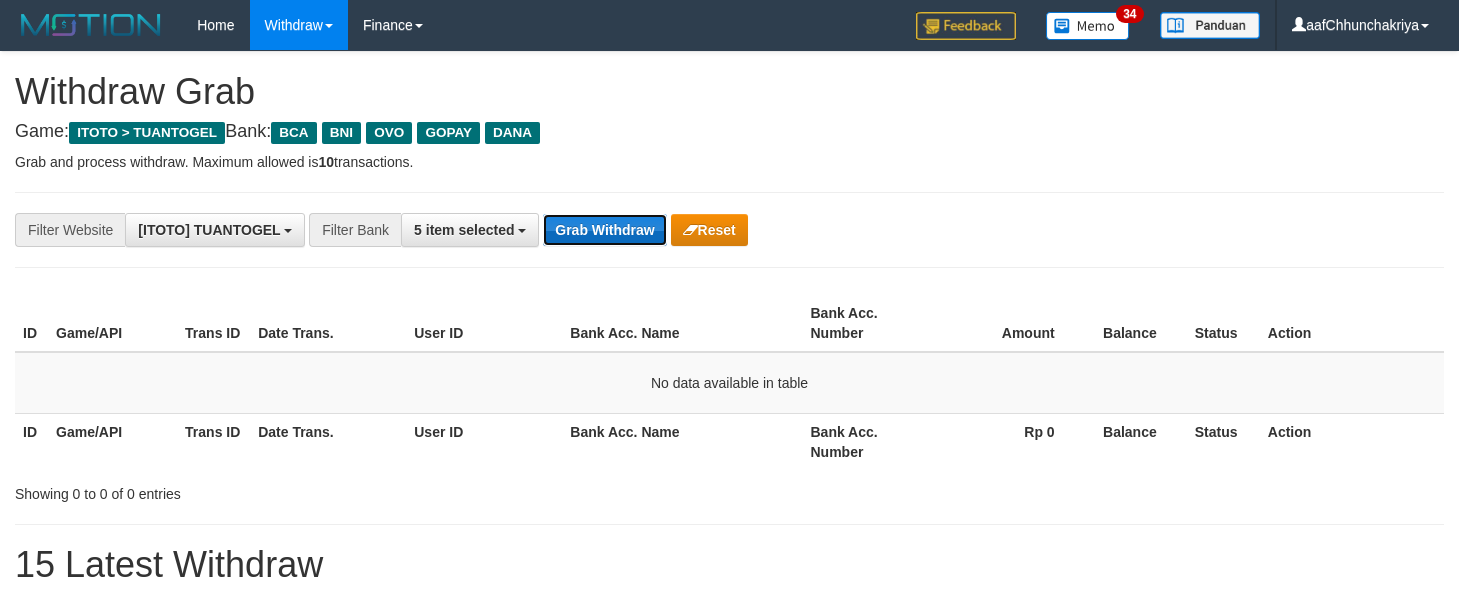 click on "Grab Withdraw" at bounding box center (604, 230) 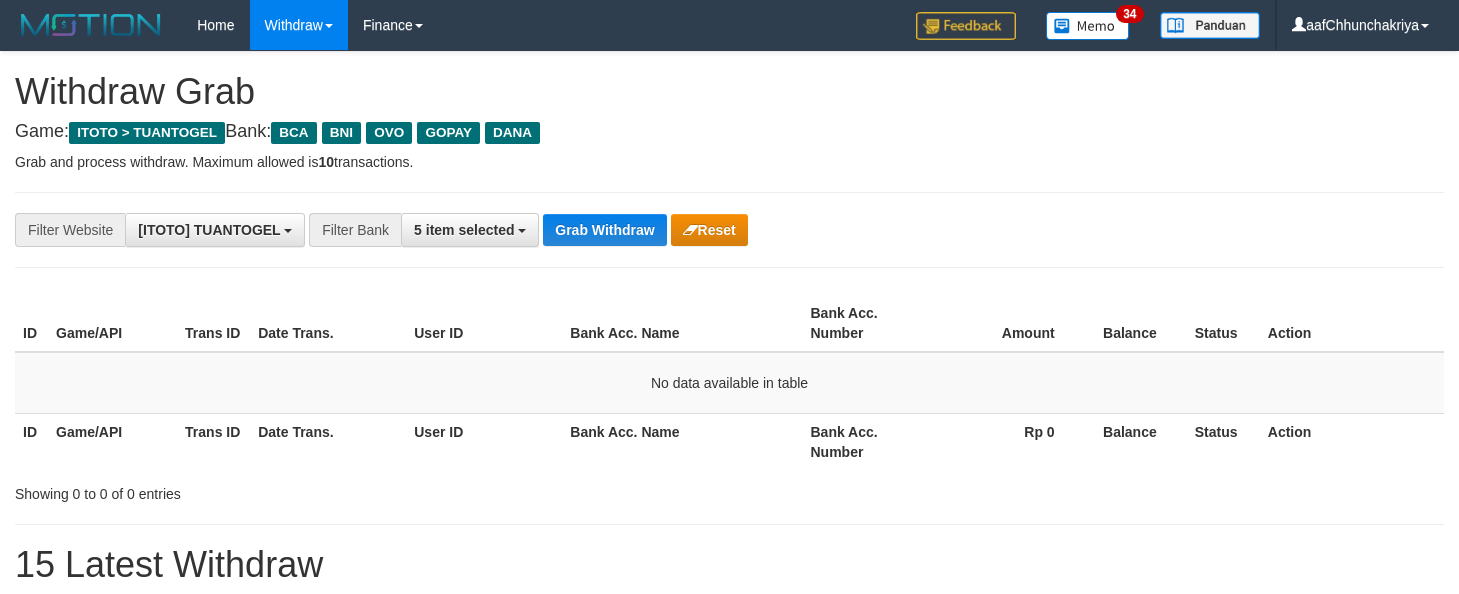 scroll, scrollTop: 0, scrollLeft: 0, axis: both 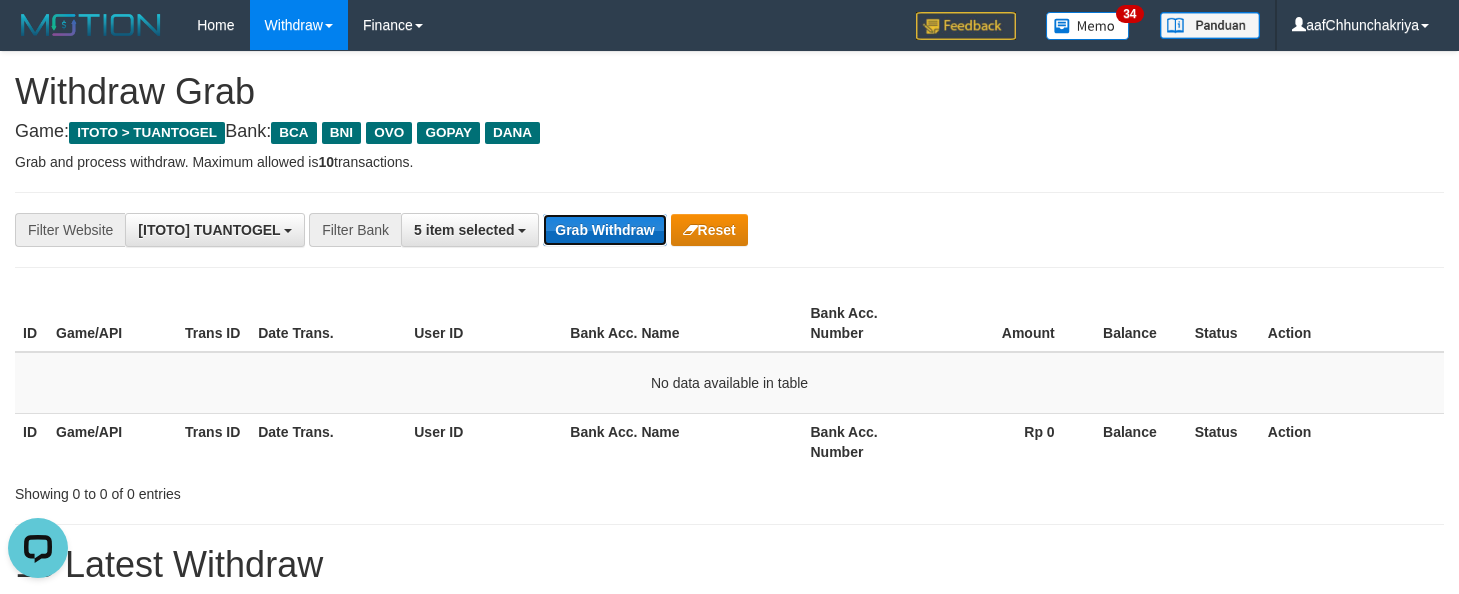 click on "Grab Withdraw" at bounding box center (604, 230) 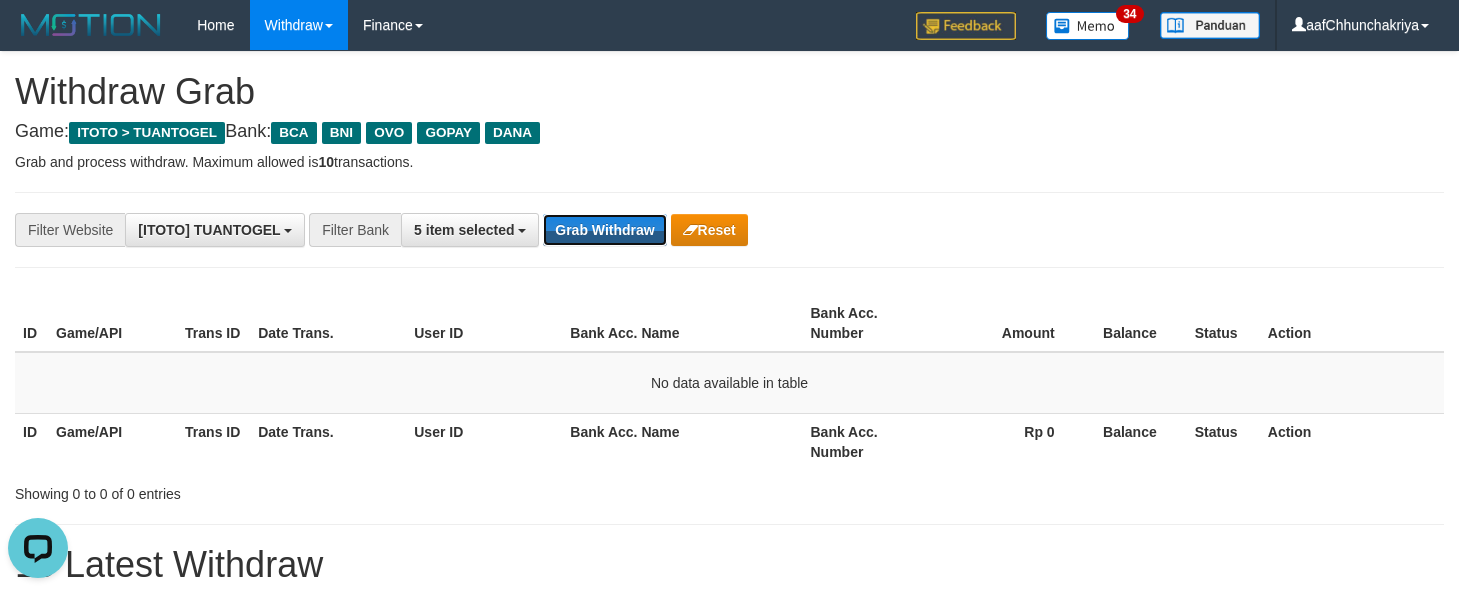 drag, startPoint x: 619, startPoint y: 233, endPoint x: 1005, endPoint y: 493, distance: 465.39874 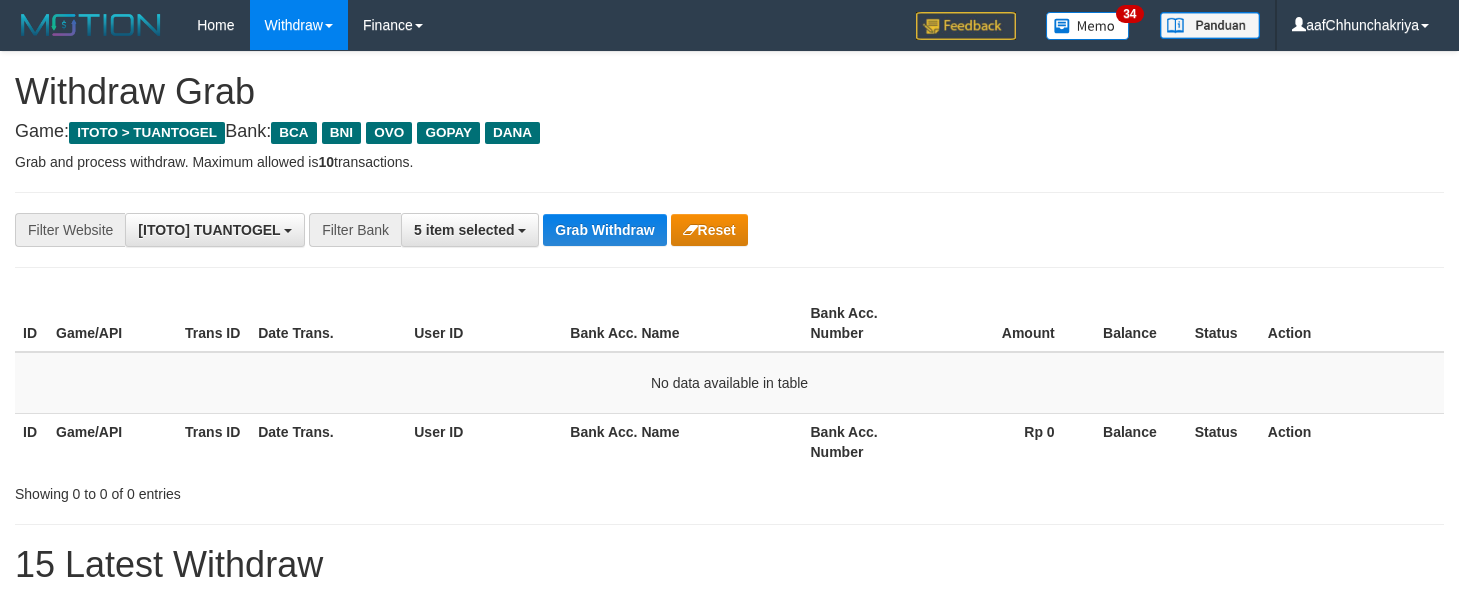 scroll, scrollTop: 0, scrollLeft: 0, axis: both 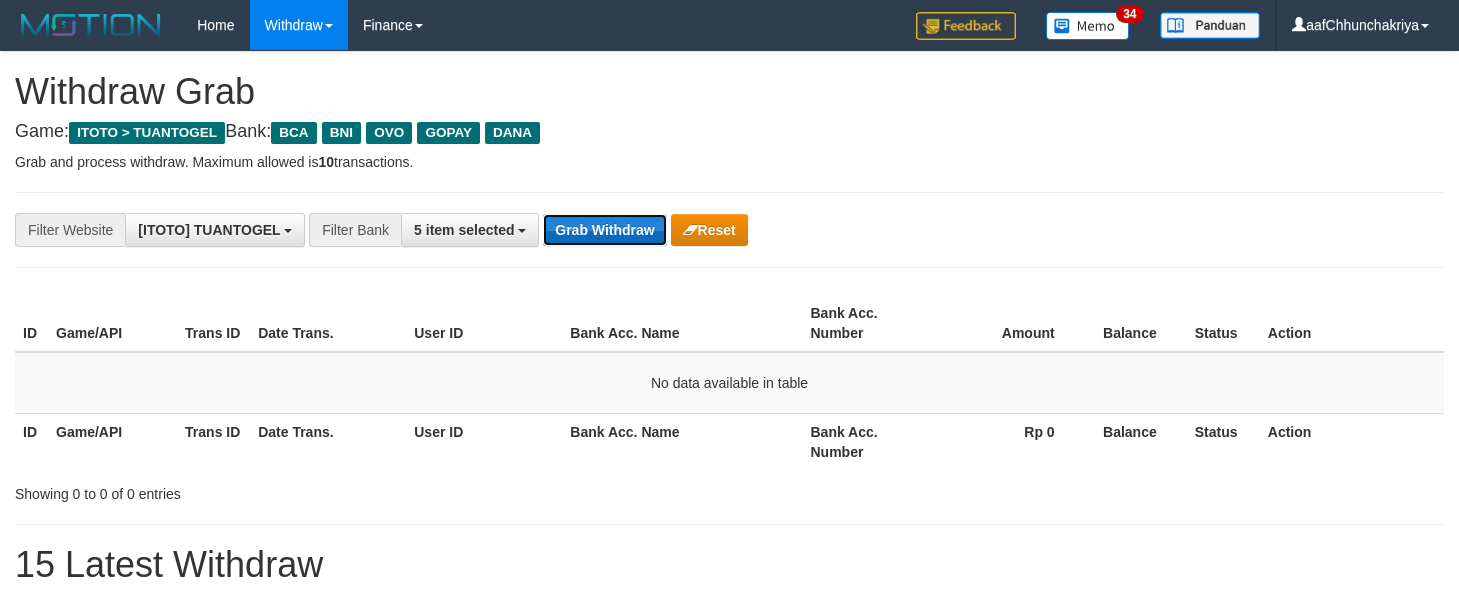 click on "Grab Withdraw" at bounding box center (604, 230) 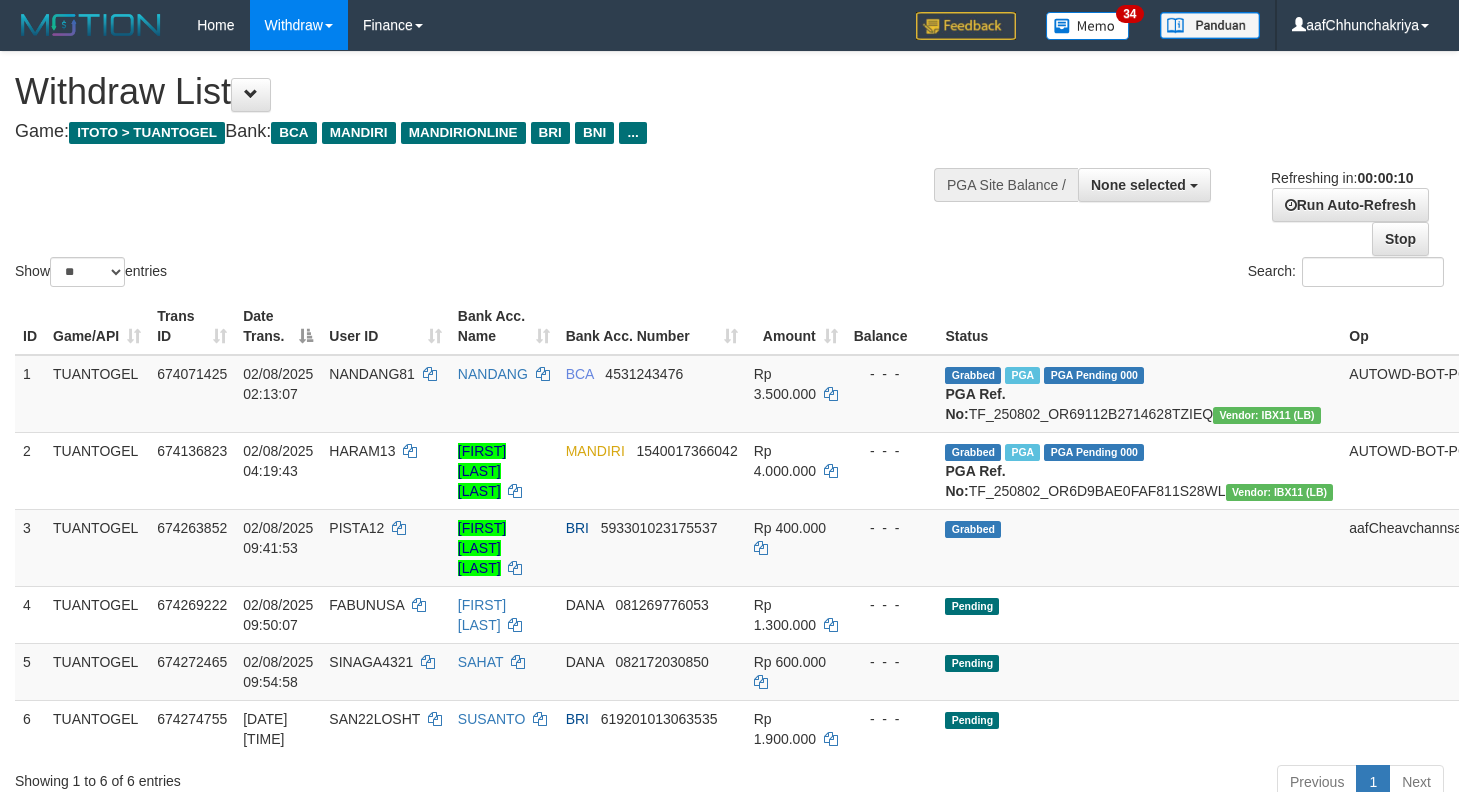 select 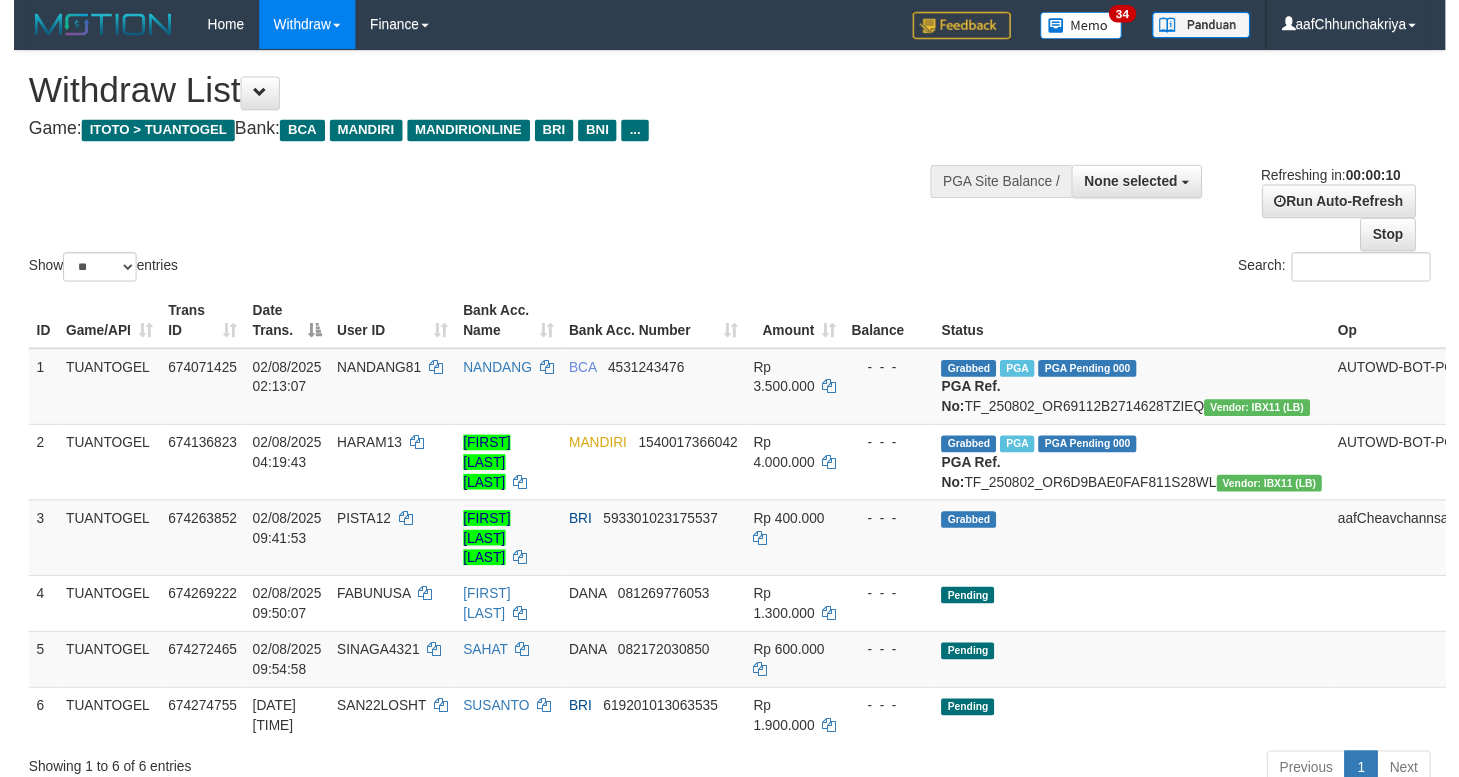 scroll, scrollTop: 0, scrollLeft: 0, axis: both 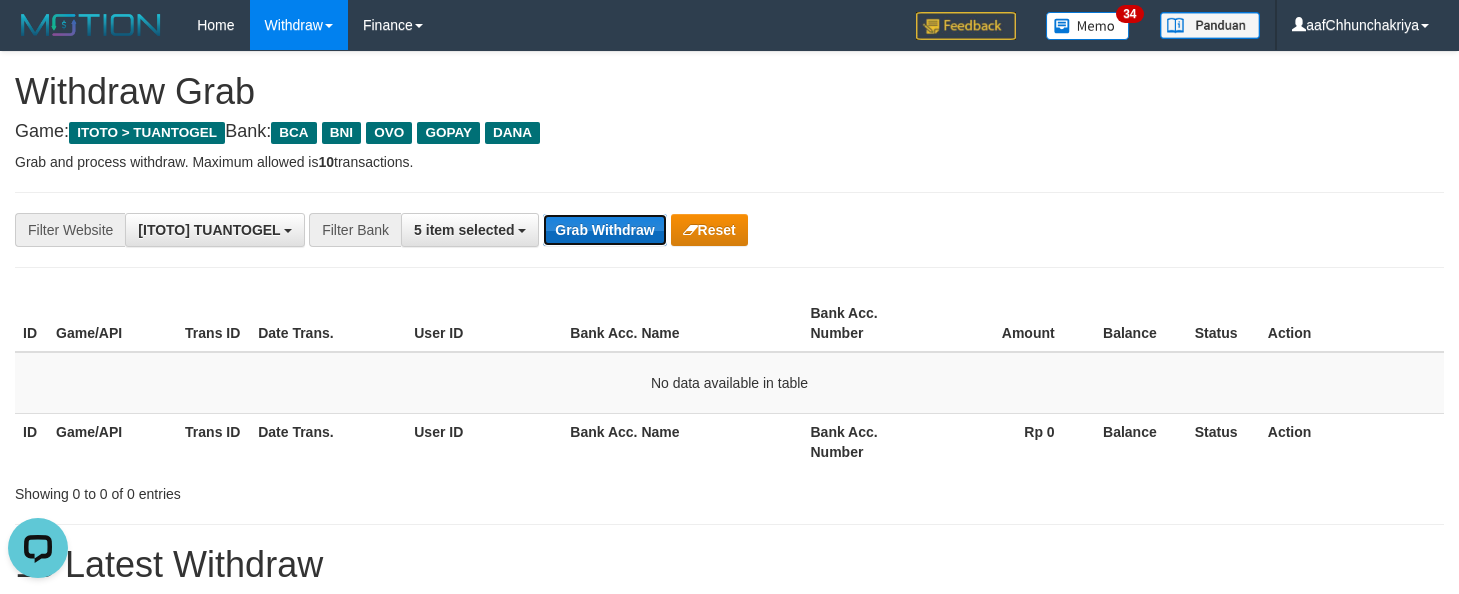 click on "Grab Withdraw" at bounding box center (604, 230) 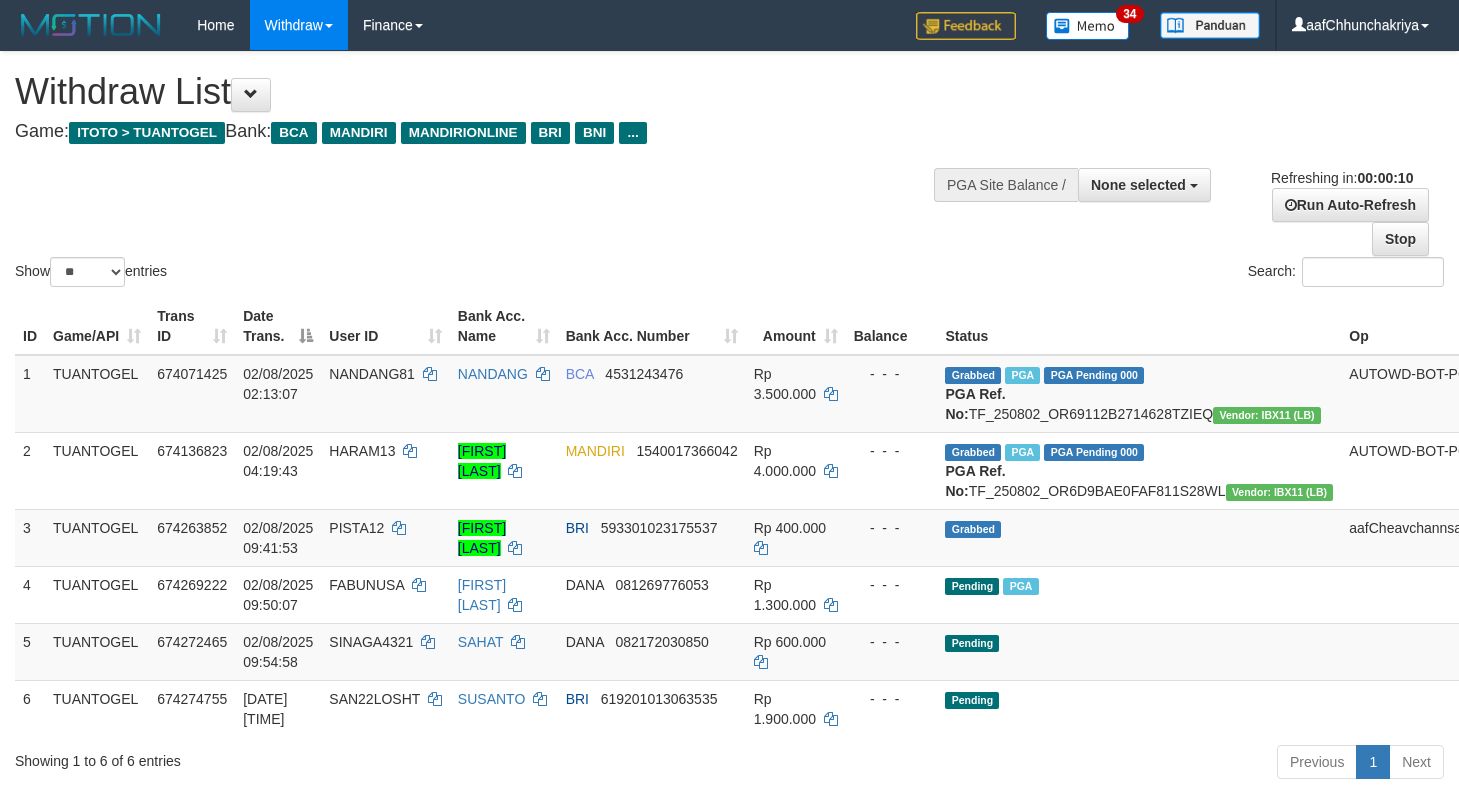 select 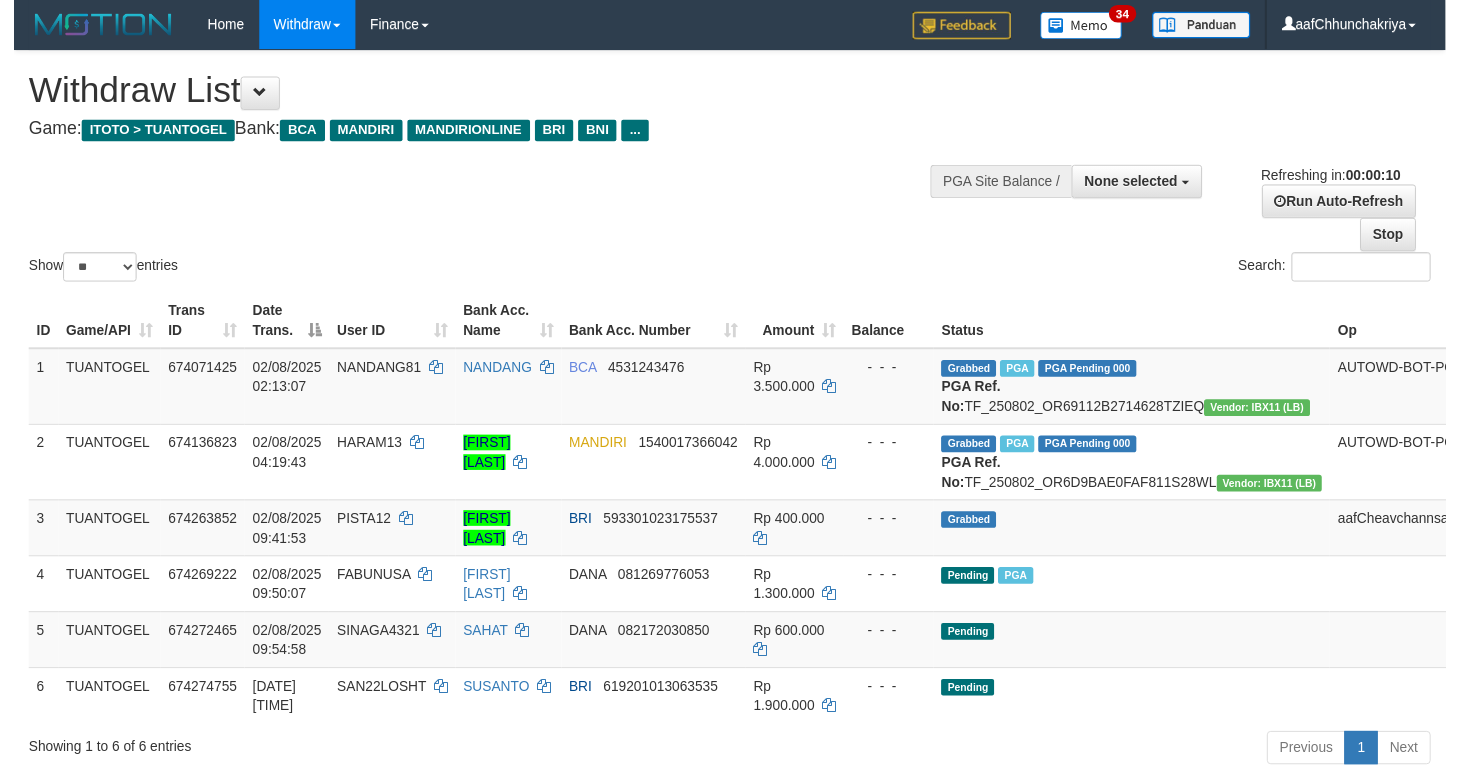 scroll, scrollTop: 0, scrollLeft: 0, axis: both 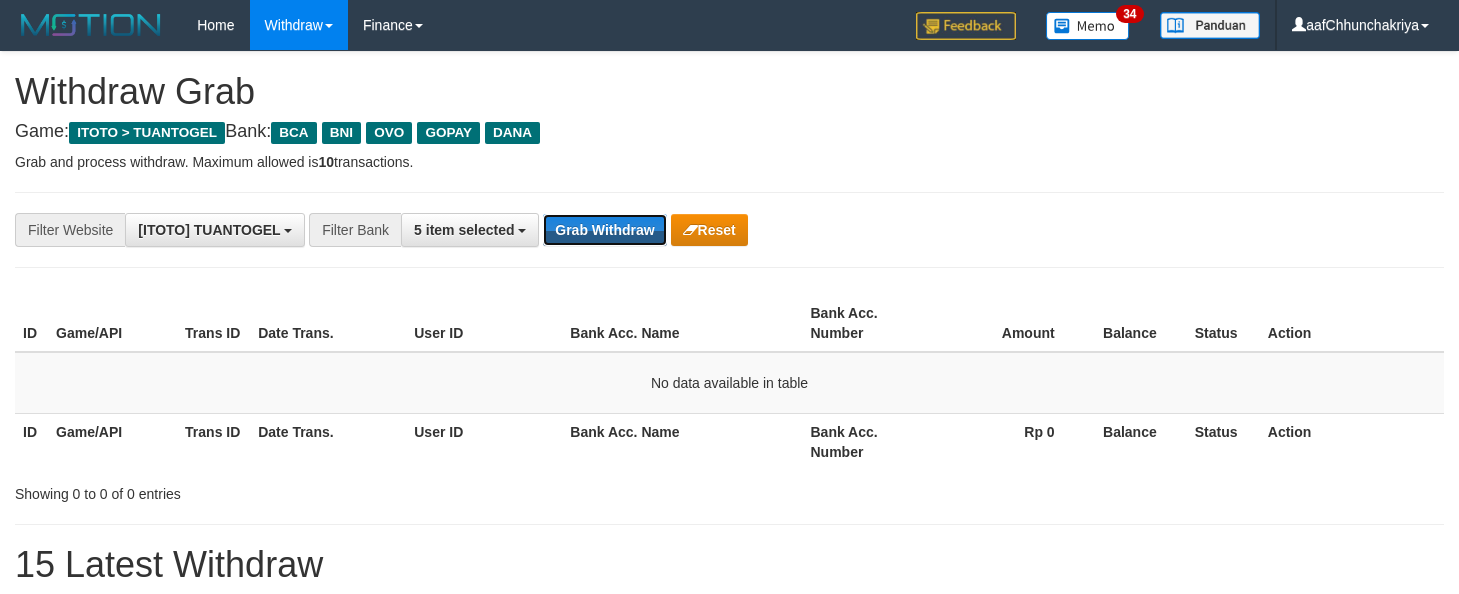 click on "Grab Withdraw" at bounding box center [604, 230] 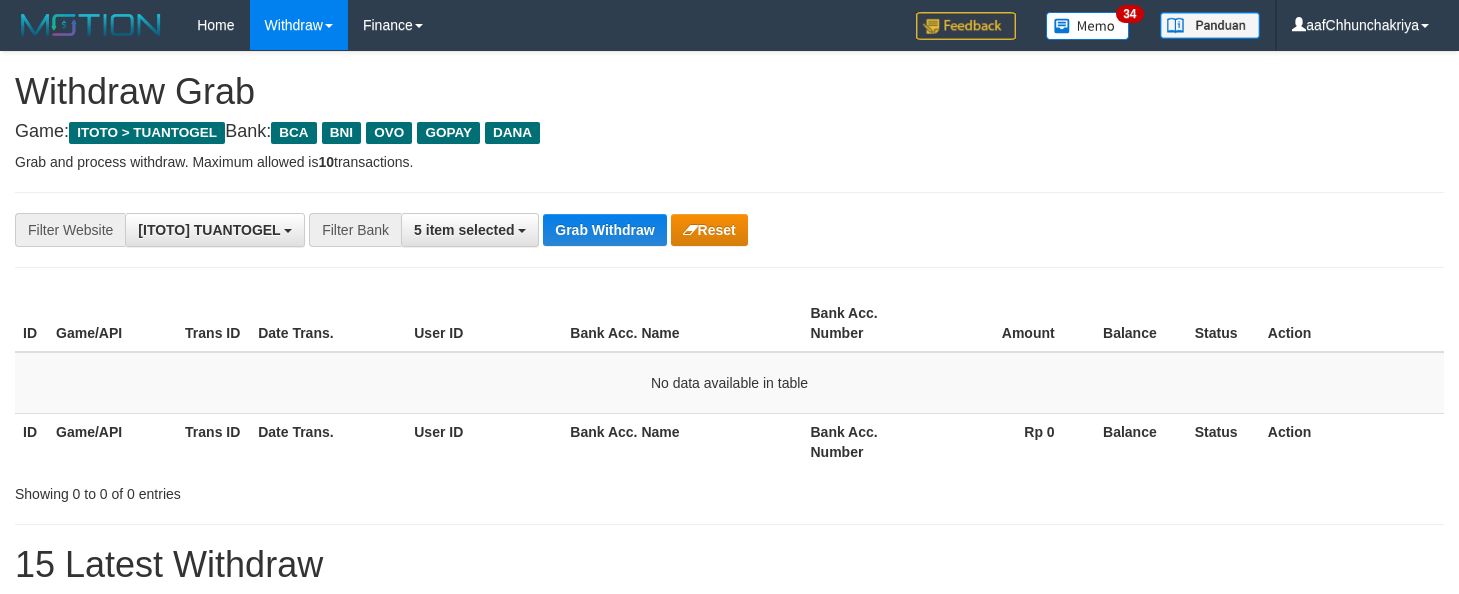 scroll, scrollTop: 0, scrollLeft: 0, axis: both 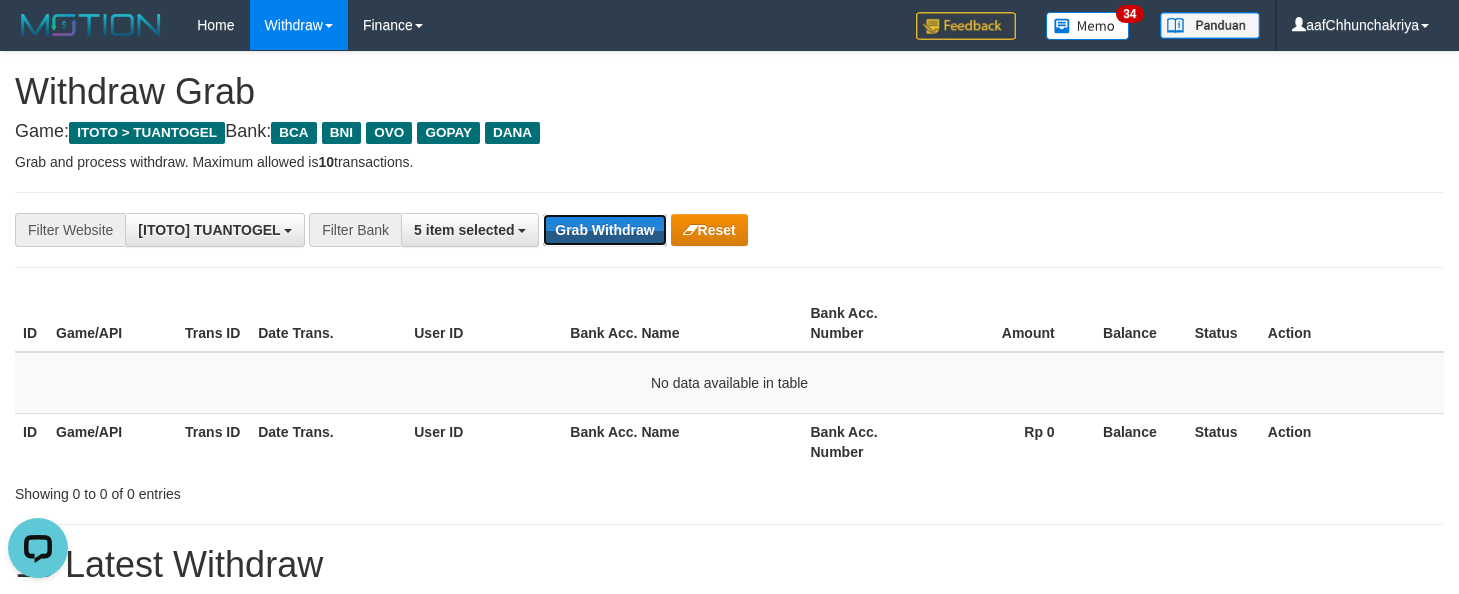 drag, startPoint x: 621, startPoint y: 226, endPoint x: 941, endPoint y: 519, distance: 433.8767 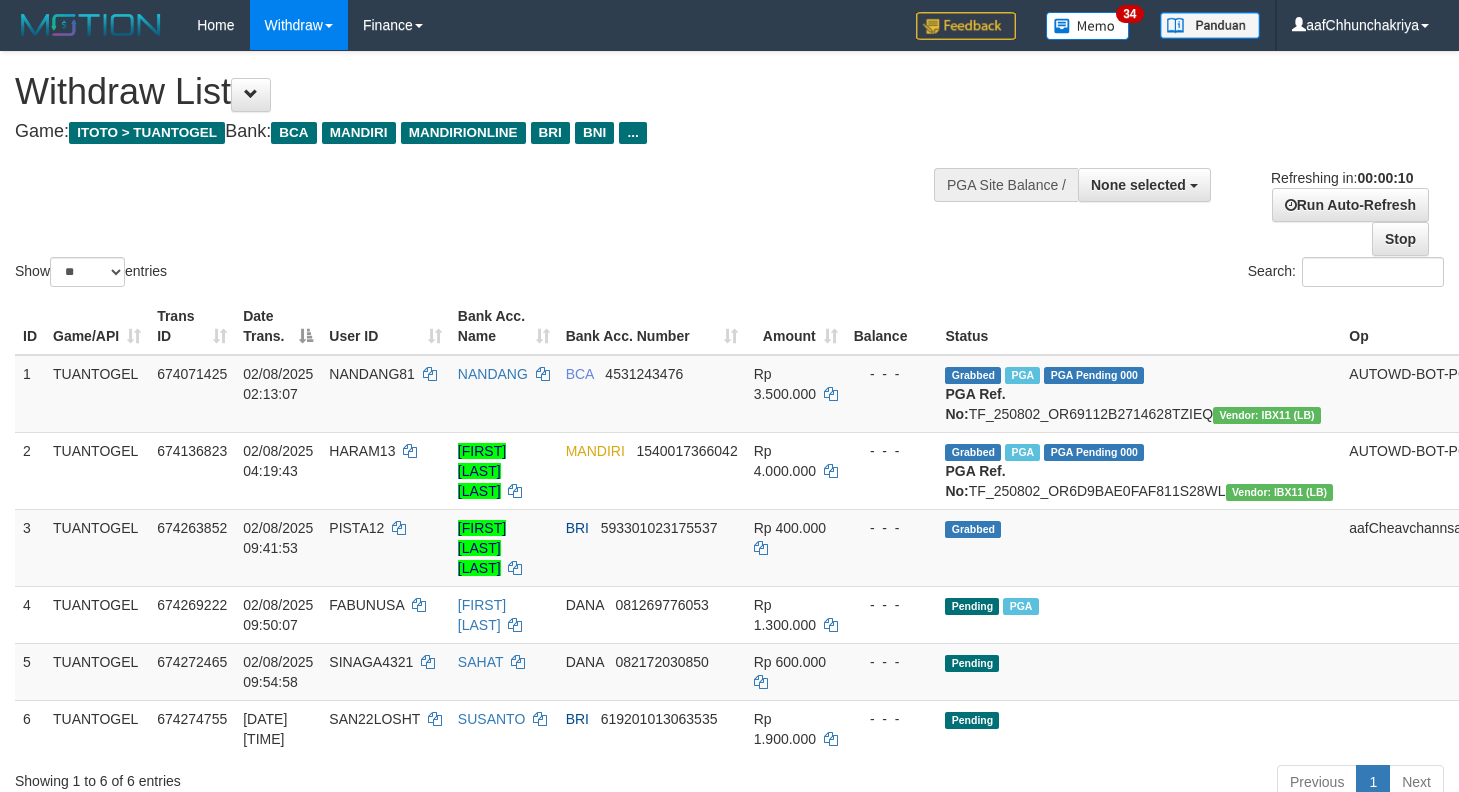 select 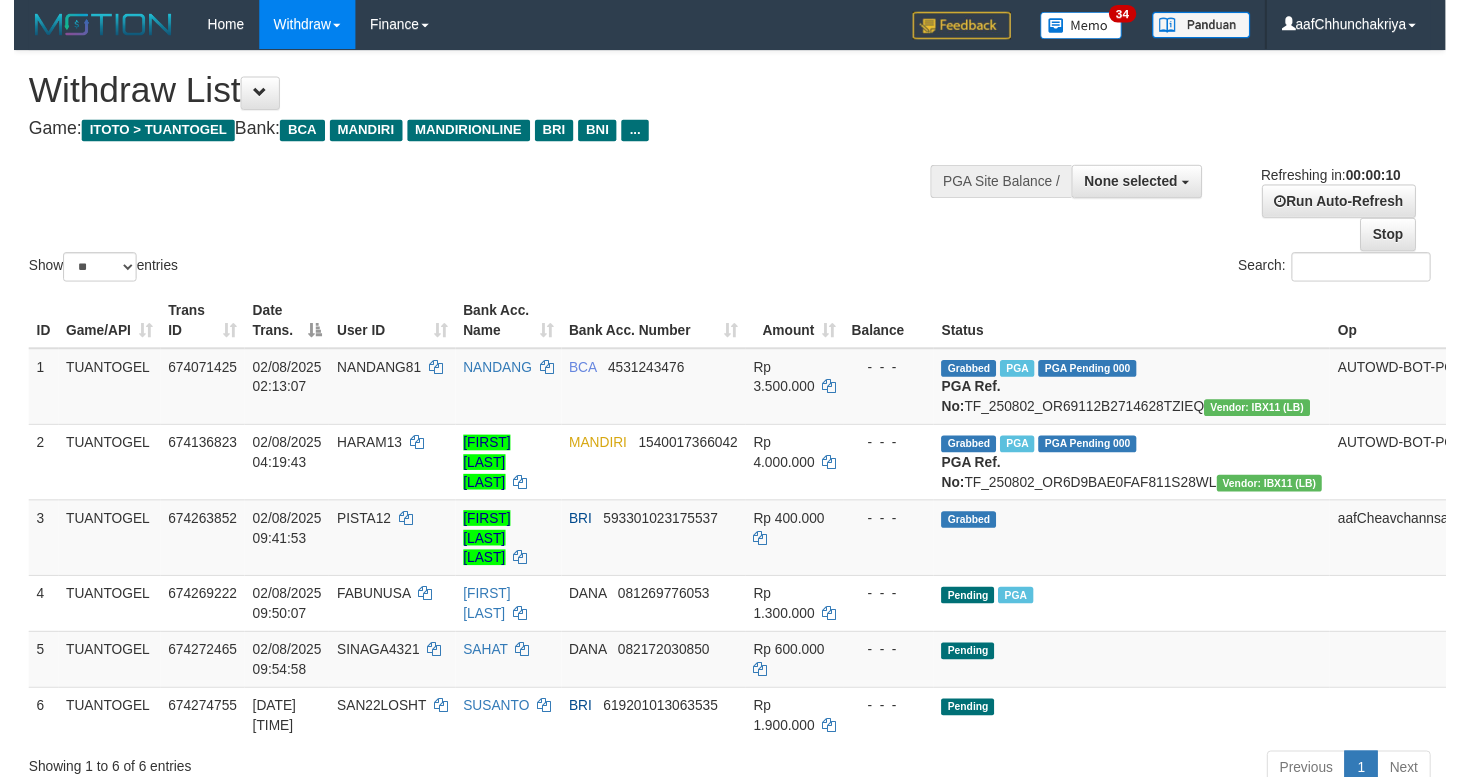 scroll, scrollTop: 0, scrollLeft: 0, axis: both 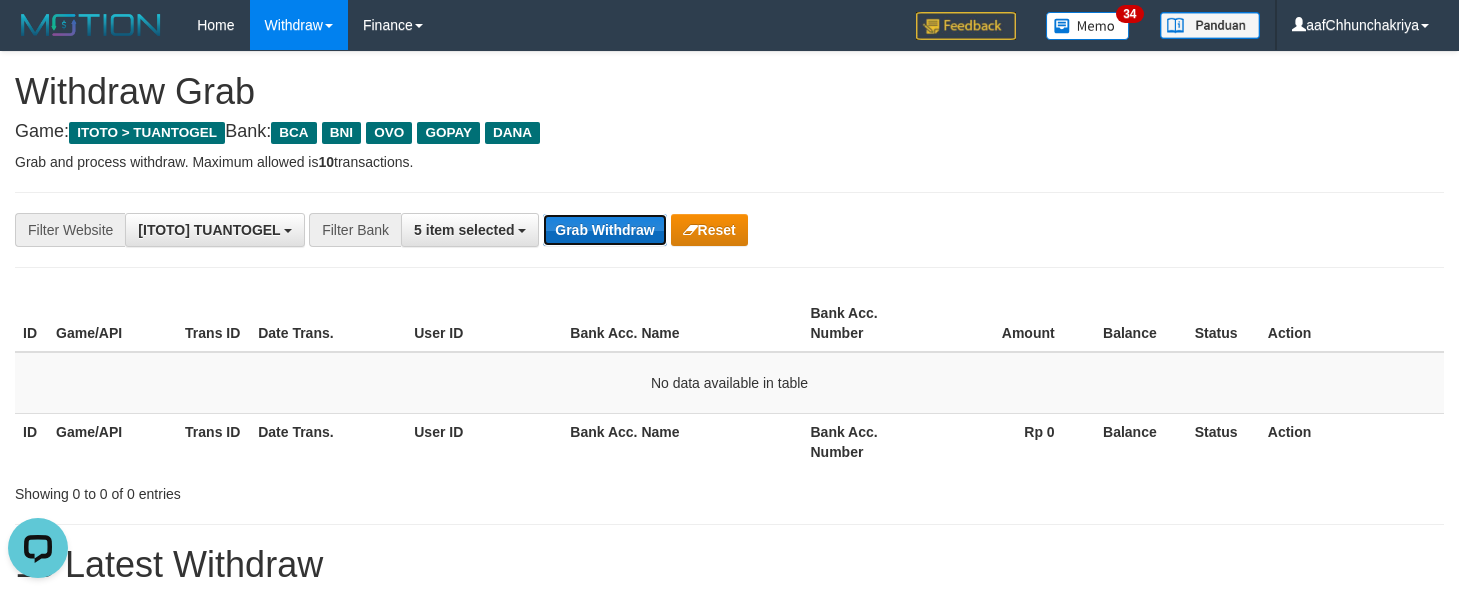 click on "Grab Withdraw" at bounding box center (604, 230) 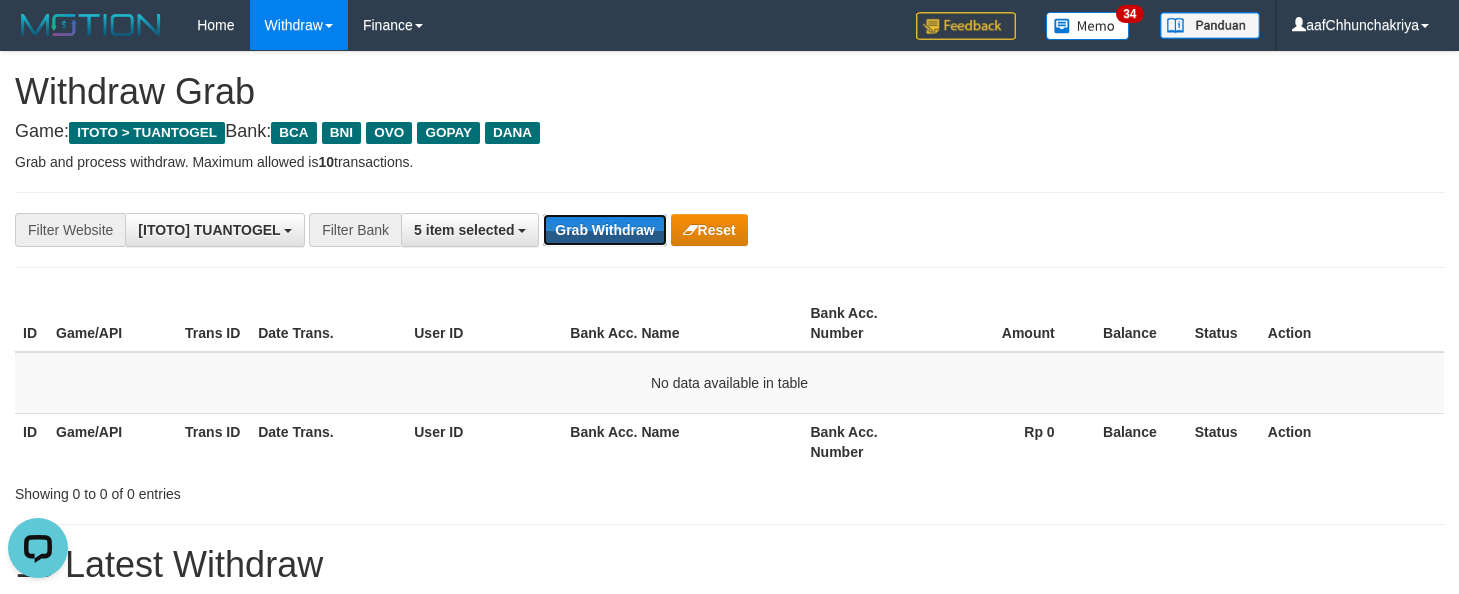 drag, startPoint x: 642, startPoint y: 235, endPoint x: 977, endPoint y: 534, distance: 449.02783 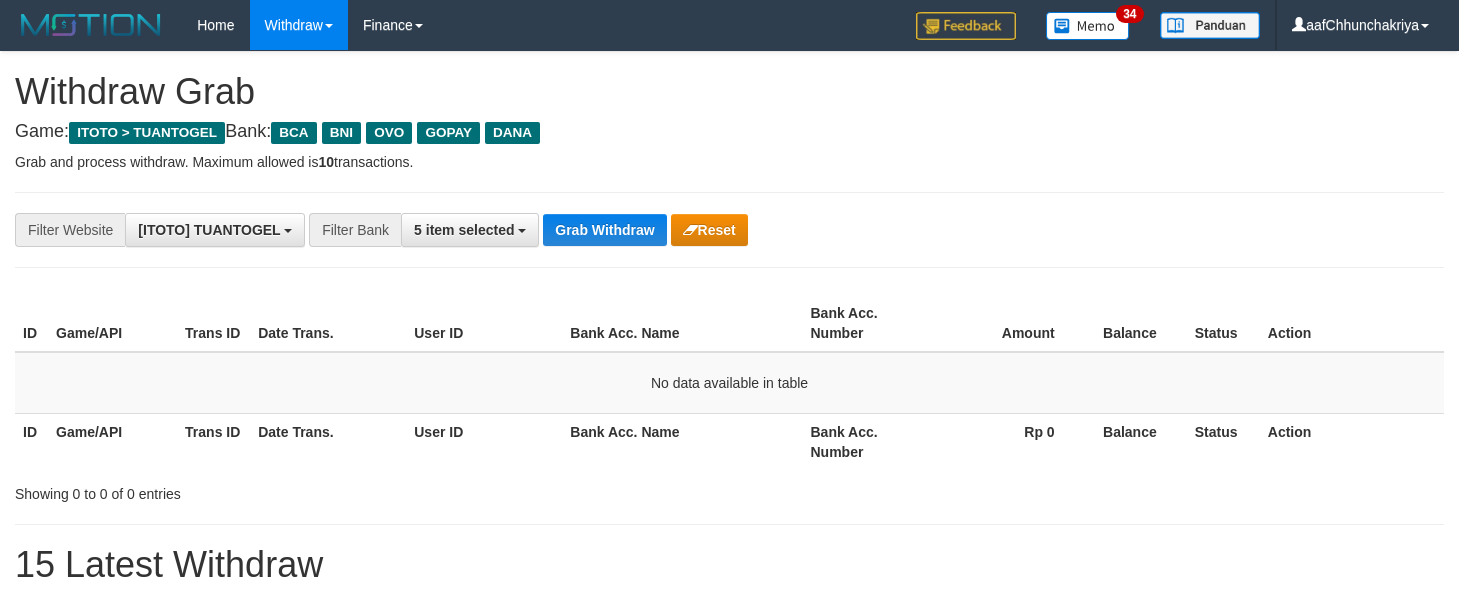 scroll, scrollTop: 0, scrollLeft: 0, axis: both 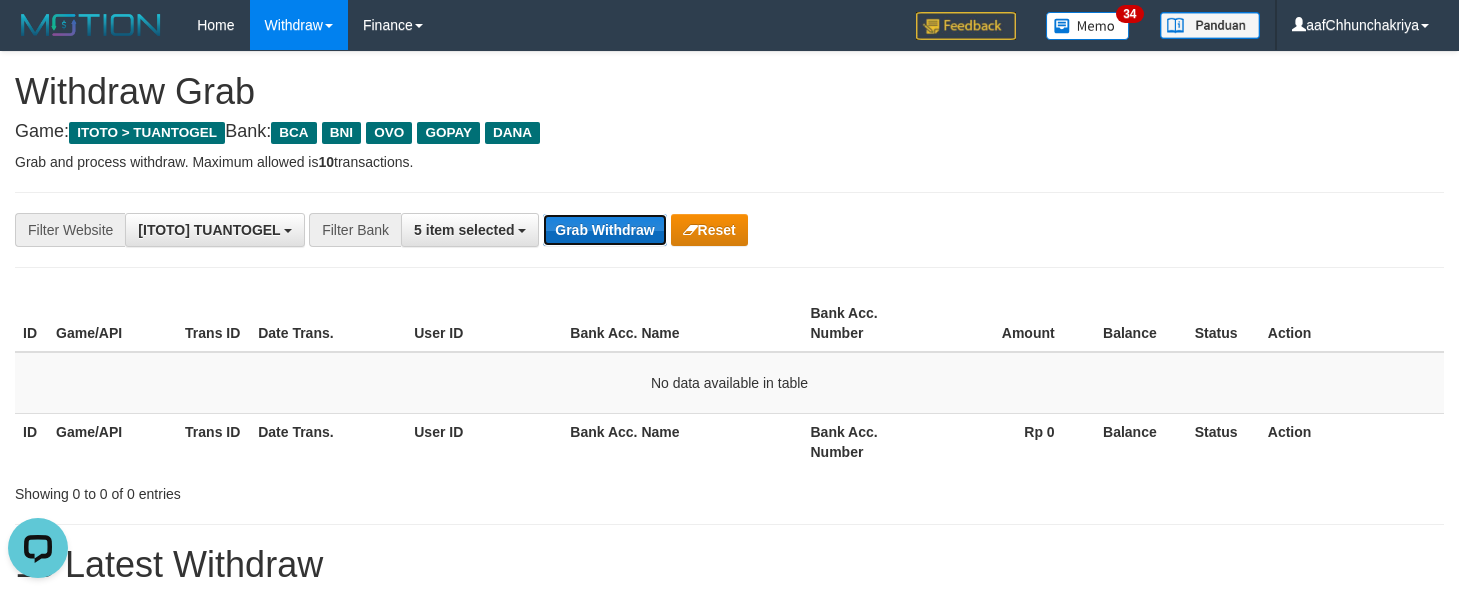 click on "Grab Withdraw" at bounding box center (604, 230) 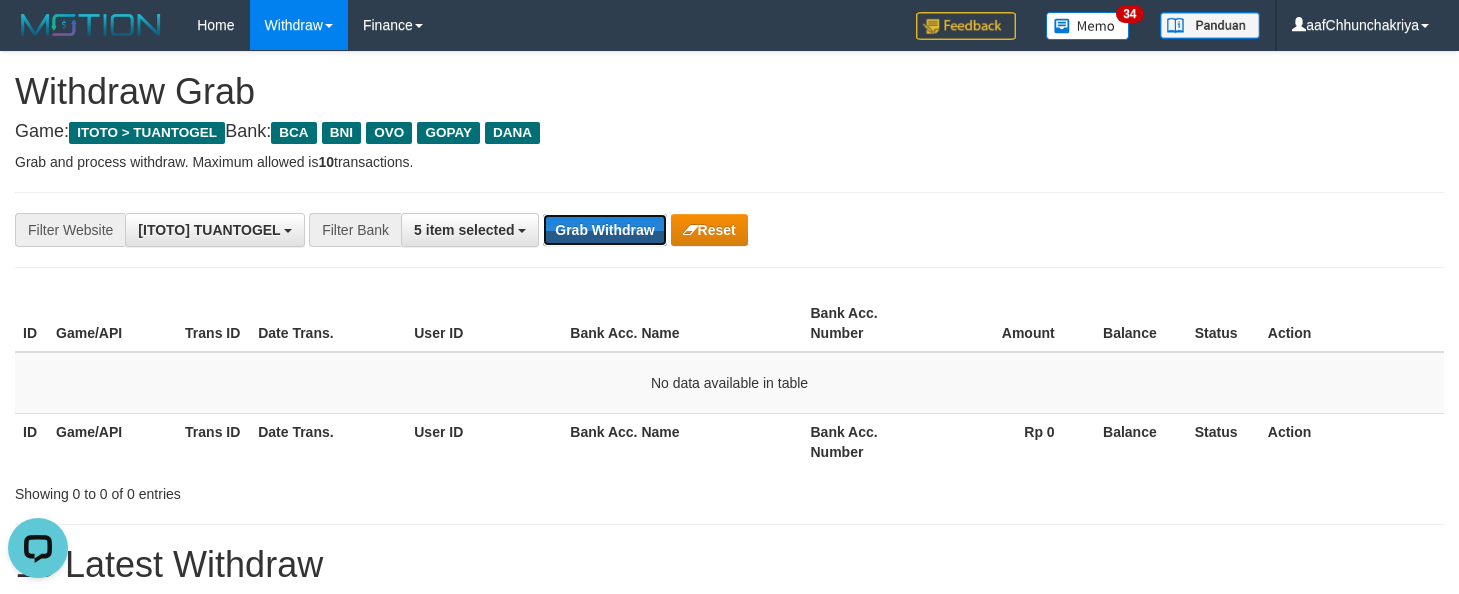 drag, startPoint x: 626, startPoint y: 225, endPoint x: 984, endPoint y: 534, distance: 472.9112 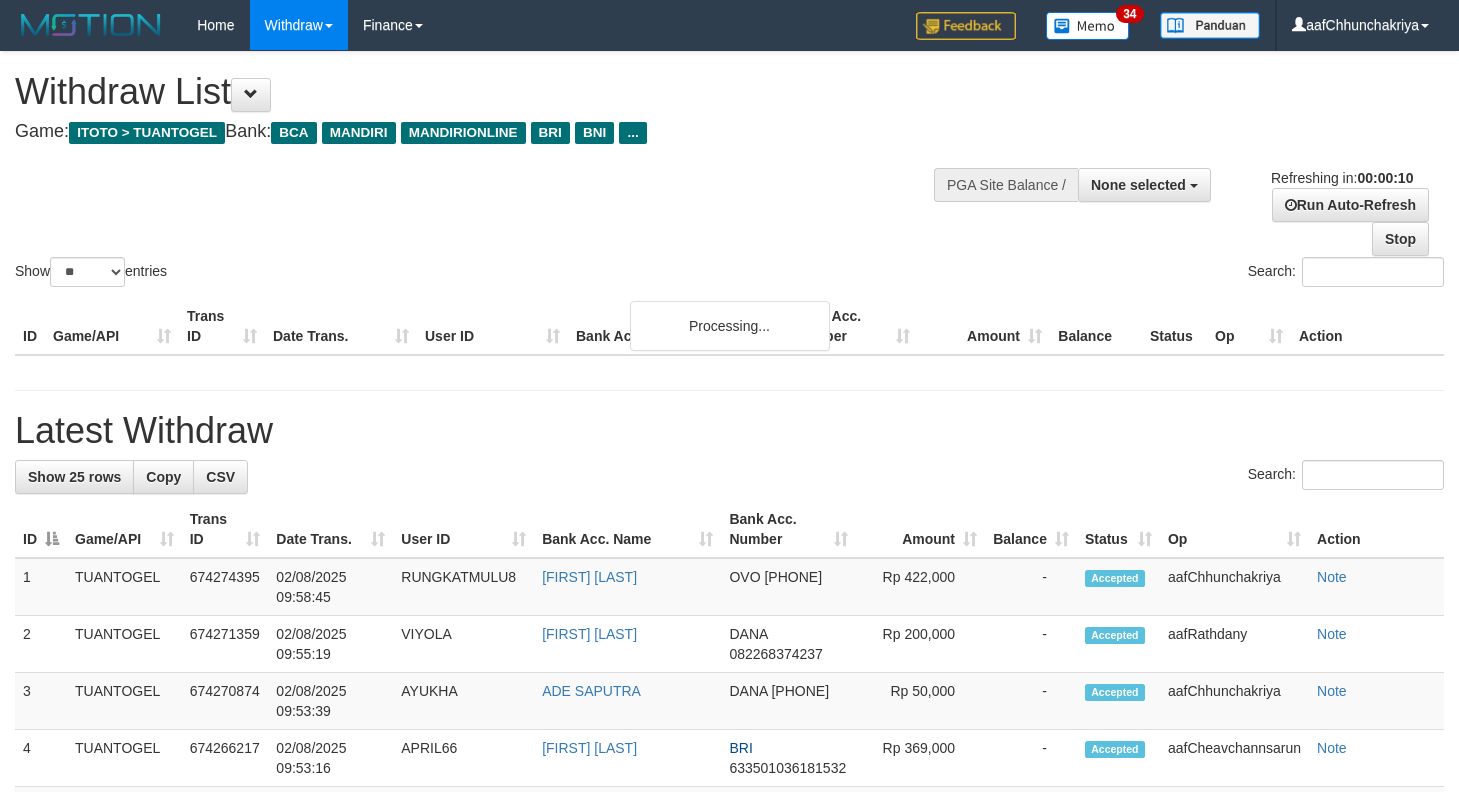 select 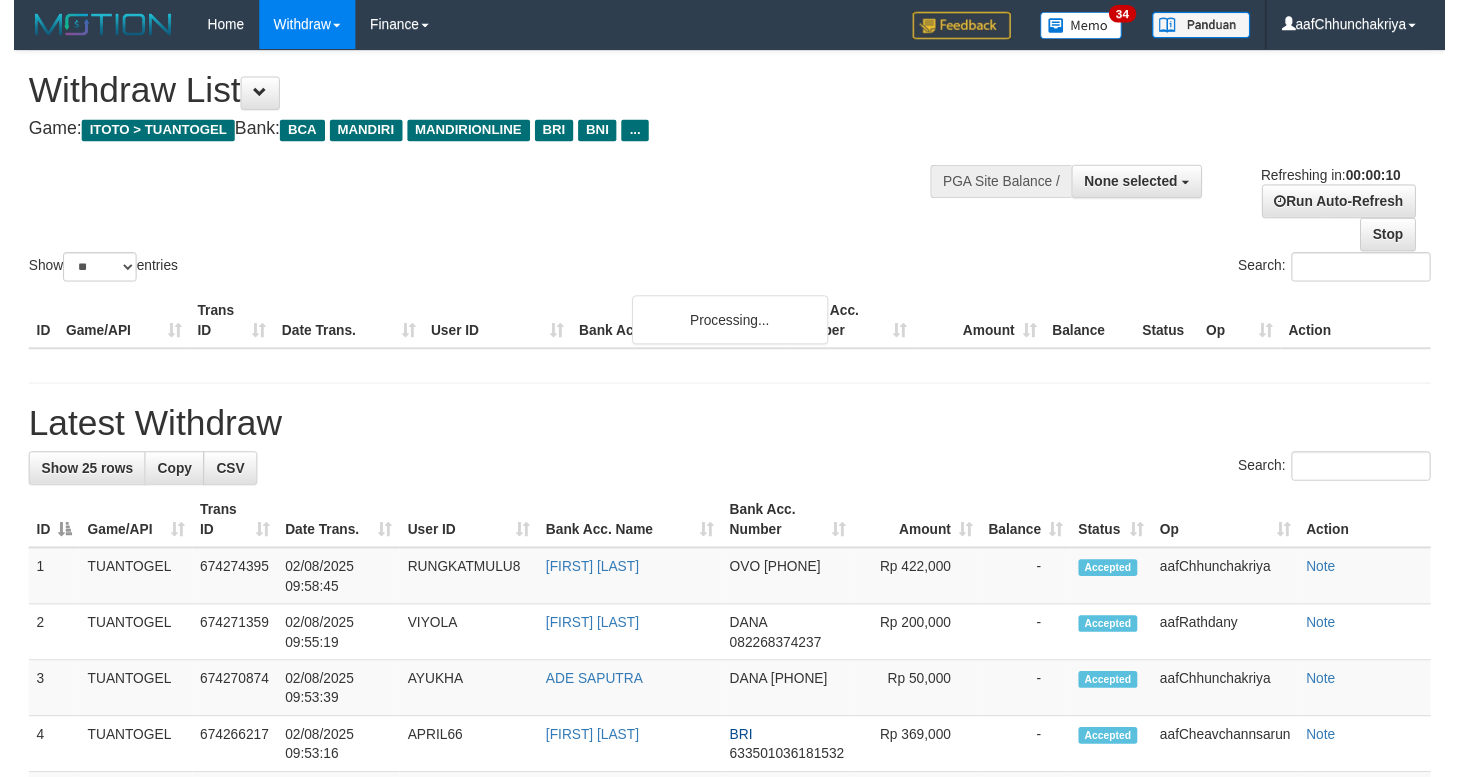 scroll, scrollTop: 0, scrollLeft: 0, axis: both 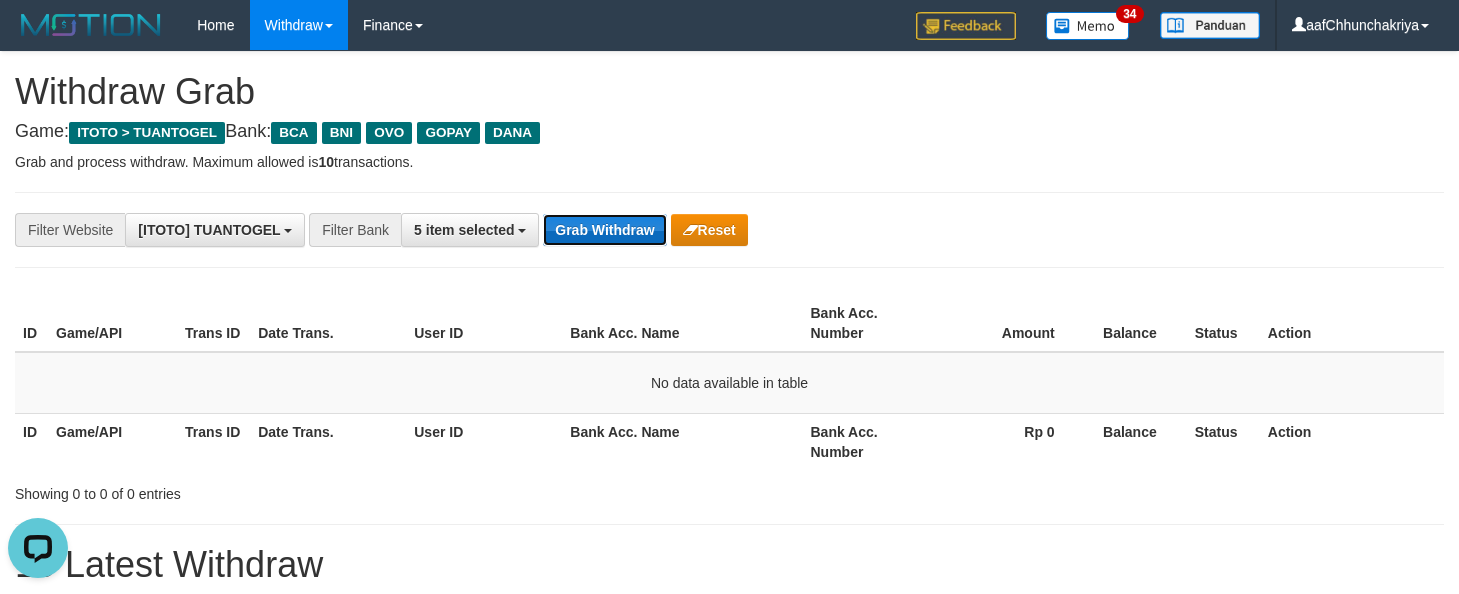 click on "Grab Withdraw" at bounding box center (604, 230) 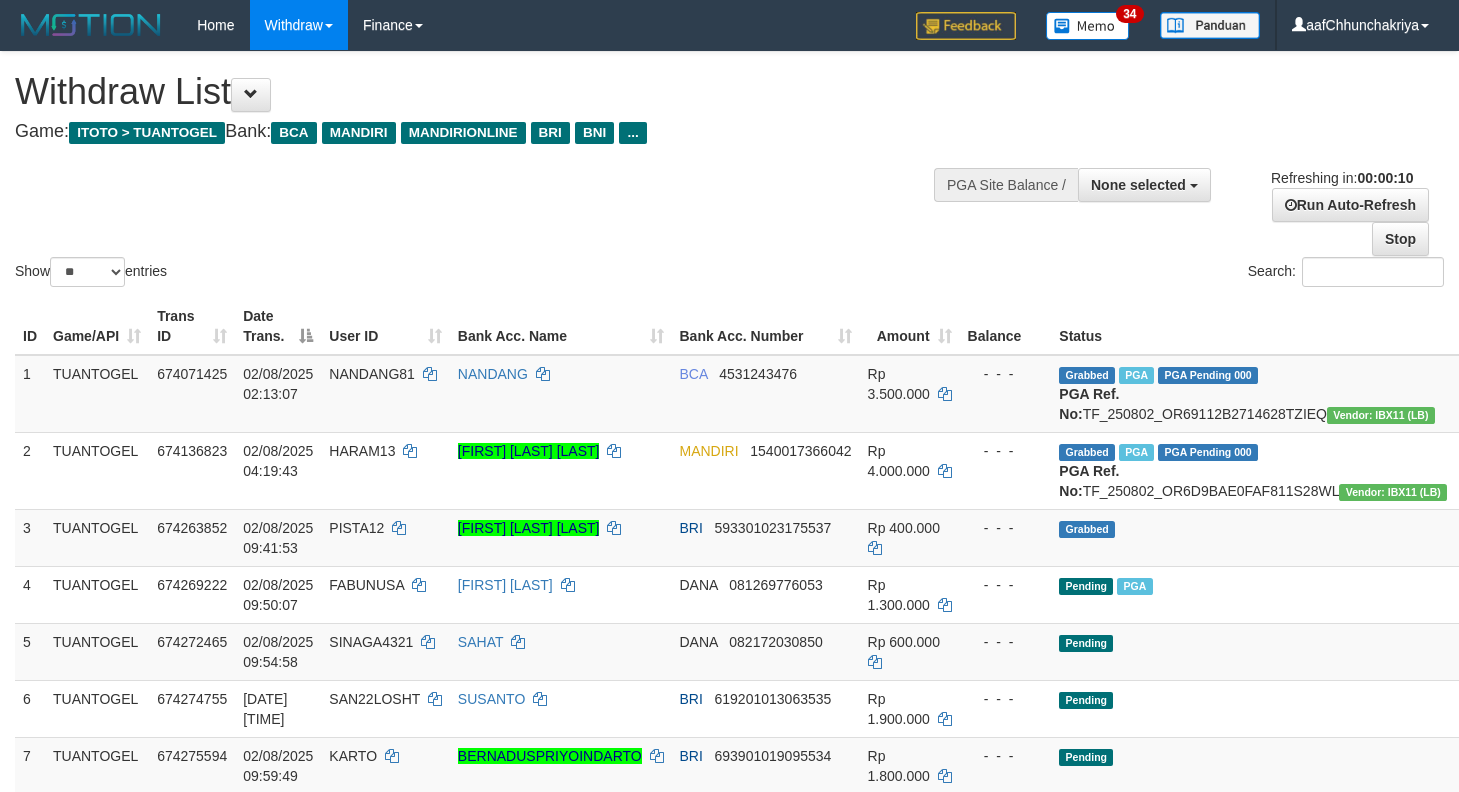 select 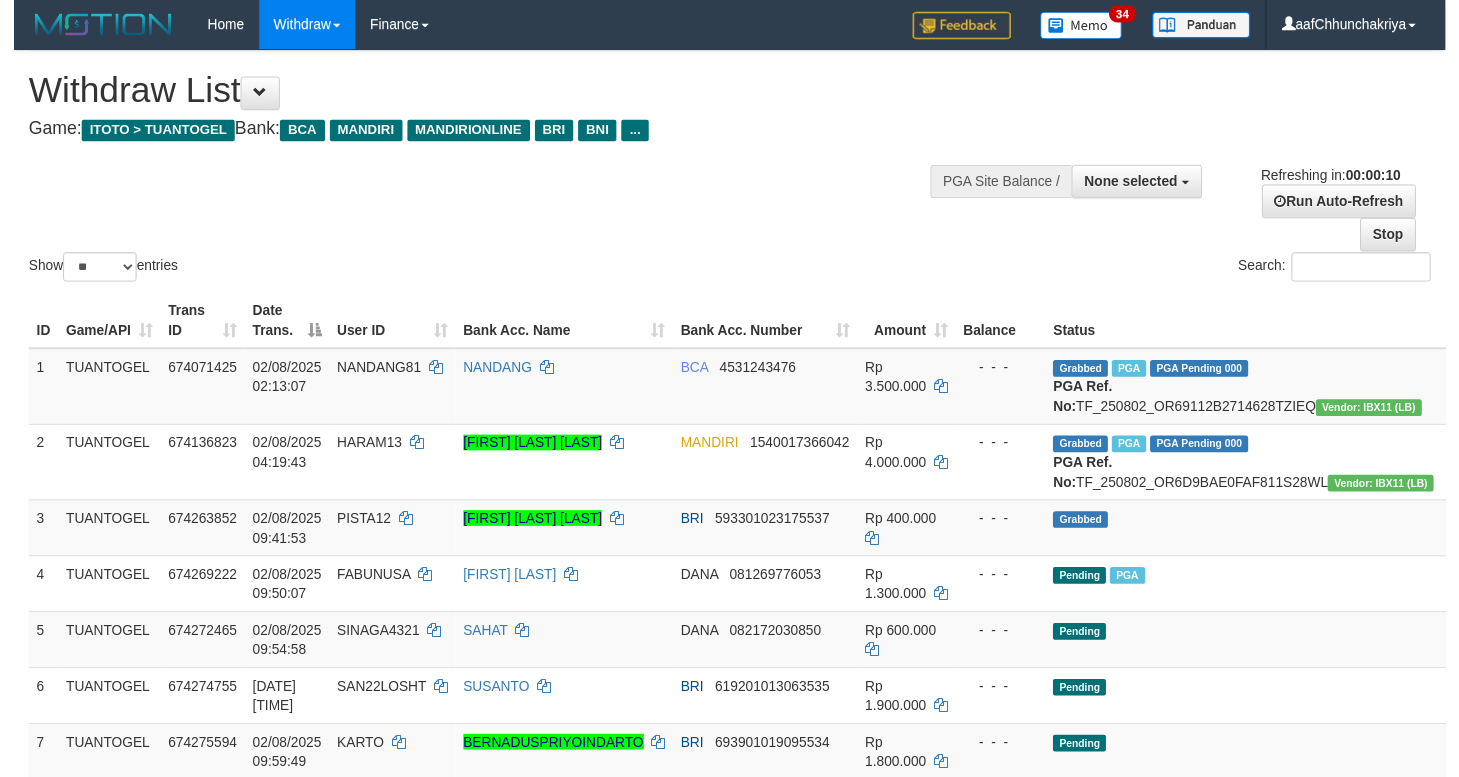 scroll, scrollTop: 0, scrollLeft: 0, axis: both 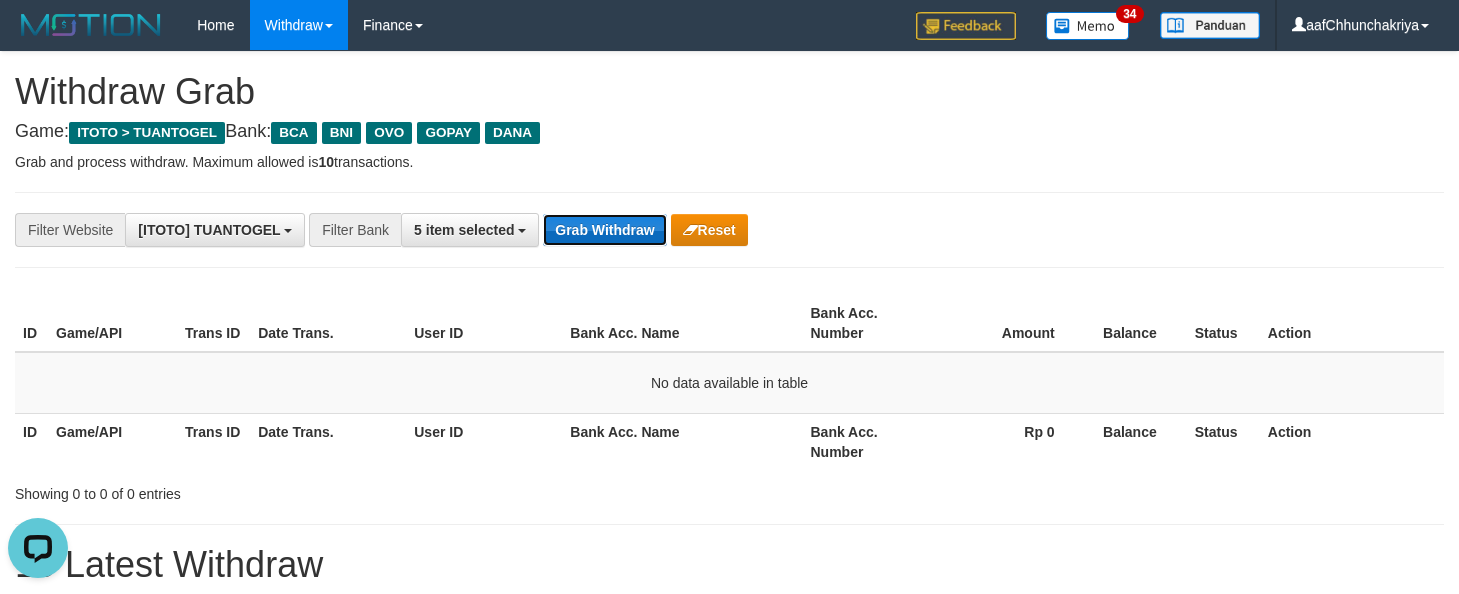 click on "Grab Withdraw" at bounding box center [604, 230] 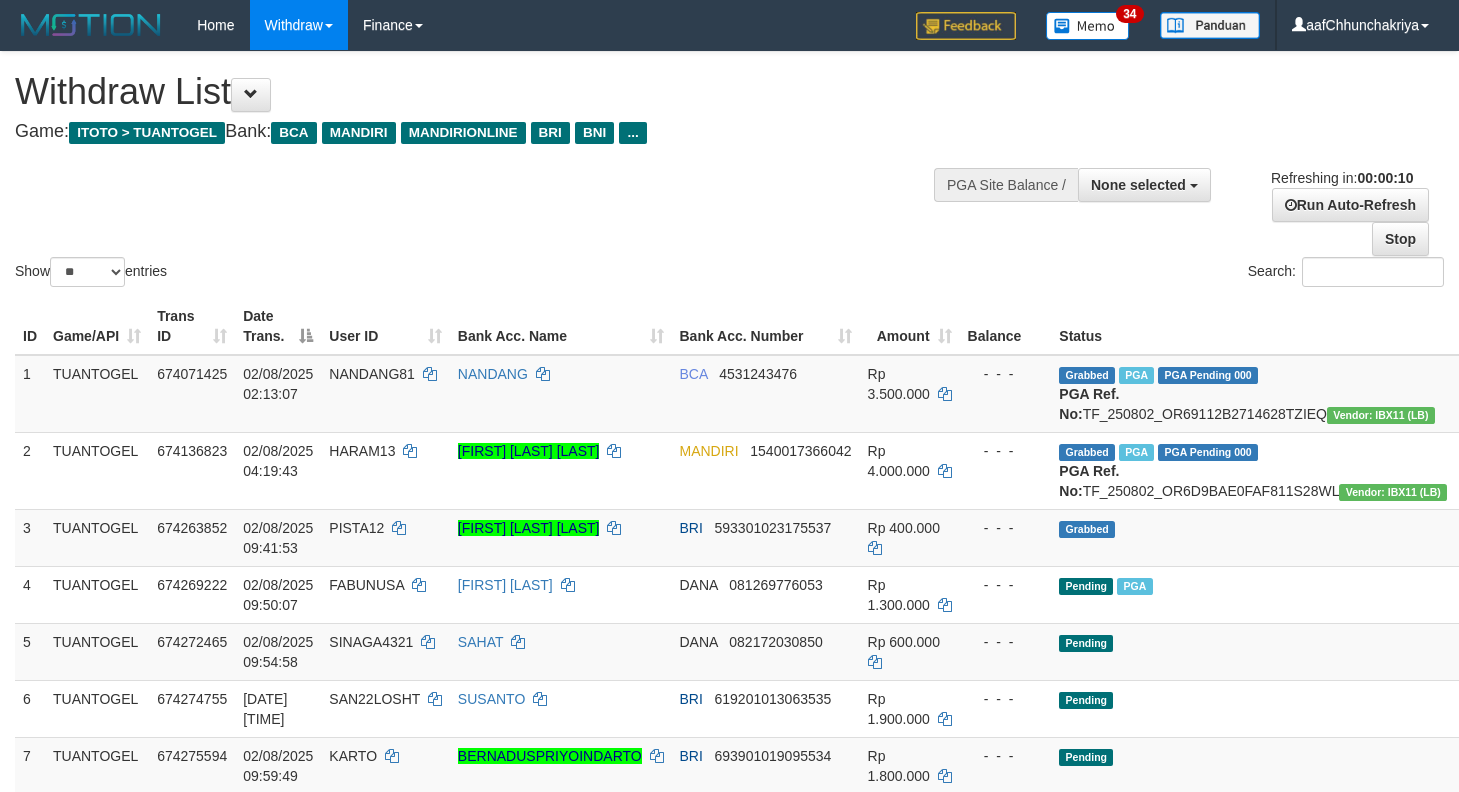 select 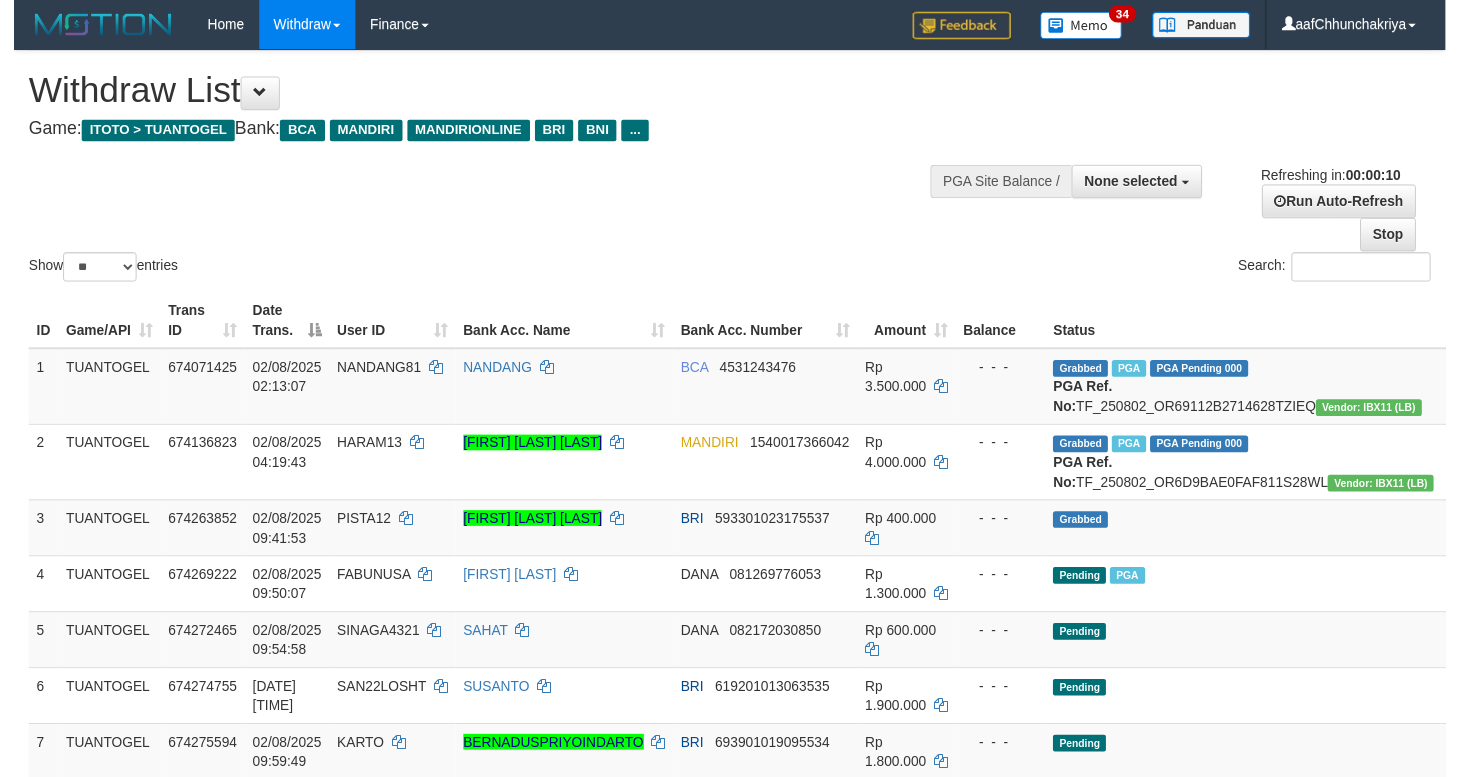 scroll, scrollTop: 0, scrollLeft: 0, axis: both 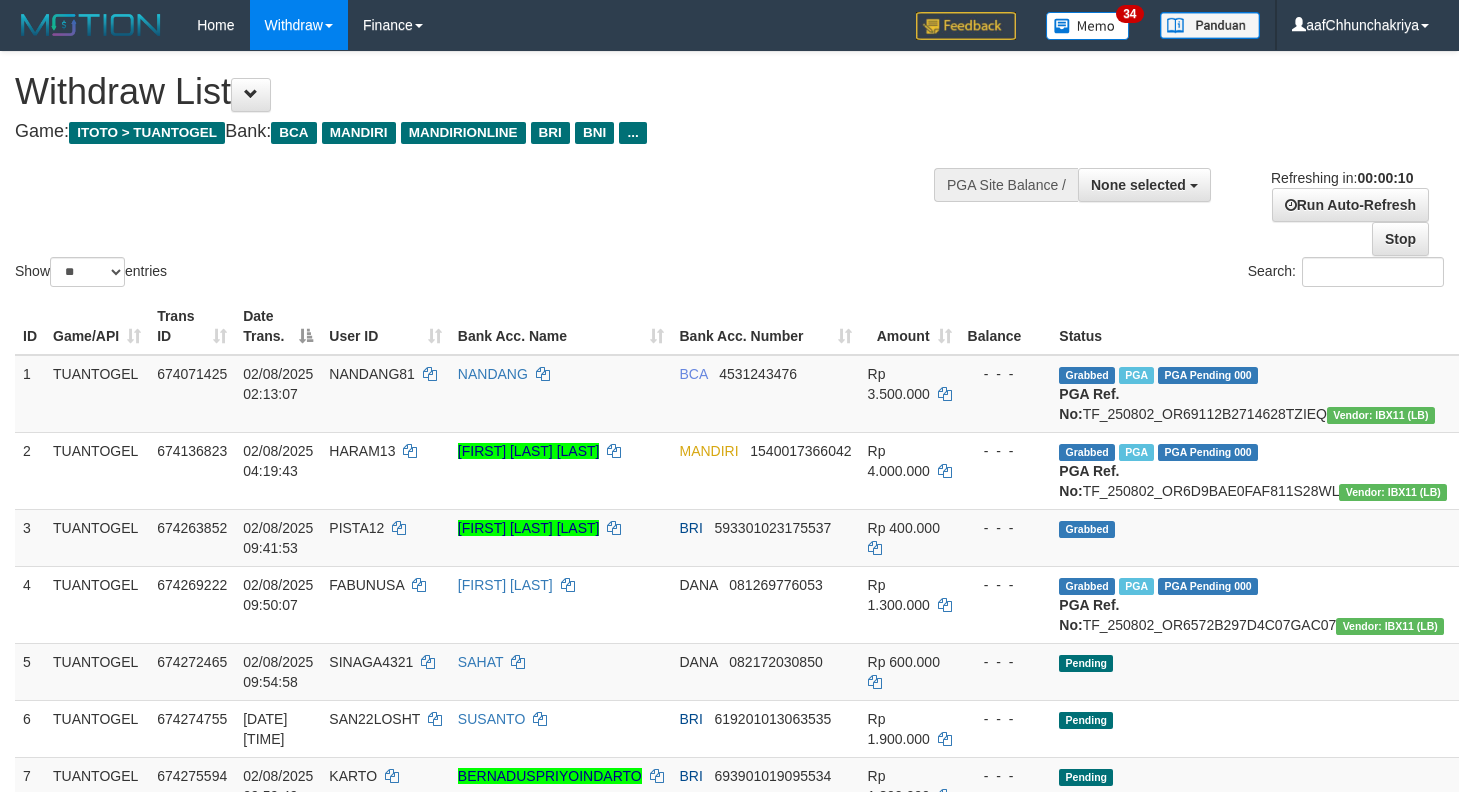 select 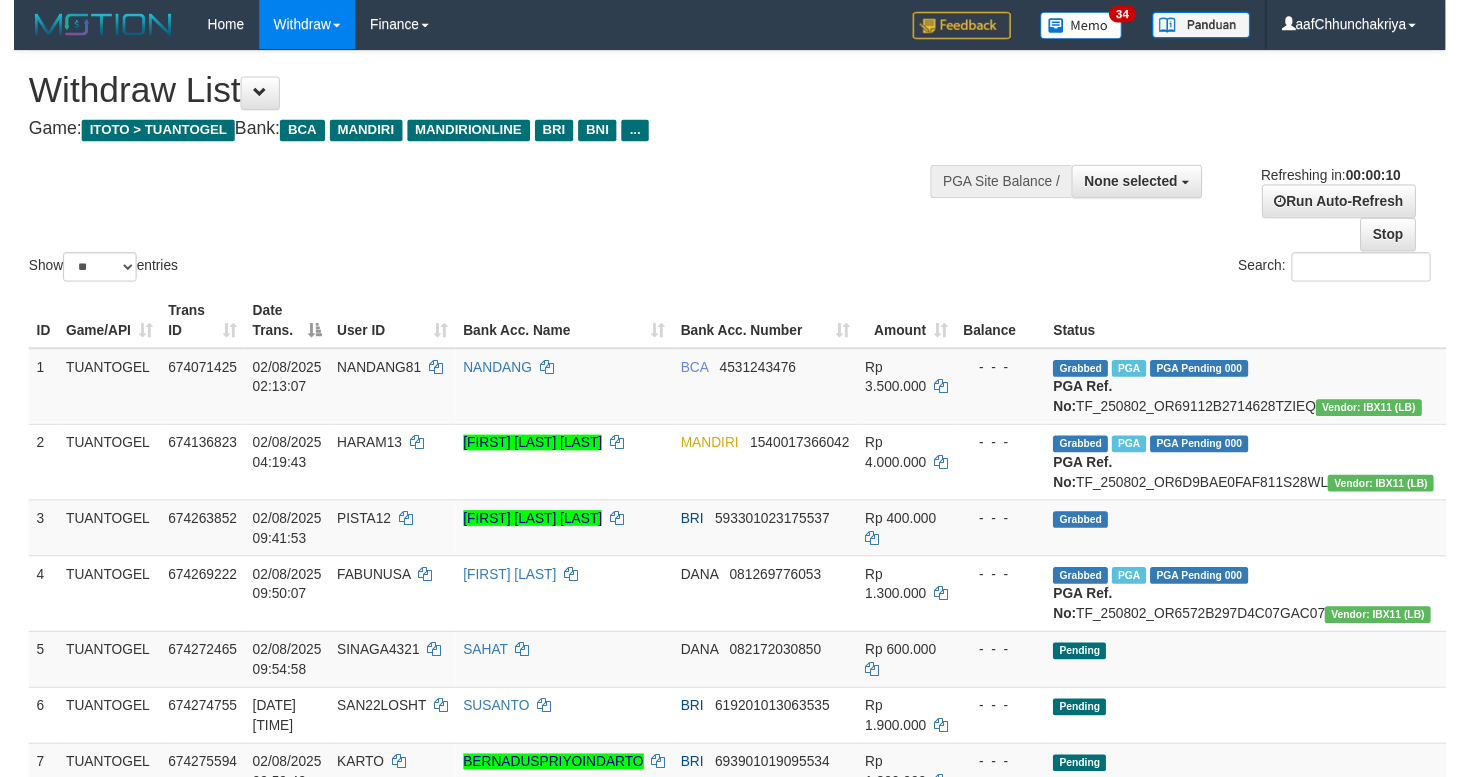 scroll, scrollTop: 0, scrollLeft: 0, axis: both 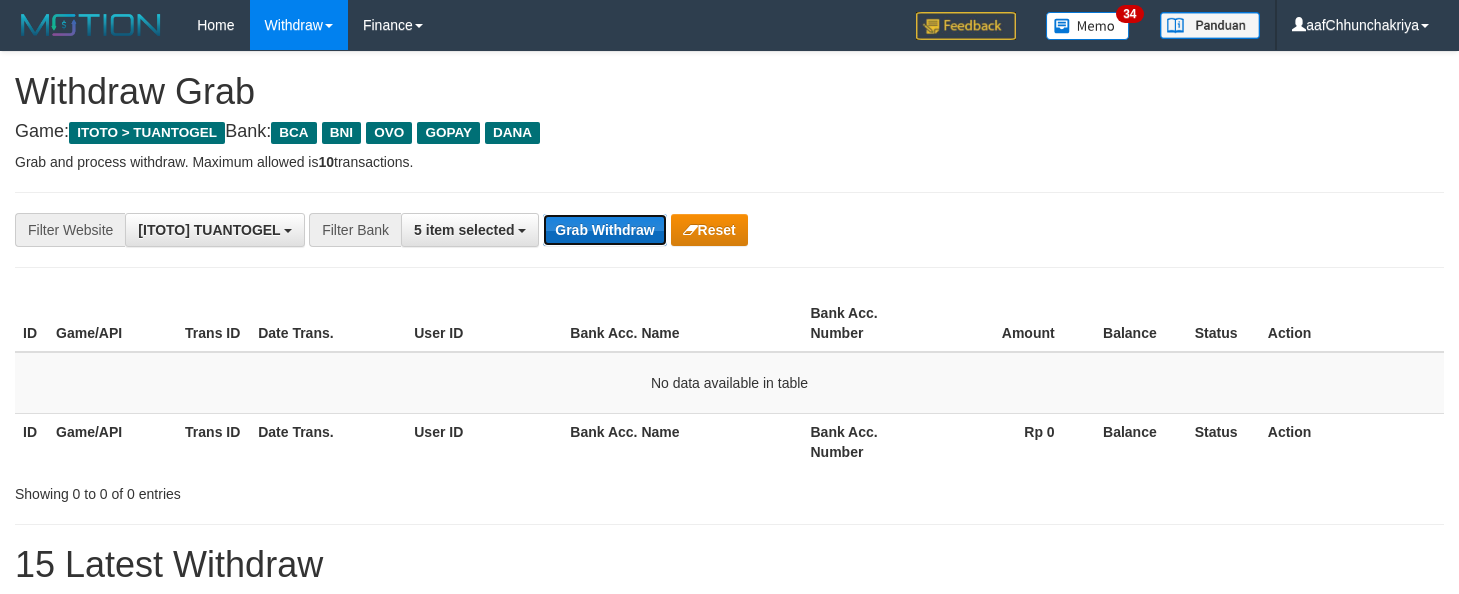 click on "Grab Withdraw" at bounding box center [604, 230] 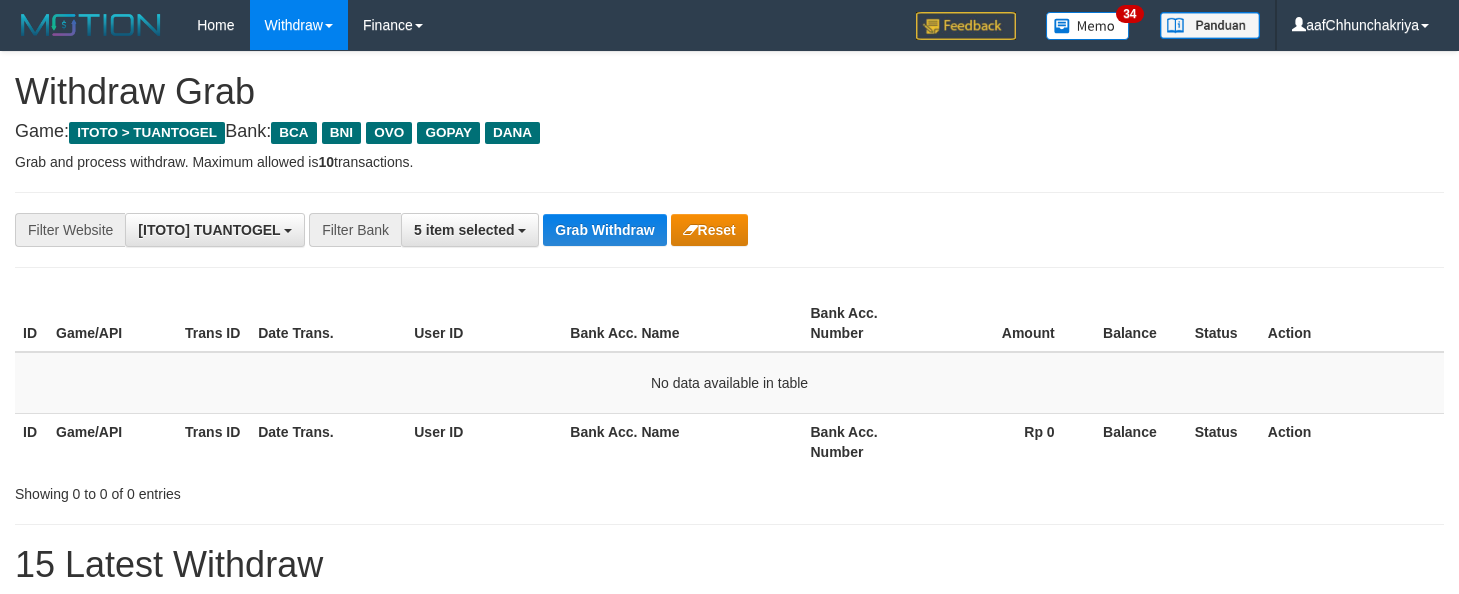 scroll, scrollTop: 0, scrollLeft: 0, axis: both 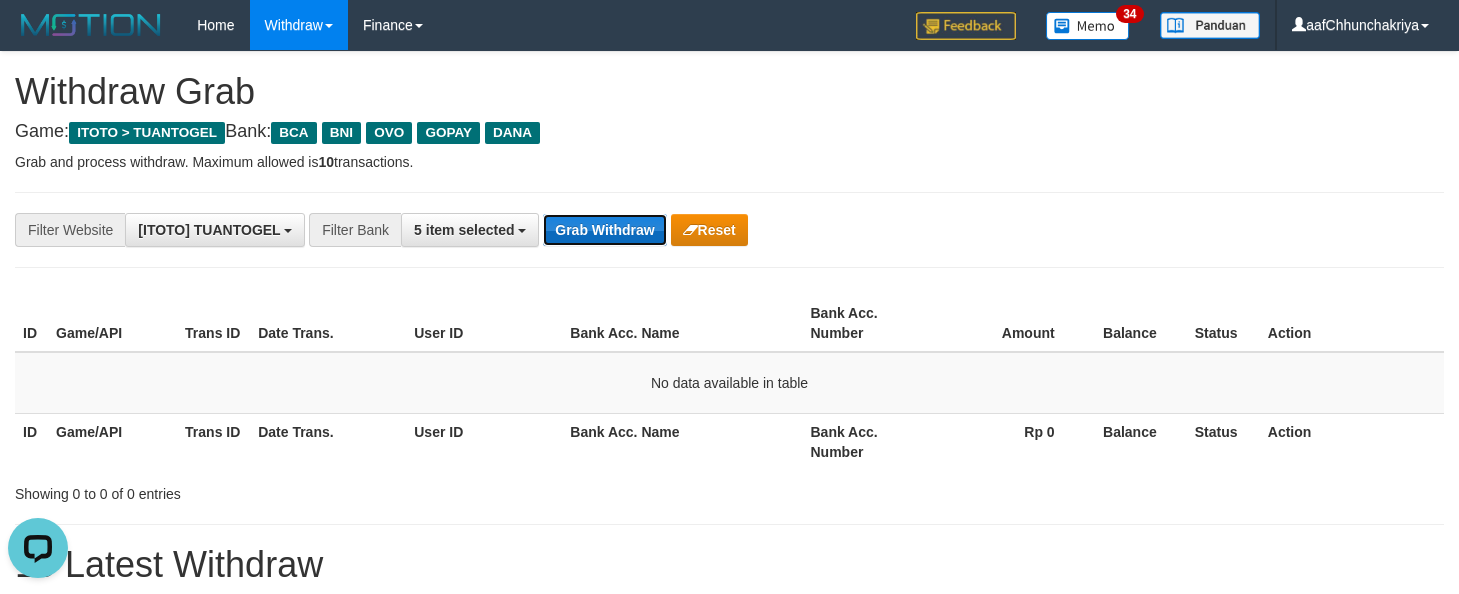click on "Grab Withdraw" at bounding box center (604, 230) 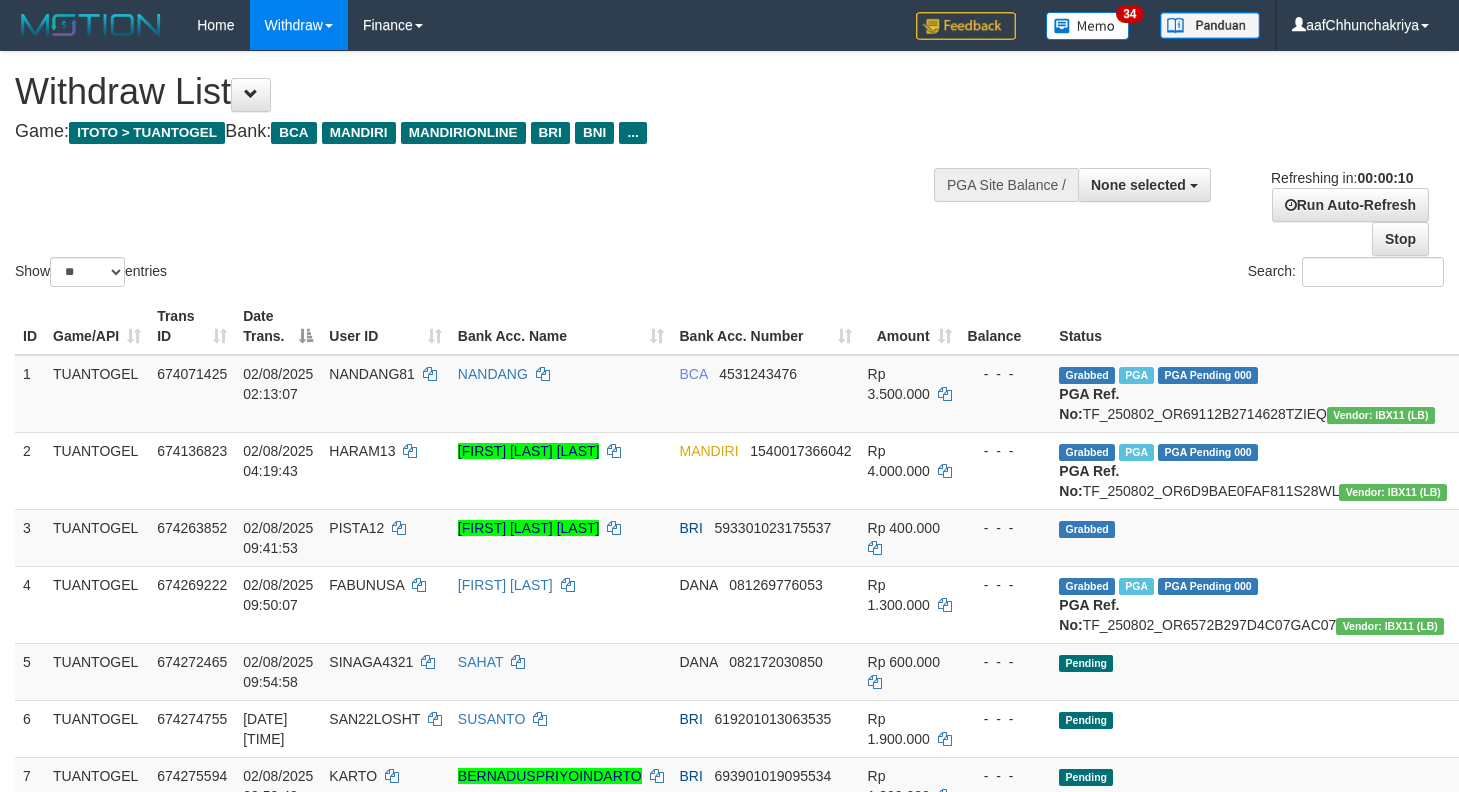 select 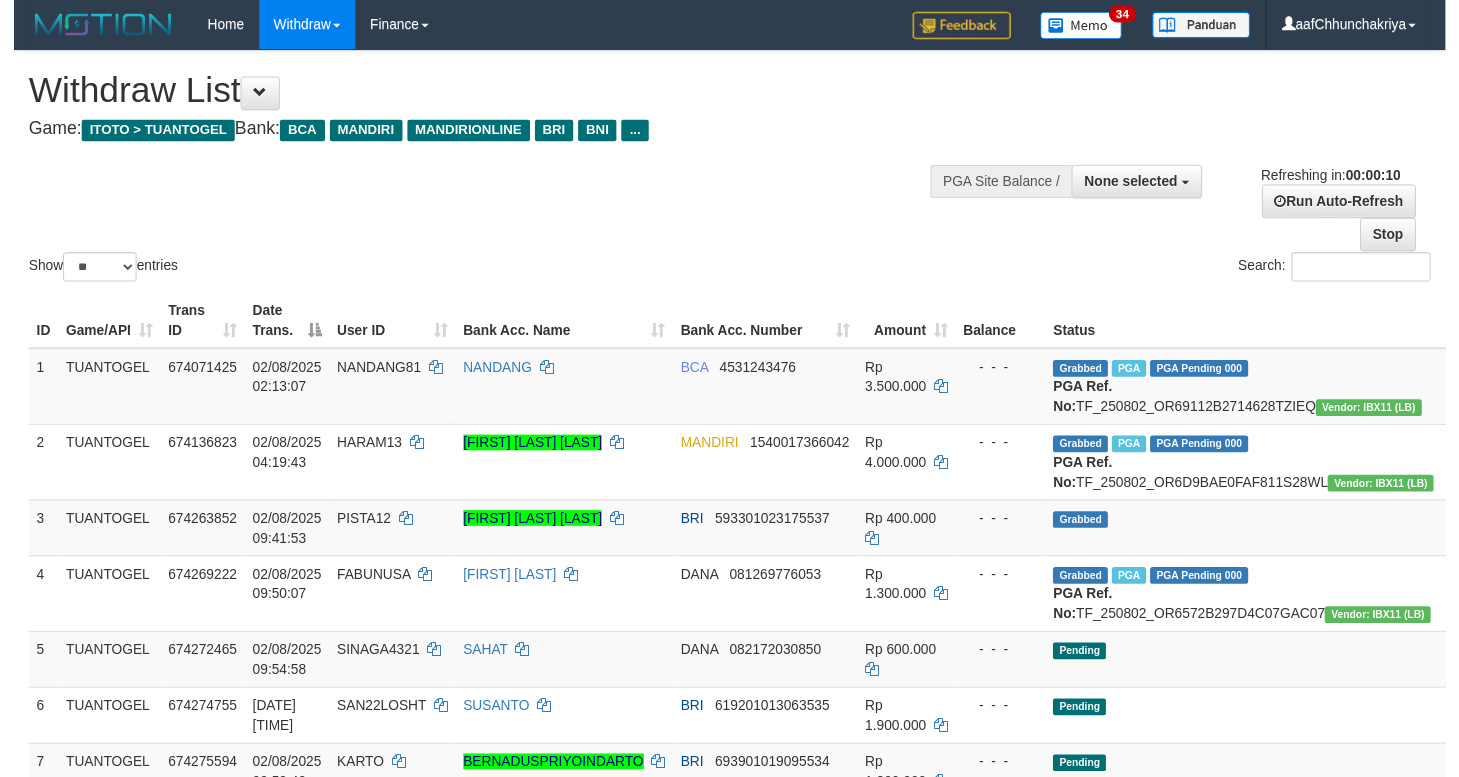 scroll, scrollTop: 0, scrollLeft: 0, axis: both 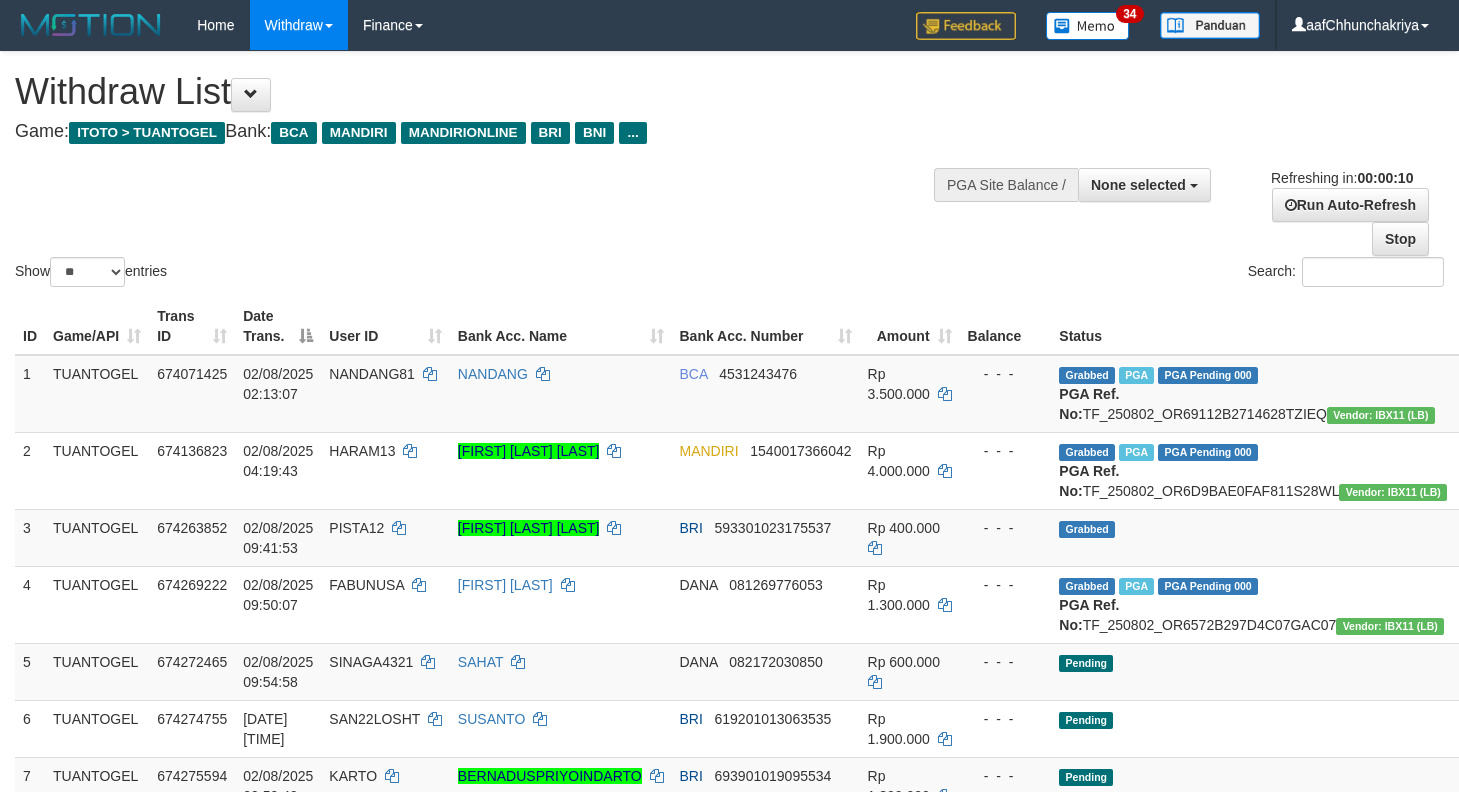 select 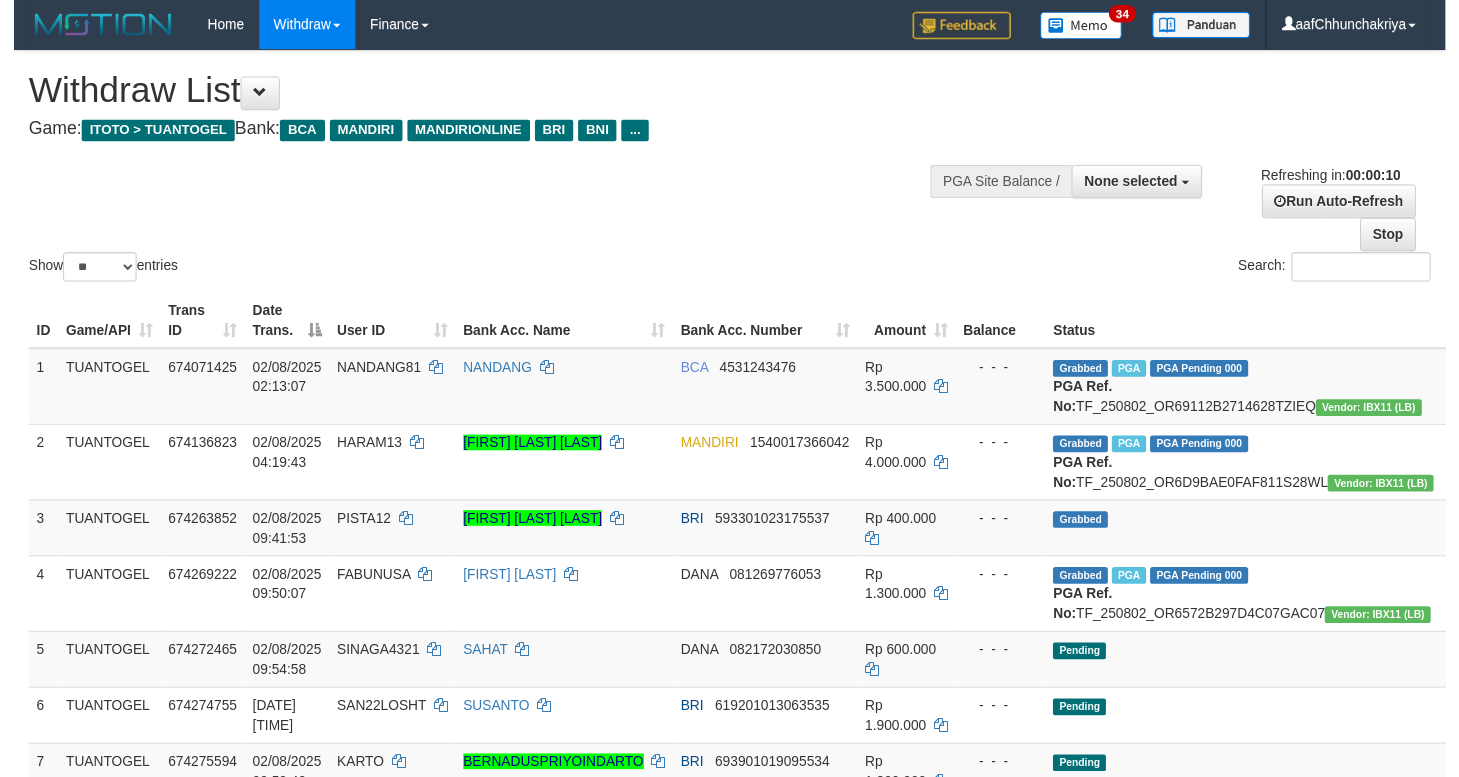 scroll, scrollTop: 0, scrollLeft: 0, axis: both 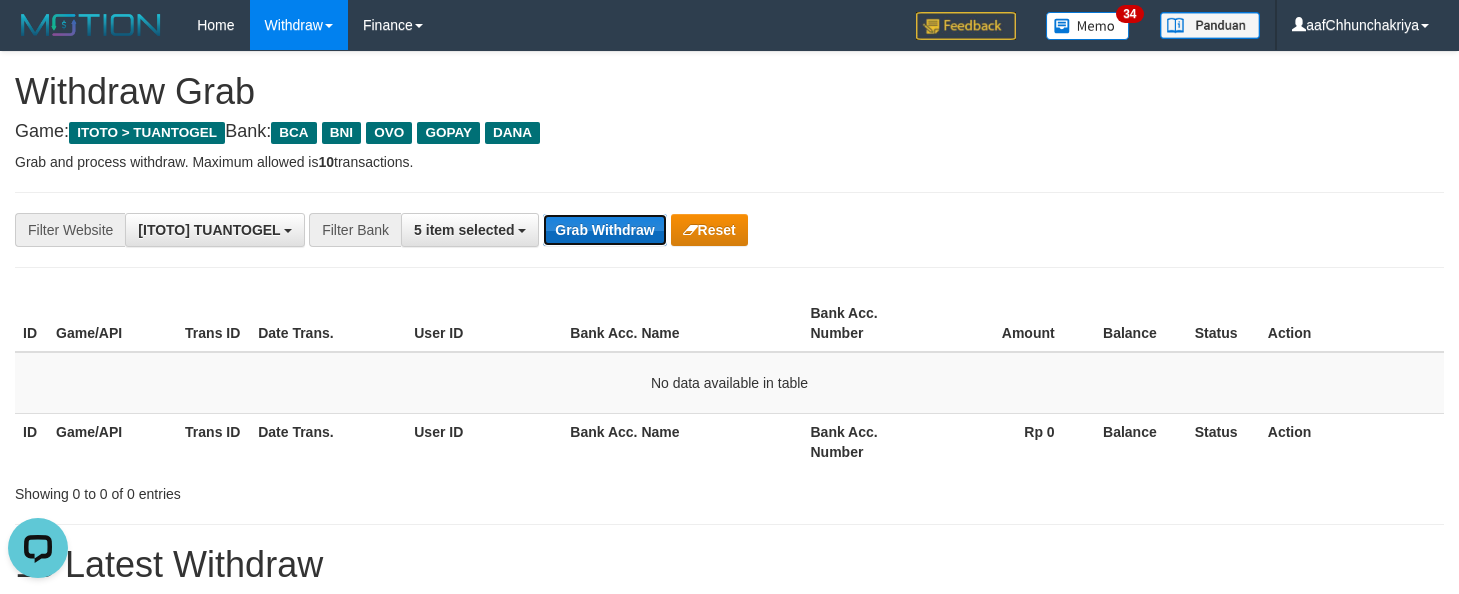 click on "Grab Withdraw" at bounding box center [604, 230] 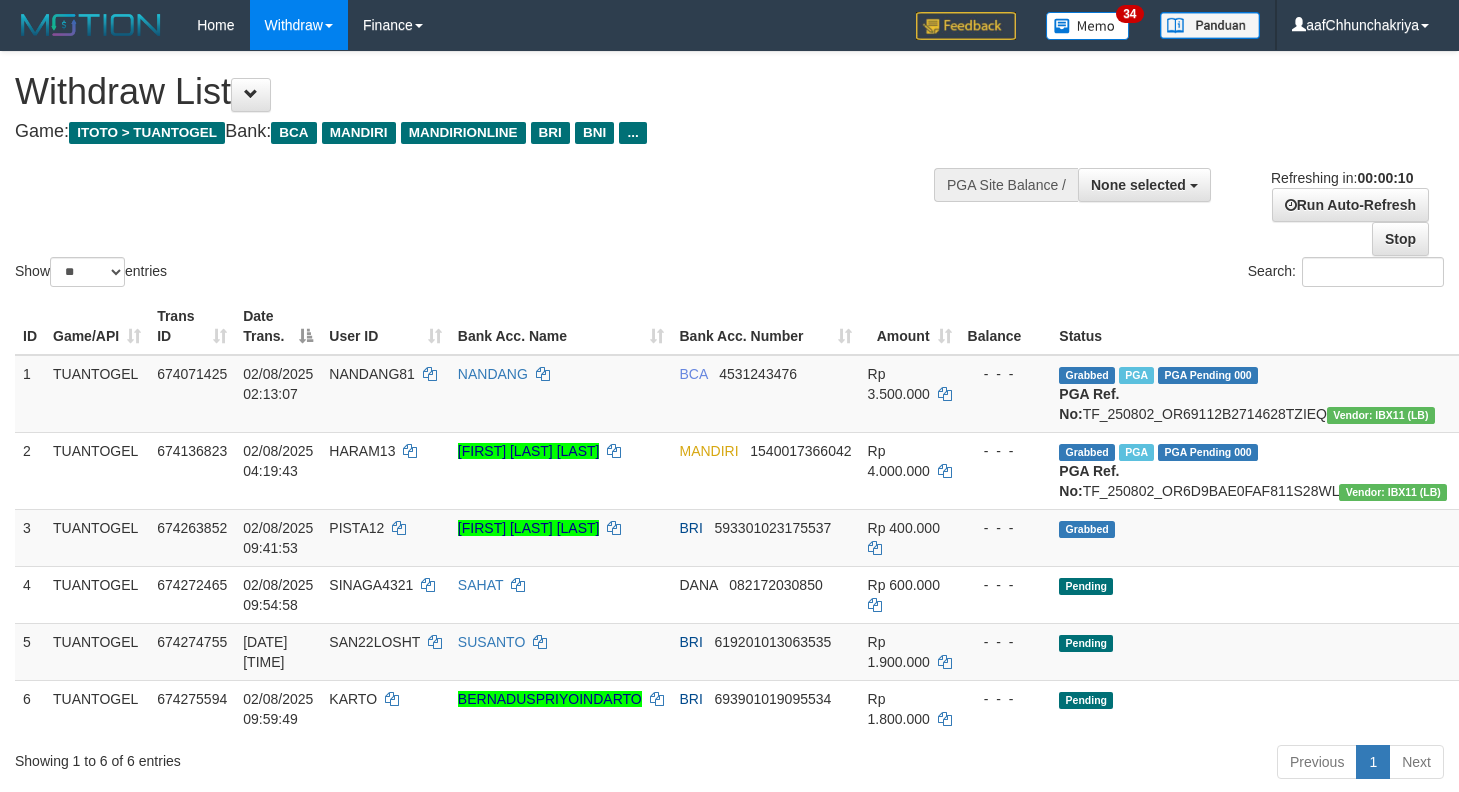 select 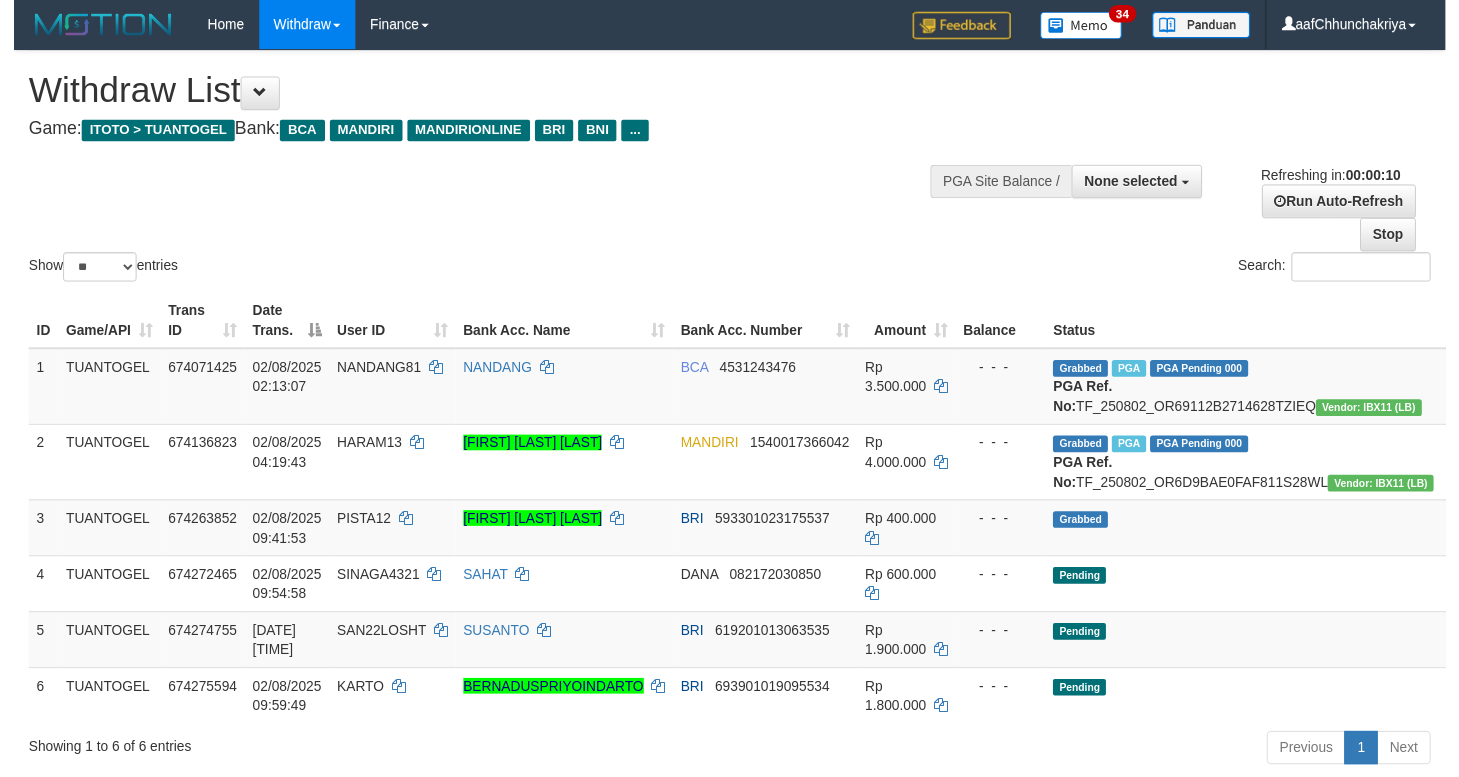 scroll, scrollTop: 0, scrollLeft: 0, axis: both 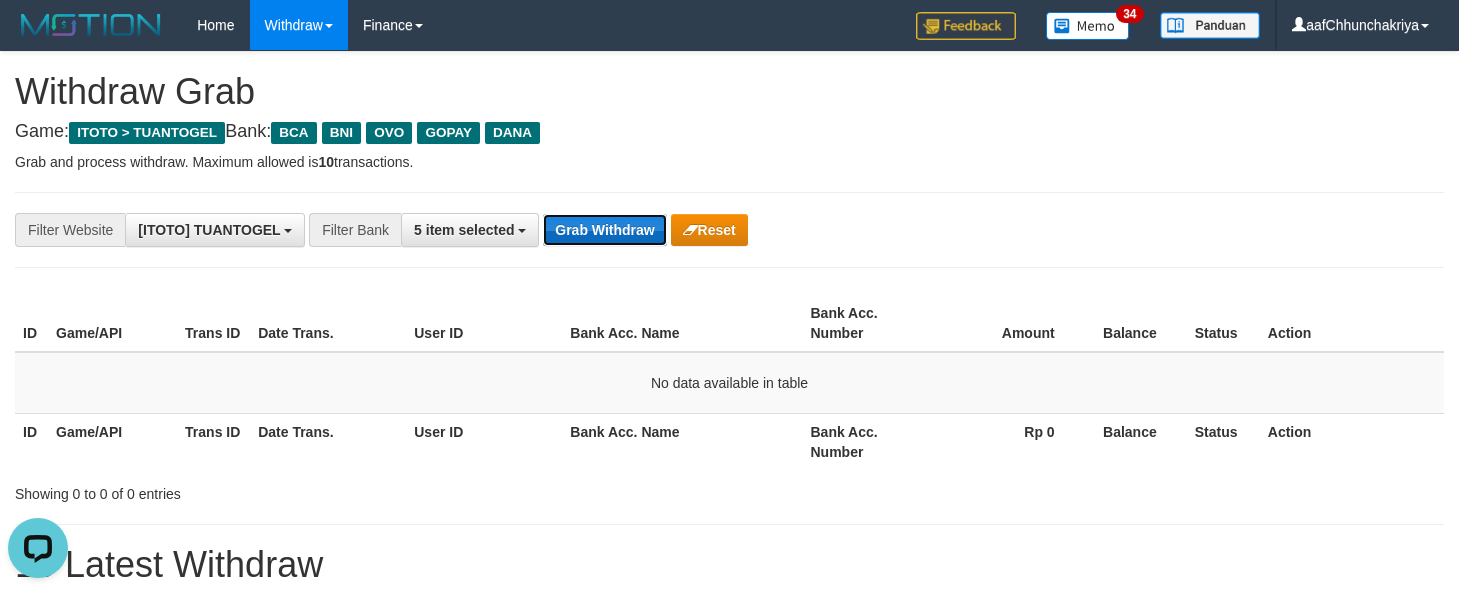 click on "Grab Withdraw" at bounding box center [604, 230] 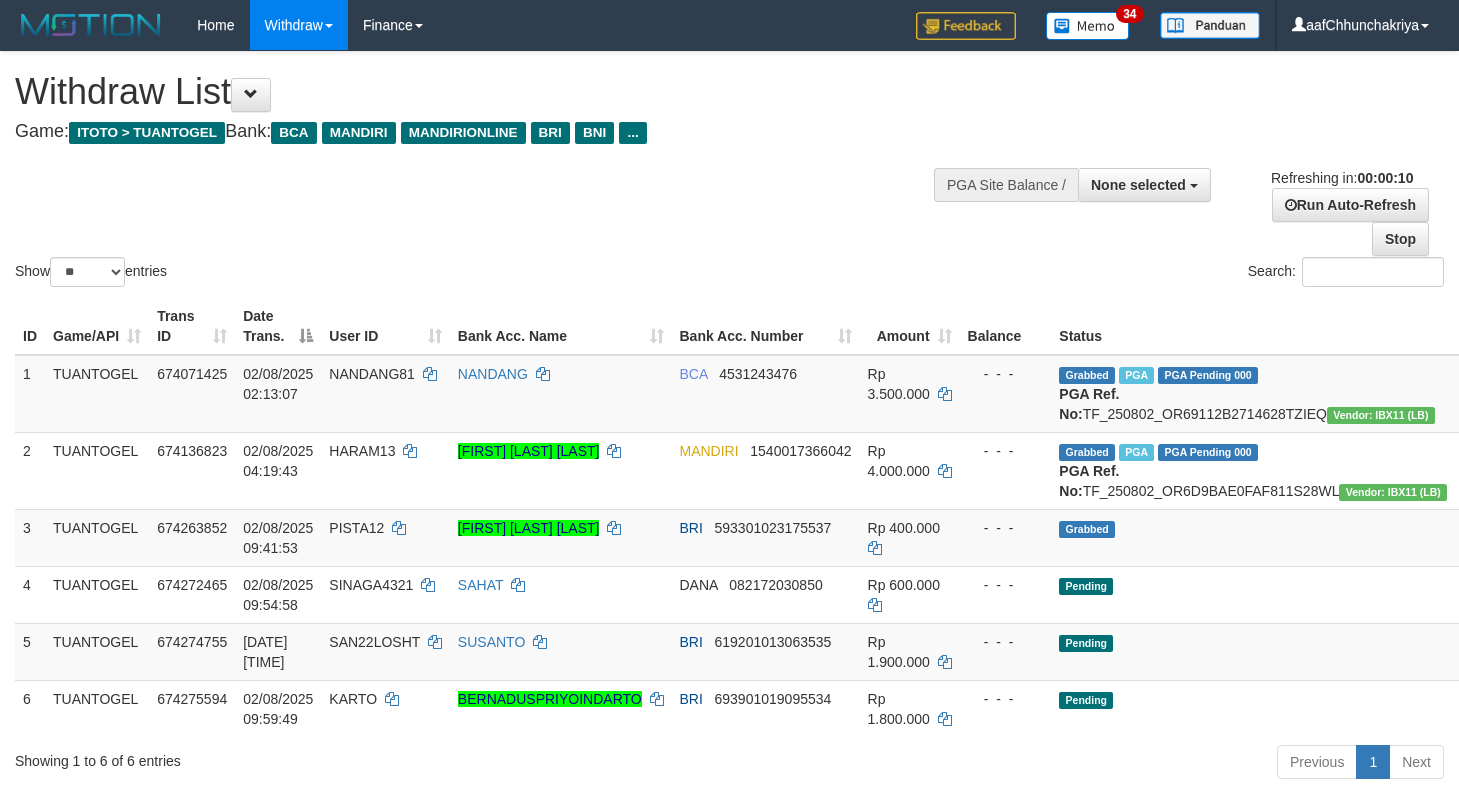 select 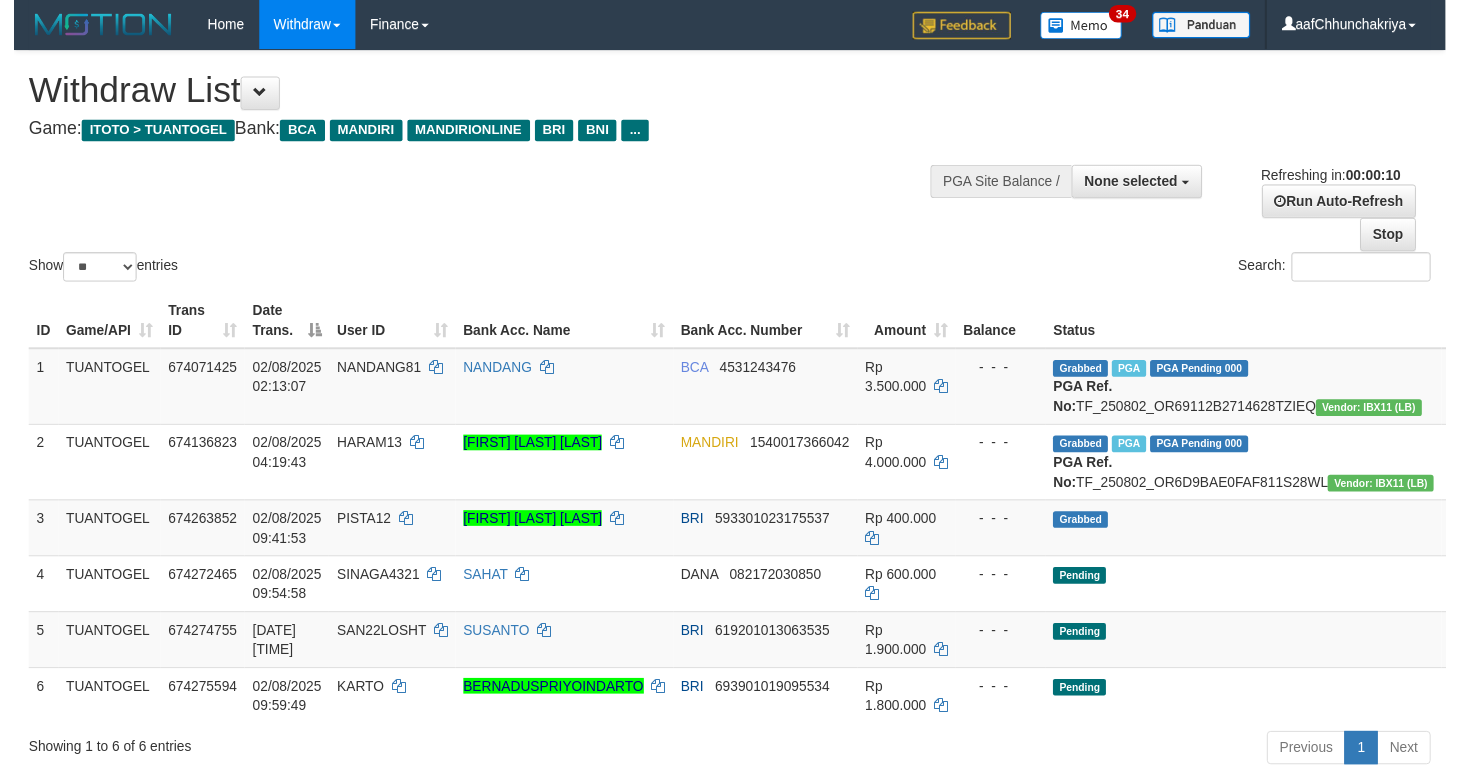 scroll, scrollTop: 0, scrollLeft: 0, axis: both 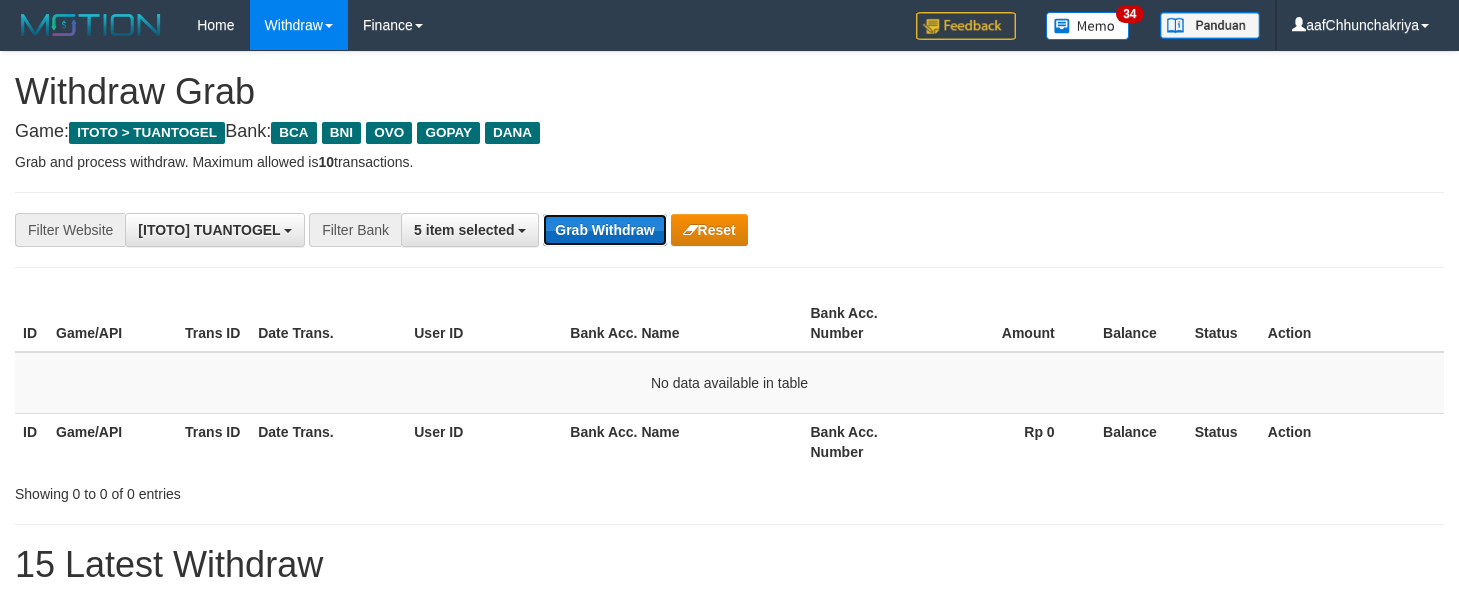 click on "Grab Withdraw" at bounding box center [604, 230] 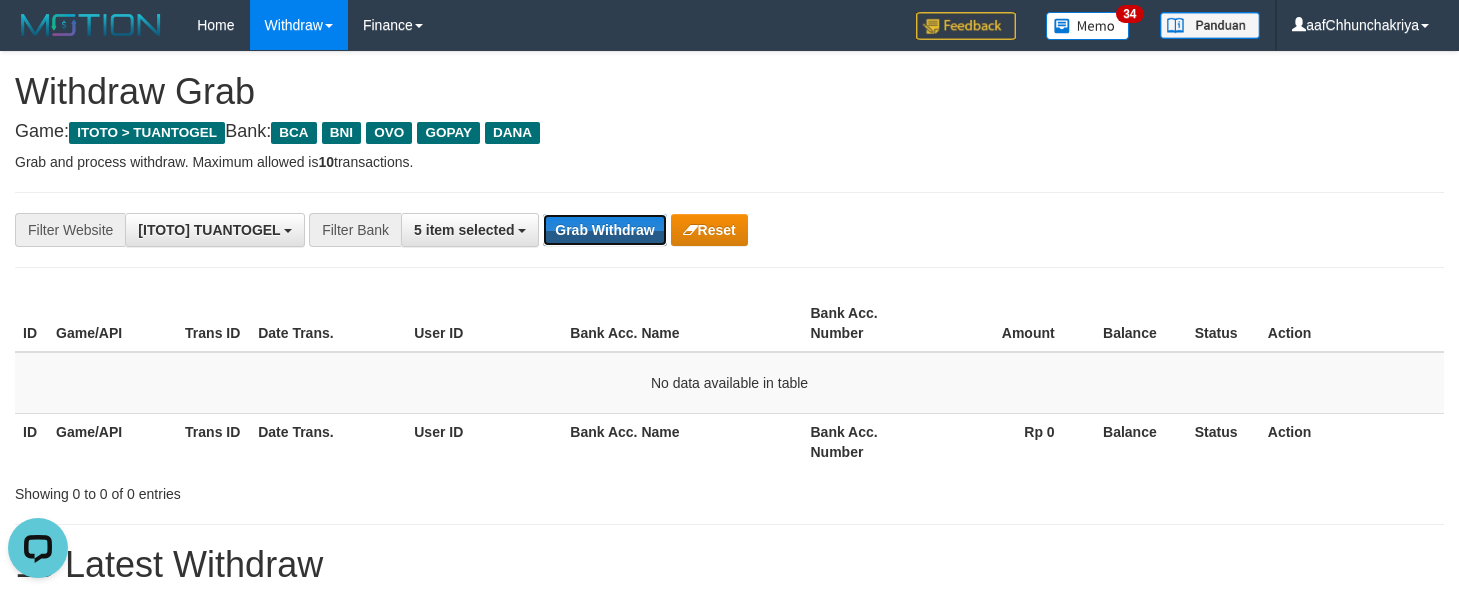 scroll, scrollTop: 0, scrollLeft: 0, axis: both 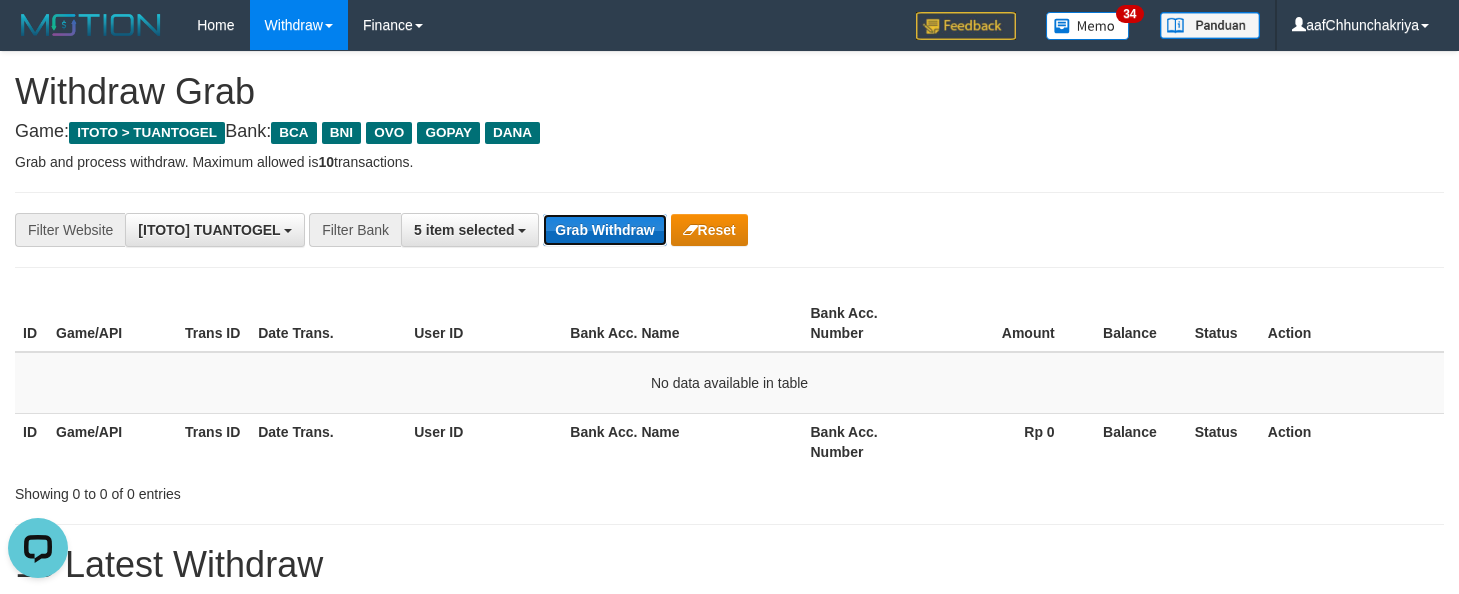 click on "Grab Withdraw" at bounding box center (604, 230) 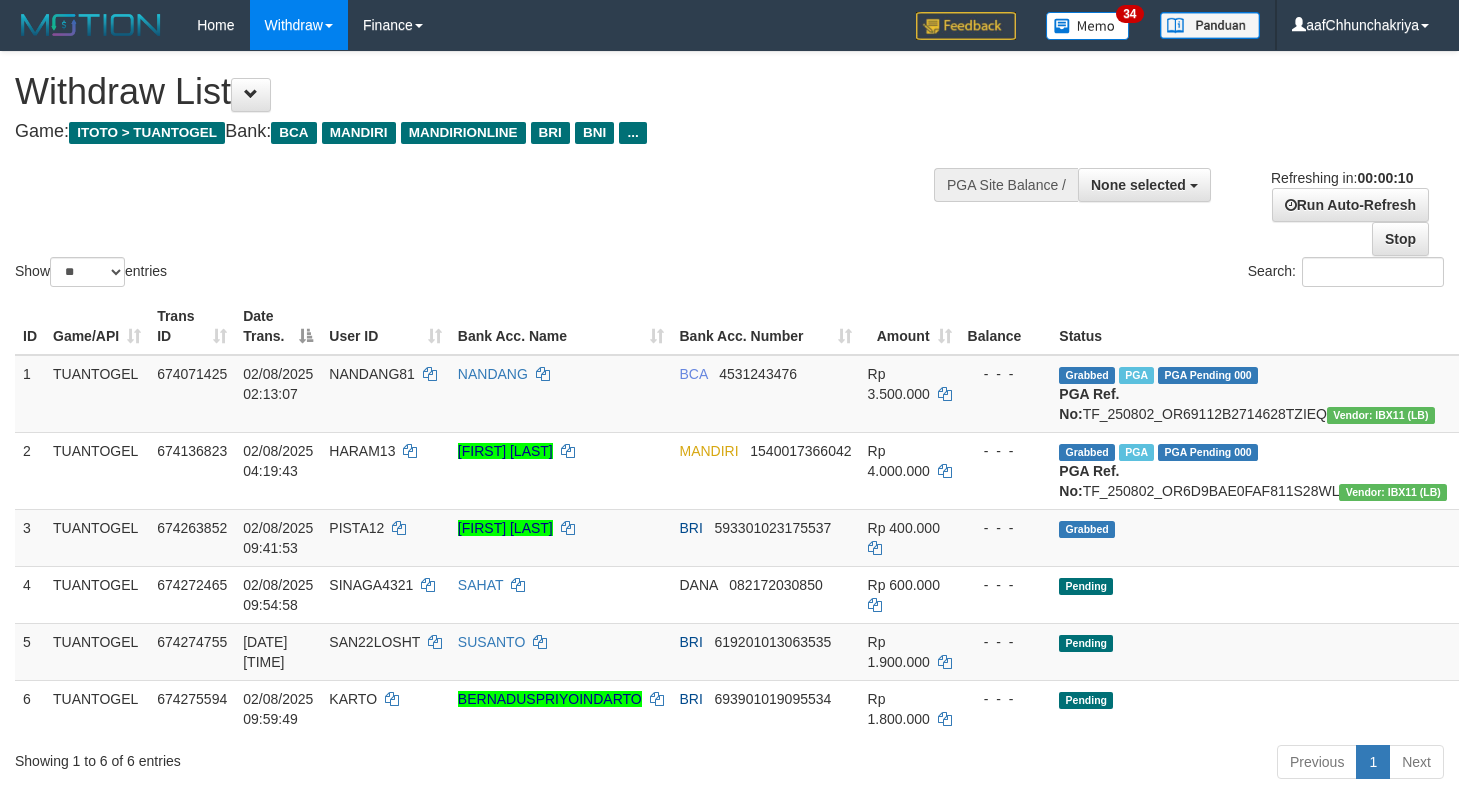select 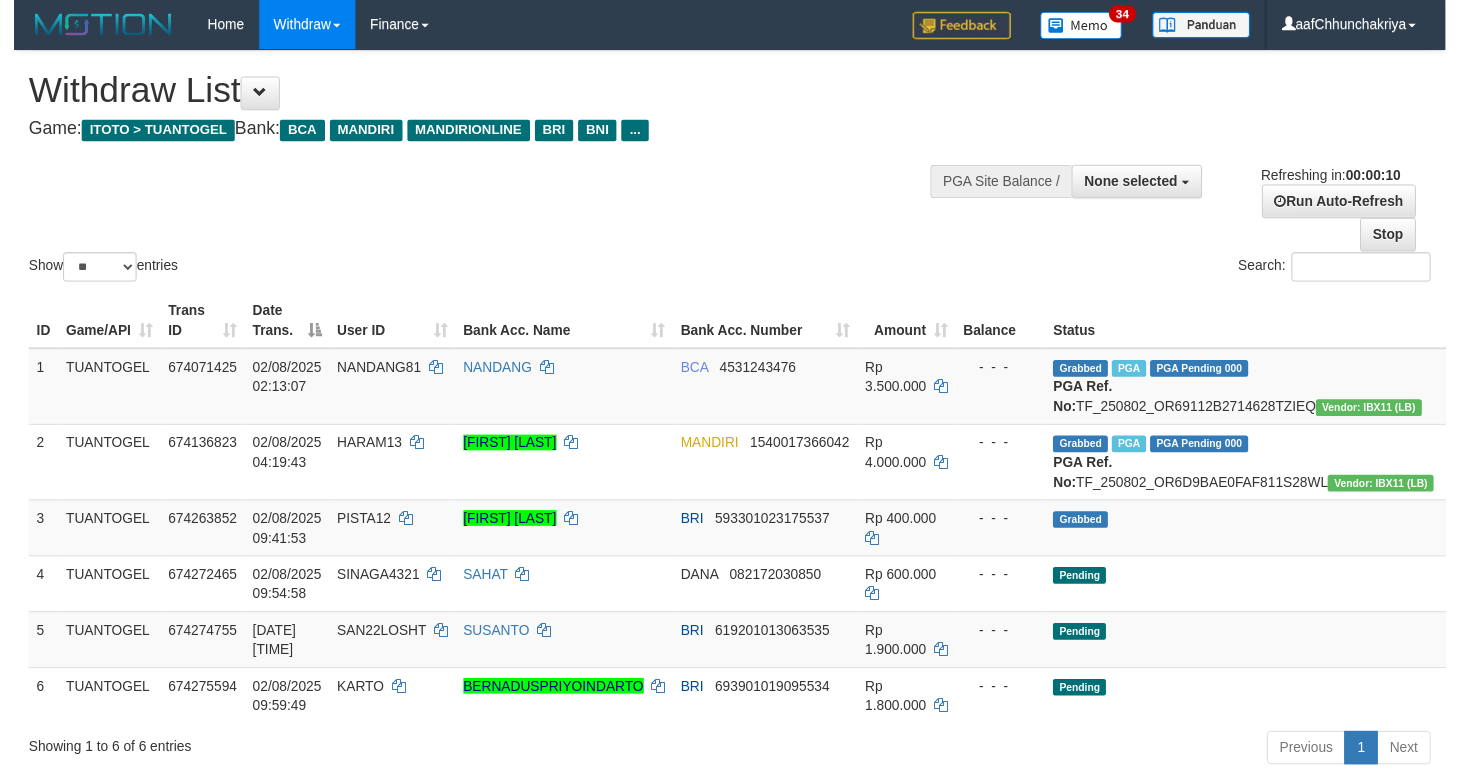 scroll, scrollTop: 0, scrollLeft: 0, axis: both 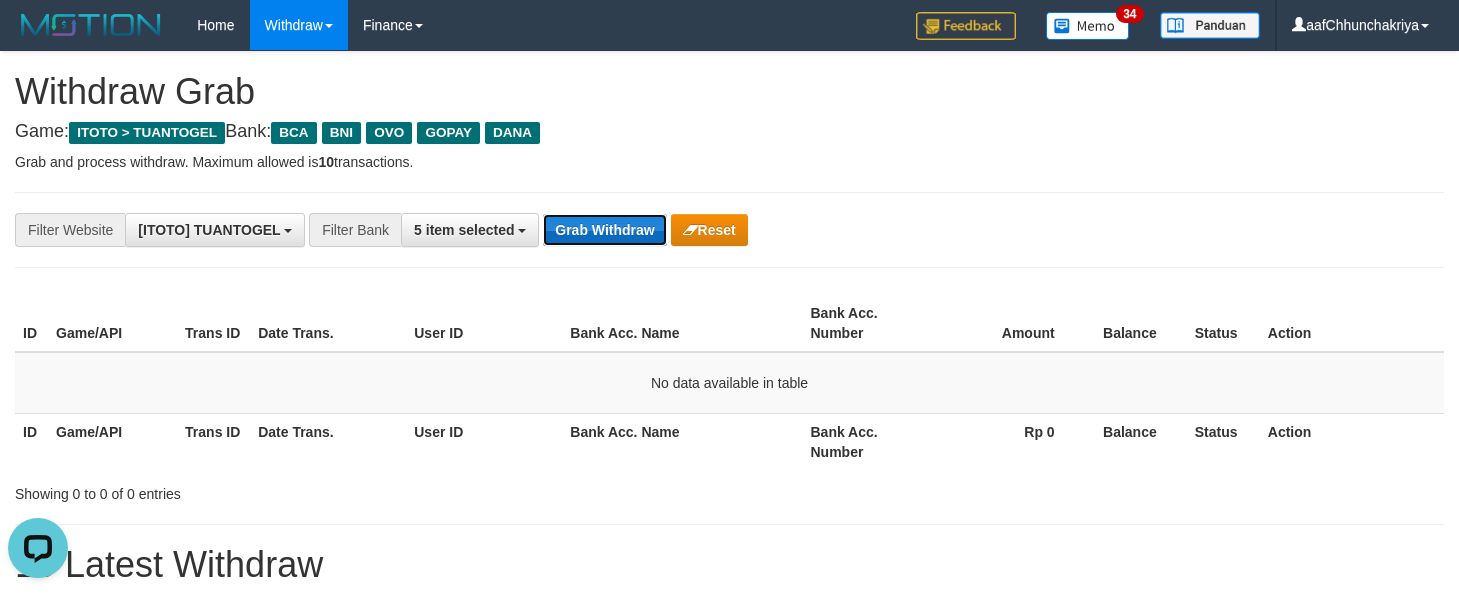 click on "Grab Withdraw" at bounding box center (604, 230) 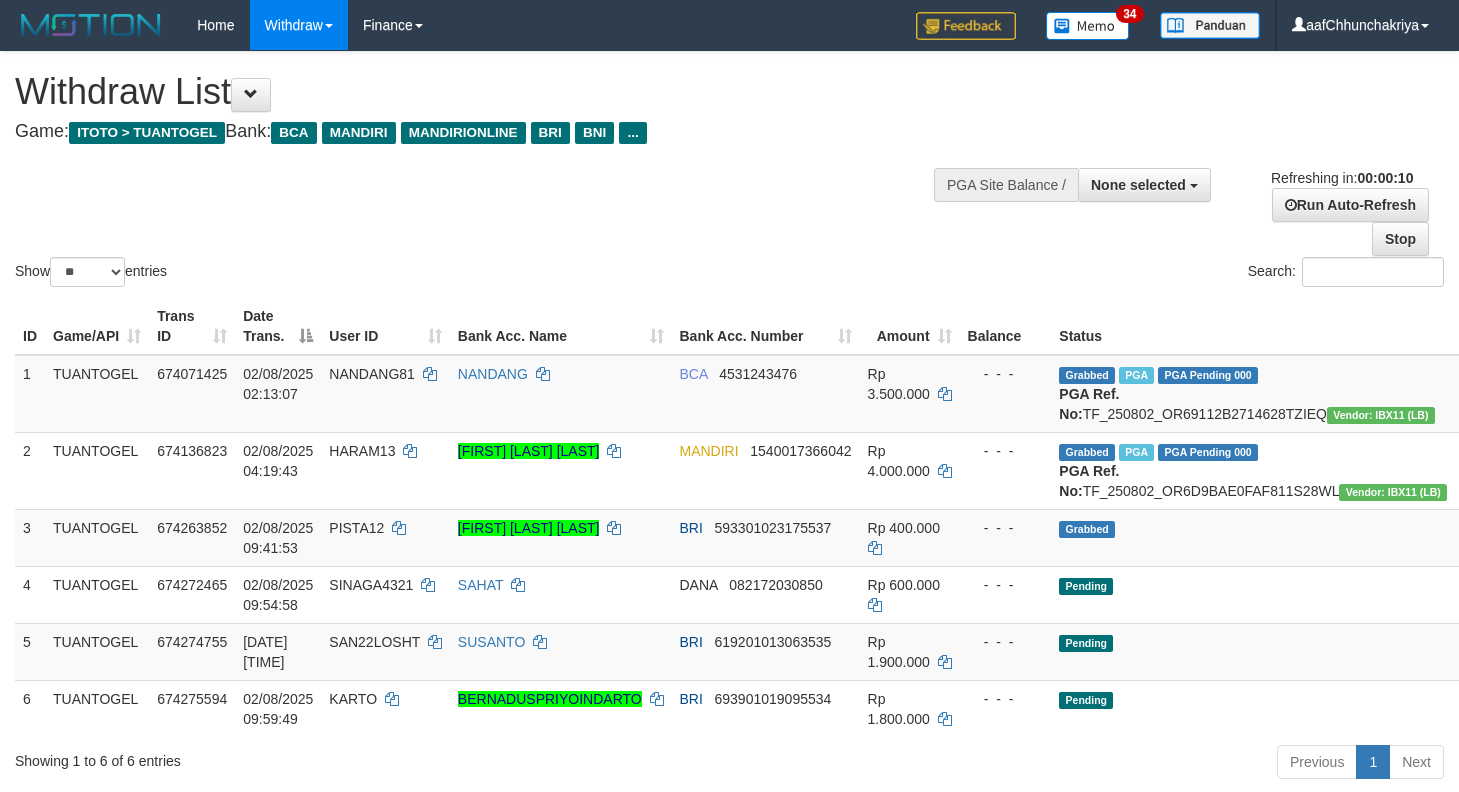 select 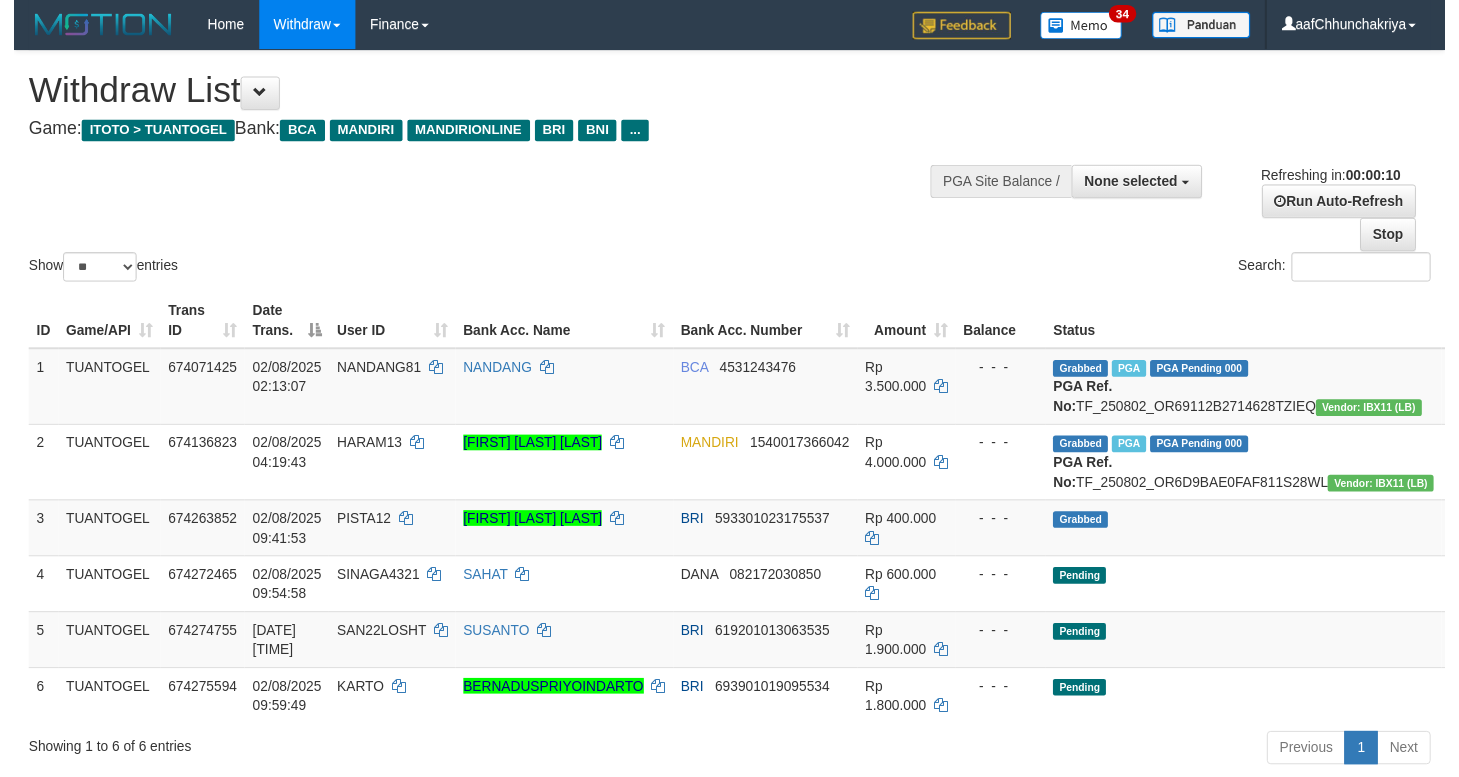 scroll, scrollTop: 0, scrollLeft: 0, axis: both 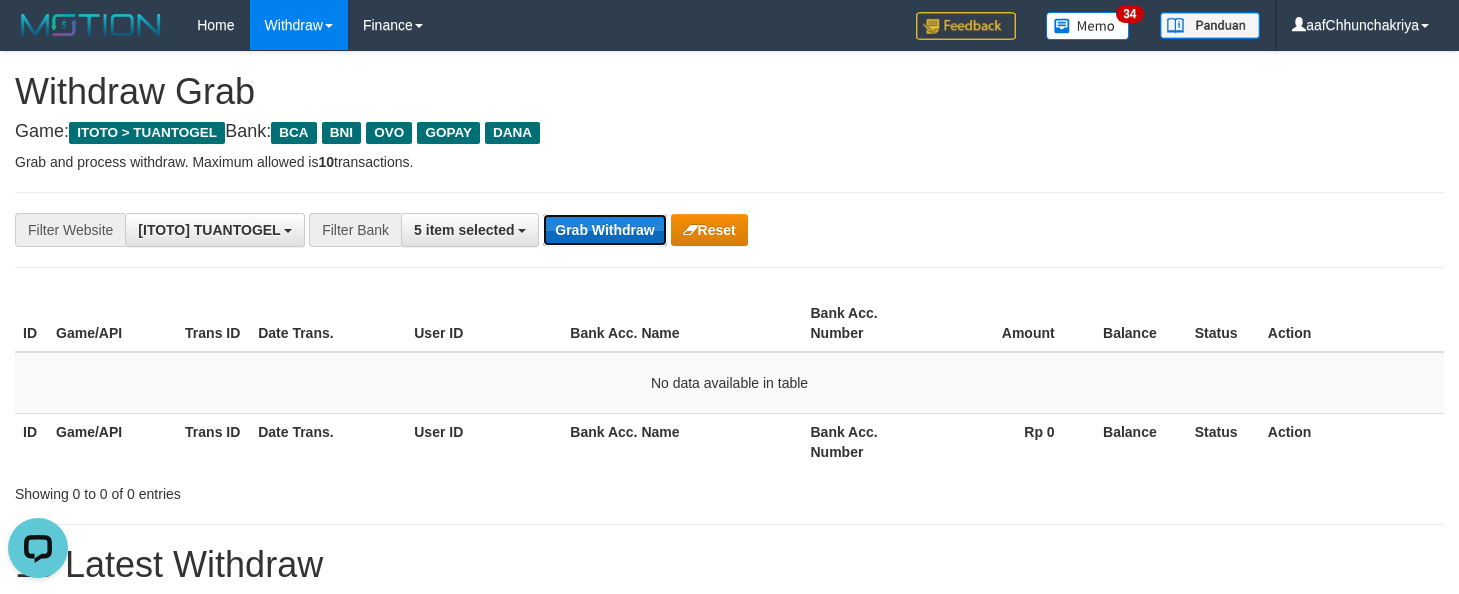 click on "Grab Withdraw" at bounding box center [604, 230] 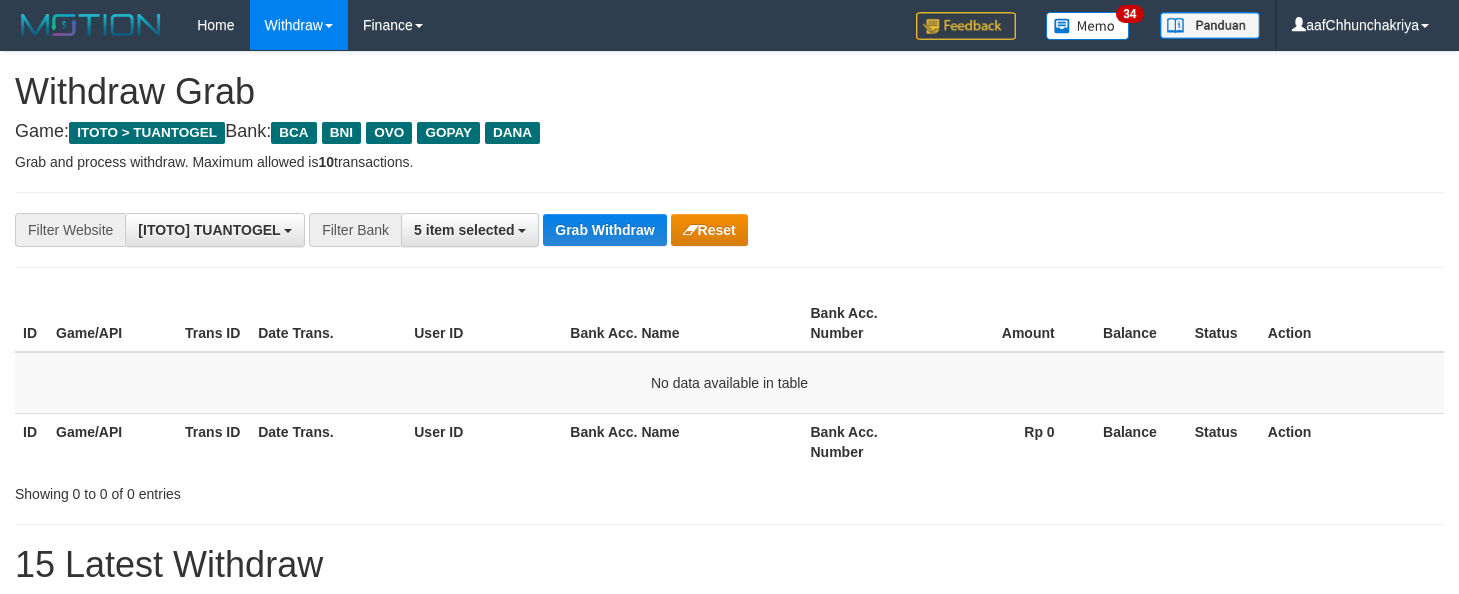 scroll, scrollTop: 0, scrollLeft: 0, axis: both 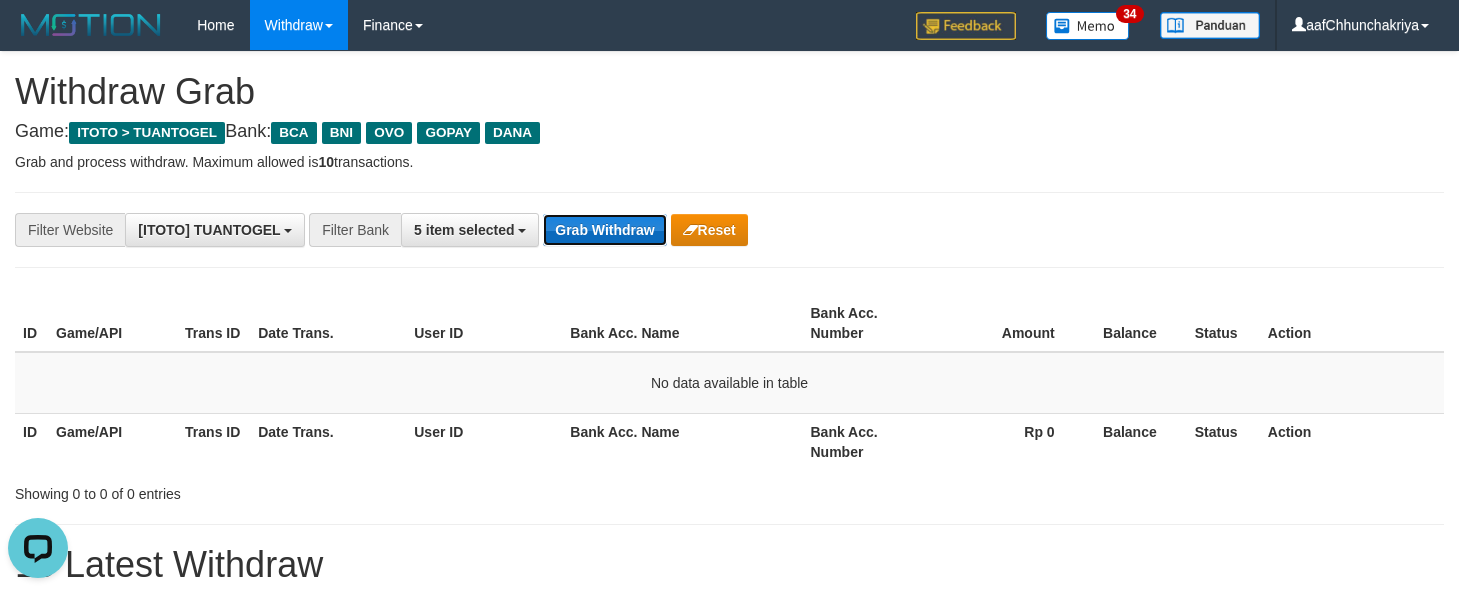 click on "Grab Withdraw" at bounding box center (604, 230) 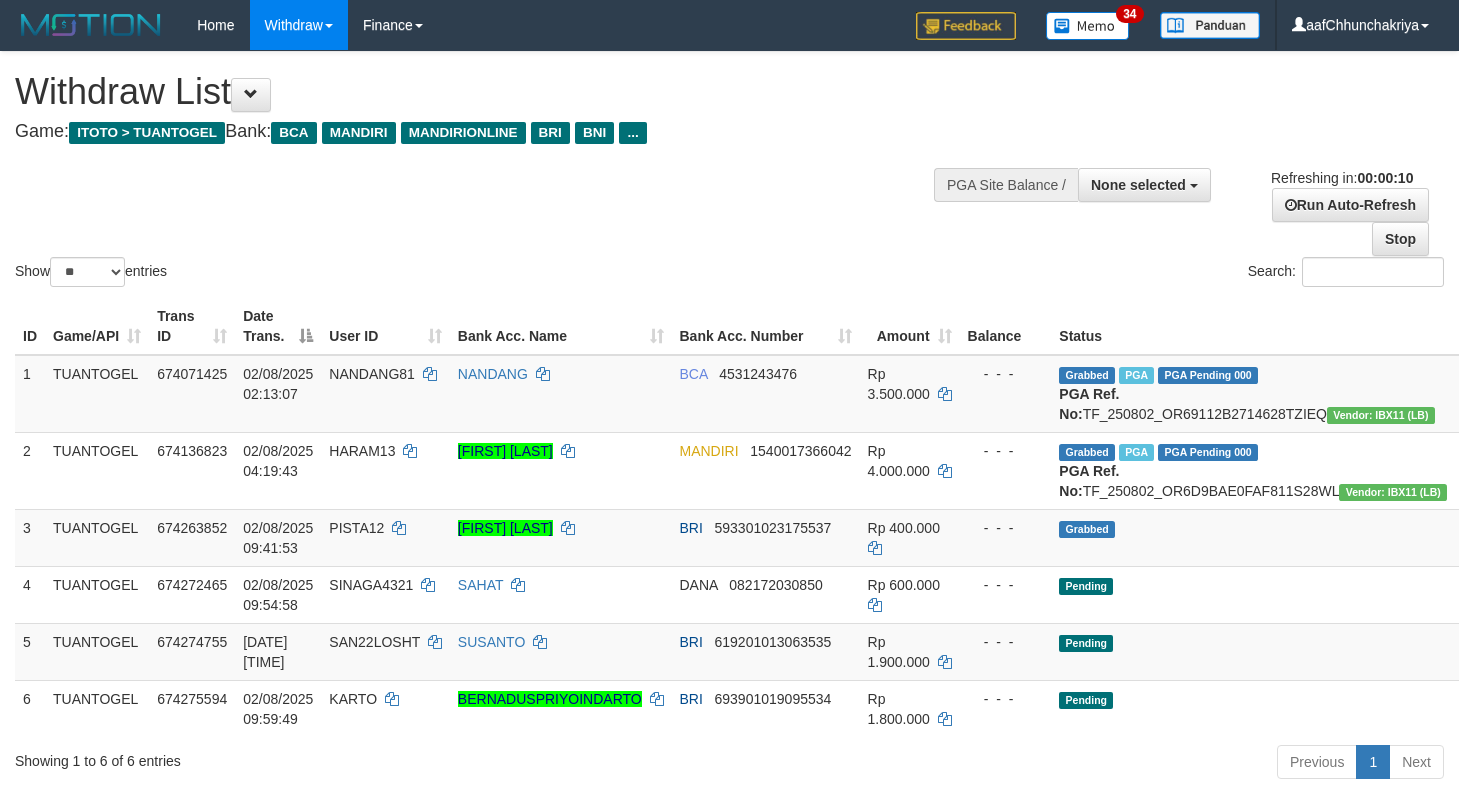 select 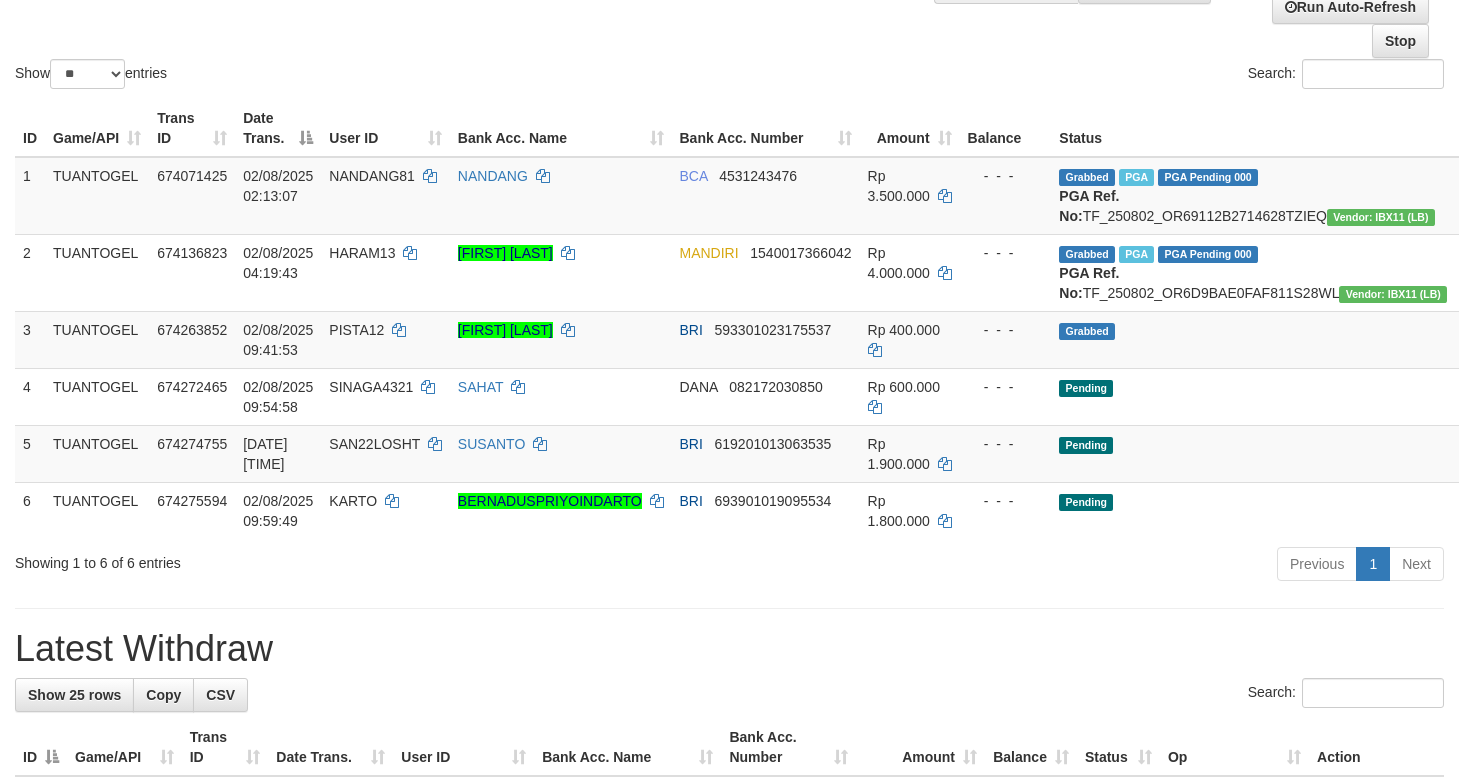 scroll, scrollTop: 200, scrollLeft: 0, axis: vertical 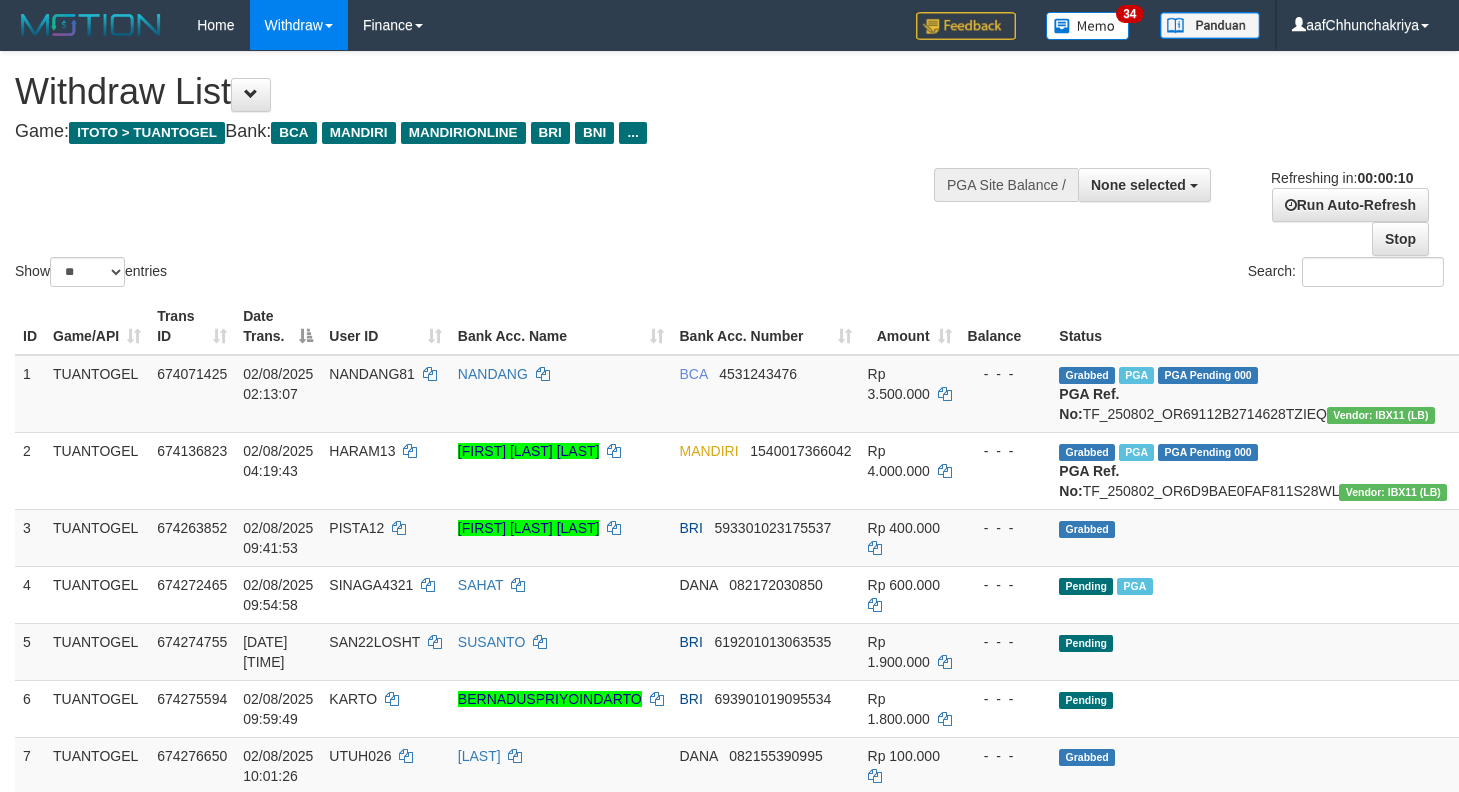 select 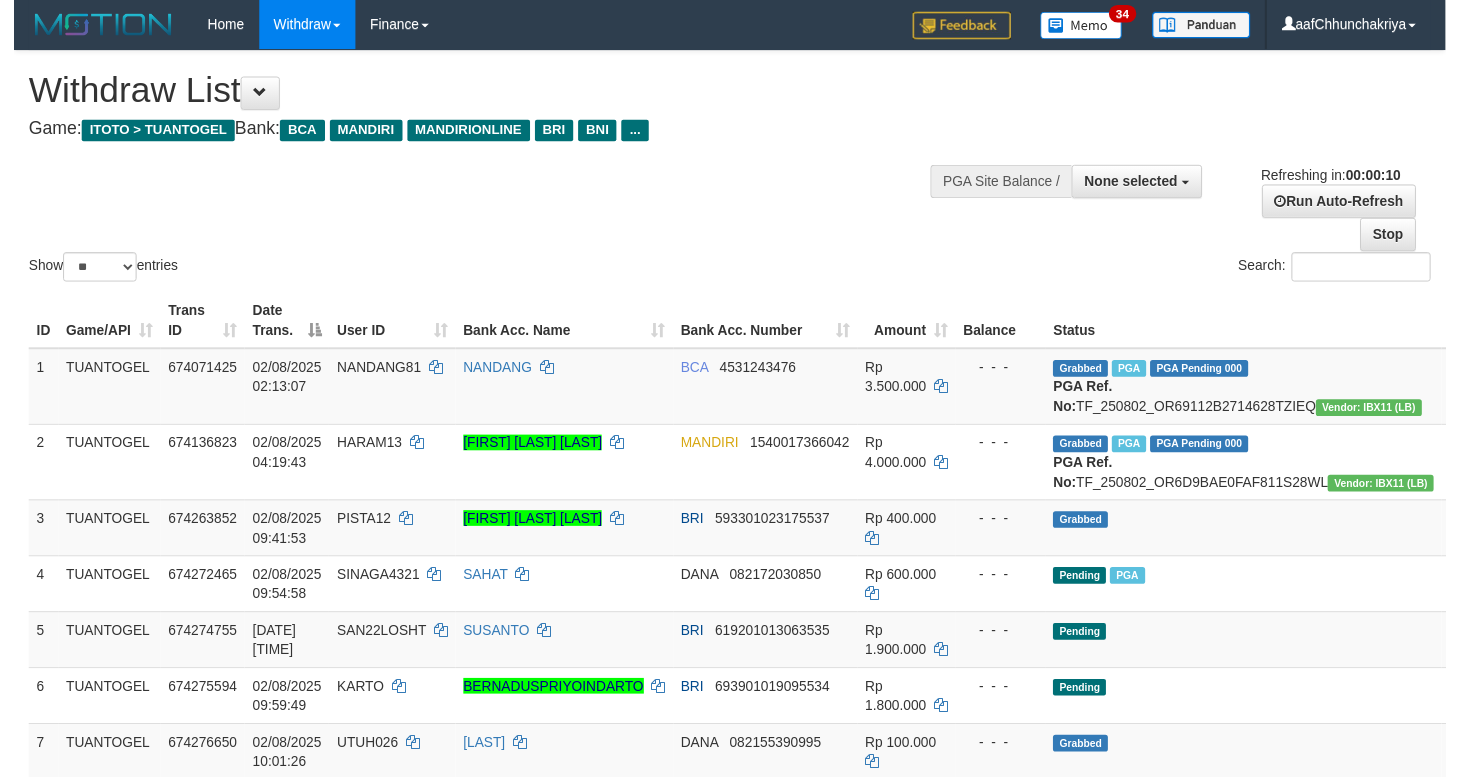 scroll, scrollTop: 0, scrollLeft: 0, axis: both 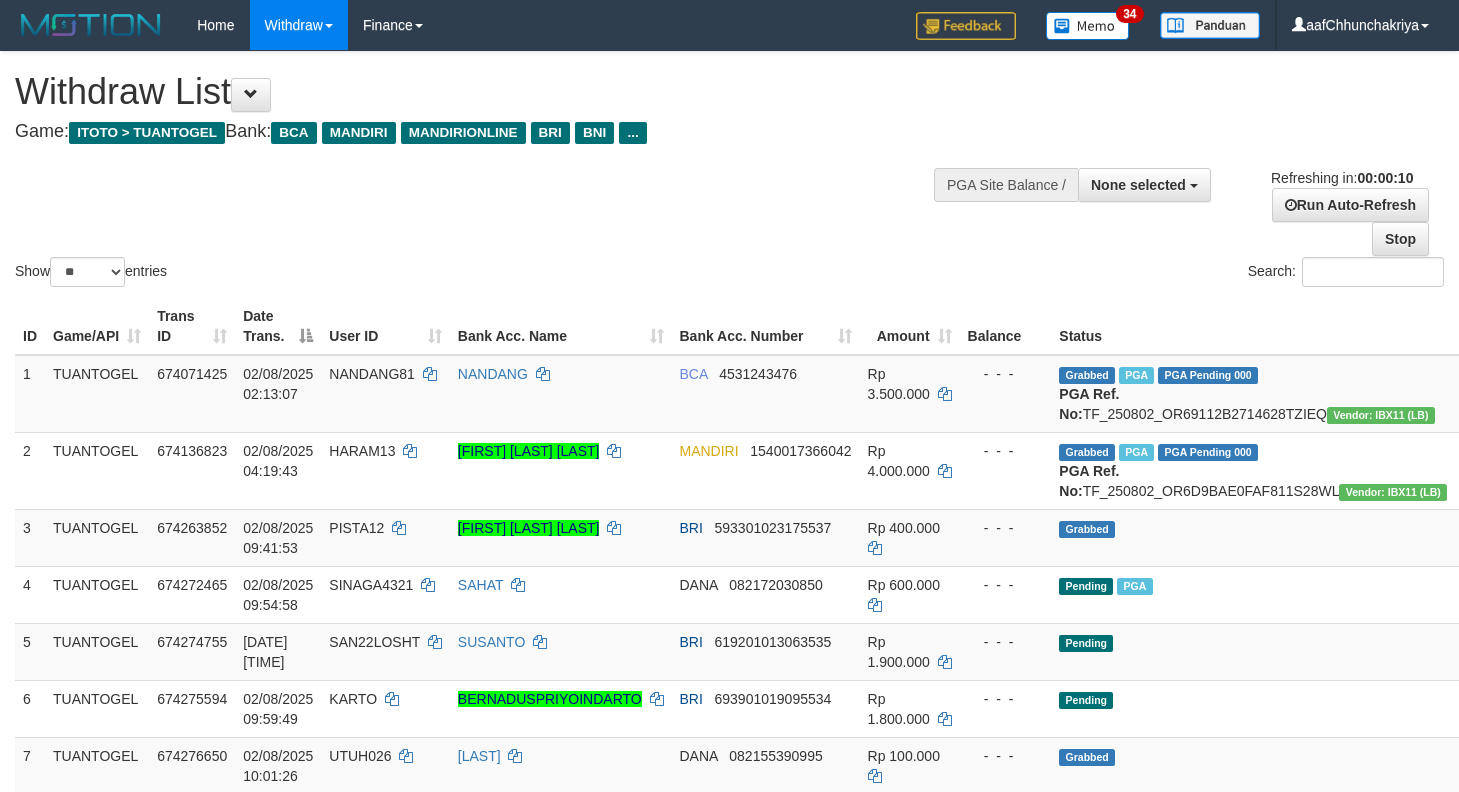 select 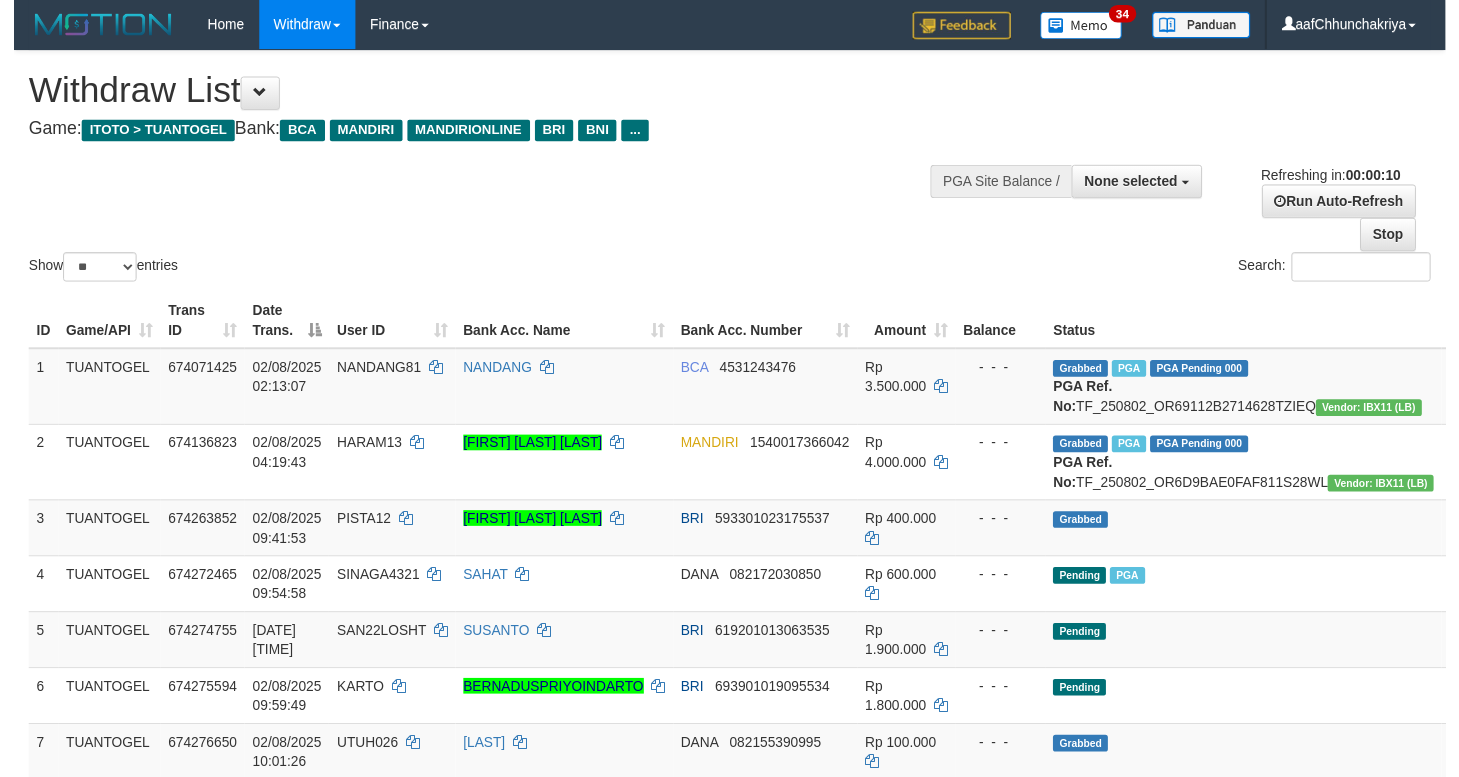 scroll, scrollTop: 0, scrollLeft: 0, axis: both 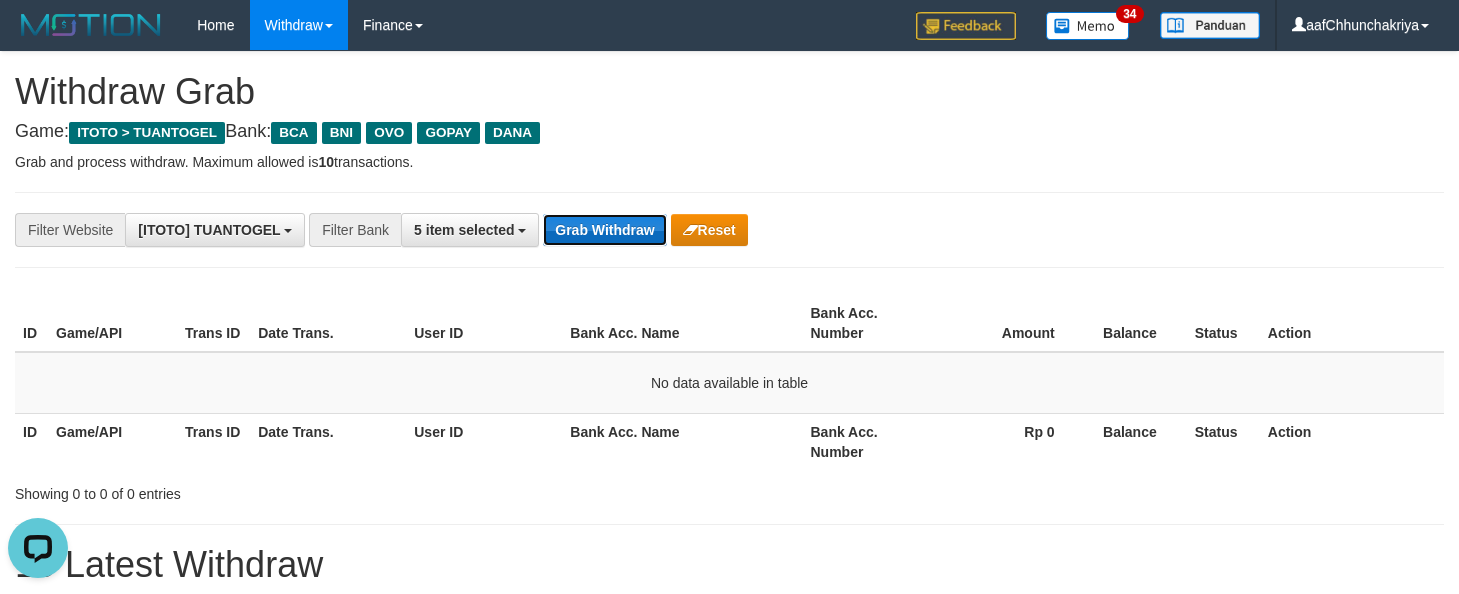 click on "Grab Withdraw" at bounding box center (604, 230) 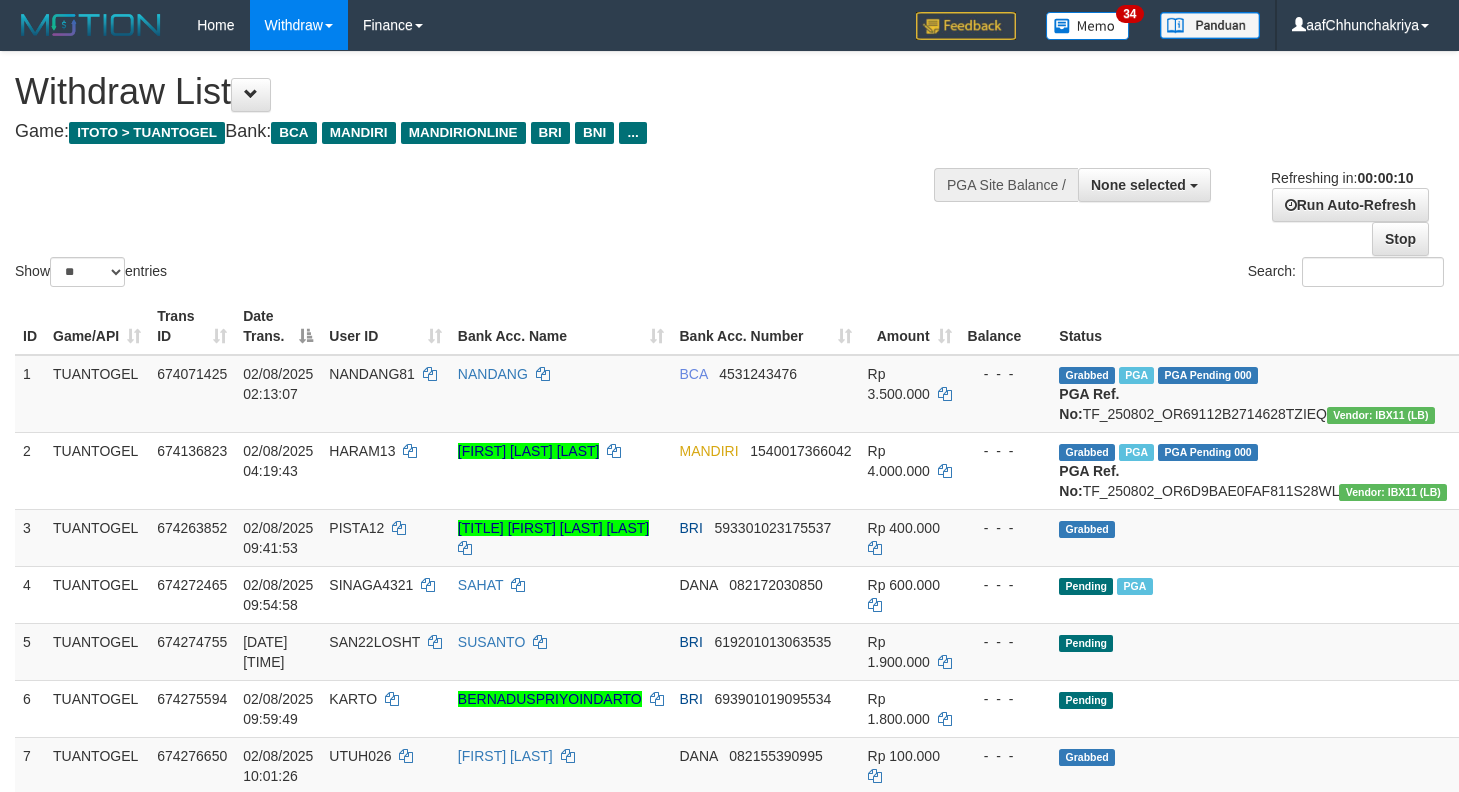 select 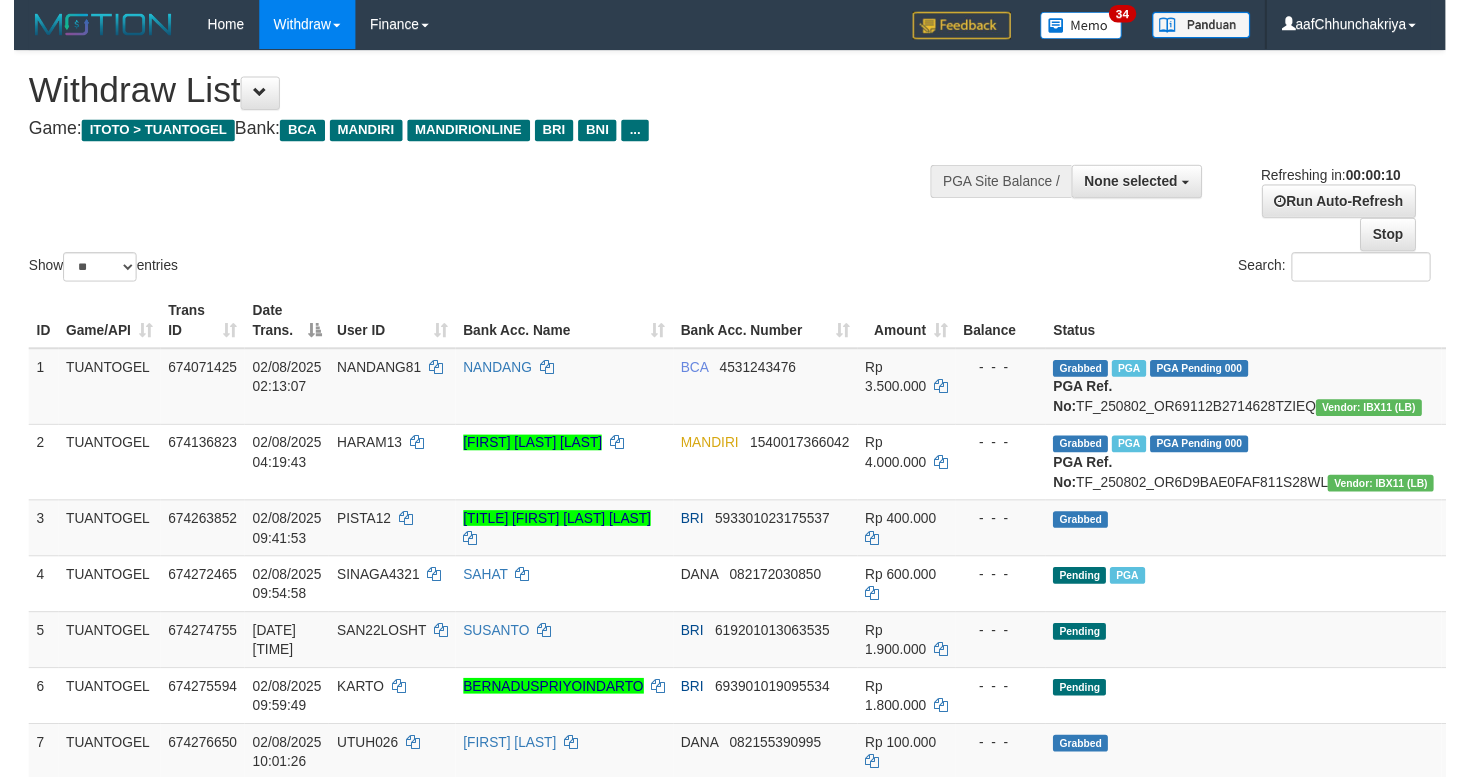 scroll, scrollTop: 0, scrollLeft: 0, axis: both 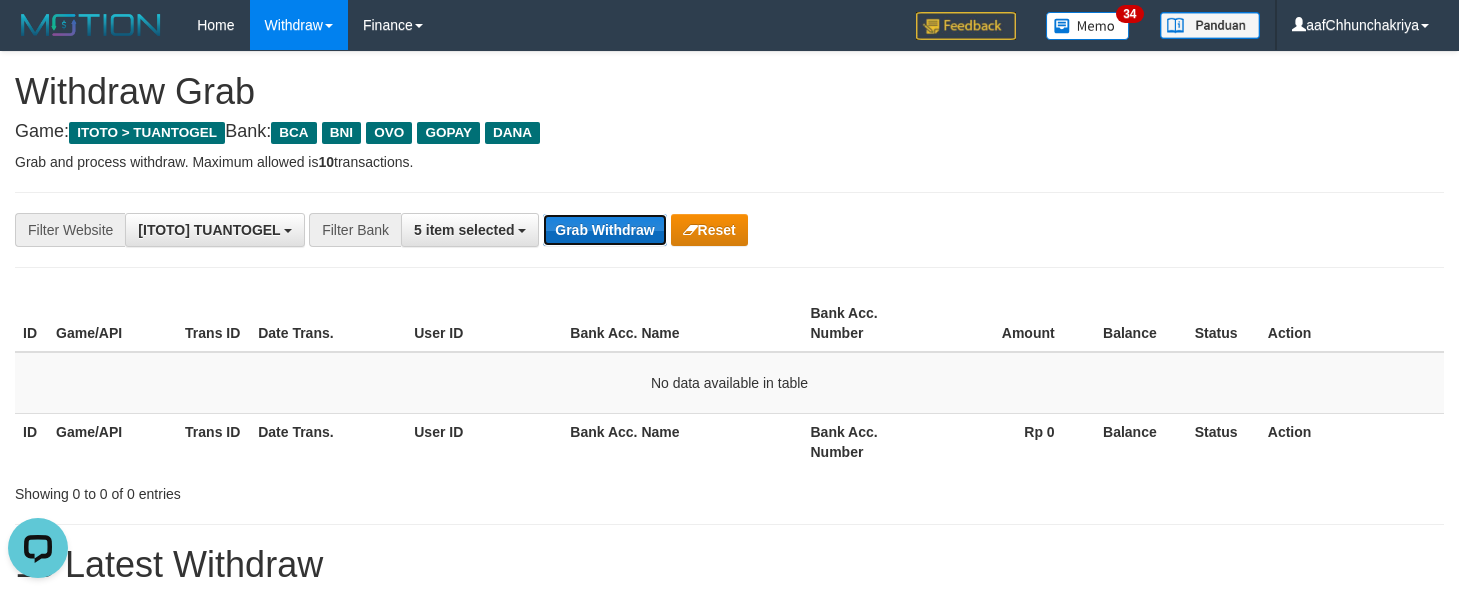click on "Grab Withdraw" at bounding box center (604, 230) 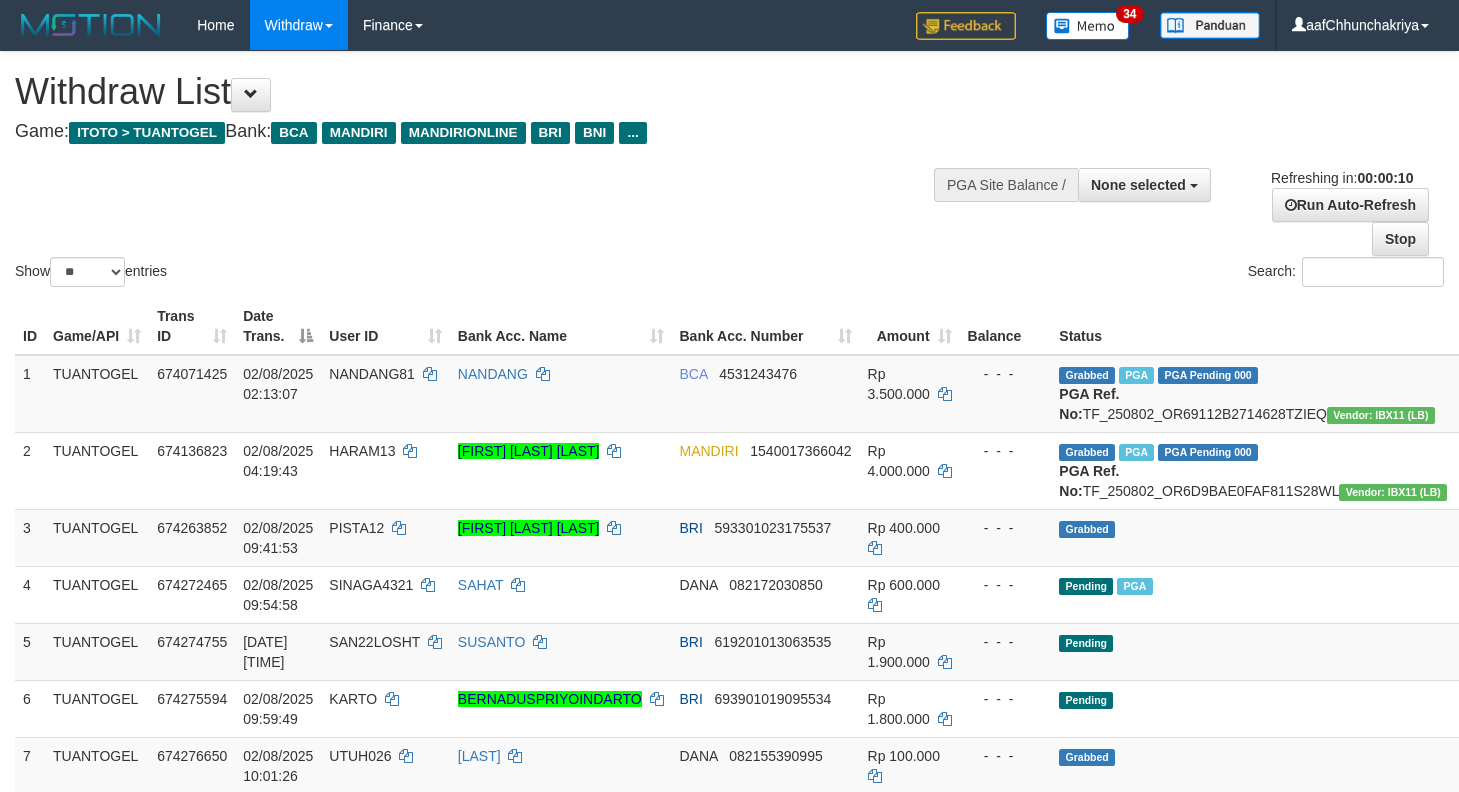 select 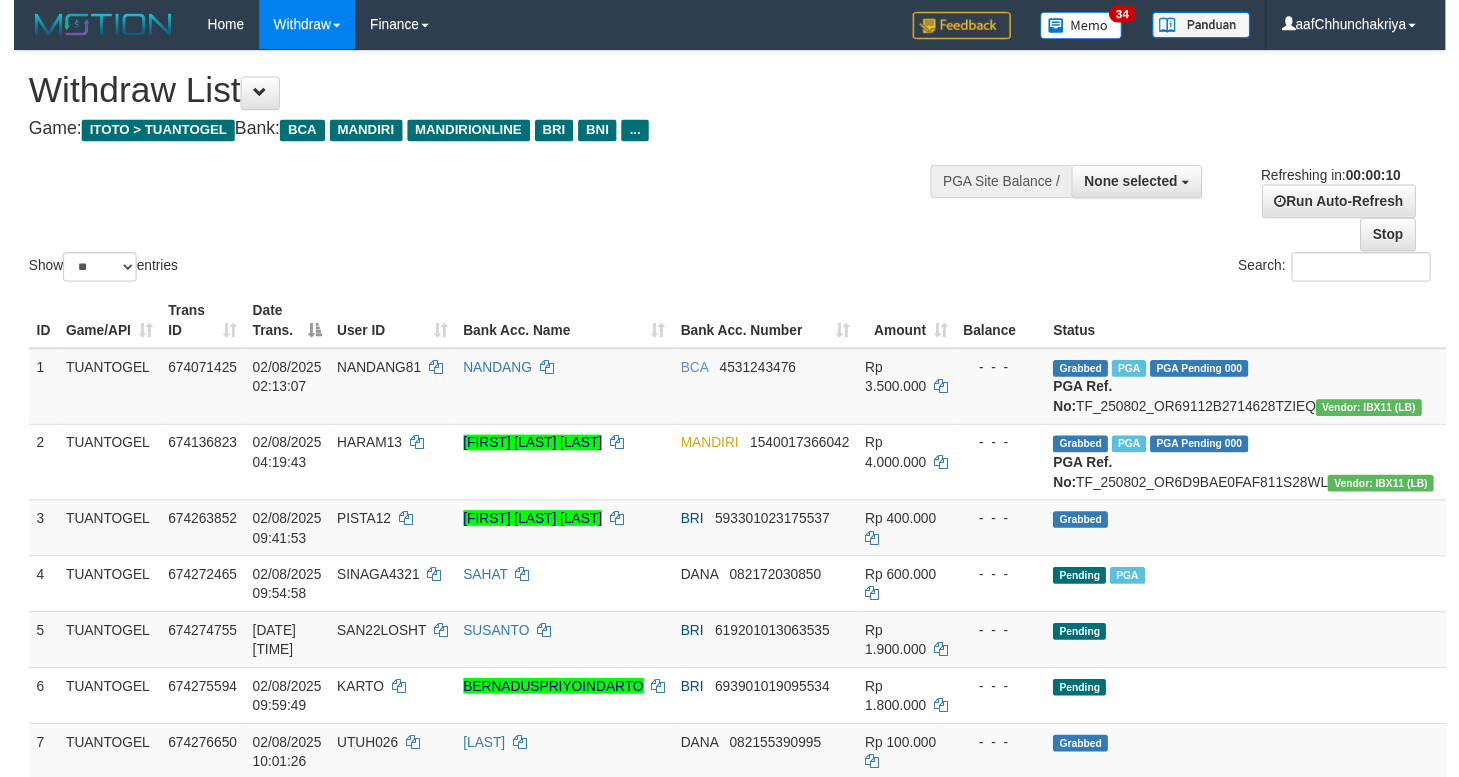 scroll, scrollTop: 0, scrollLeft: 0, axis: both 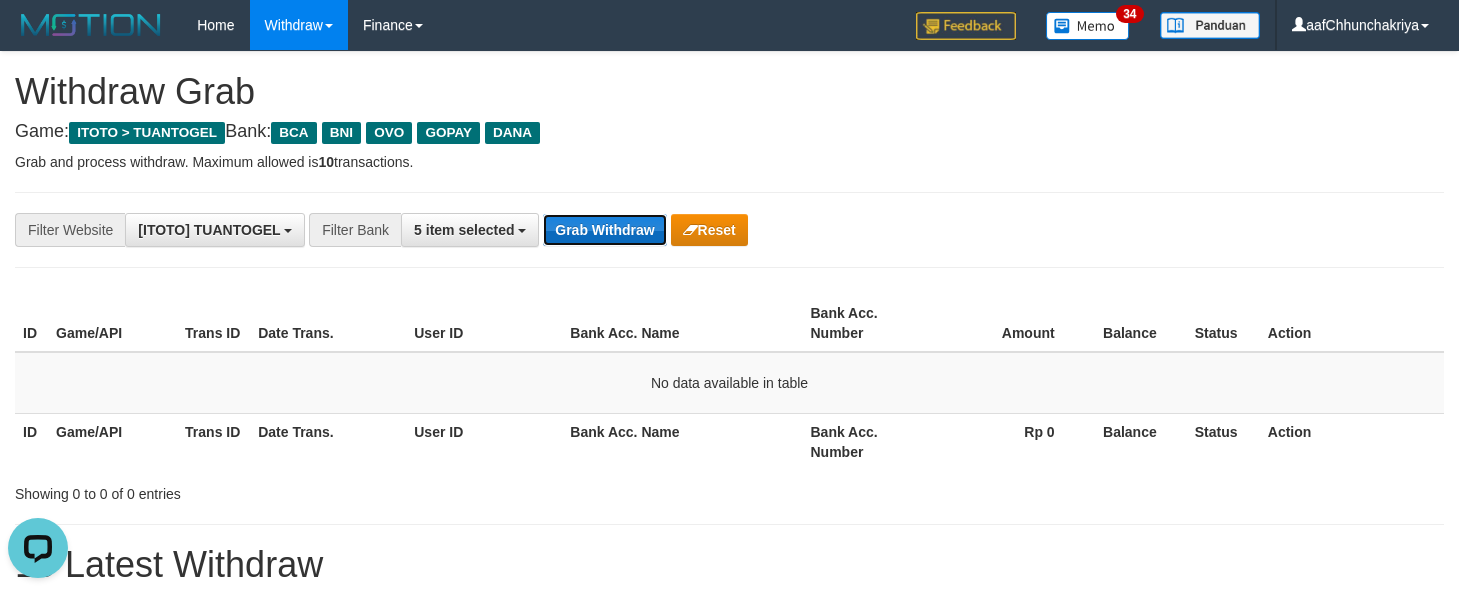 click on "Grab Withdraw" at bounding box center [604, 230] 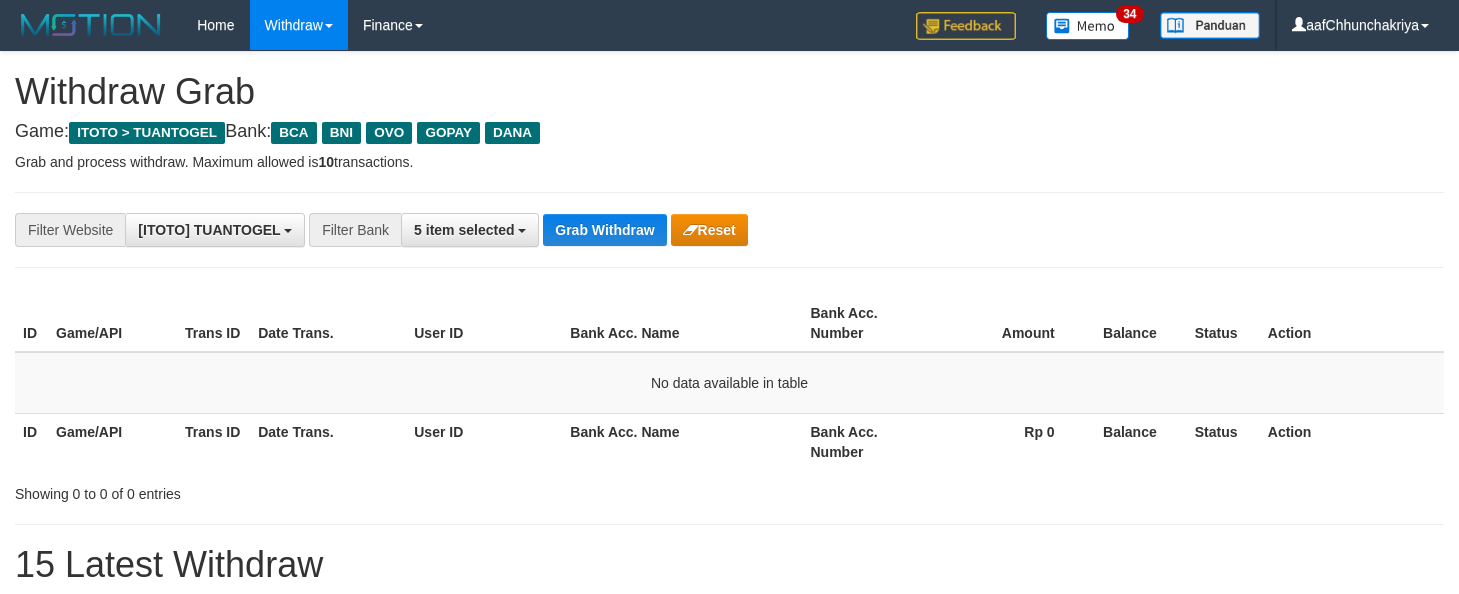 scroll, scrollTop: 0, scrollLeft: 0, axis: both 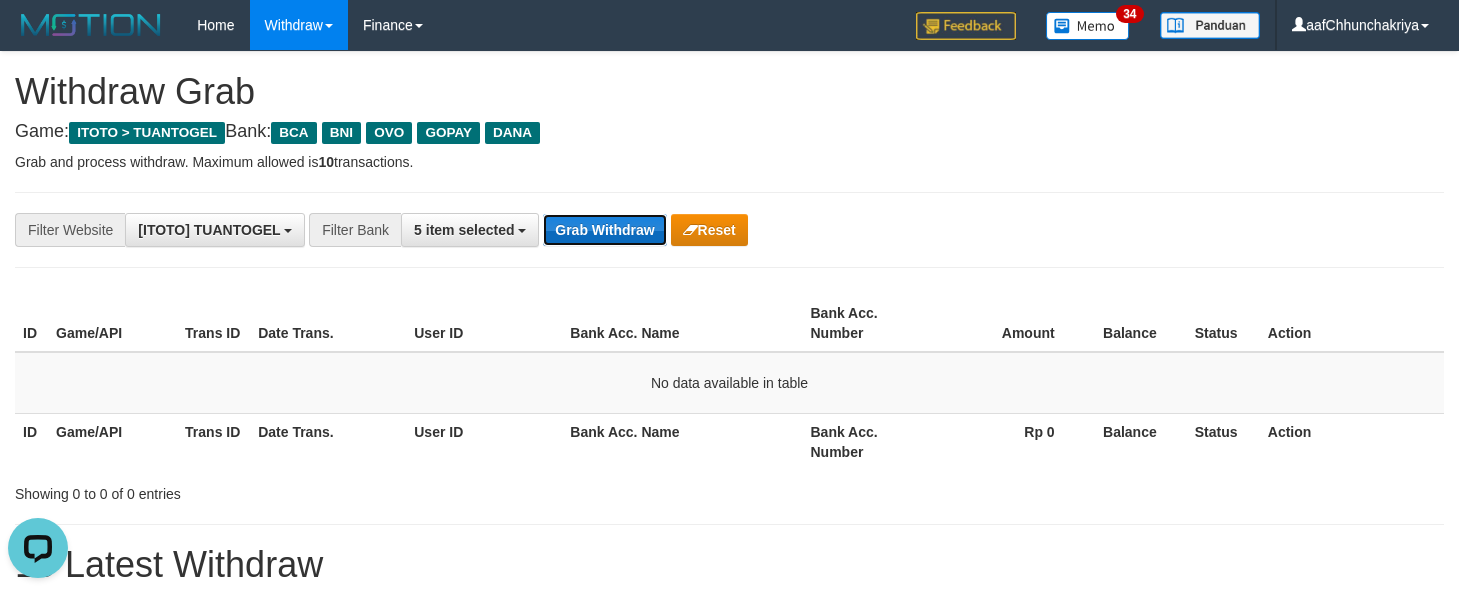 click on "Grab Withdraw" at bounding box center [604, 230] 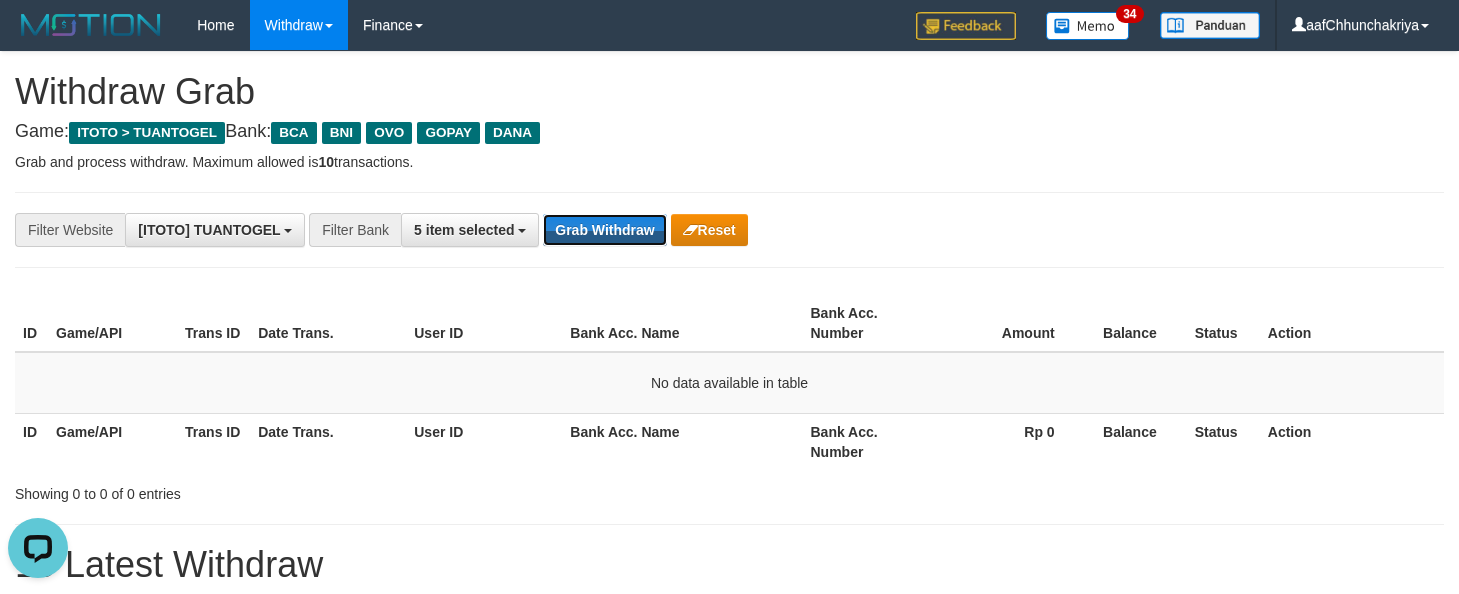 drag, startPoint x: 636, startPoint y: 229, endPoint x: 1017, endPoint y: 491, distance: 462.39053 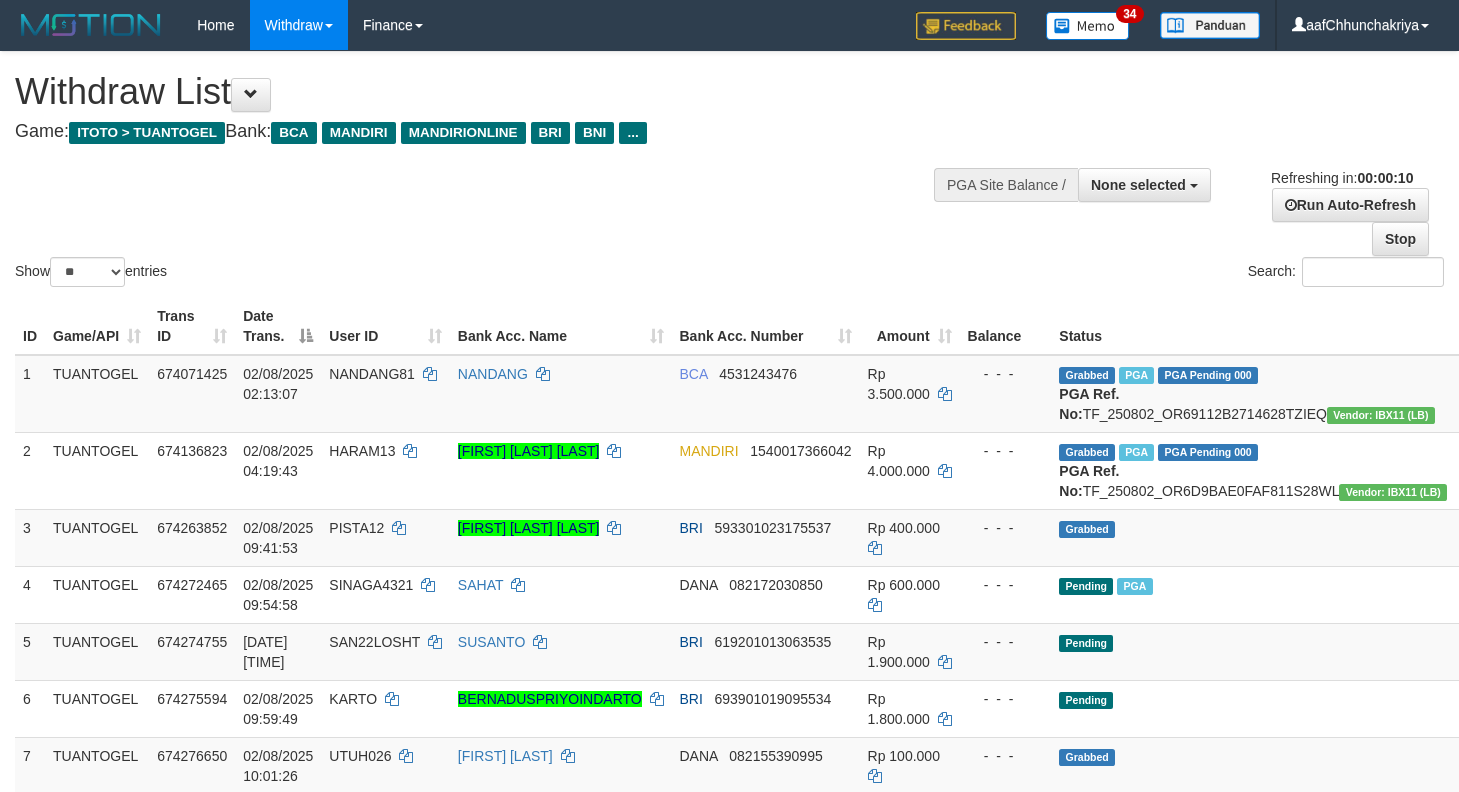 select 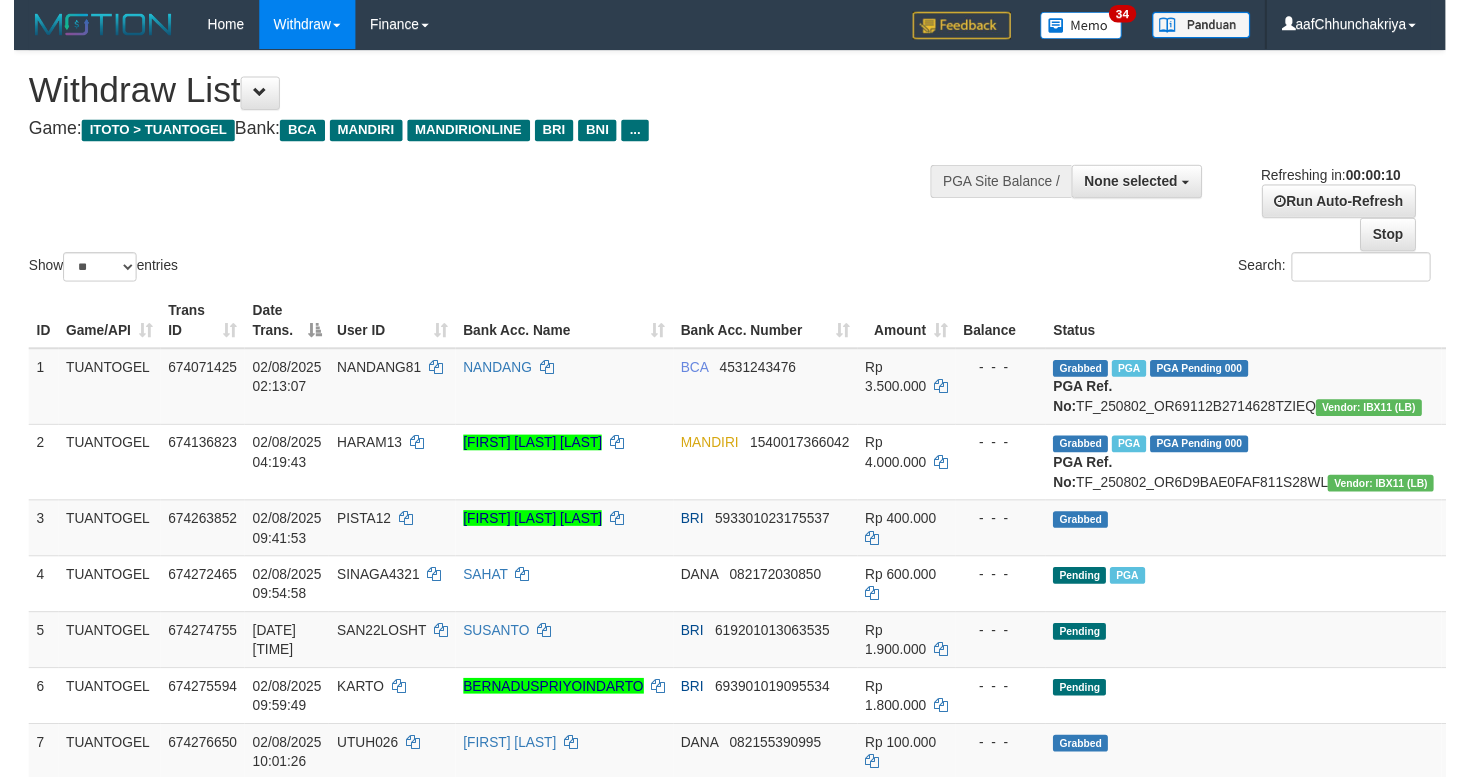 scroll, scrollTop: 0, scrollLeft: 0, axis: both 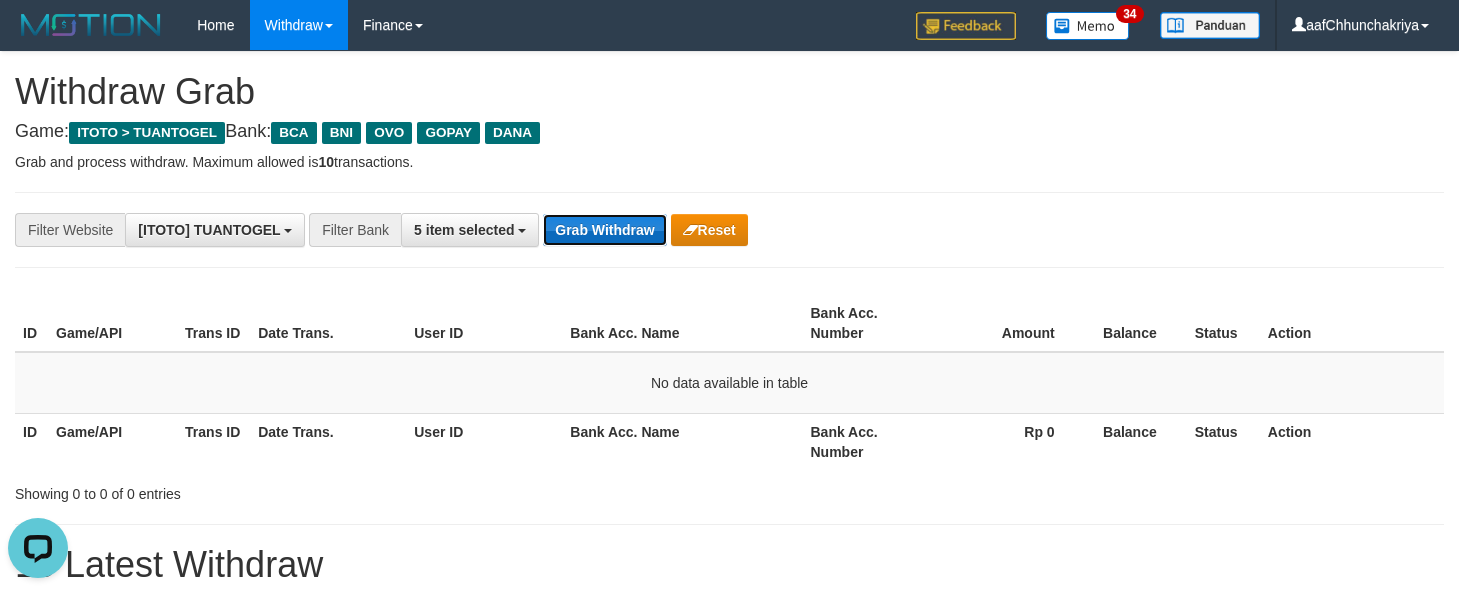click on "Grab Withdraw" at bounding box center [604, 230] 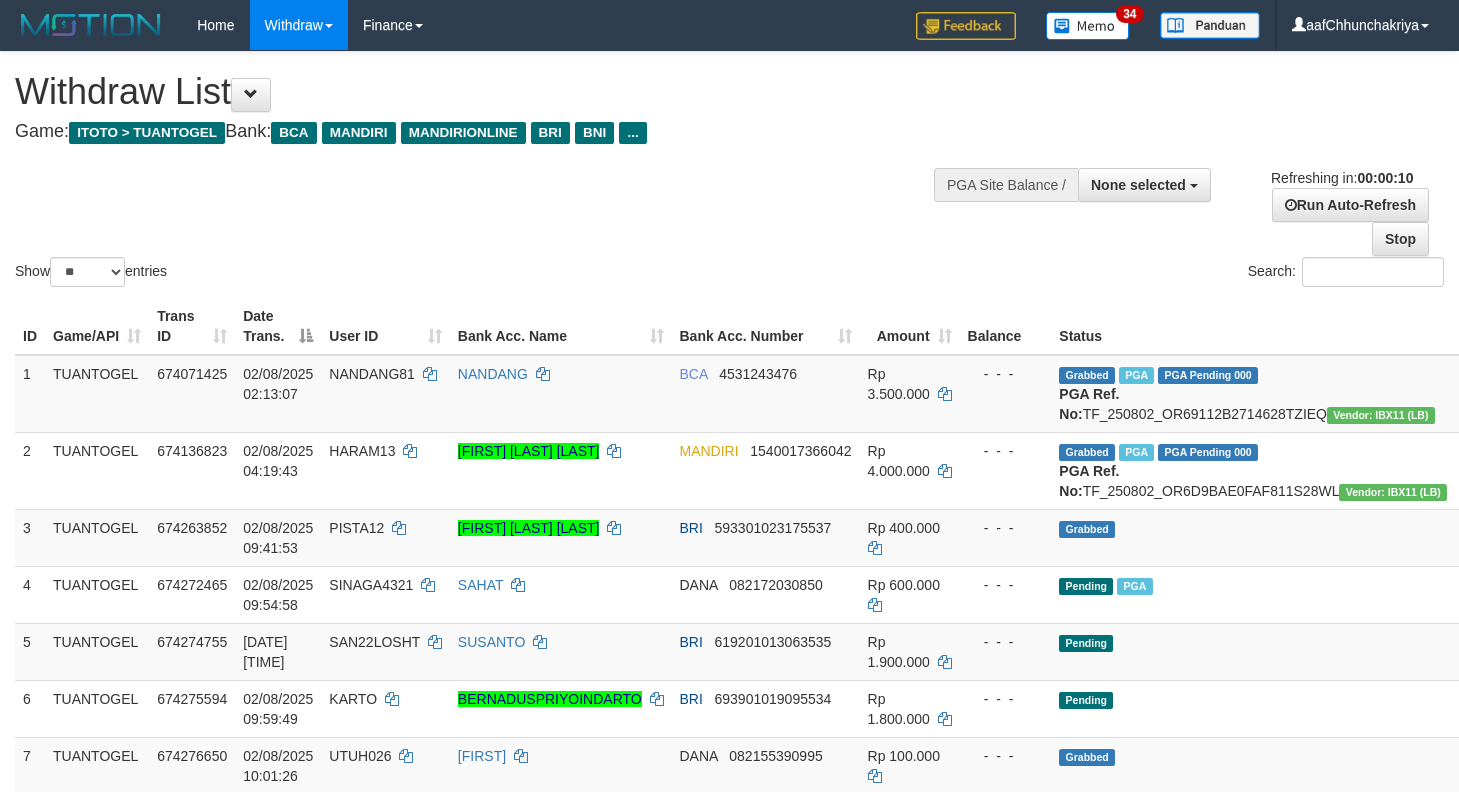select 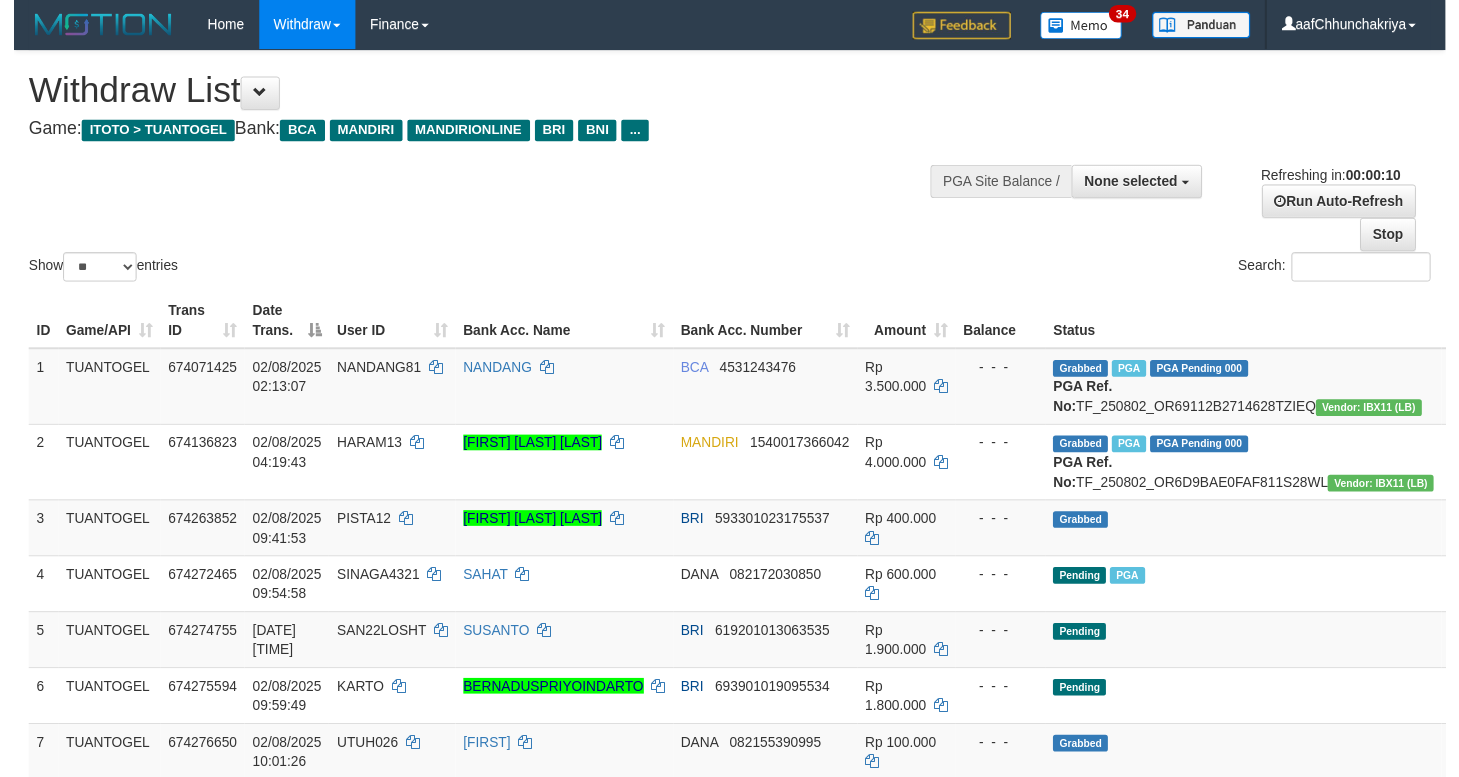 scroll, scrollTop: 0, scrollLeft: 0, axis: both 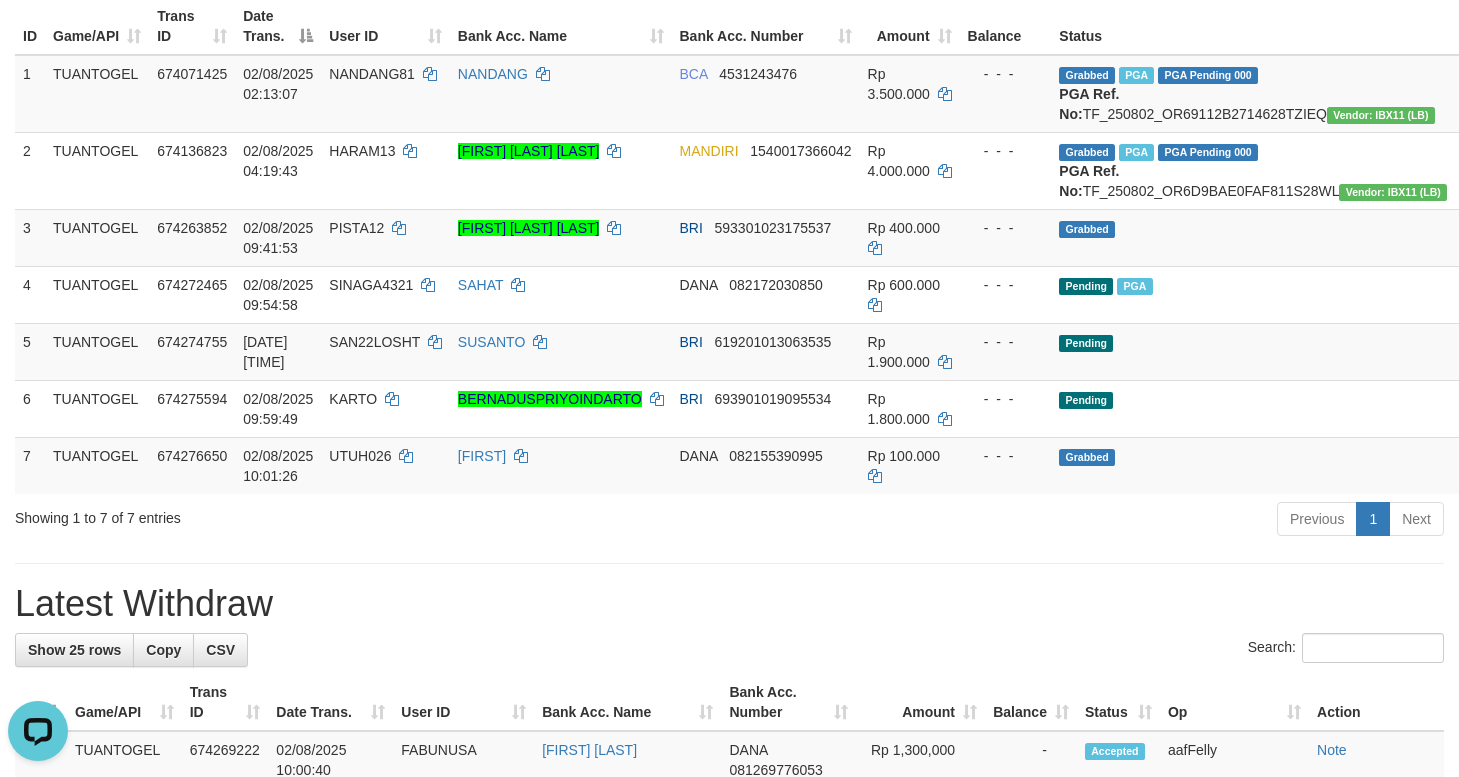 click on "**********" at bounding box center [729, 1021] 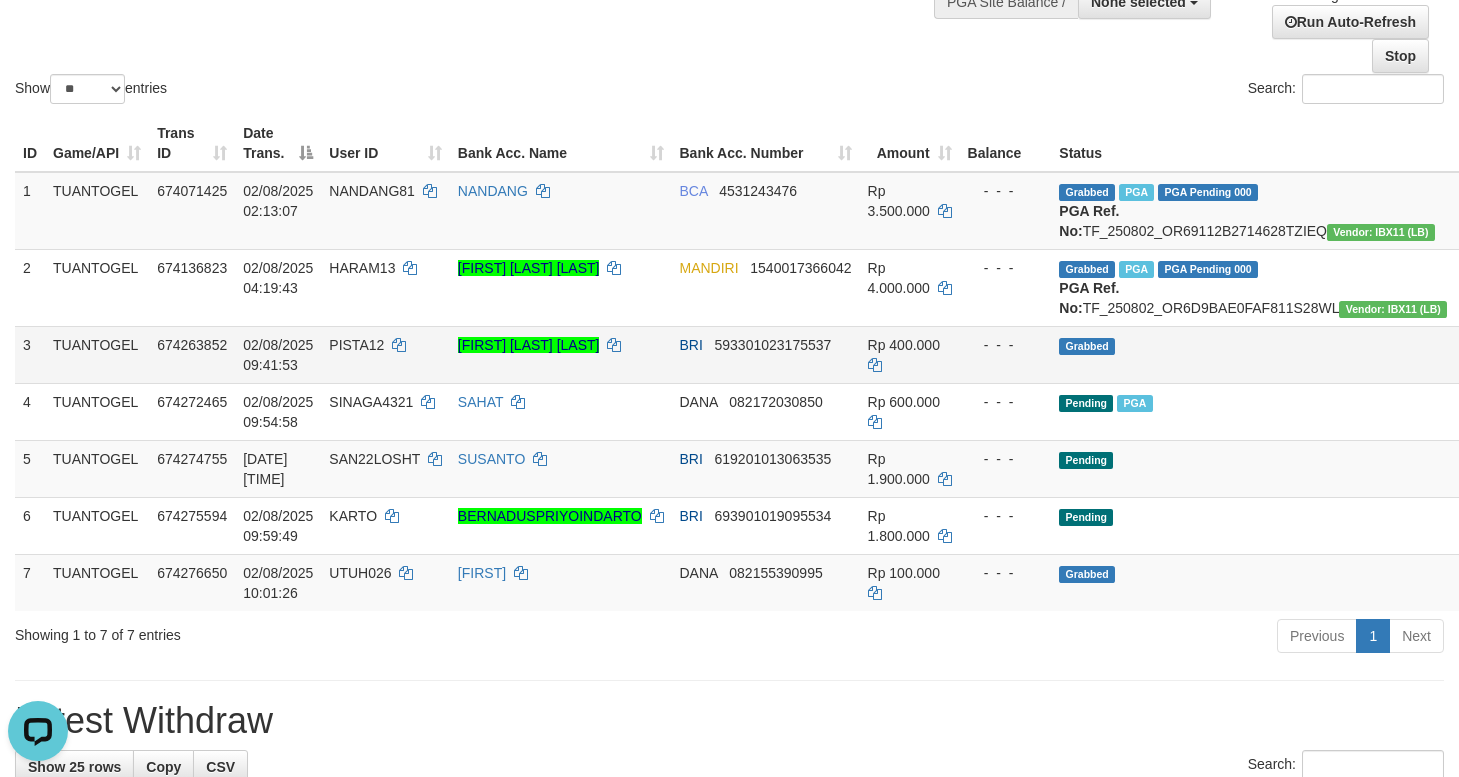scroll, scrollTop: 0, scrollLeft: 0, axis: both 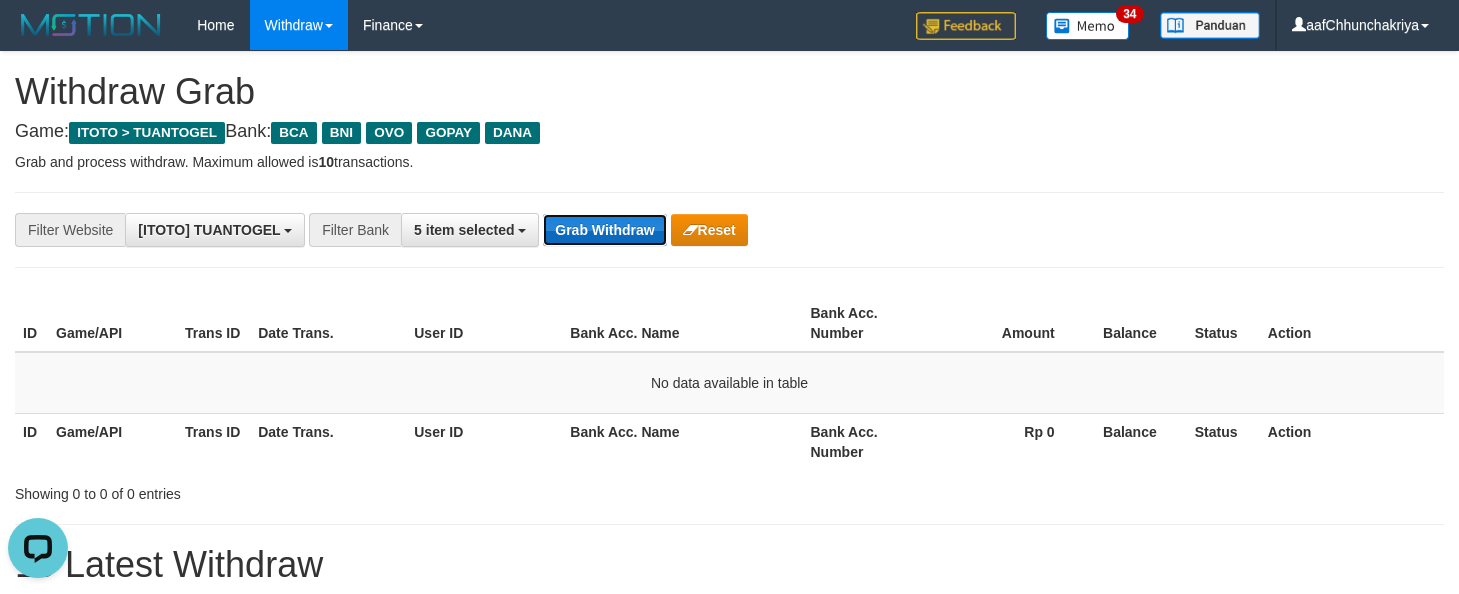 click on "Grab Withdraw" at bounding box center (604, 230) 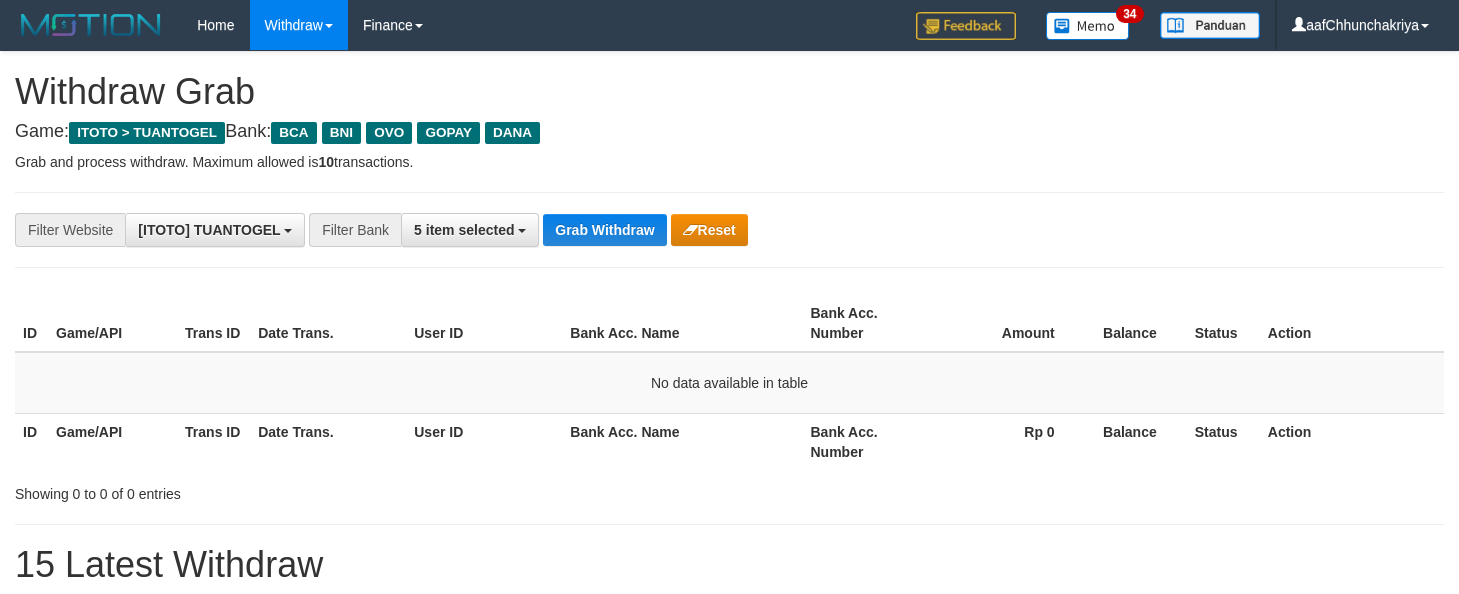 scroll, scrollTop: 0, scrollLeft: 0, axis: both 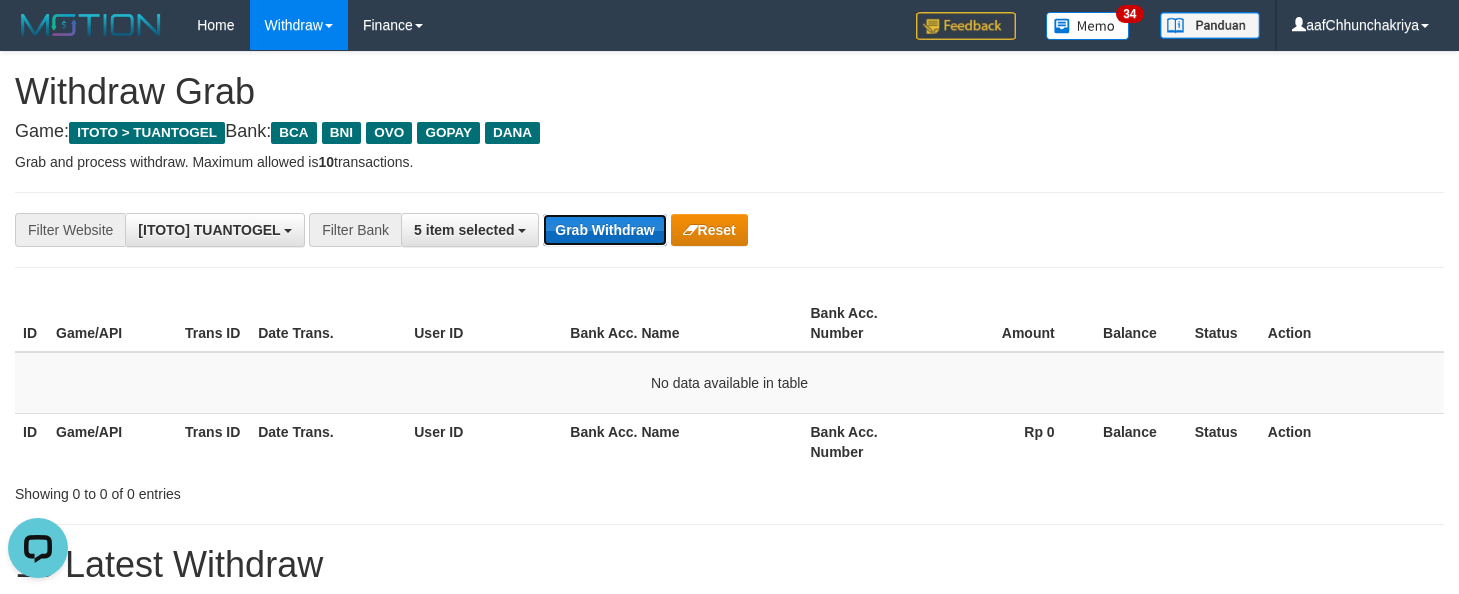 click on "Grab Withdraw" at bounding box center [604, 230] 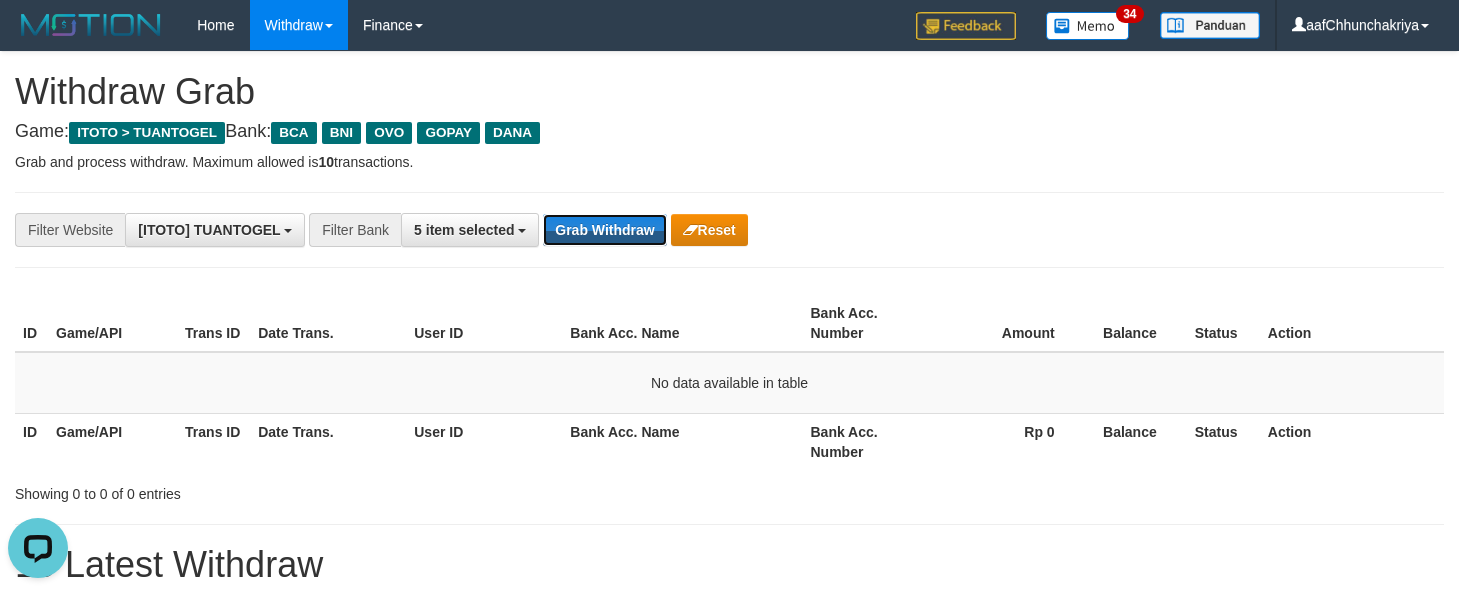 drag, startPoint x: 639, startPoint y: 236, endPoint x: 987, endPoint y: 591, distance: 497.1207 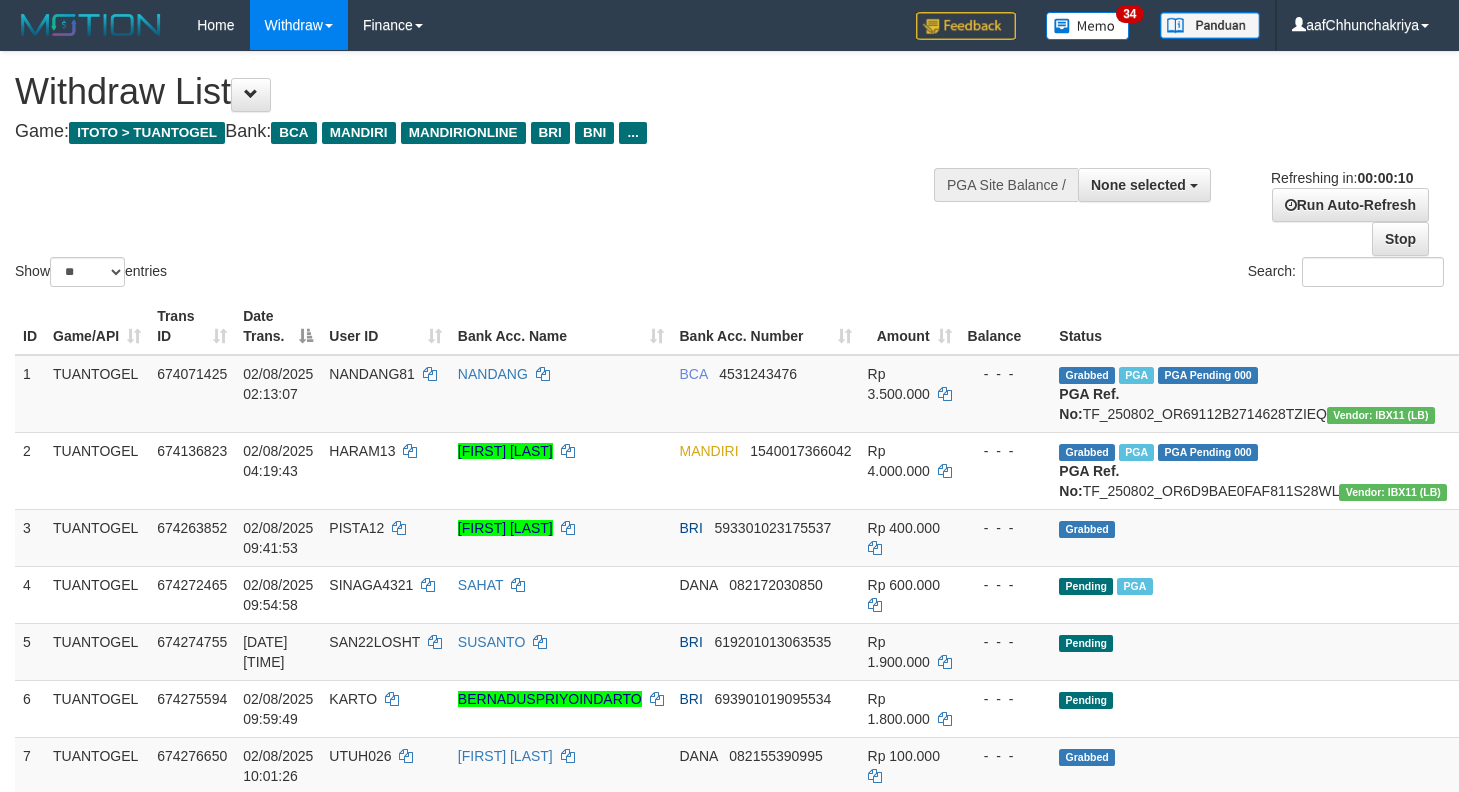 select 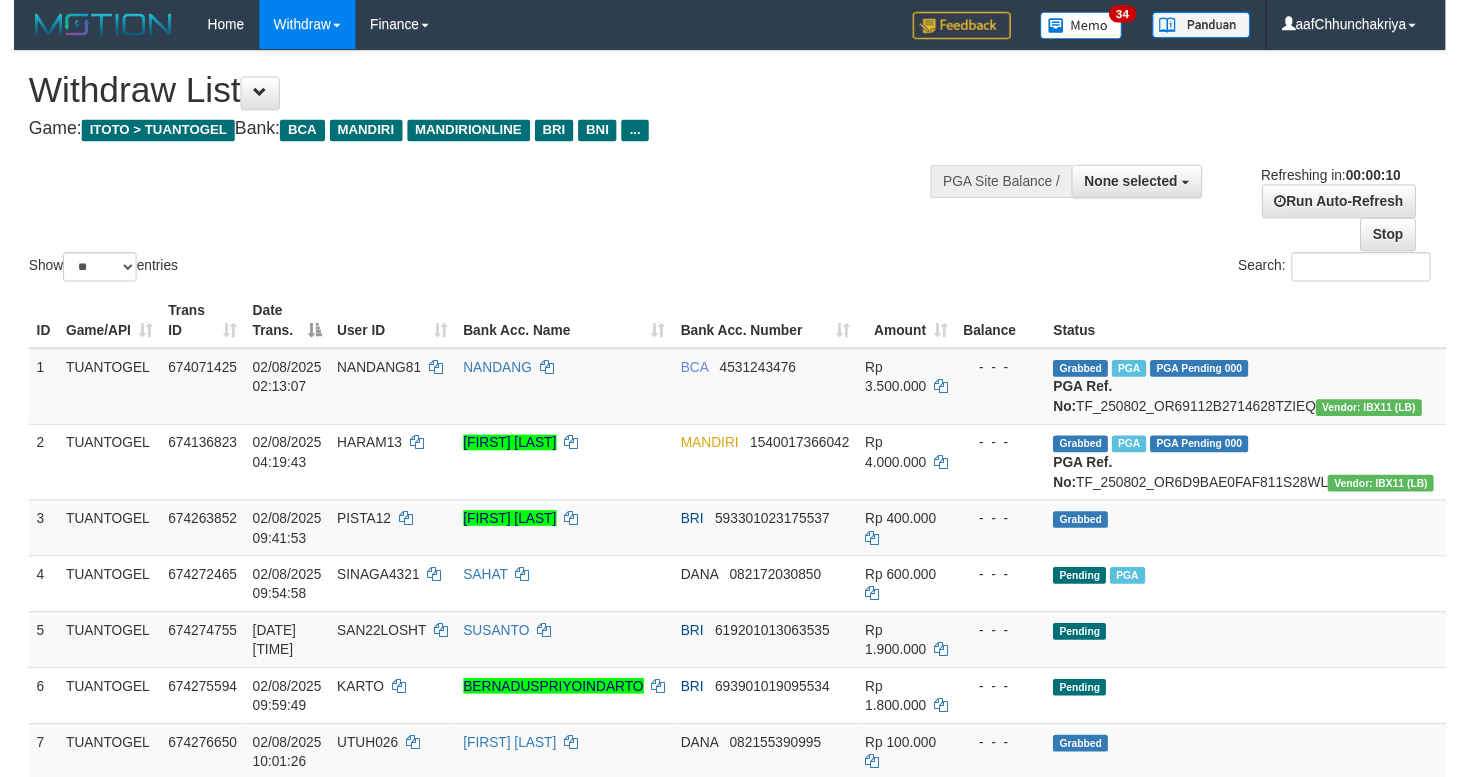 scroll, scrollTop: 0, scrollLeft: 0, axis: both 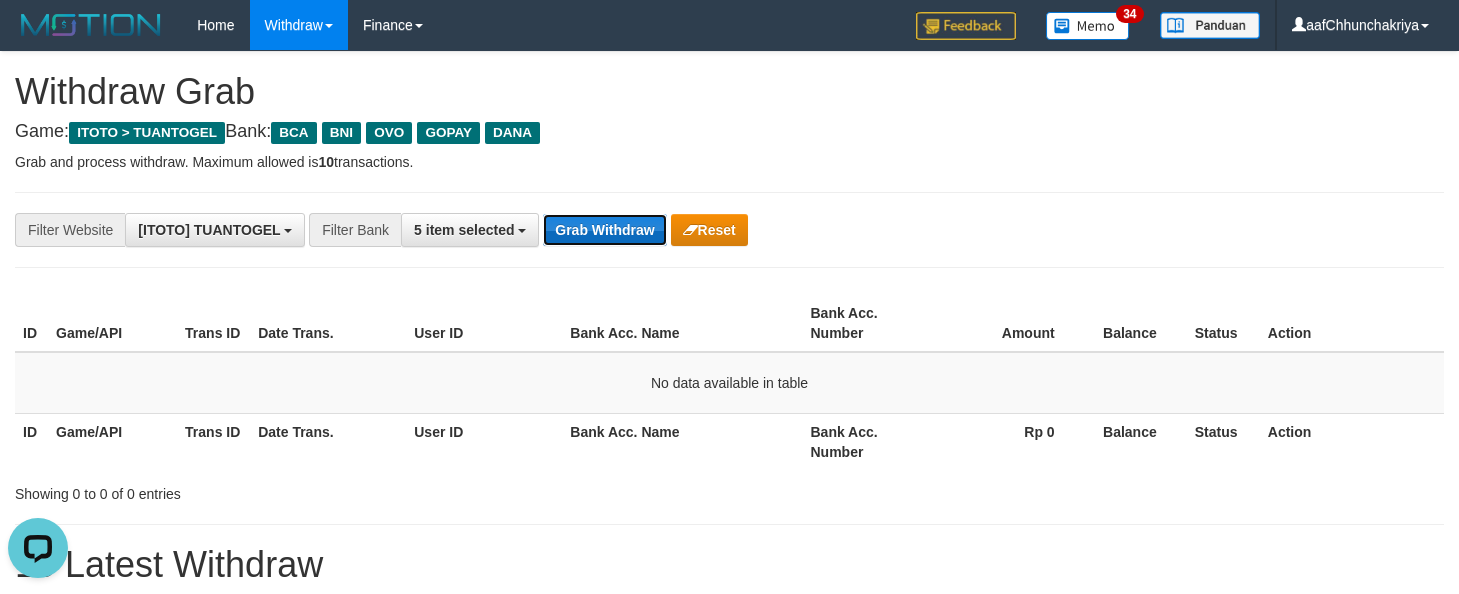 click on "Grab Withdraw" at bounding box center [604, 230] 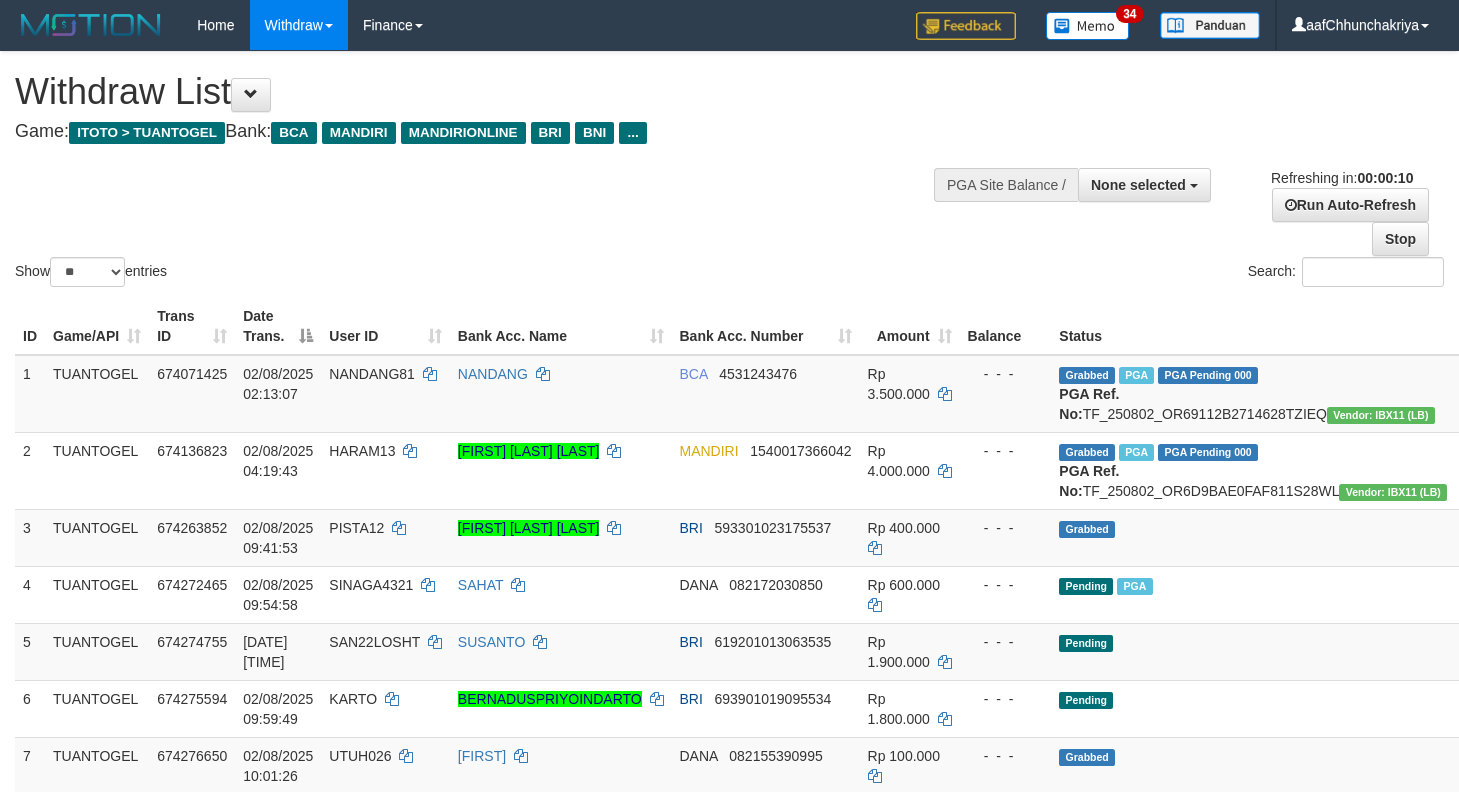 select 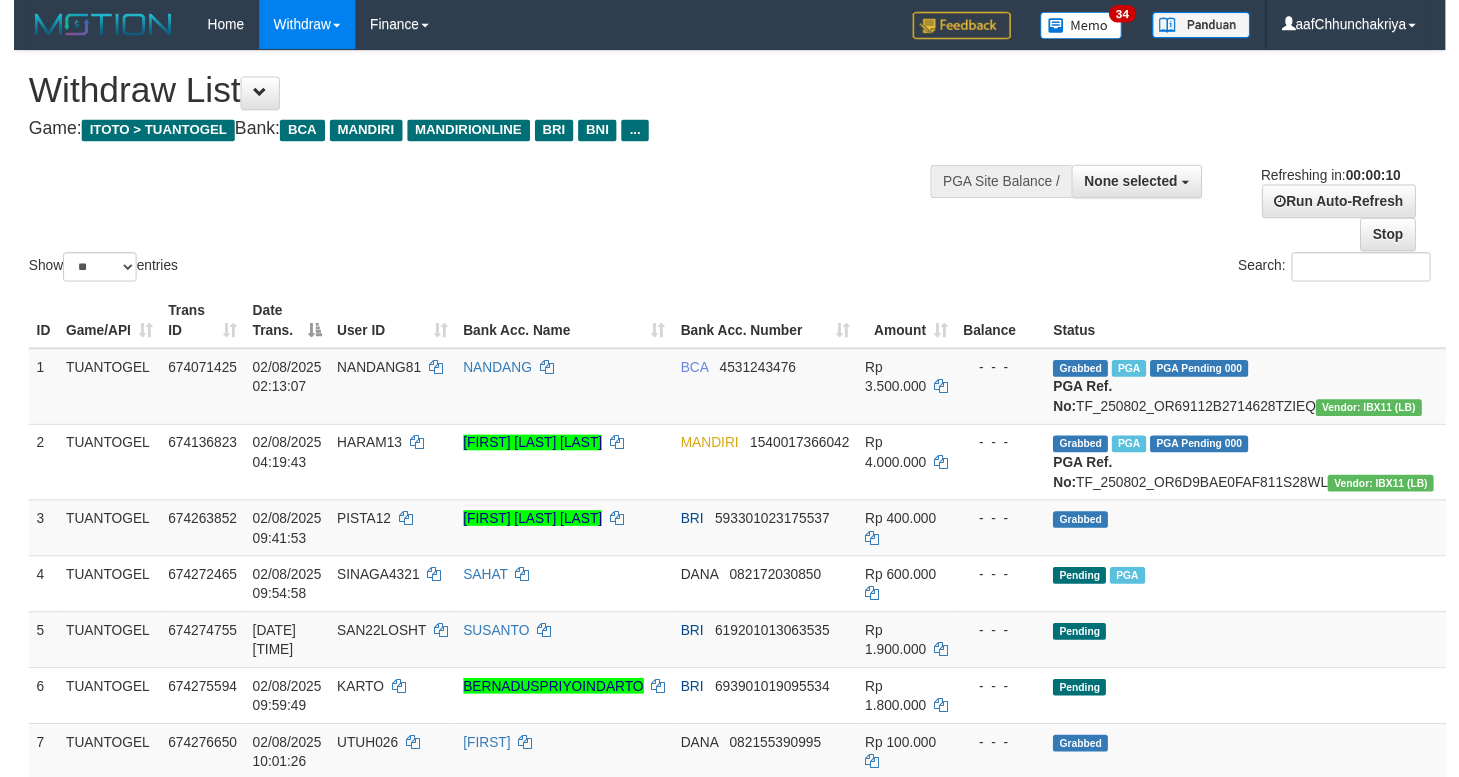 scroll, scrollTop: 0, scrollLeft: 0, axis: both 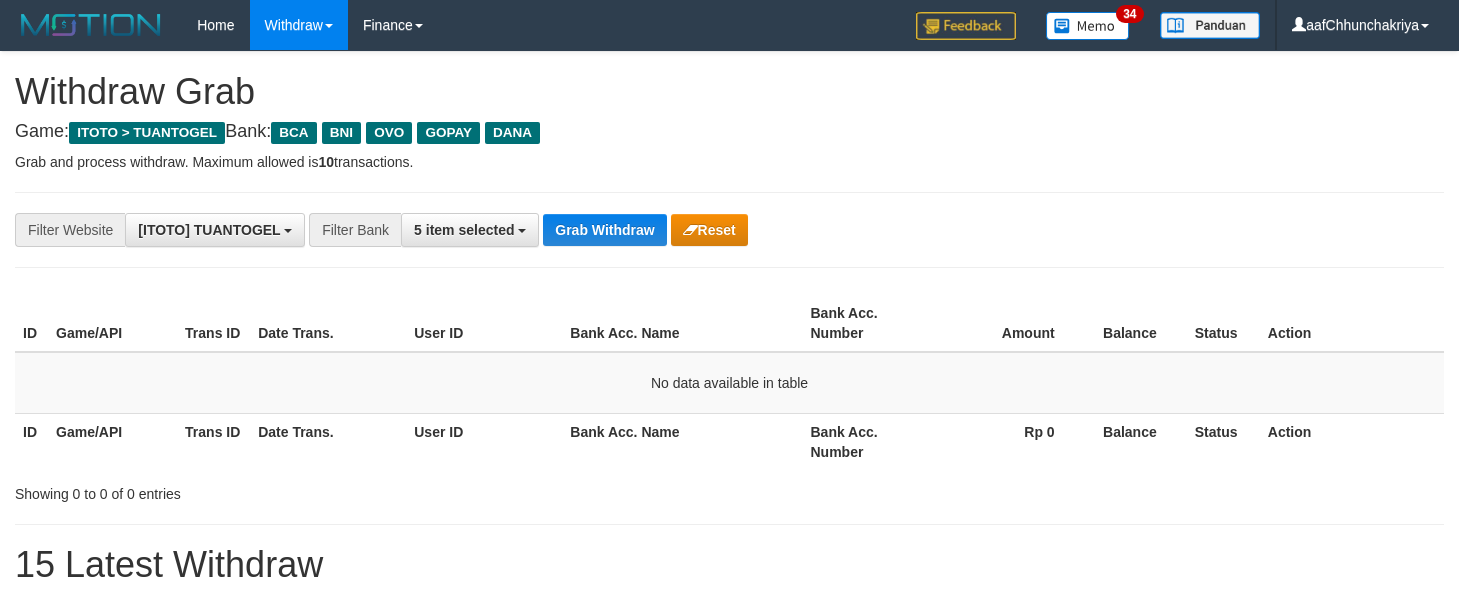 click on "Grab Withdraw" at bounding box center [604, 230] 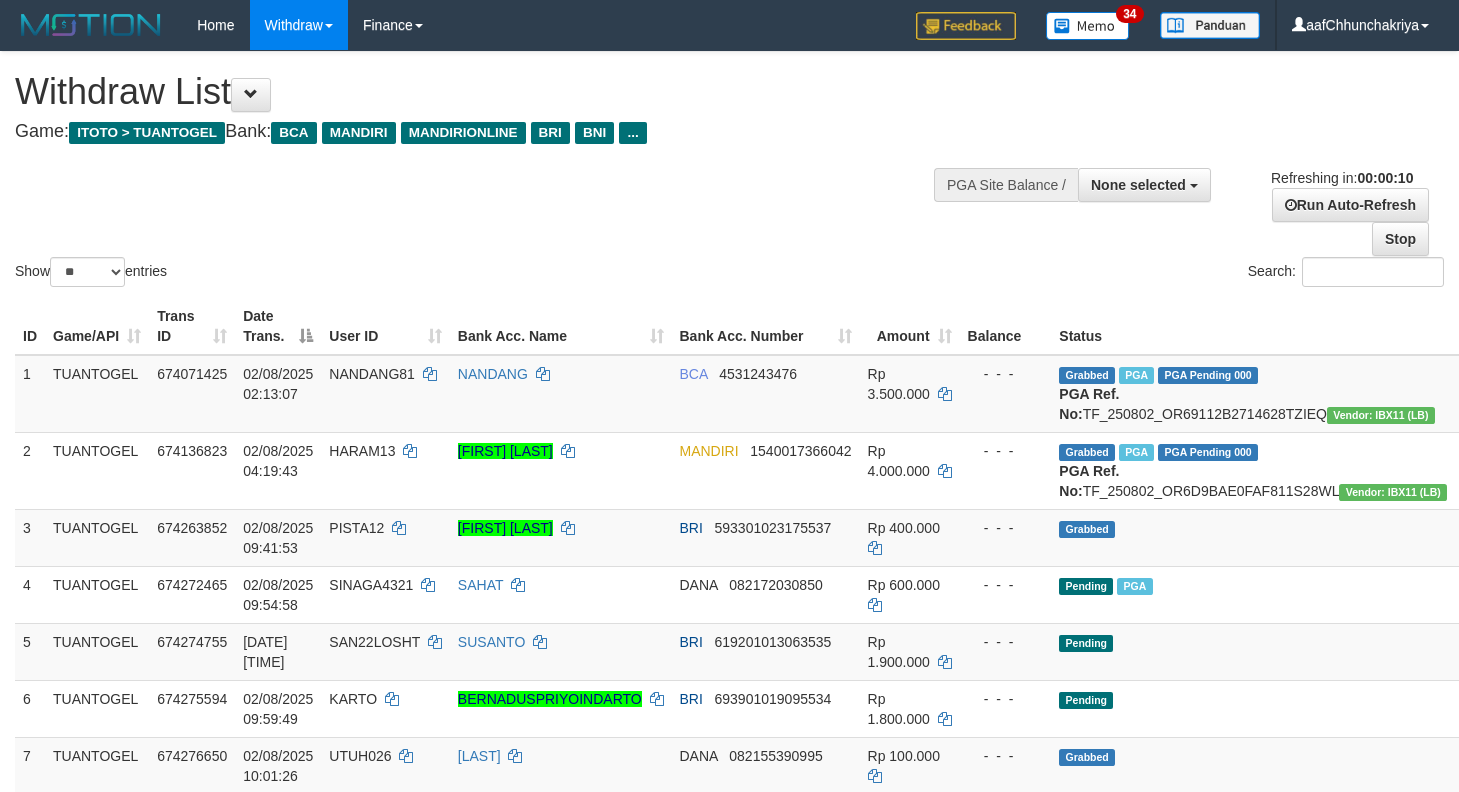 select 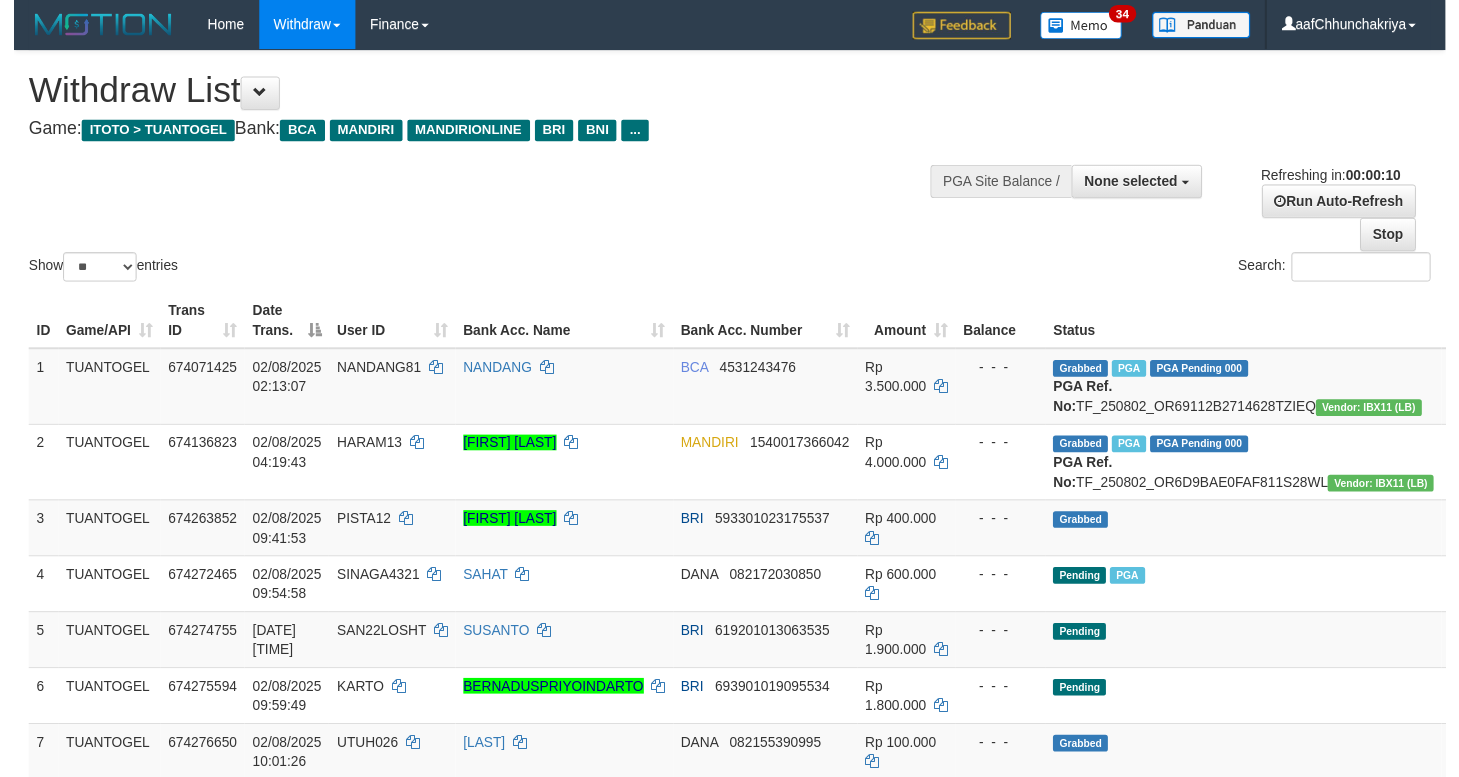 scroll, scrollTop: 0, scrollLeft: 0, axis: both 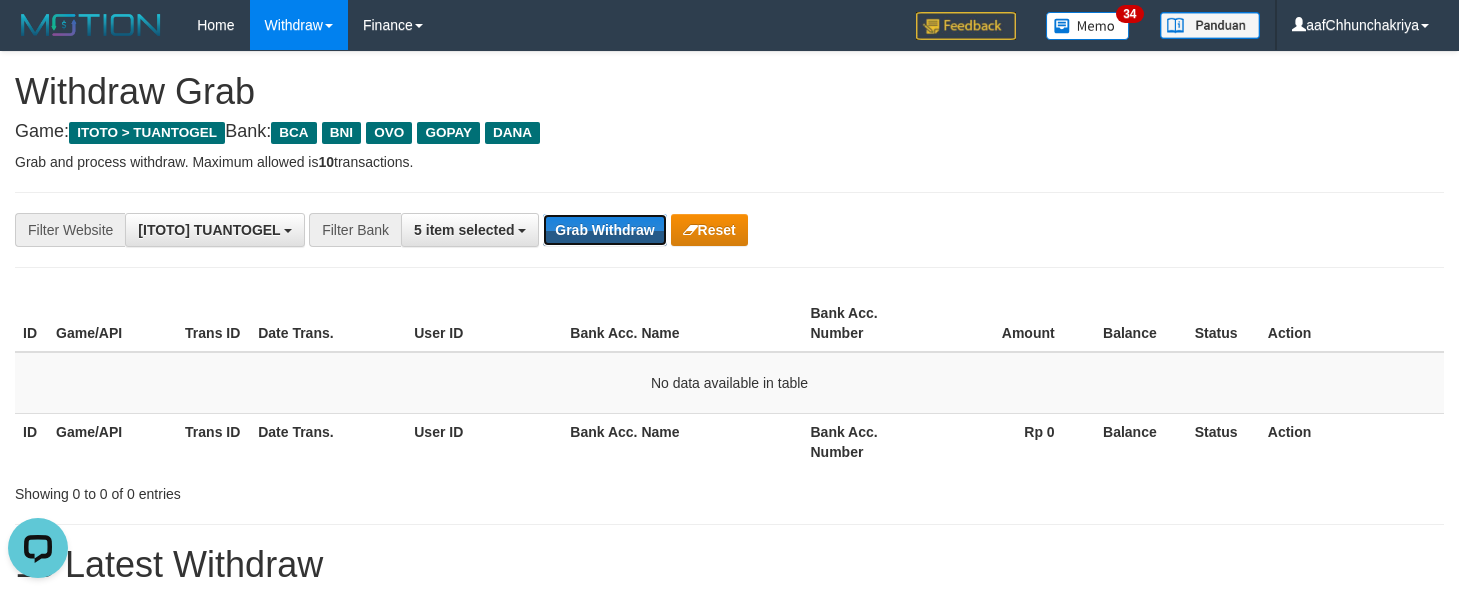 click on "Grab Withdraw" at bounding box center [604, 230] 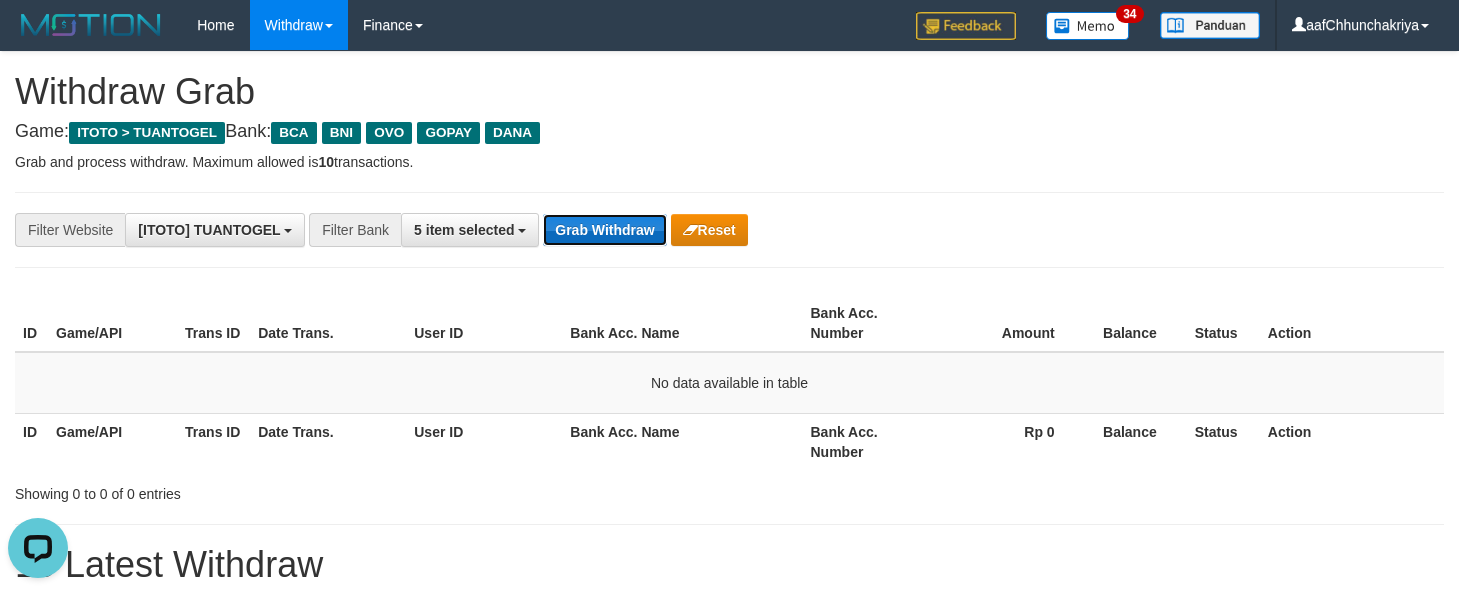 drag, startPoint x: 0, startPoint y: 0, endPoint x: 657, endPoint y: 232, distance: 696.7589 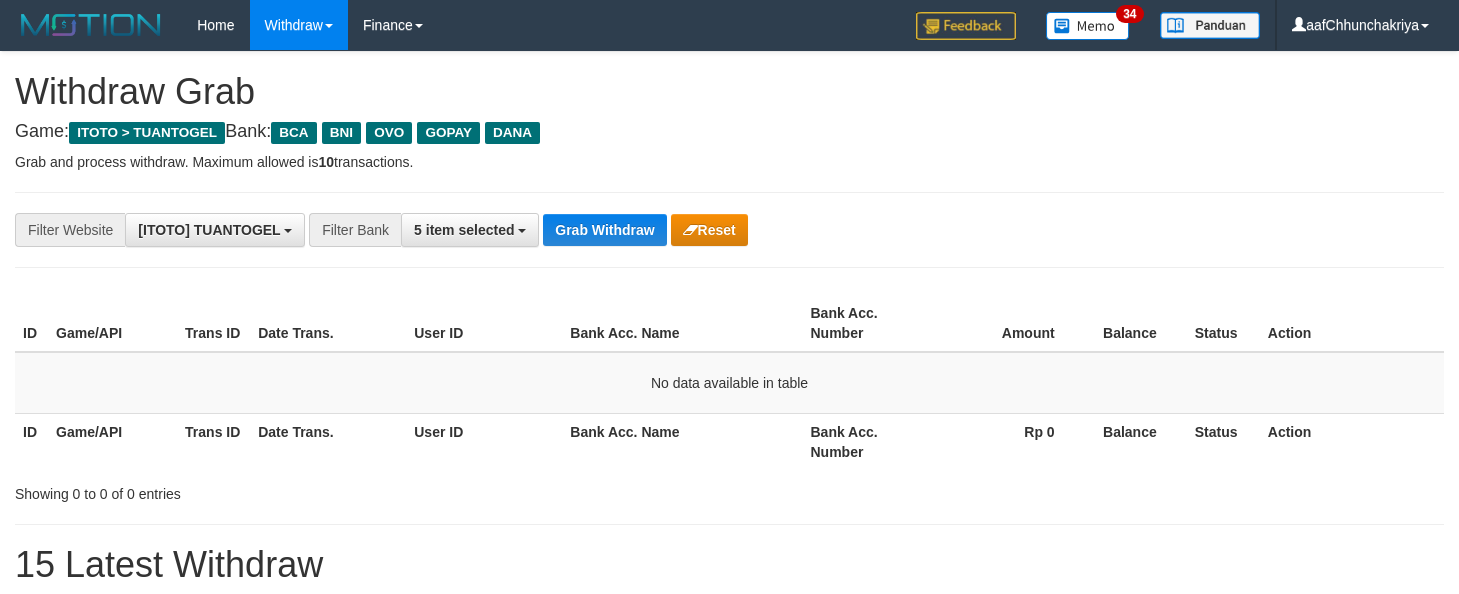 scroll, scrollTop: 0, scrollLeft: 0, axis: both 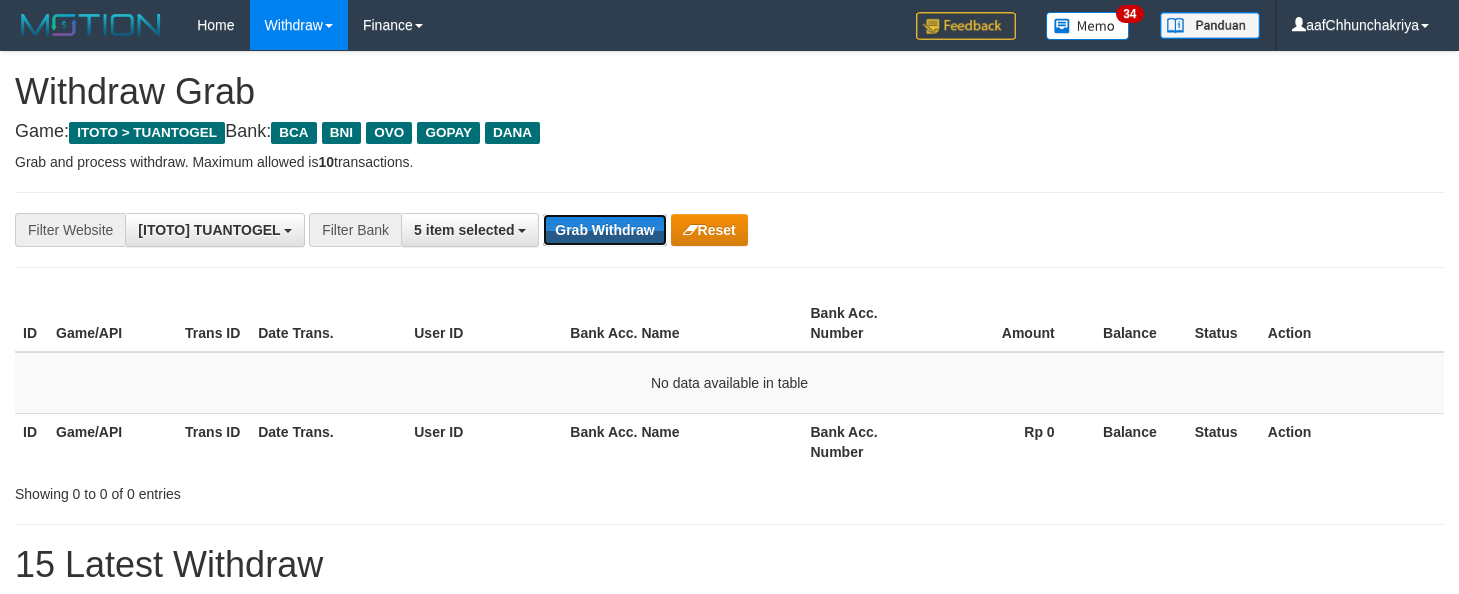 click on "Grab Withdraw" at bounding box center (604, 230) 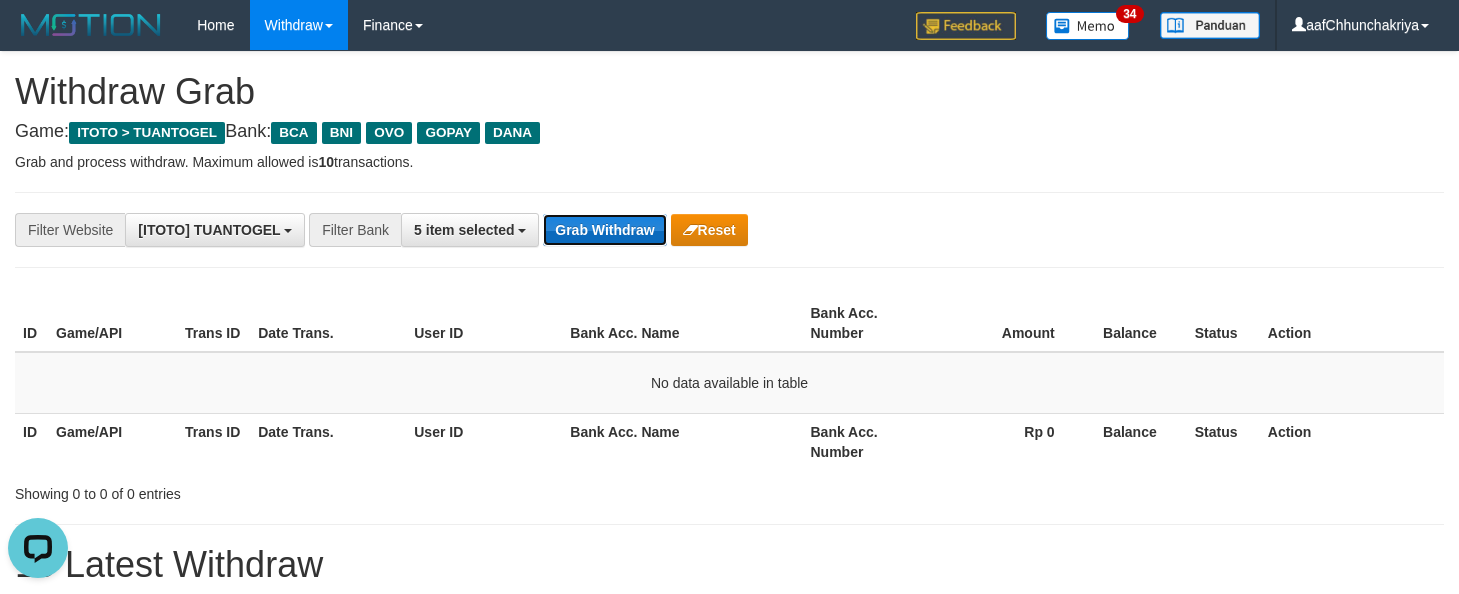 scroll, scrollTop: 0, scrollLeft: 0, axis: both 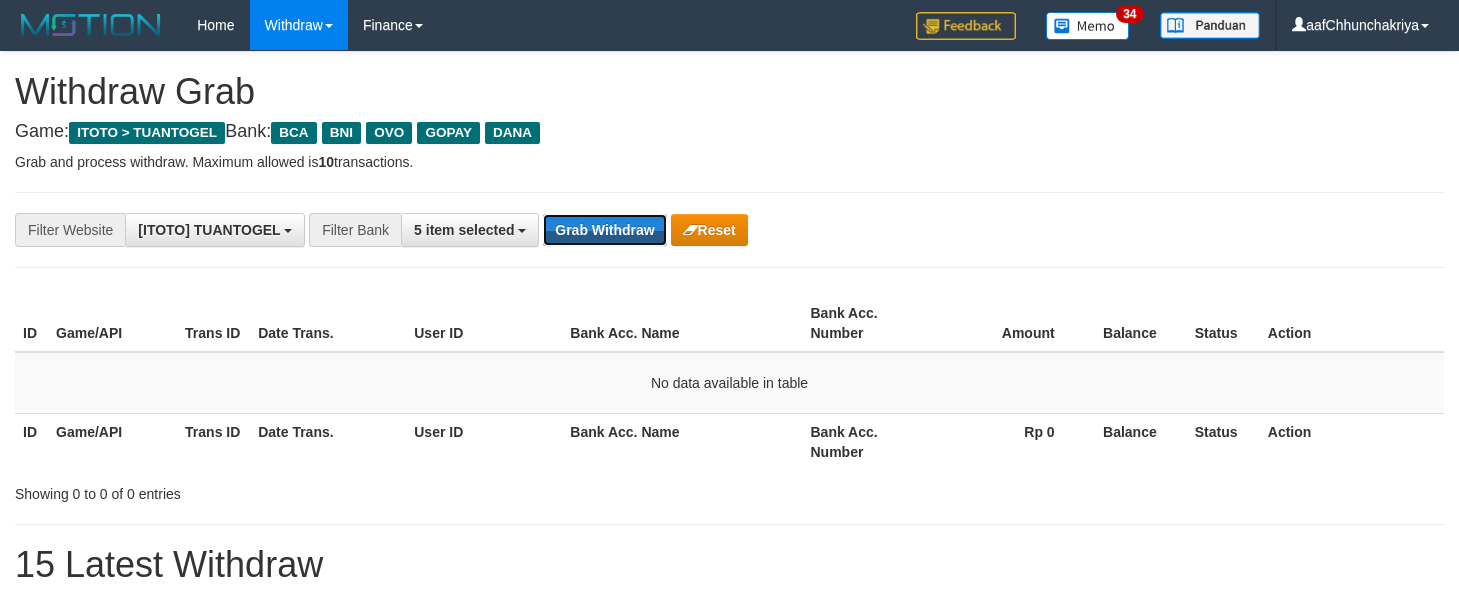 click on "Grab Withdraw" at bounding box center (604, 230) 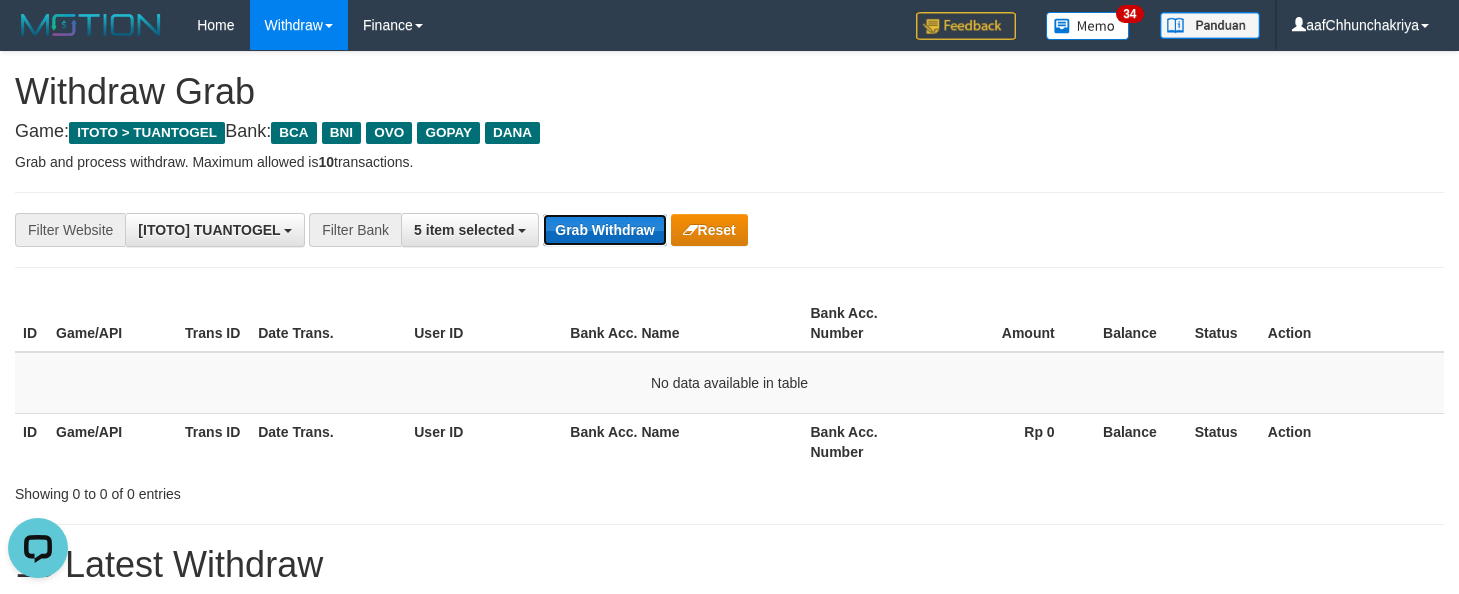 scroll, scrollTop: 0, scrollLeft: 0, axis: both 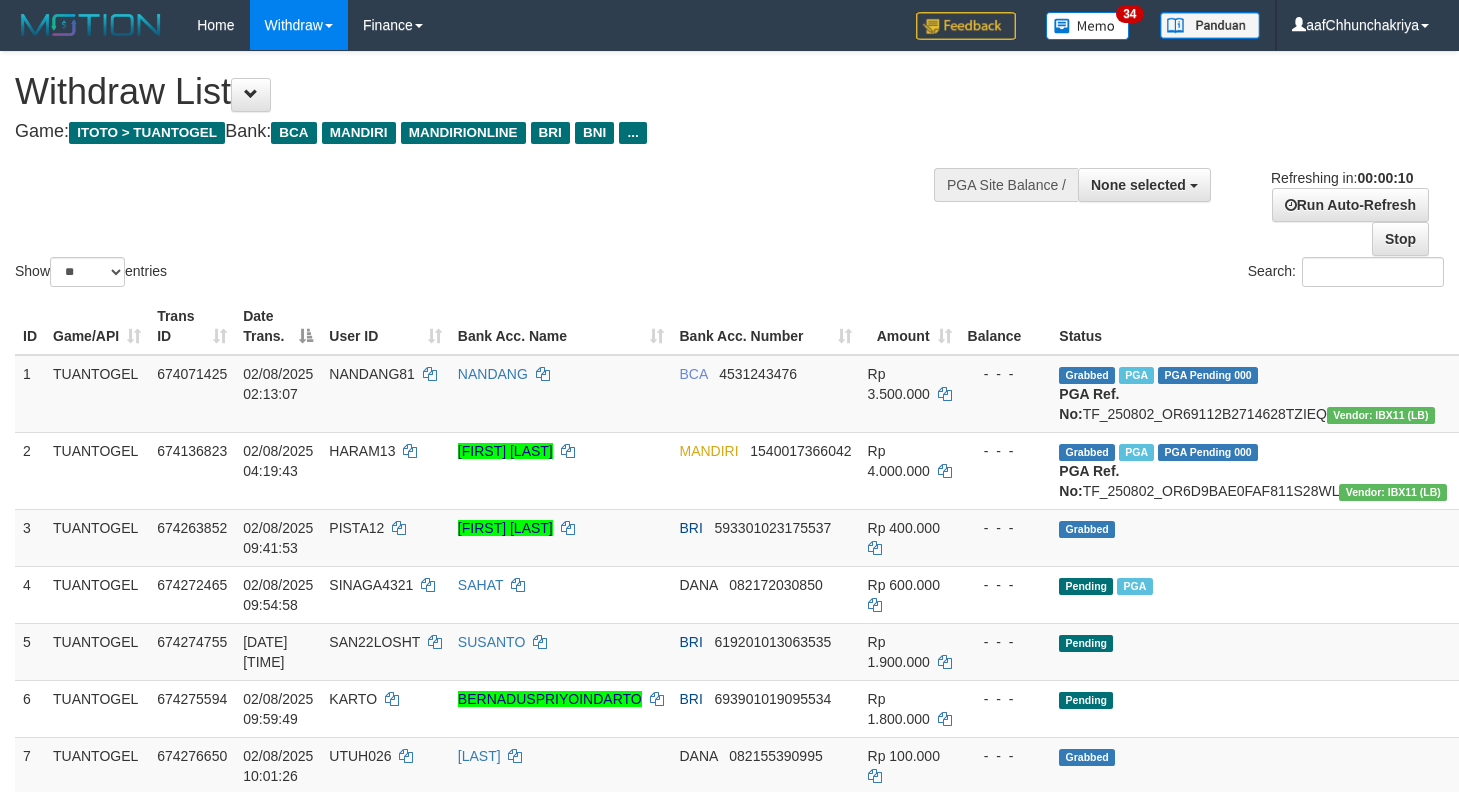 select 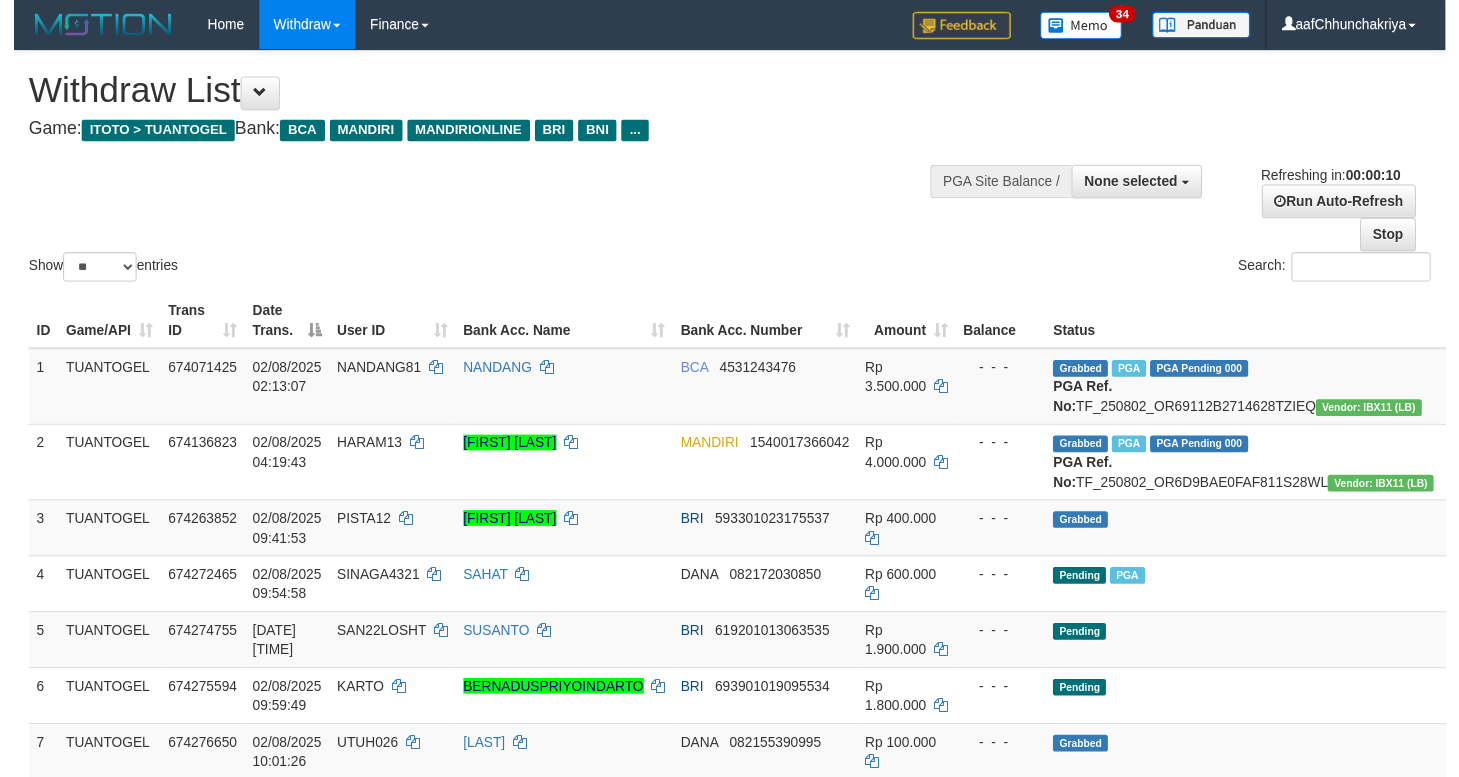 scroll, scrollTop: 0, scrollLeft: 0, axis: both 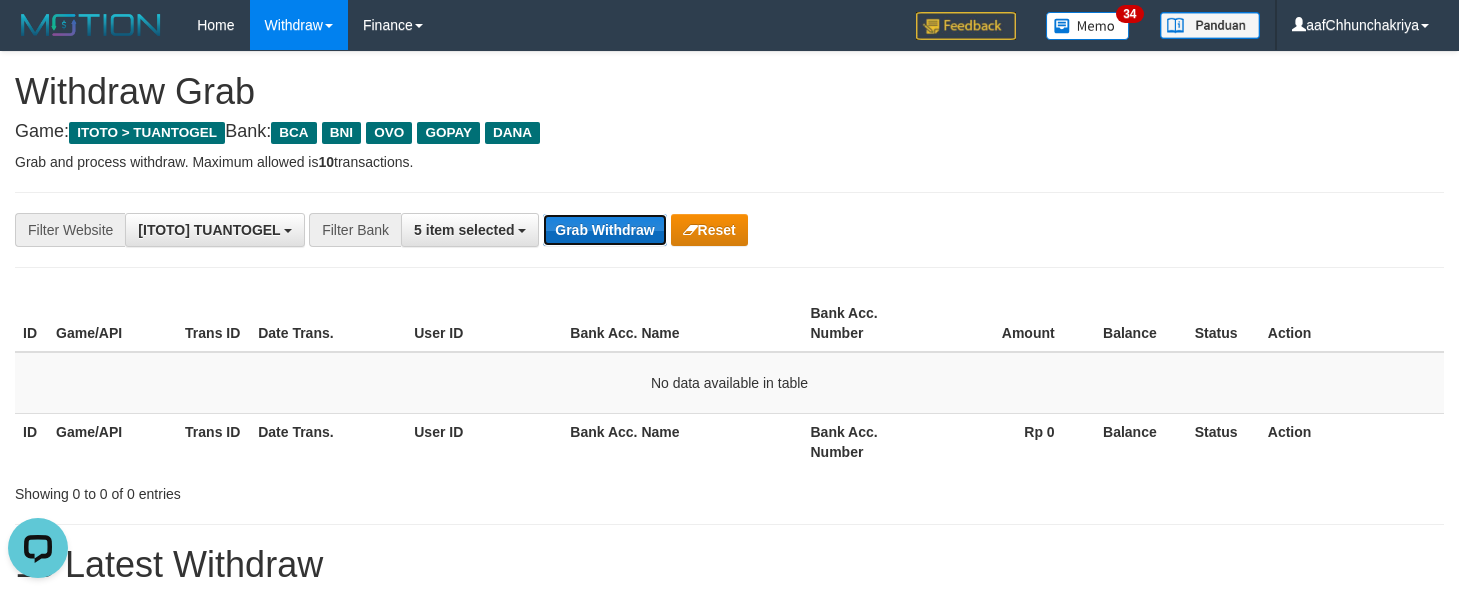 drag, startPoint x: 0, startPoint y: 0, endPoint x: 607, endPoint y: 220, distance: 645.6384 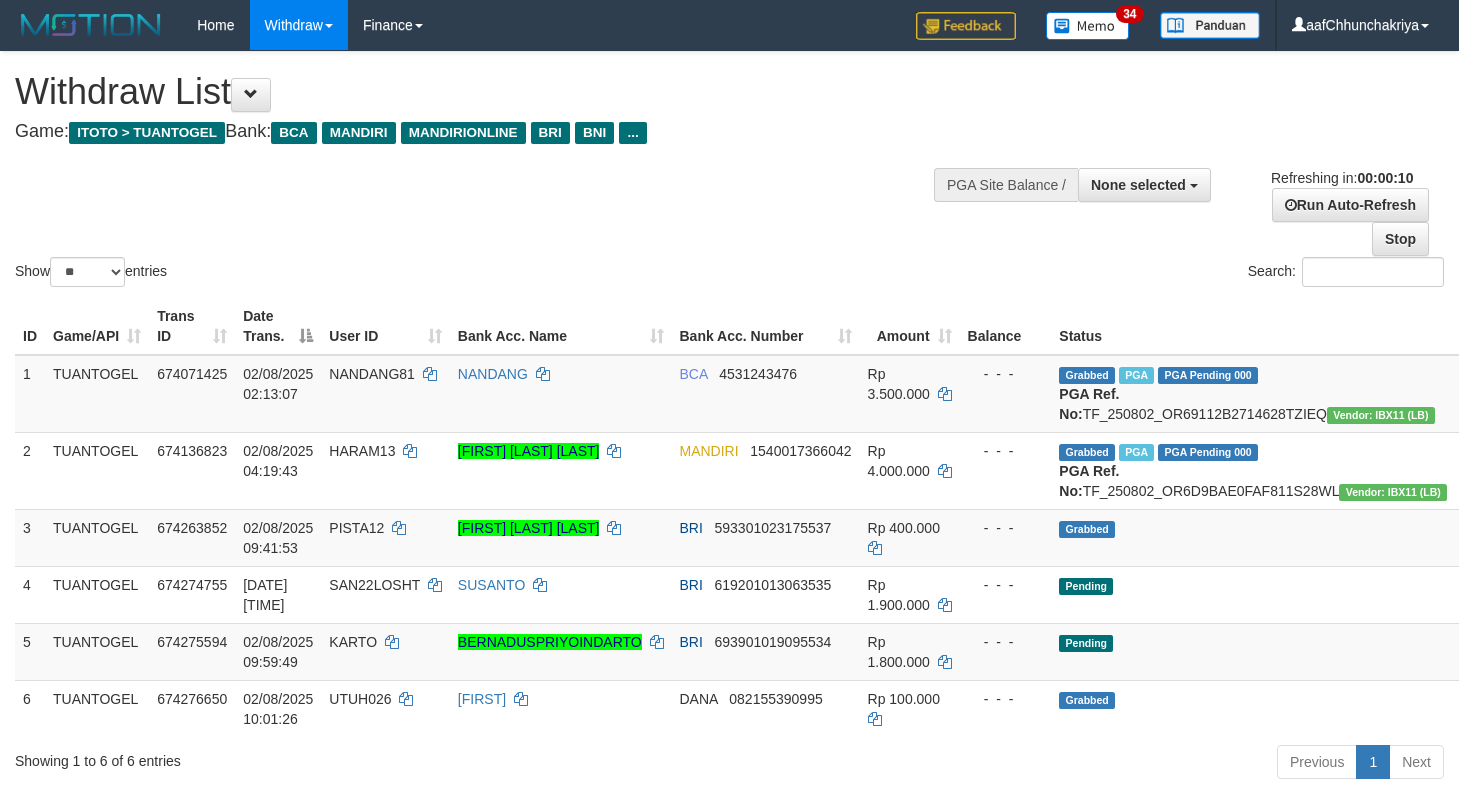 select 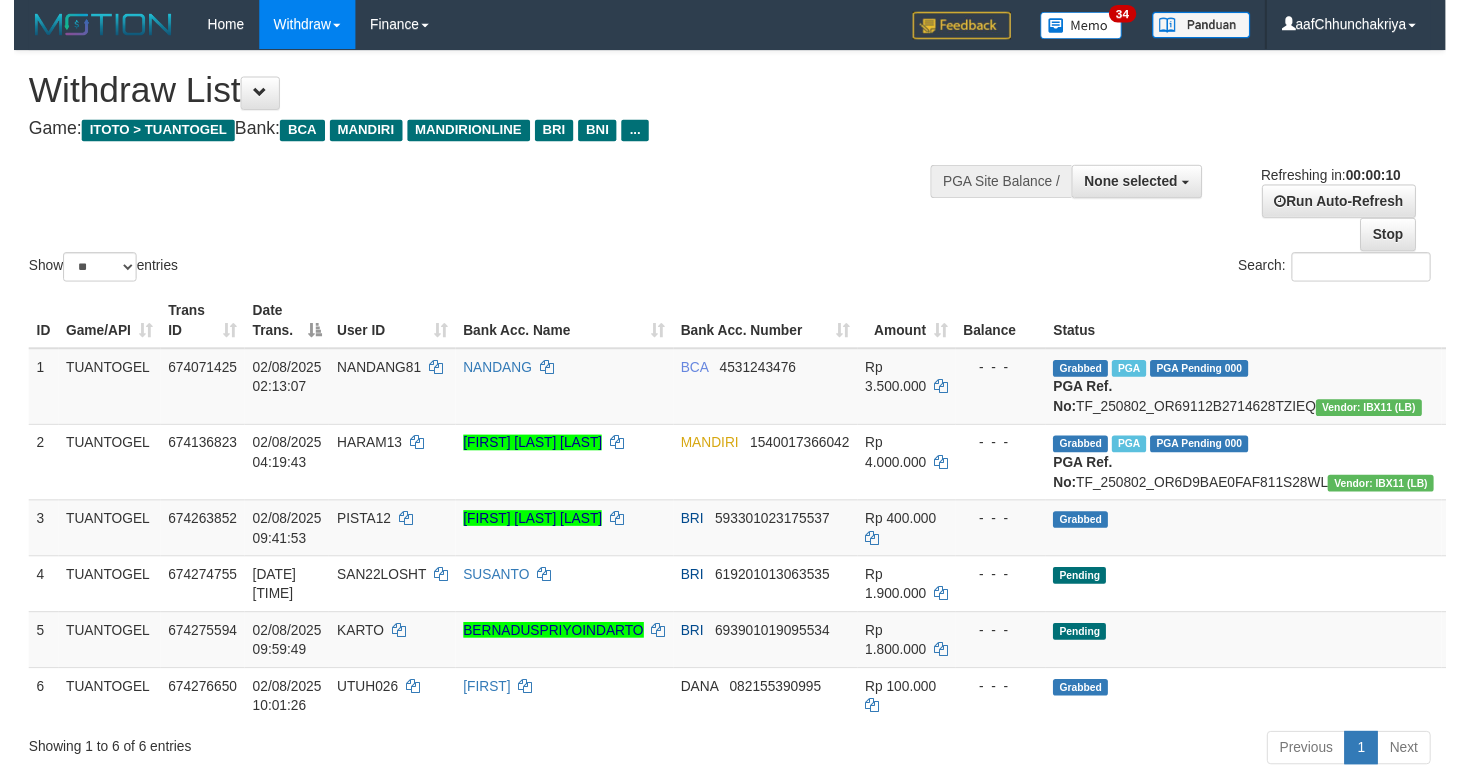 scroll, scrollTop: 0, scrollLeft: 0, axis: both 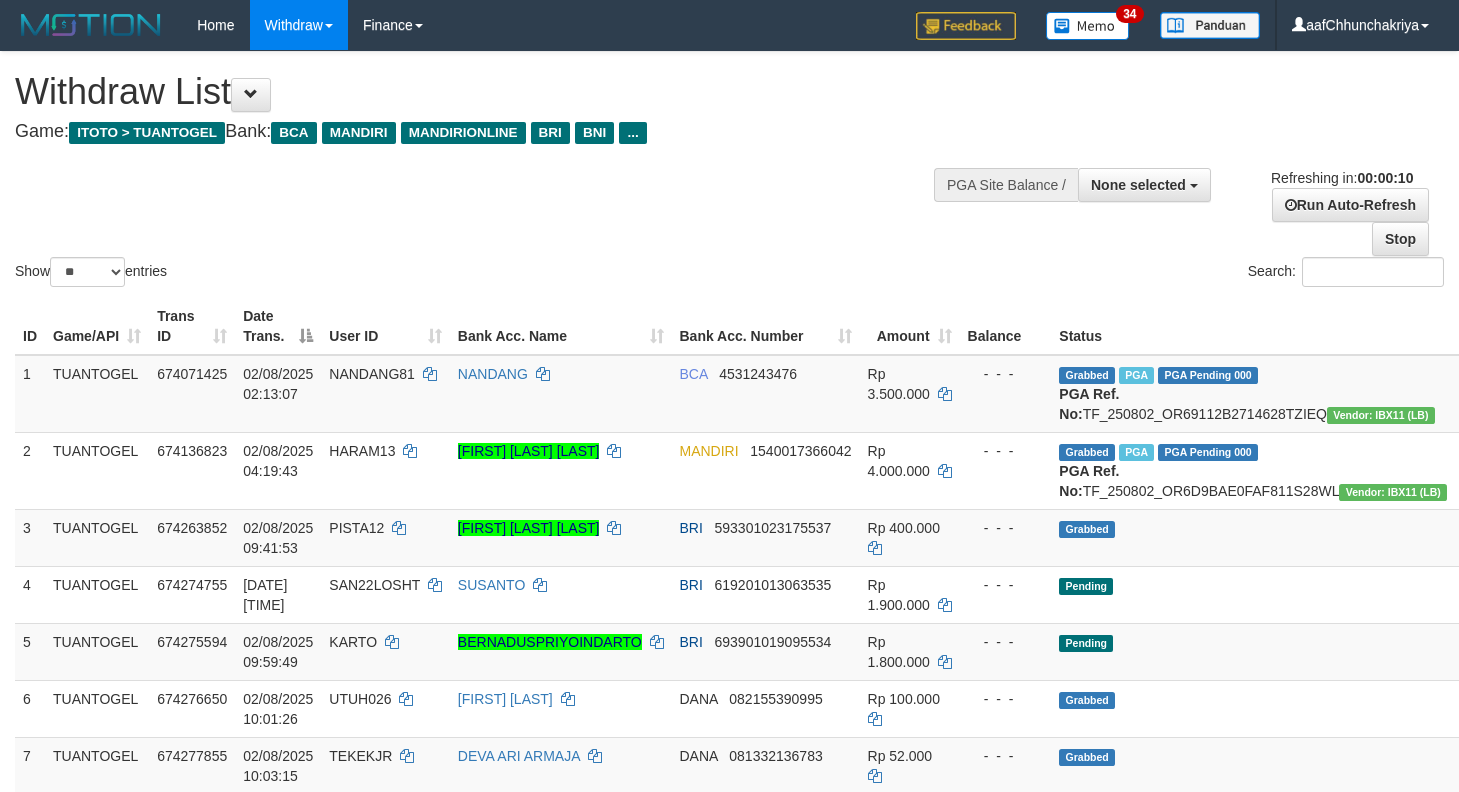 select 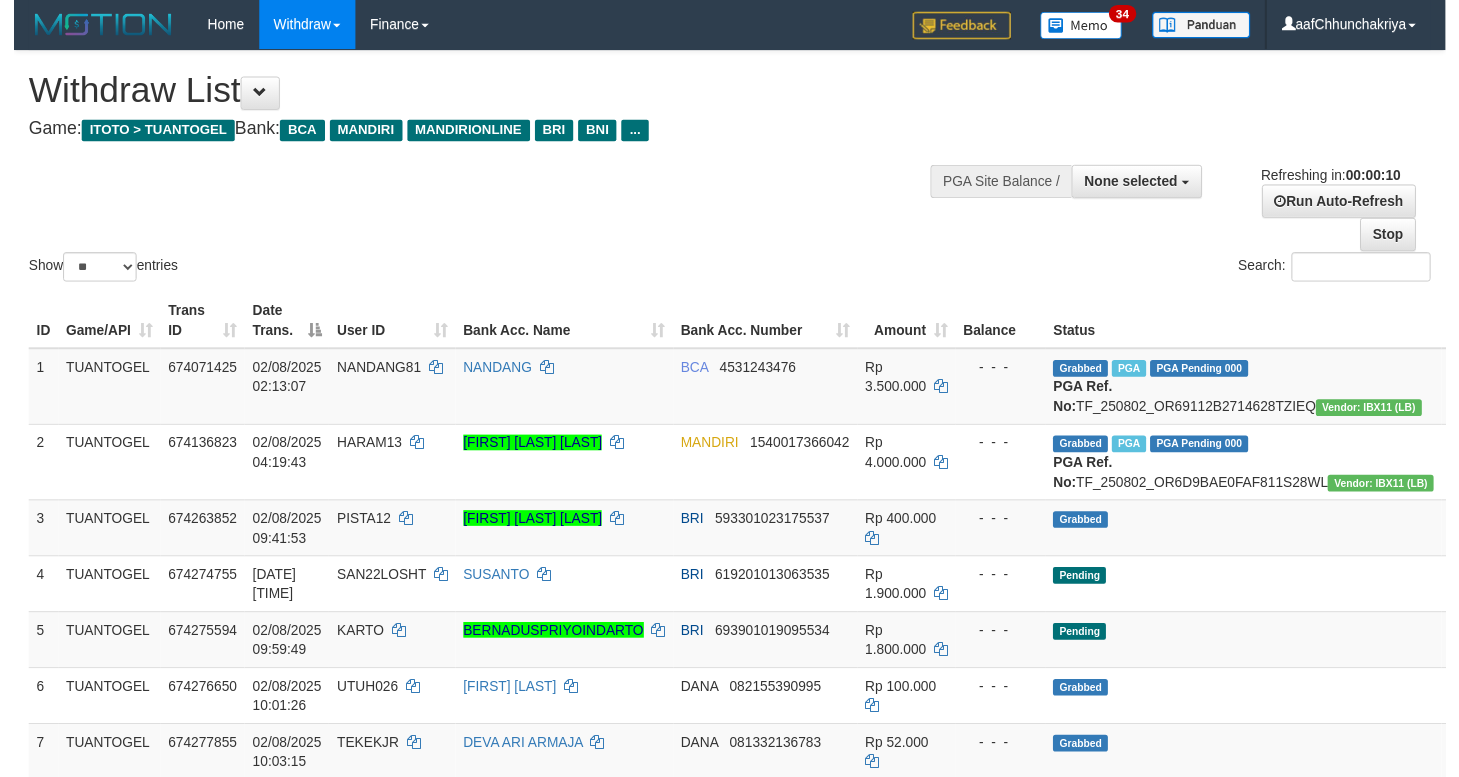 scroll, scrollTop: 0, scrollLeft: 0, axis: both 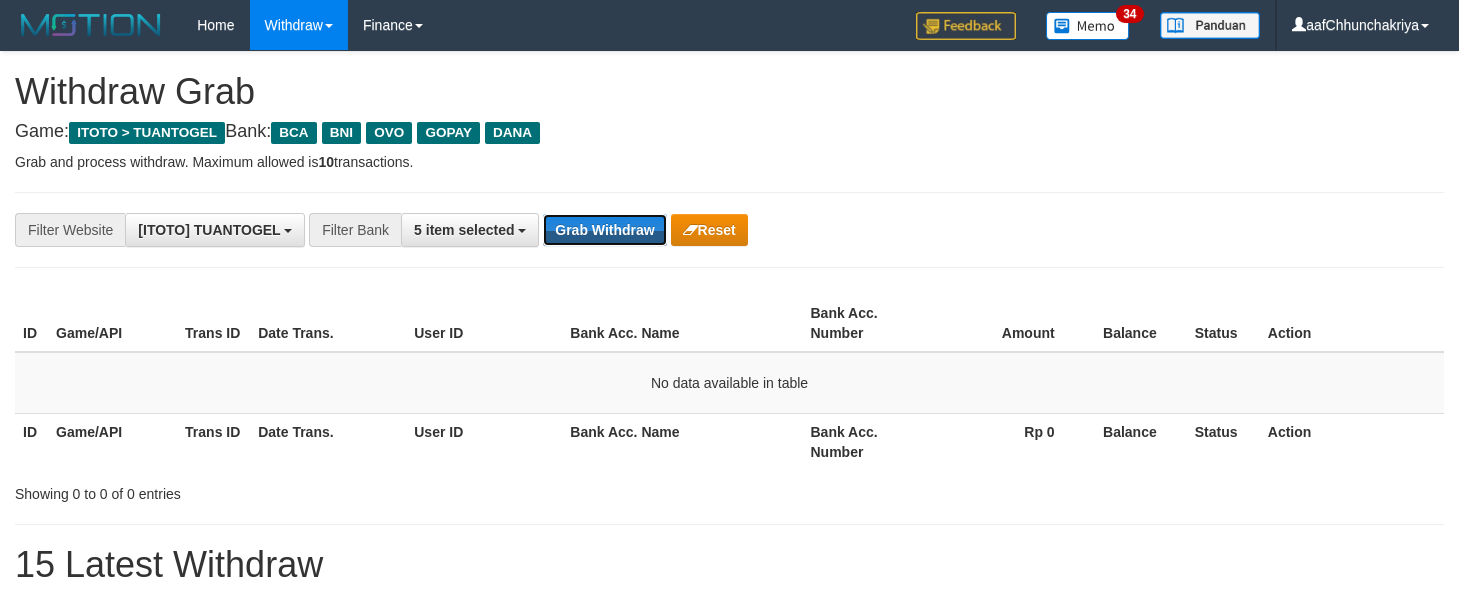 click on "Grab Withdraw" at bounding box center [604, 230] 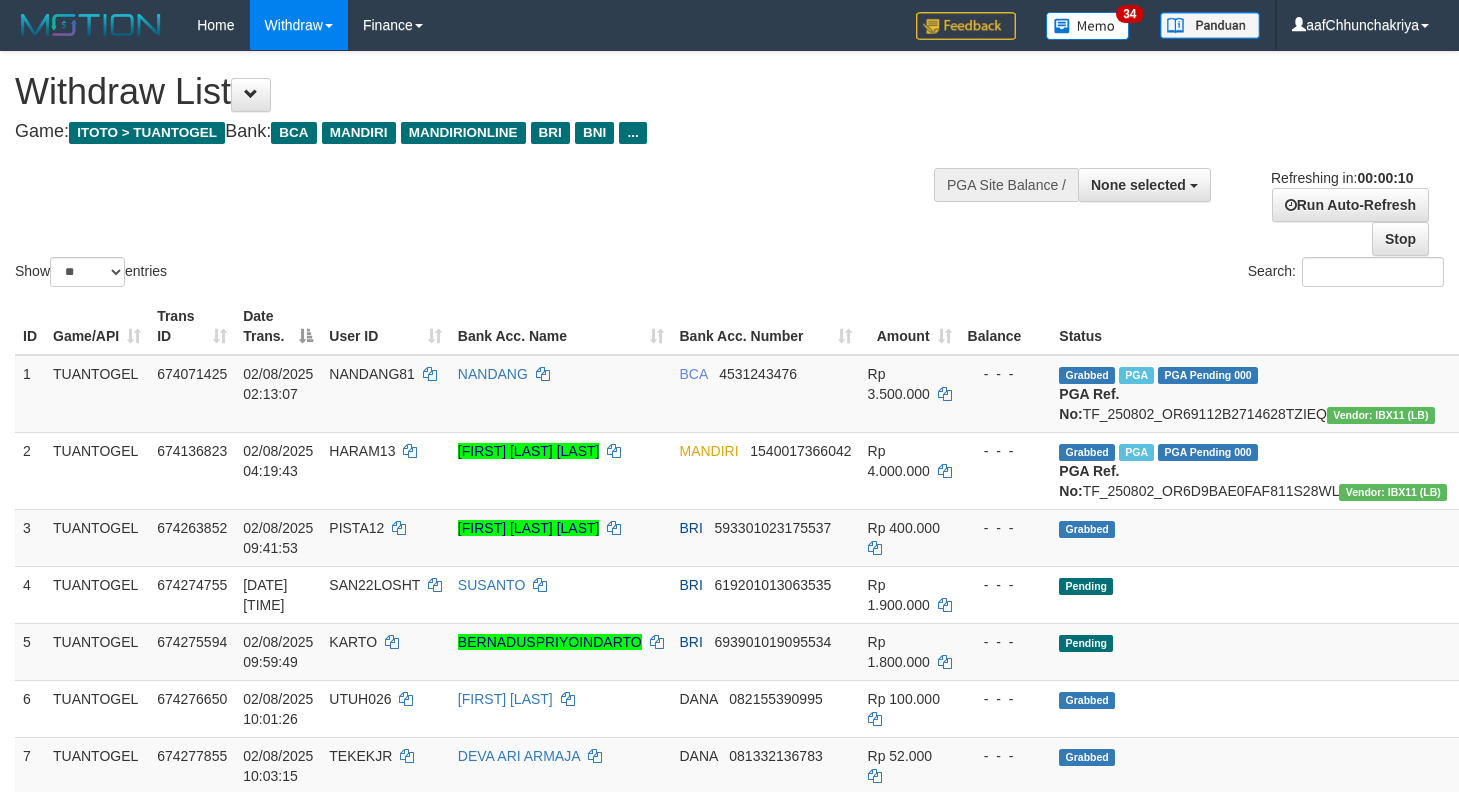 select 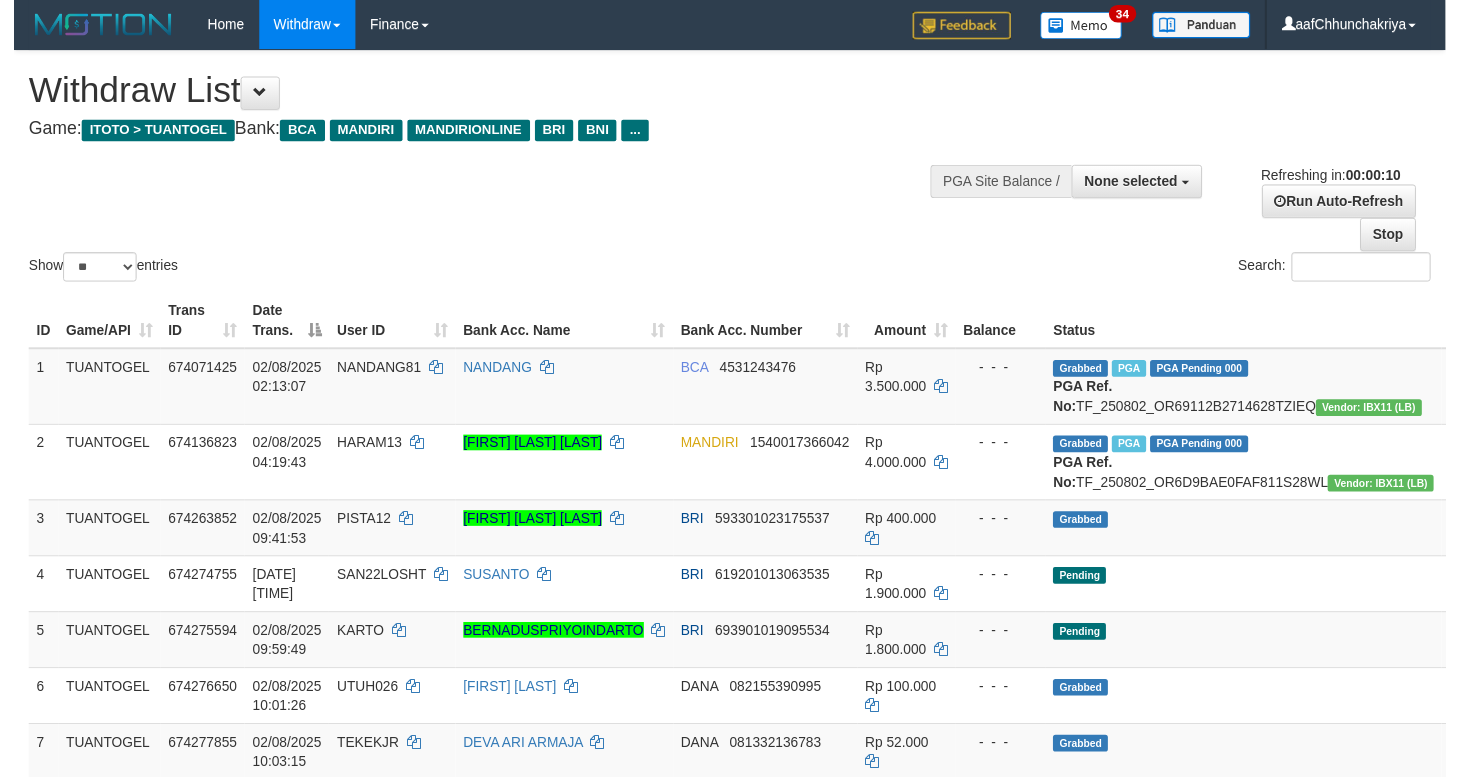 scroll, scrollTop: 0, scrollLeft: 0, axis: both 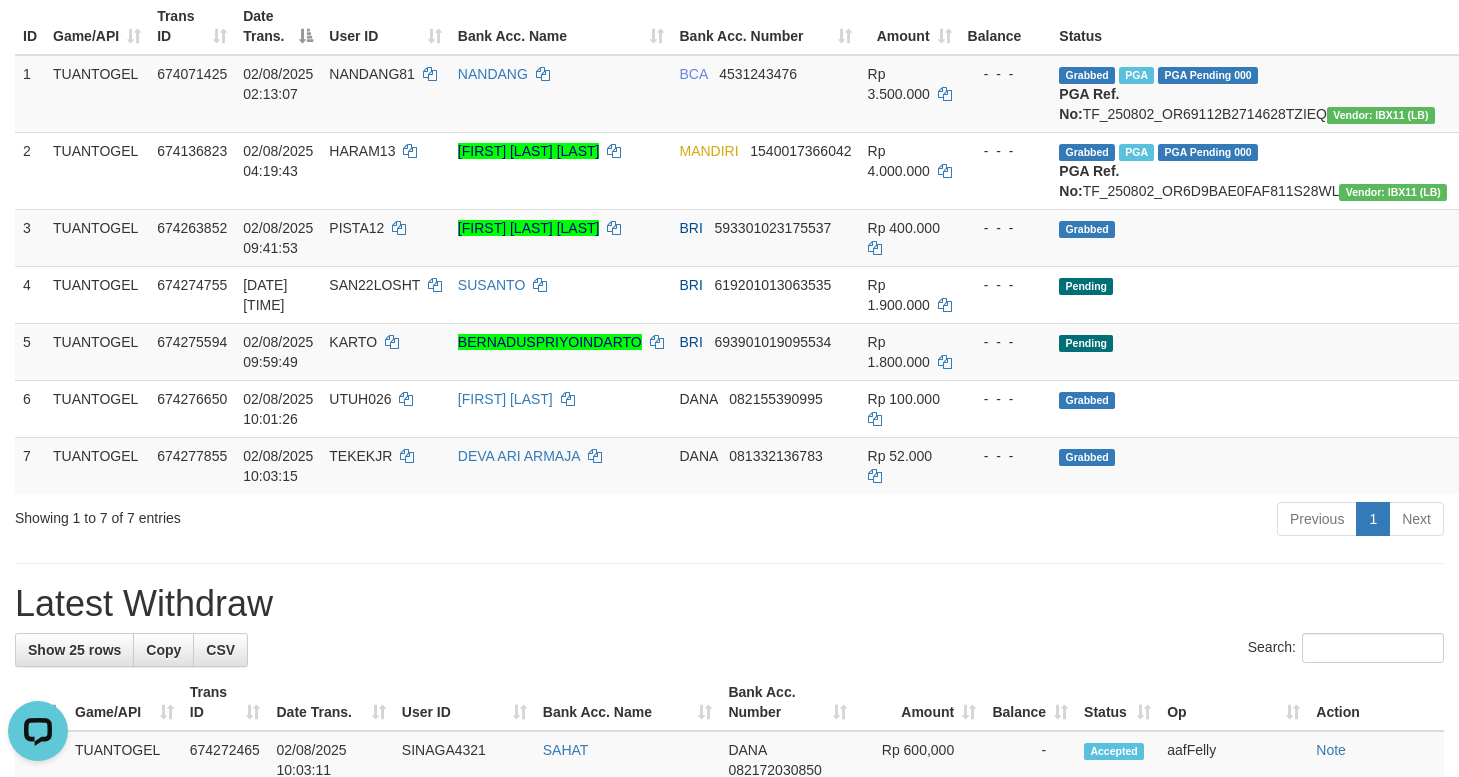 click on "Search:" at bounding box center (729, 650) 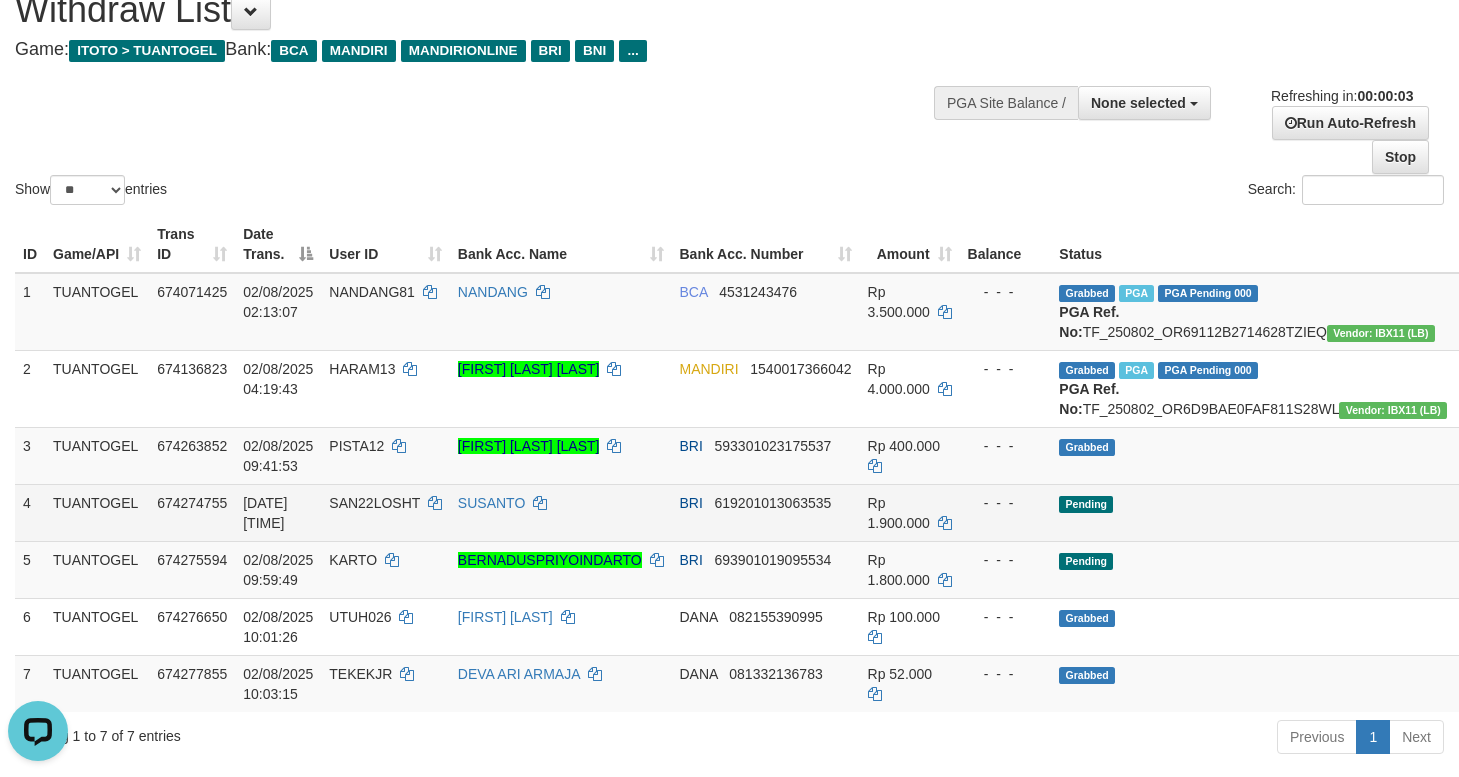 scroll, scrollTop: 0, scrollLeft: 0, axis: both 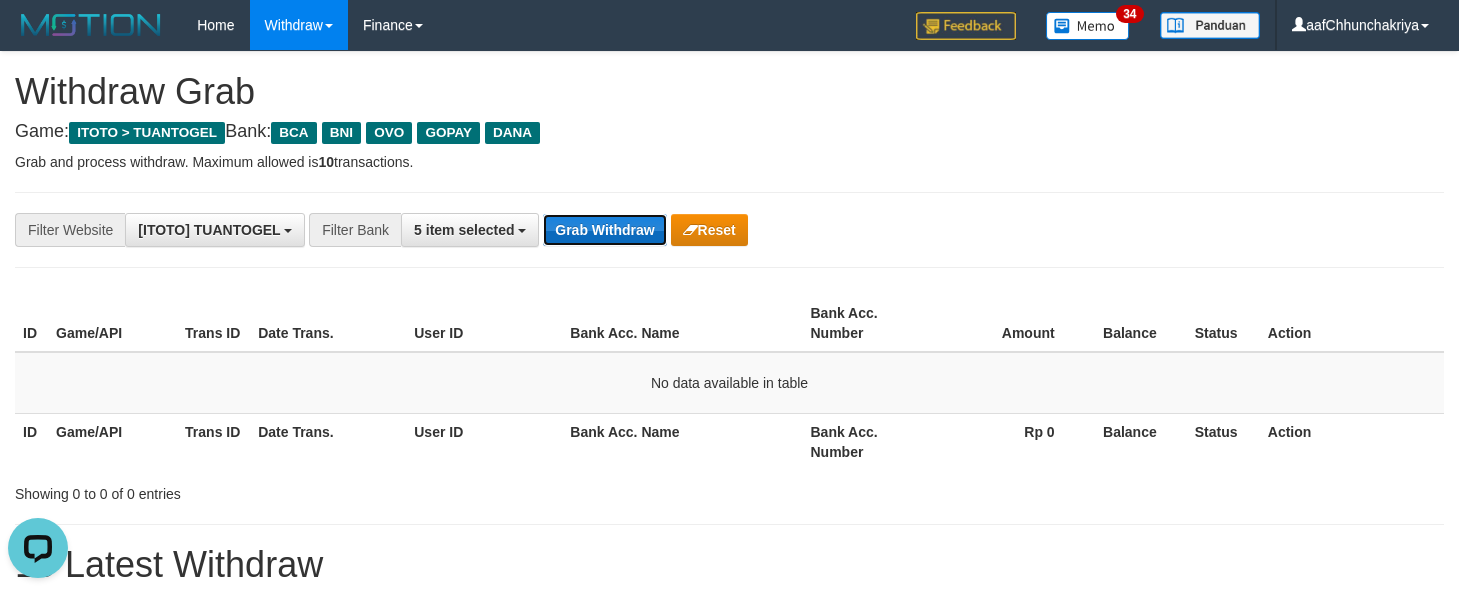 click on "Grab Withdraw" at bounding box center [604, 230] 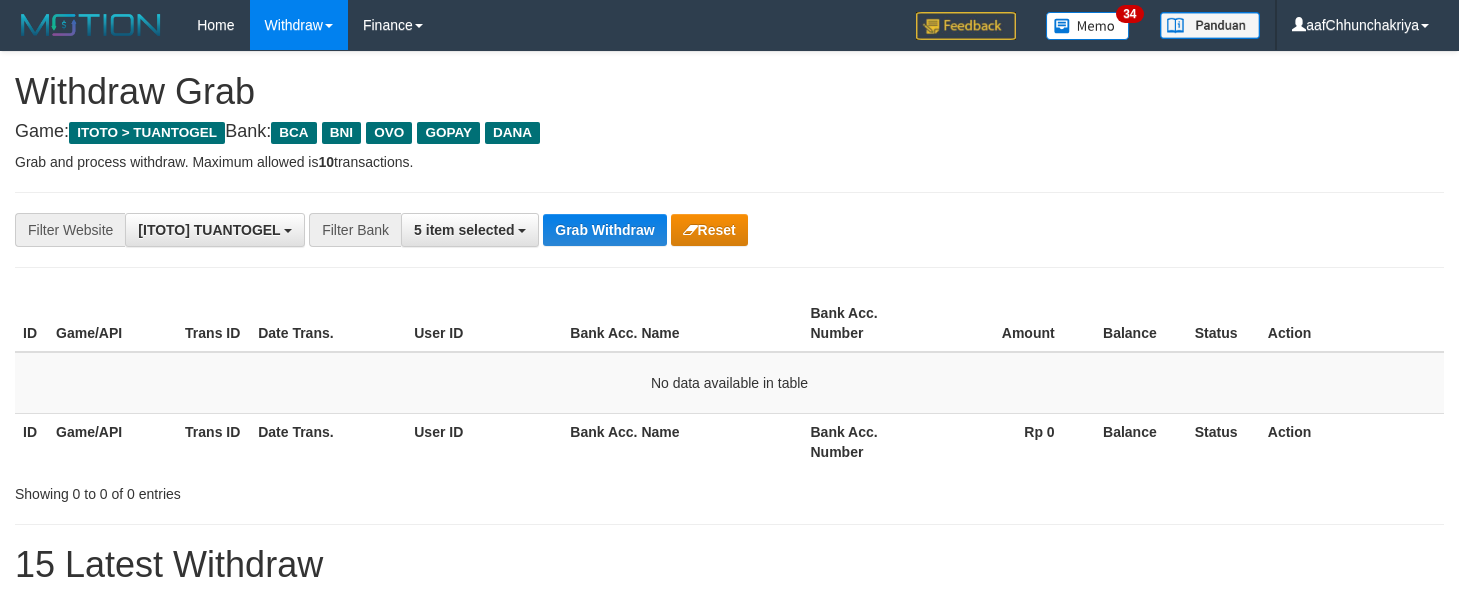 scroll, scrollTop: 0, scrollLeft: 0, axis: both 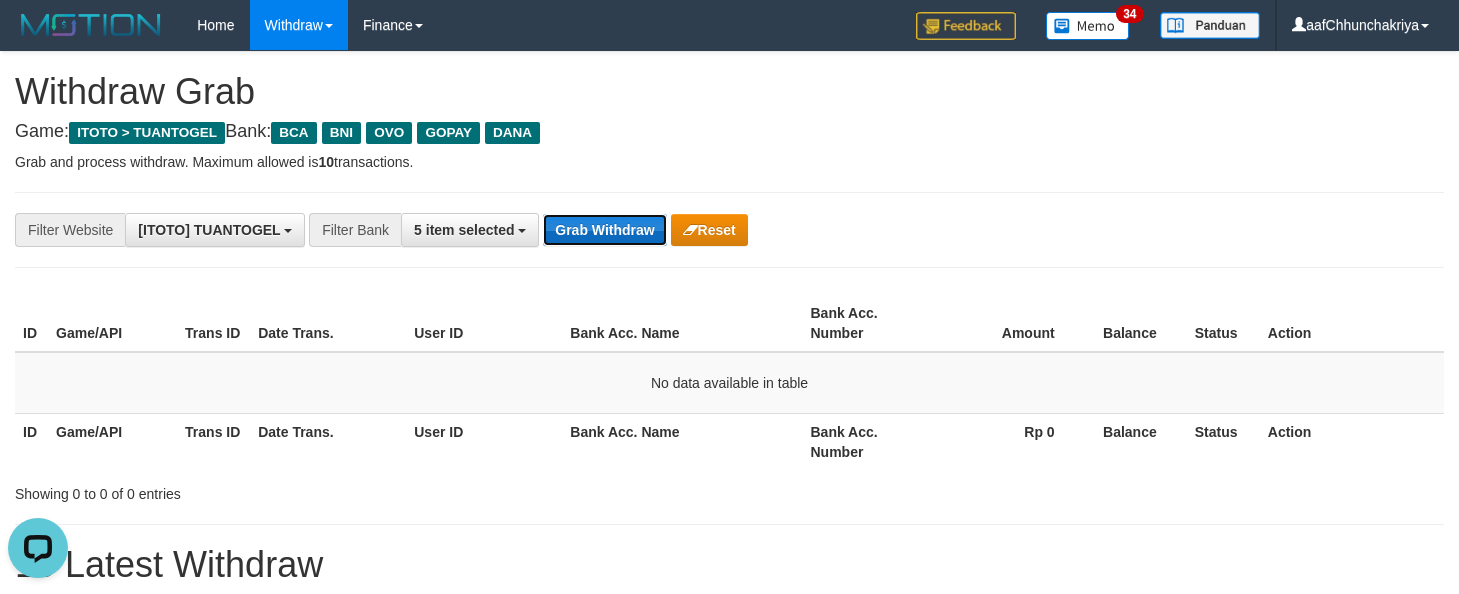click on "Grab Withdraw" at bounding box center [604, 230] 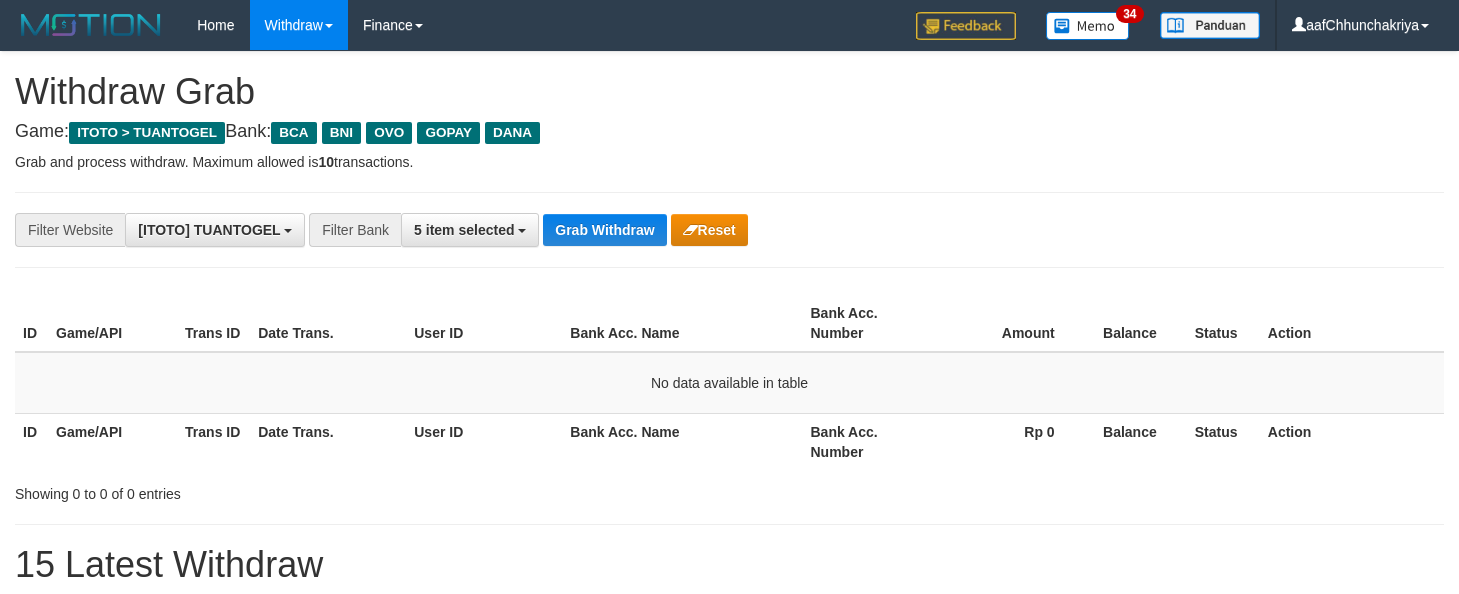 scroll, scrollTop: 0, scrollLeft: 0, axis: both 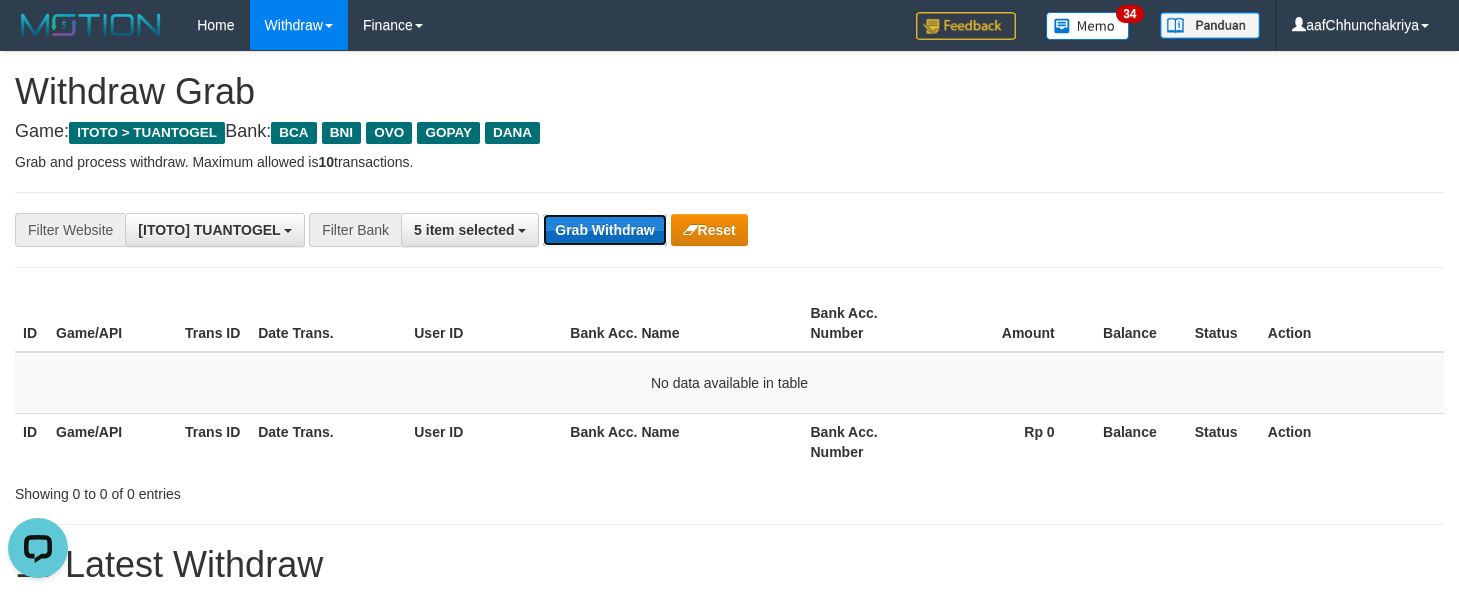 click on "Grab Withdraw" at bounding box center (604, 230) 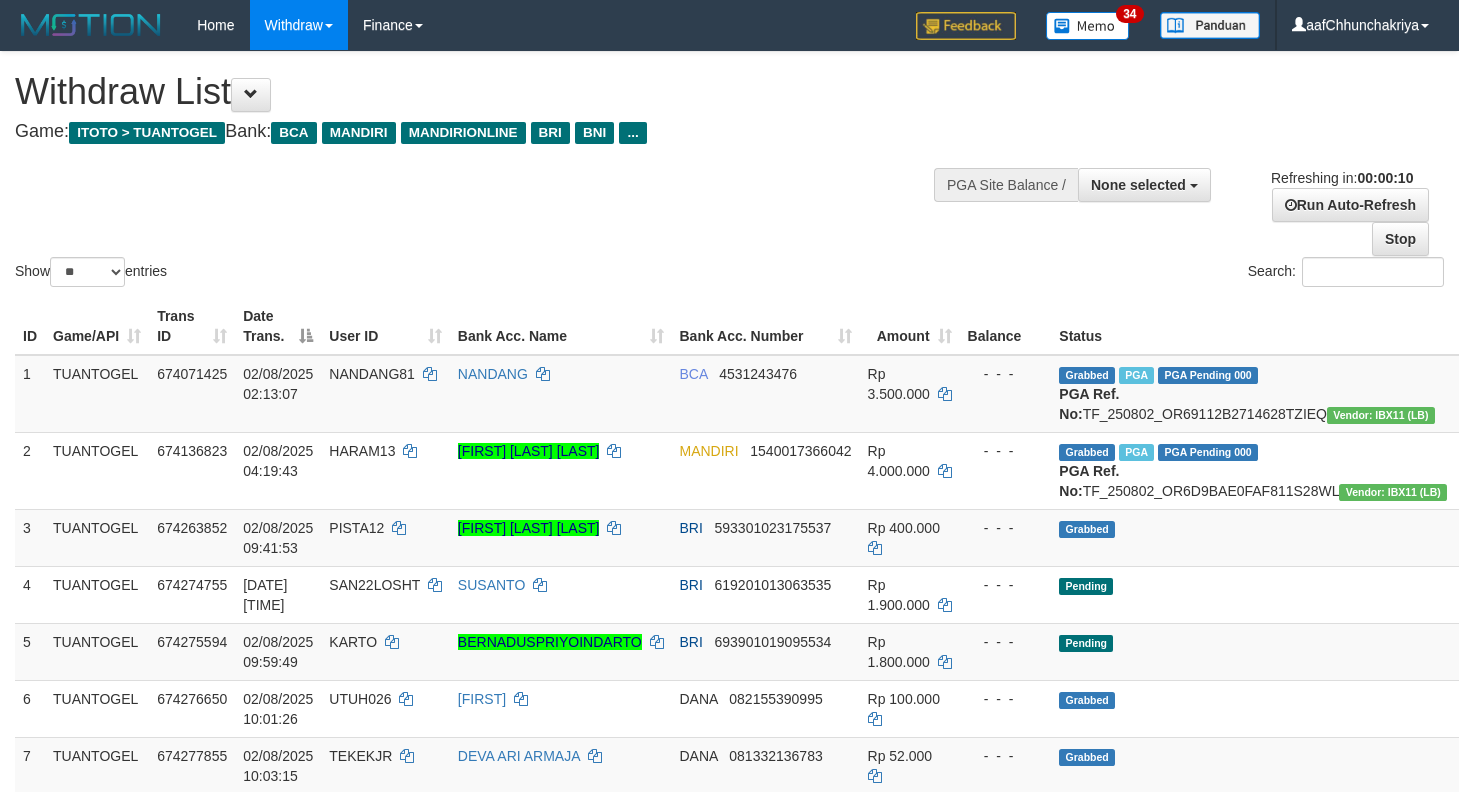 select 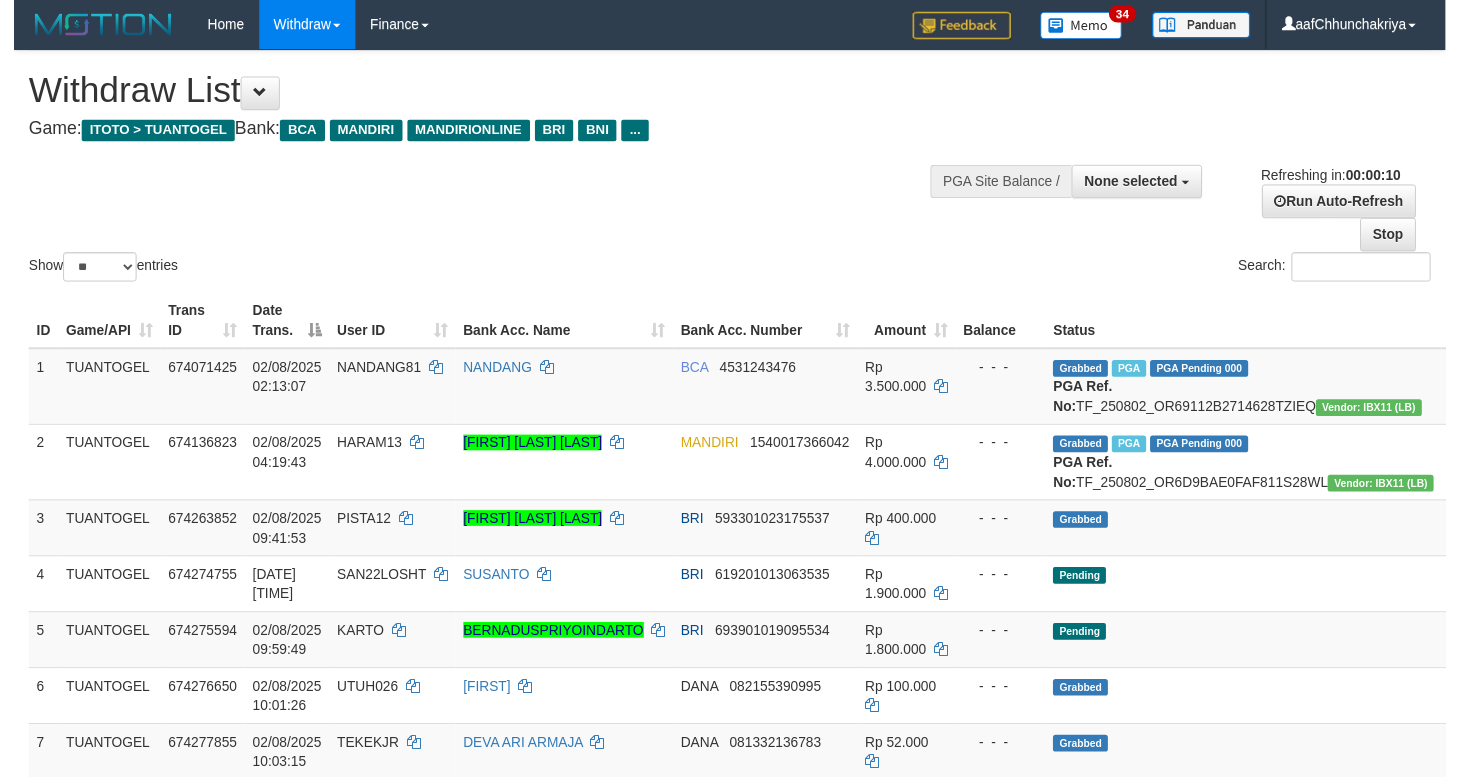 scroll, scrollTop: 0, scrollLeft: 0, axis: both 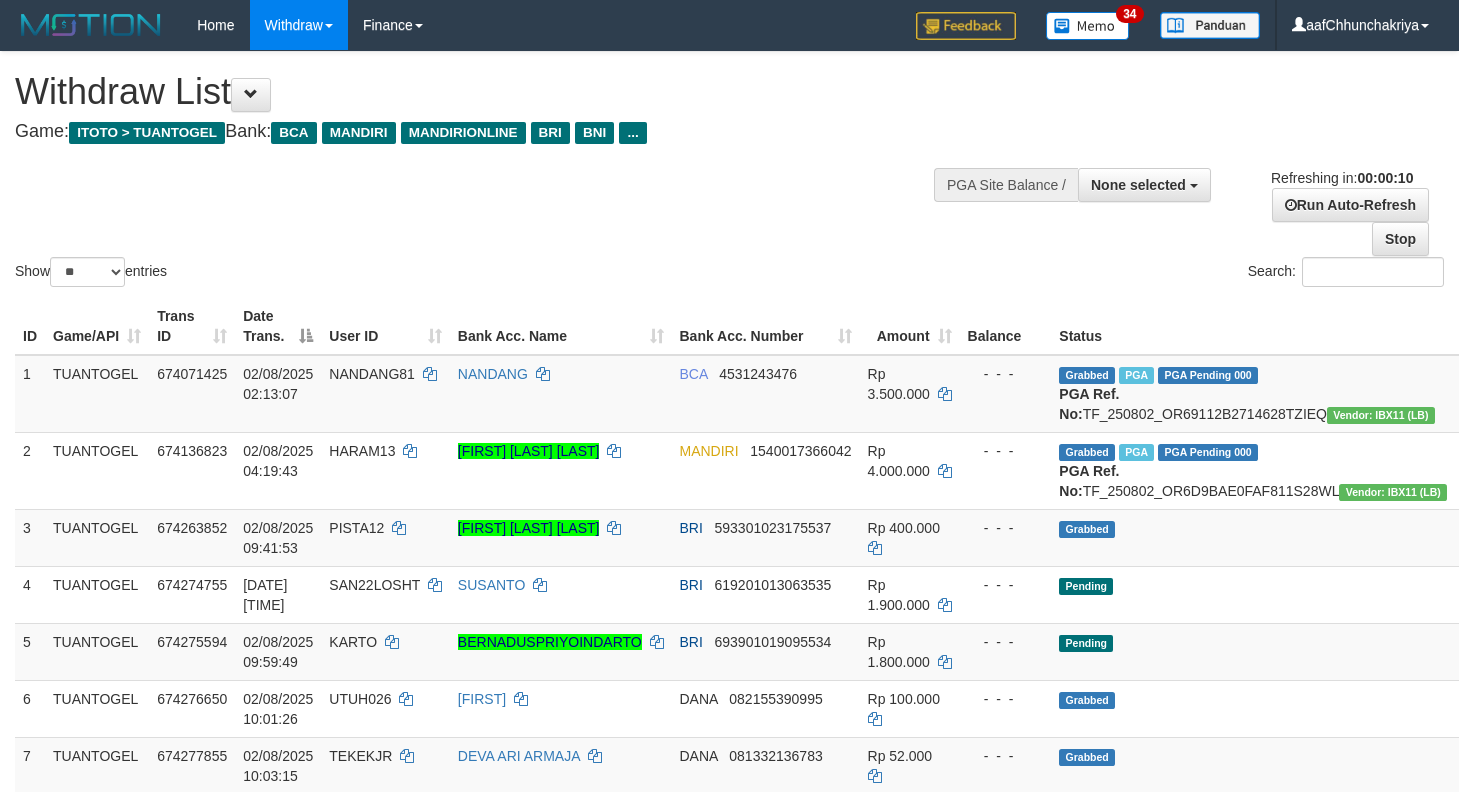 select 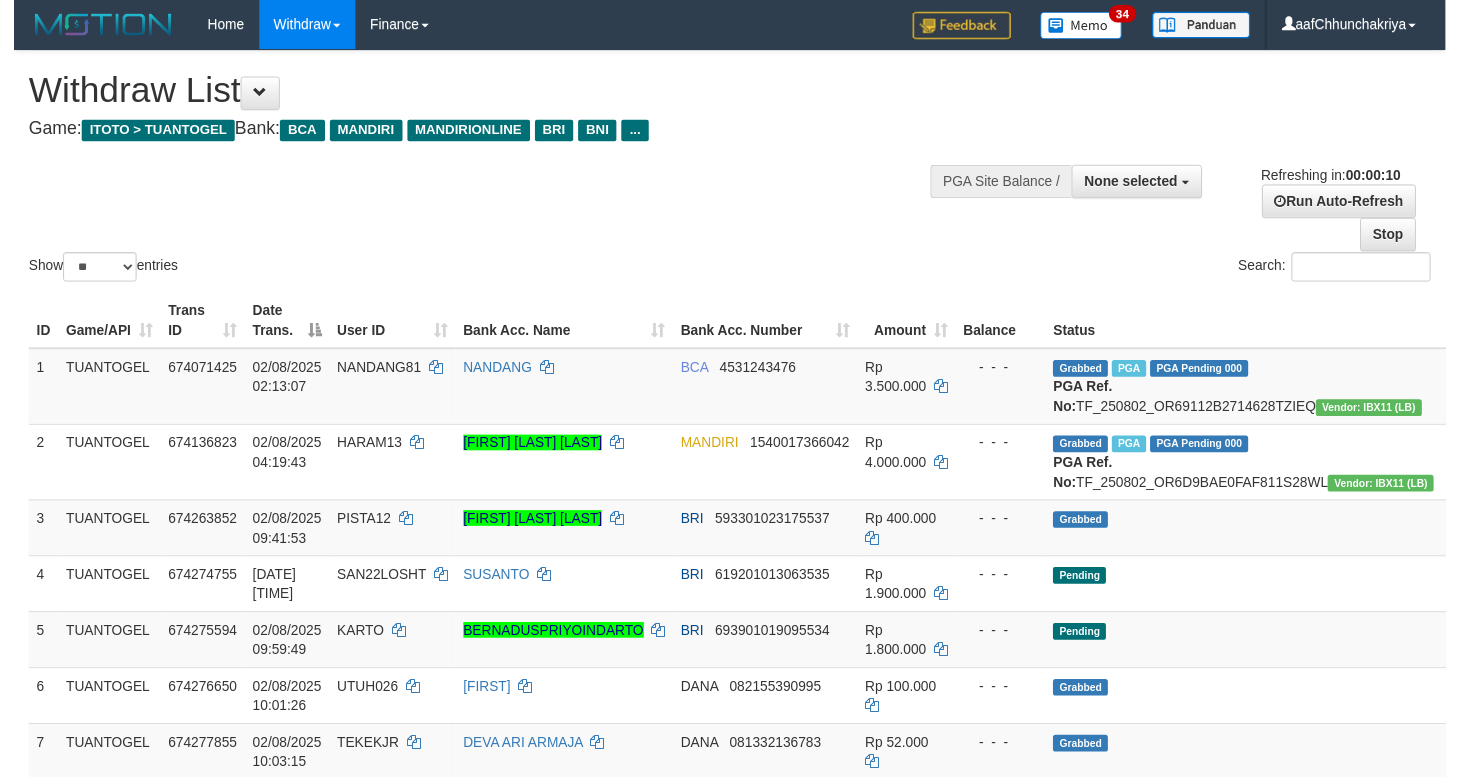 scroll, scrollTop: 0, scrollLeft: 0, axis: both 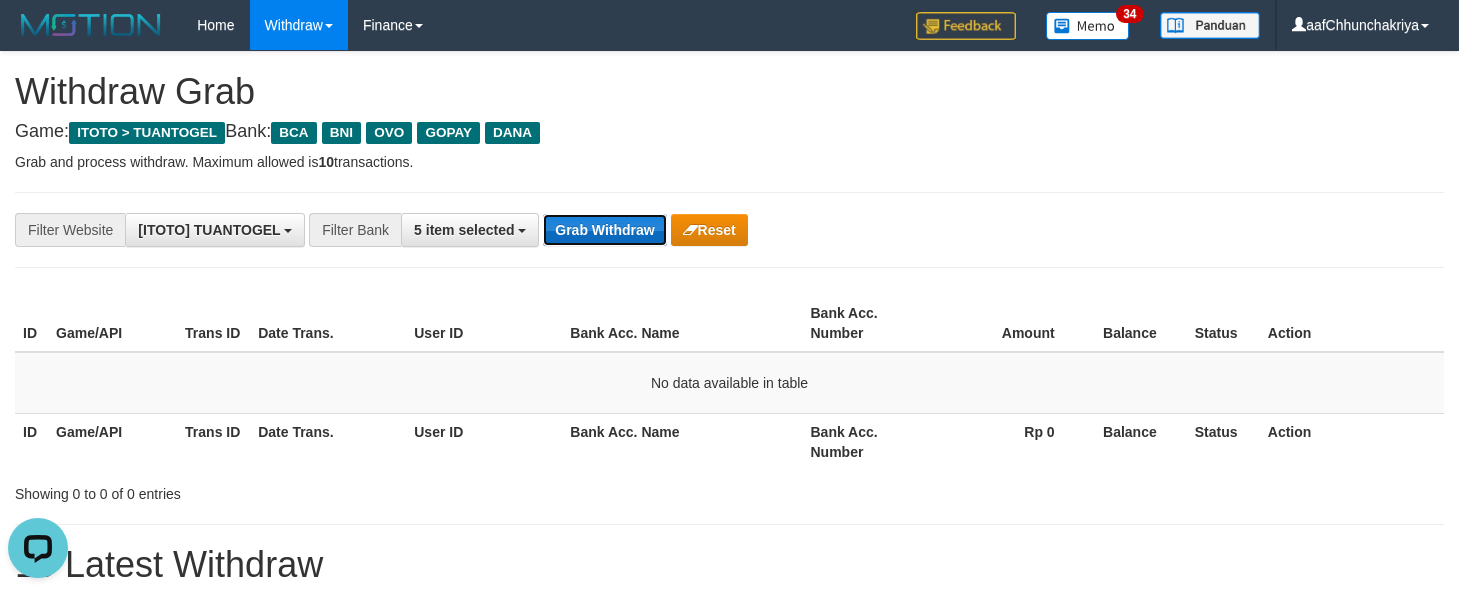 click on "Grab Withdraw" at bounding box center [604, 230] 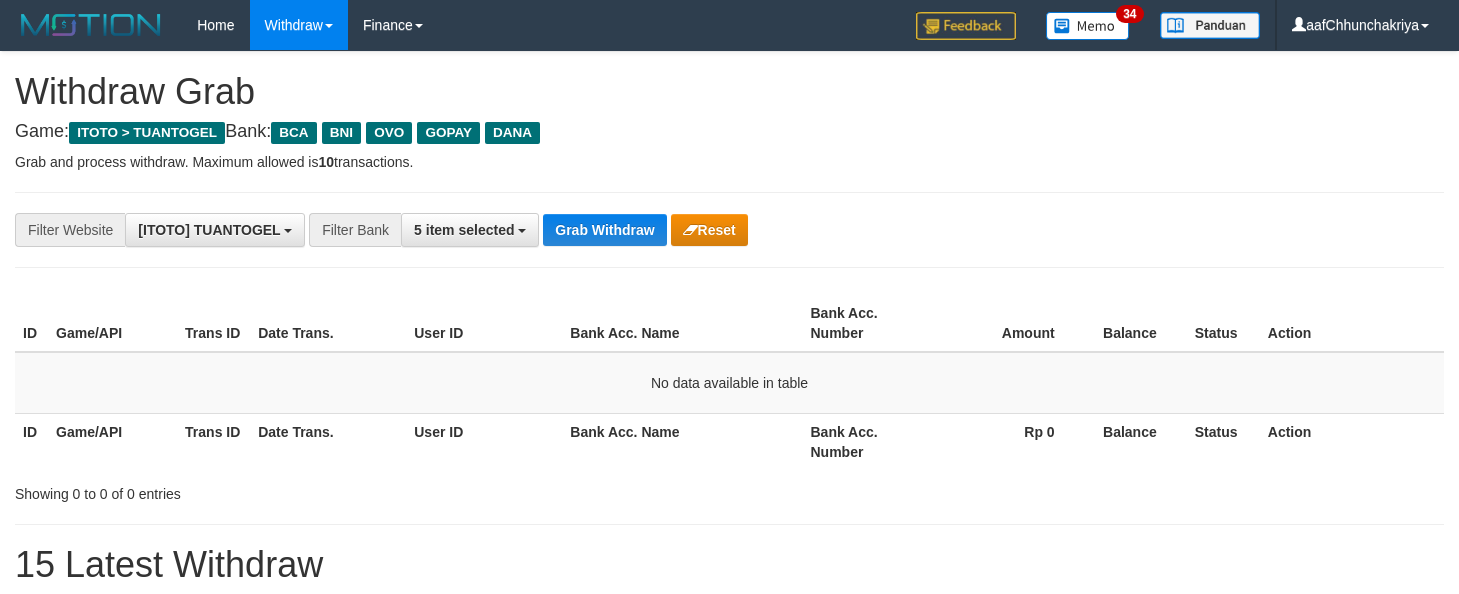 scroll, scrollTop: 0, scrollLeft: 0, axis: both 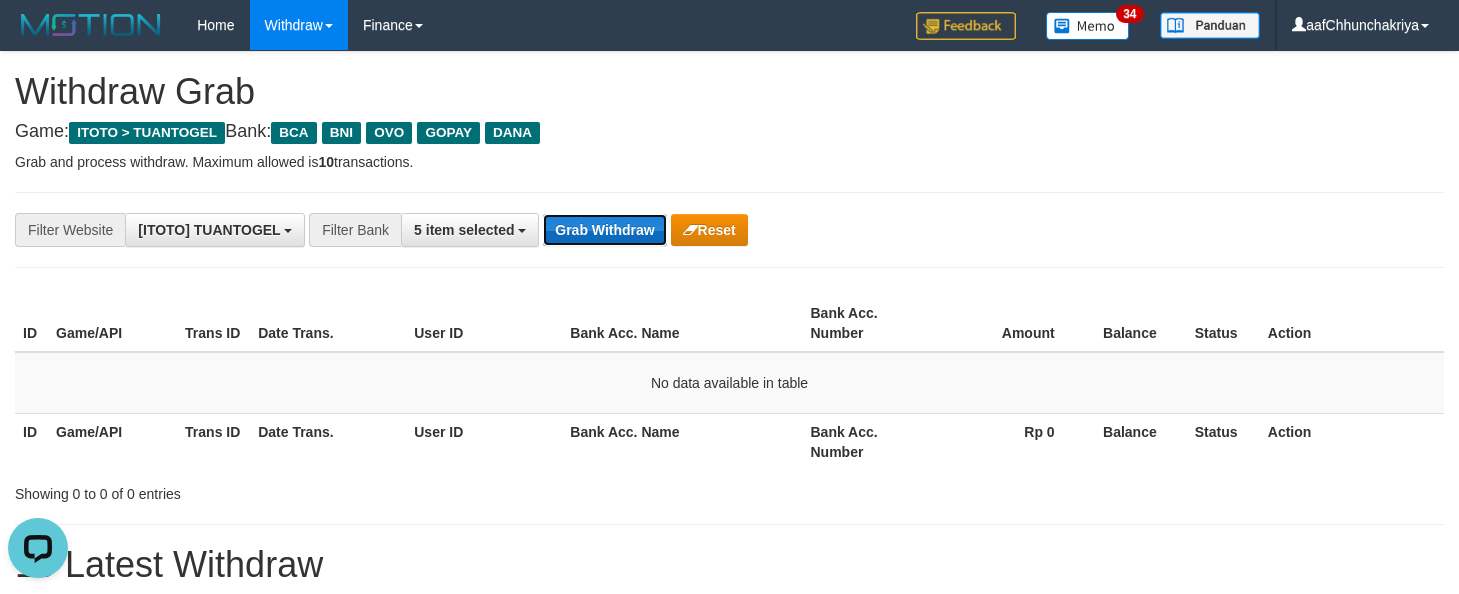 click on "Grab Withdraw" at bounding box center (604, 230) 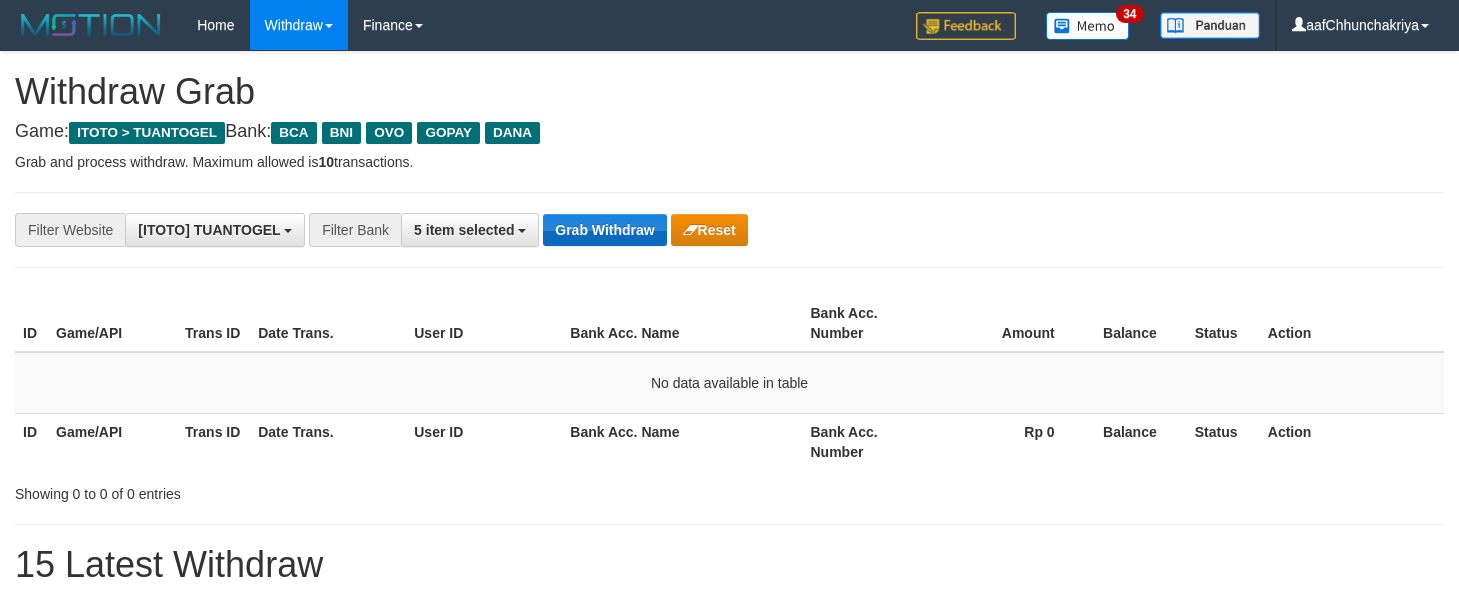 scroll, scrollTop: 0, scrollLeft: 0, axis: both 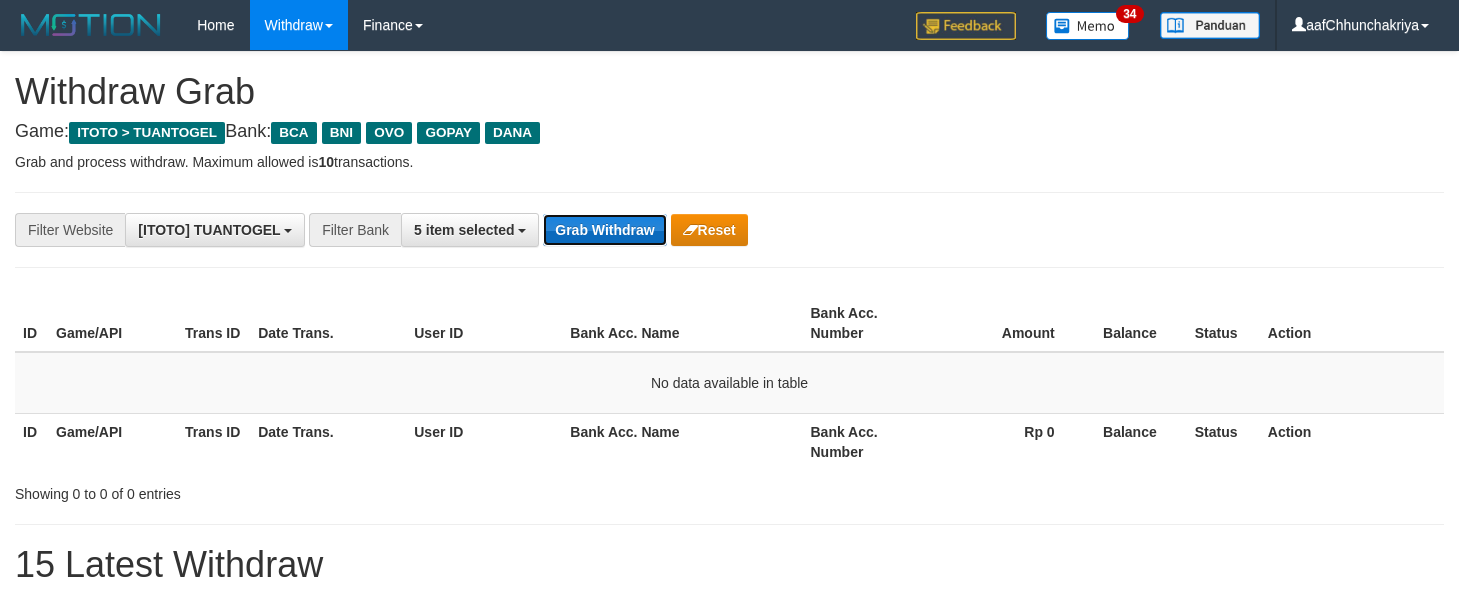 click on "Grab Withdraw" at bounding box center [604, 230] 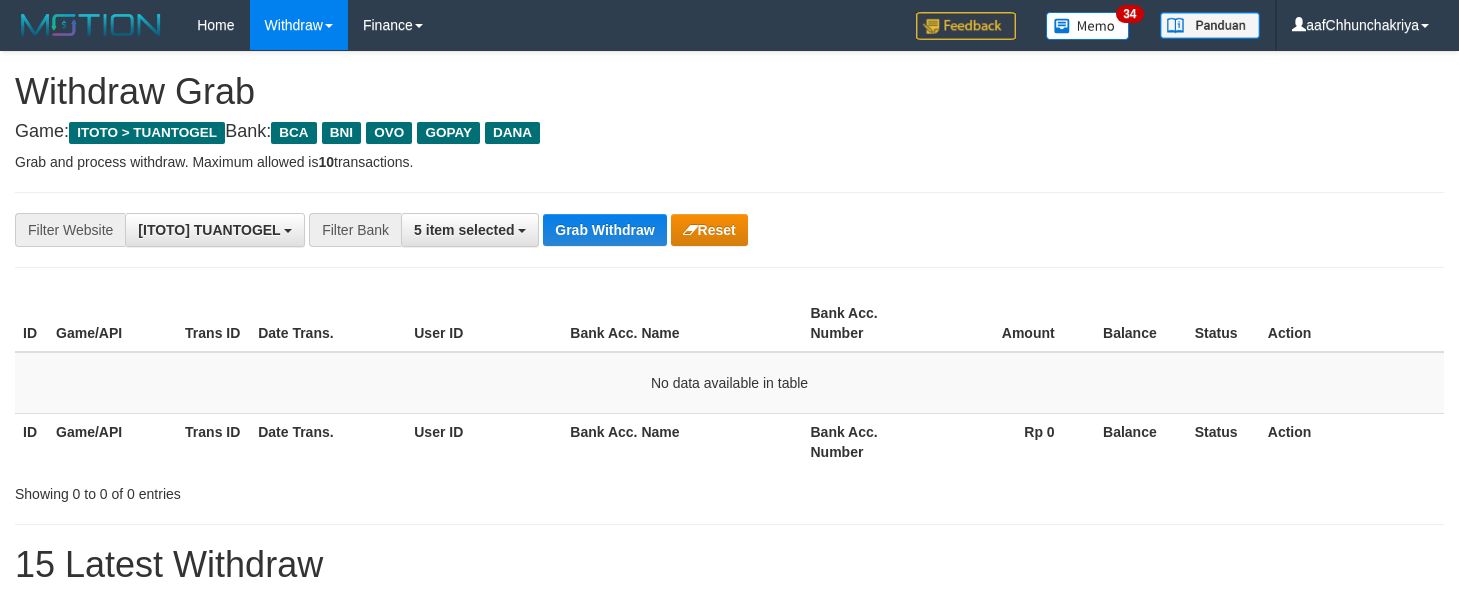 click on "Grab Withdraw" at bounding box center [604, 230] 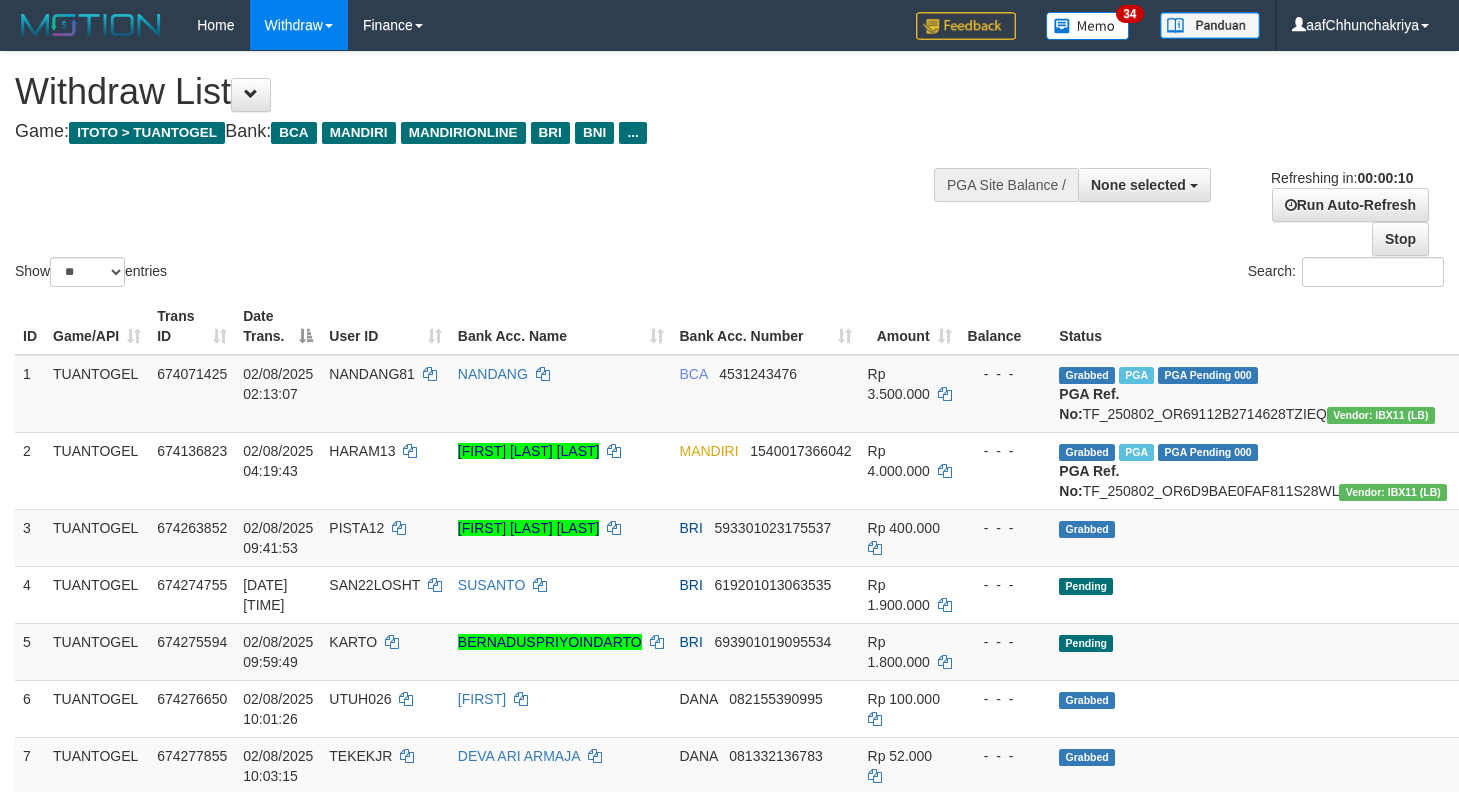 select 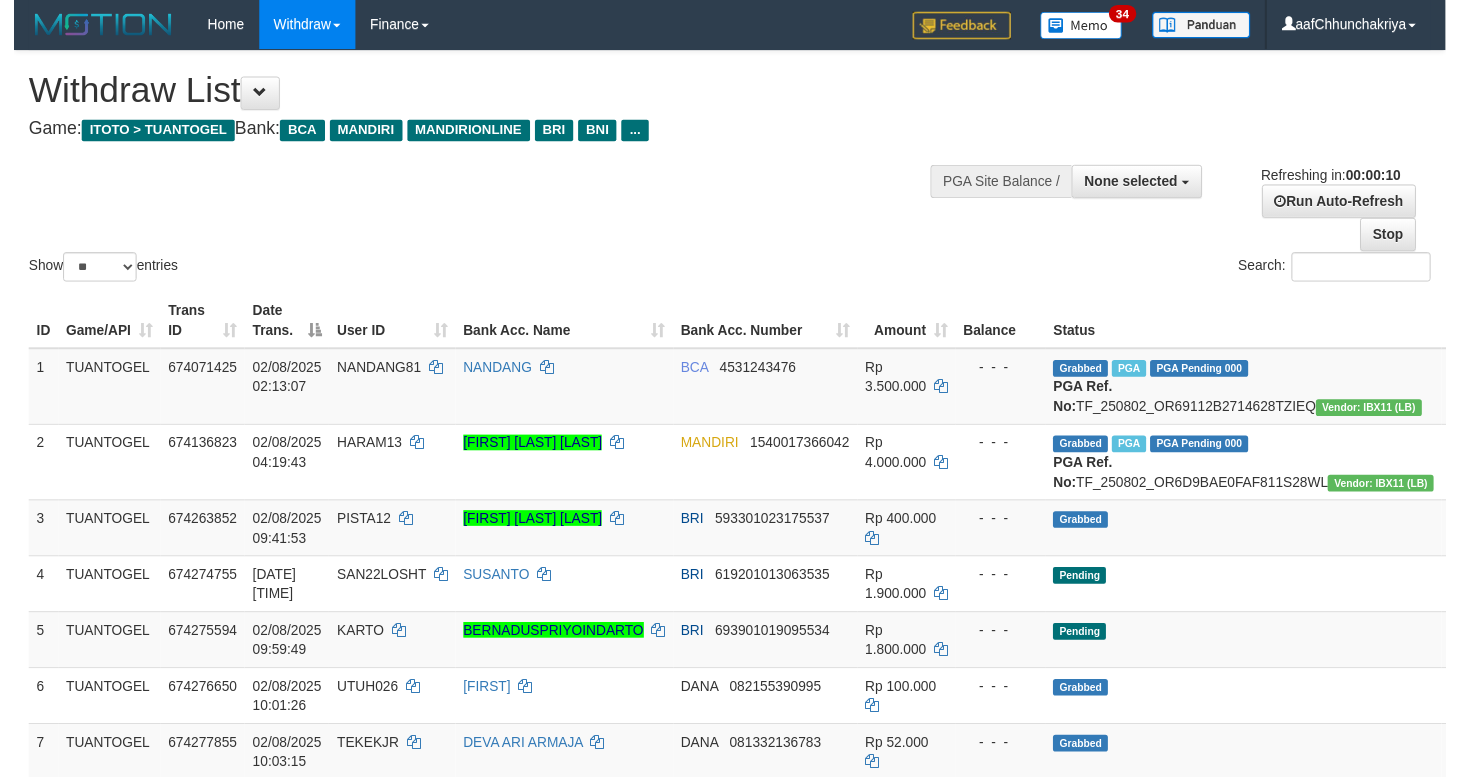 scroll, scrollTop: 0, scrollLeft: 0, axis: both 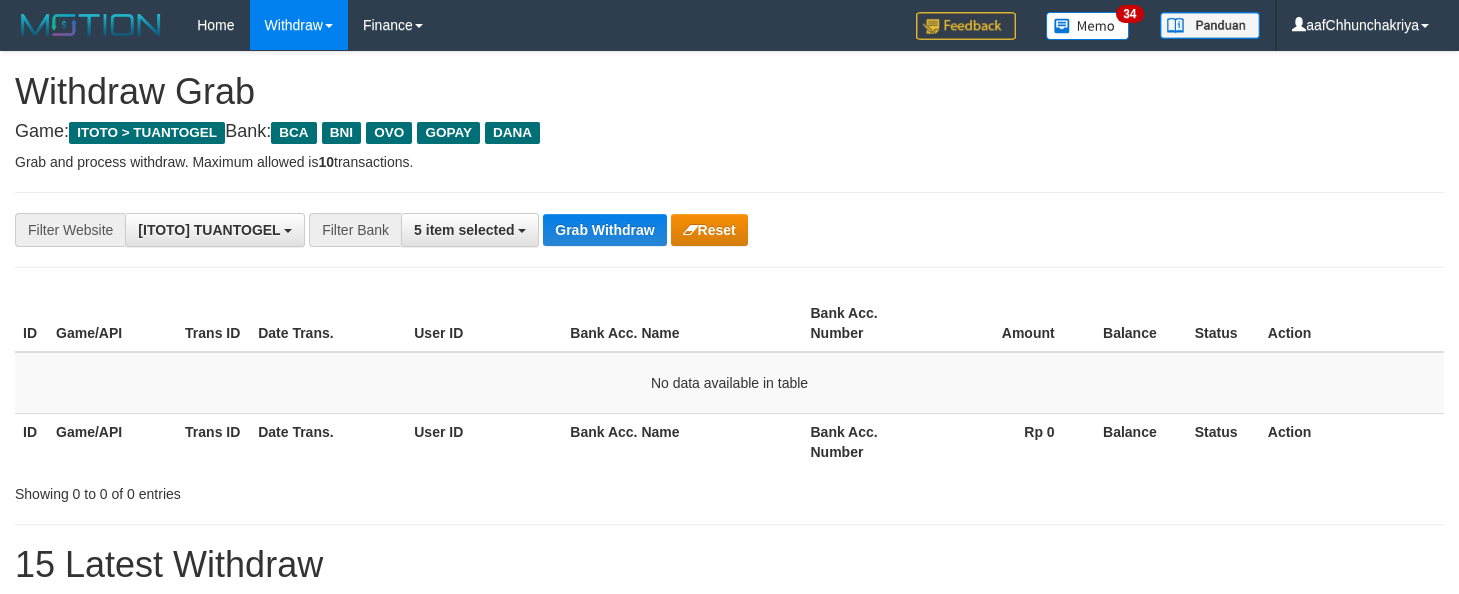 click on "Grab Withdraw" at bounding box center [604, 230] 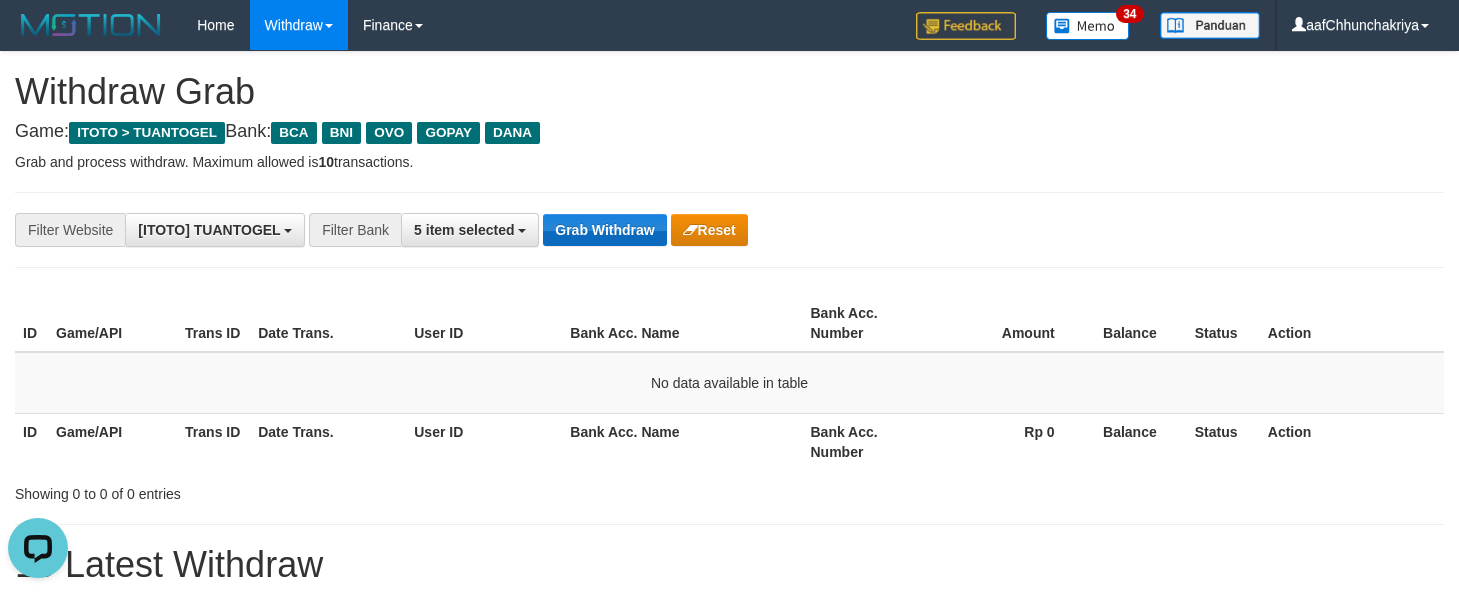 scroll, scrollTop: 0, scrollLeft: 0, axis: both 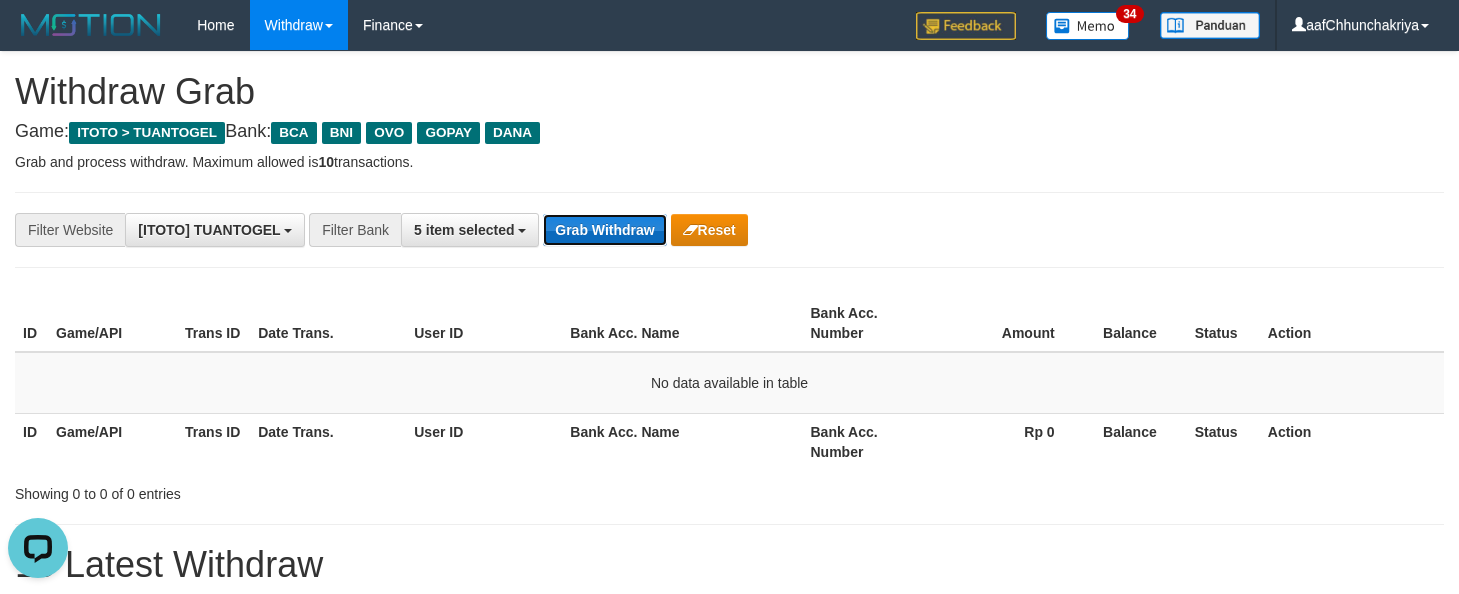 click on "Grab Withdraw" at bounding box center [604, 230] 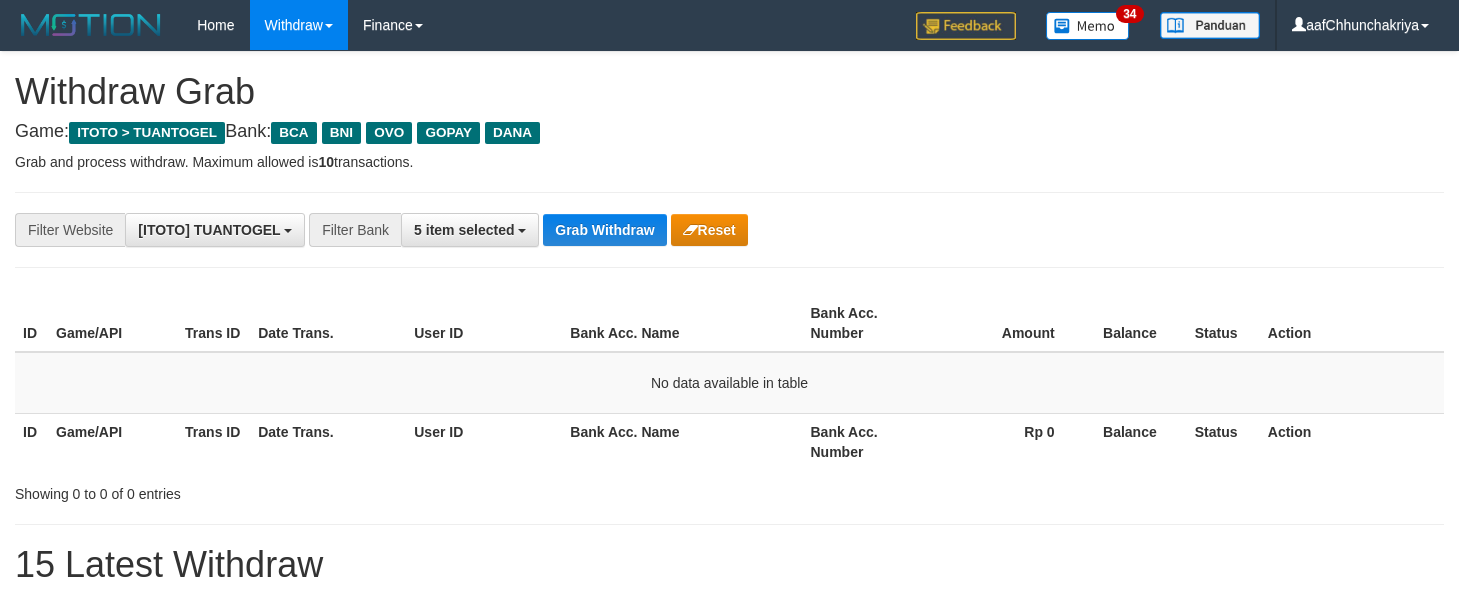 scroll, scrollTop: 0, scrollLeft: 0, axis: both 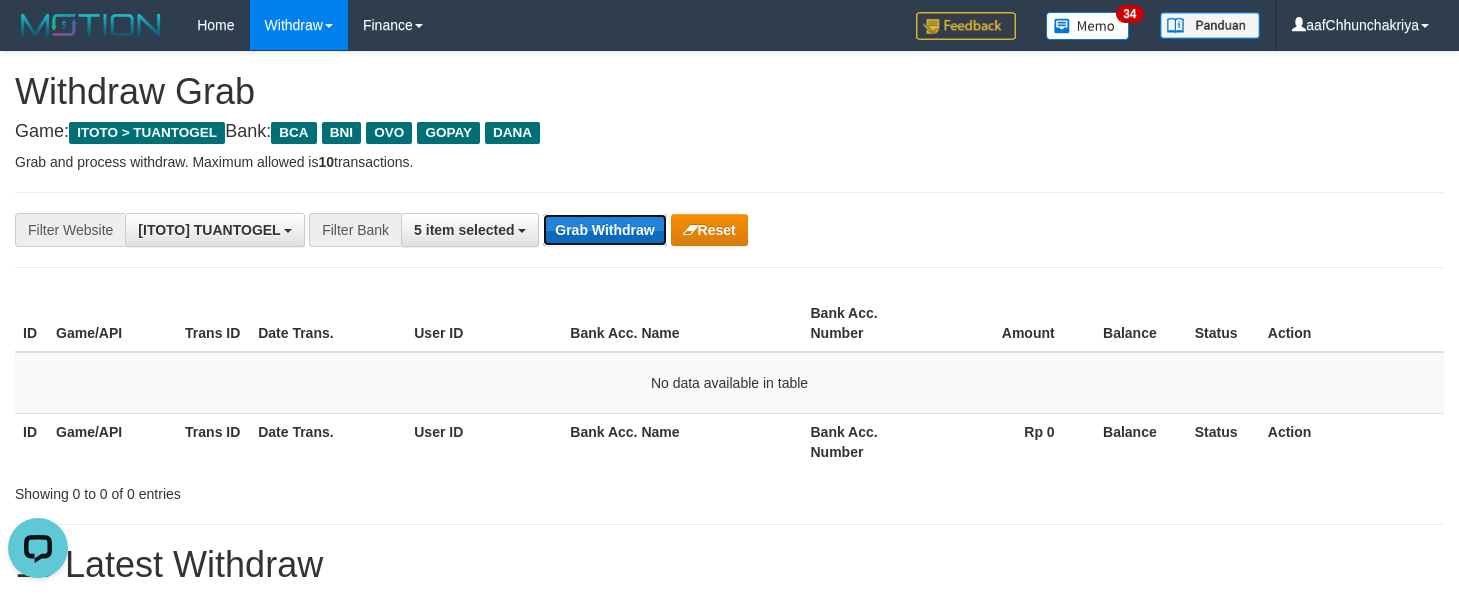 click on "Grab Withdraw" at bounding box center (604, 230) 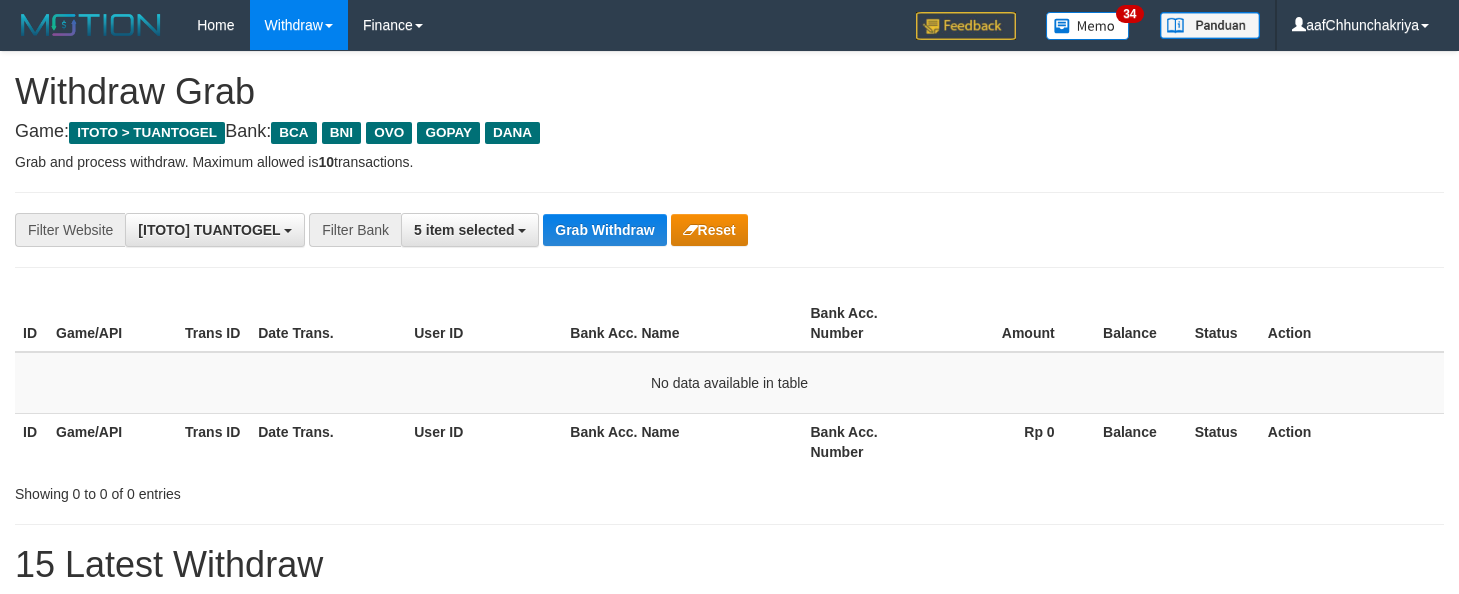 scroll, scrollTop: 0, scrollLeft: 0, axis: both 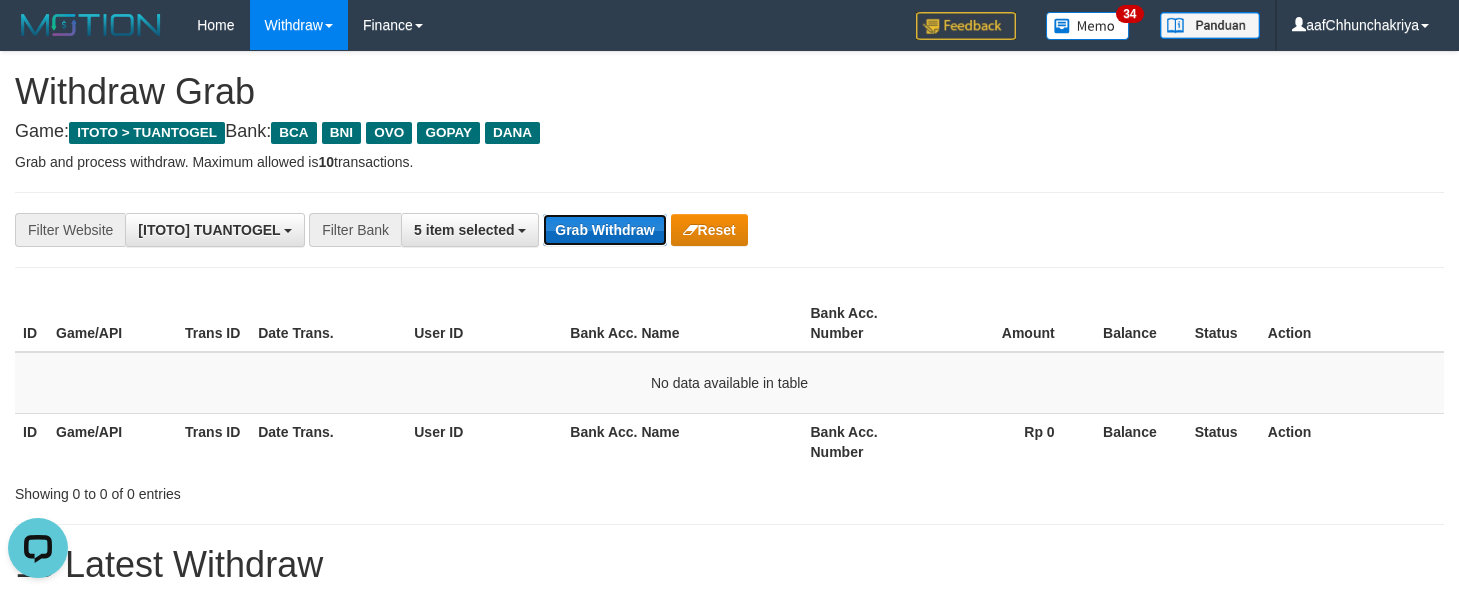 click on "Grab Withdraw" at bounding box center (604, 230) 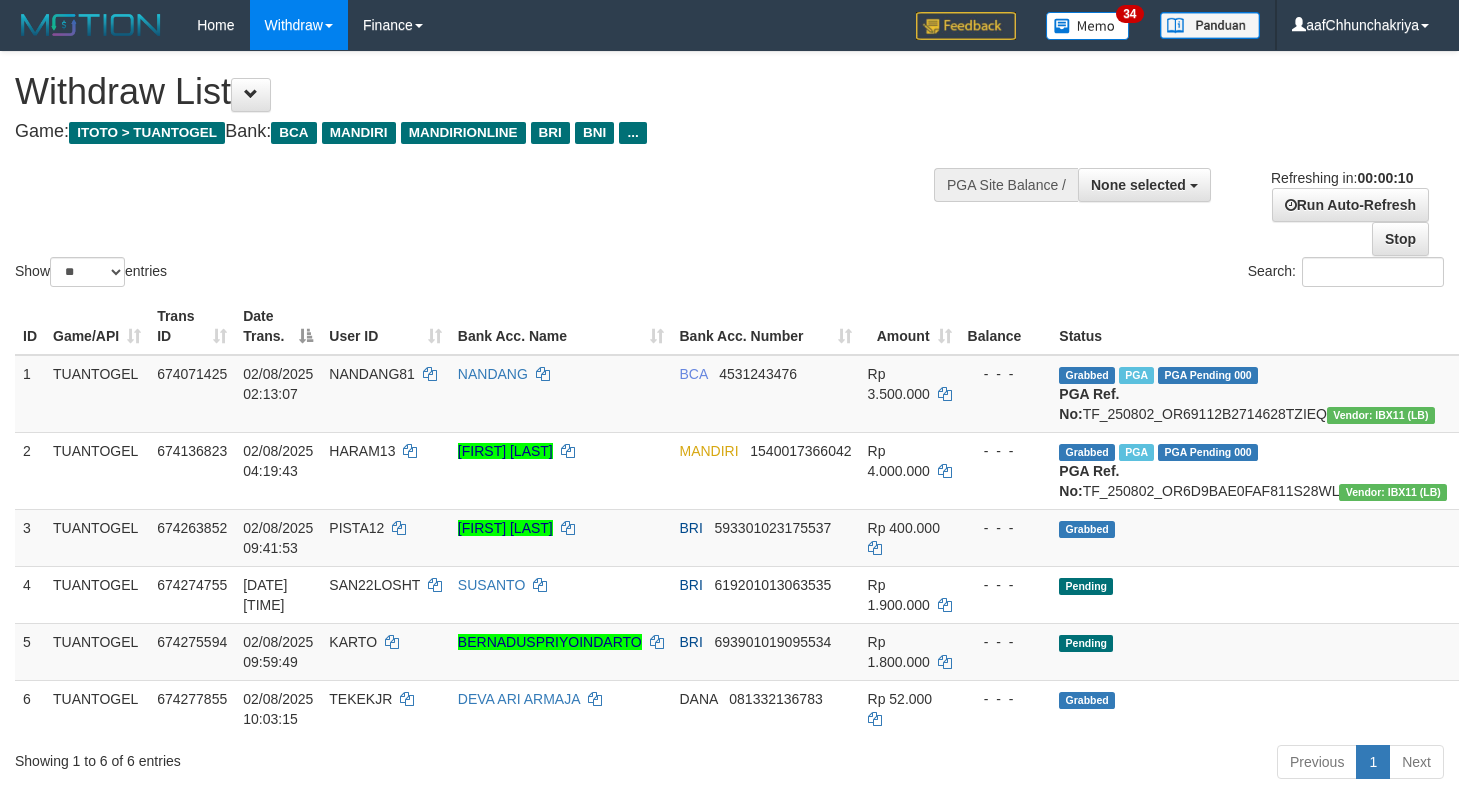 select 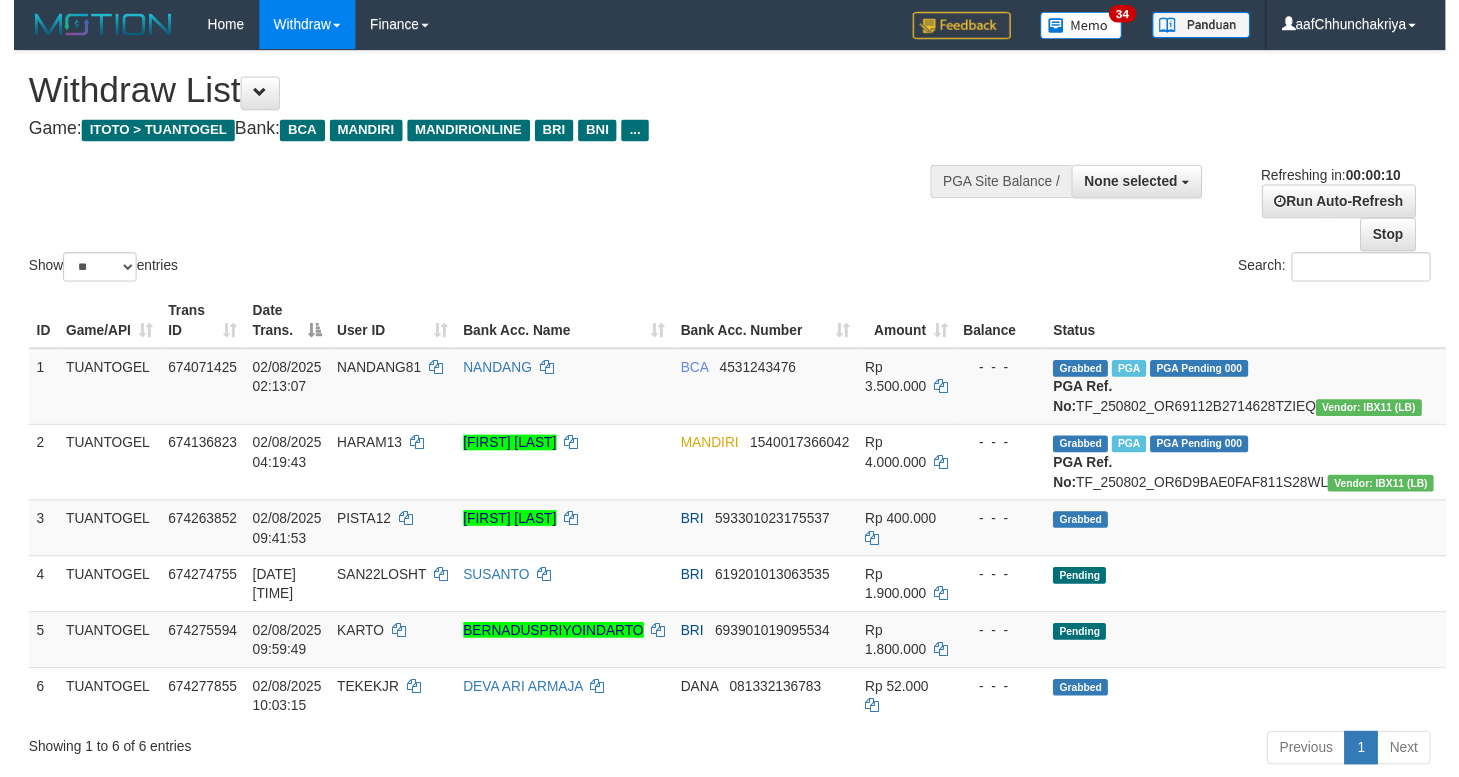 scroll, scrollTop: 0, scrollLeft: 0, axis: both 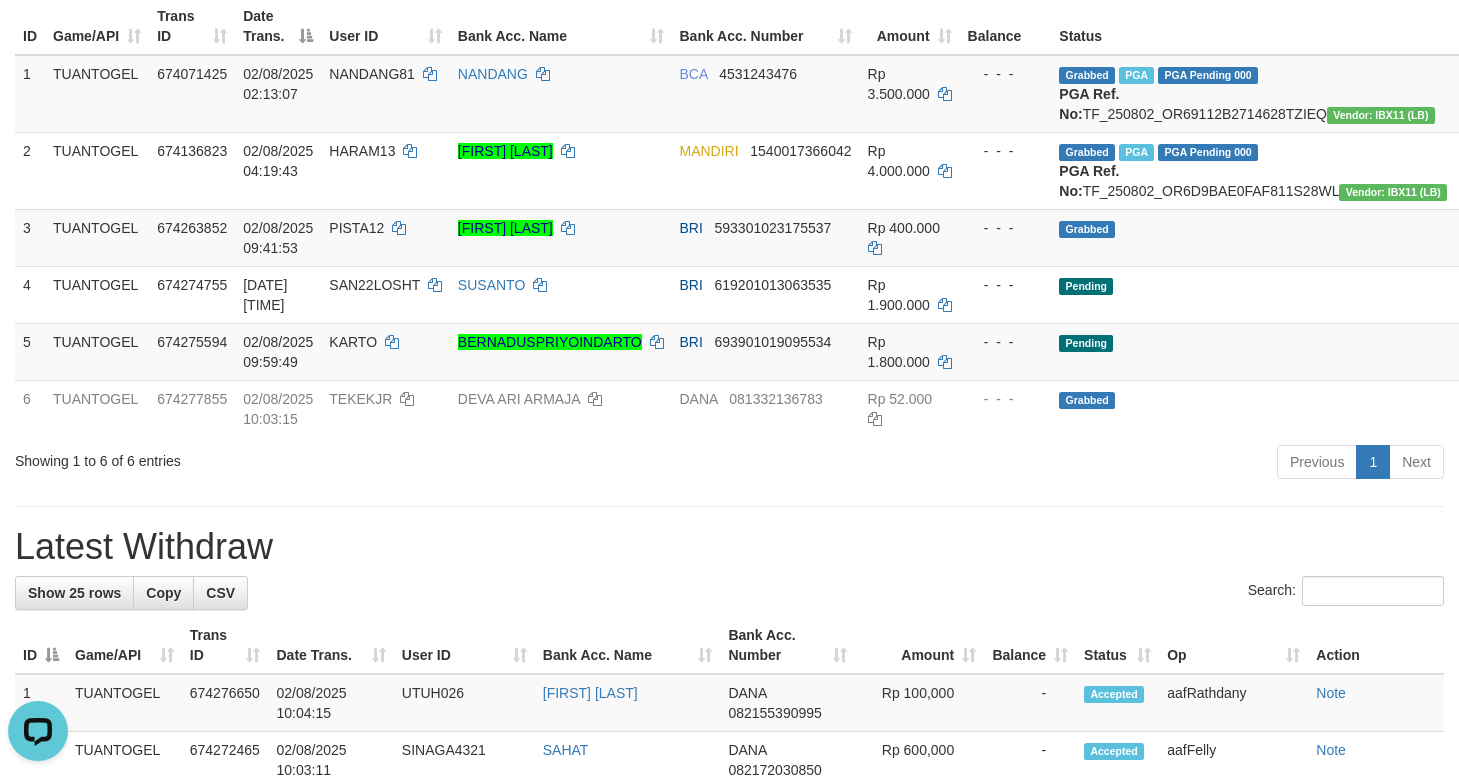 click on "Latest Withdraw" at bounding box center (729, 547) 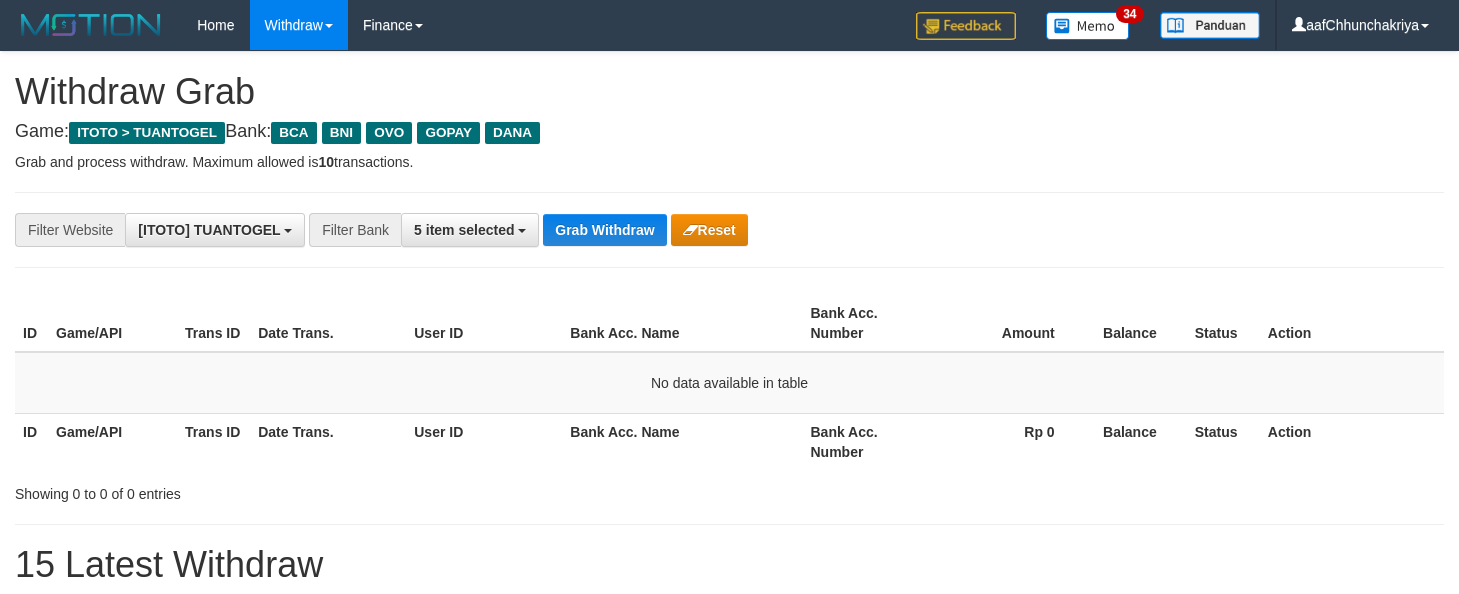 scroll, scrollTop: 0, scrollLeft: 0, axis: both 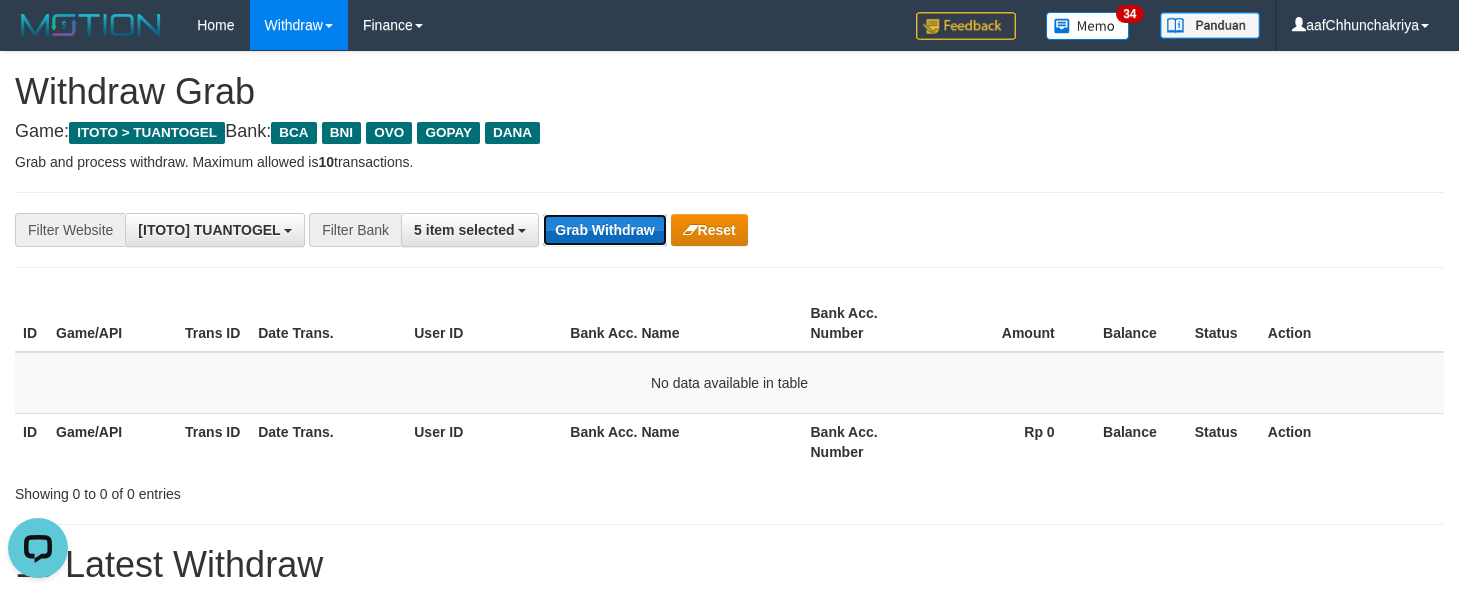 click on "Grab Withdraw" at bounding box center [604, 230] 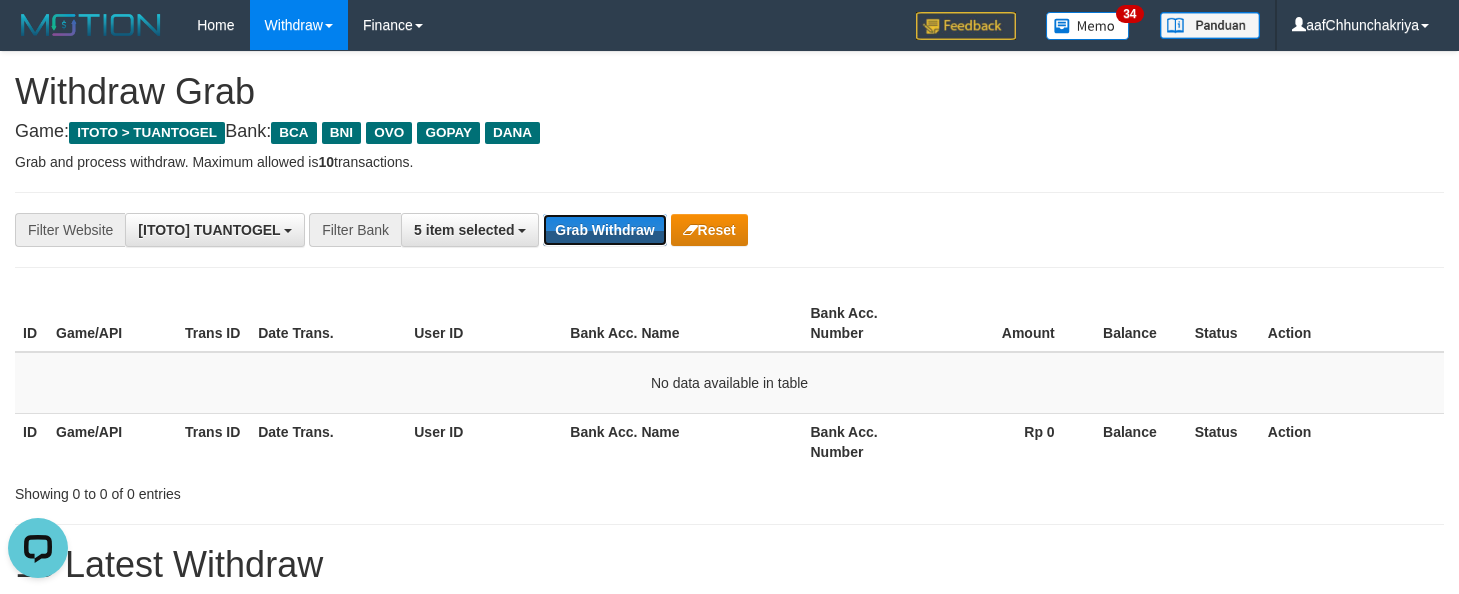 drag, startPoint x: 623, startPoint y: 230, endPoint x: 1021, endPoint y: 591, distance: 537.33136 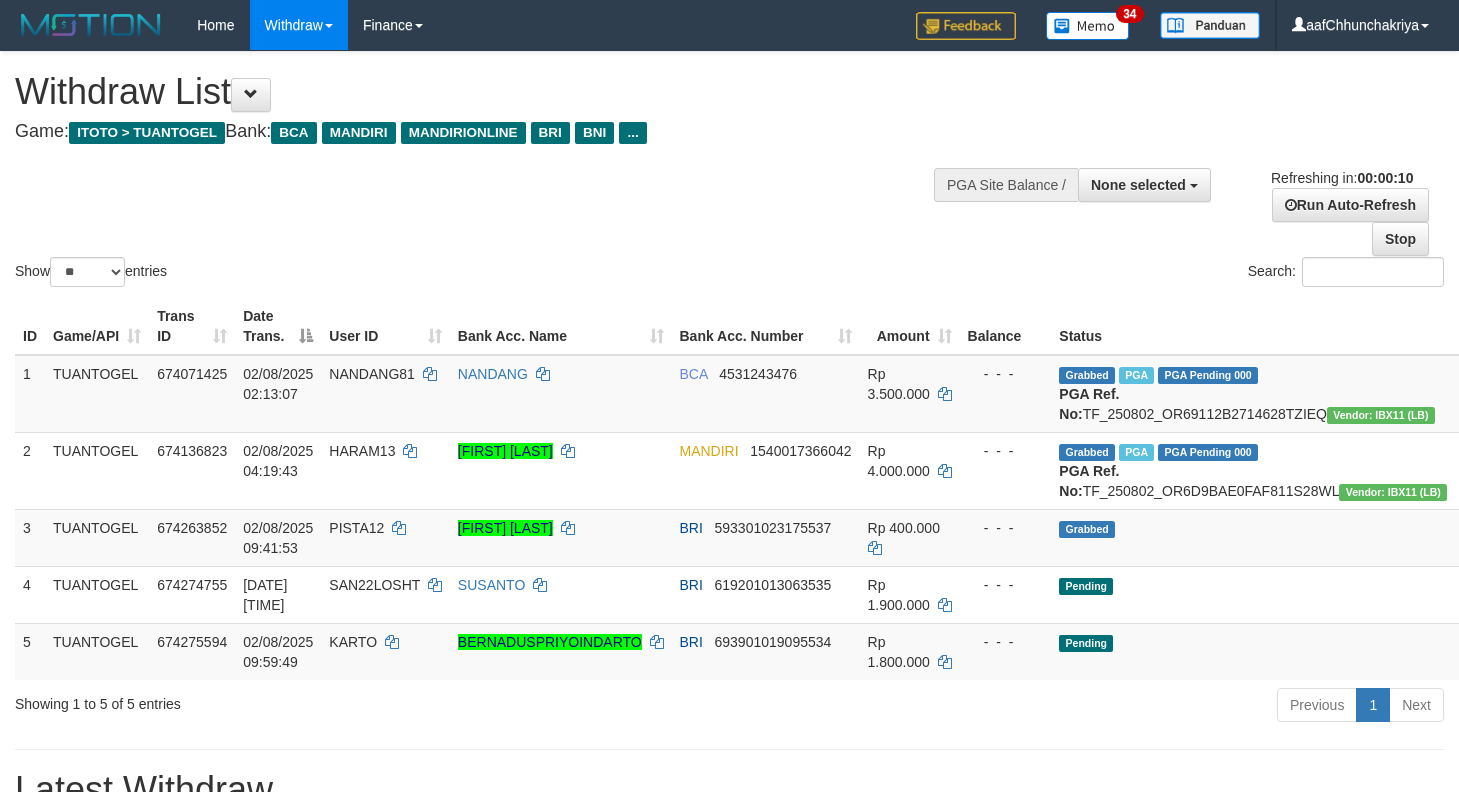 select 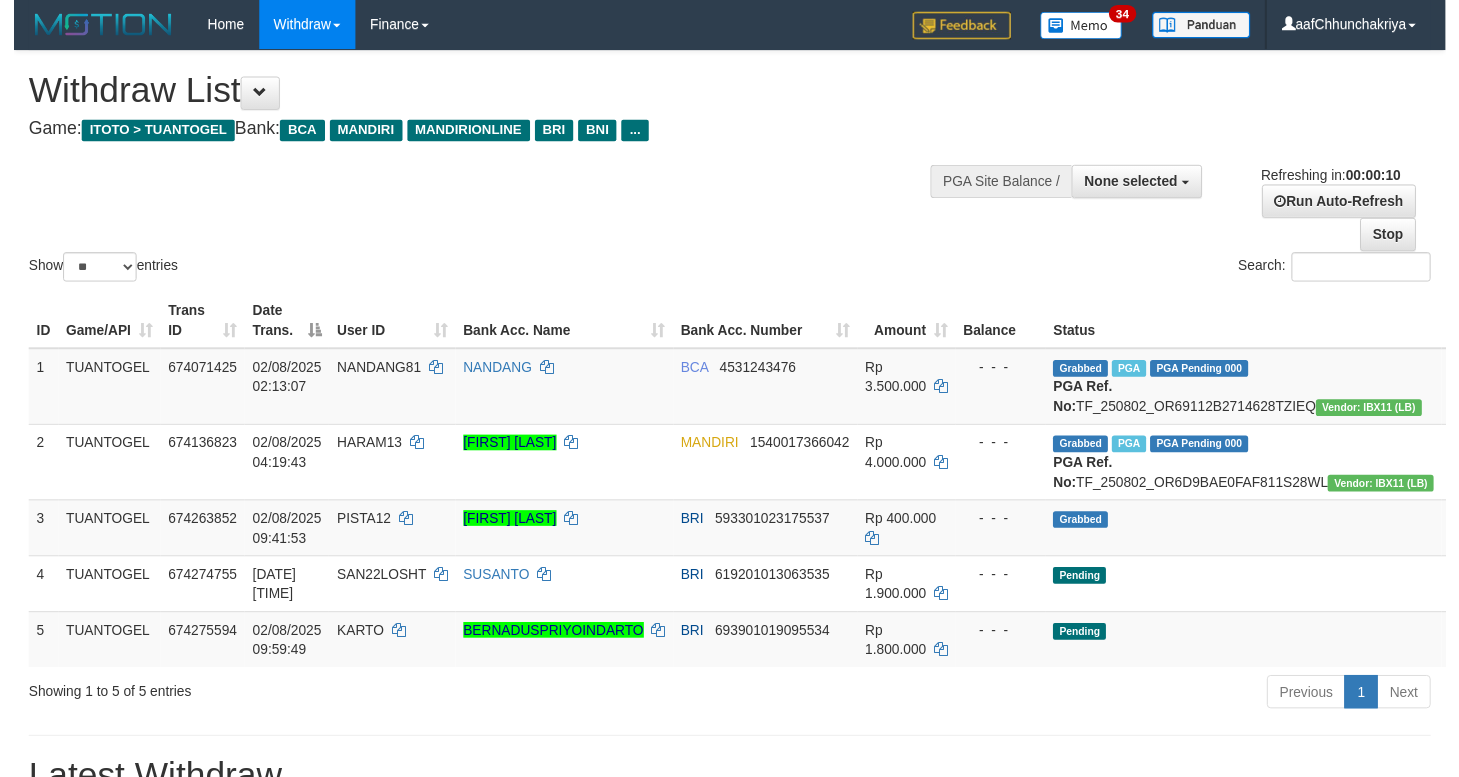scroll, scrollTop: 209, scrollLeft: 0, axis: vertical 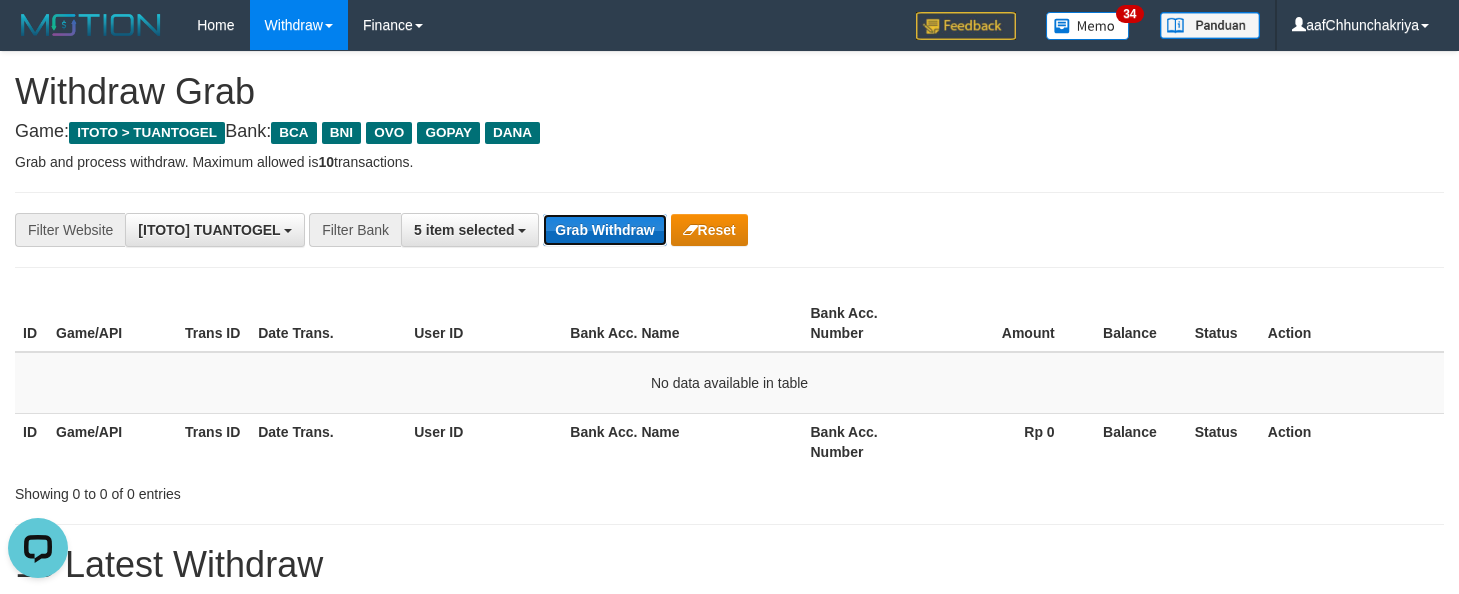 click on "Grab Withdraw" at bounding box center [604, 230] 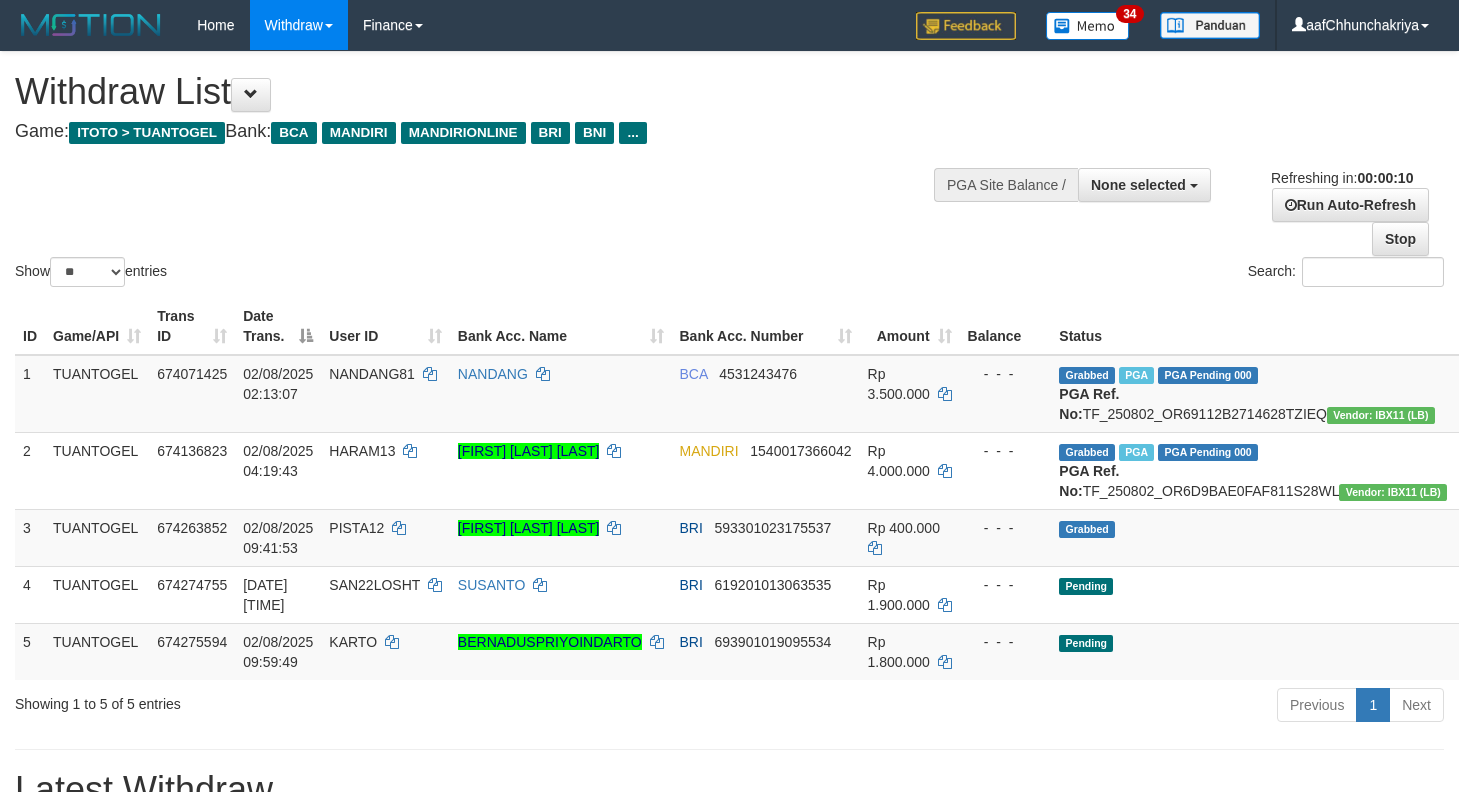 select 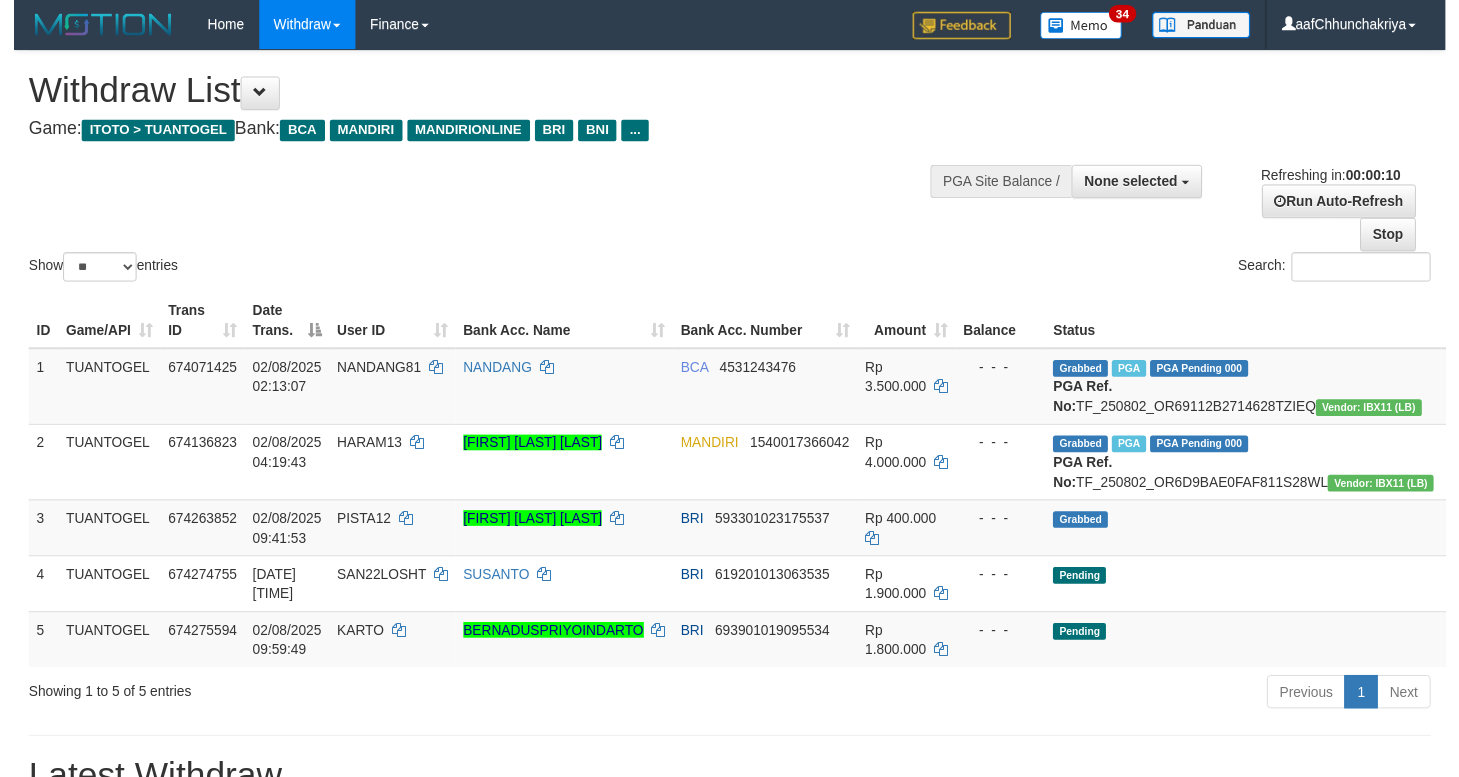 scroll, scrollTop: 0, scrollLeft: 0, axis: both 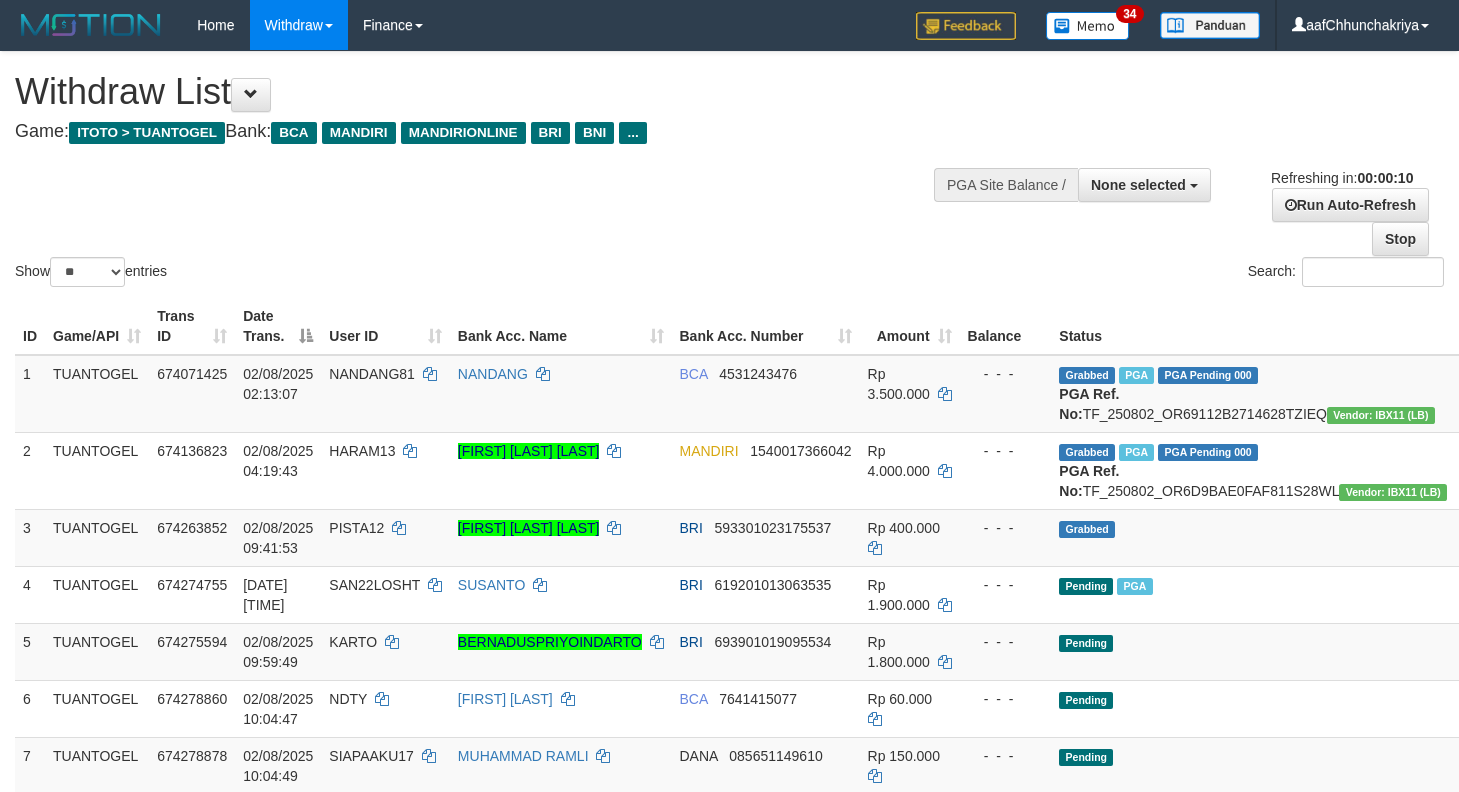 select 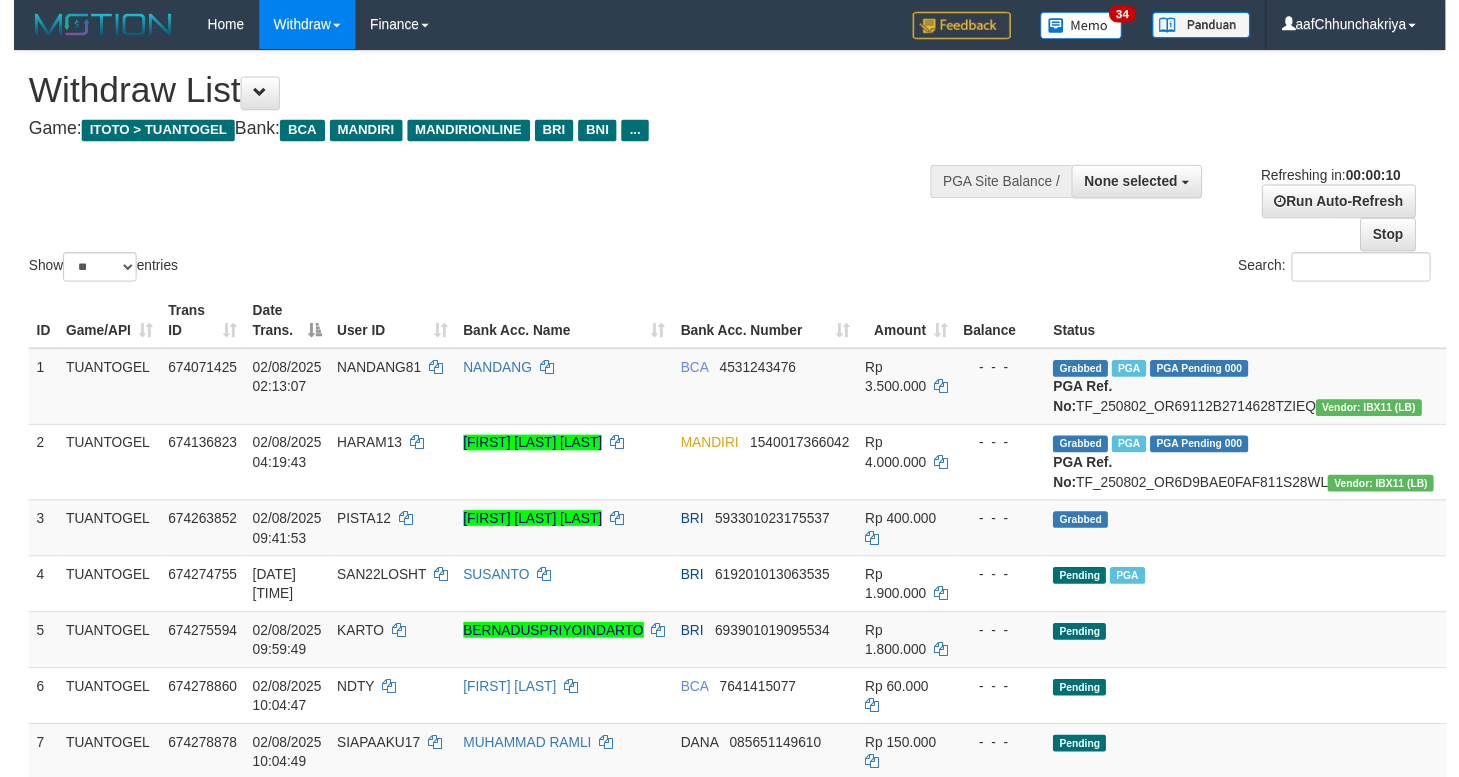 scroll, scrollTop: 0, scrollLeft: 0, axis: both 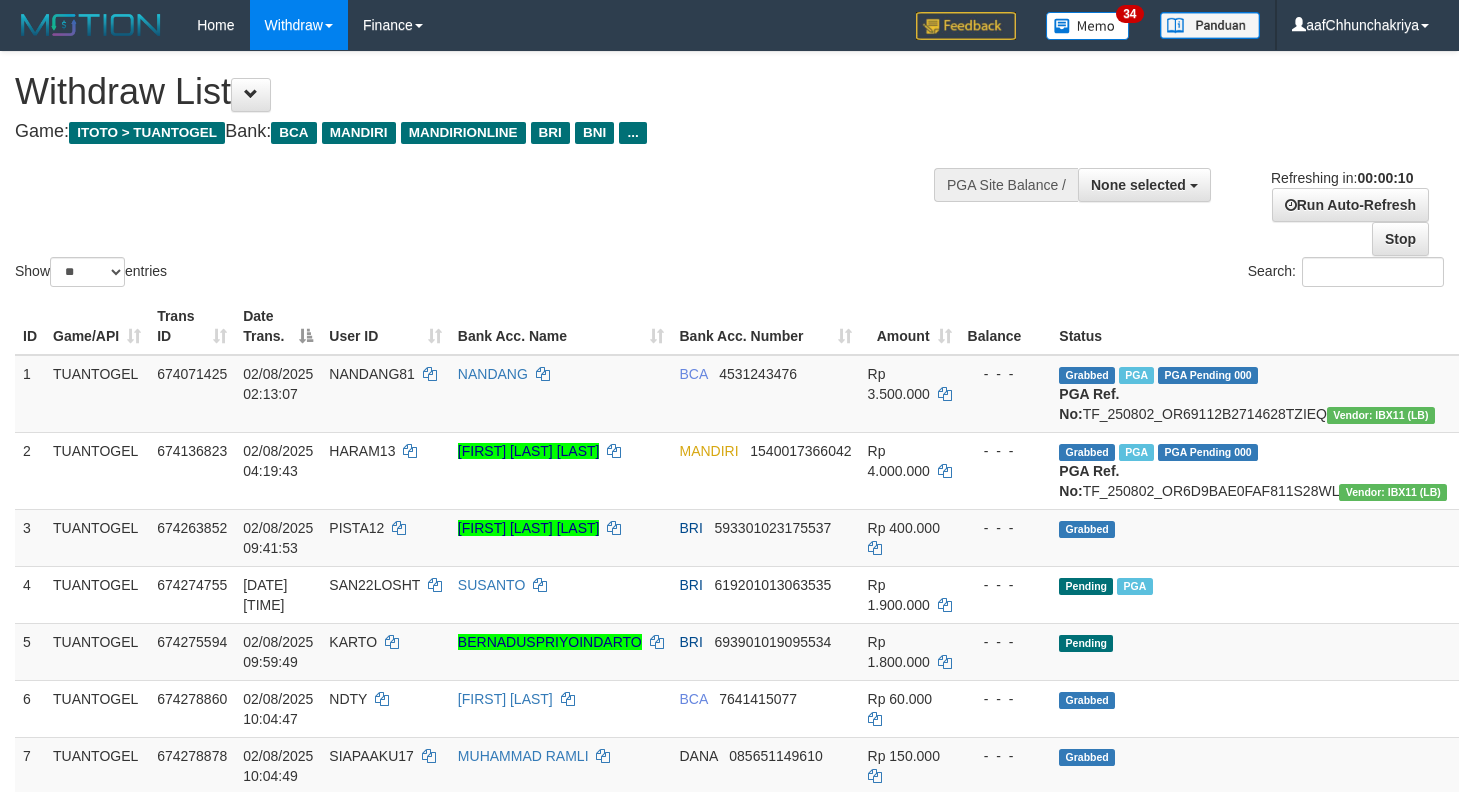 select 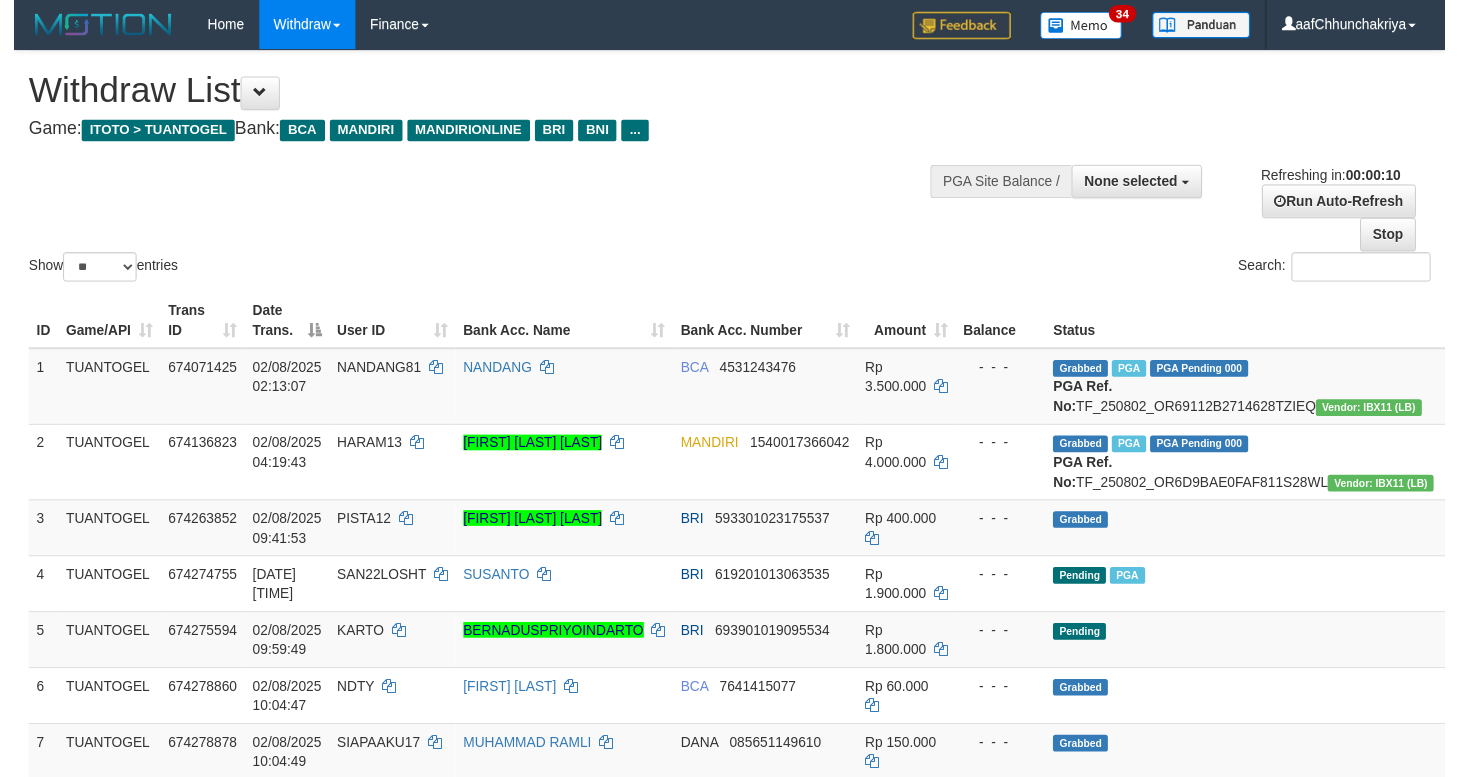scroll, scrollTop: 0, scrollLeft: 0, axis: both 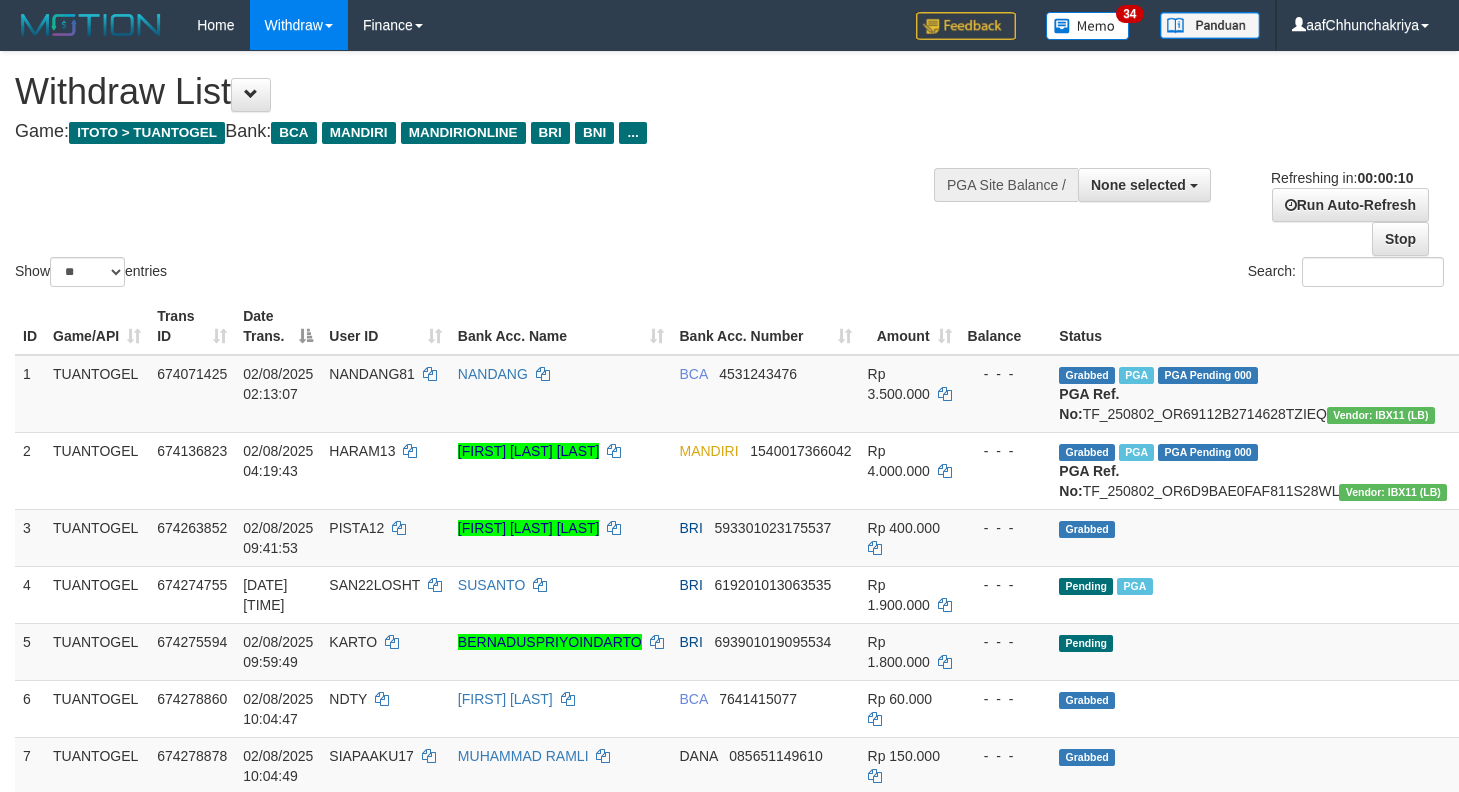select 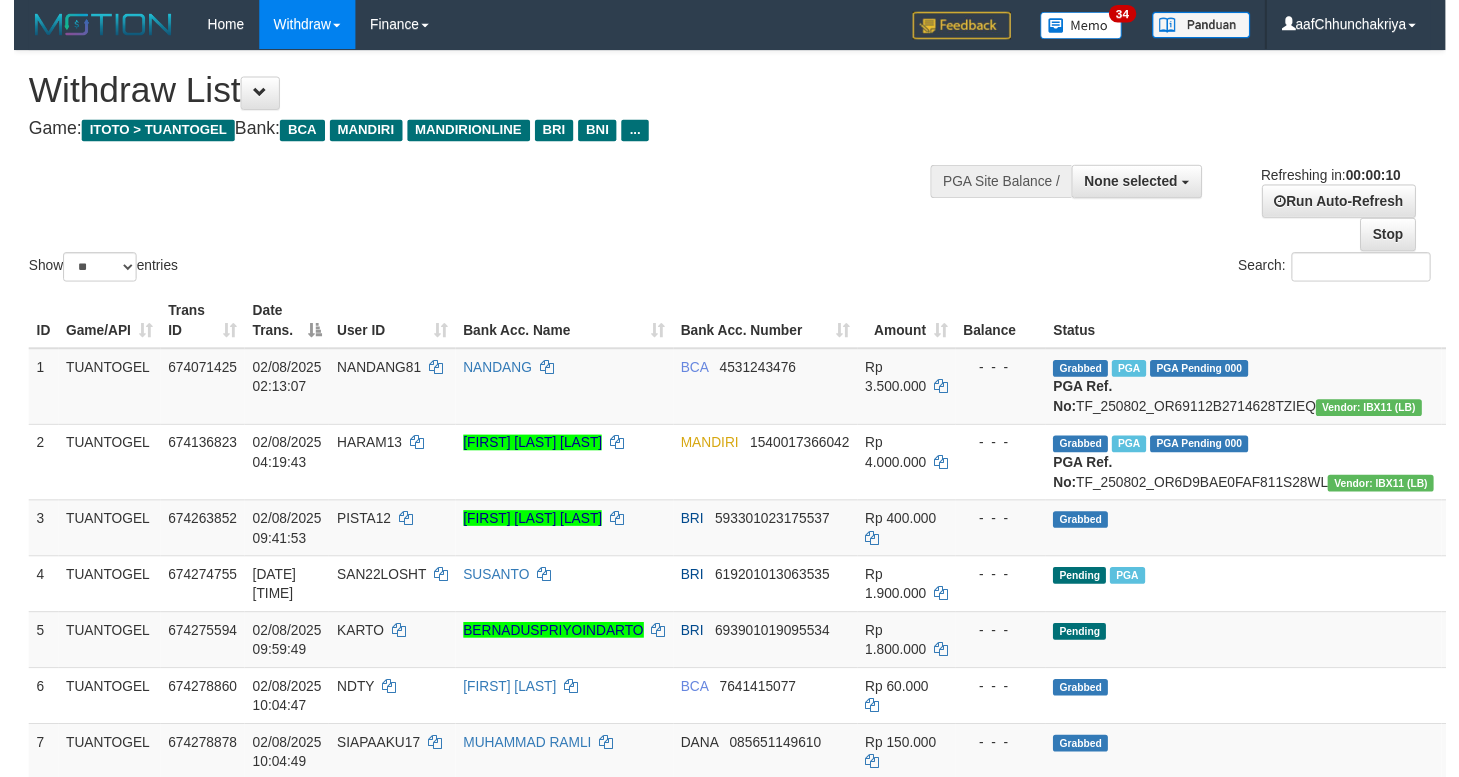 scroll, scrollTop: 0, scrollLeft: 0, axis: both 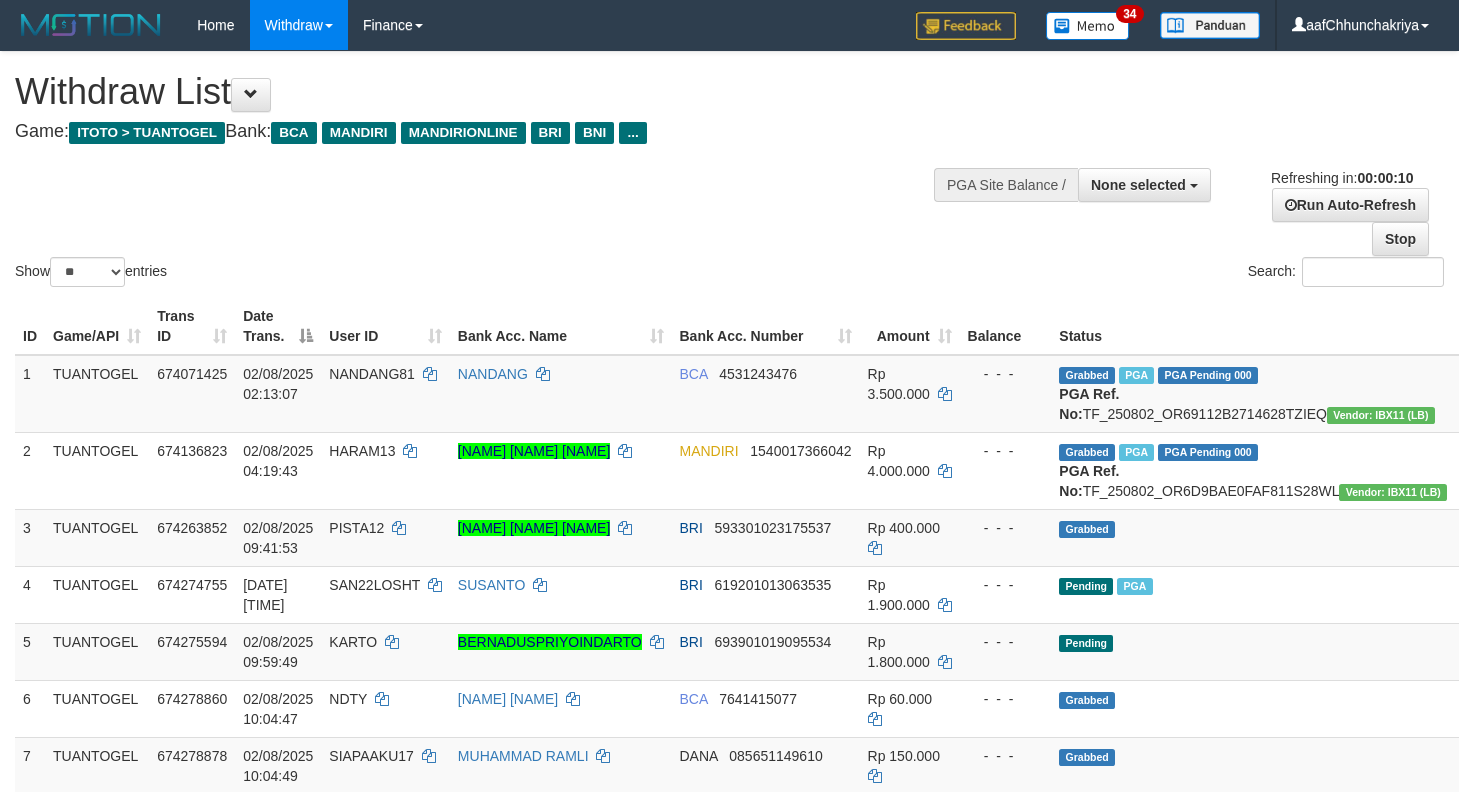 select 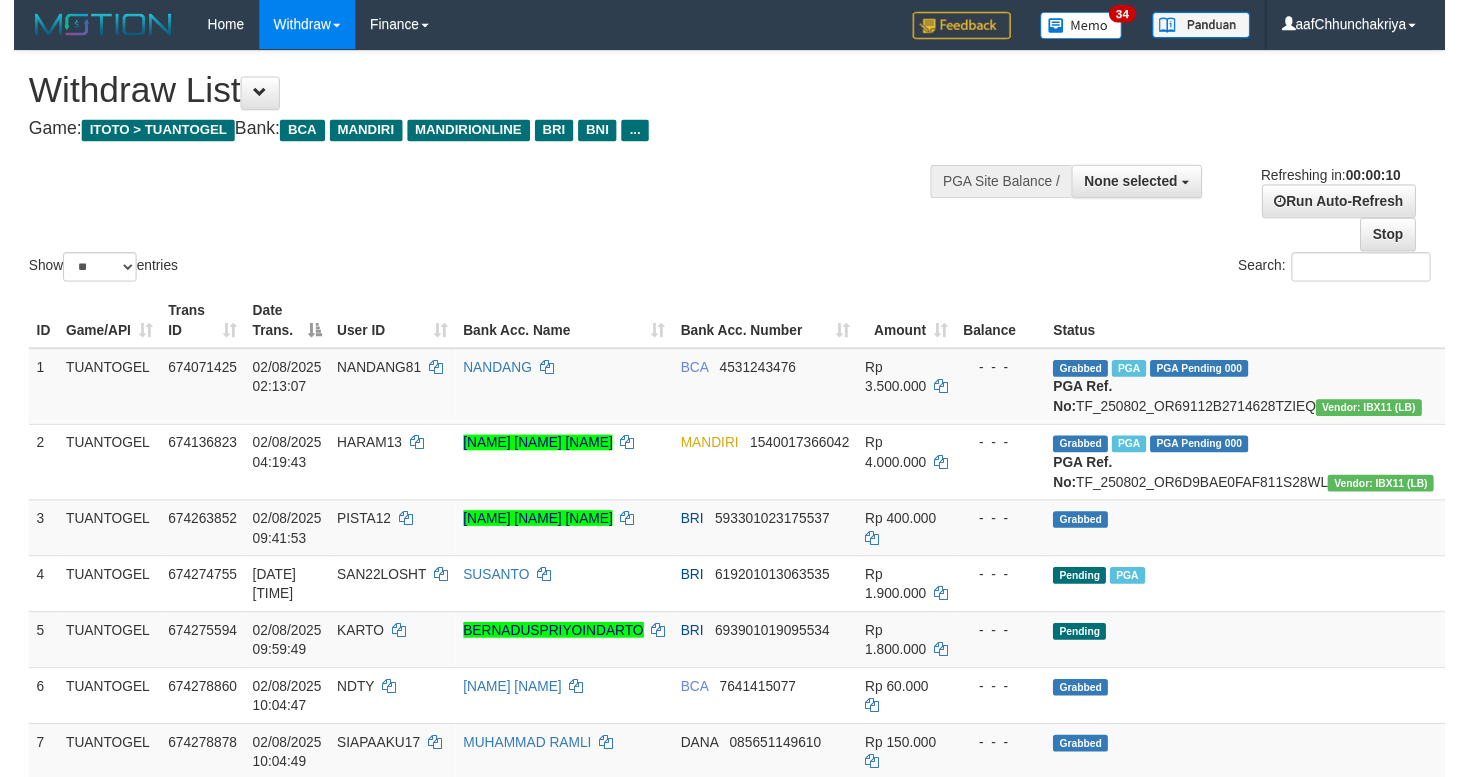 scroll, scrollTop: 0, scrollLeft: 0, axis: both 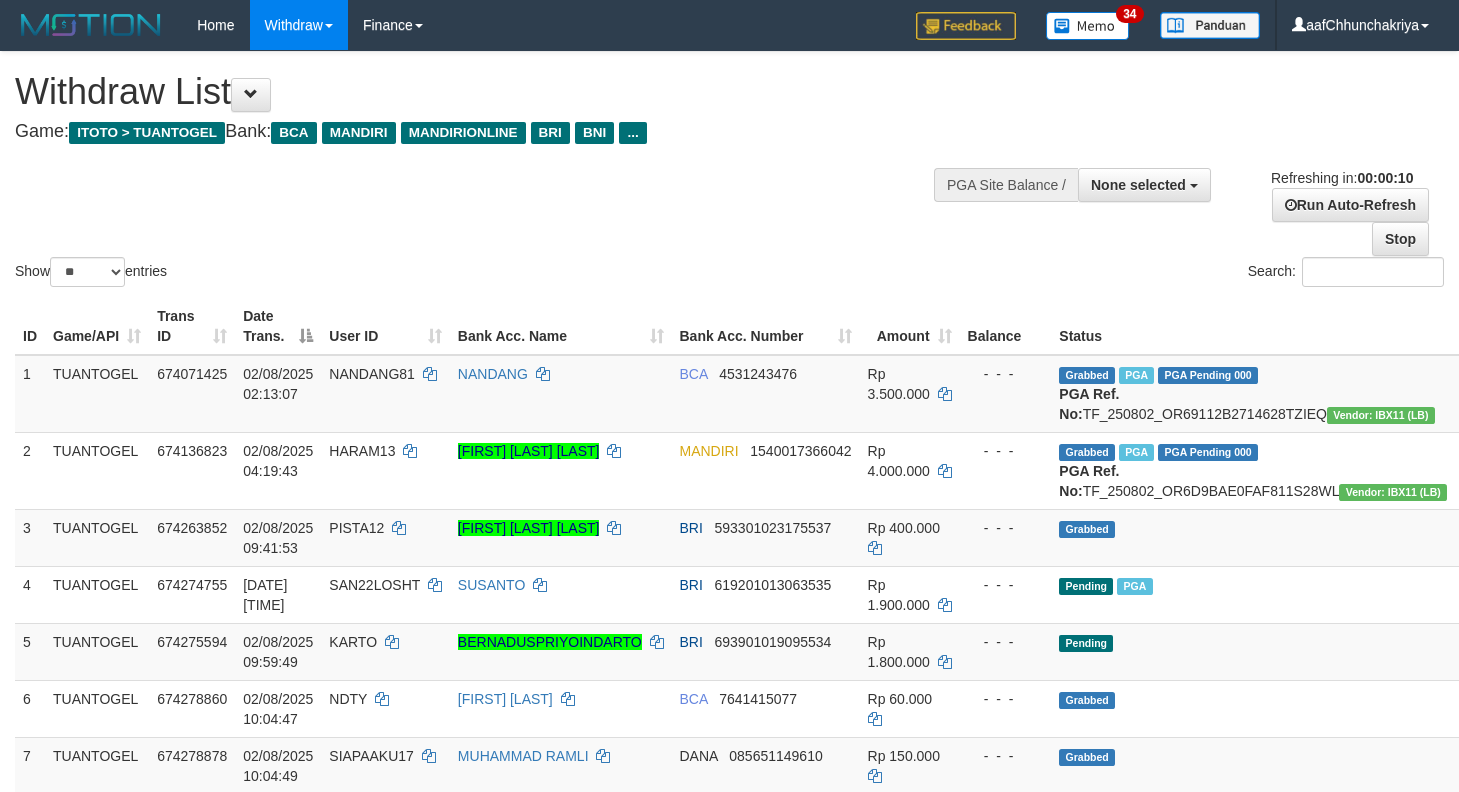 select 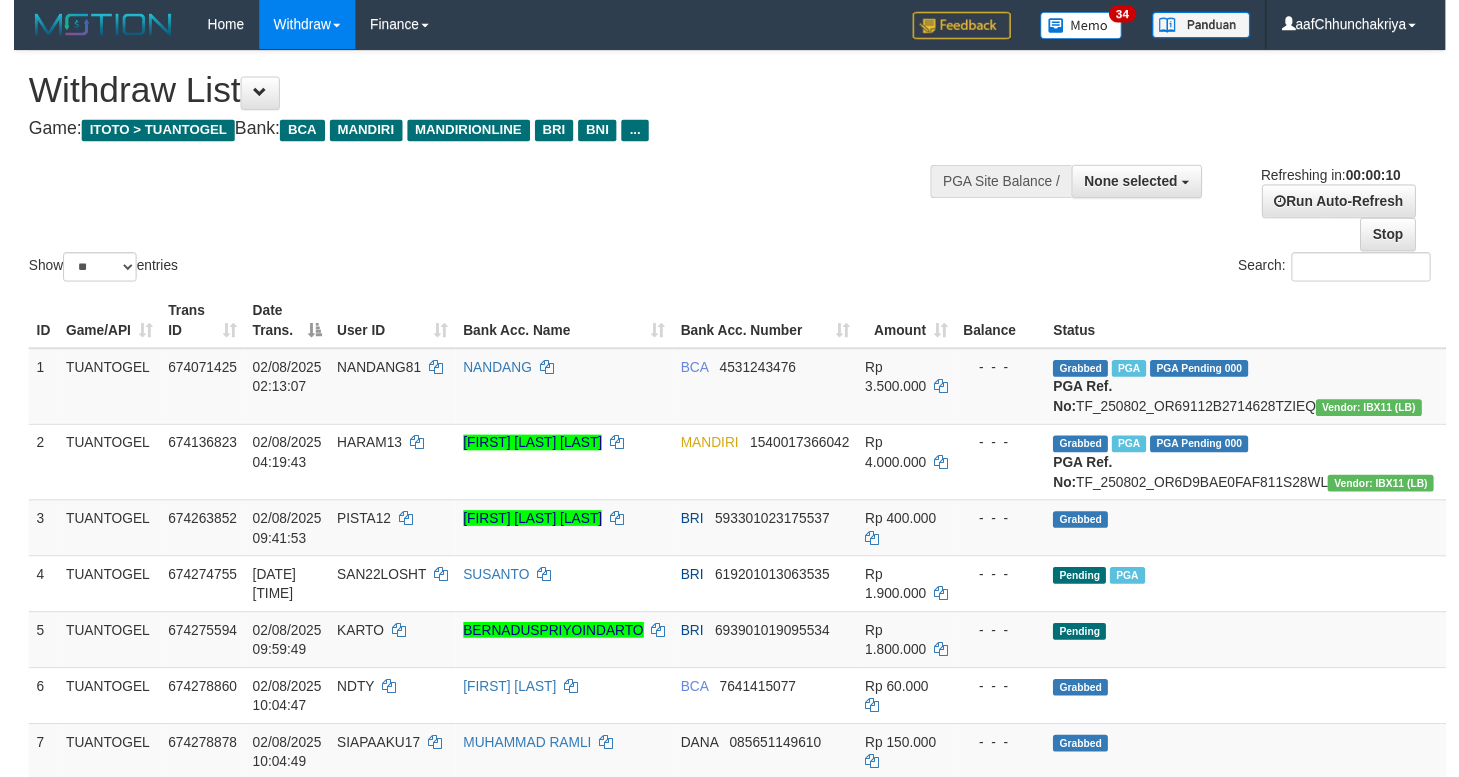 scroll, scrollTop: 0, scrollLeft: 0, axis: both 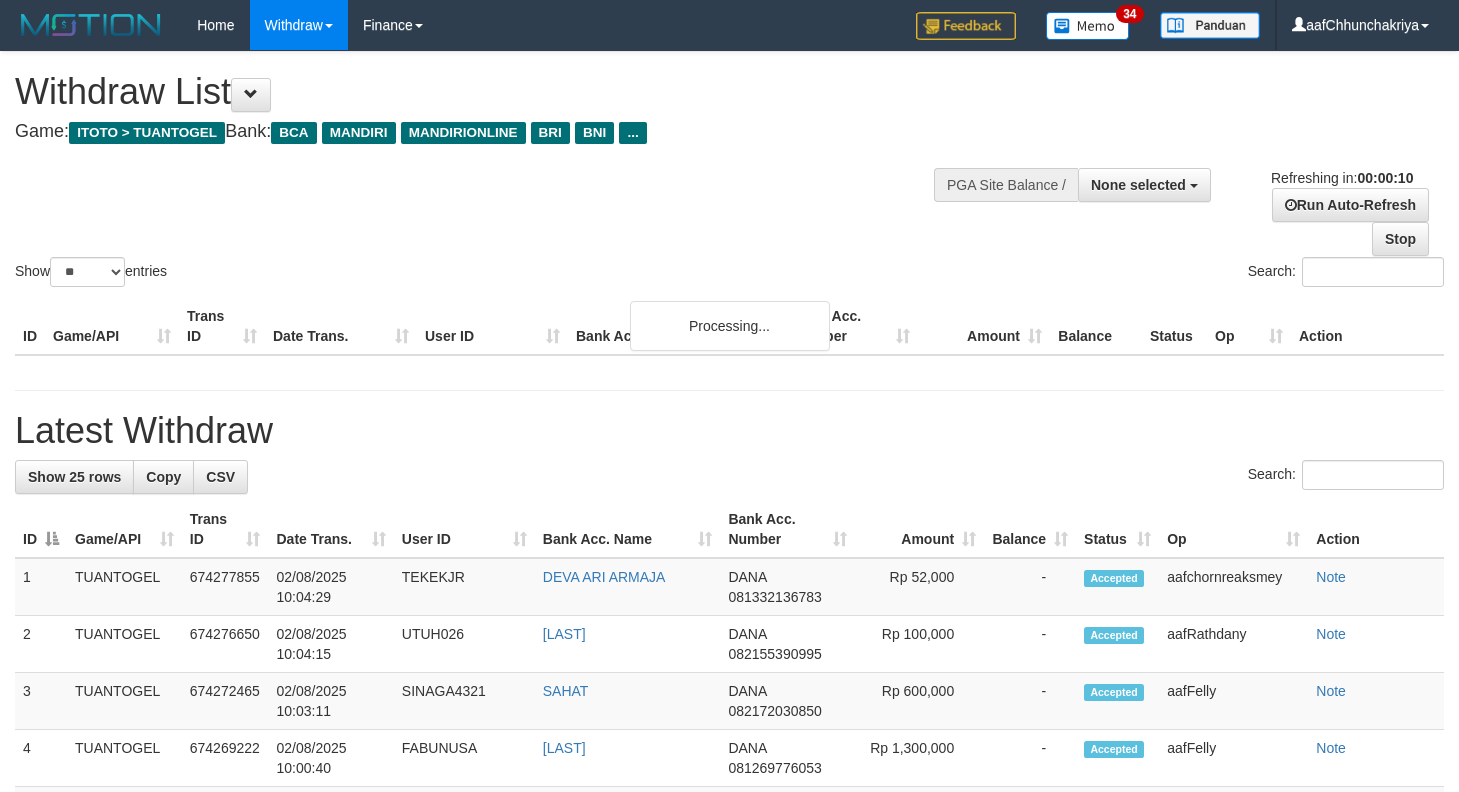 select 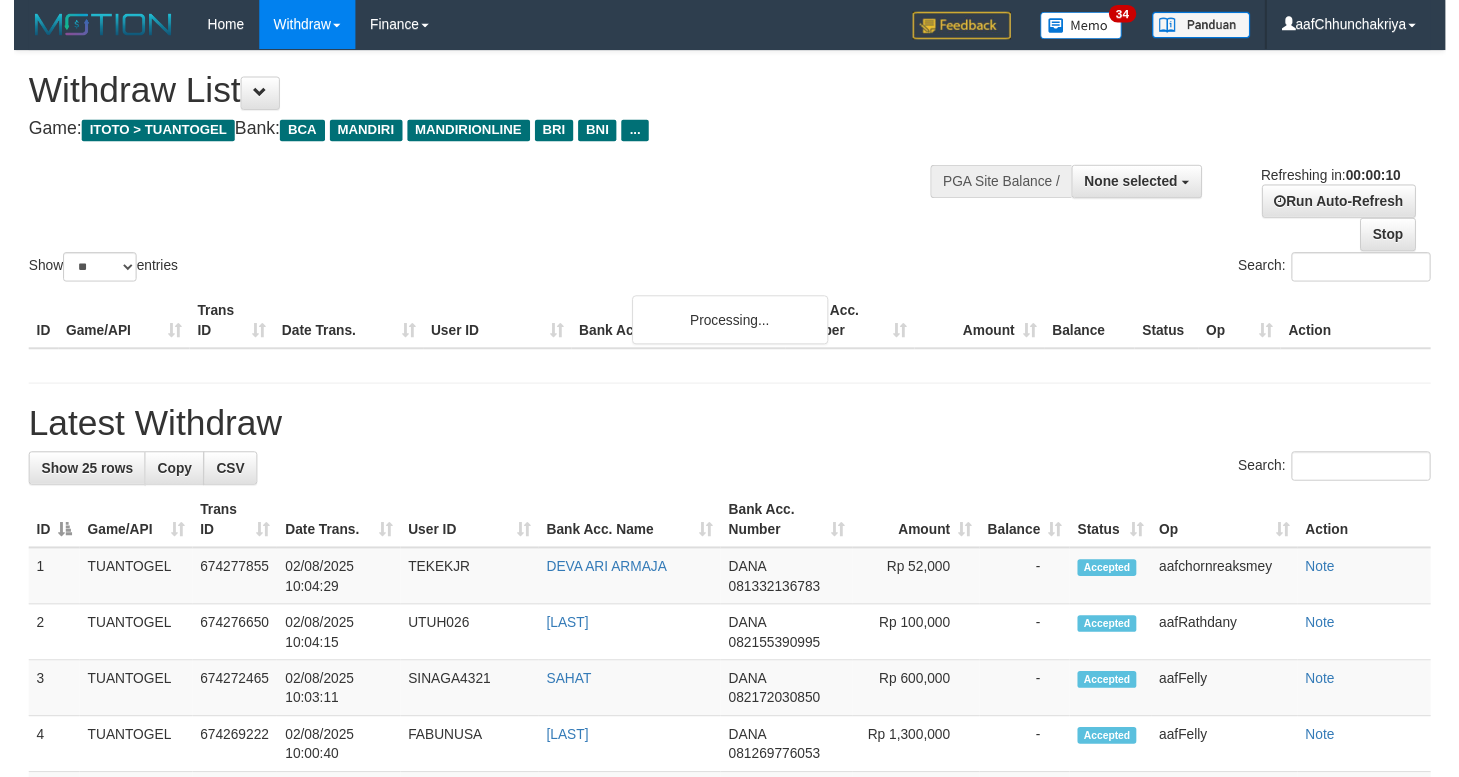 scroll, scrollTop: 0, scrollLeft: 0, axis: both 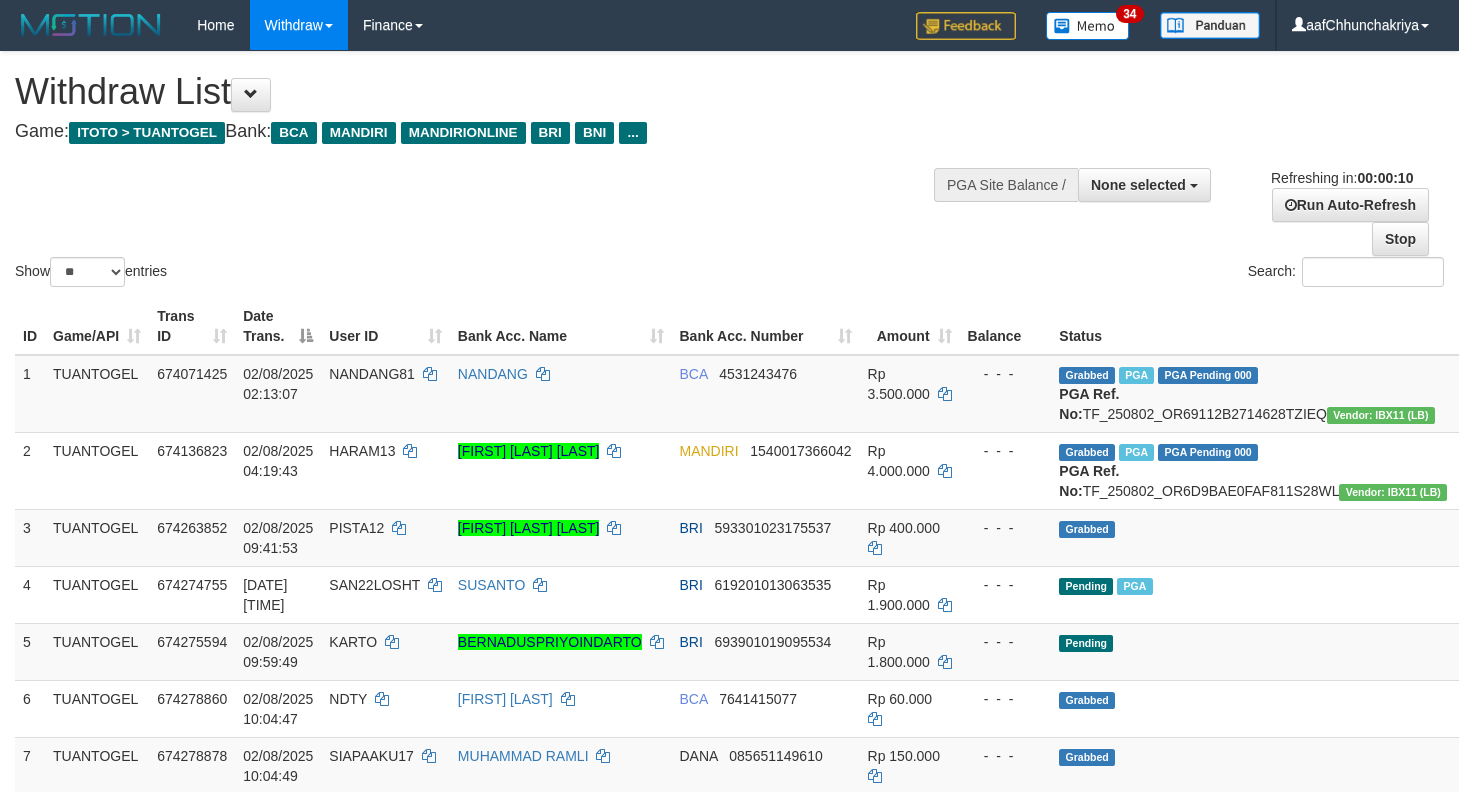 select 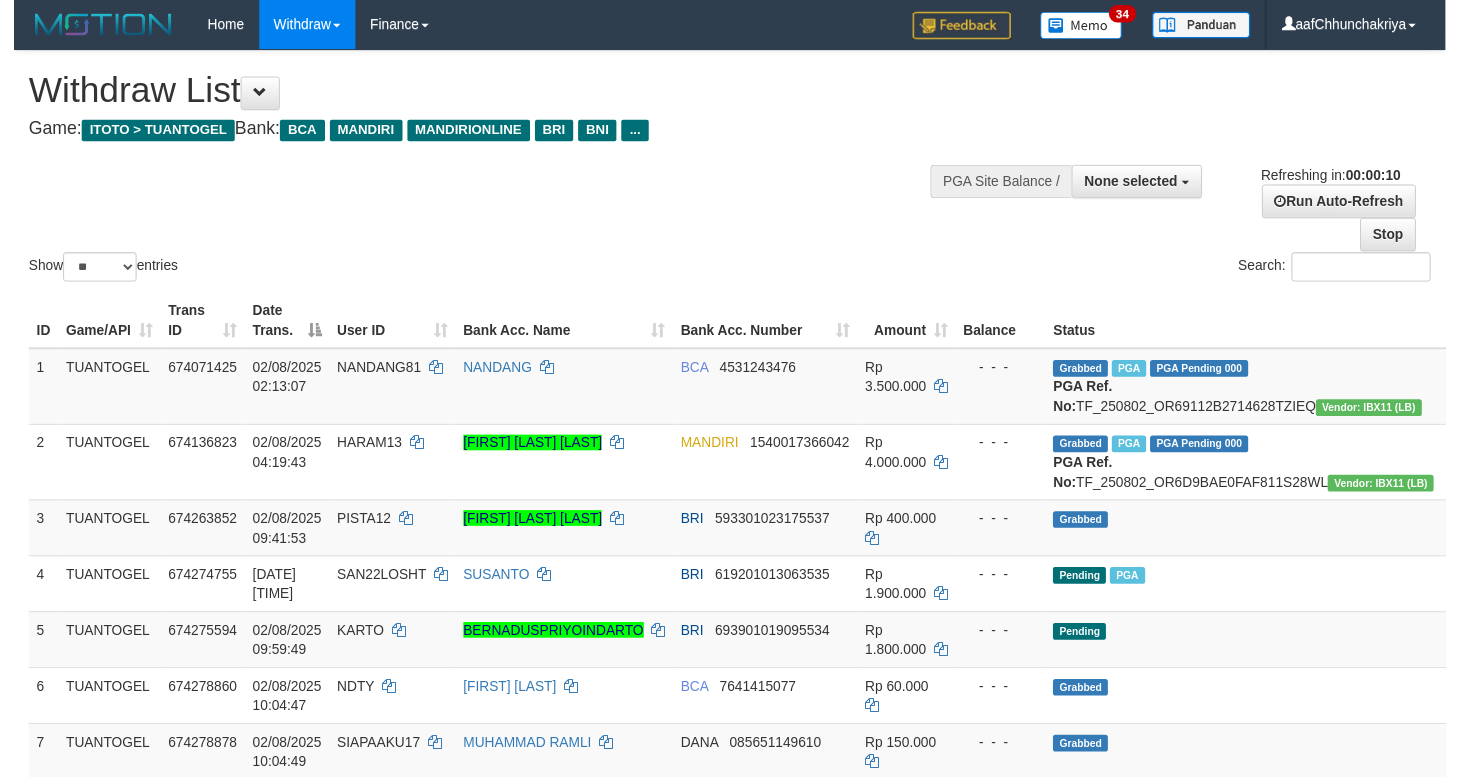 scroll, scrollTop: 0, scrollLeft: 0, axis: both 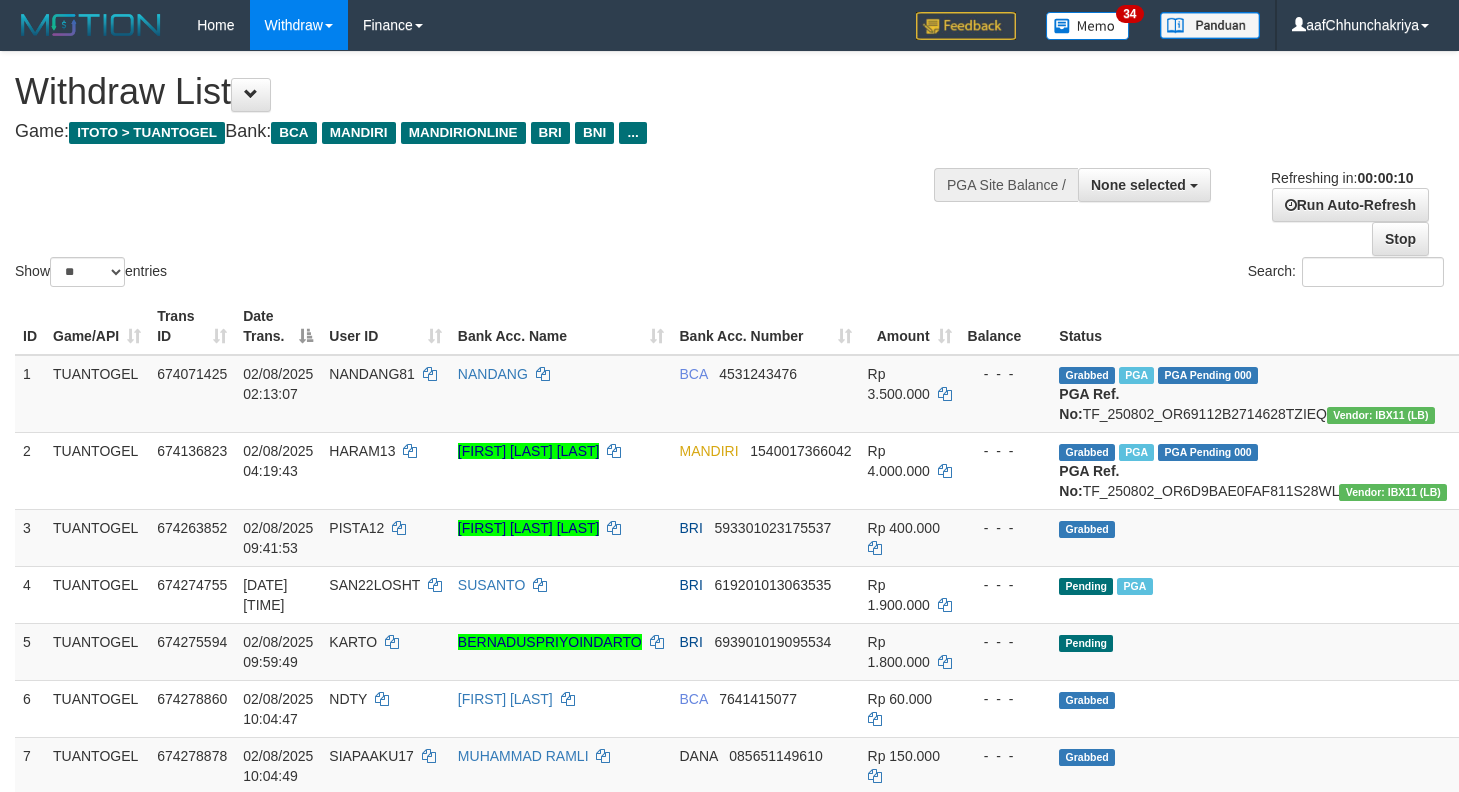 select 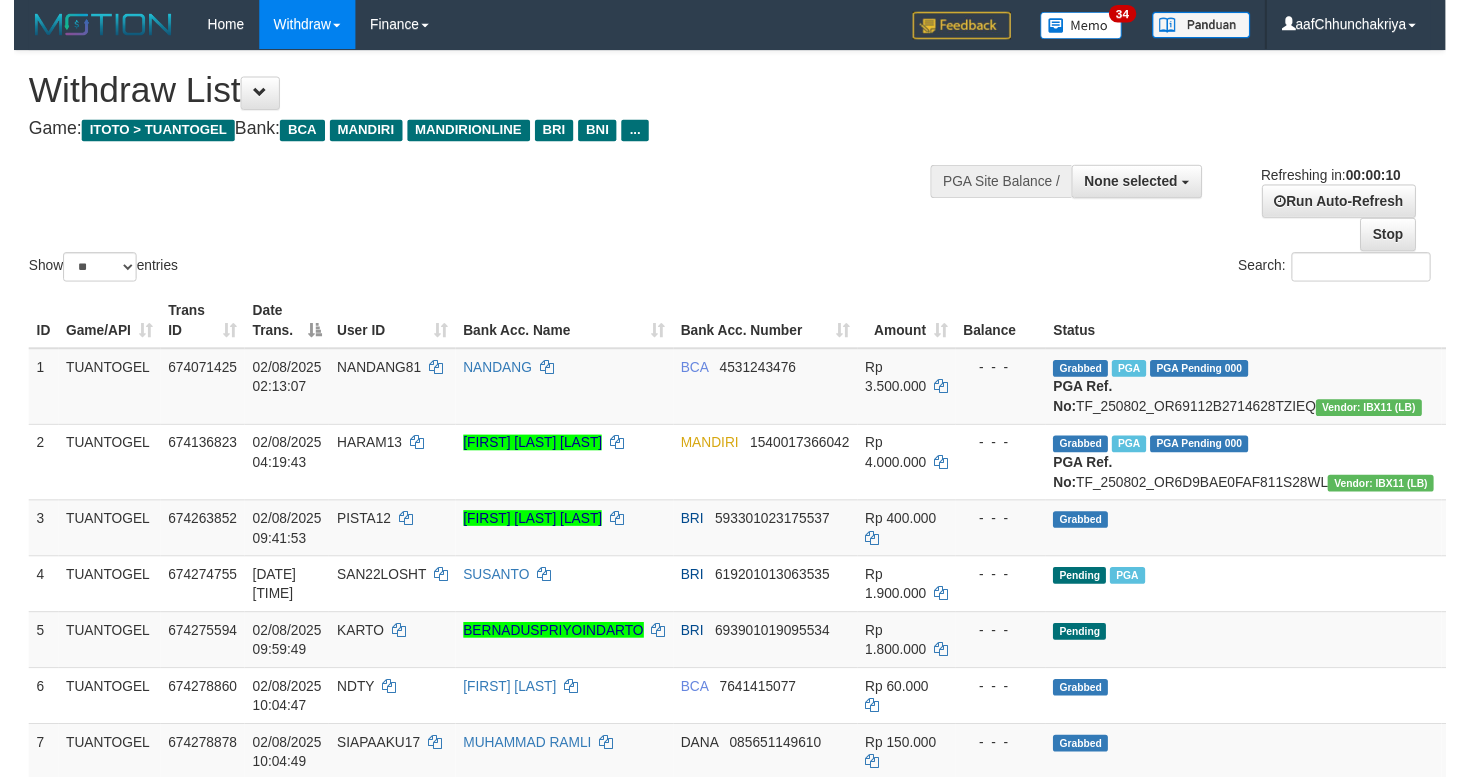 scroll, scrollTop: 0, scrollLeft: 0, axis: both 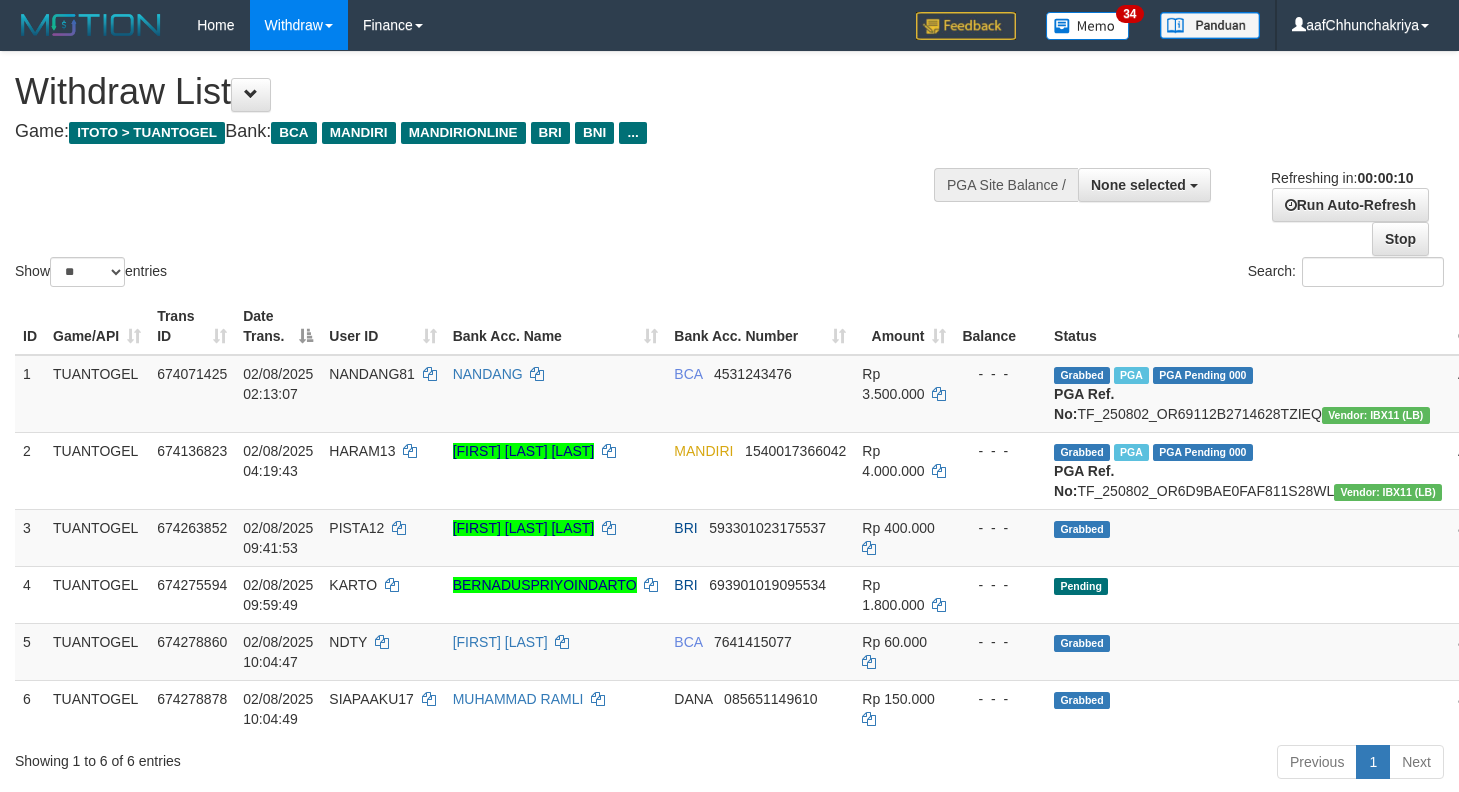 select 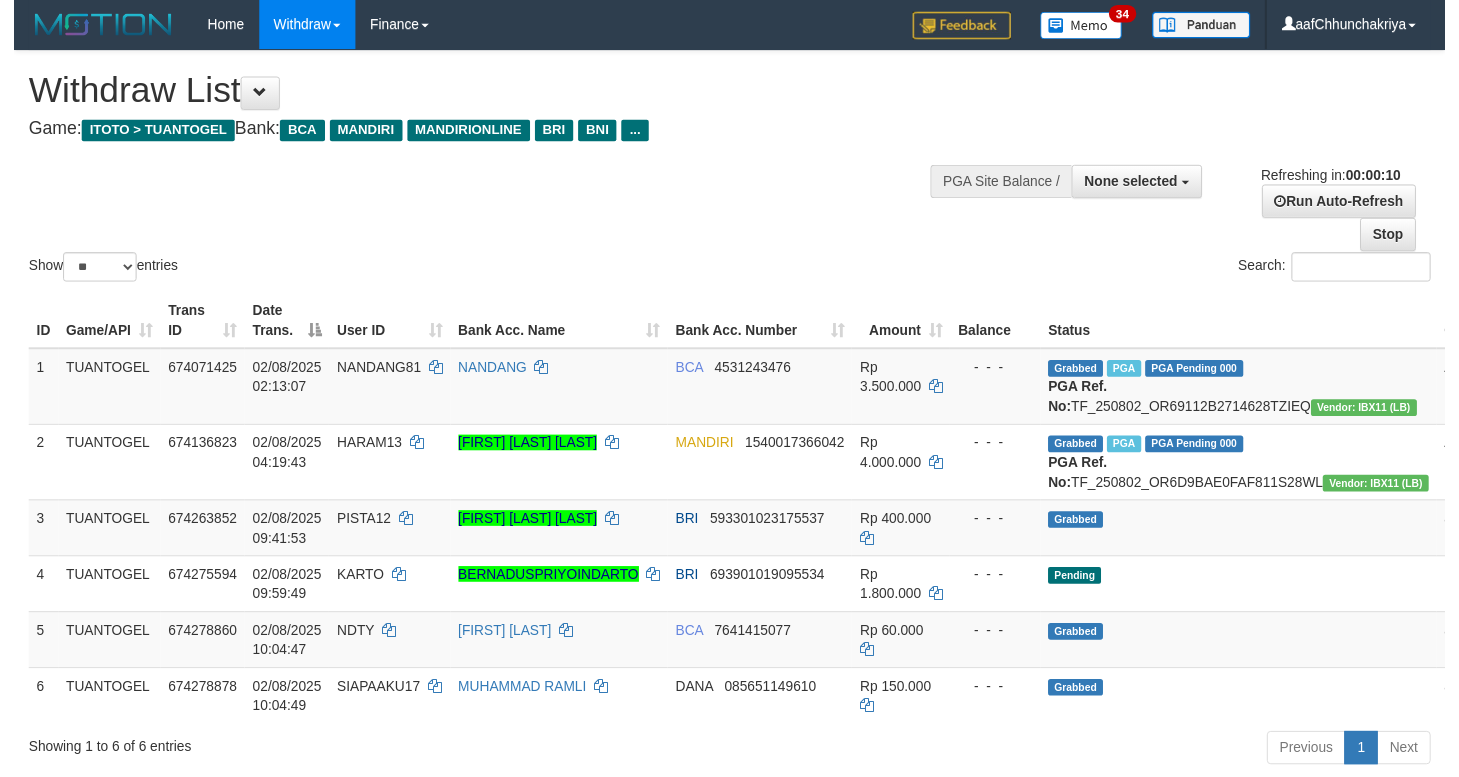 scroll, scrollTop: 0, scrollLeft: 0, axis: both 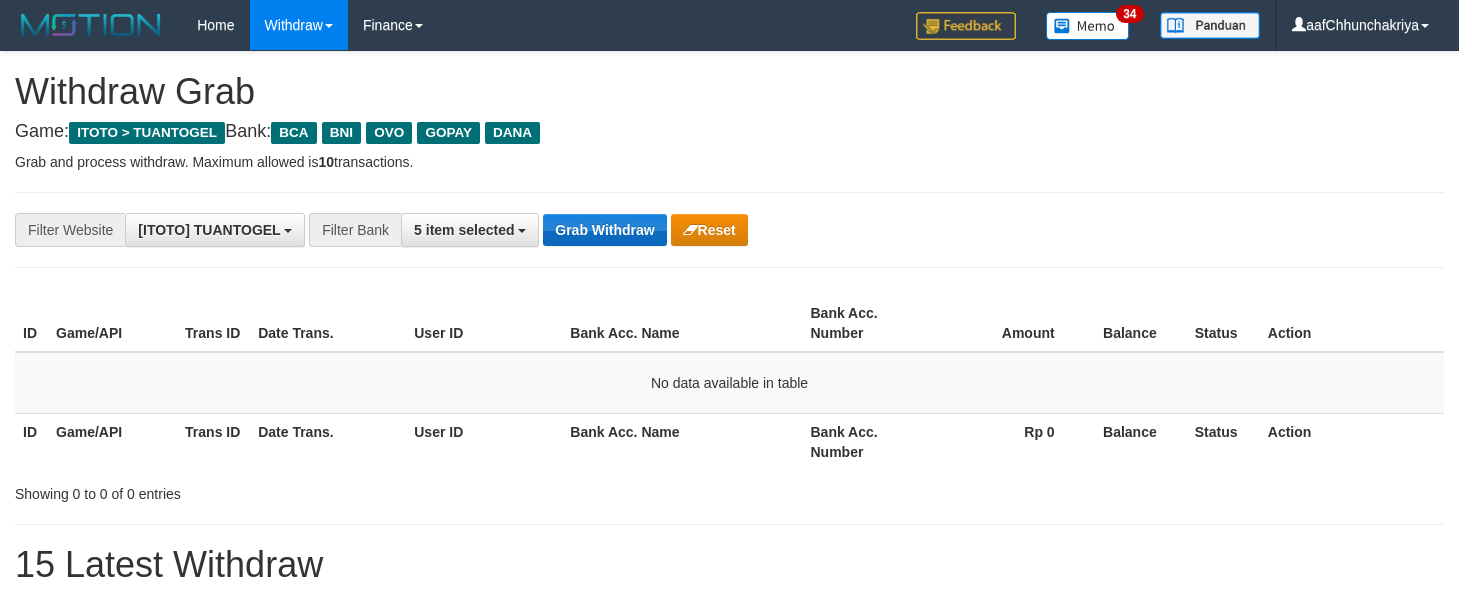 drag, startPoint x: 624, startPoint y: 223, endPoint x: 665, endPoint y: 267, distance: 60.1415 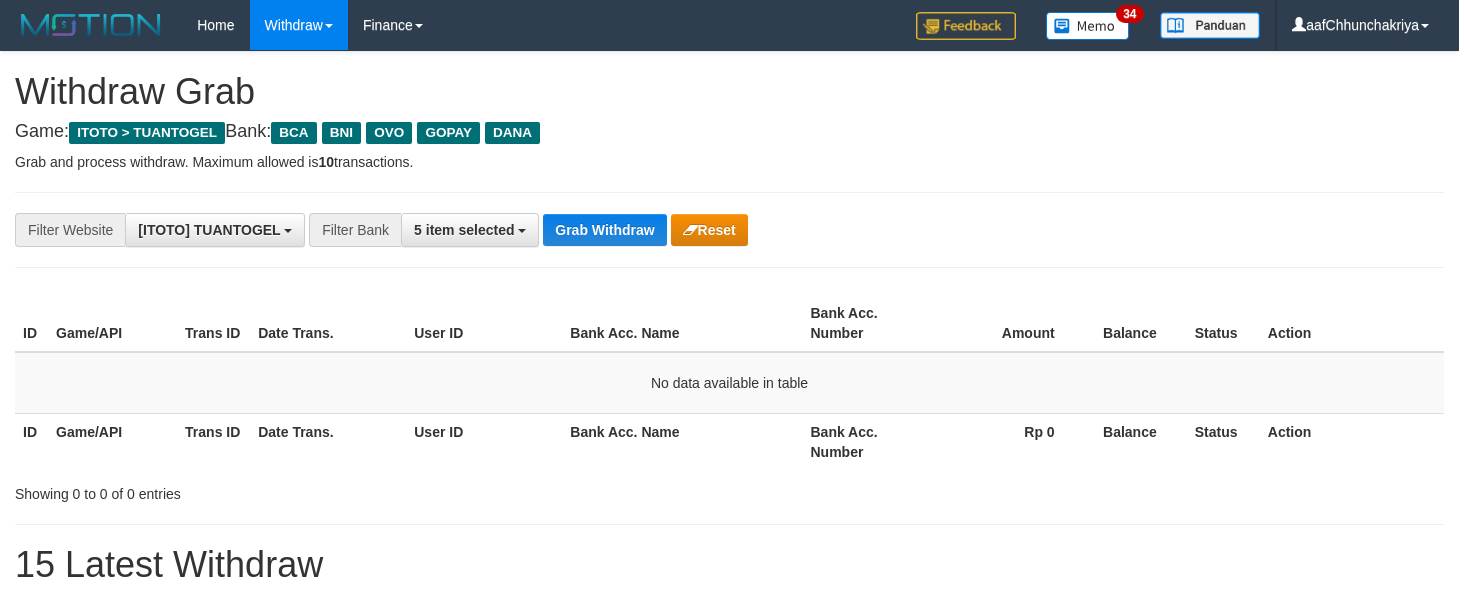 scroll, scrollTop: 0, scrollLeft: 0, axis: both 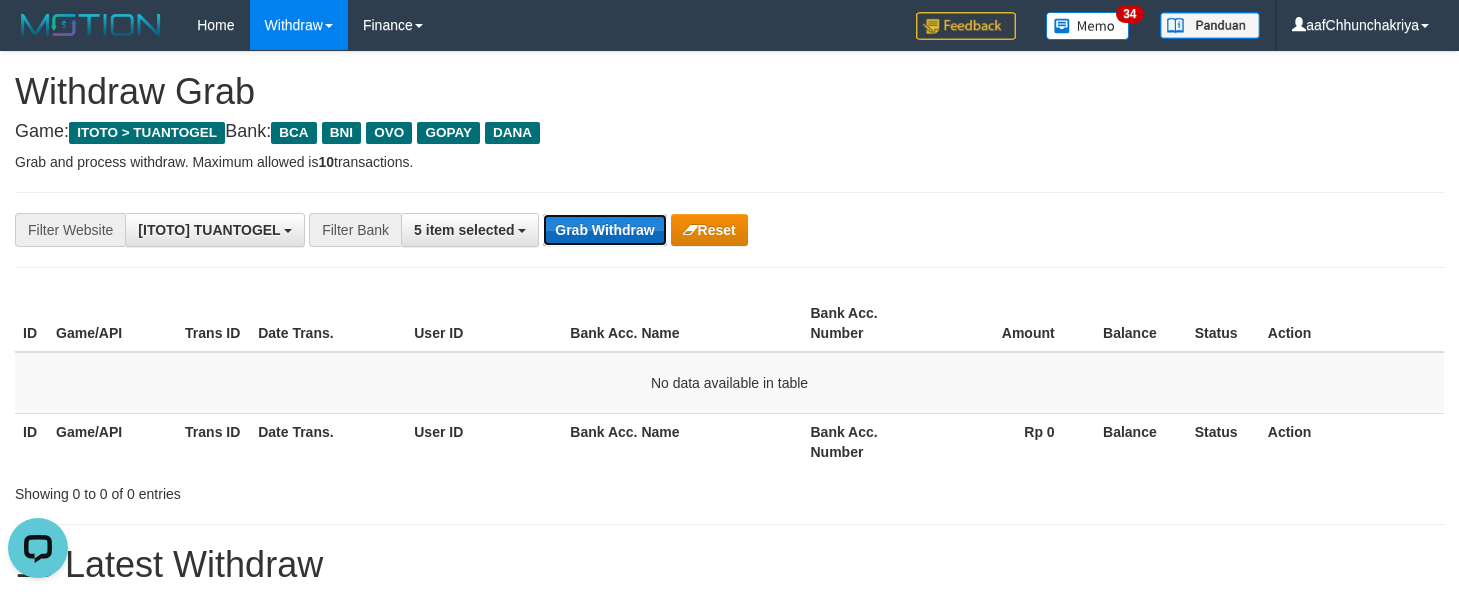 click on "Grab Withdraw" at bounding box center (604, 230) 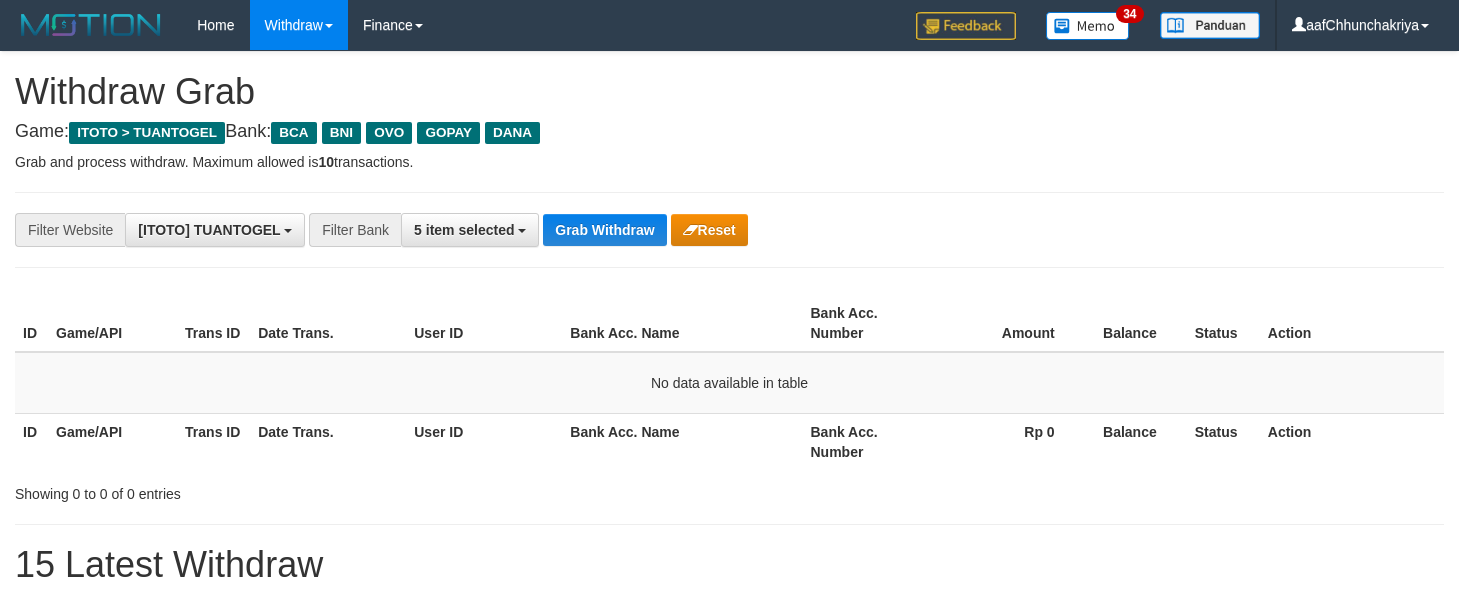 scroll, scrollTop: 0, scrollLeft: 0, axis: both 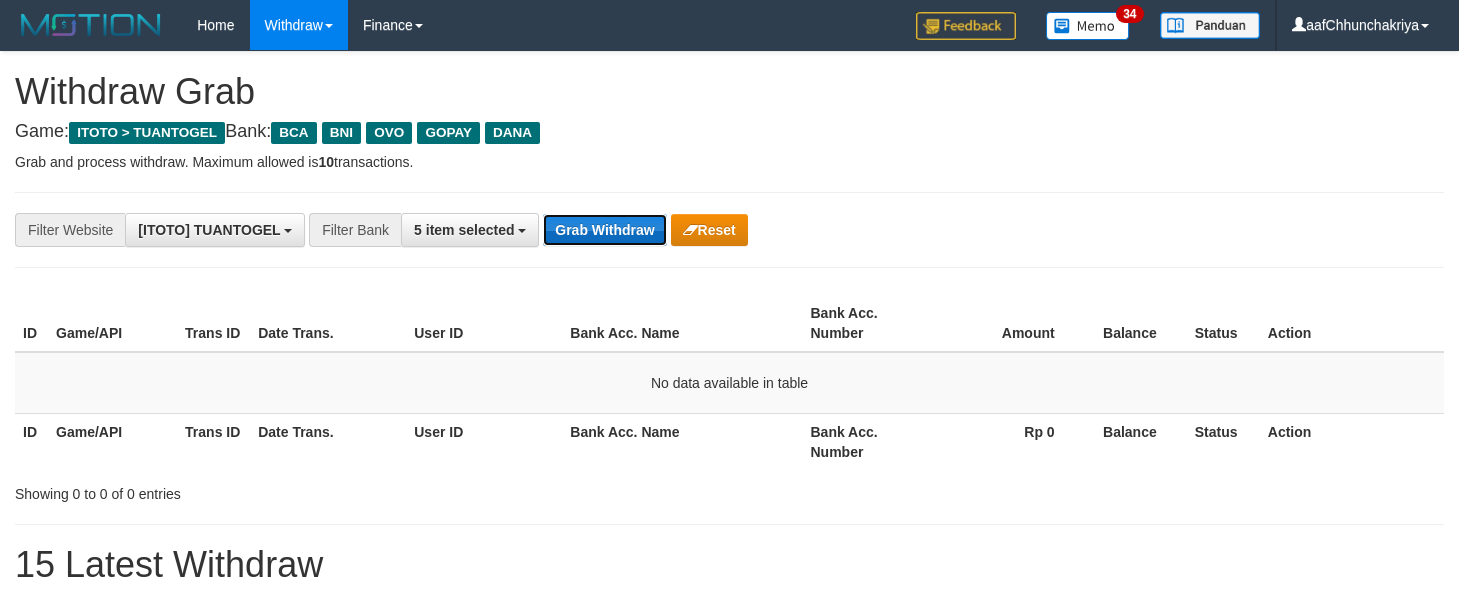 click on "Grab Withdraw" at bounding box center [604, 230] 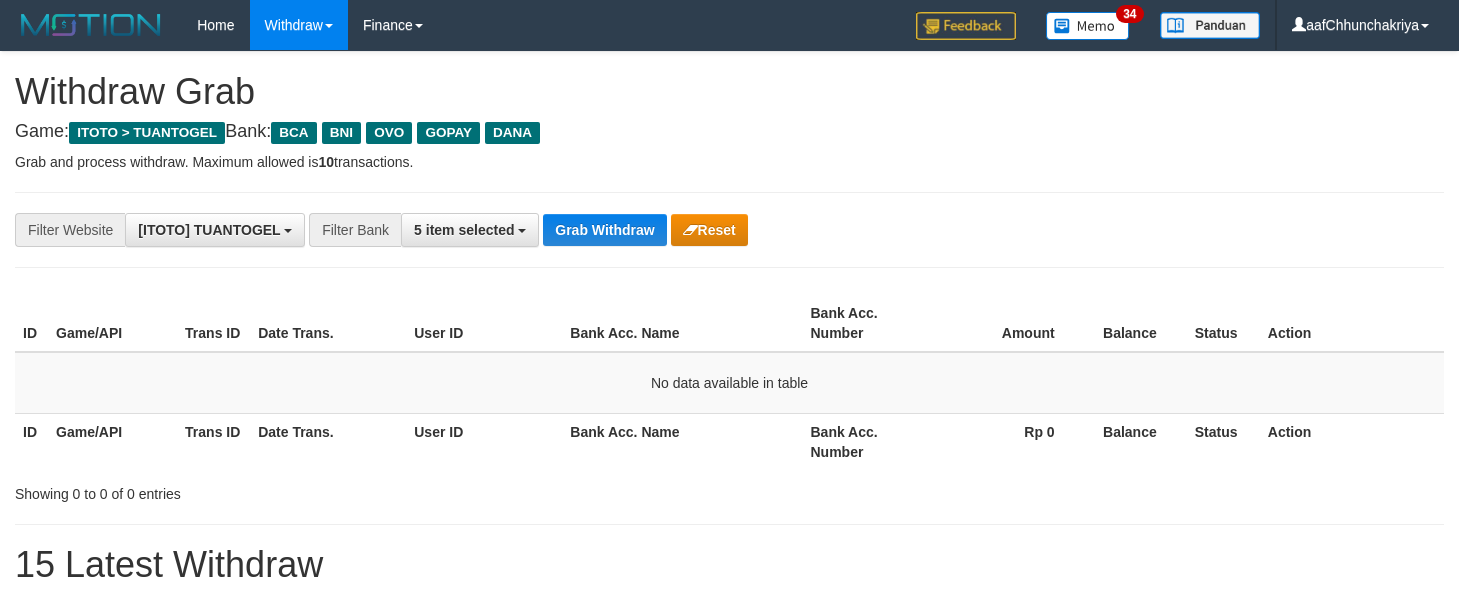 scroll, scrollTop: 0, scrollLeft: 0, axis: both 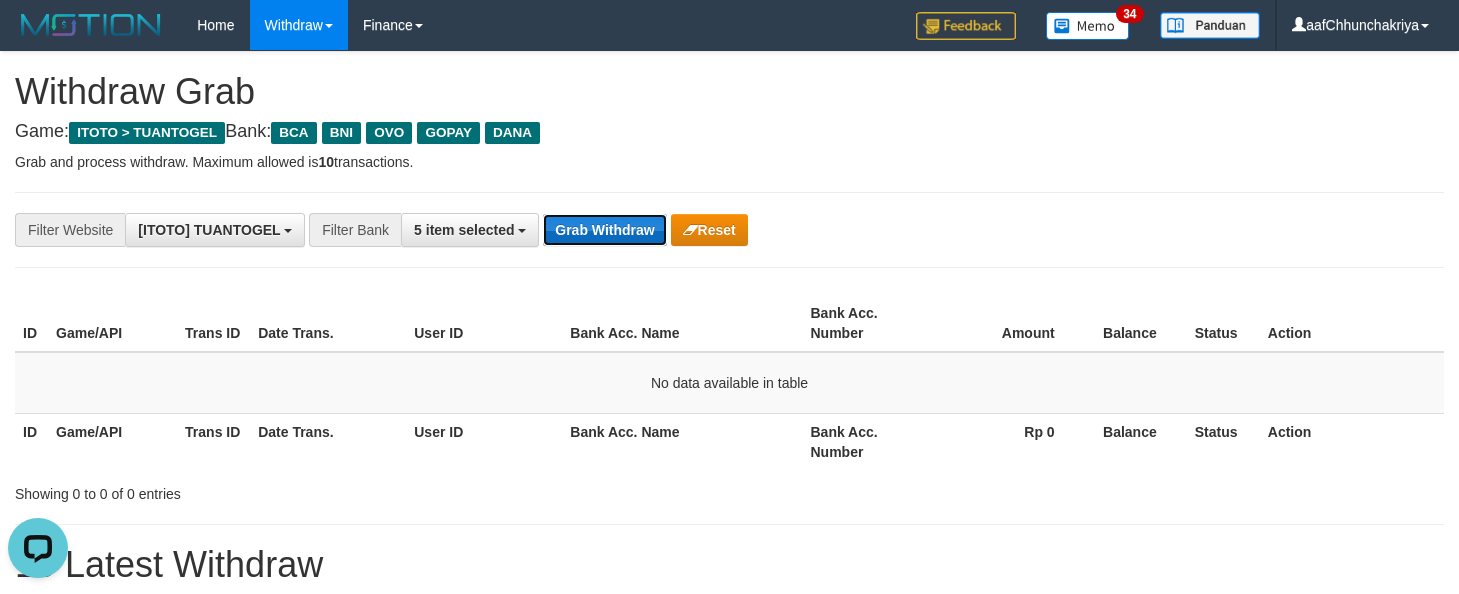 click on "Grab Withdraw" at bounding box center (604, 230) 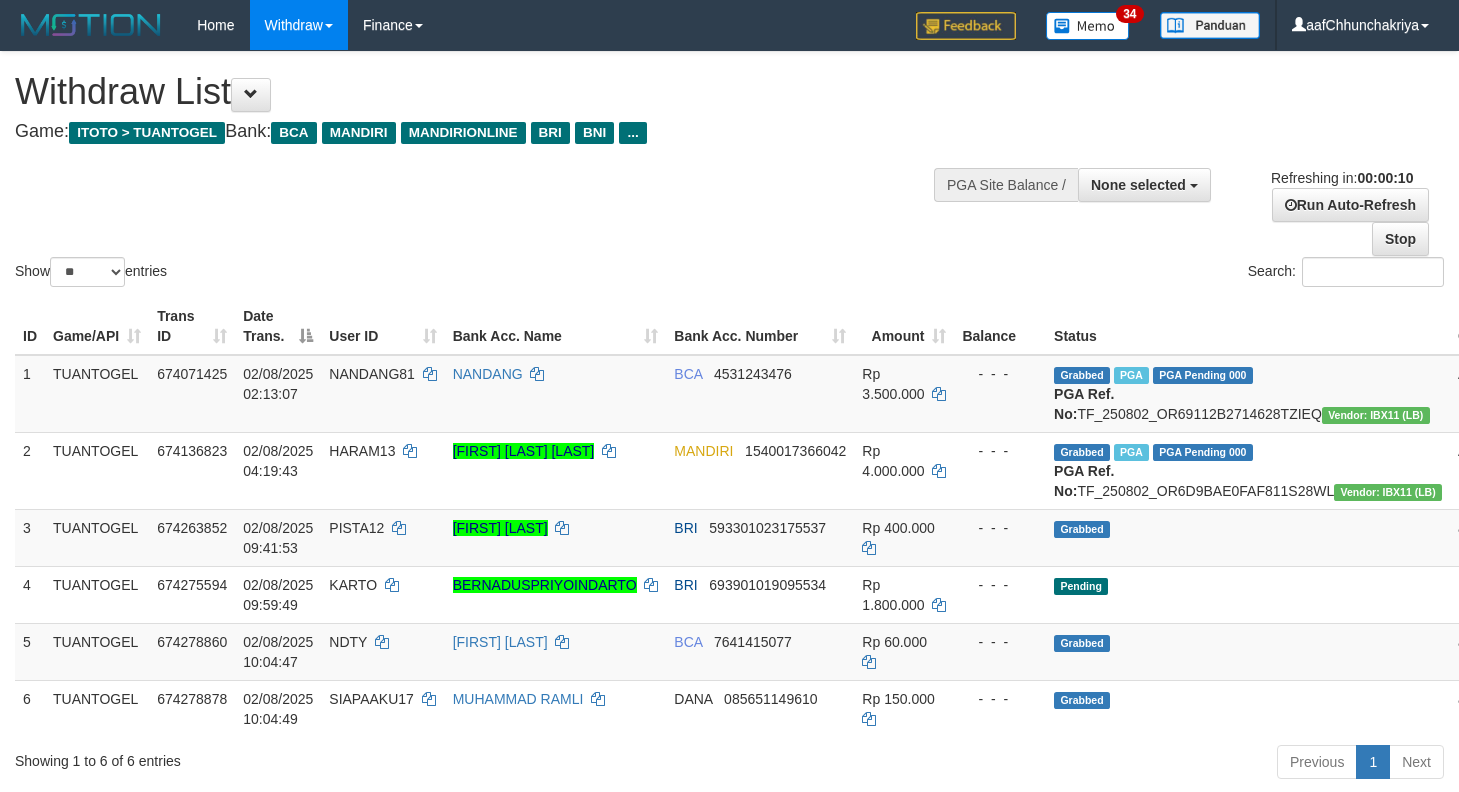 select 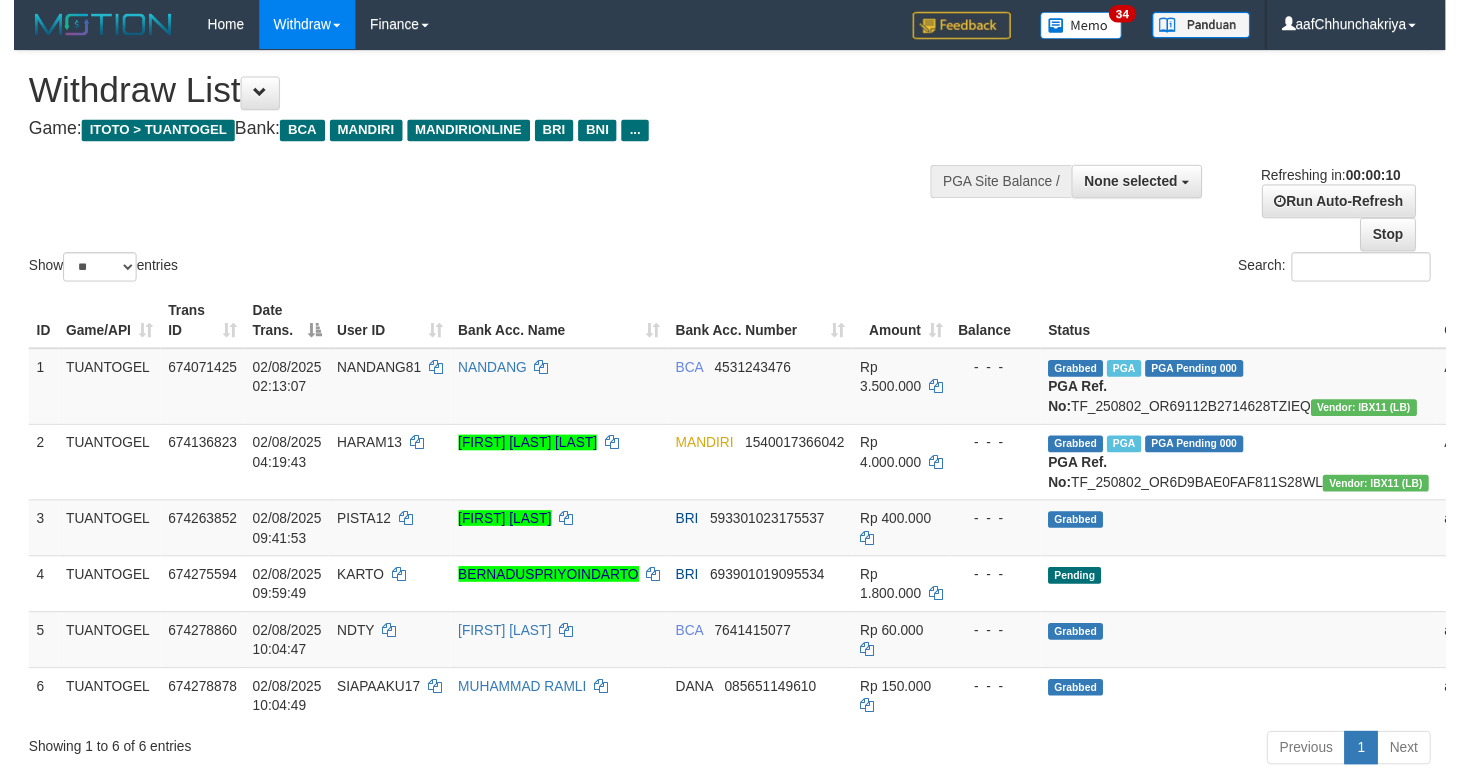 scroll, scrollTop: 0, scrollLeft: 0, axis: both 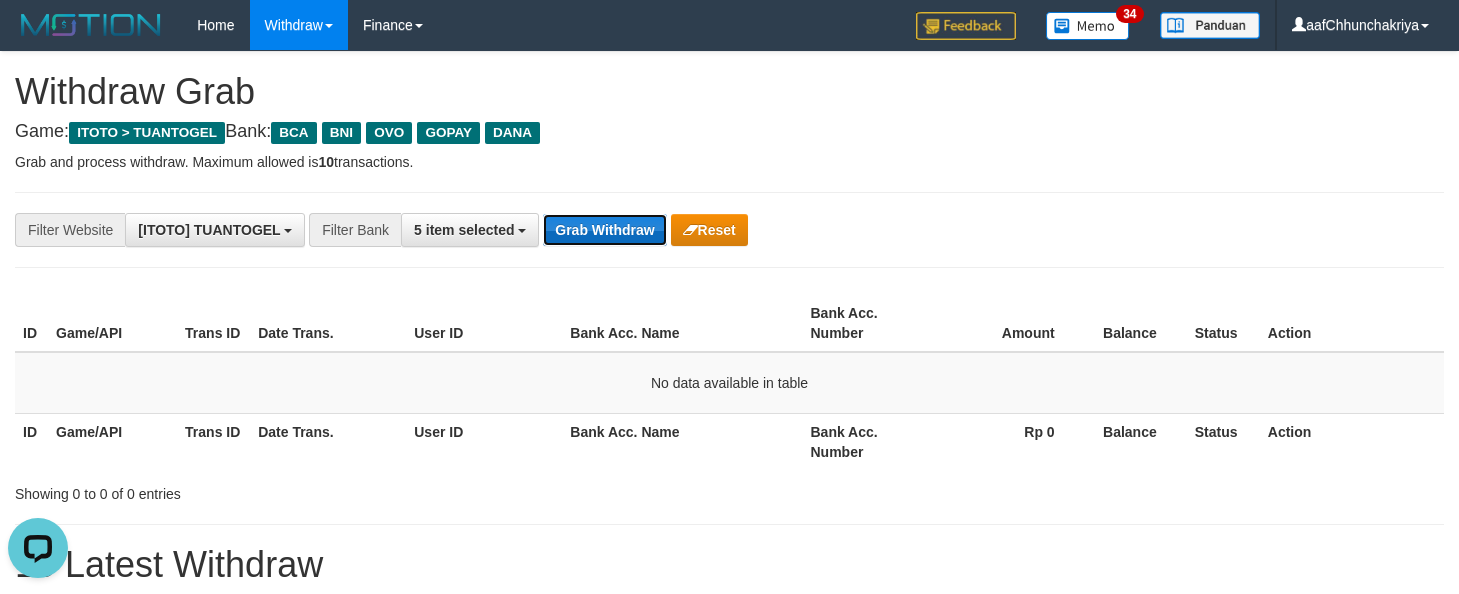 click on "Grab Withdraw" at bounding box center [604, 230] 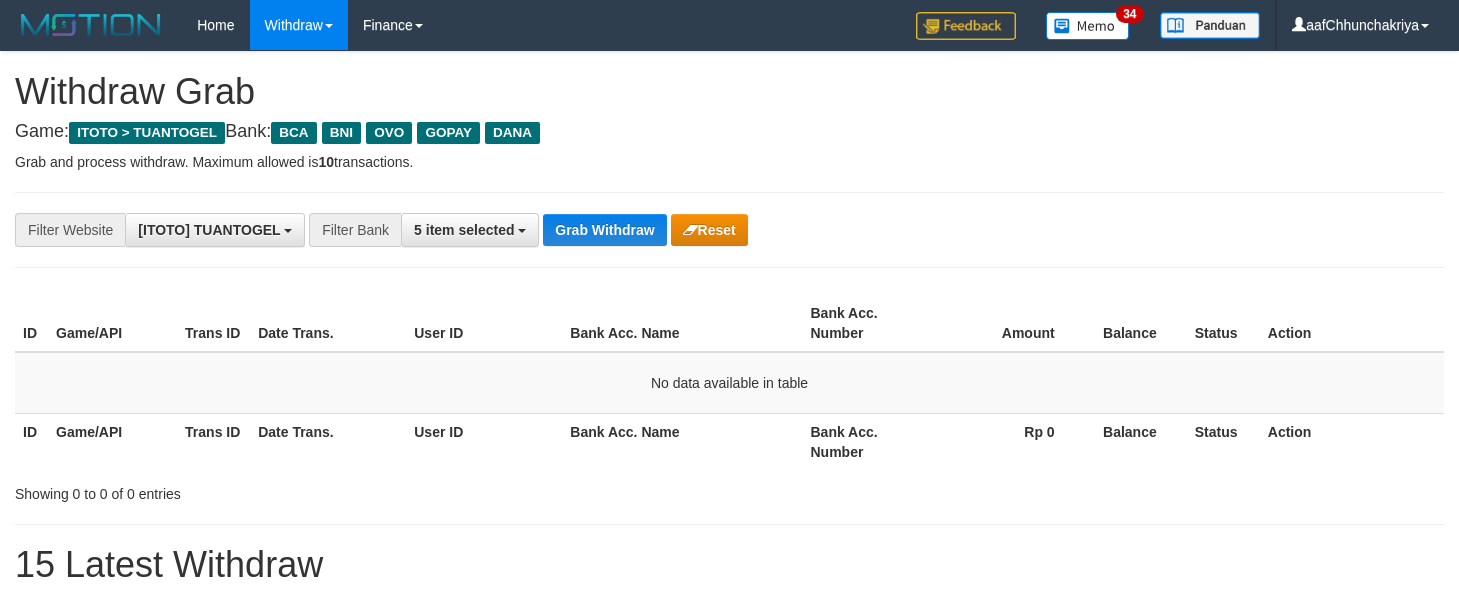 scroll, scrollTop: 0, scrollLeft: 0, axis: both 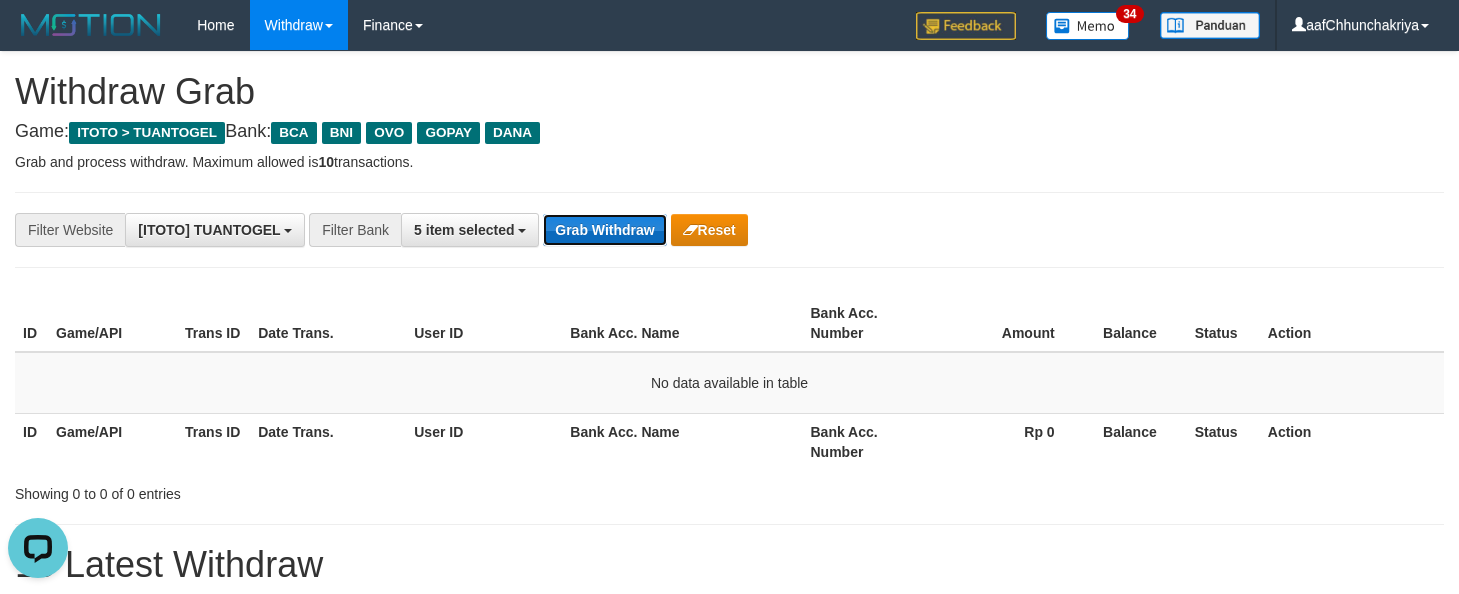 click on "Grab Withdraw" at bounding box center [604, 230] 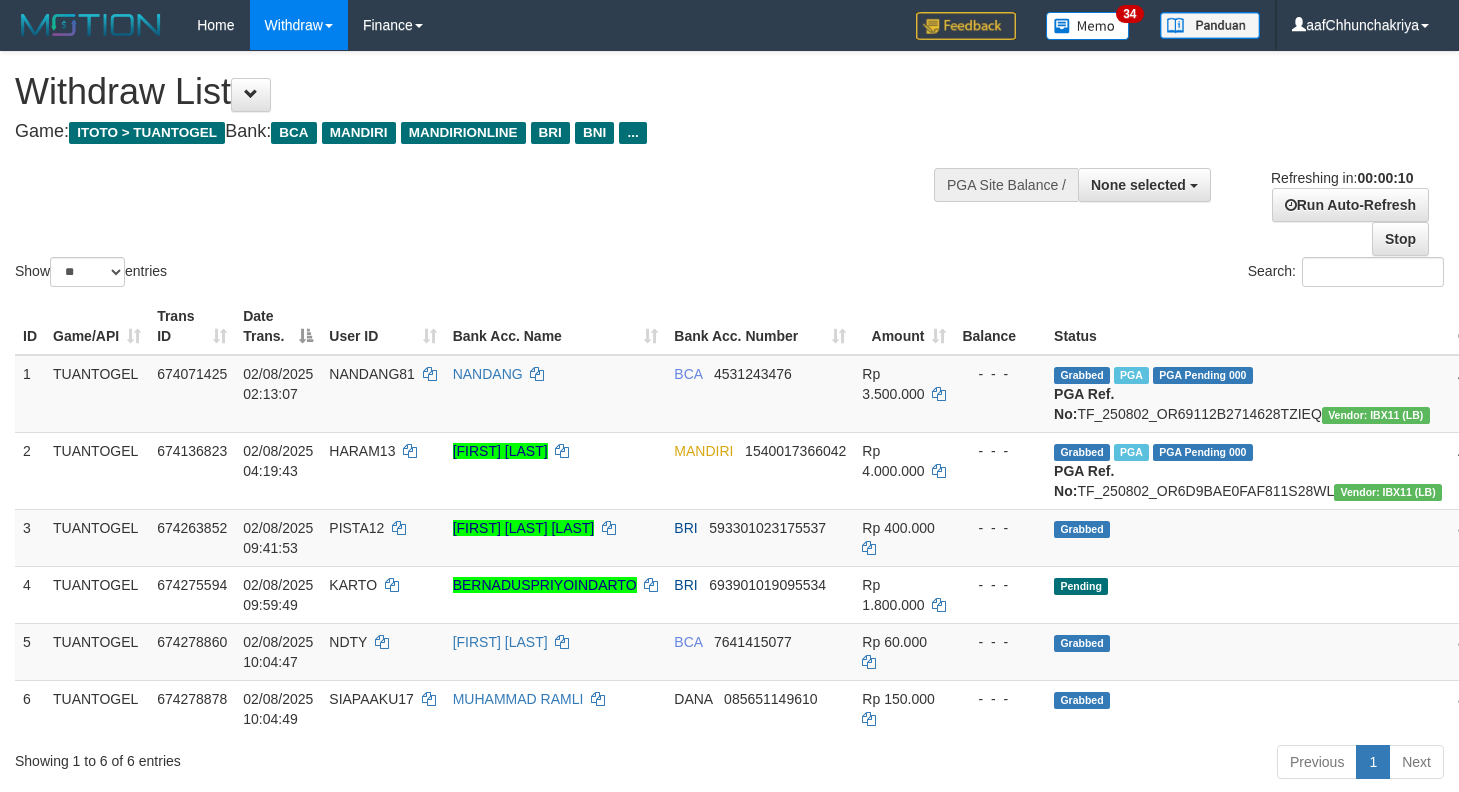 select 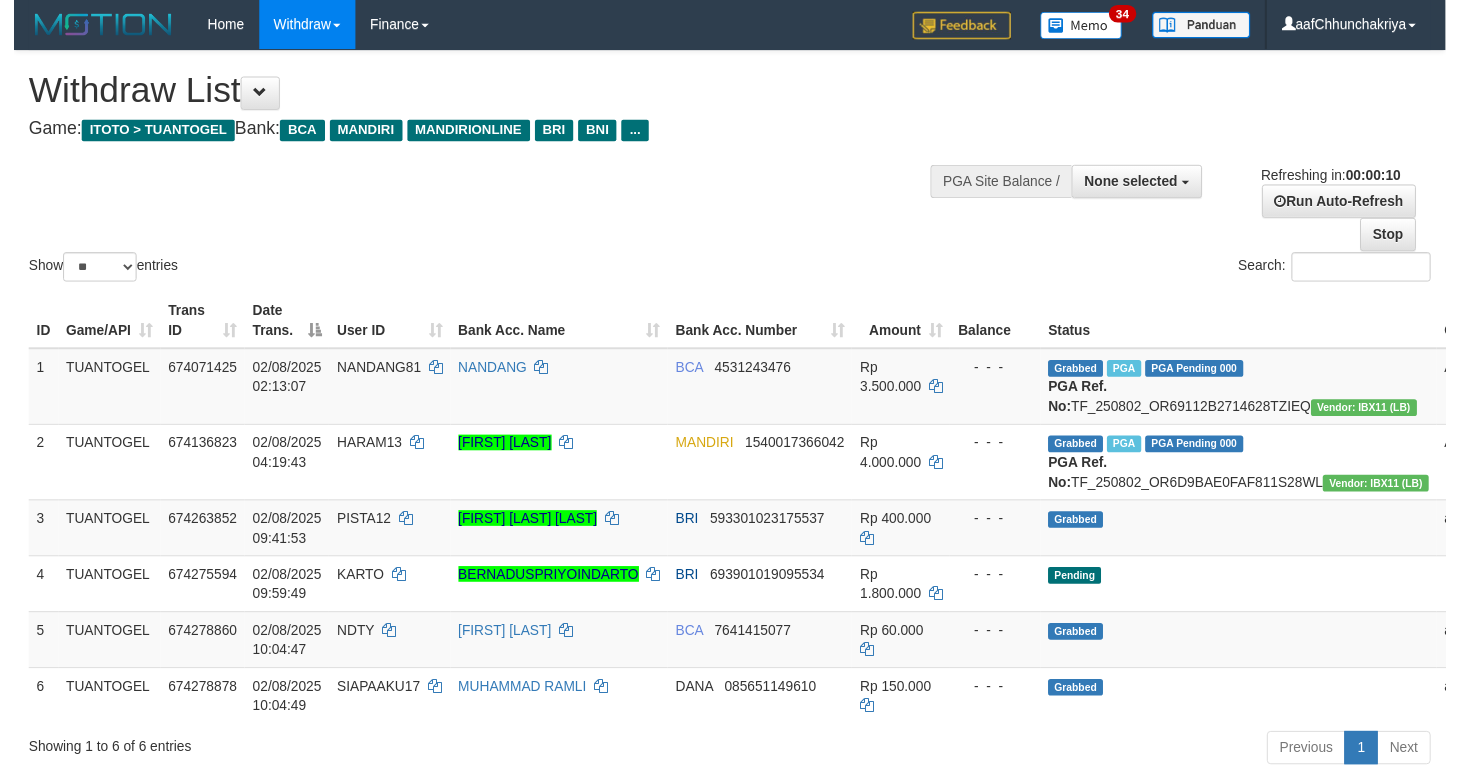 scroll, scrollTop: 0, scrollLeft: 0, axis: both 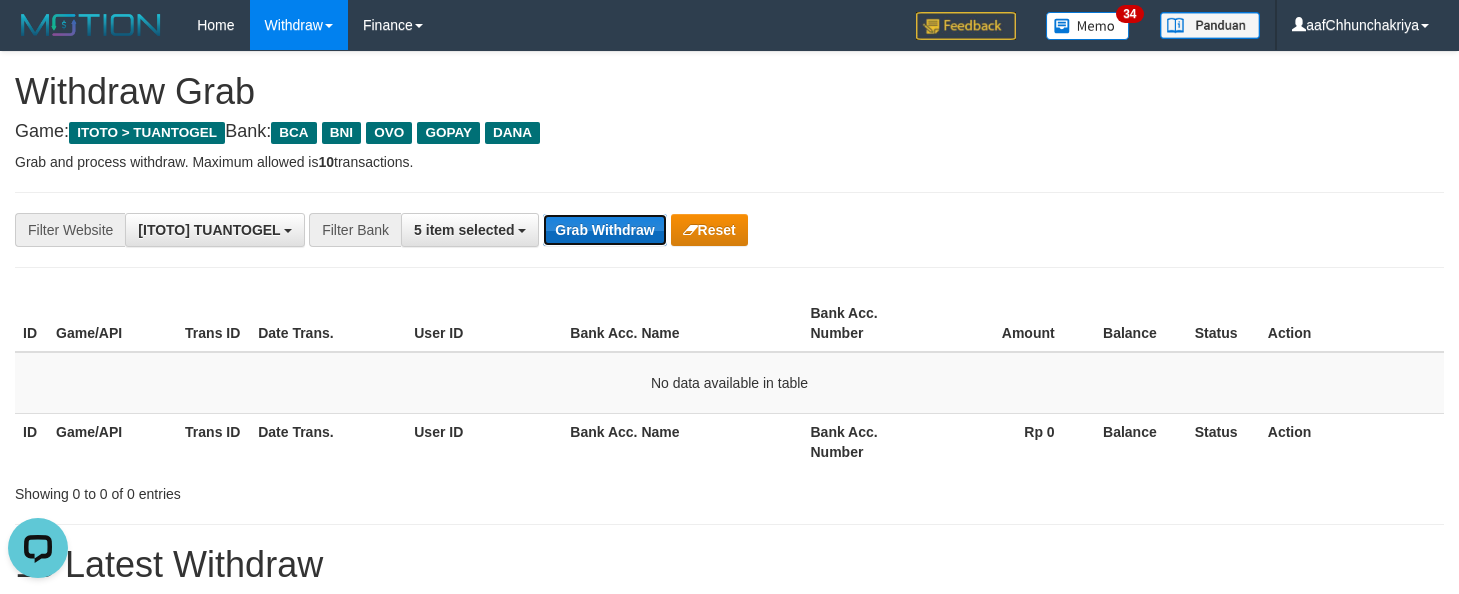click on "Grab Withdraw" at bounding box center [604, 230] 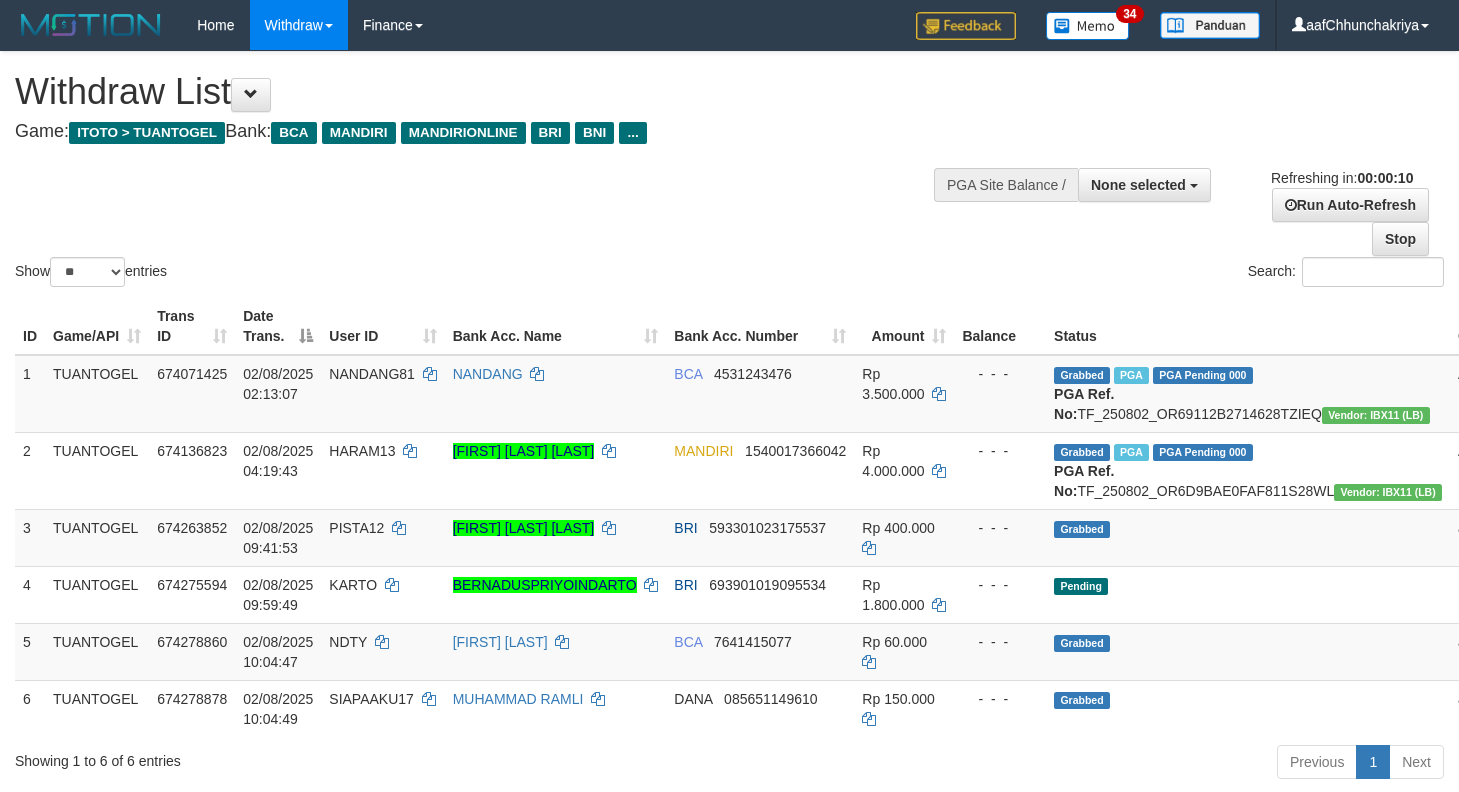 select 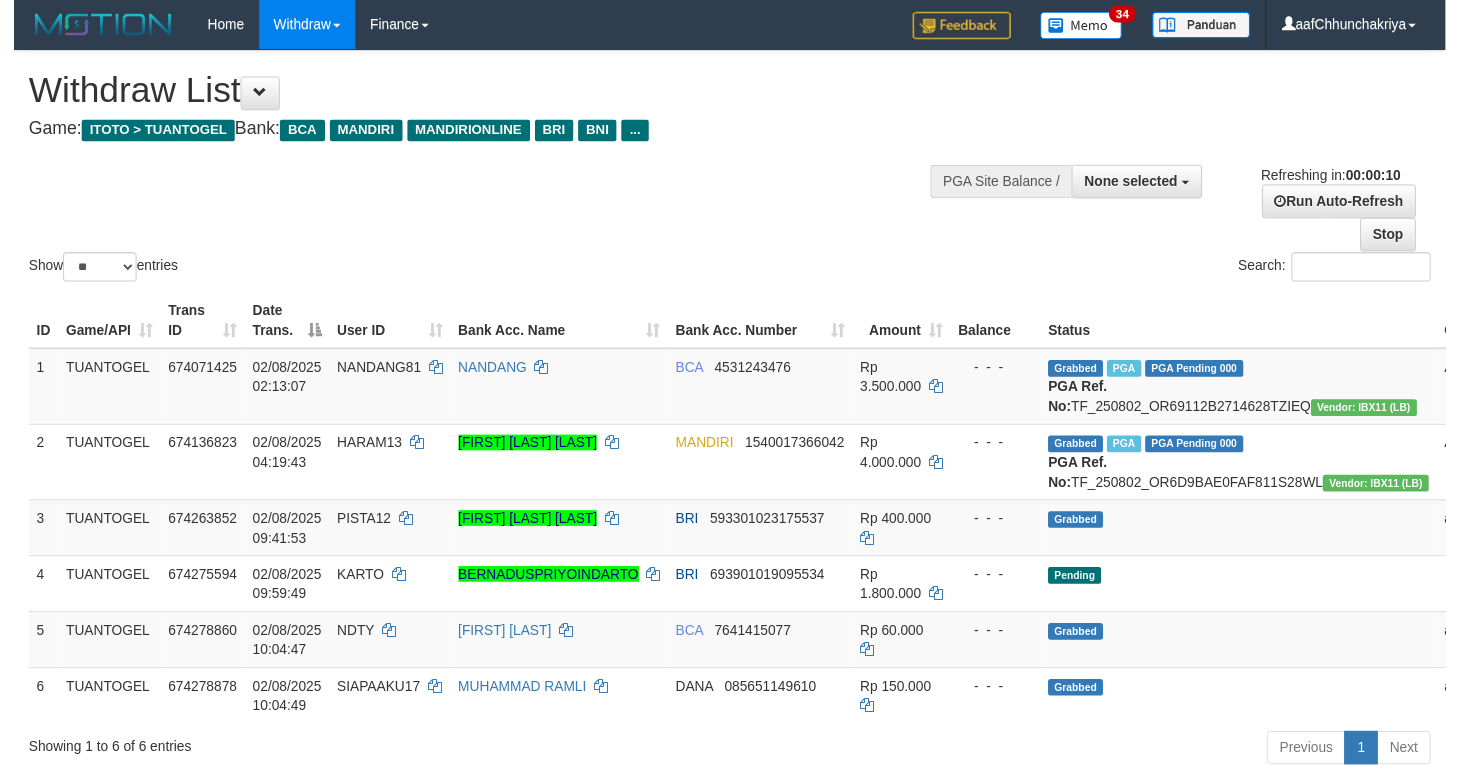 scroll, scrollTop: 0, scrollLeft: 0, axis: both 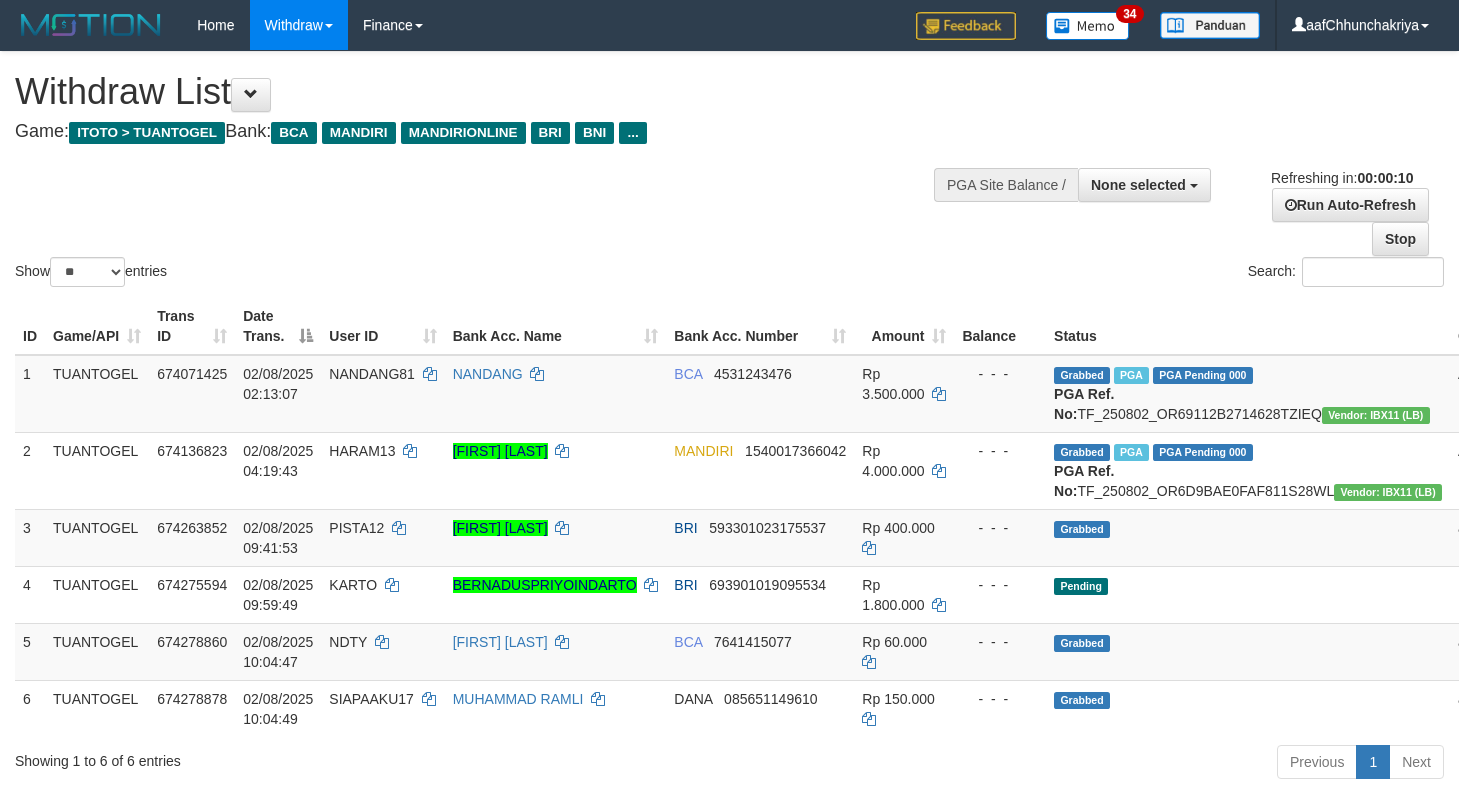 select 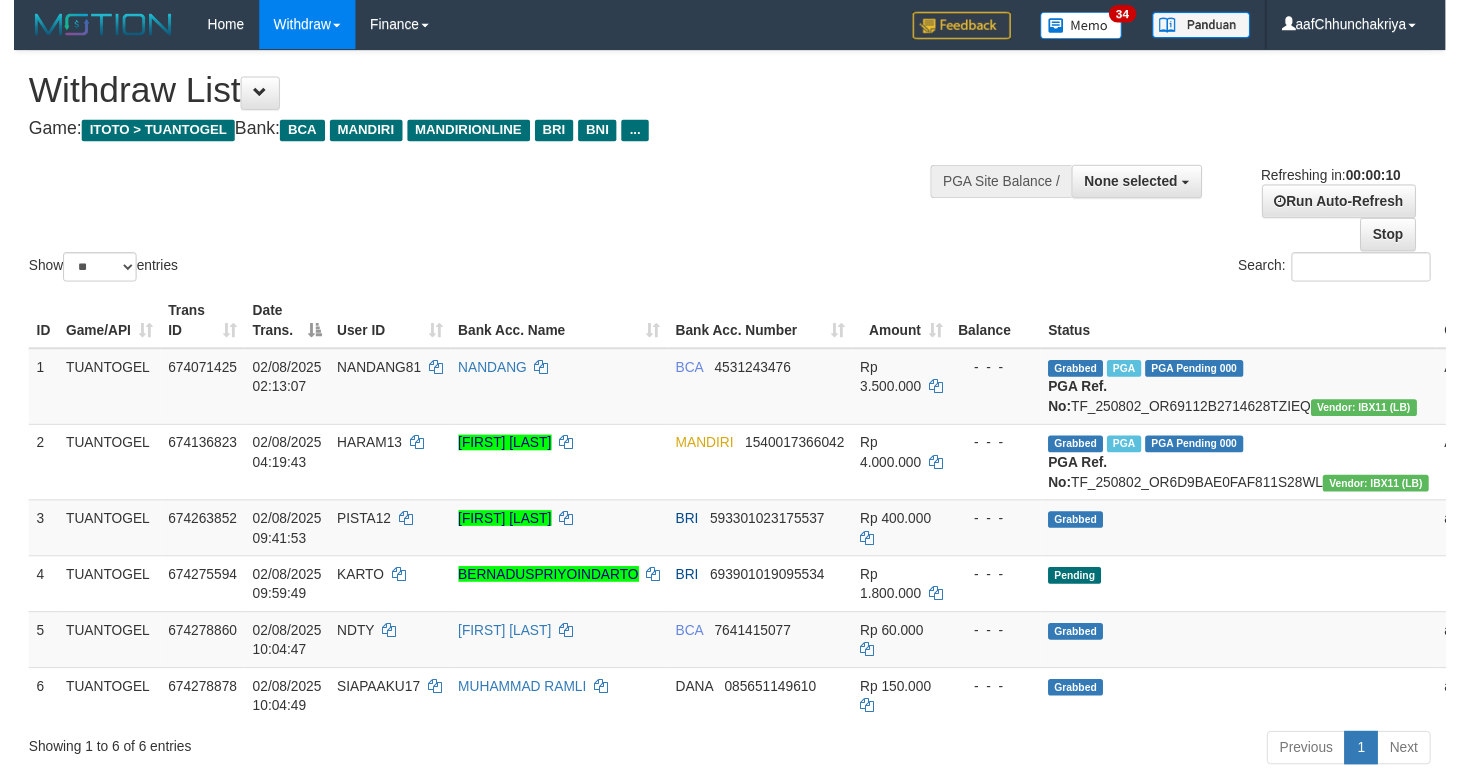 scroll, scrollTop: 0, scrollLeft: 0, axis: both 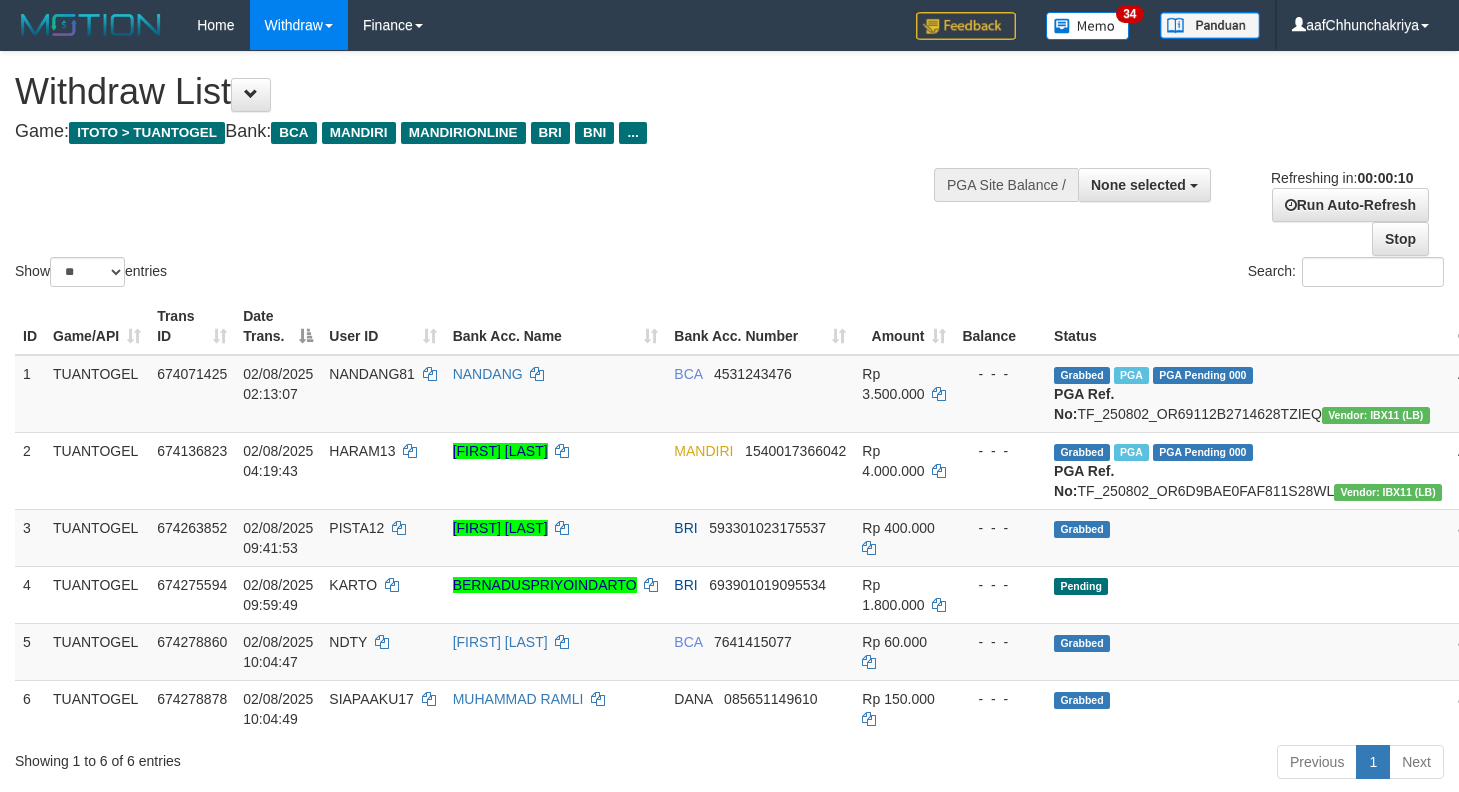select 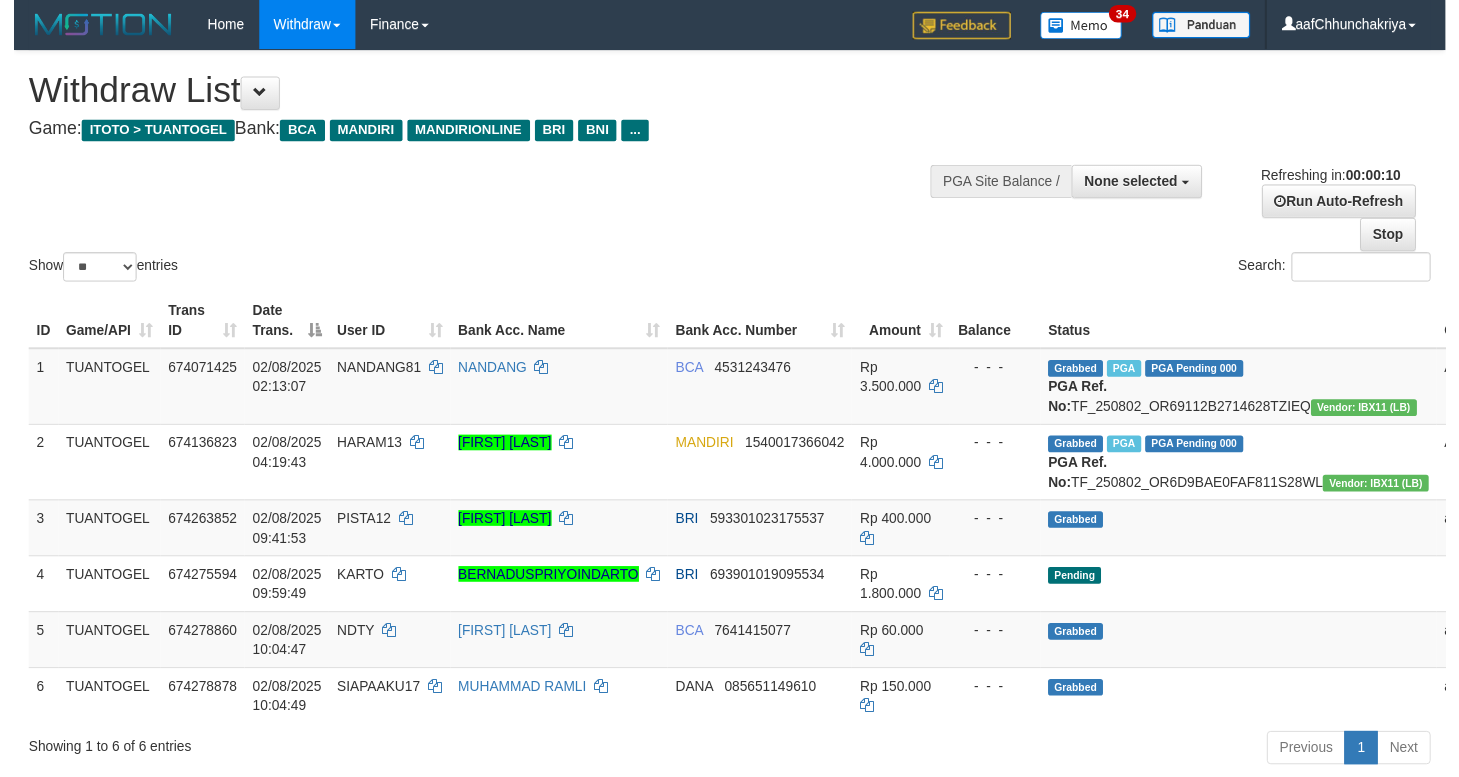 scroll, scrollTop: 0, scrollLeft: 0, axis: both 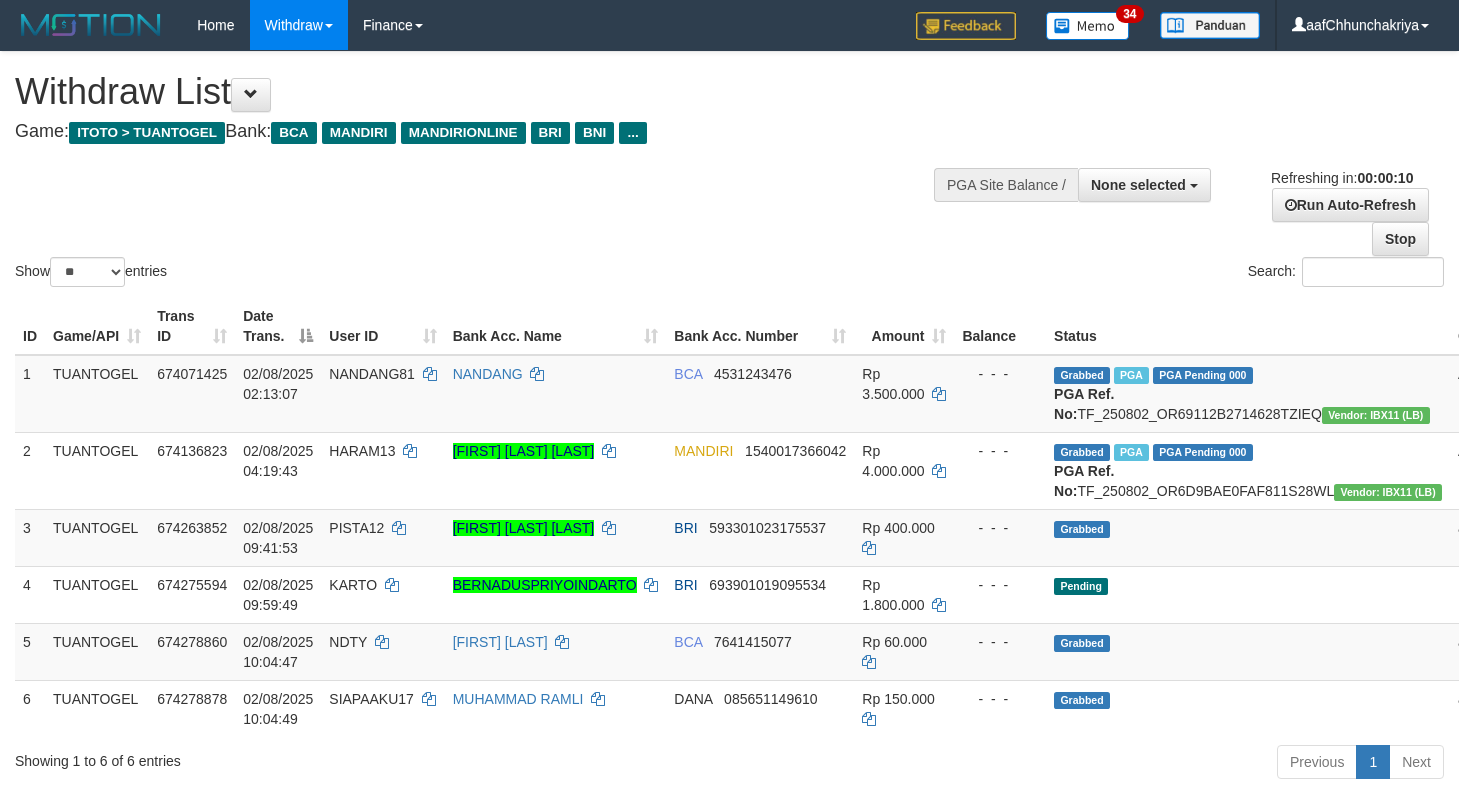 select 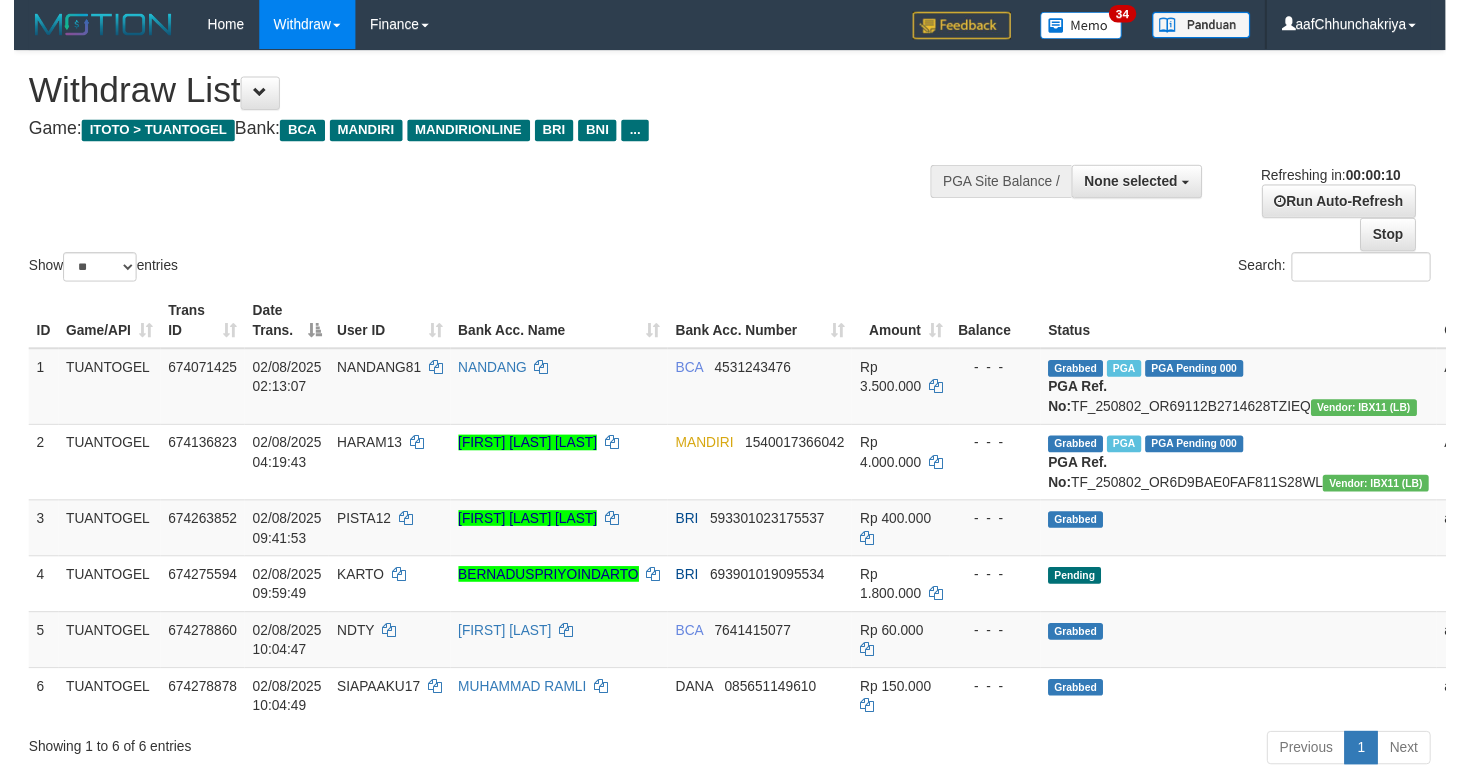 scroll, scrollTop: 0, scrollLeft: 0, axis: both 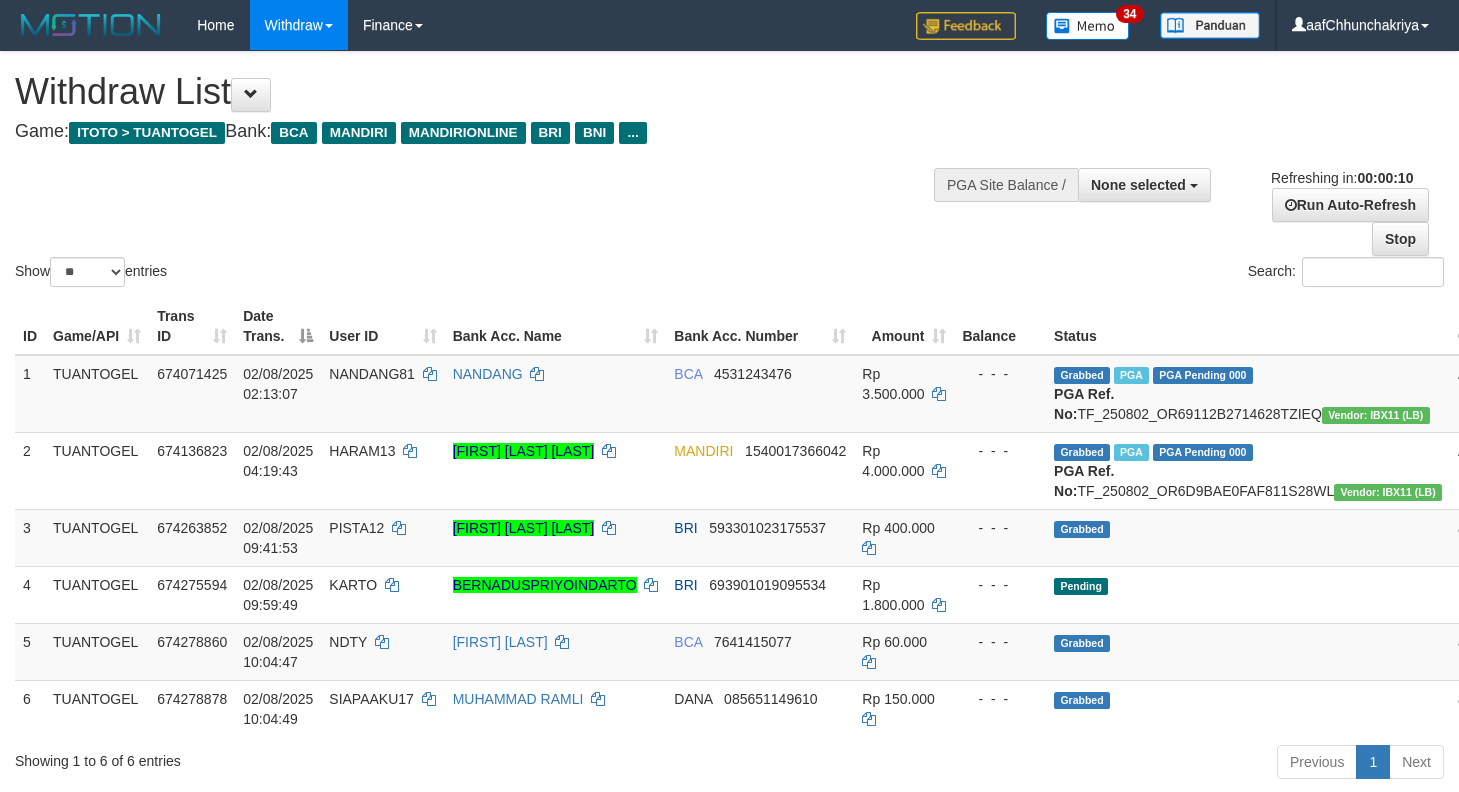 select 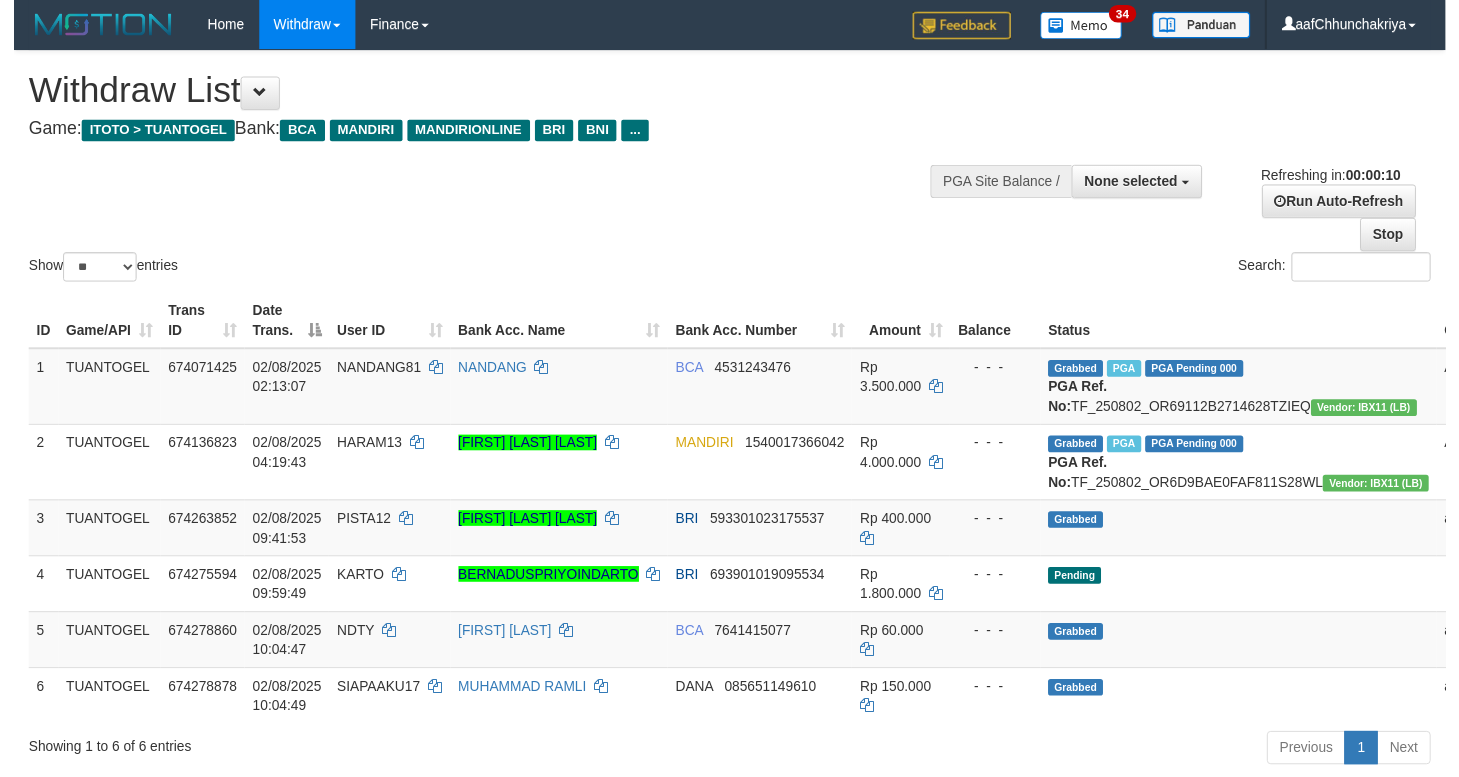 scroll, scrollTop: 0, scrollLeft: 0, axis: both 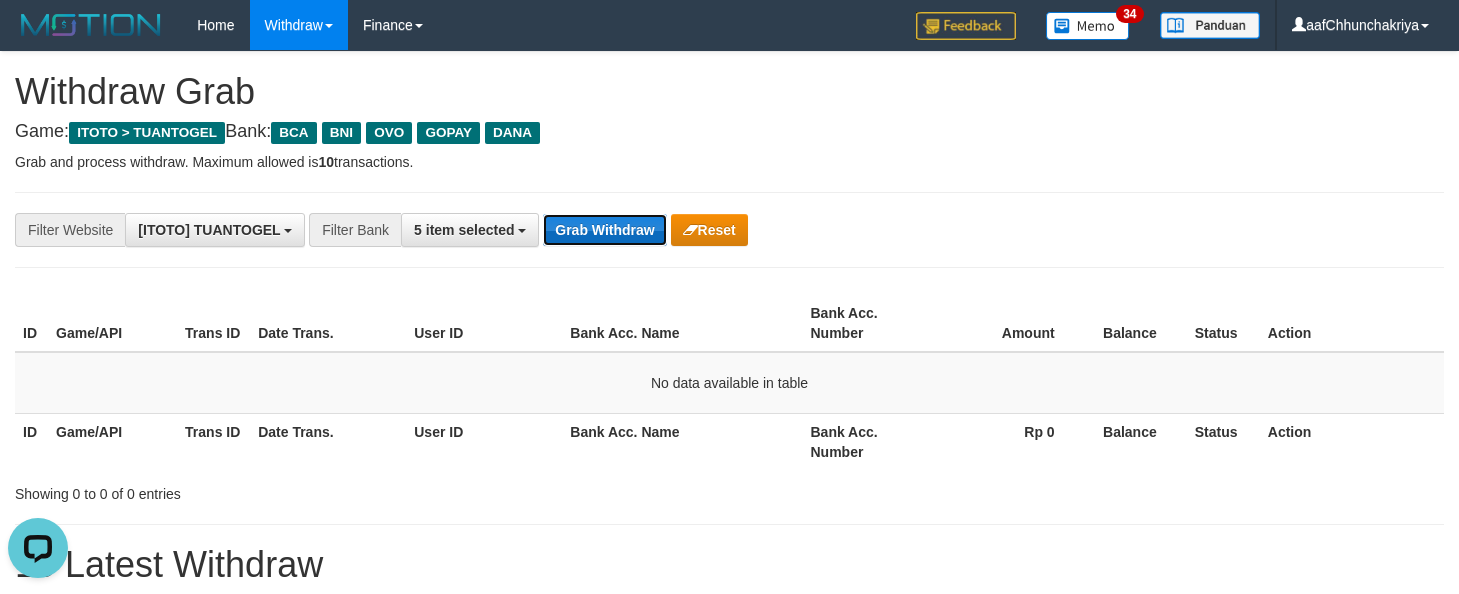 click on "Grab Withdraw" at bounding box center [604, 230] 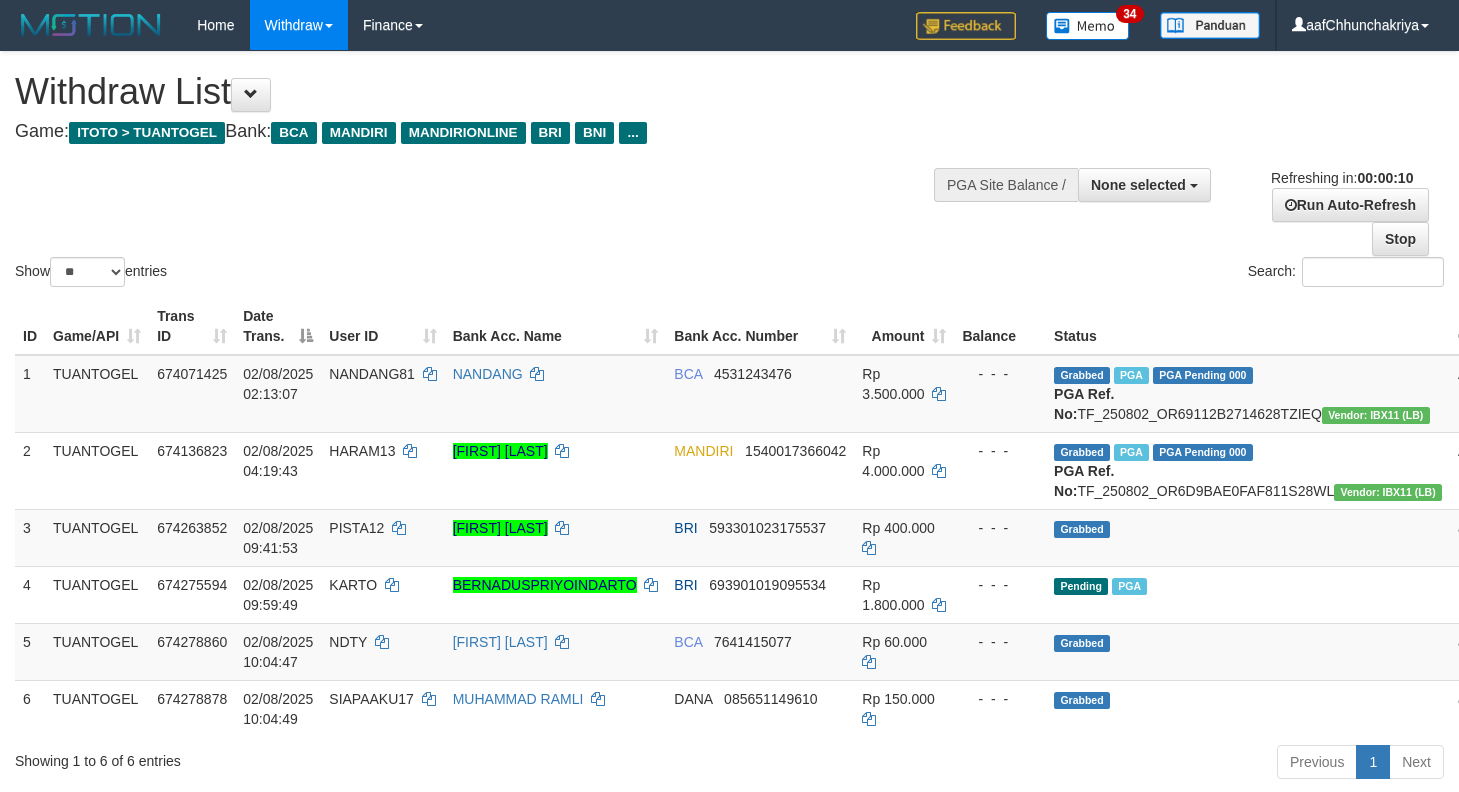 select 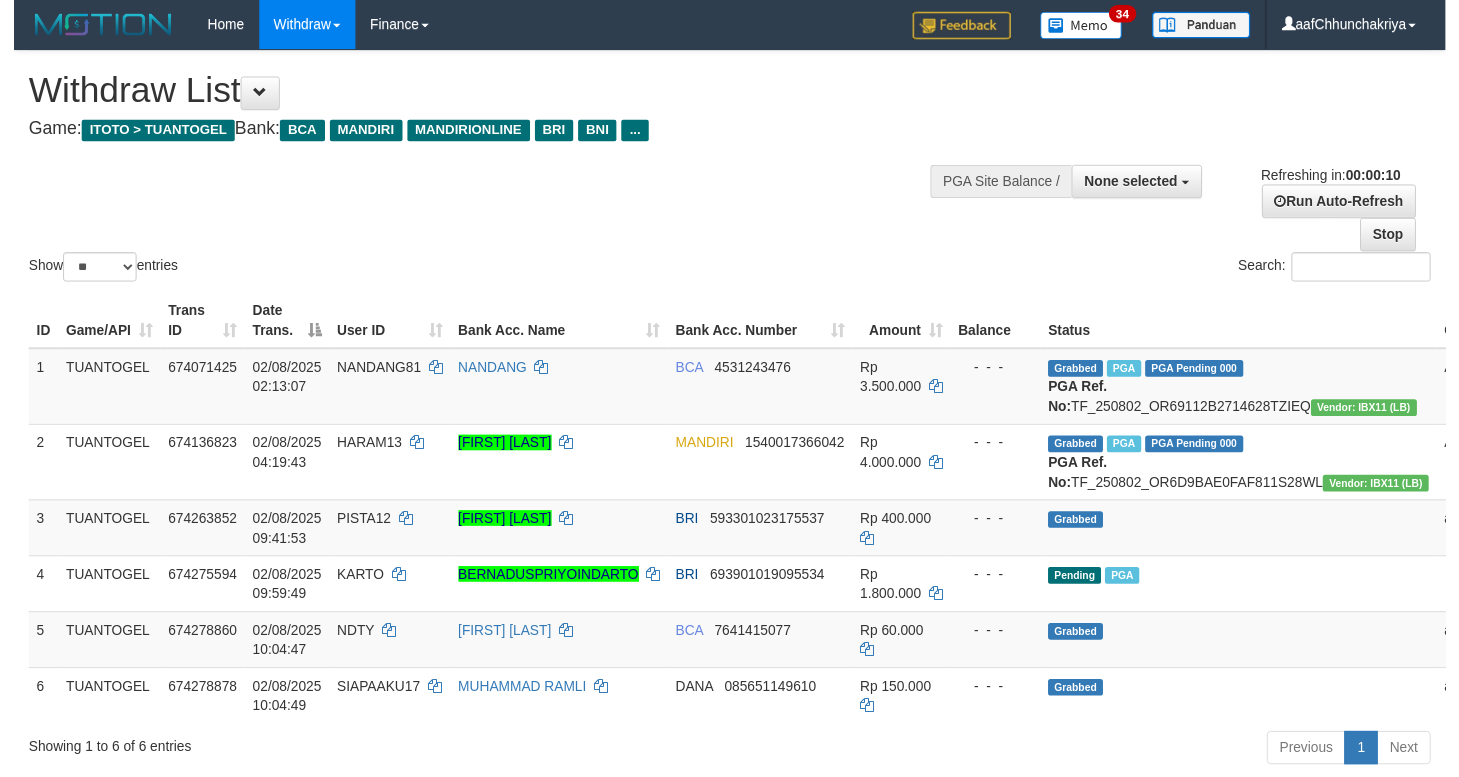 scroll, scrollTop: 0, scrollLeft: 0, axis: both 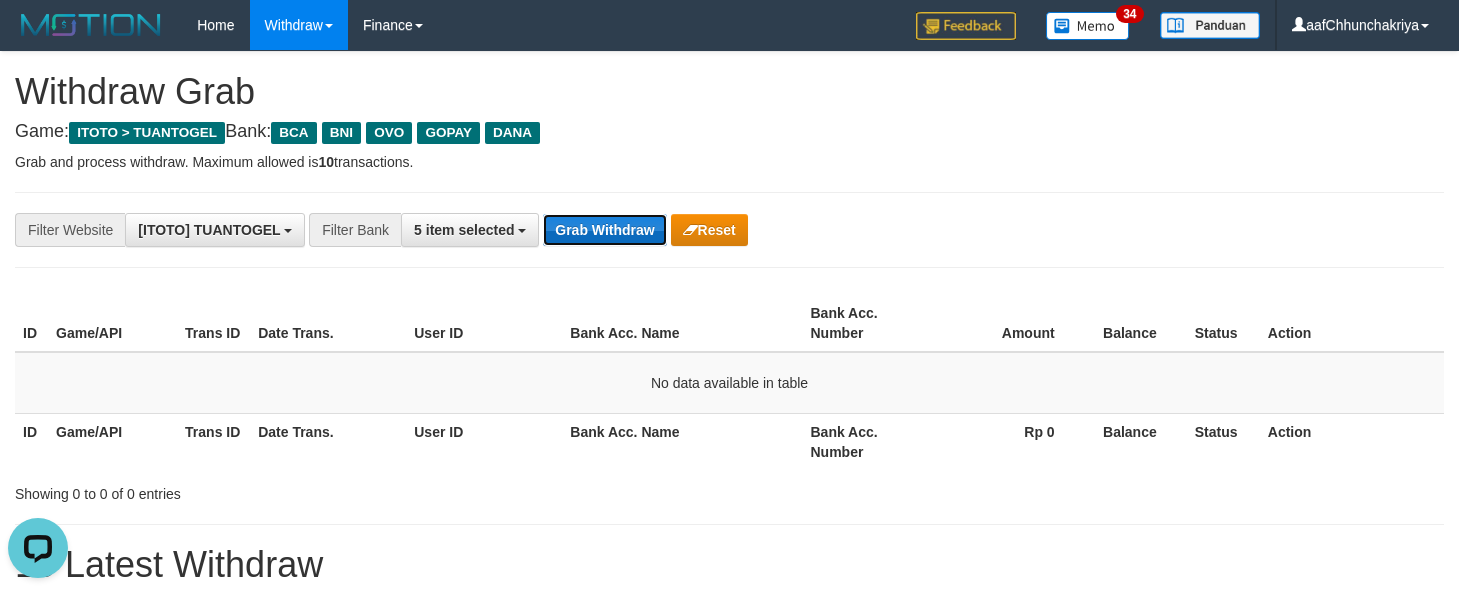 click on "Grab Withdraw" at bounding box center (604, 230) 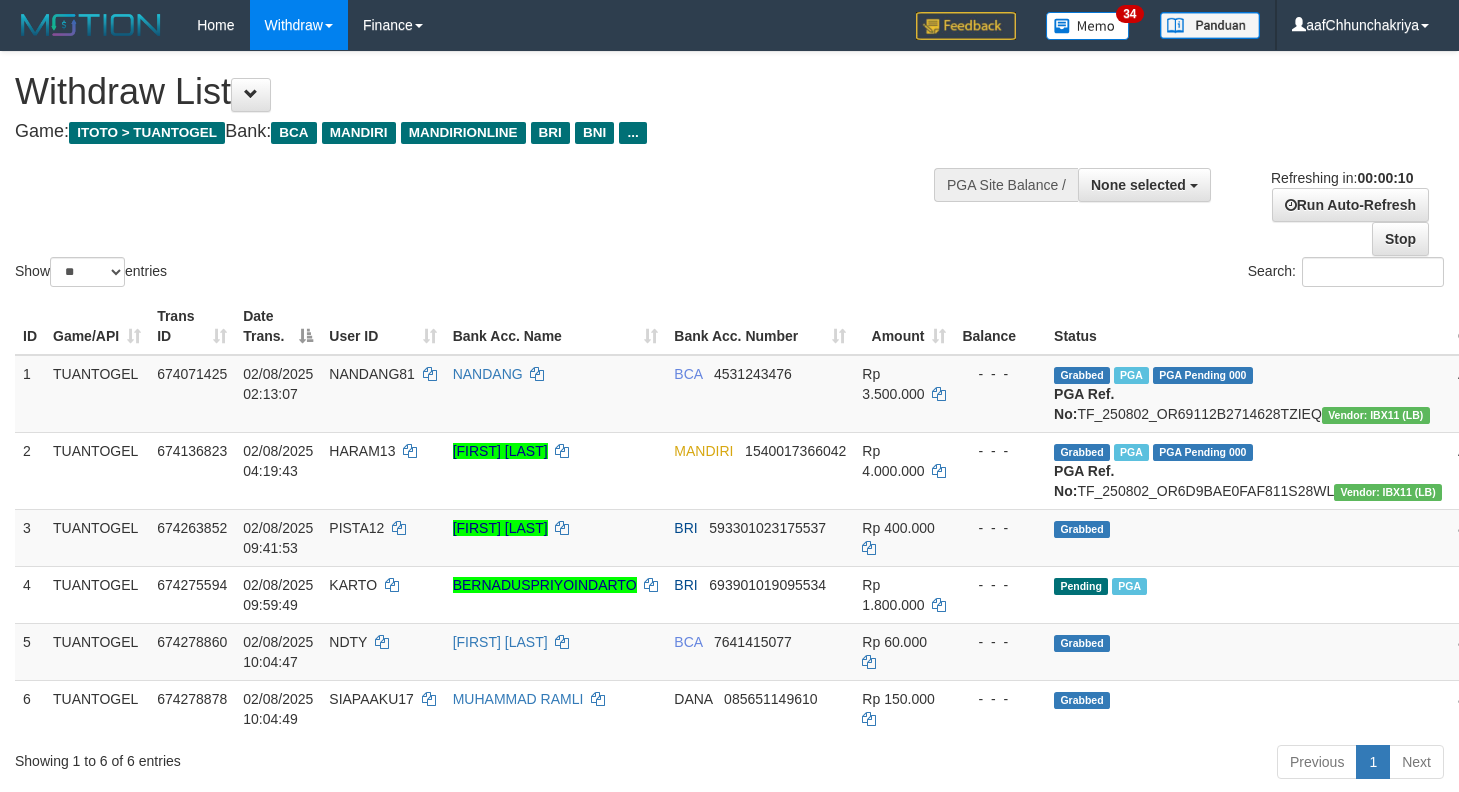 select 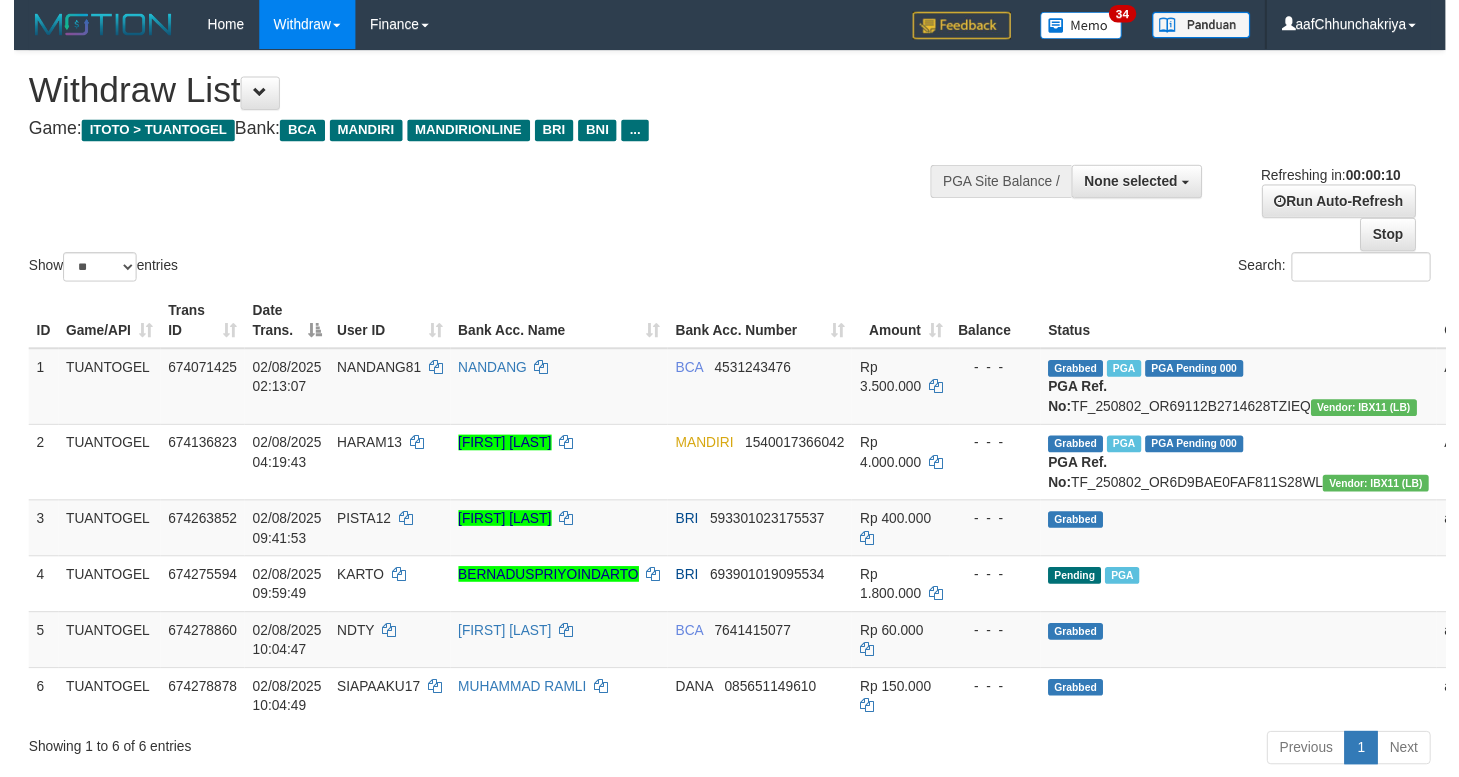 scroll, scrollTop: 0, scrollLeft: 0, axis: both 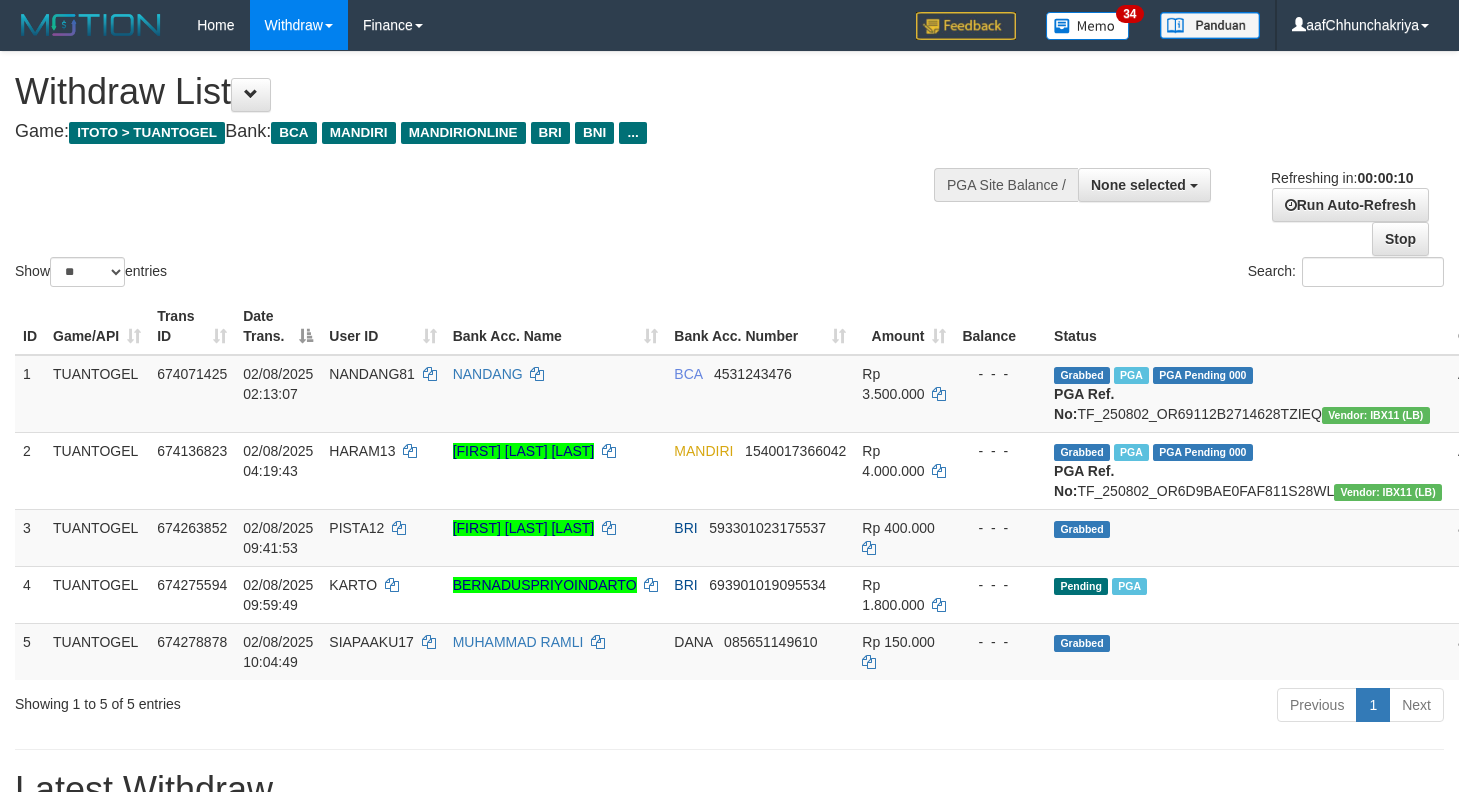 select 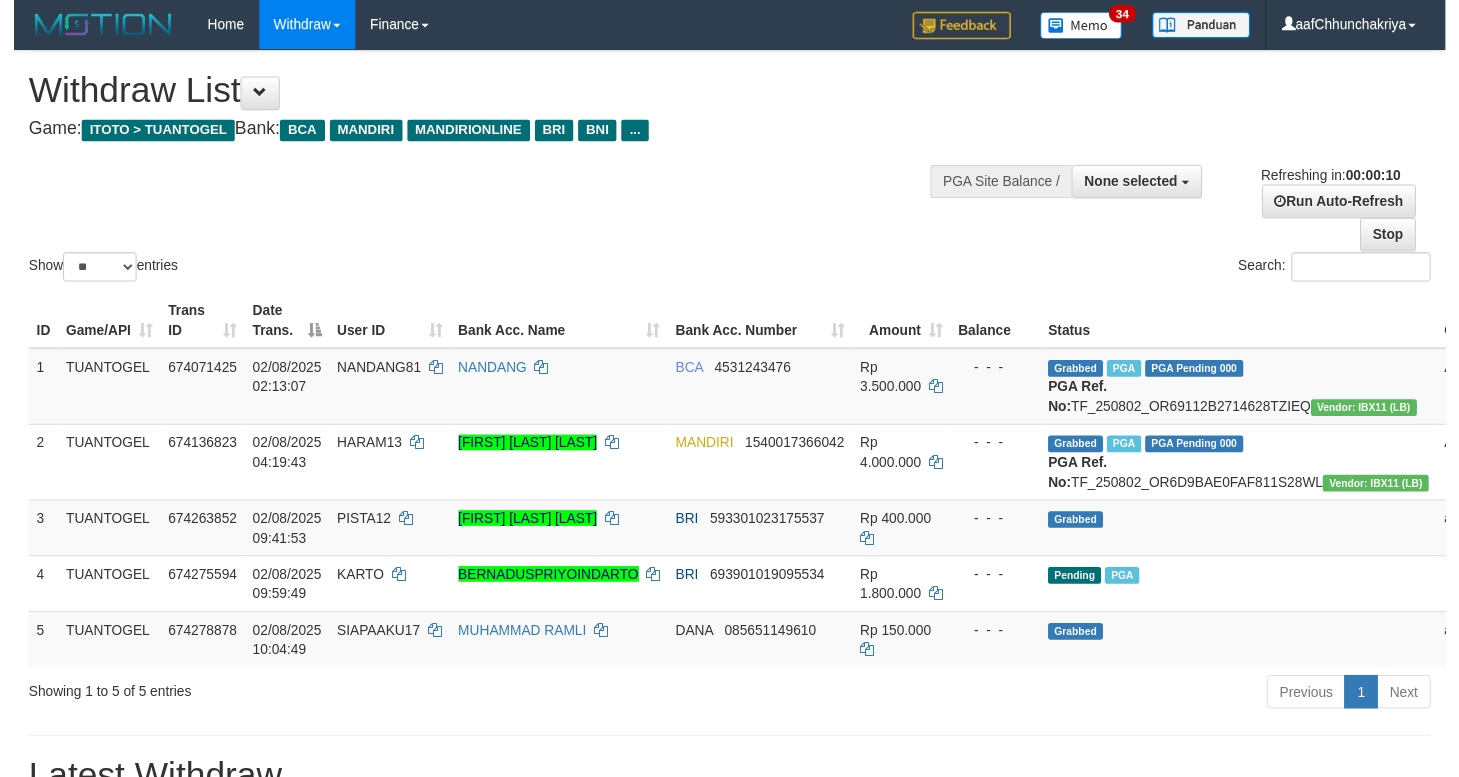 scroll, scrollTop: 0, scrollLeft: 0, axis: both 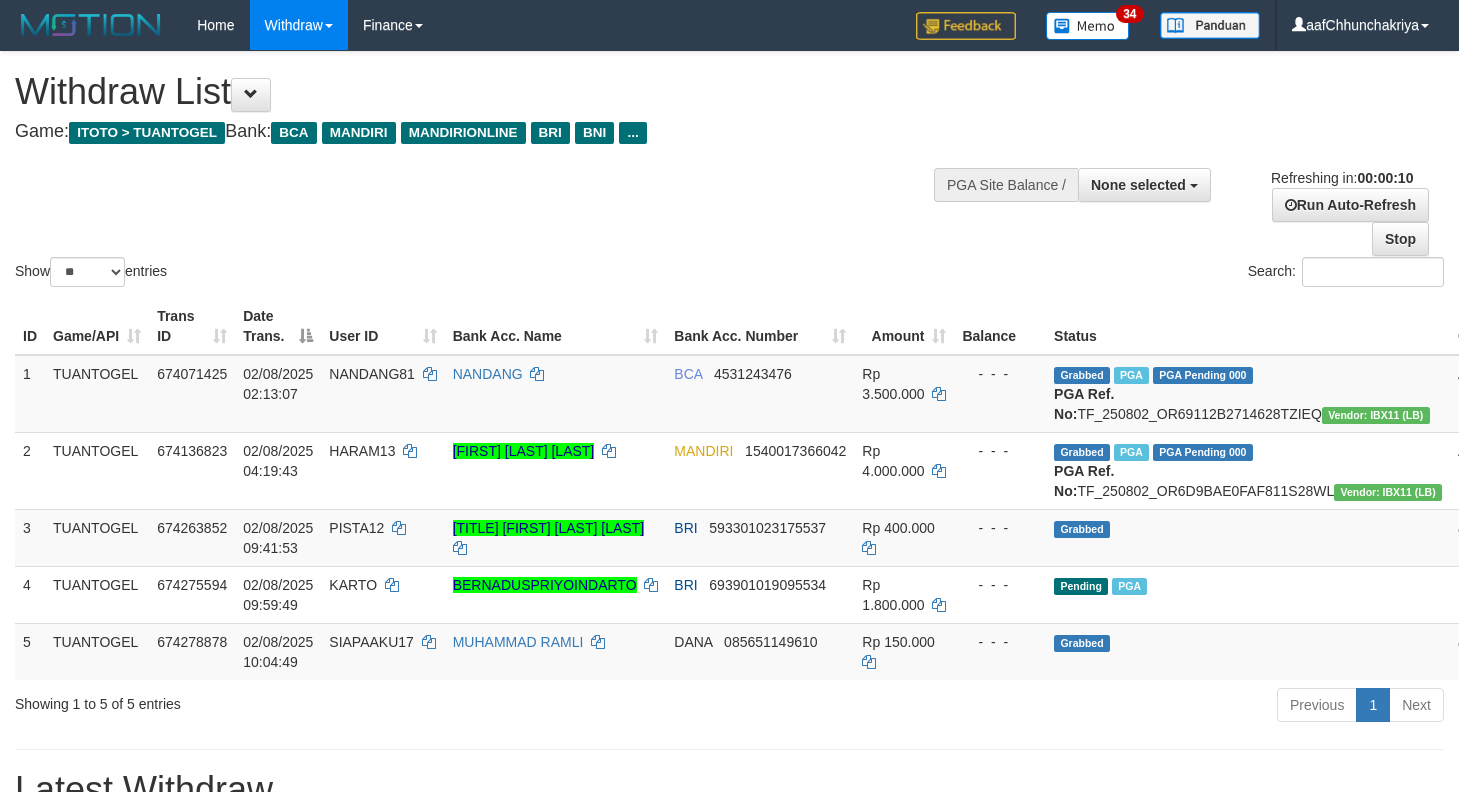select 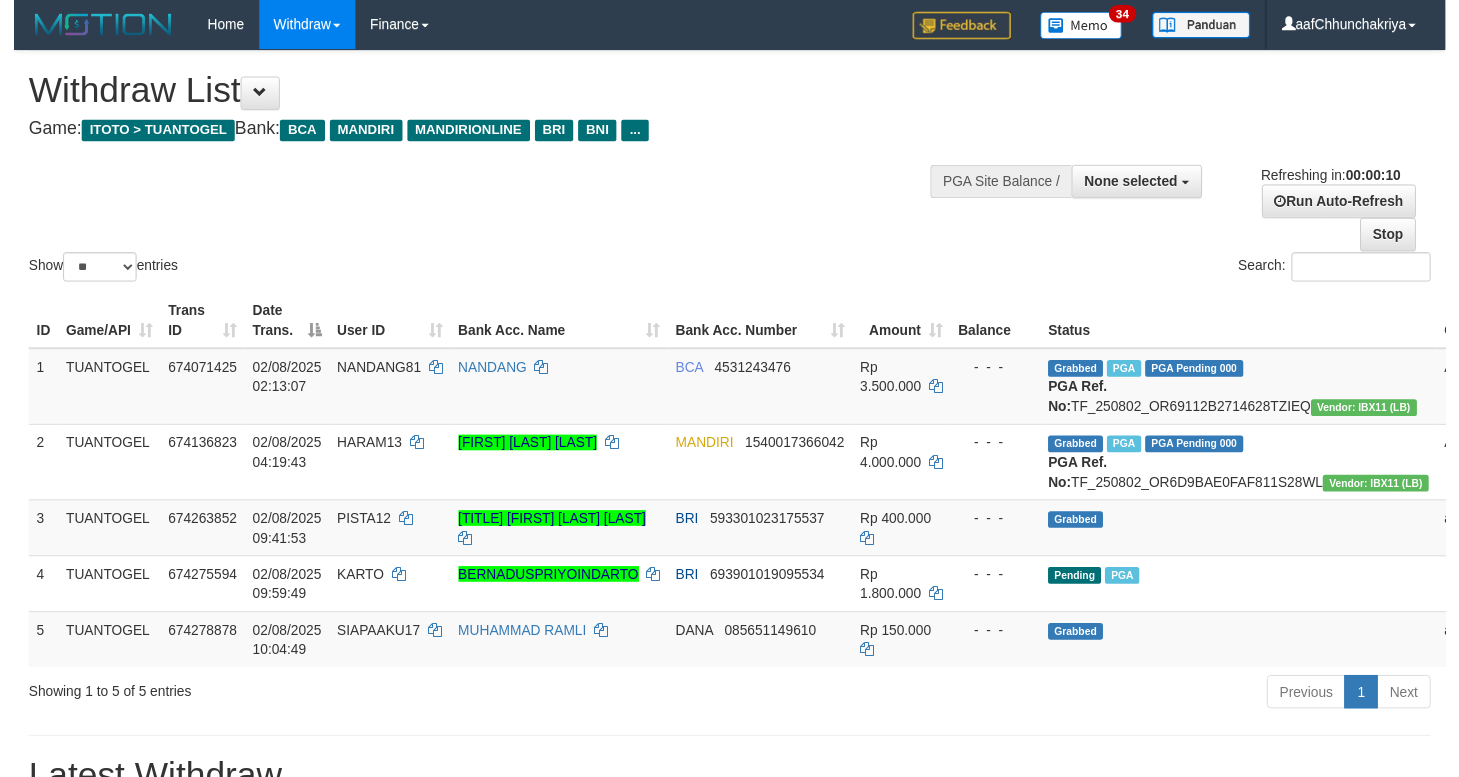 scroll, scrollTop: 0, scrollLeft: 0, axis: both 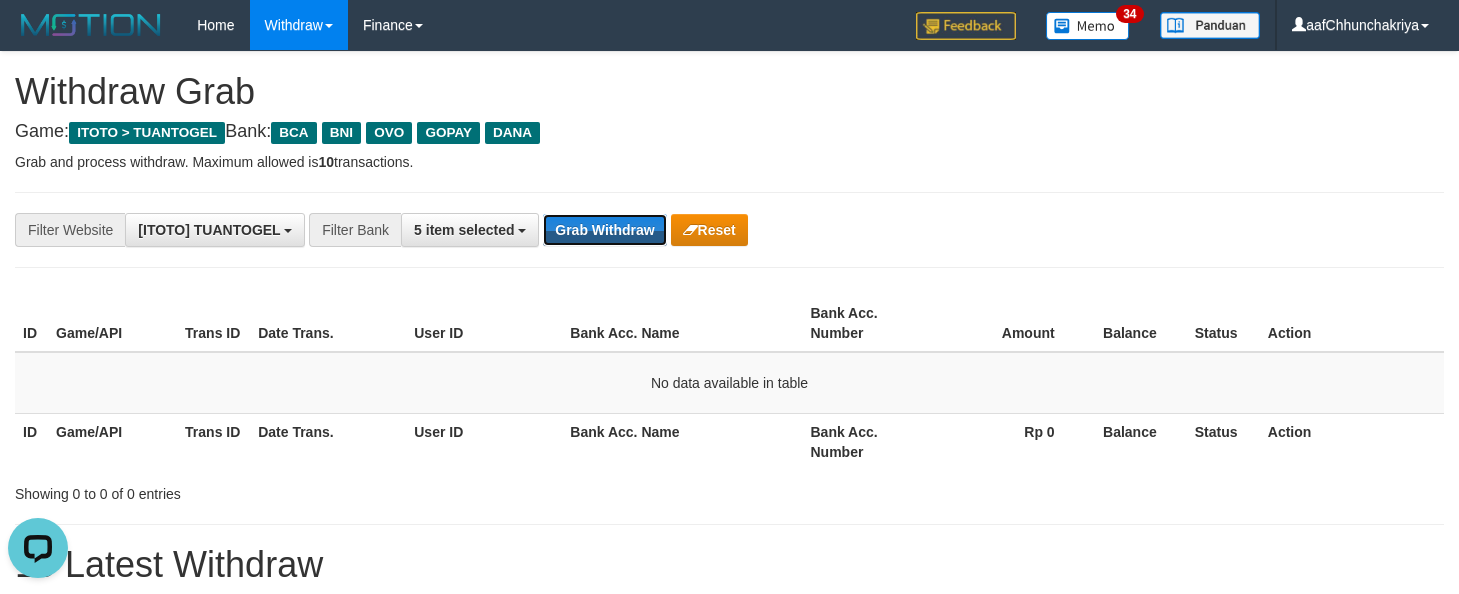 click on "Grab Withdraw" at bounding box center (604, 230) 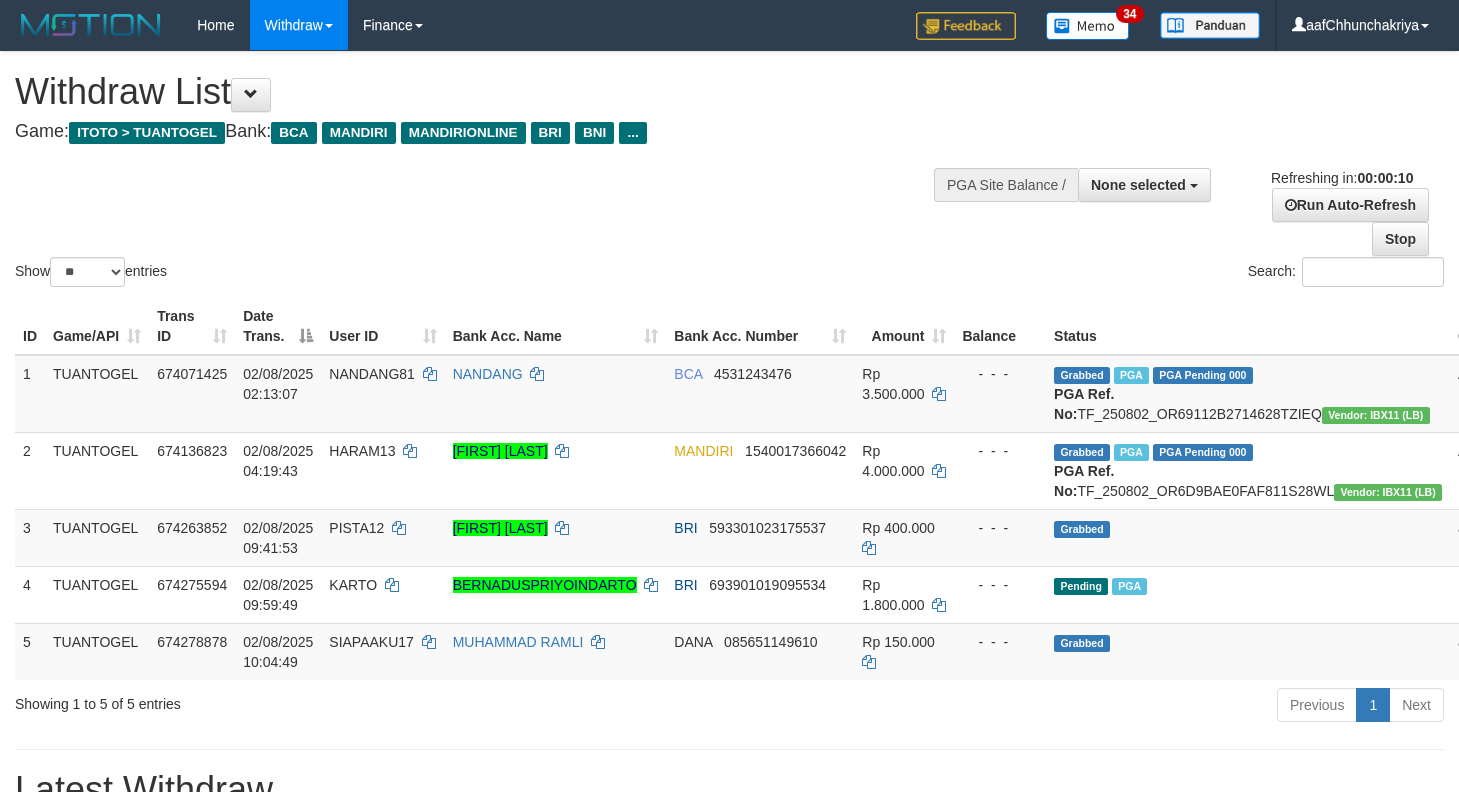 select 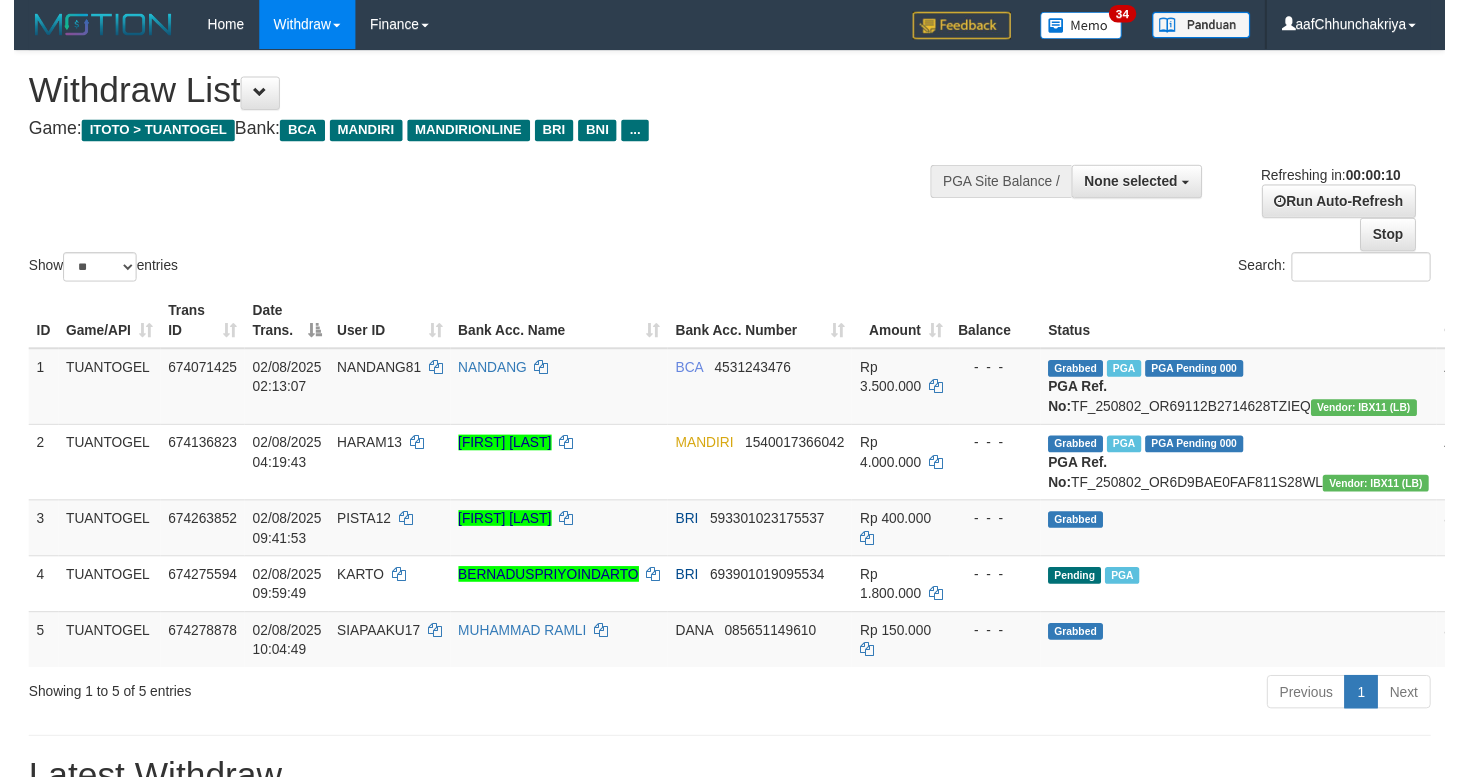 scroll, scrollTop: 0, scrollLeft: 0, axis: both 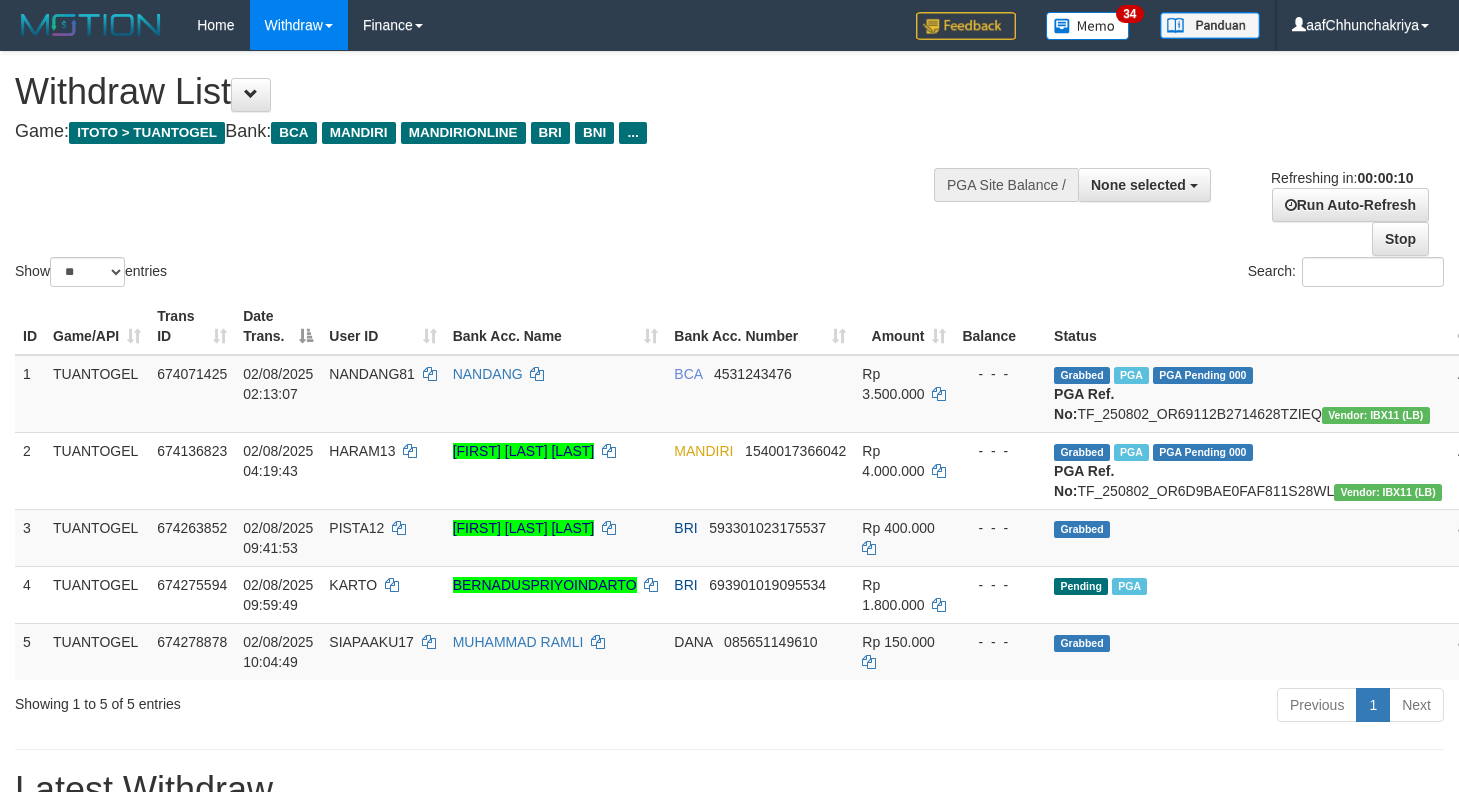 select 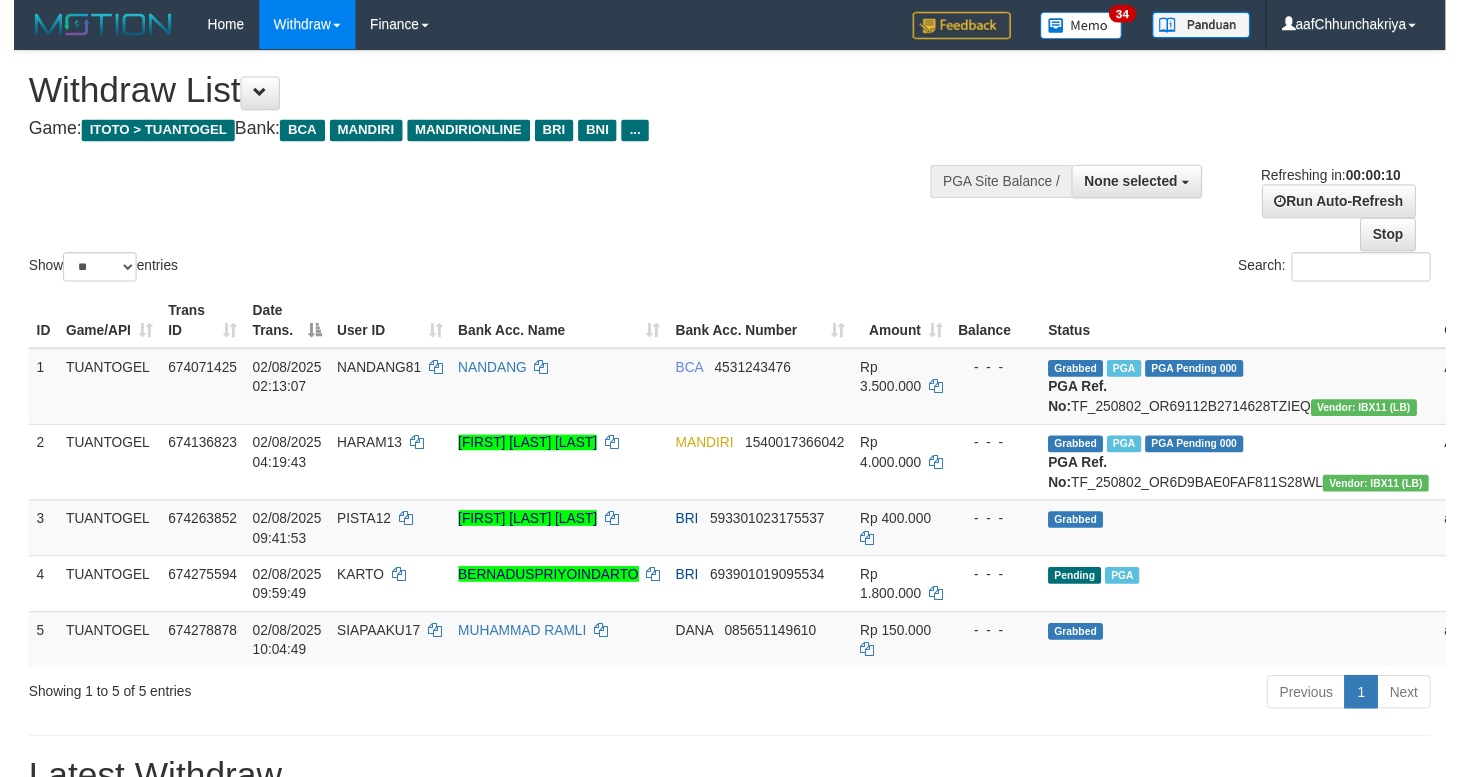 scroll, scrollTop: 0, scrollLeft: 0, axis: both 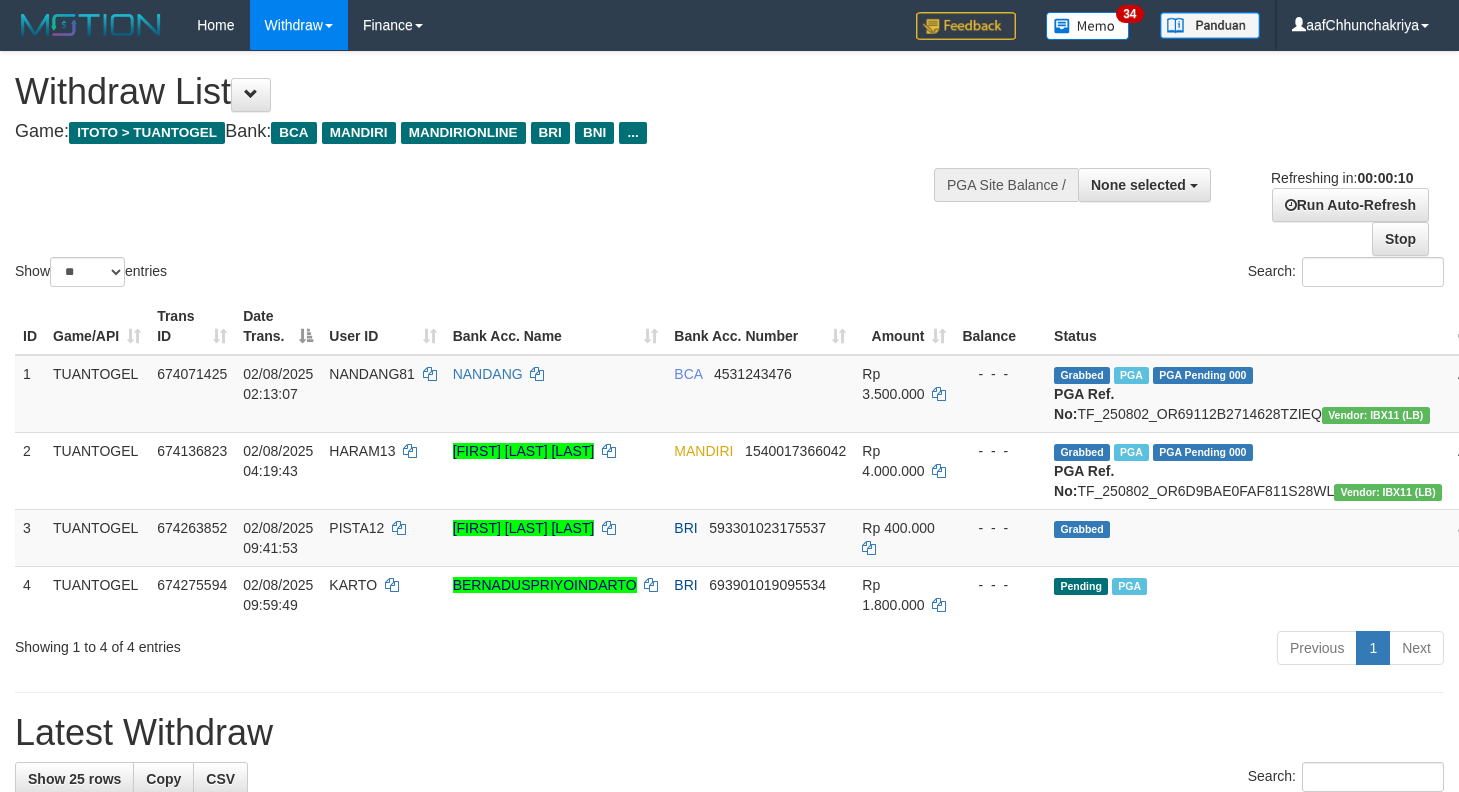 select 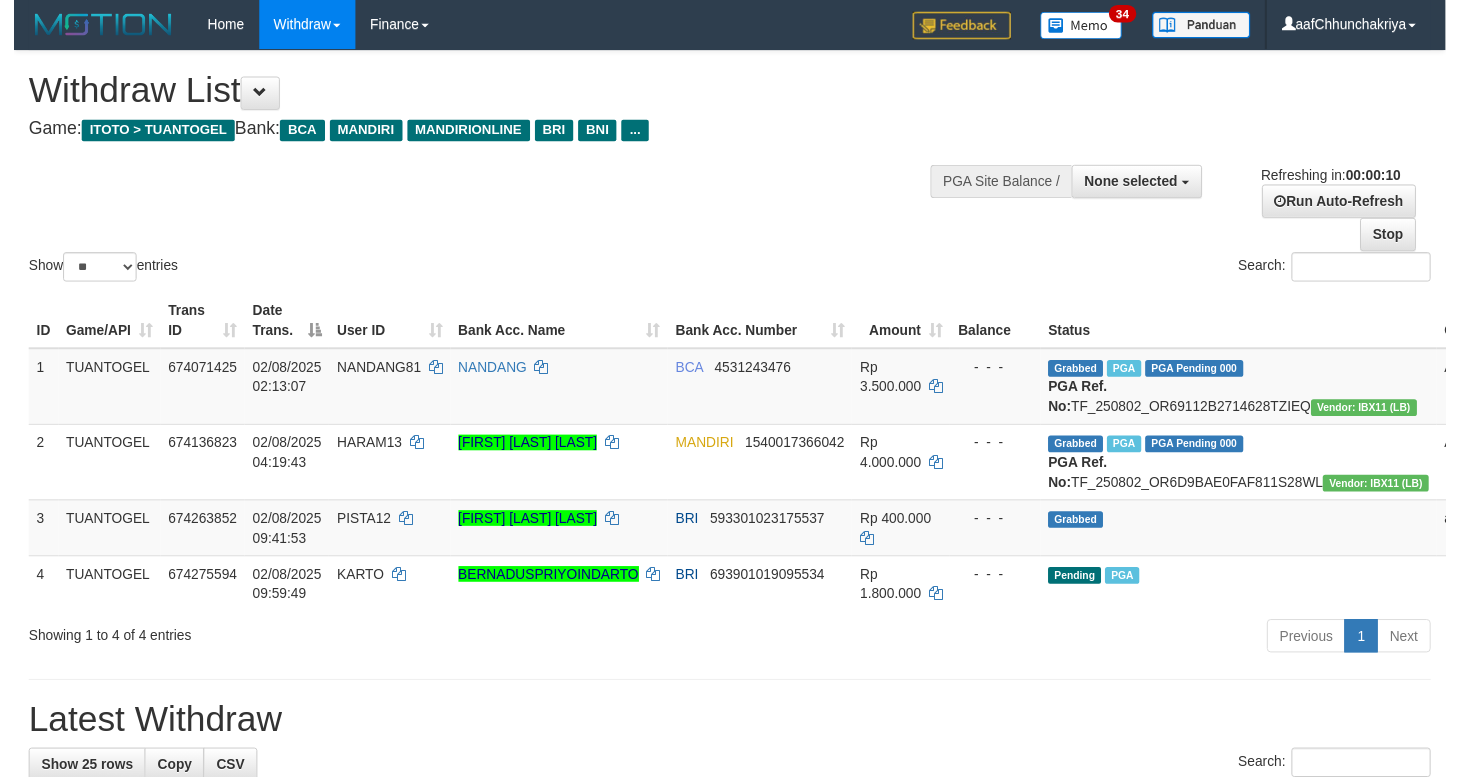 scroll, scrollTop: 0, scrollLeft: 0, axis: both 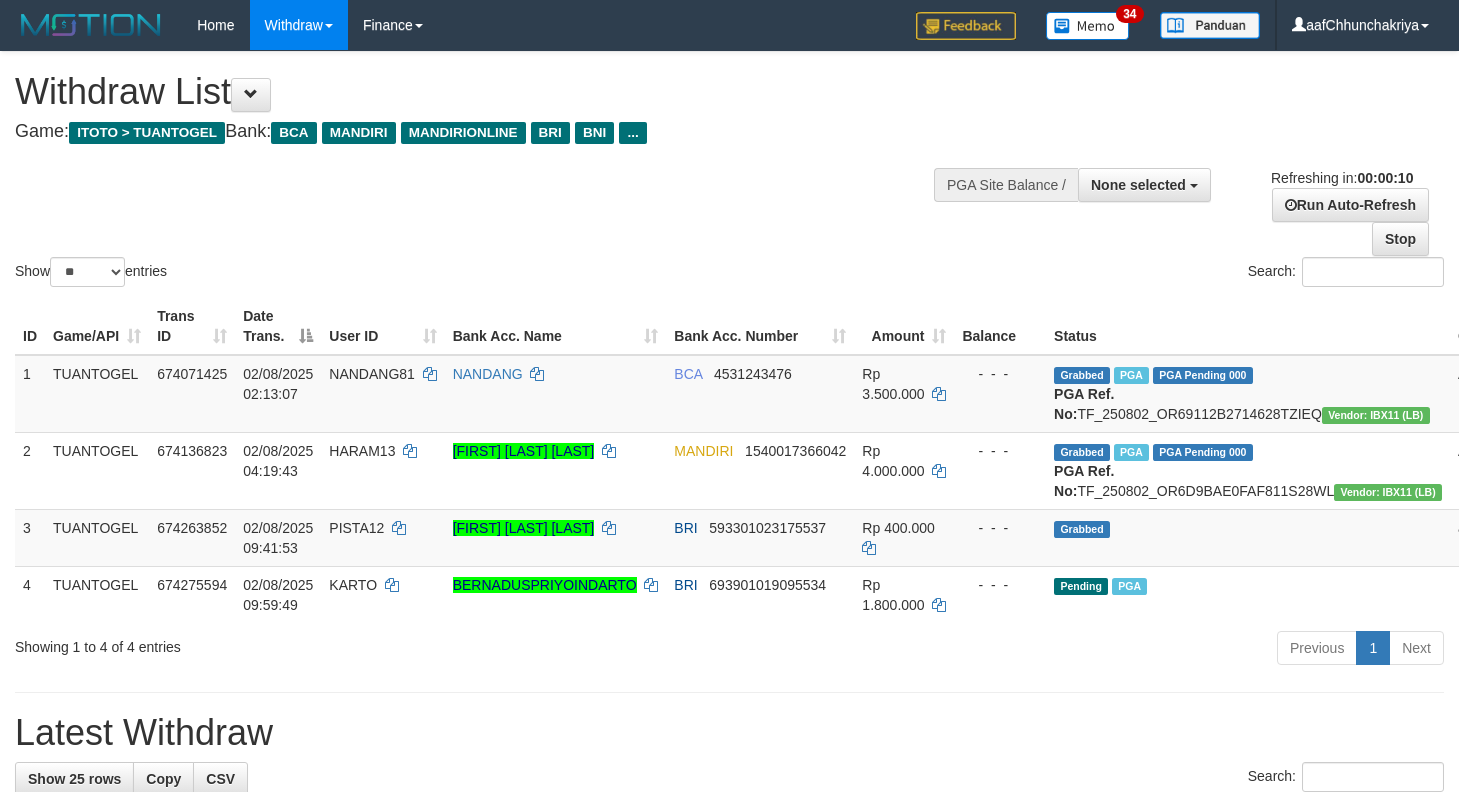 select 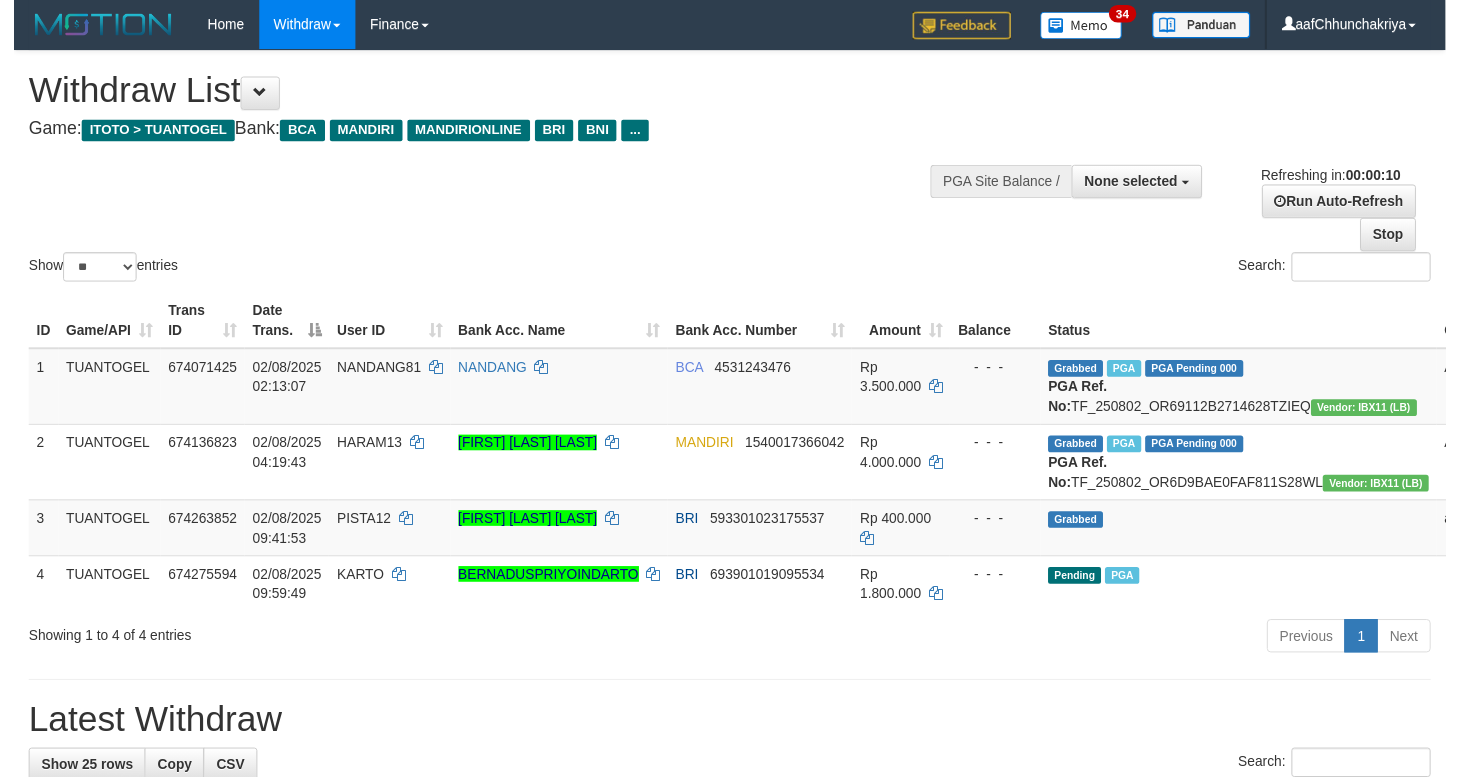 scroll, scrollTop: 0, scrollLeft: 0, axis: both 